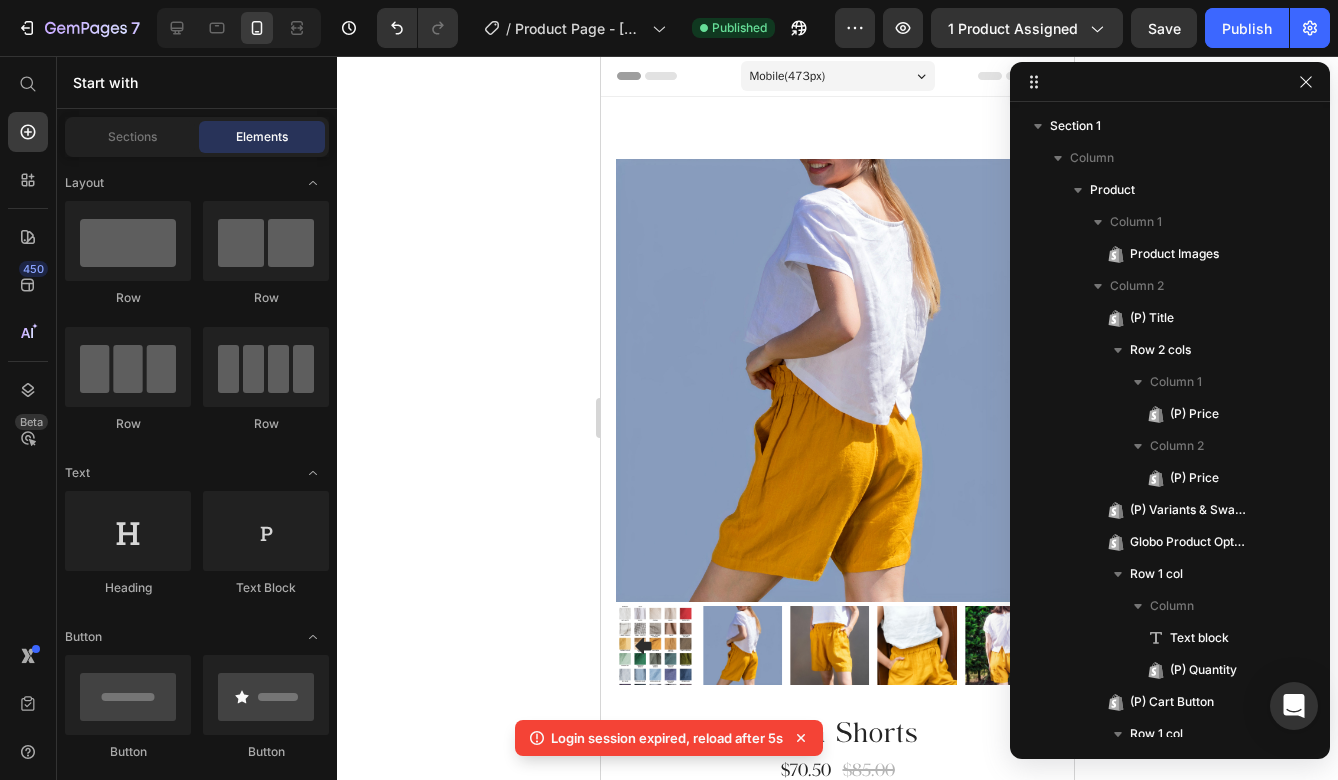 scroll, scrollTop: 0, scrollLeft: 0, axis: both 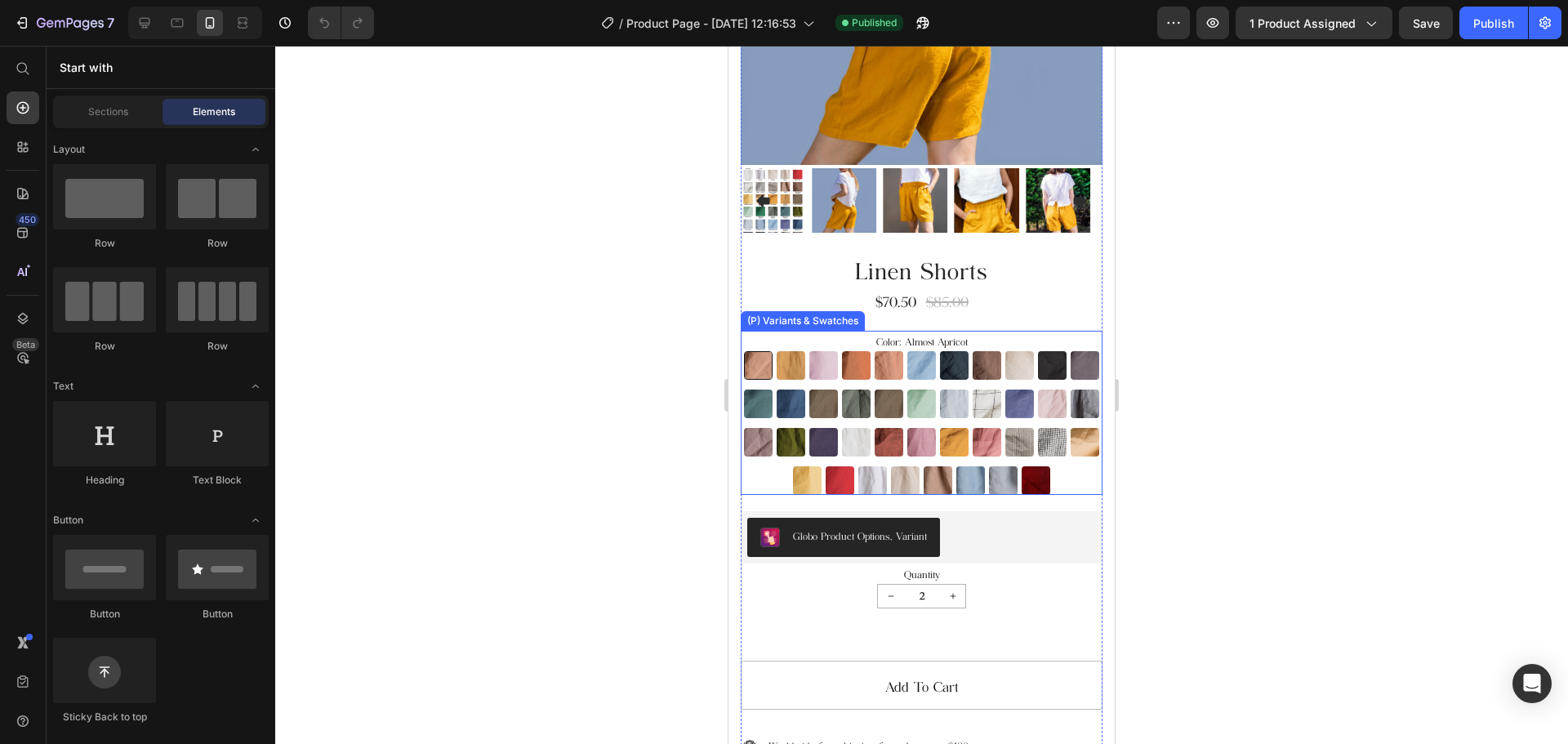 click on "Almost Apricot Almost Apricot Amber Yellow Amber Yellow Blushing Bride Blushing Bride Burnt Brick Burnt Brick Canyon Clay Canyon Clay Carolina blue Carolina blue Charcoal Blue Charcoal Blue Choclate Brown Choclate Brown Cream Cream Deep Black Deep Black Deep Grey Deep Grey Deep Sea Green Deep Sea Green Denim Blue Denim Blue Earth Brown Earth Brown Emerald Green Emerald Green Forest Green Forest Green Green Lily Green Lily Icy Blue Icy Blue Large Checks Large Checks Lavender Violet Lavender Violet Light Dusty Rose Light Dusty Rose Metallic Grey Metallic Grey Mocha Purple Mocha Purple Moss Green Moss Green Navy Blue Navy Blue Off-white Off-white Redwood Burl Redwood Burl Rose Royale Rose Royale Saffron Saffron Salmon Blush Salmon Blush Small & Thick Stripes Small & Thick Stripes Small Checks Small Checks Summer Melon Summer Melon Sunset Gold Sunset Gold Warm Red Warm Red White White Beige Beige Taupe Taupe Swedish Blue Swedish Blue Cool Grey Cool Grey Burgundry Burgundry" at bounding box center (921, 423) 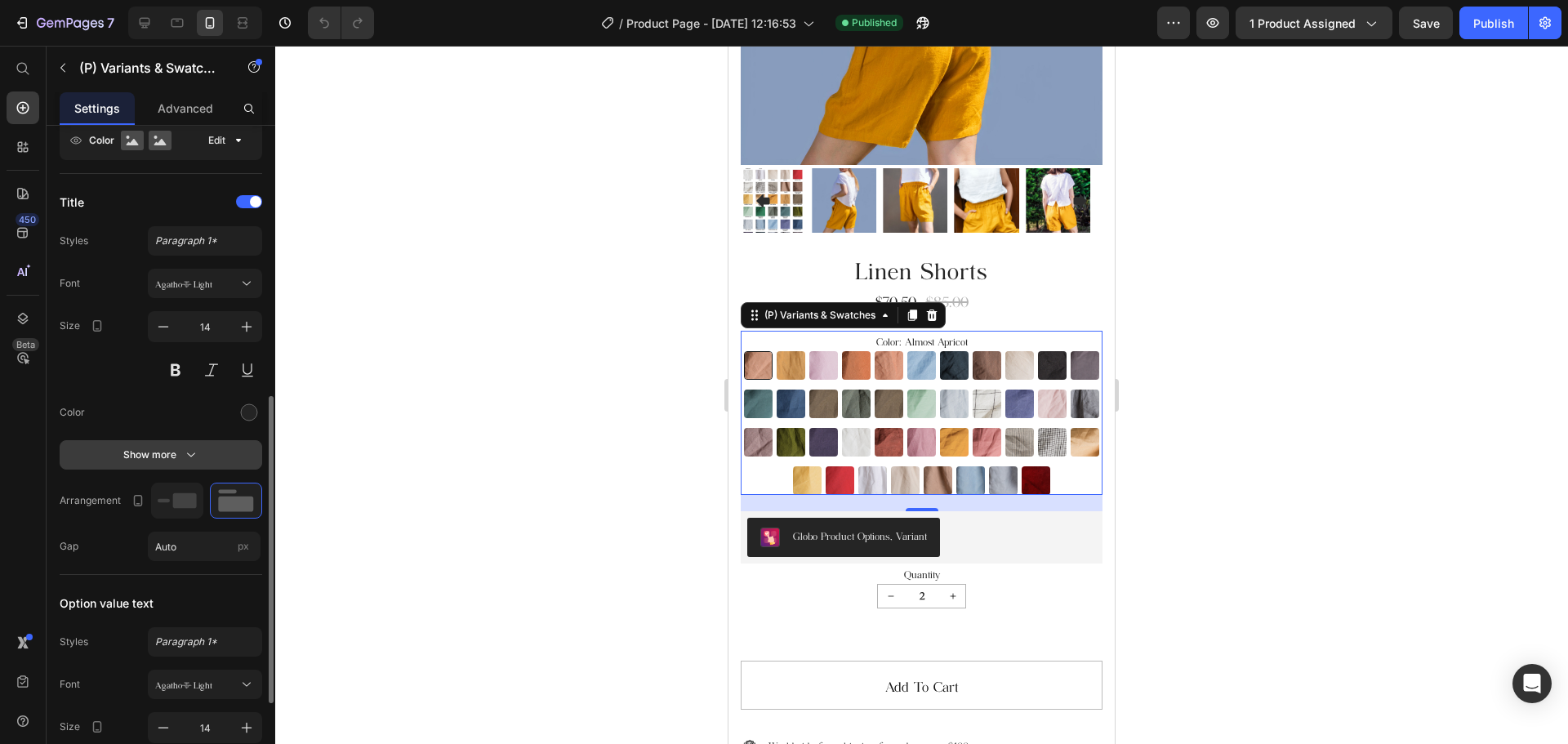 scroll, scrollTop: 490, scrollLeft: 0, axis: vertical 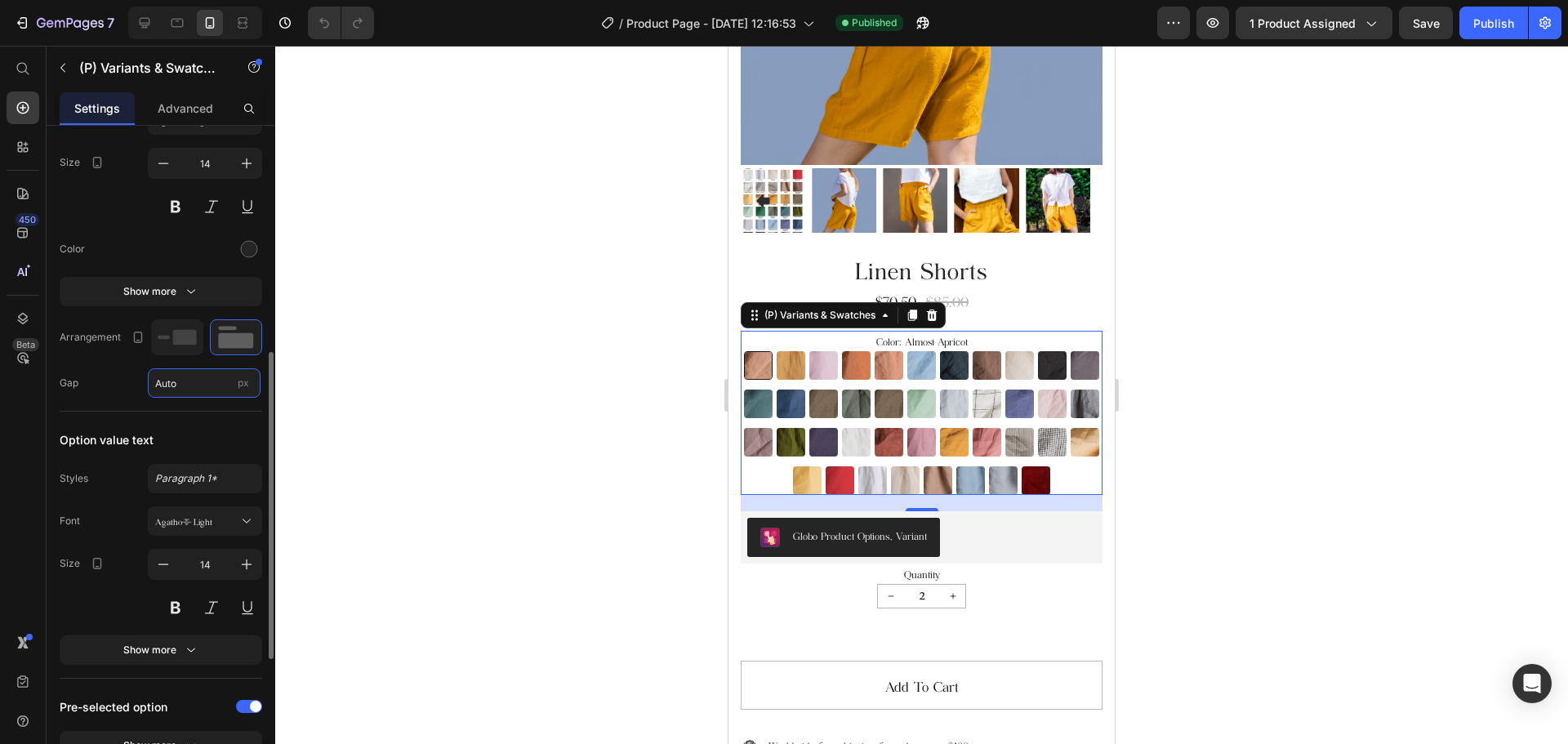 click on "Auto" at bounding box center [204, 383] 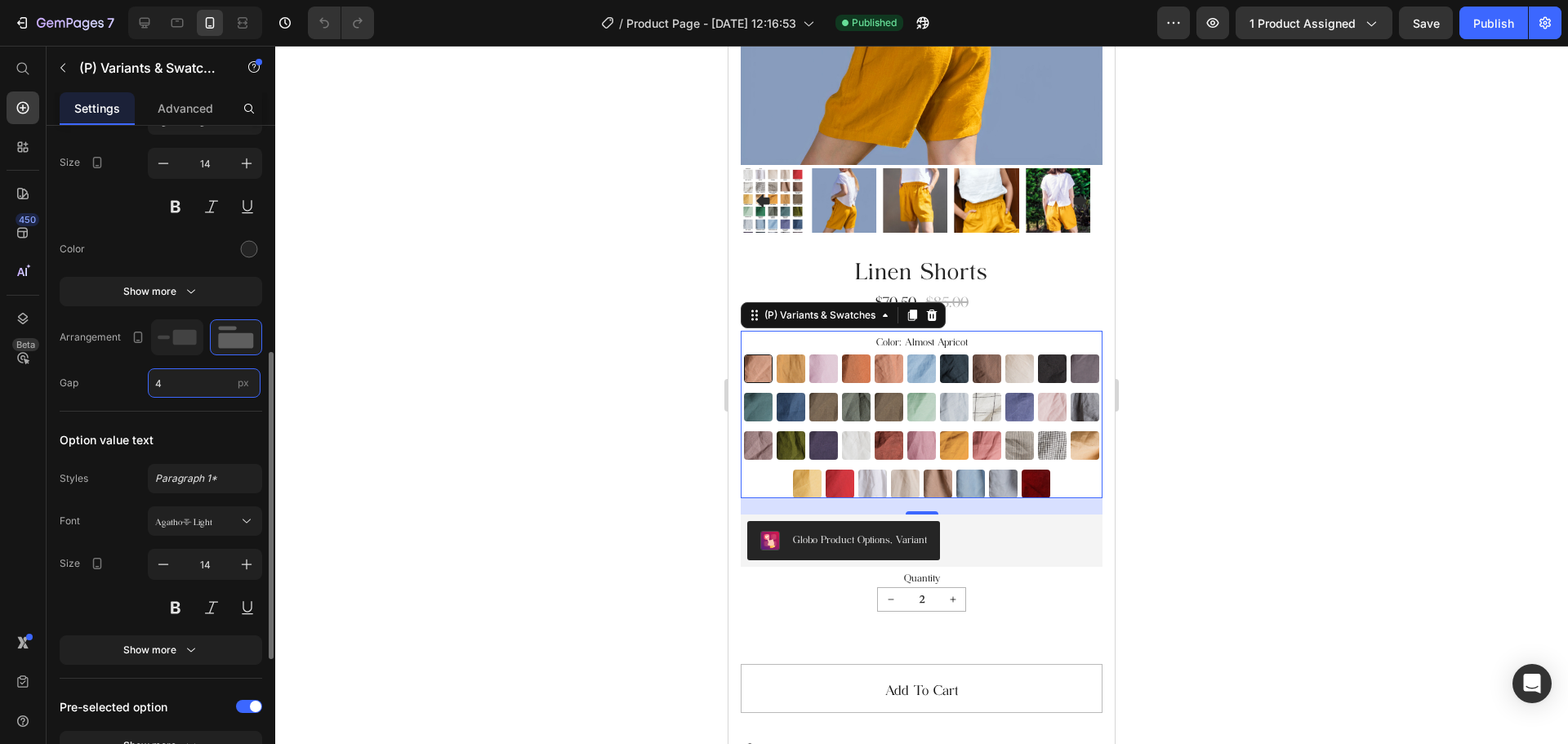 drag, startPoint x: 183, startPoint y: 382, endPoint x: 133, endPoint y: 381, distance: 50.01 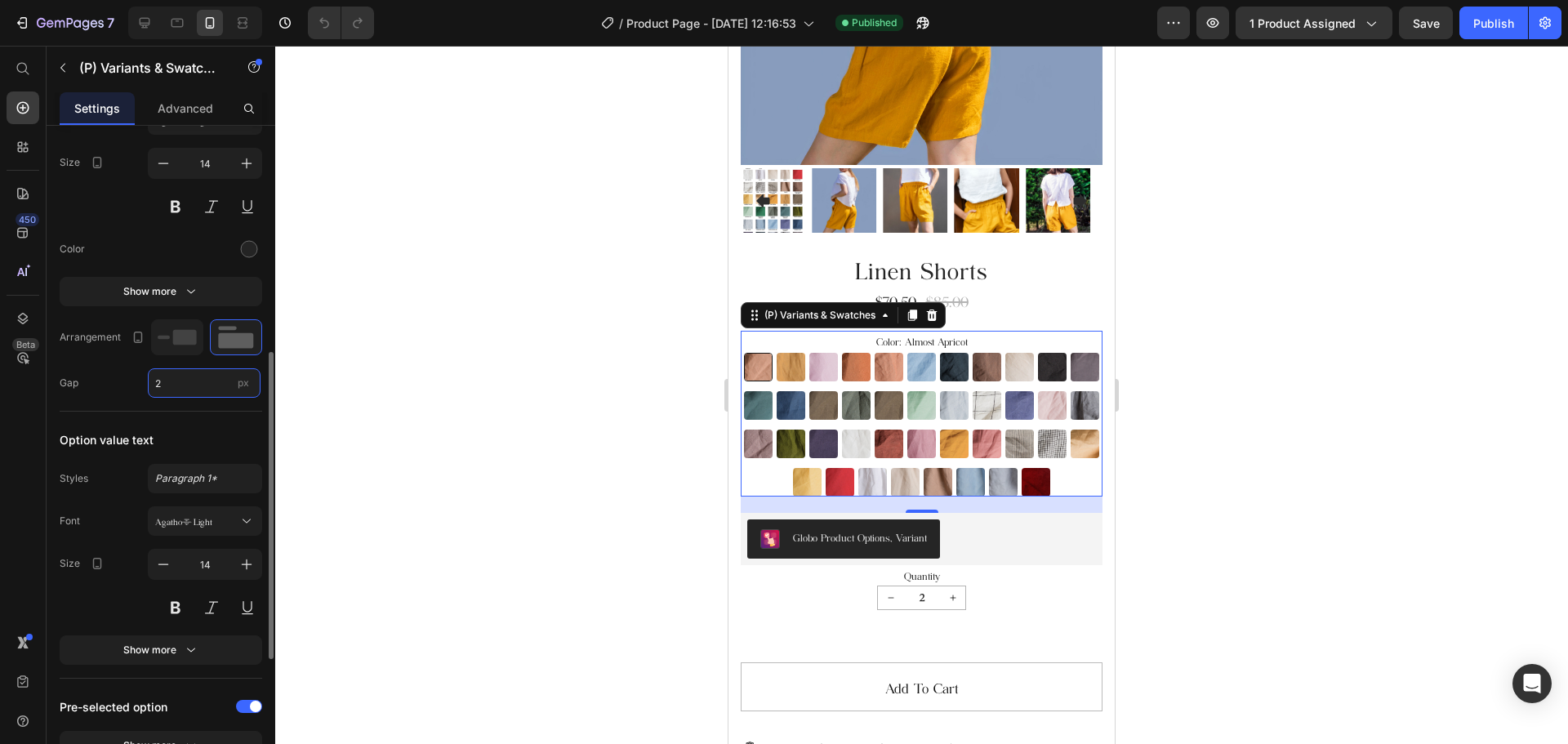 type on "2" 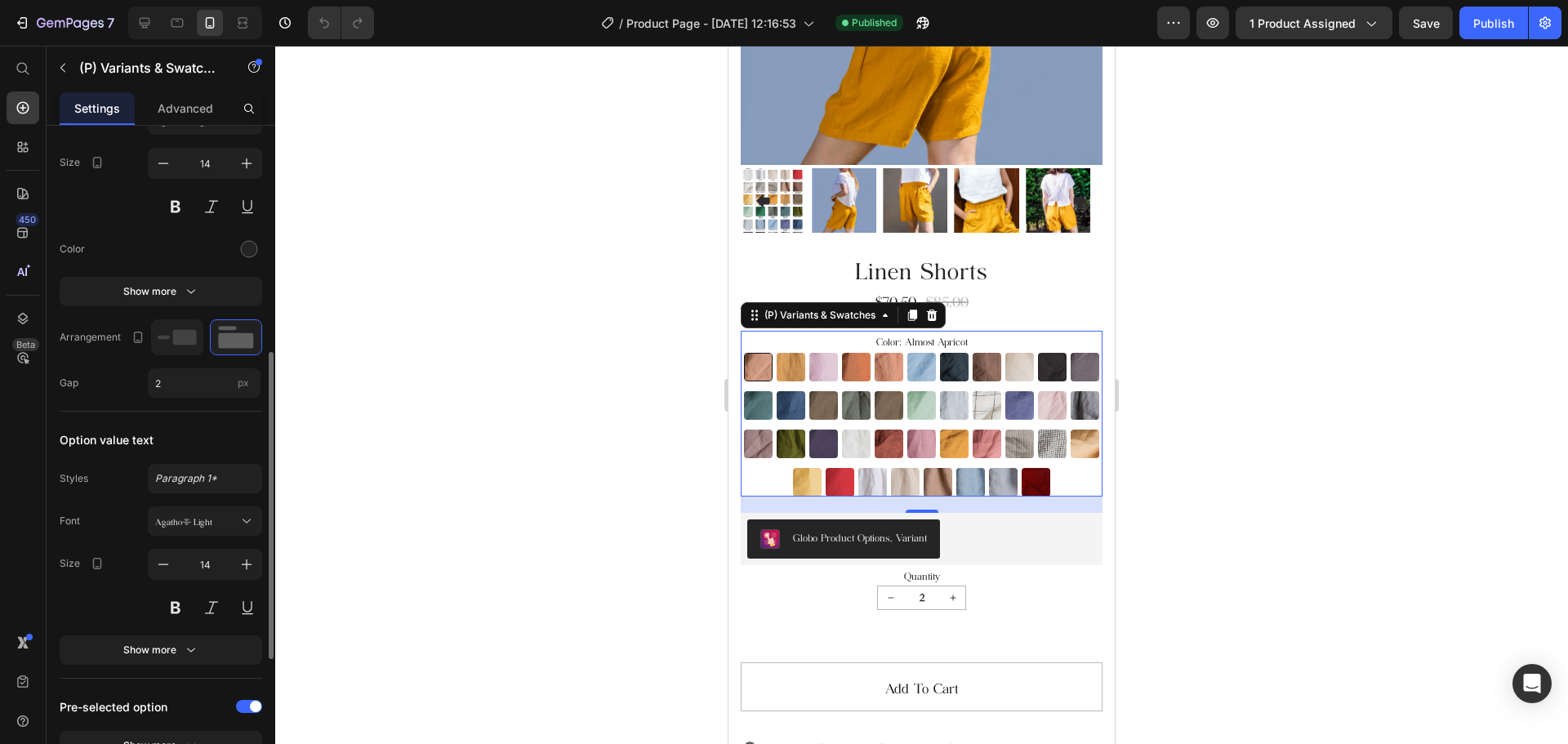 click on "Option value text" at bounding box center [161, 439] 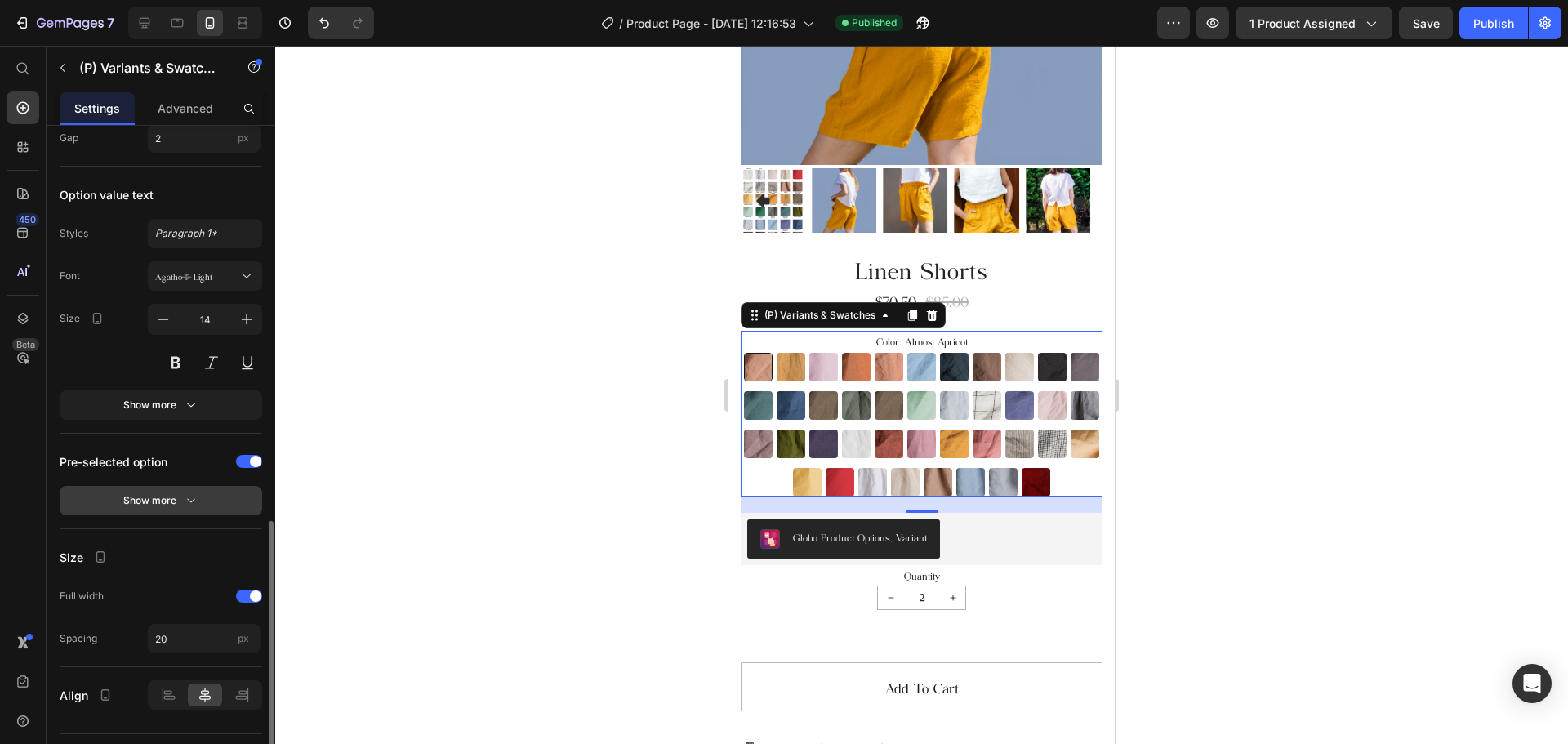 scroll, scrollTop: 773, scrollLeft: 0, axis: vertical 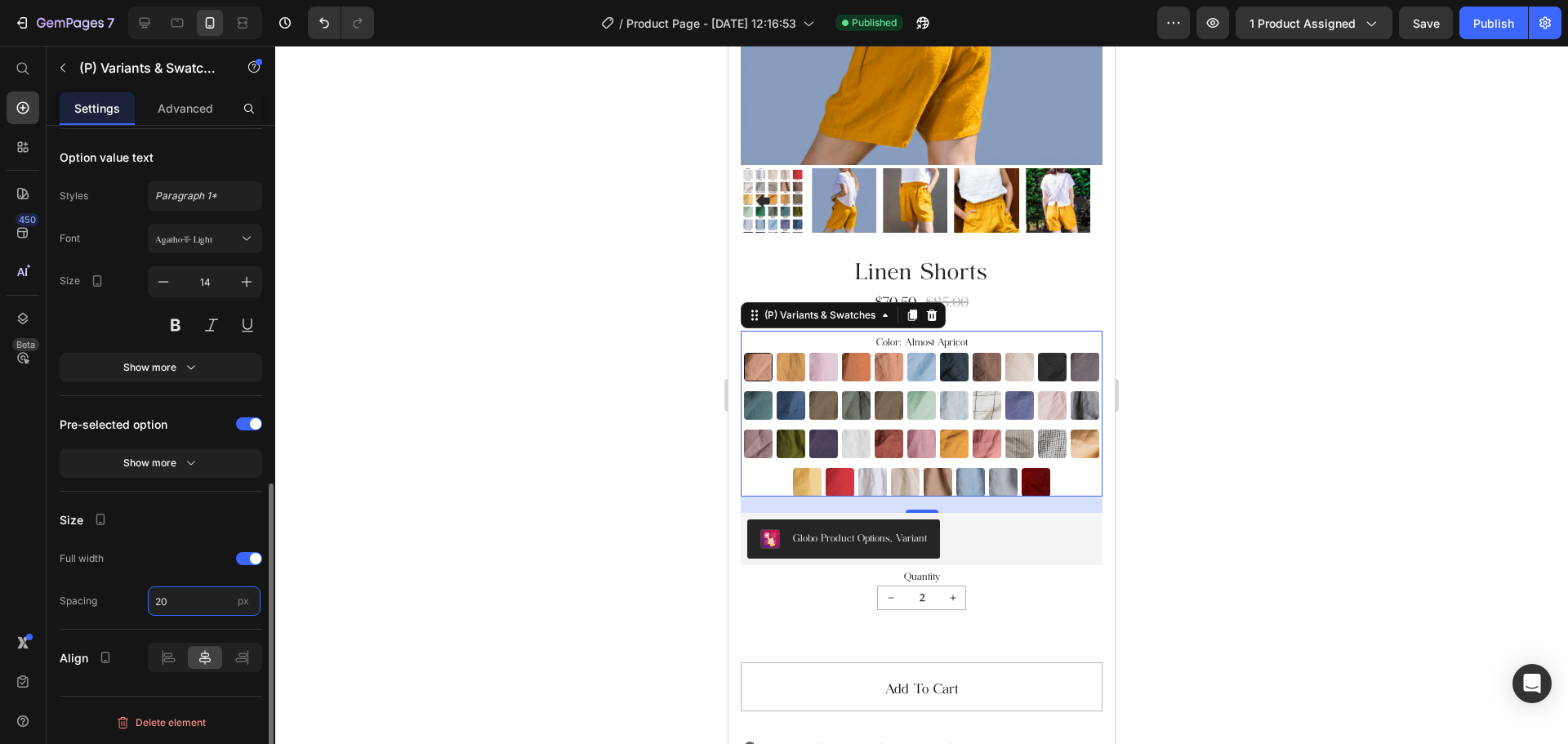 click on "20" at bounding box center [204, 601] 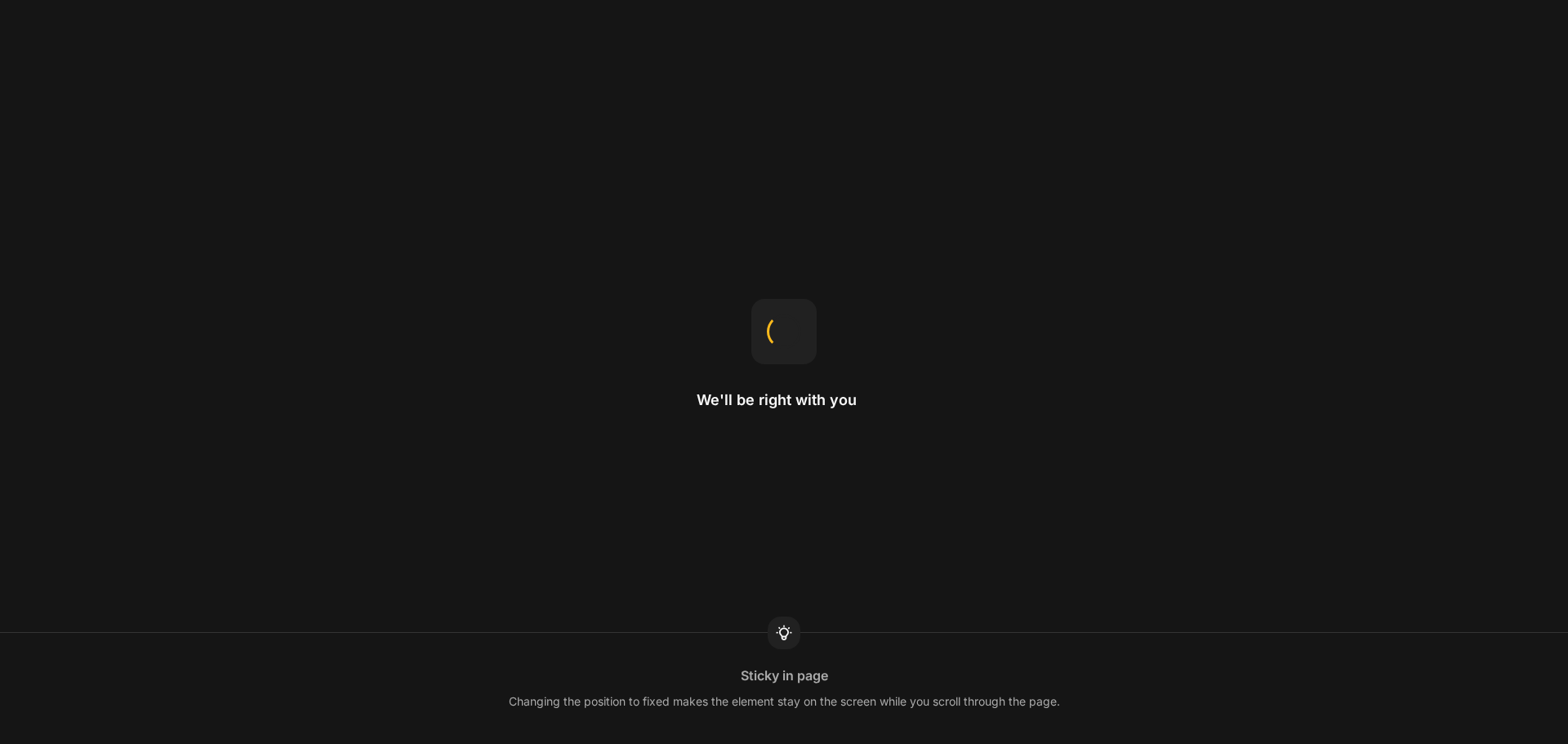 scroll, scrollTop: 0, scrollLeft: 0, axis: both 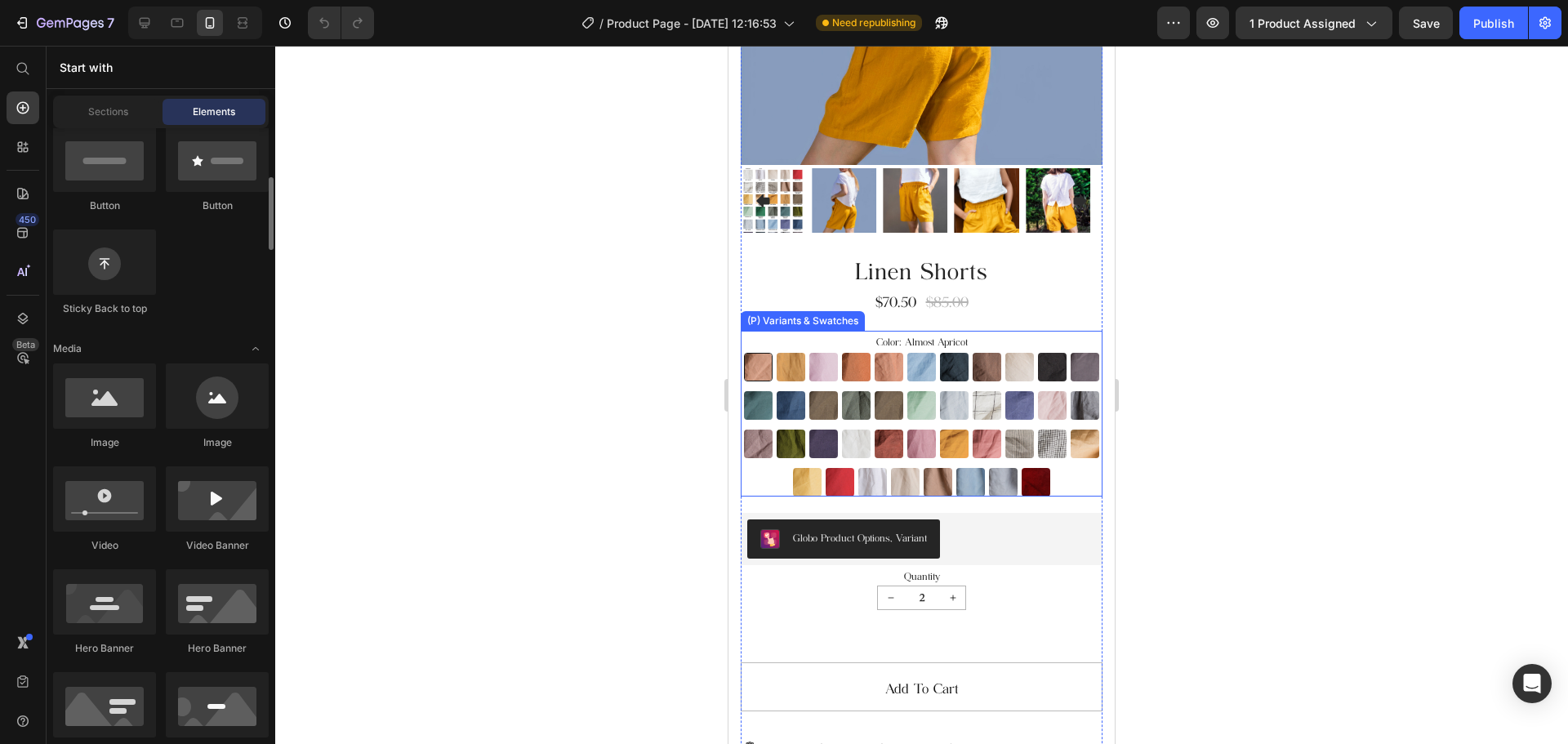 click on "Color: Almost Apricot Almost Apricot Almost Apricot Amber Yellow Amber Yellow Blushing Bride Blushing Bride Burnt Brick Burnt Brick Canyon Clay Canyon Clay Carolina blue Carolina blue Charcoal Blue Charcoal Blue Choclate Brown Choclate Brown Cream Cream Deep Black Deep Black Deep Grey Deep Grey Deep Sea Green Deep Sea Green Denim Blue Denim Blue Earth Brown Earth Brown Emerald Green Emerald Green Forest Green Forest Green Green Lily Green Lily Icy Blue Icy Blue Large Checks Large Checks Lavender Violet Lavender Violet Light Dusty Rose Light Dusty Rose Metallic Grey Metallic Grey Mocha Purple Mocha Purple Moss Green Moss Green Navy Blue Navy Blue Off-white Off-white Redwood Burl Redwood Burl Rose Royale Rose Royale Saffron Saffron Salmon Blush Salmon Blush Small & Thick Stripes Small & Thick Stripes Small Checks Small Checks Summer Melon Summer Melon Sunset Gold Sunset Gold Warm Red Warm Red White White Beige Beige Taupe Taupe Swedish Blue Swedish Blue Cool Grey Cool Grey Burgundry Burgundry" at bounding box center [921, 413] 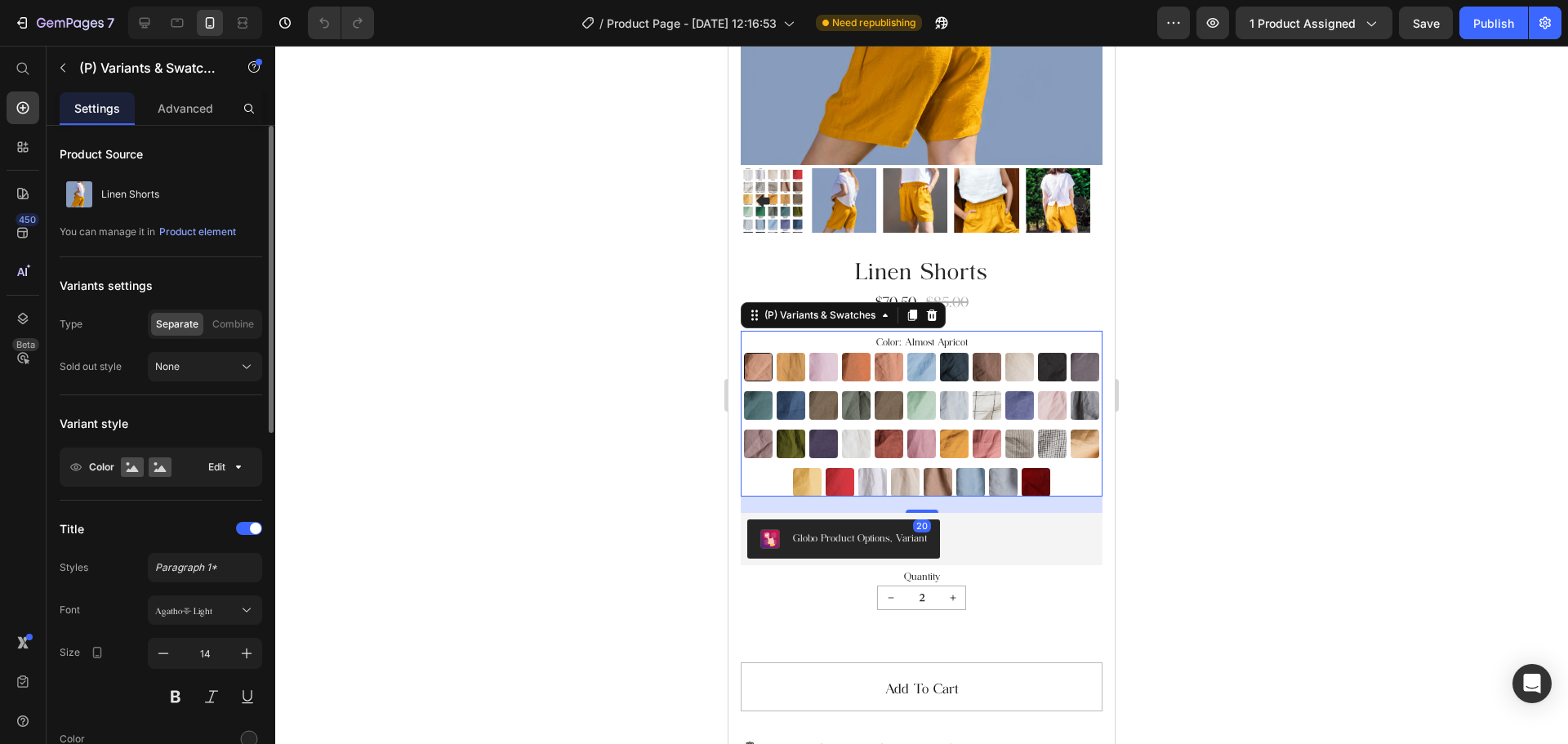 scroll, scrollTop: 0, scrollLeft: 0, axis: both 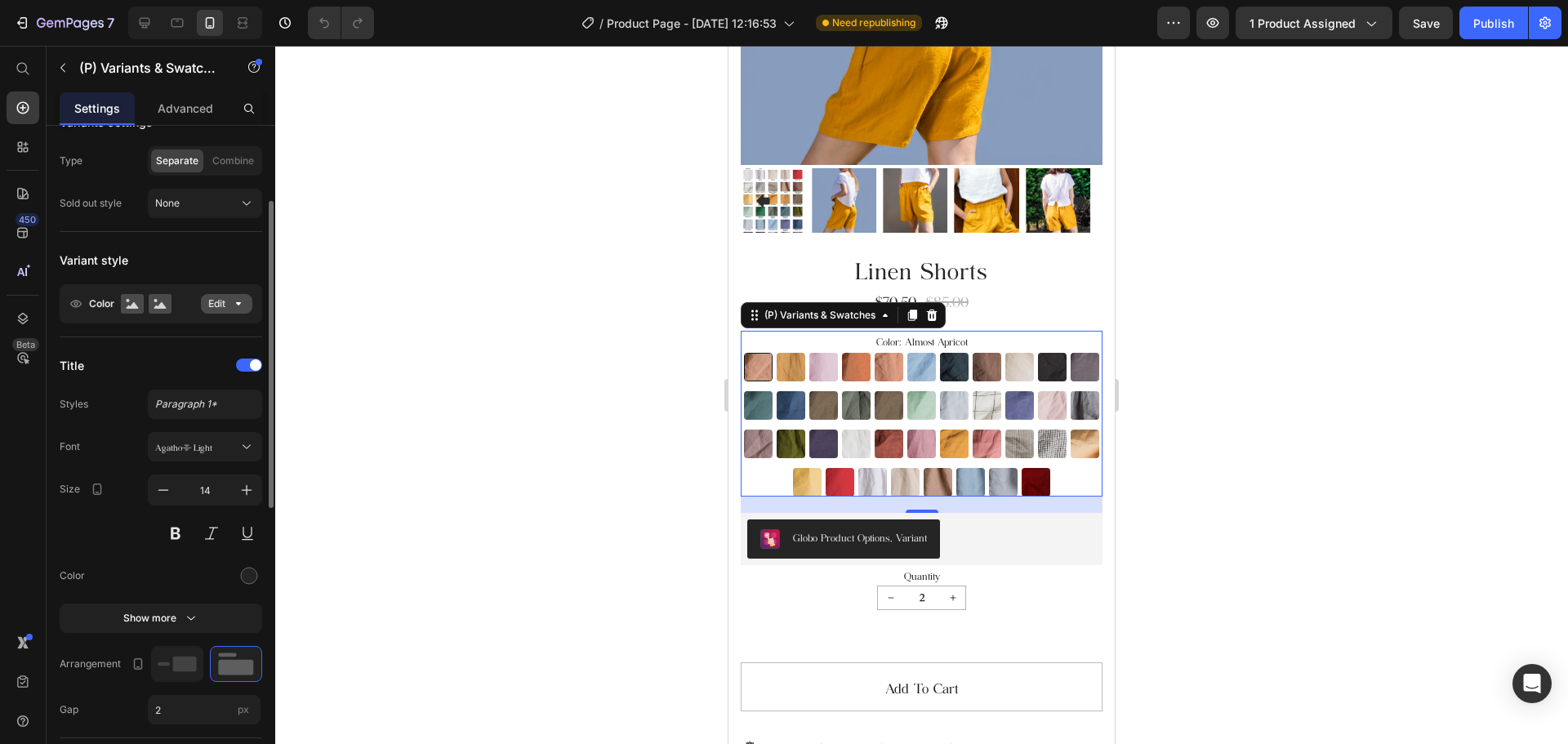 click 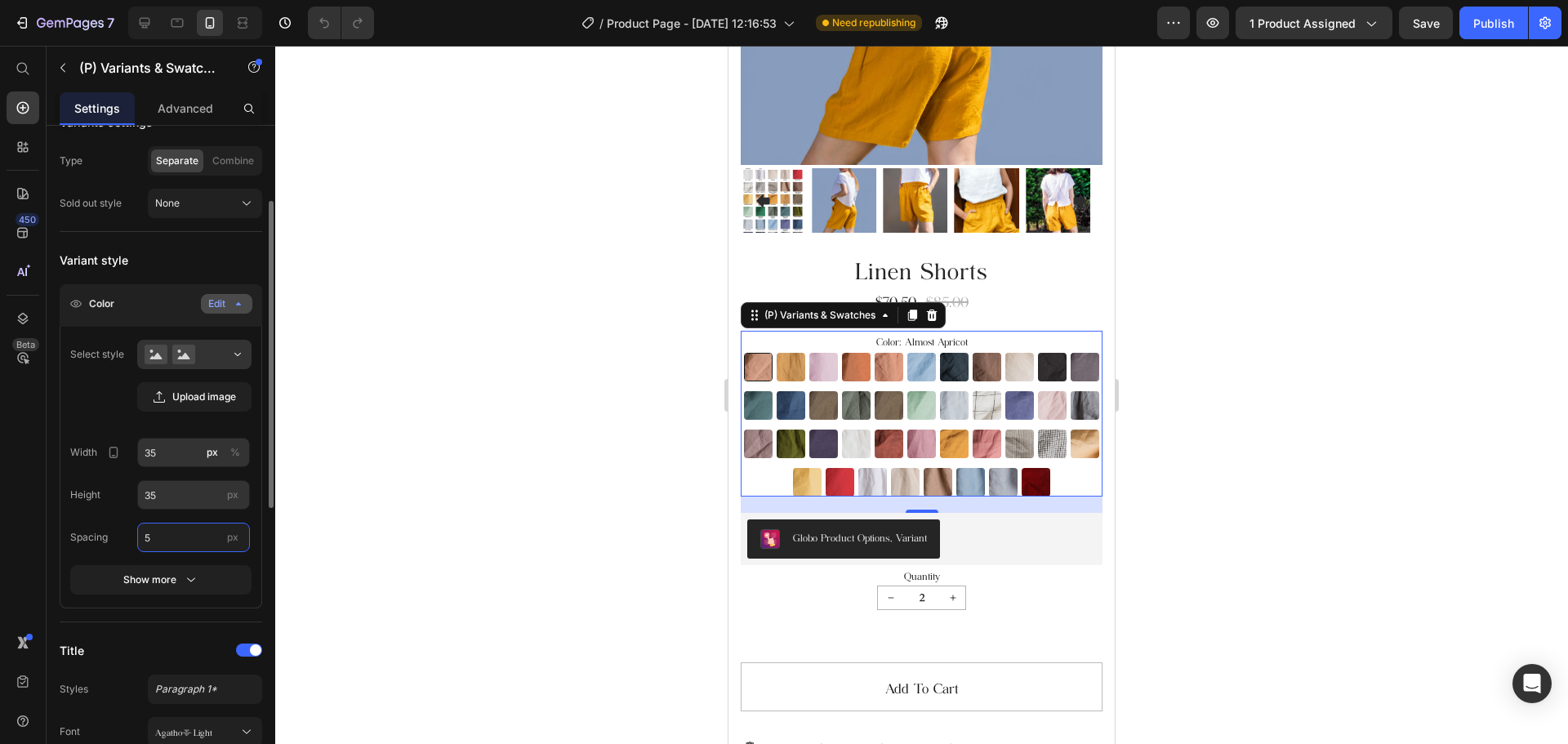 click on "5" at bounding box center (194, 537) 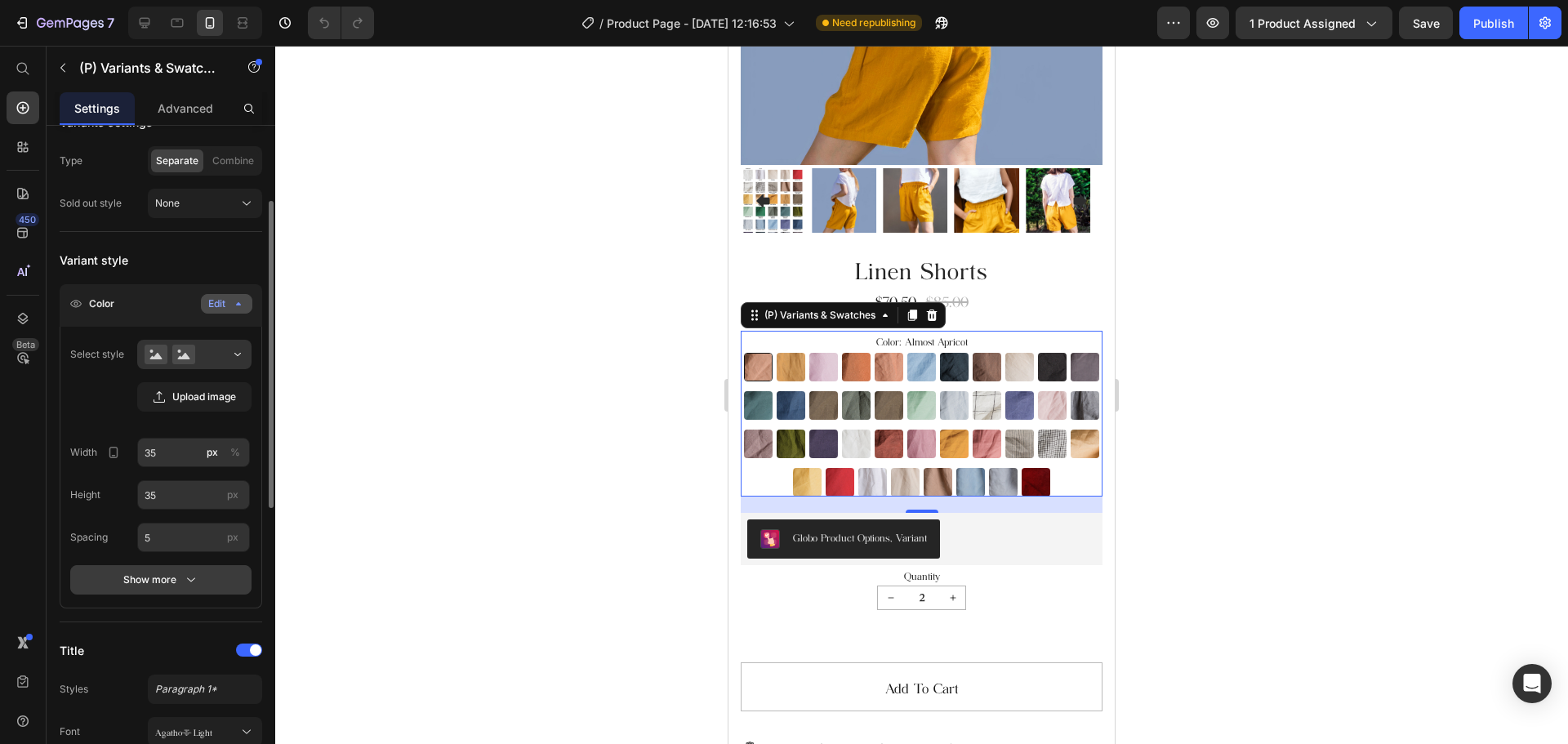 click on "Show more" at bounding box center [161, 580] 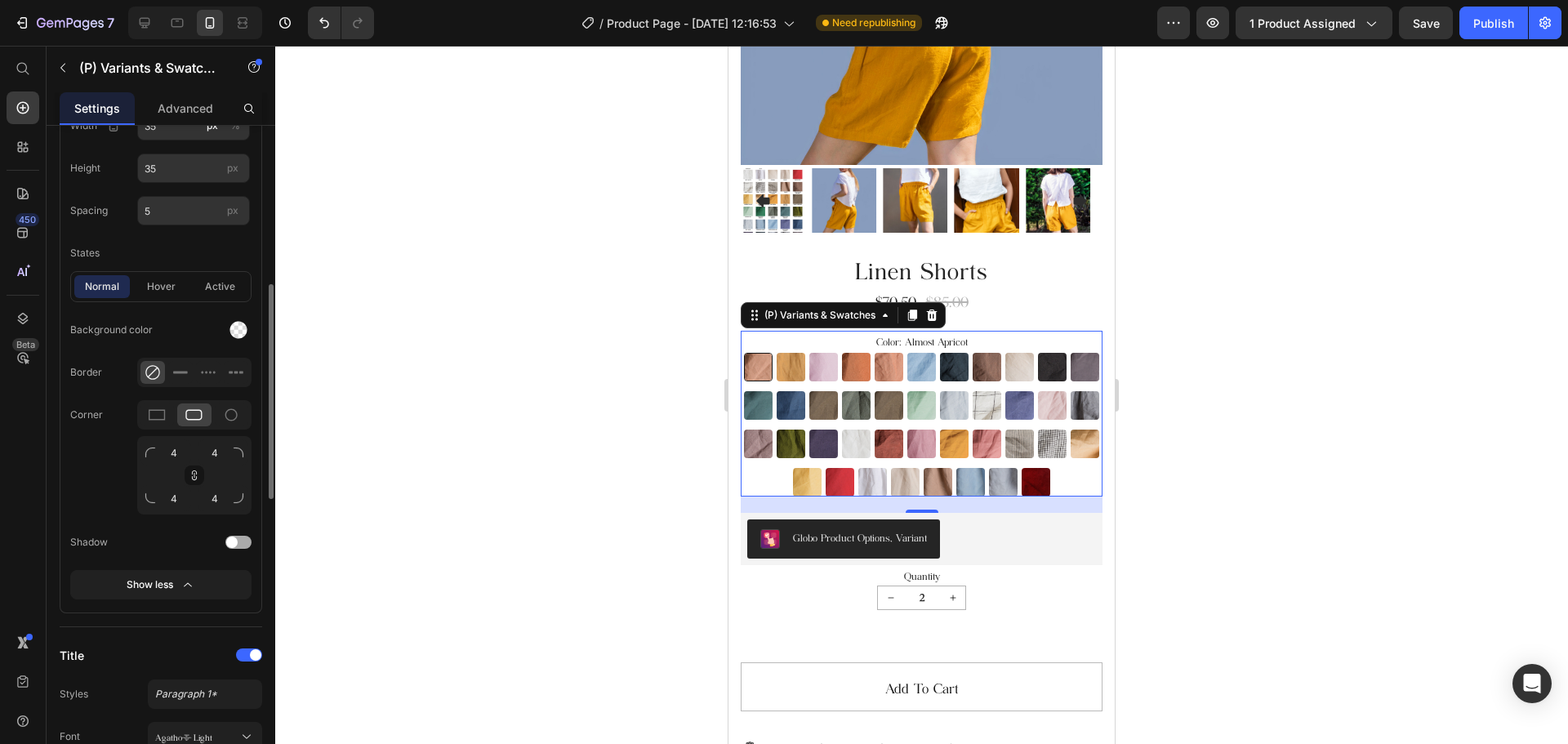 scroll, scrollTop: 327, scrollLeft: 0, axis: vertical 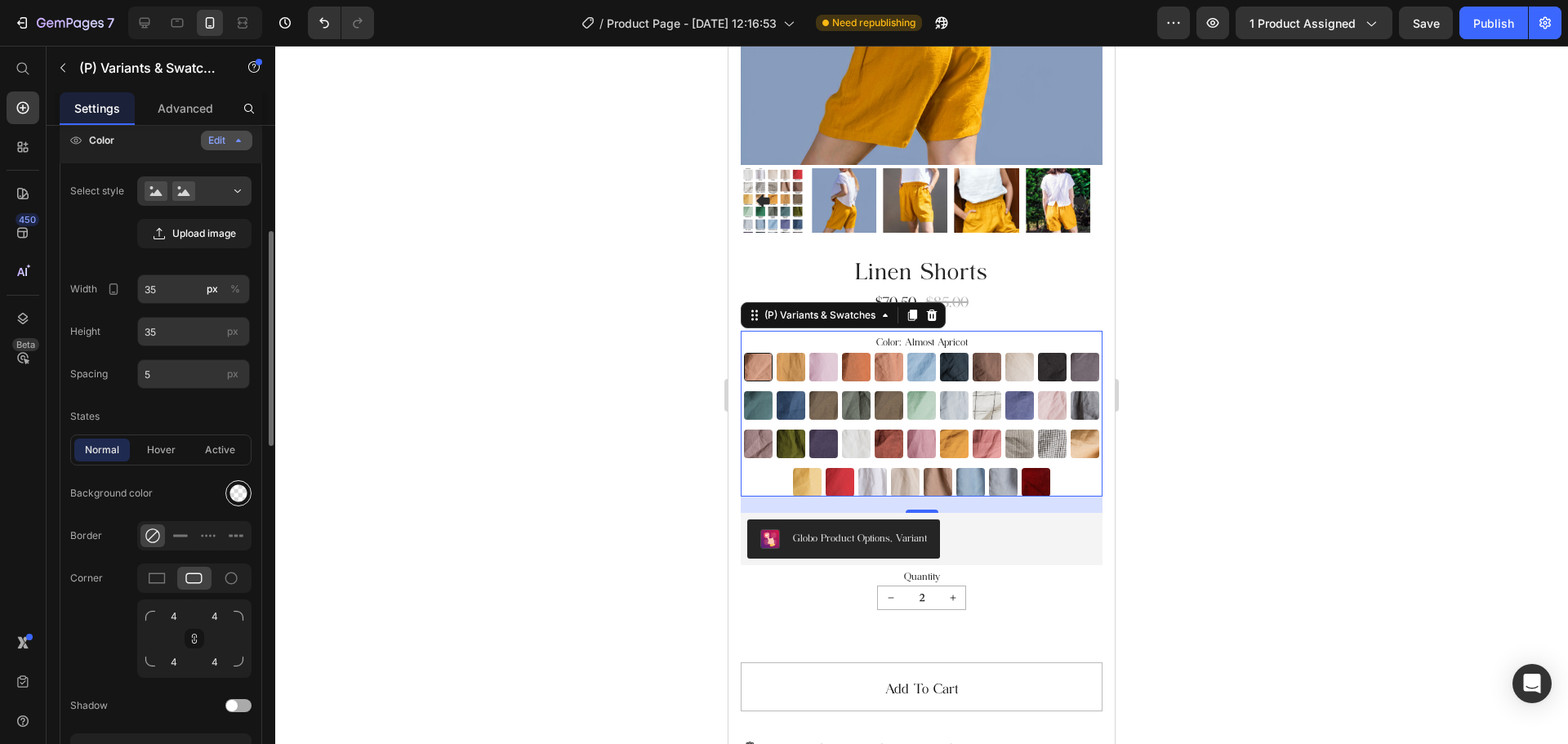 click at bounding box center (238, 493) 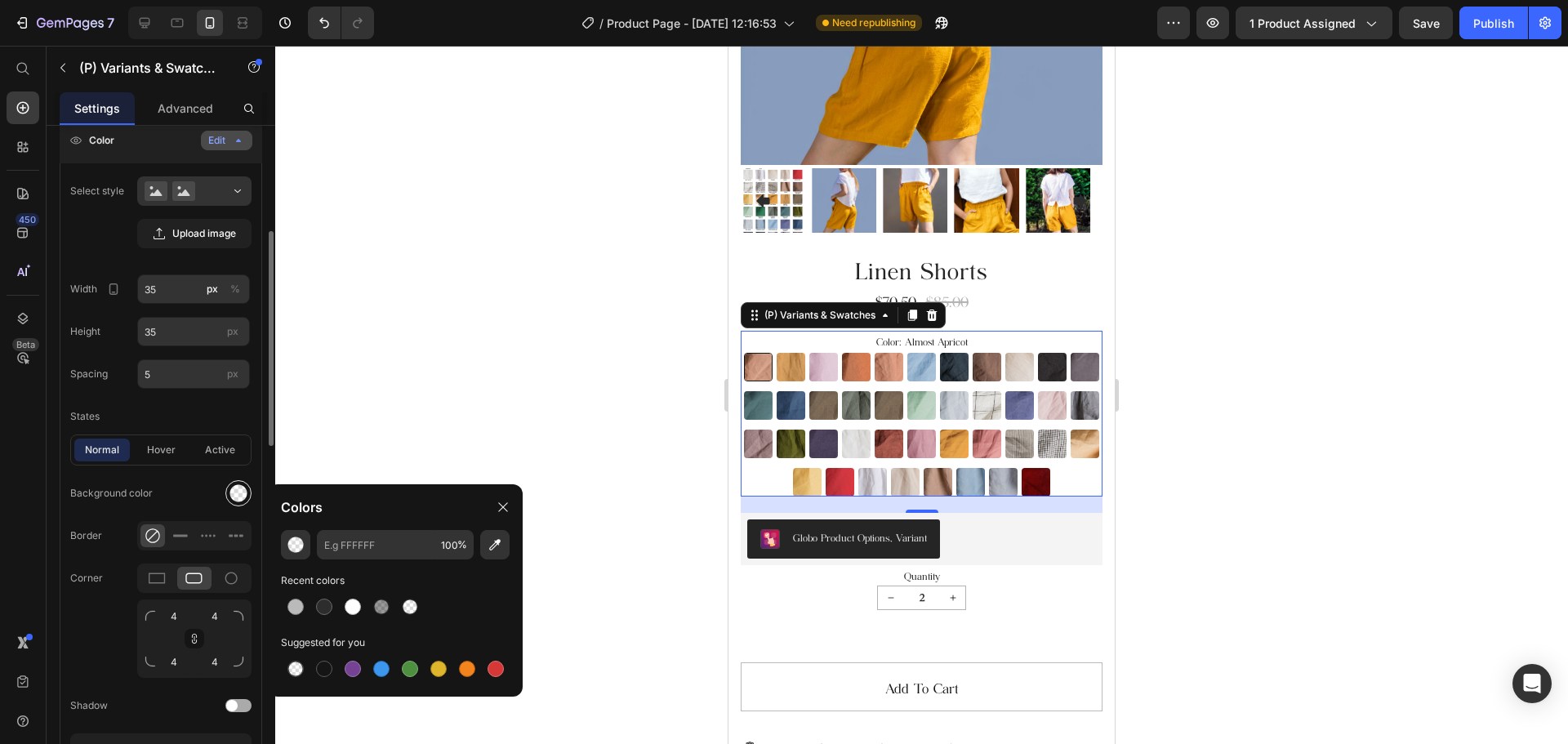 click at bounding box center (238, 493) 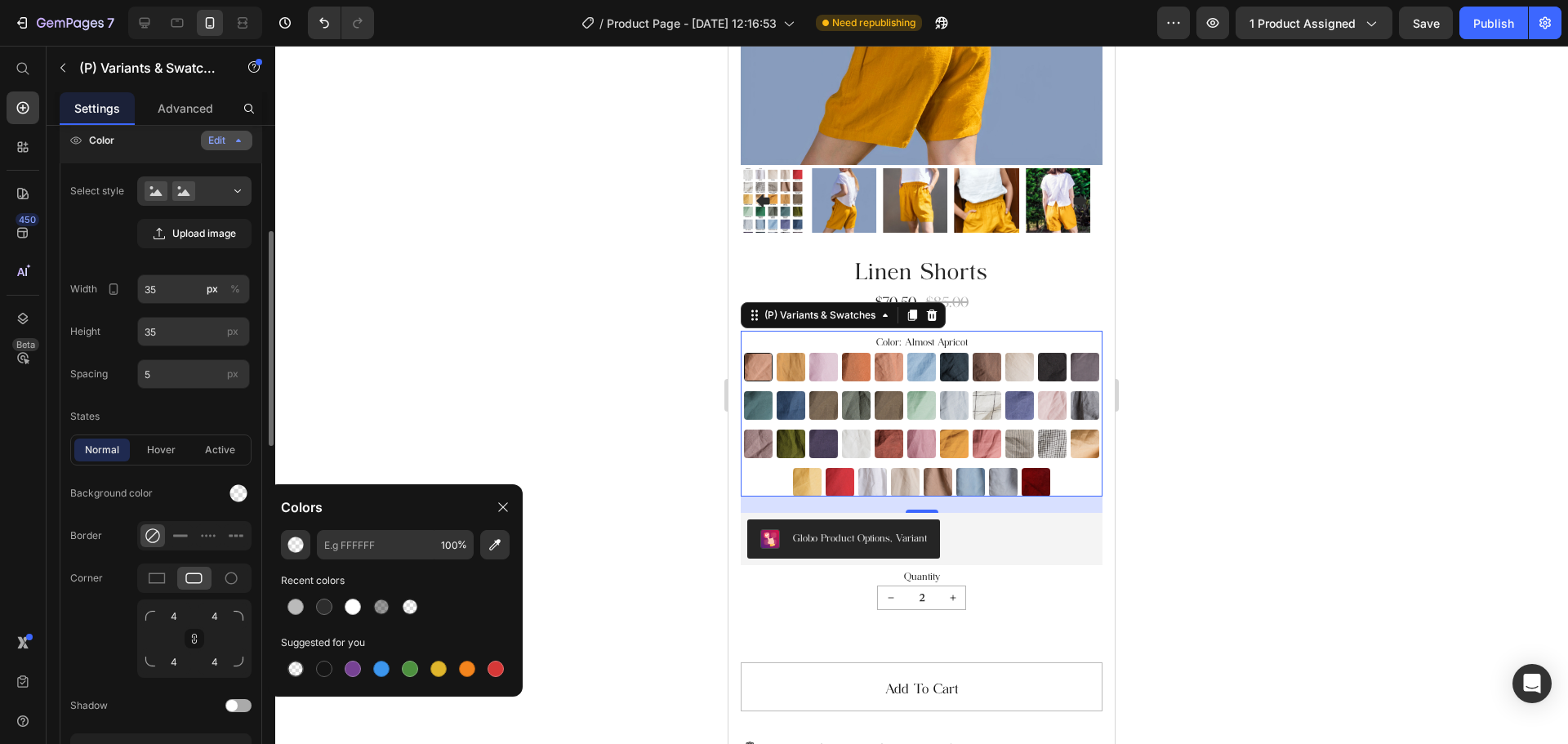 click on "Background color" at bounding box center (161, 493) 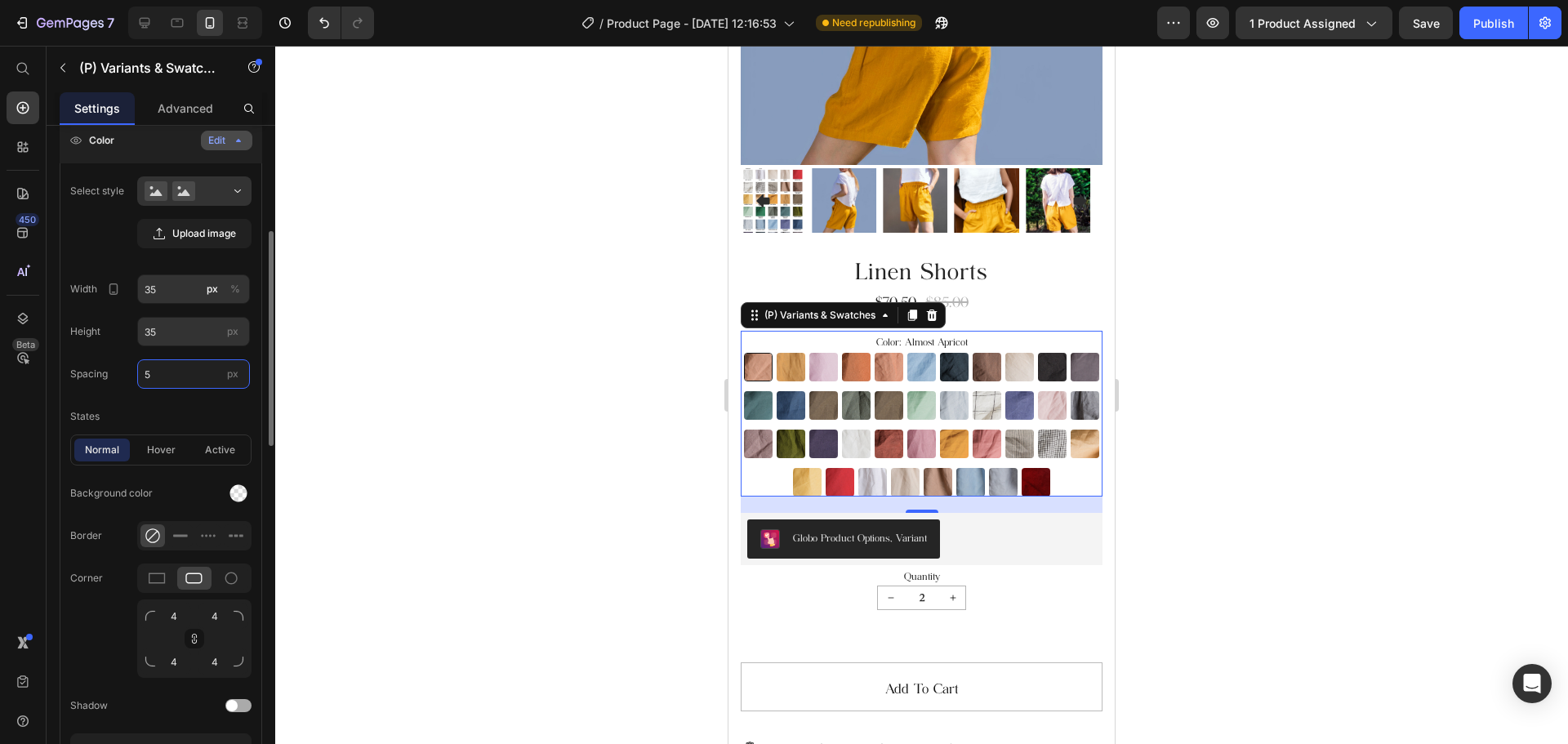 click on "5" at bounding box center [194, 374] 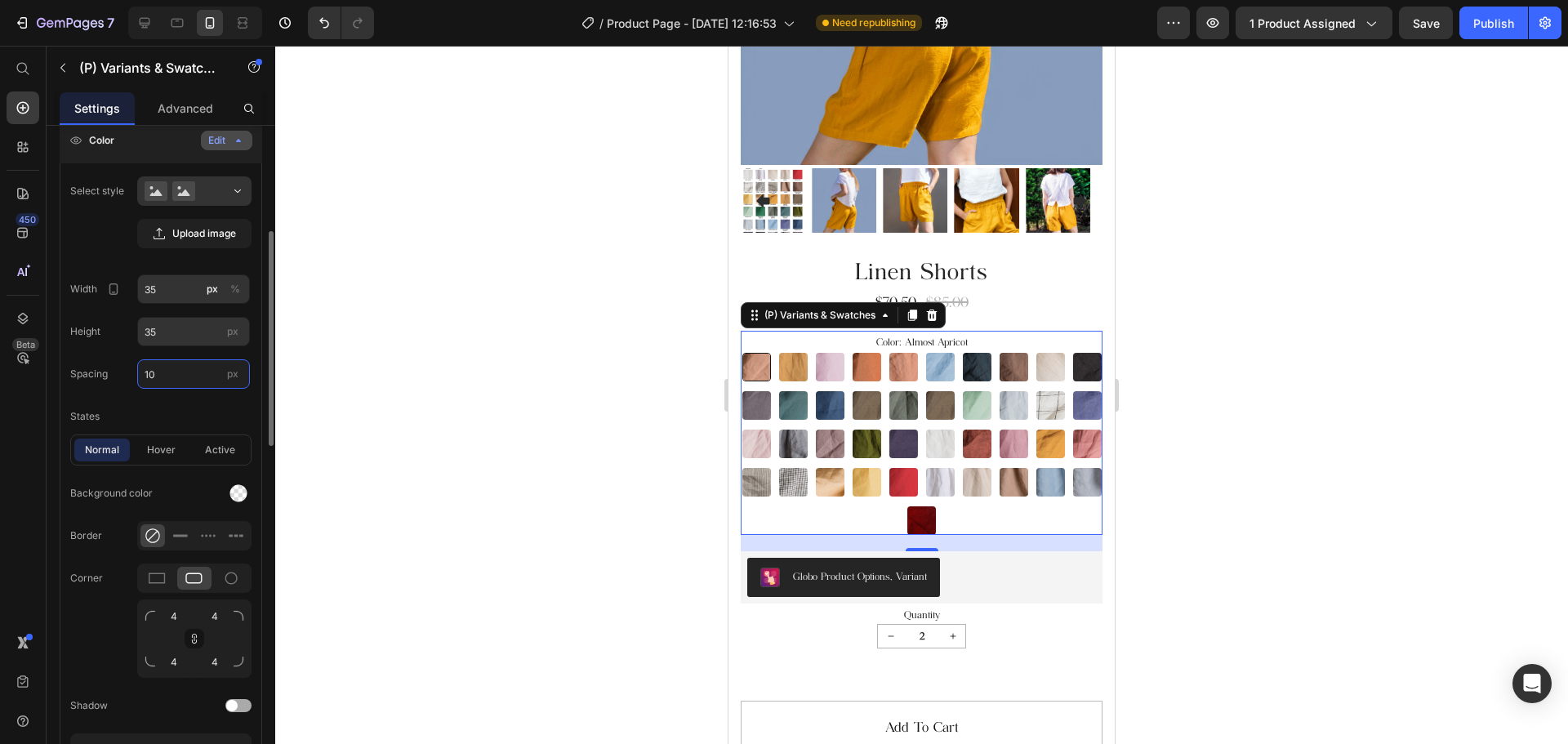 type on "10" 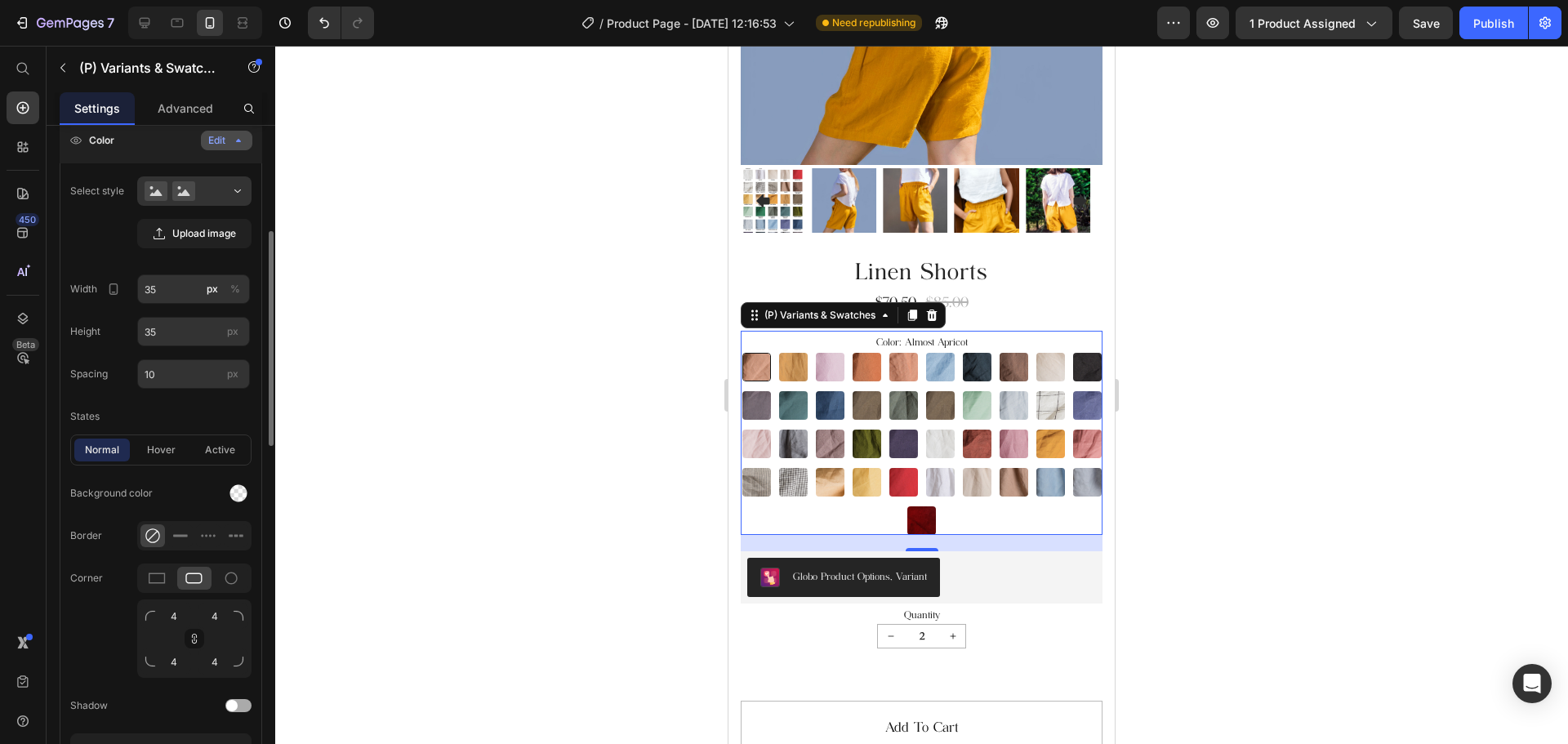 click on "States" 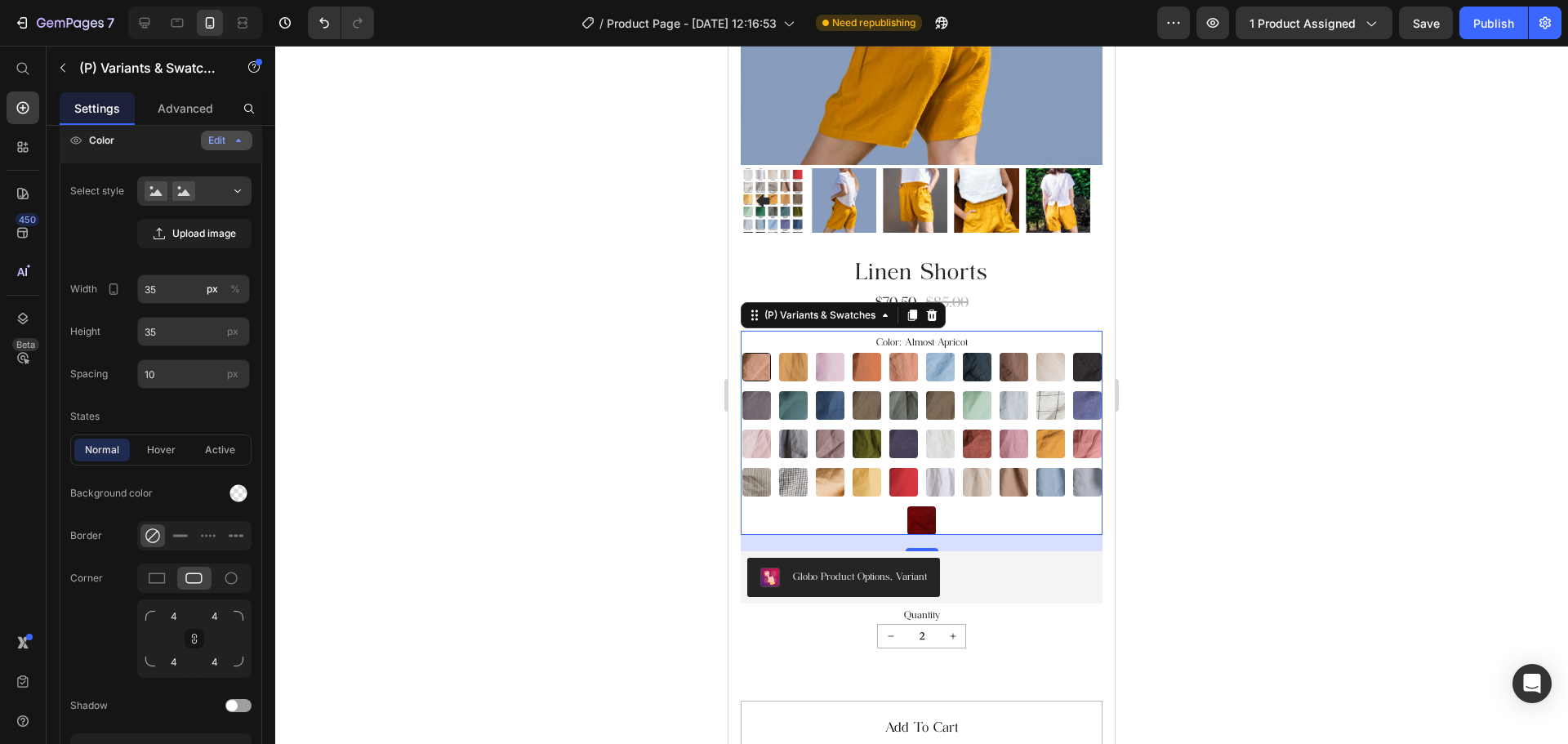 click 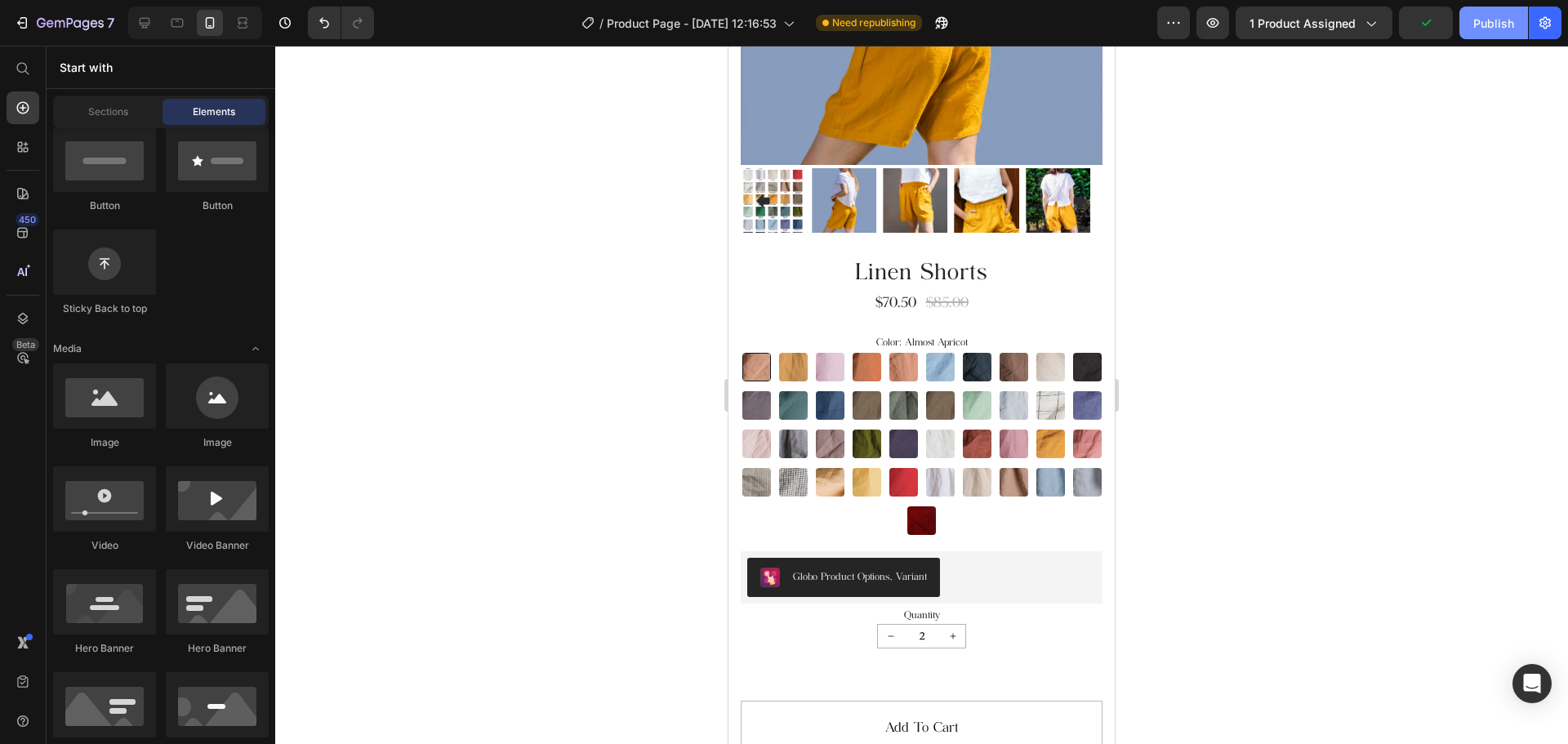 click on "Publish" at bounding box center [1494, 23] 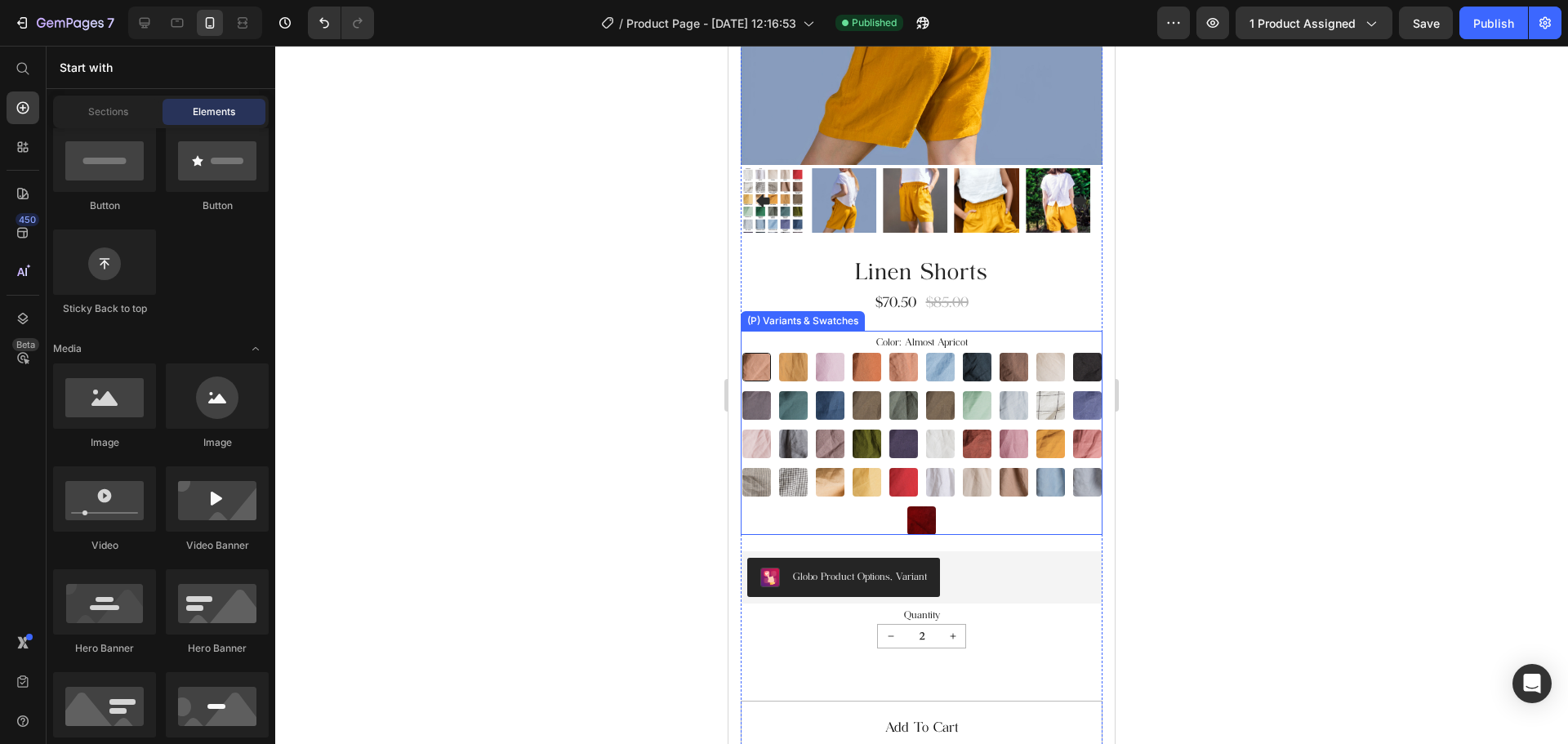 click on "Almost Apricot Almost Apricot Amber Yellow Amber Yellow Blushing Bride Blushing Bride Burnt Brick Burnt Brick Canyon Clay Canyon Clay Carolina blue Carolina blue Charcoal Blue Charcoal Blue Choclate Brown Choclate Brown Cream Cream Deep Black Deep Black Deep Grey Deep Grey Deep Sea Green Deep Sea Green Denim Blue Denim Blue Earth Brown Earth Brown Emerald Green Emerald Green Forest Green Forest Green Green Lily Green Lily Icy Blue Icy Blue Large Checks Large Checks Lavender Violet Lavender Violet Light Dusty Rose Light Dusty Rose Metallic Grey Metallic Grey Mocha Purple Mocha Purple Moss Green Moss Green Navy Blue Navy Blue Off-white Off-white Redwood Burl Redwood Burl Rose Royale Rose Royale Saffron Saffron Salmon Blush Salmon Blush Small & Thick Stripes Small & Thick Stripes Small Checks Small Checks Summer Melon Summer Melon Sunset Gold Sunset Gold Warm Red Warm Red White White Beige Beige Taupe Taupe Swedish Blue Swedish Blue Cool Grey Cool Grey Burgundry Burgundry" at bounding box center [921, 443] 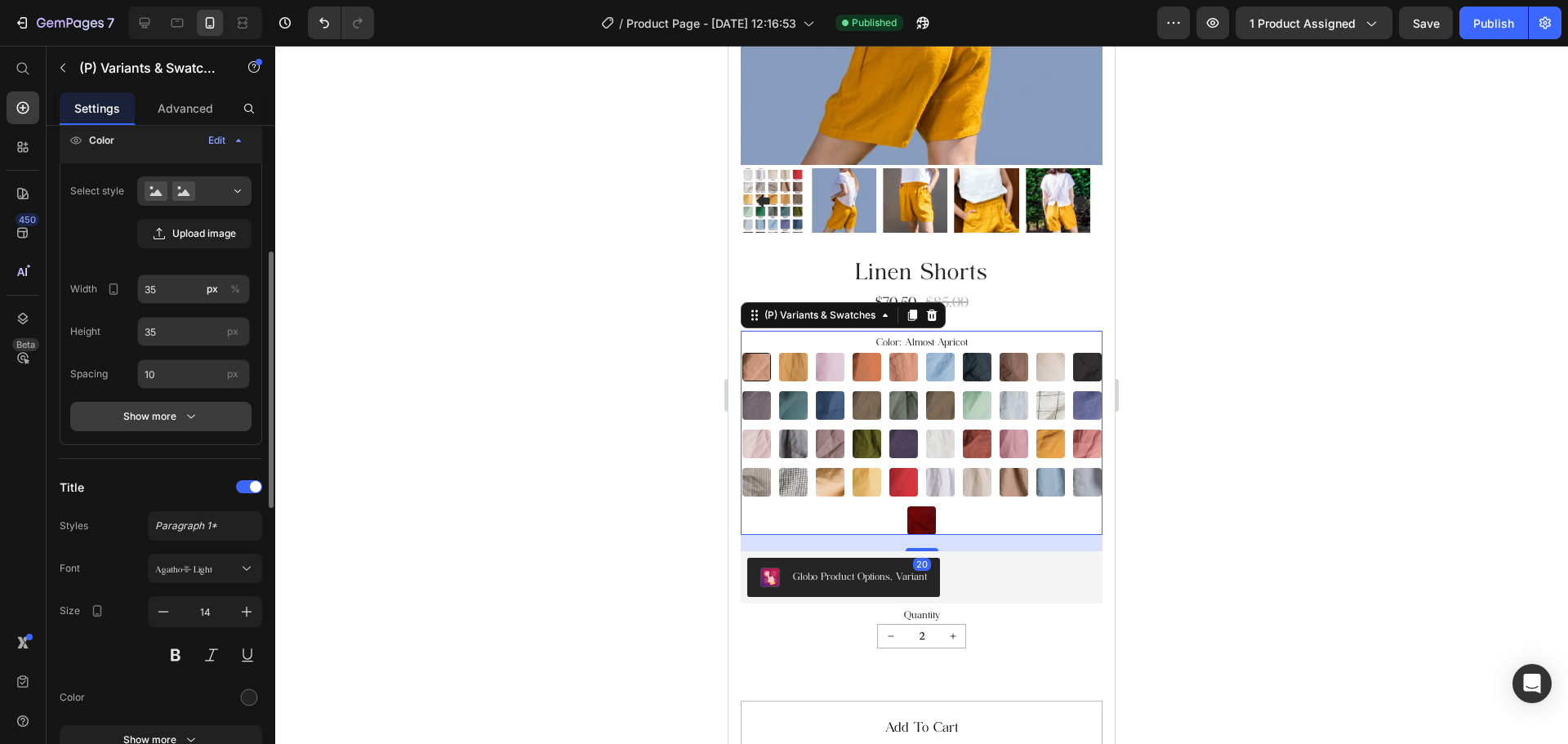 click on "Show more" at bounding box center [161, 417] 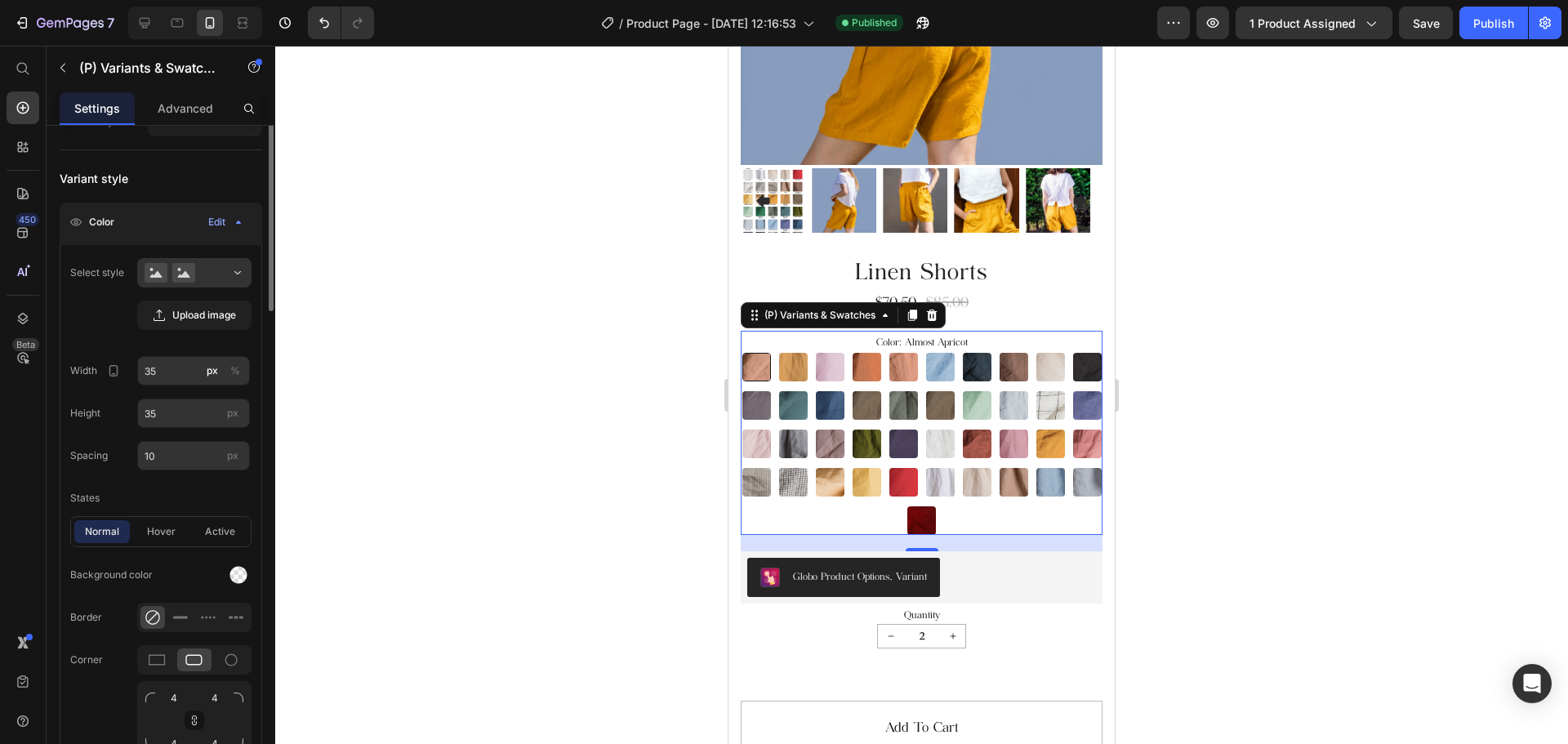 scroll, scrollTop: 163, scrollLeft: 0, axis: vertical 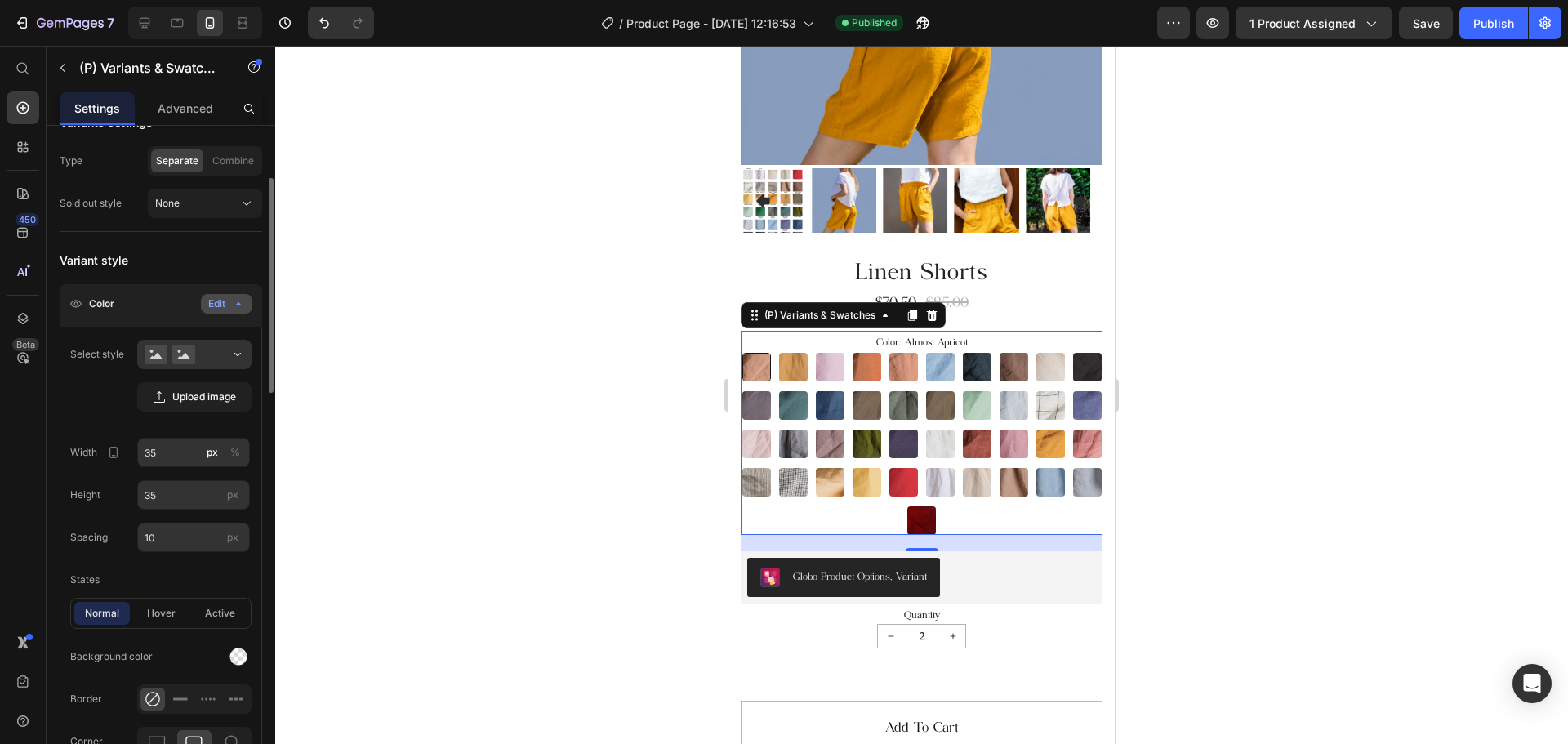 click on "Edit" 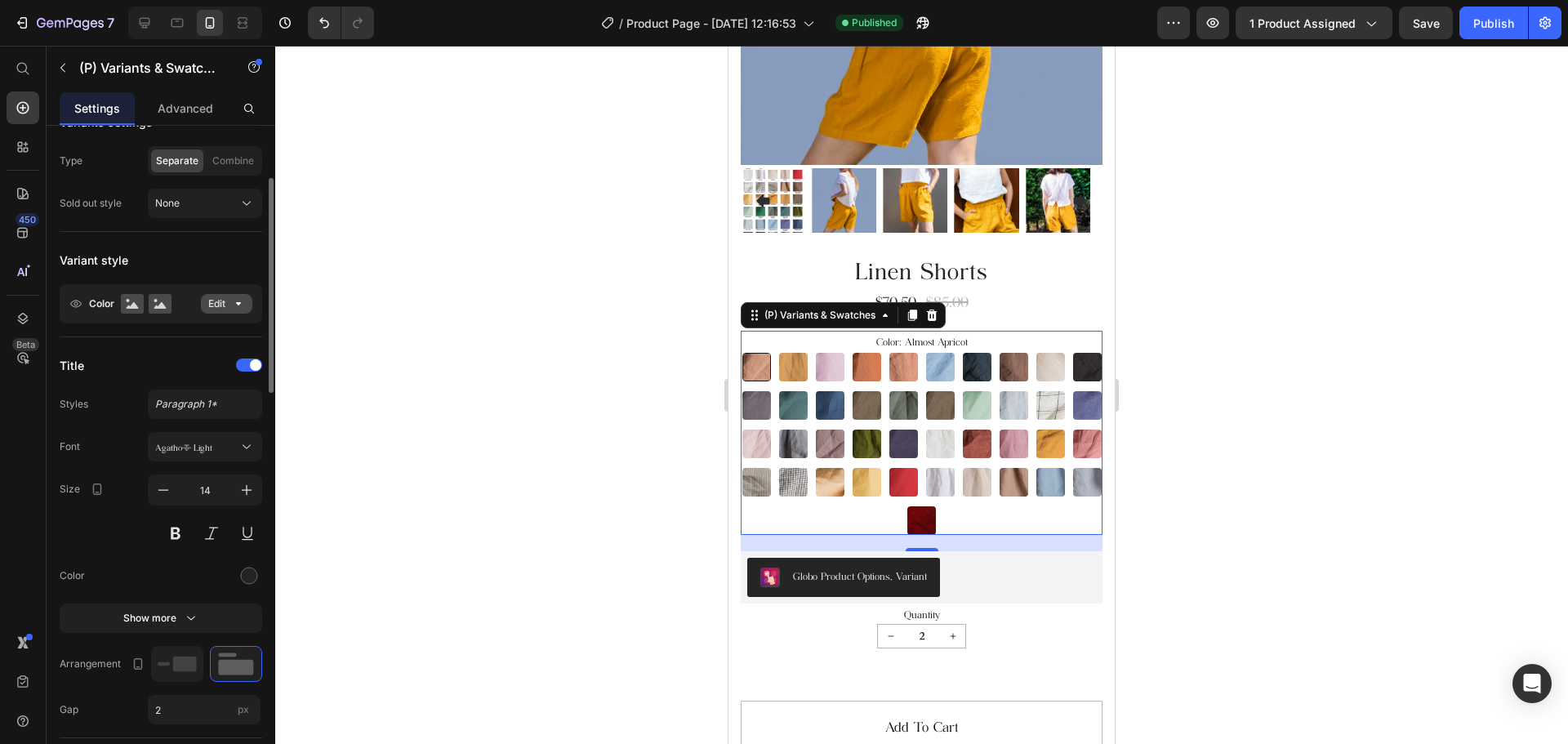click on "Edit" 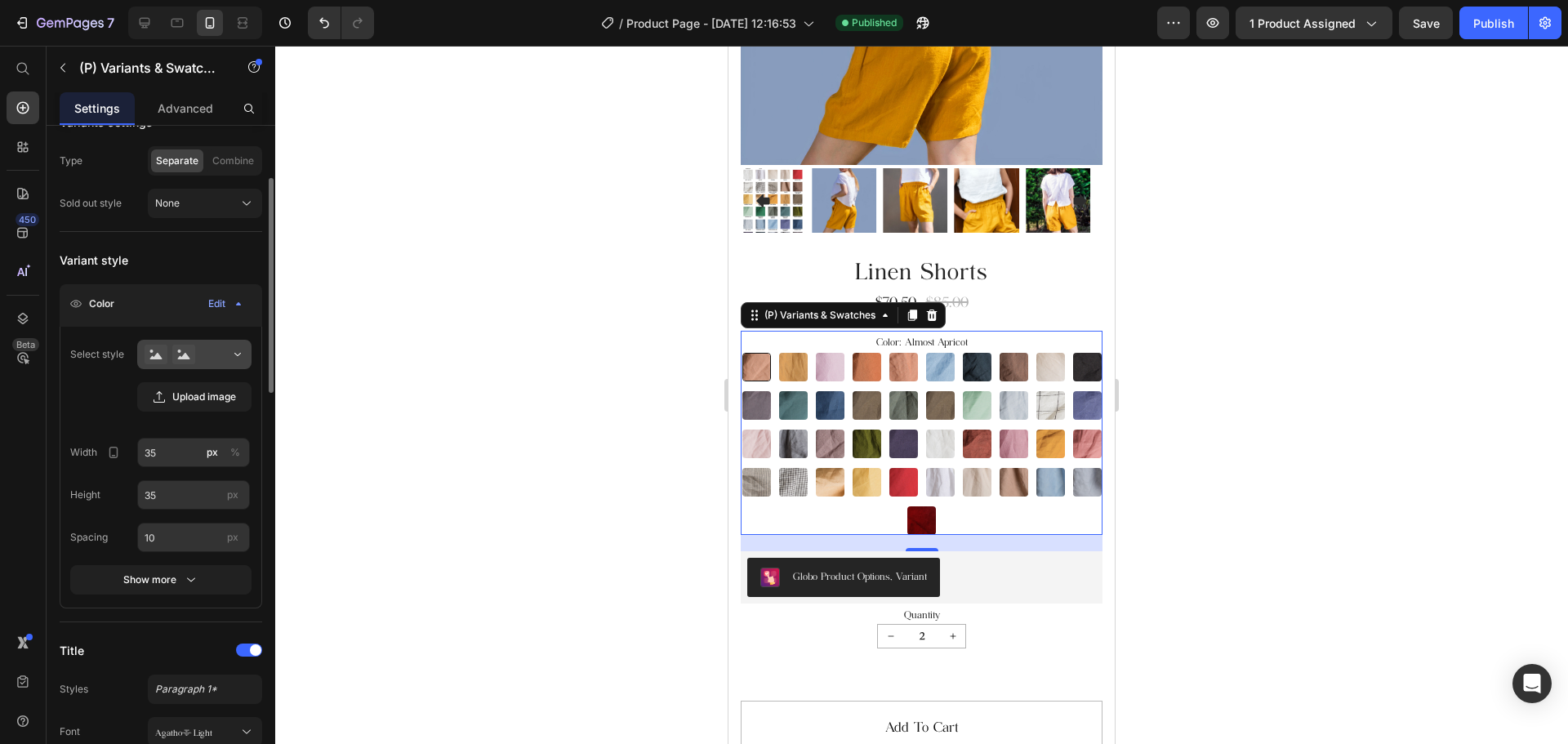 click at bounding box center (194, 354) 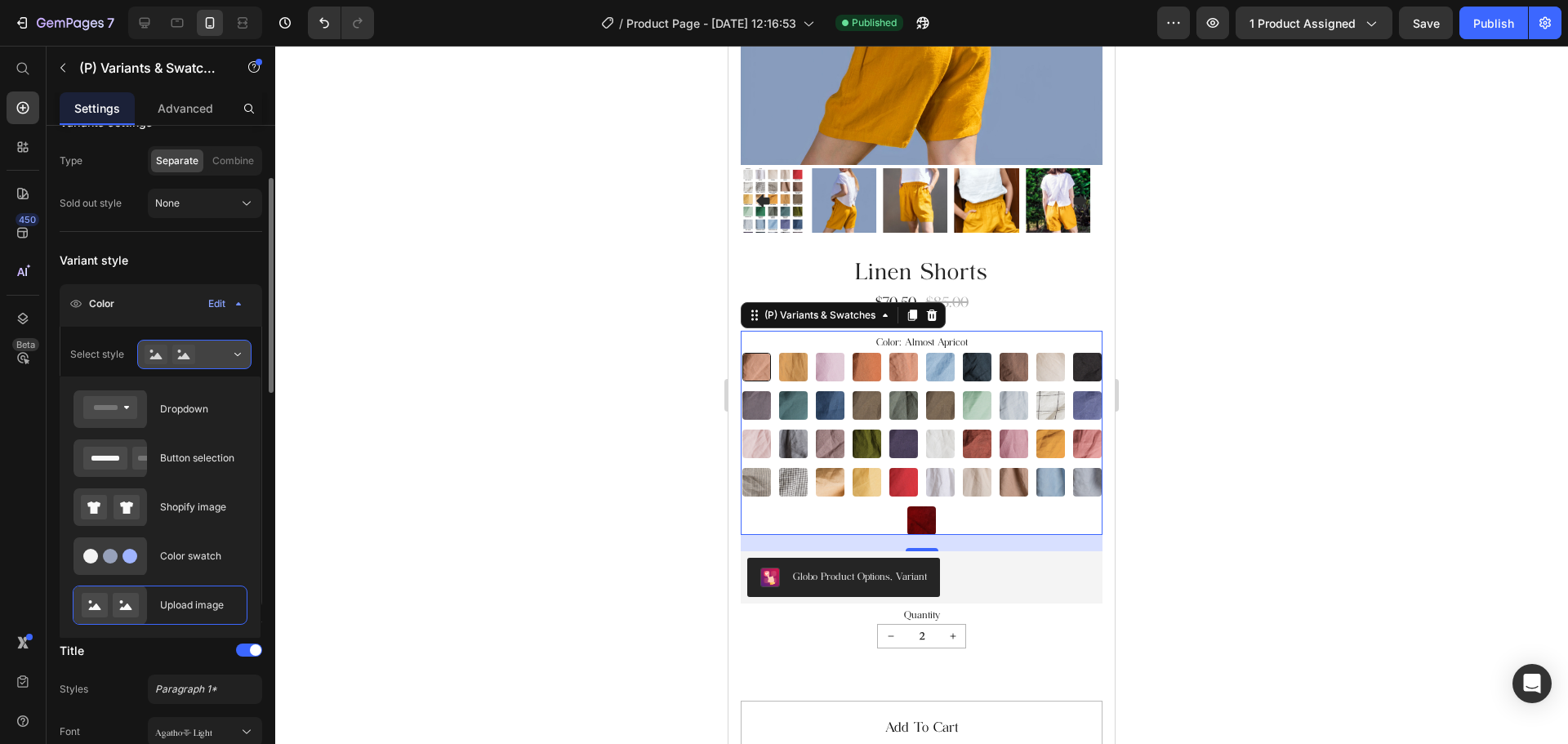 click at bounding box center (194, 354) 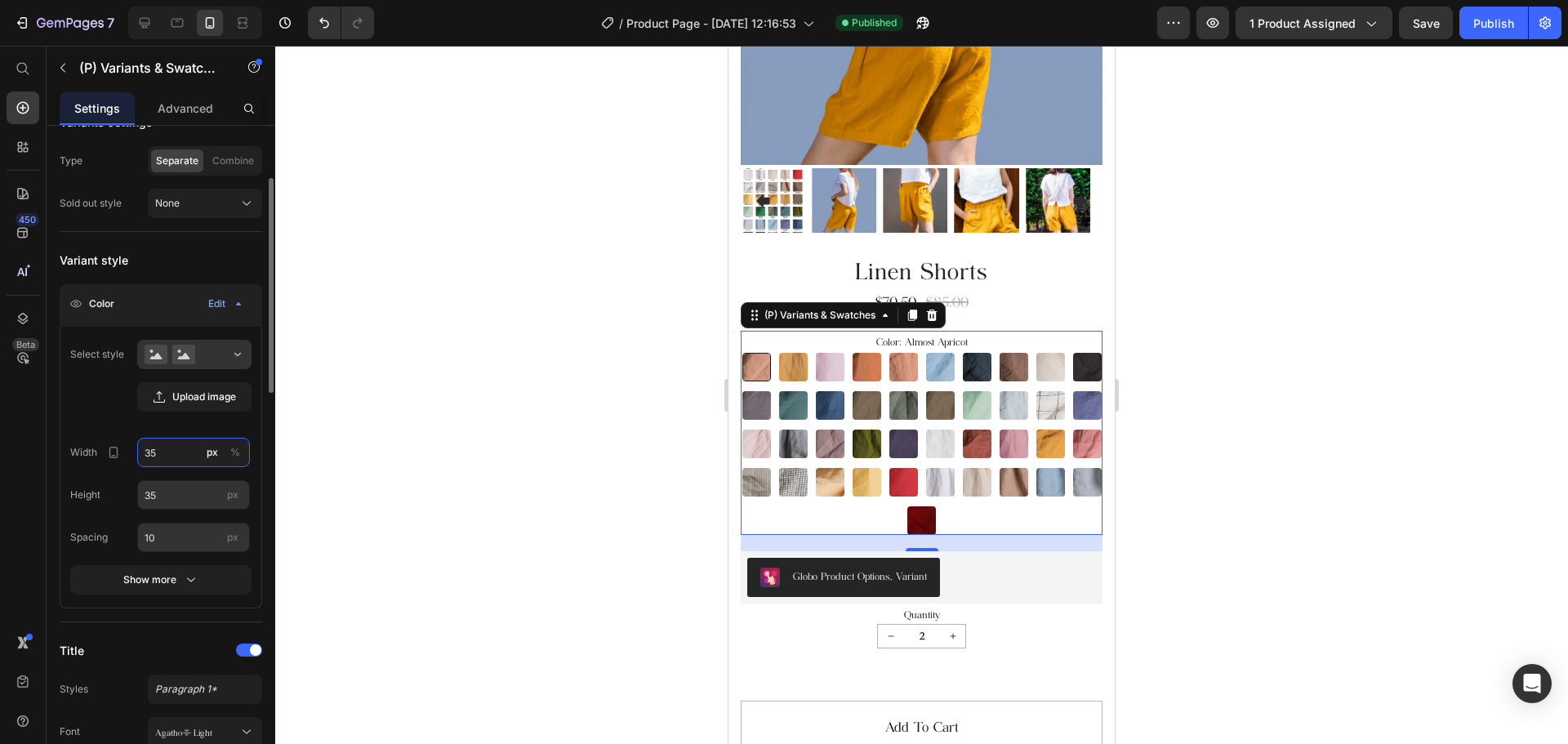 click on "35" at bounding box center [194, 452] 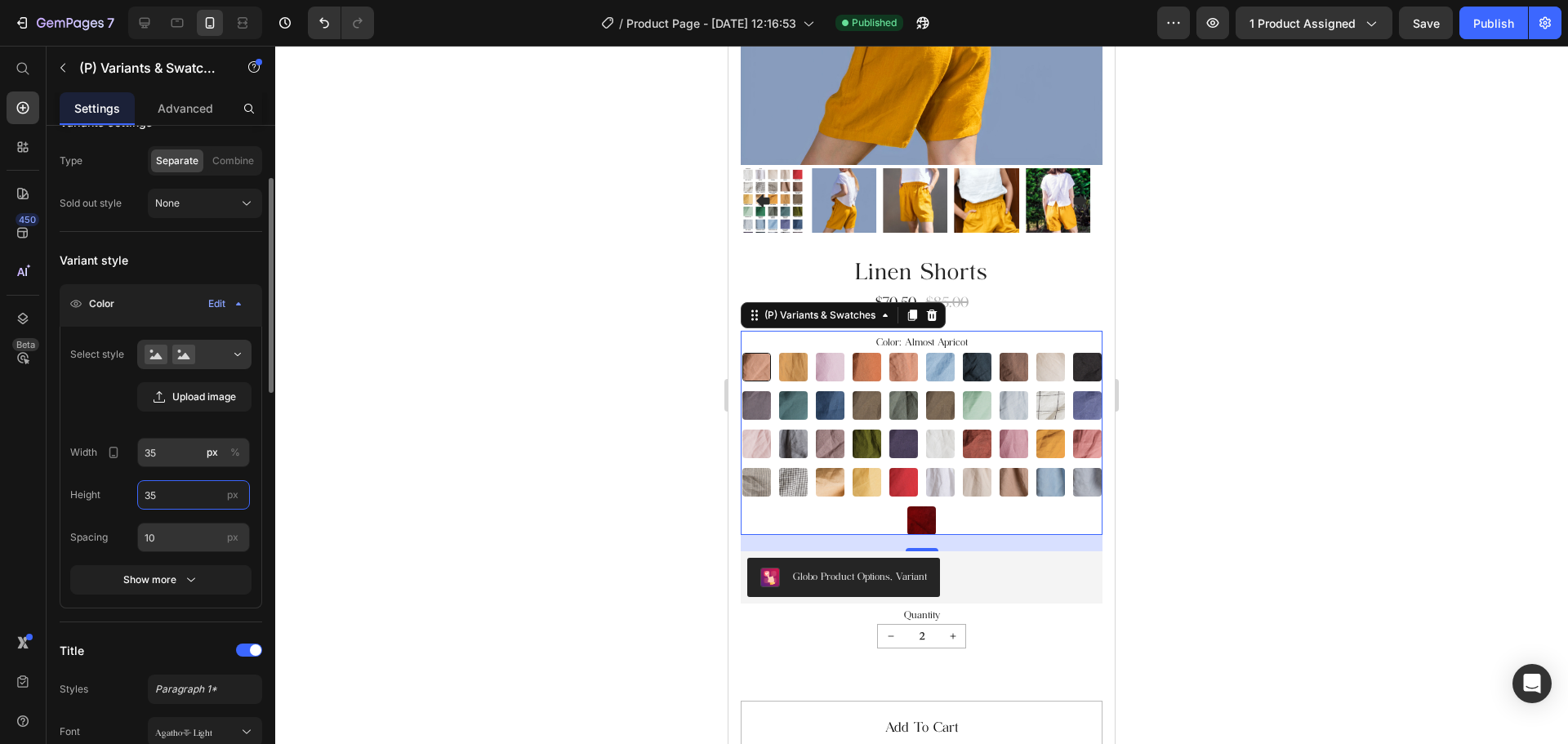 click on "35" at bounding box center (194, 495) 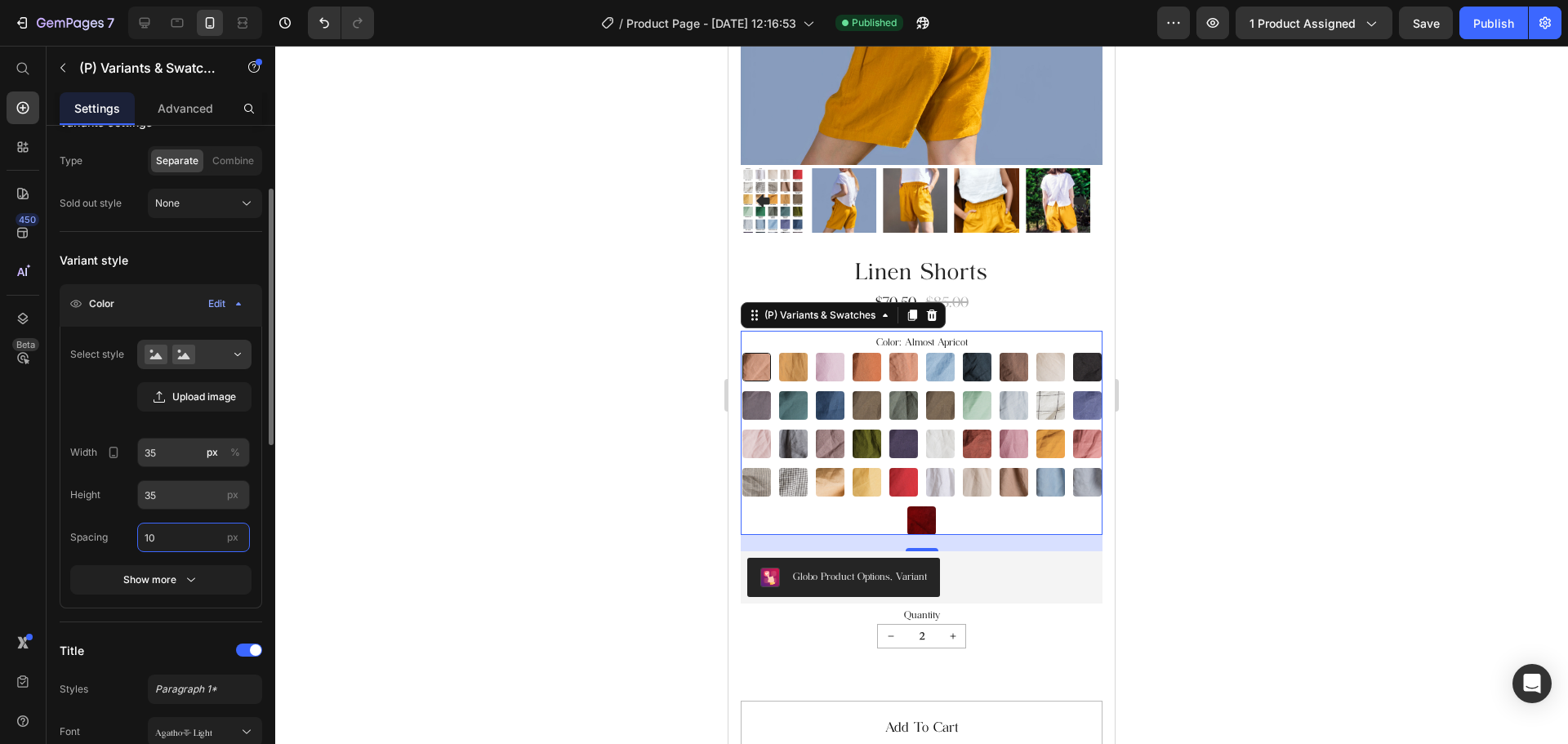 click on "10" at bounding box center [194, 537] 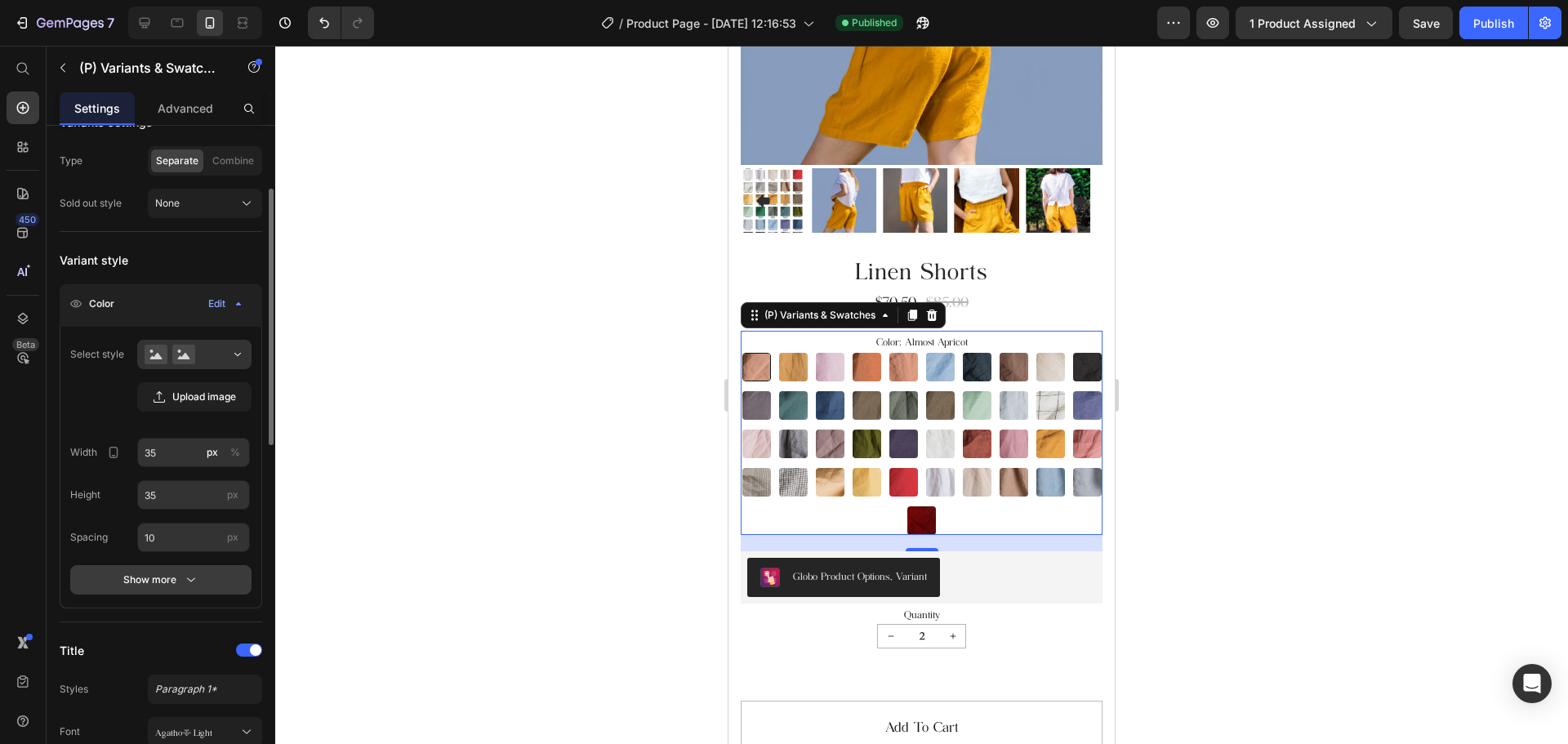 click on "Show more" at bounding box center [161, 580] 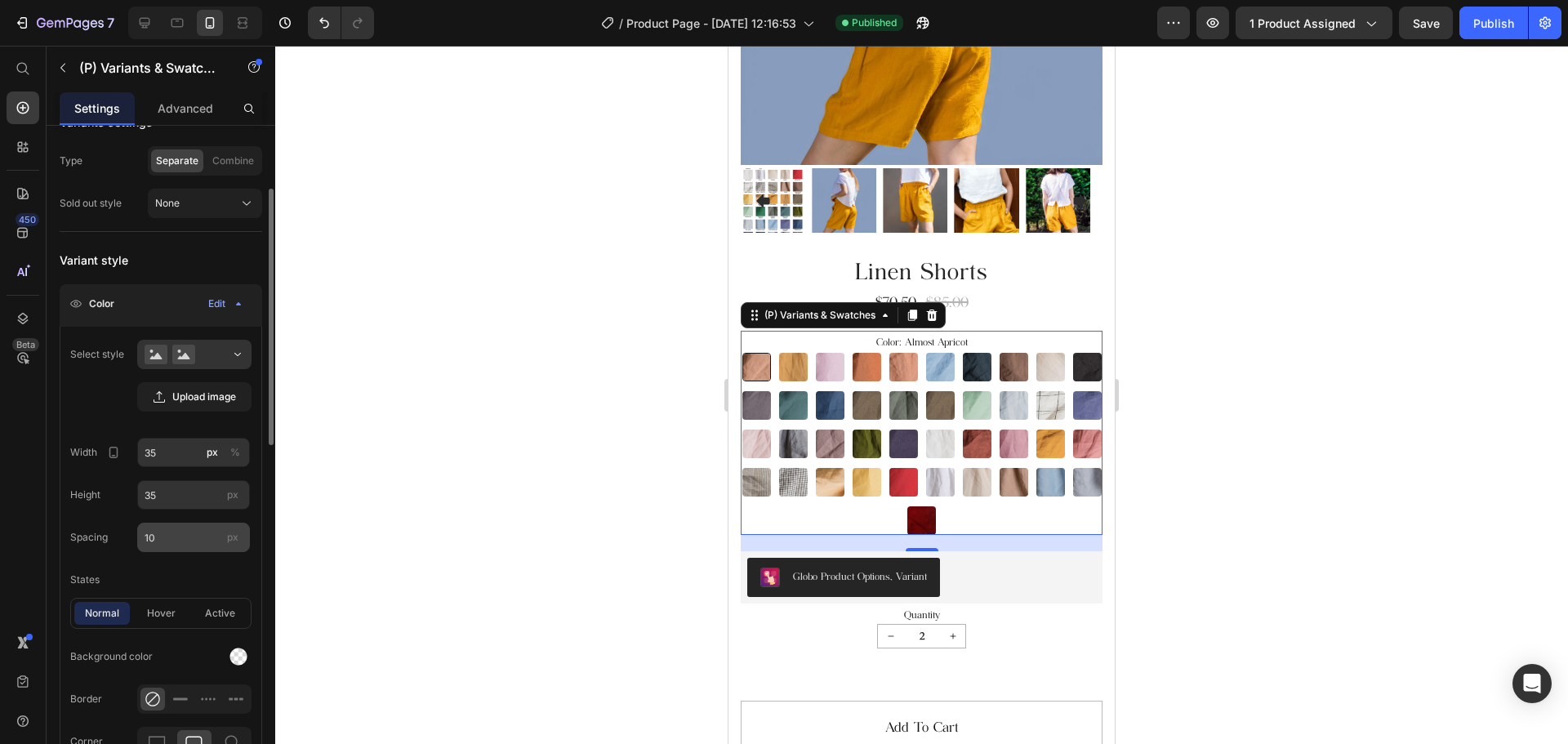 scroll, scrollTop: 408, scrollLeft: 0, axis: vertical 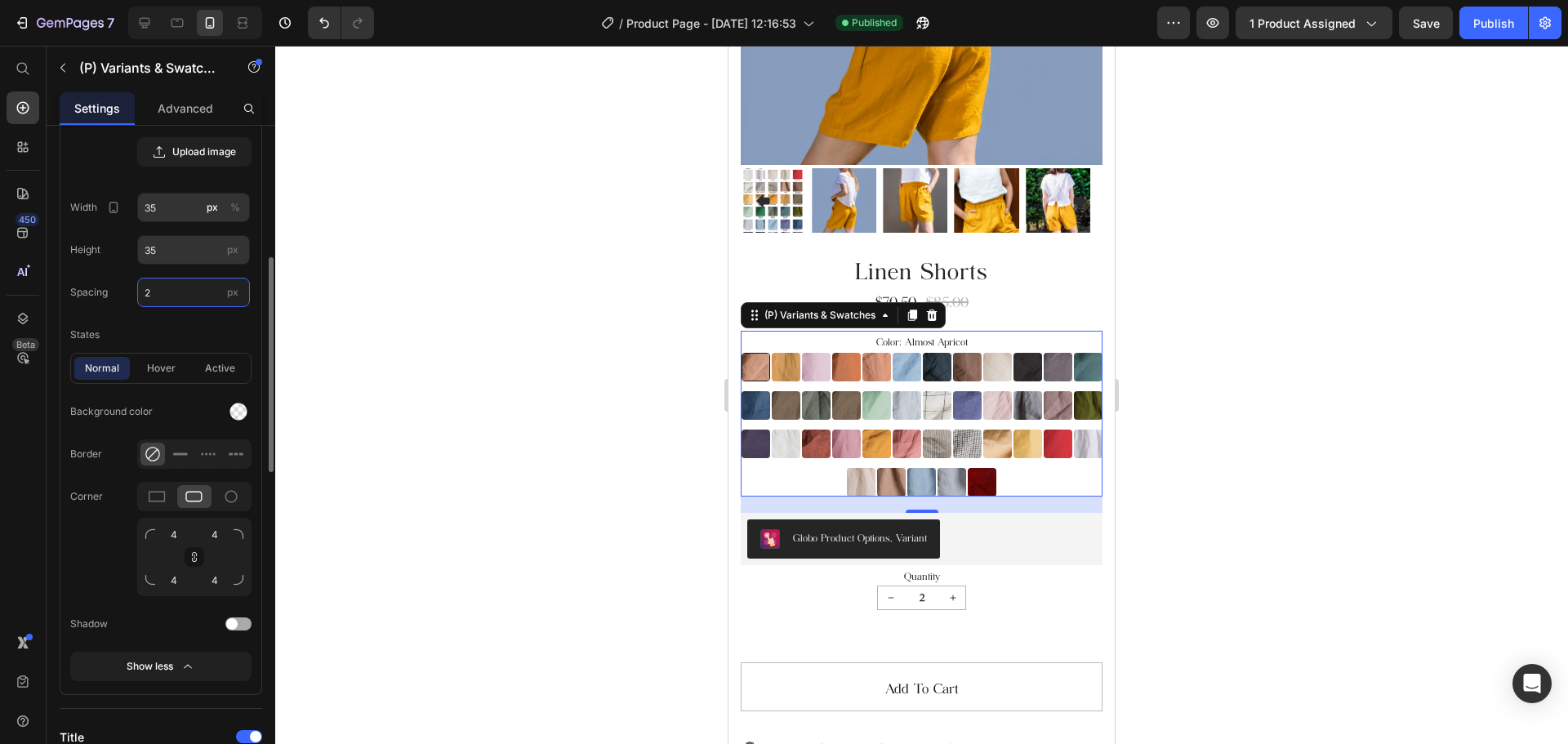 drag, startPoint x: 177, startPoint y: 289, endPoint x: 137, endPoint y: 291, distance: 40.05 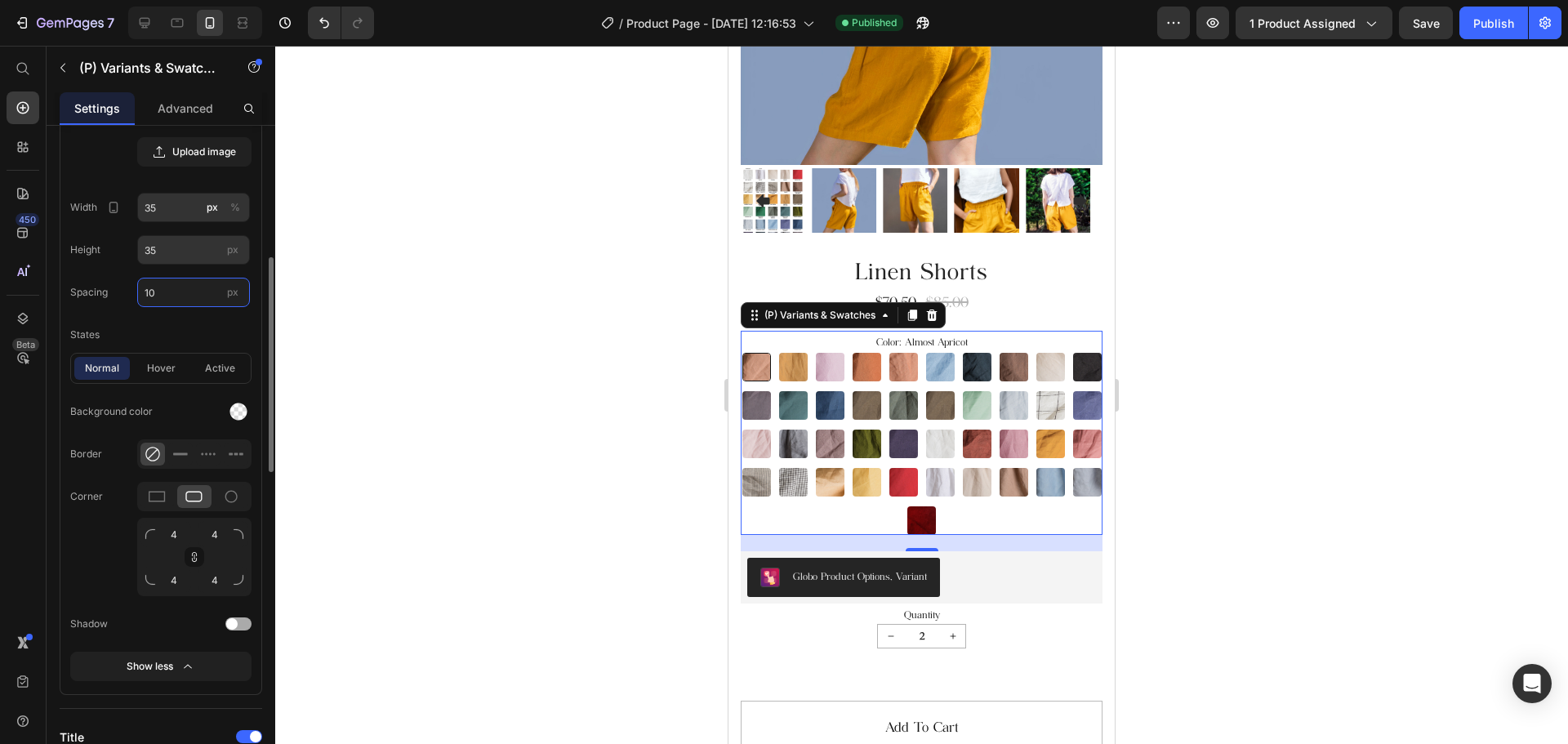 drag, startPoint x: 163, startPoint y: 293, endPoint x: 125, endPoint y: 286, distance: 38.639358 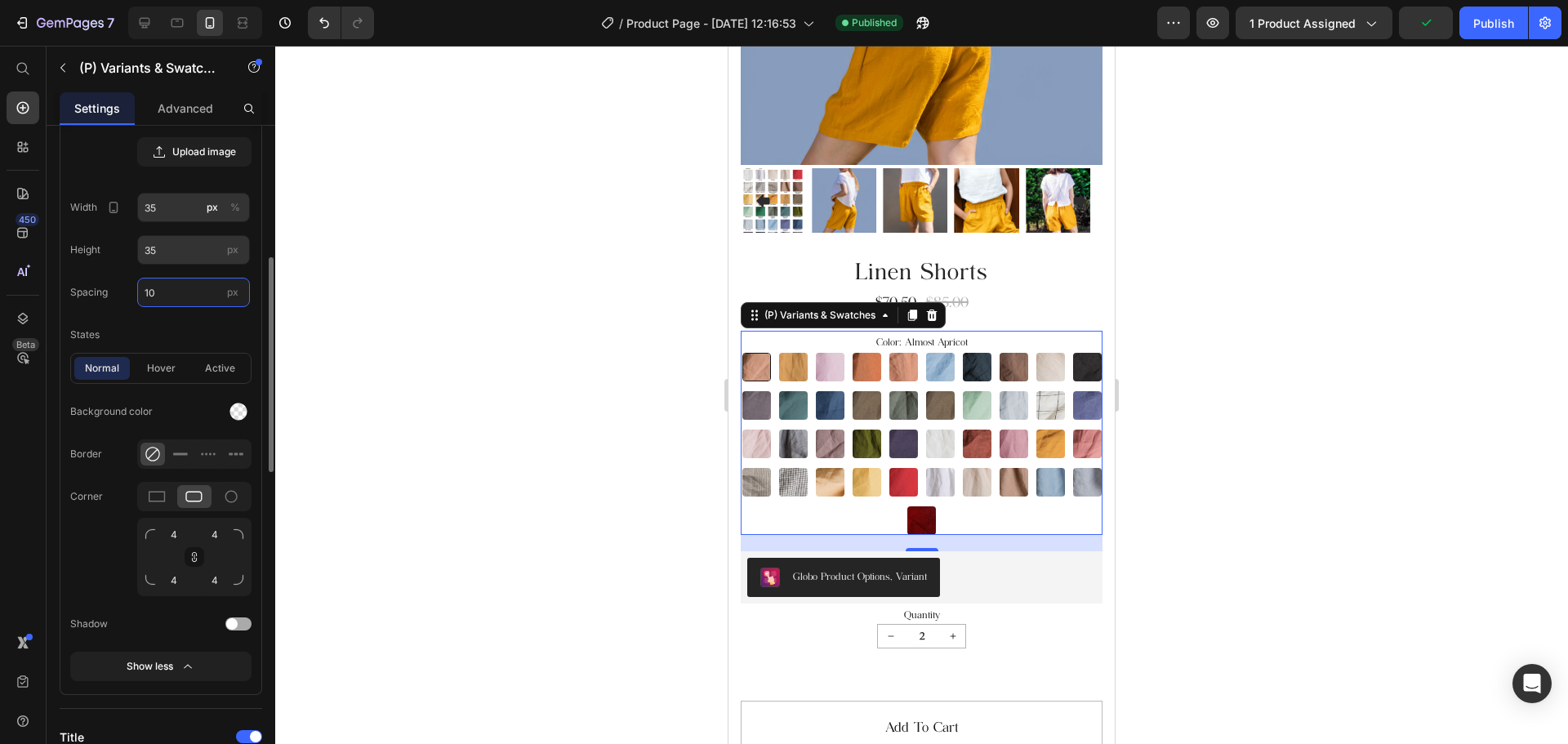 type on "3" 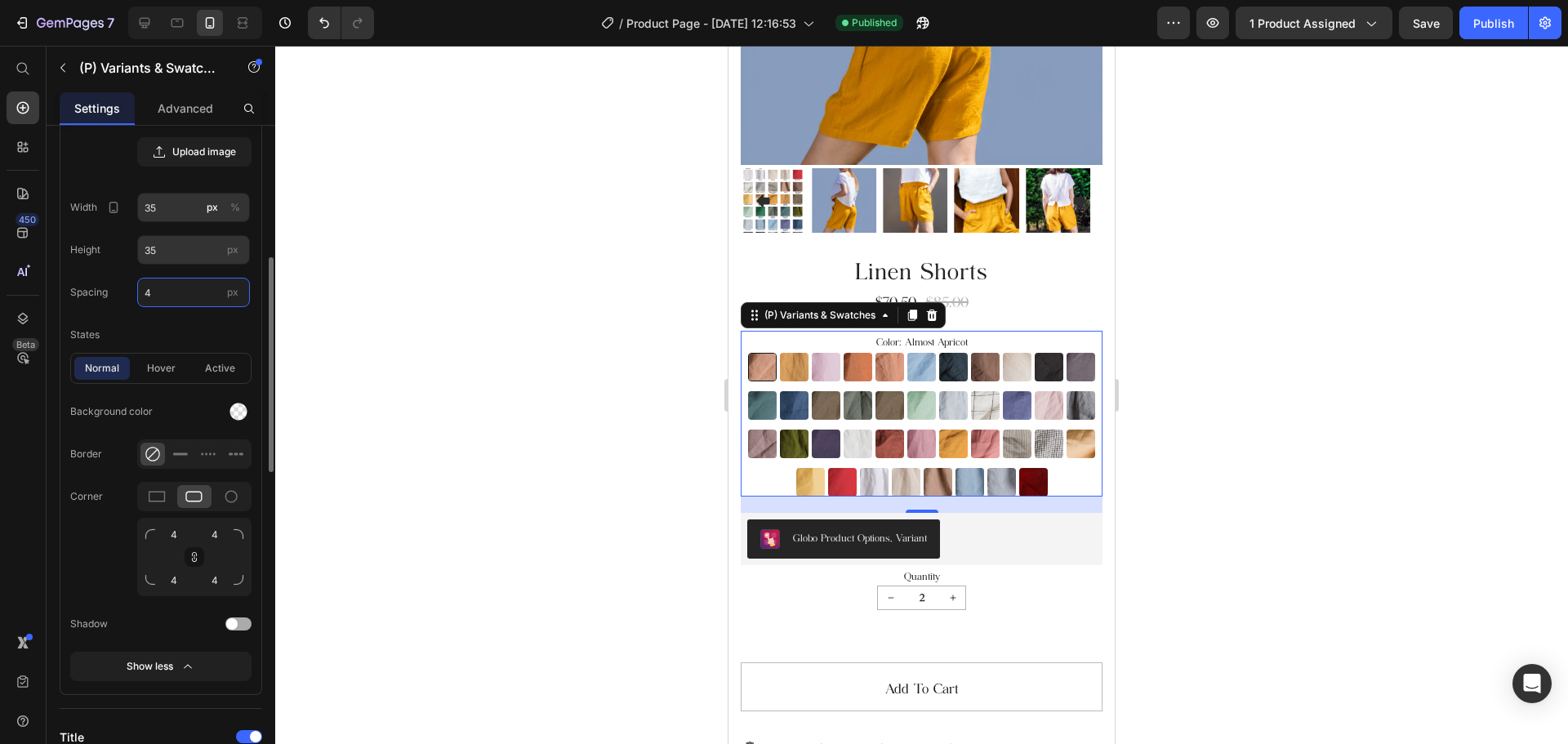 type on "4" 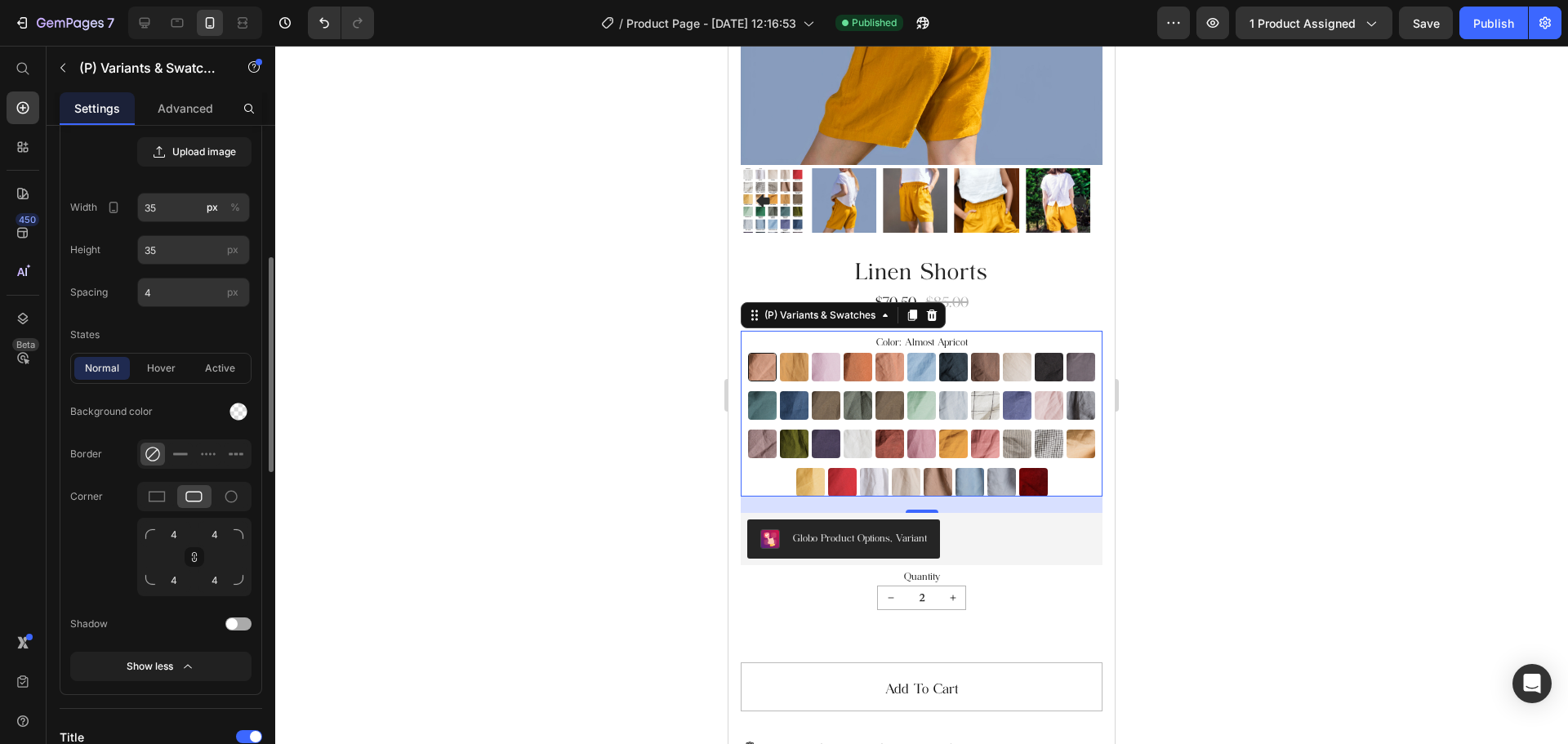 click on "States" 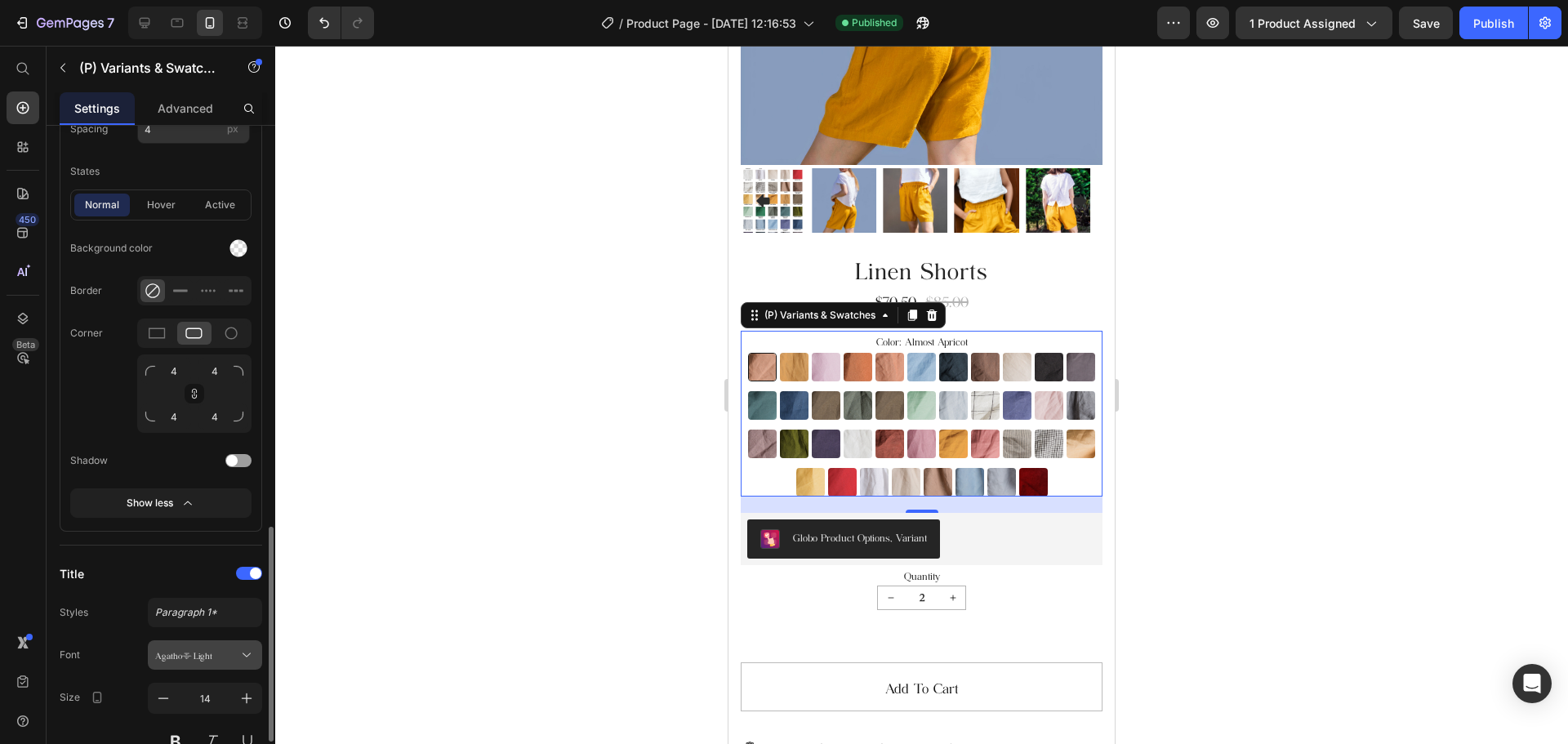 scroll, scrollTop: 817, scrollLeft: 0, axis: vertical 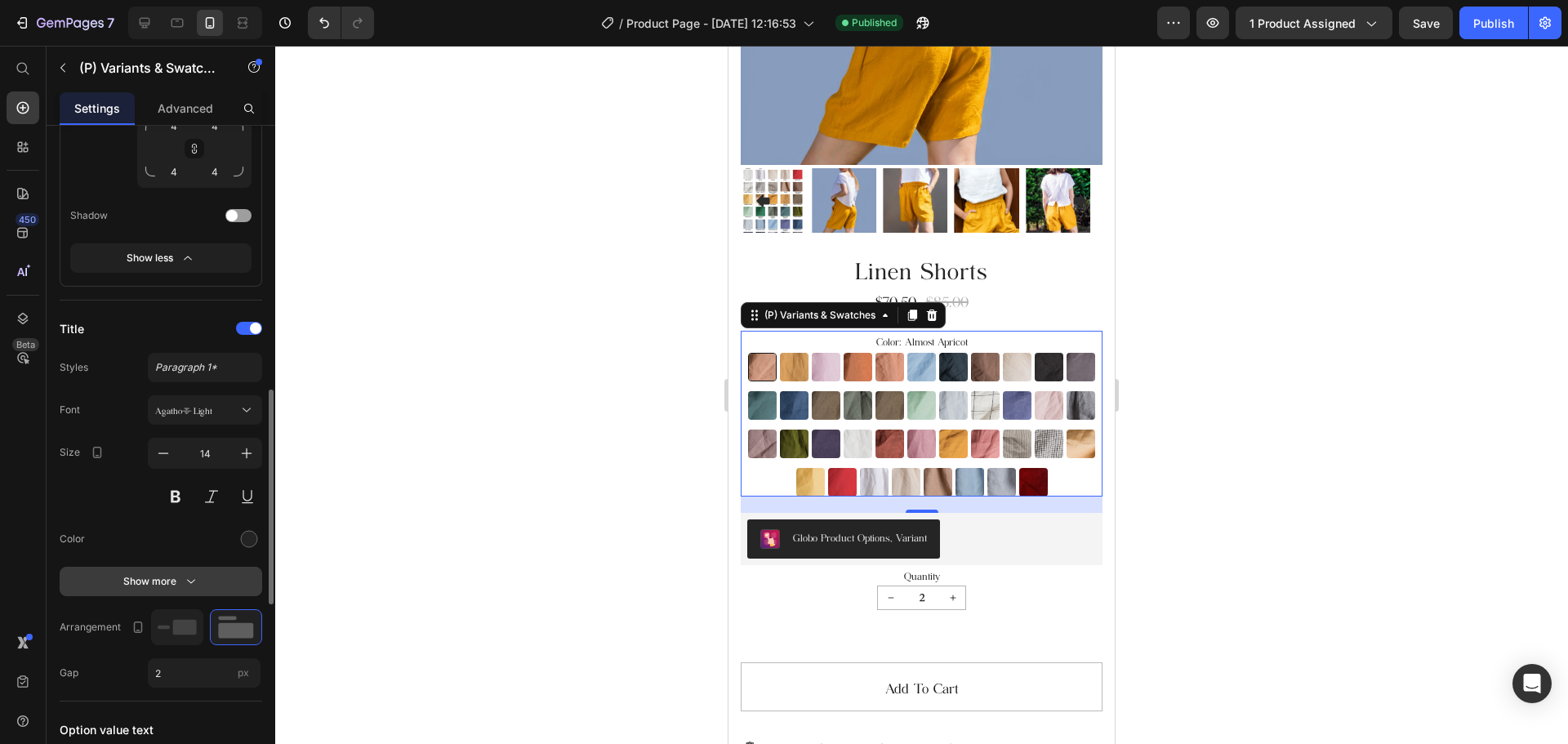 click on "Show more" at bounding box center [161, 581] 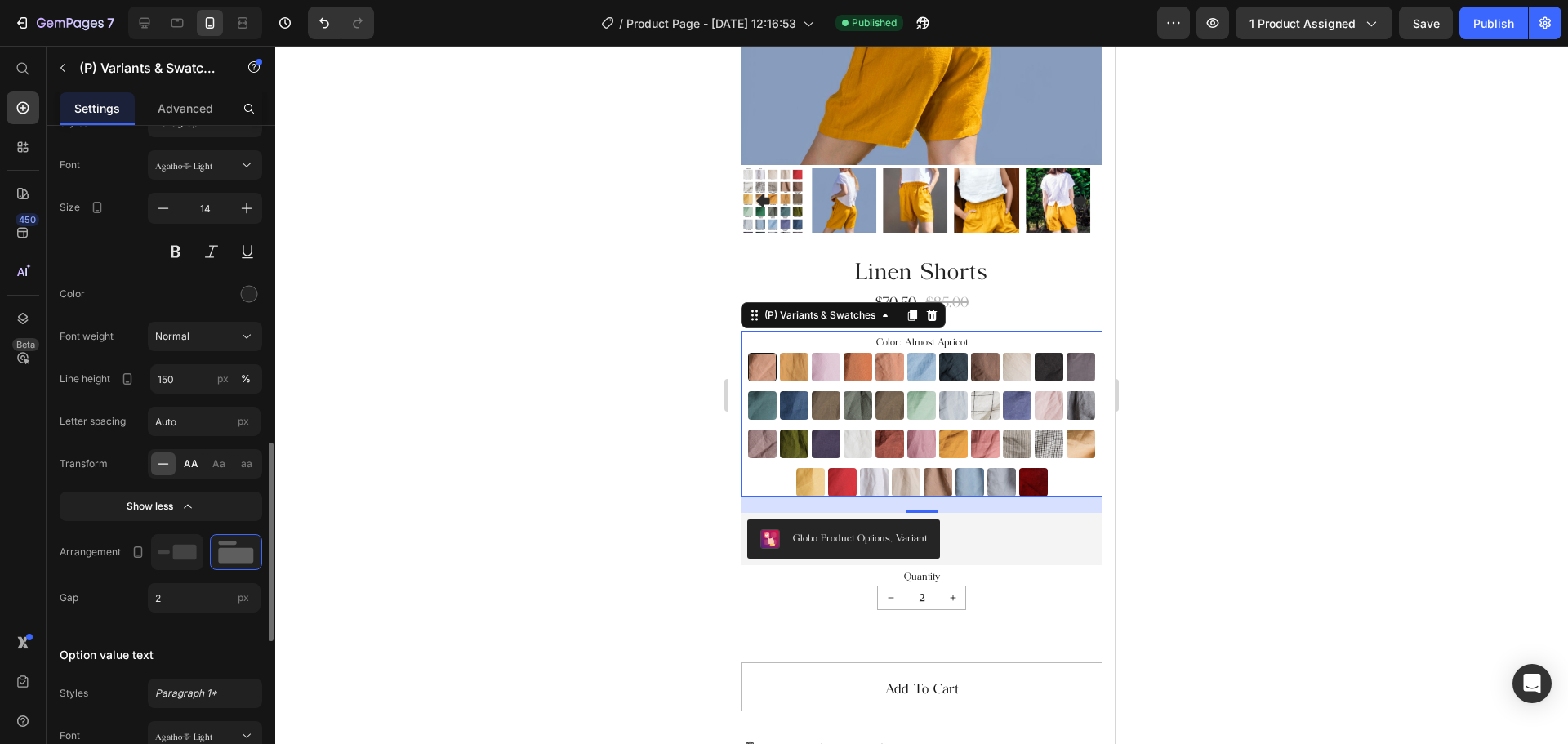 scroll, scrollTop: 898, scrollLeft: 0, axis: vertical 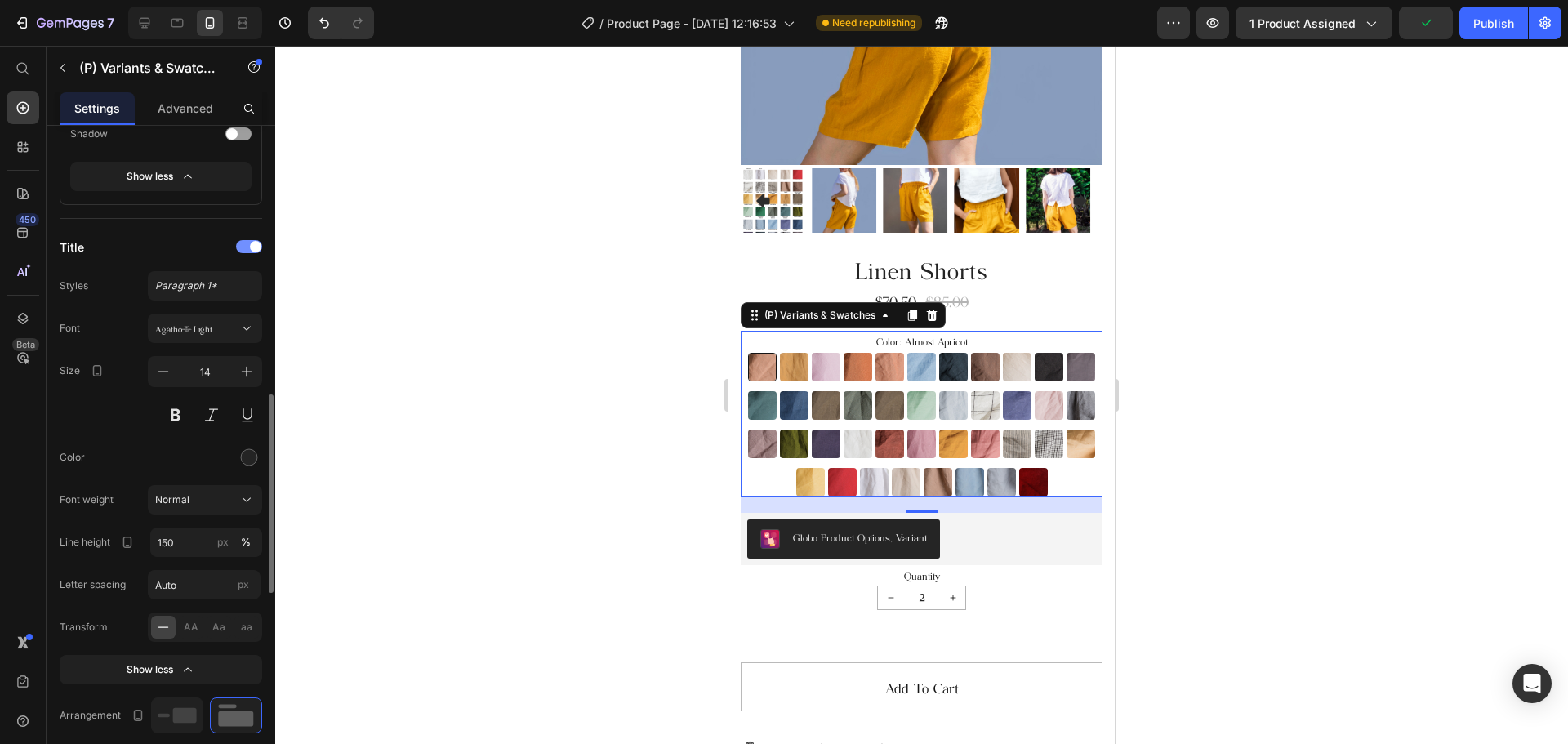 click at bounding box center (249, 247) 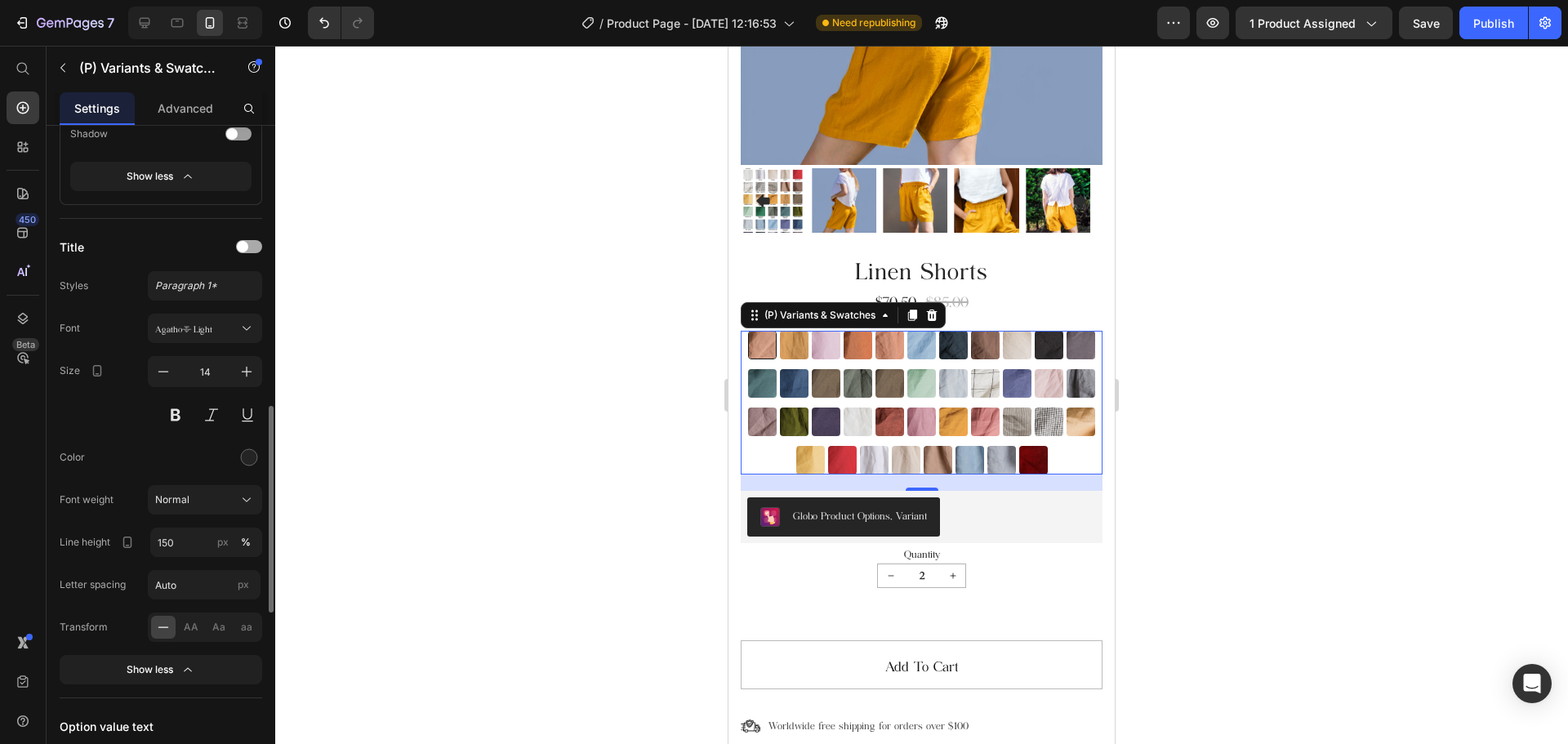 click at bounding box center [243, 247] 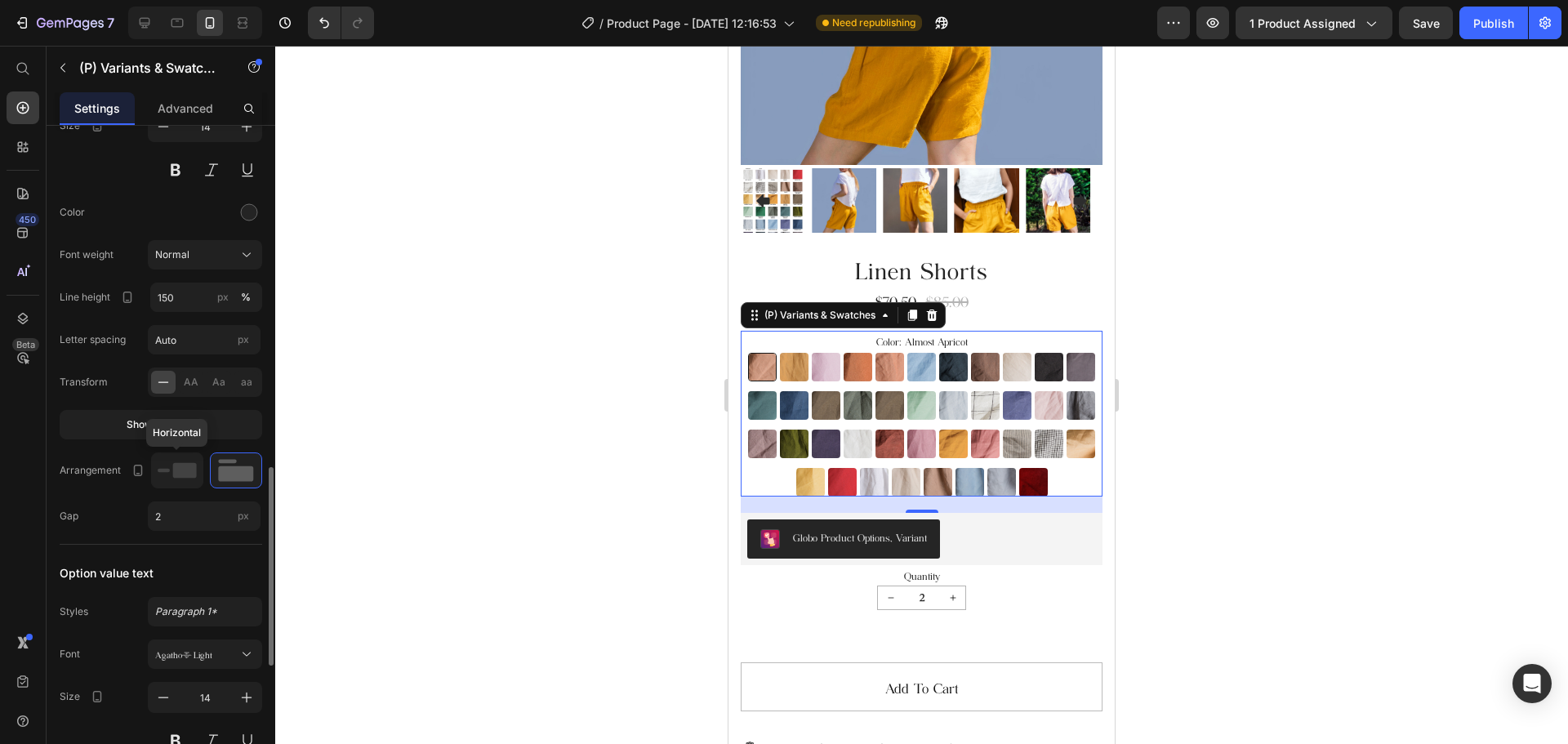 scroll, scrollTop: 1307, scrollLeft: 0, axis: vertical 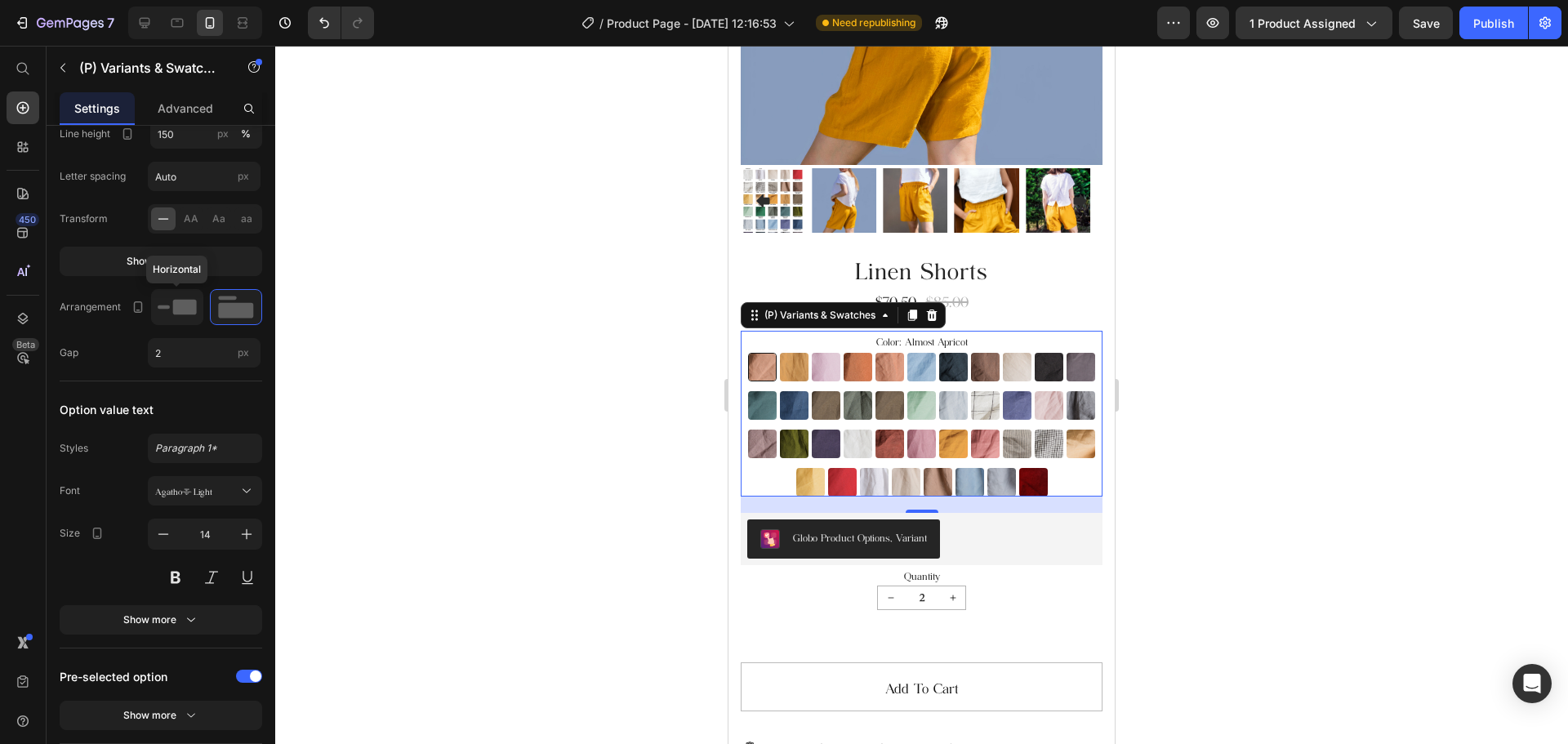 click 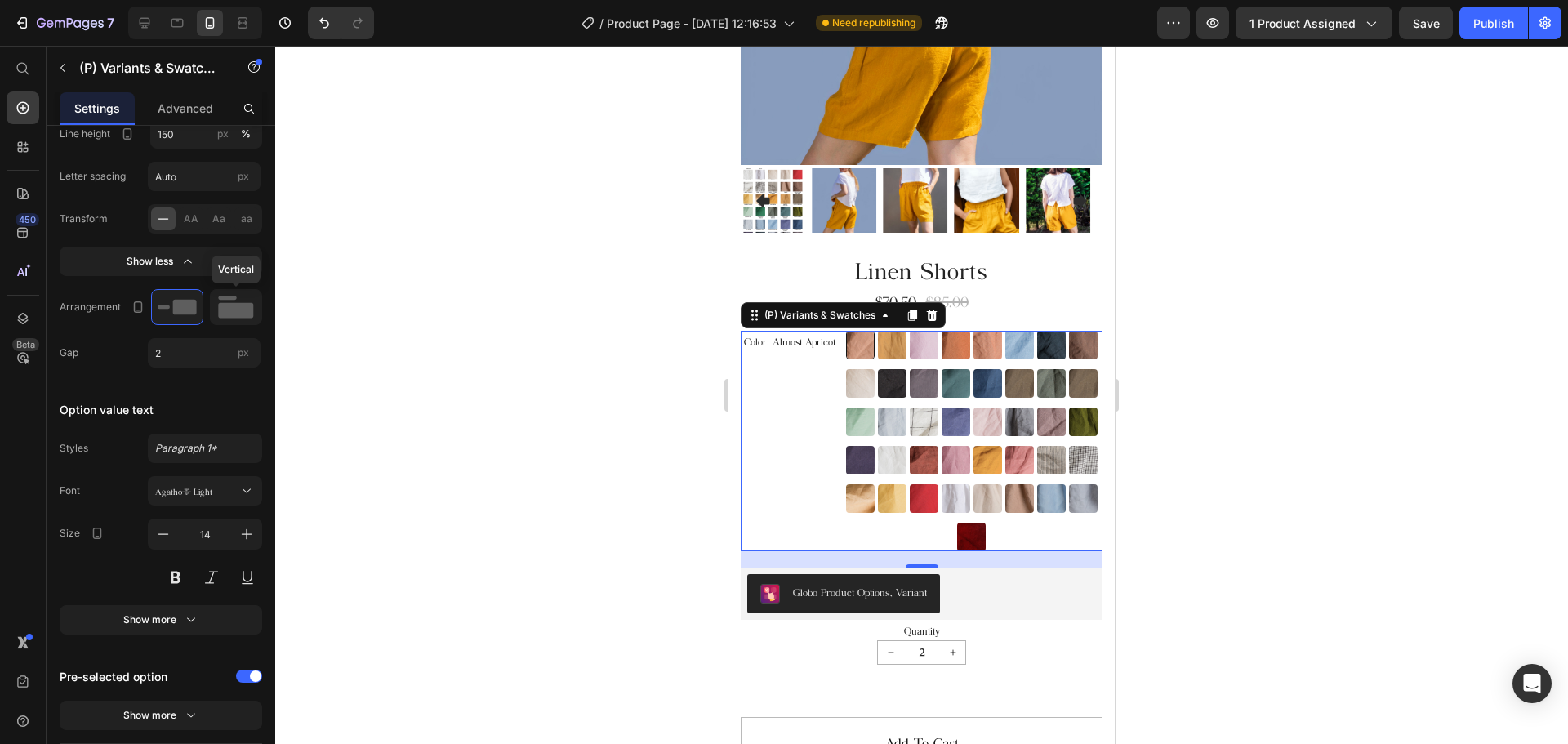 click 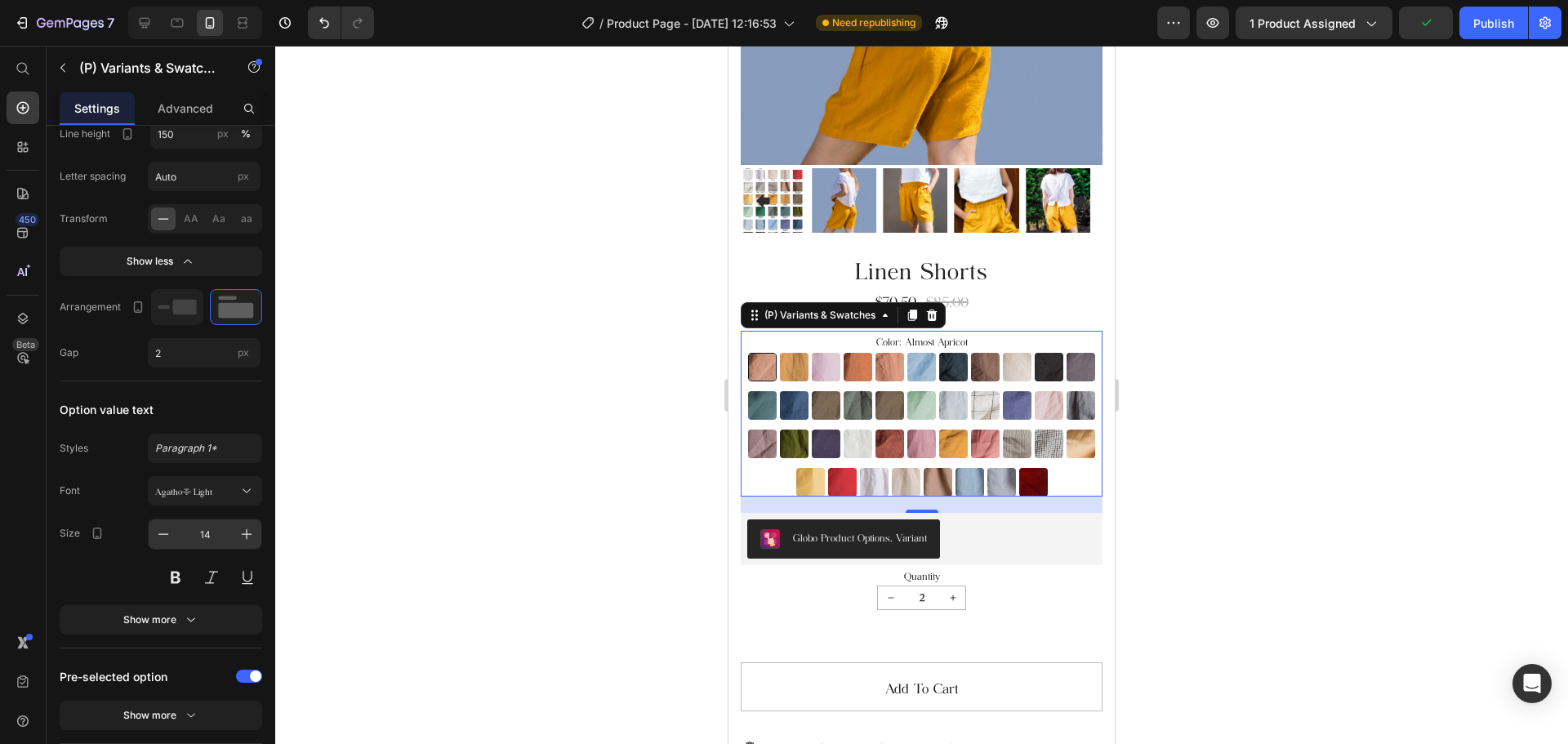 scroll, scrollTop: 1470, scrollLeft: 0, axis: vertical 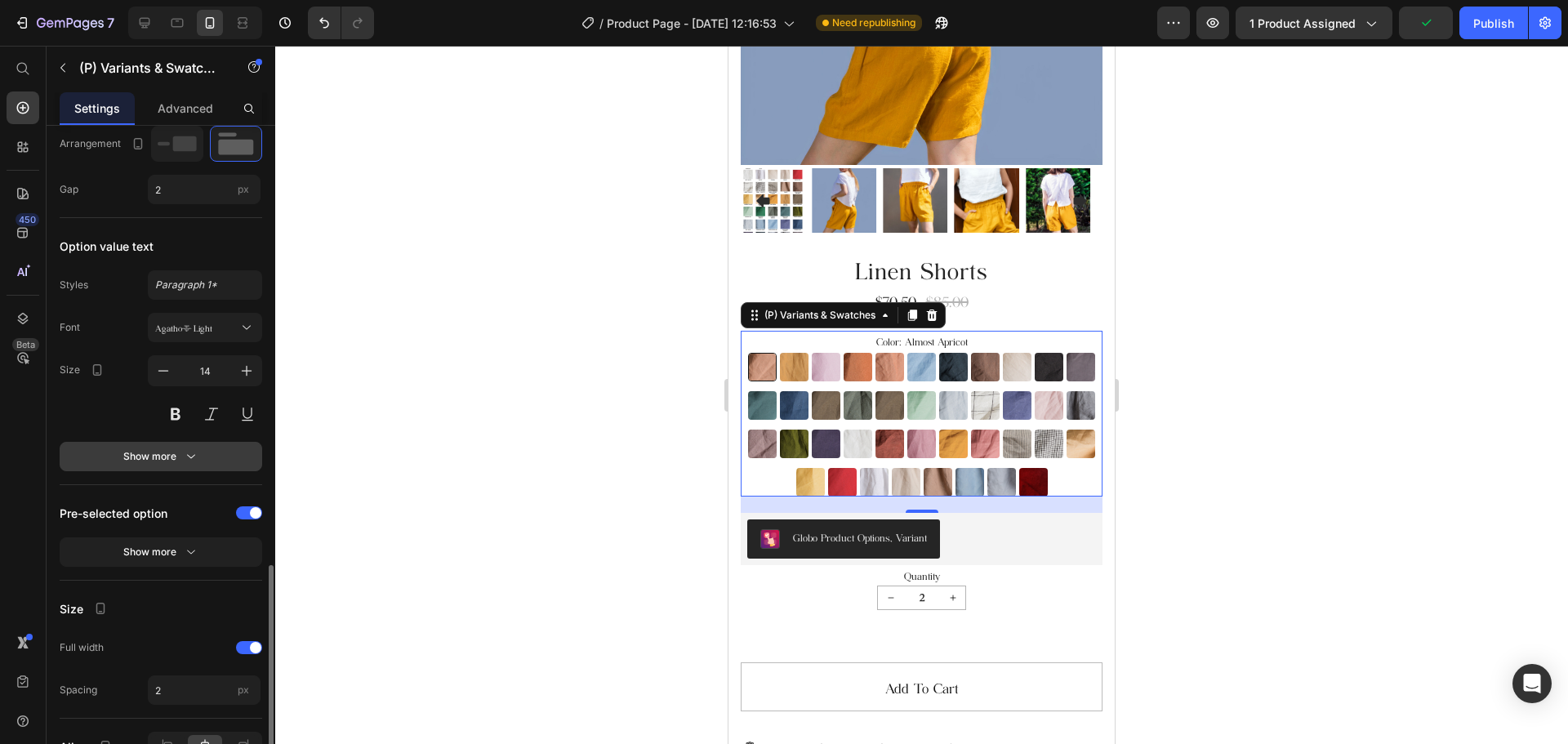 click on "Show more" at bounding box center [161, 457] 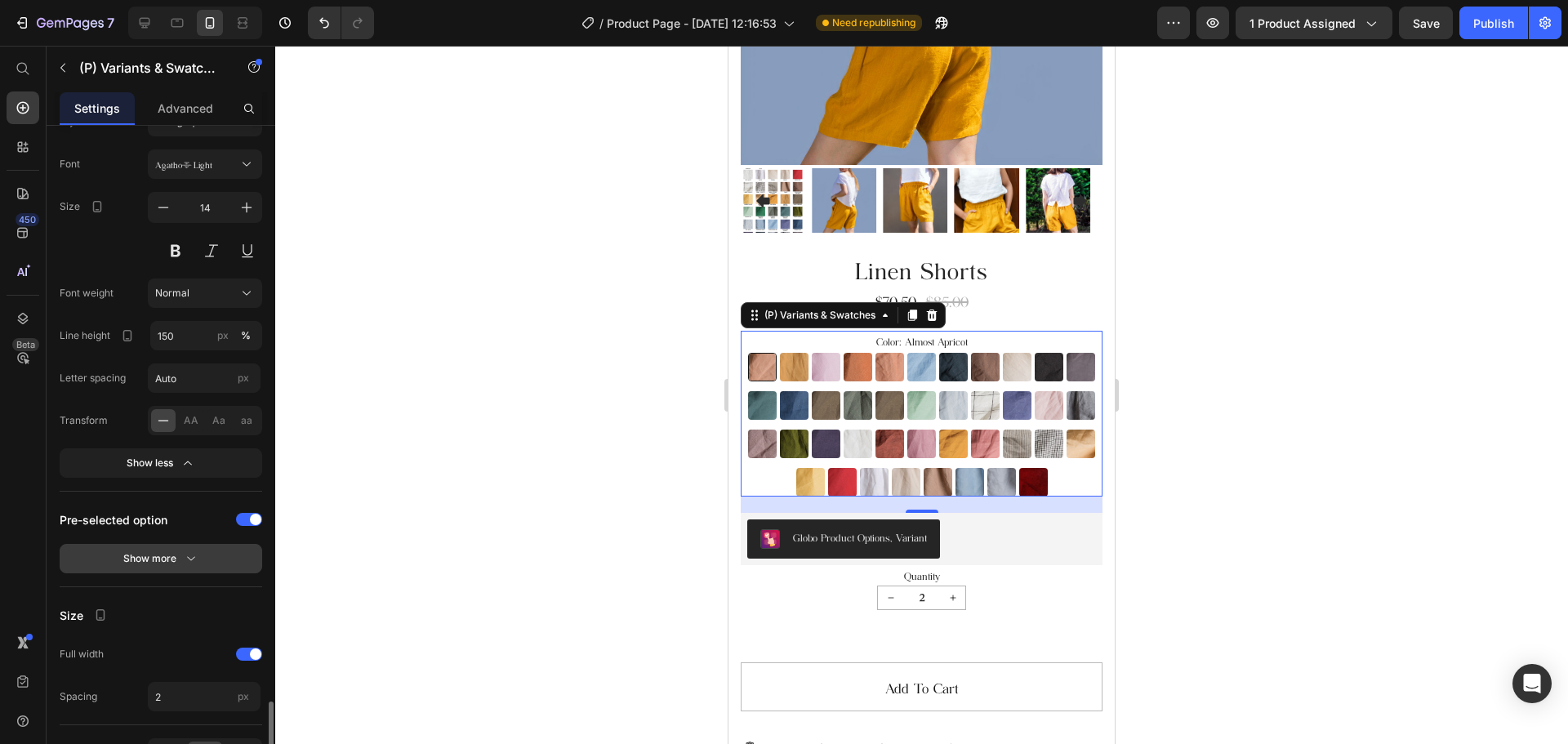 scroll, scrollTop: 1729, scrollLeft: 0, axis: vertical 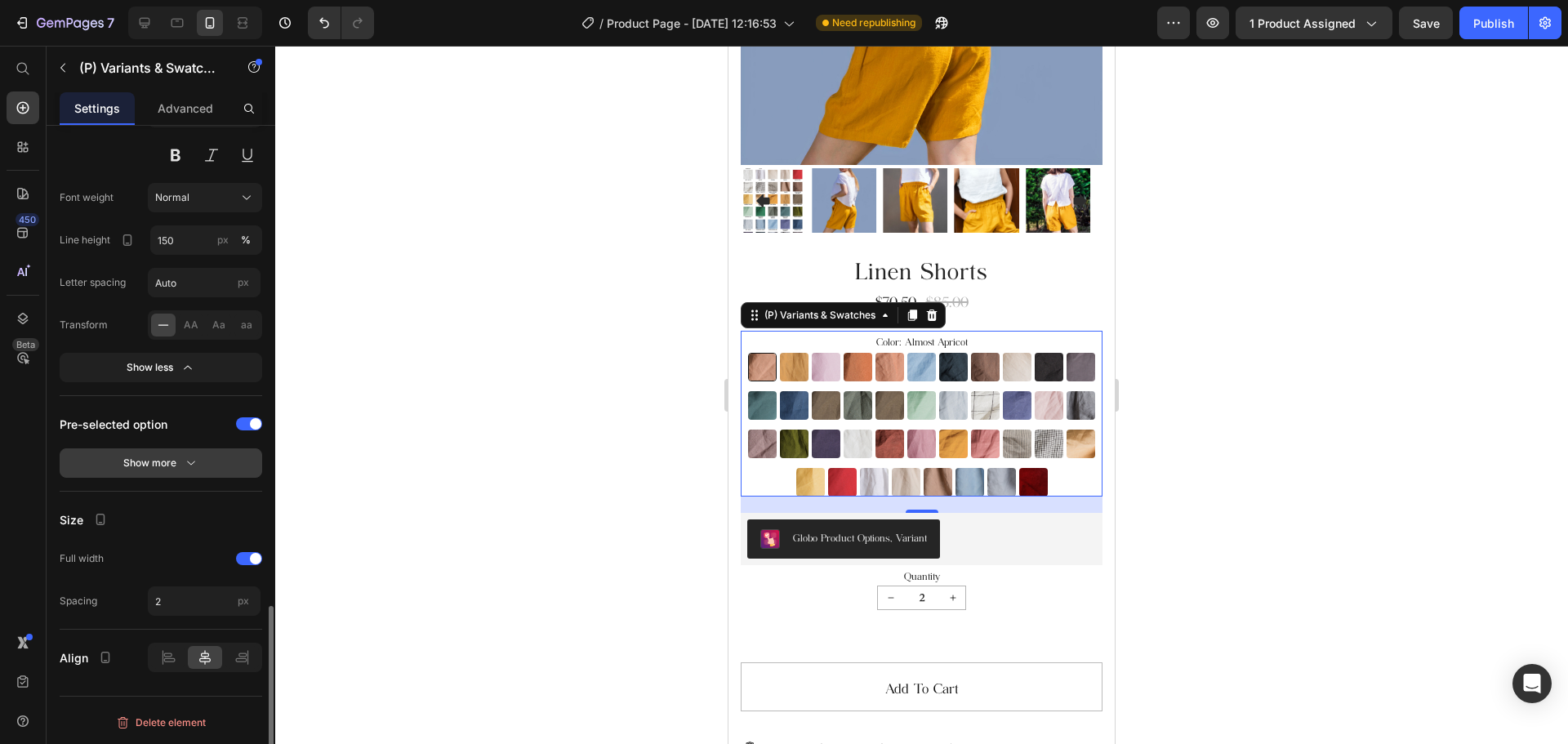 click 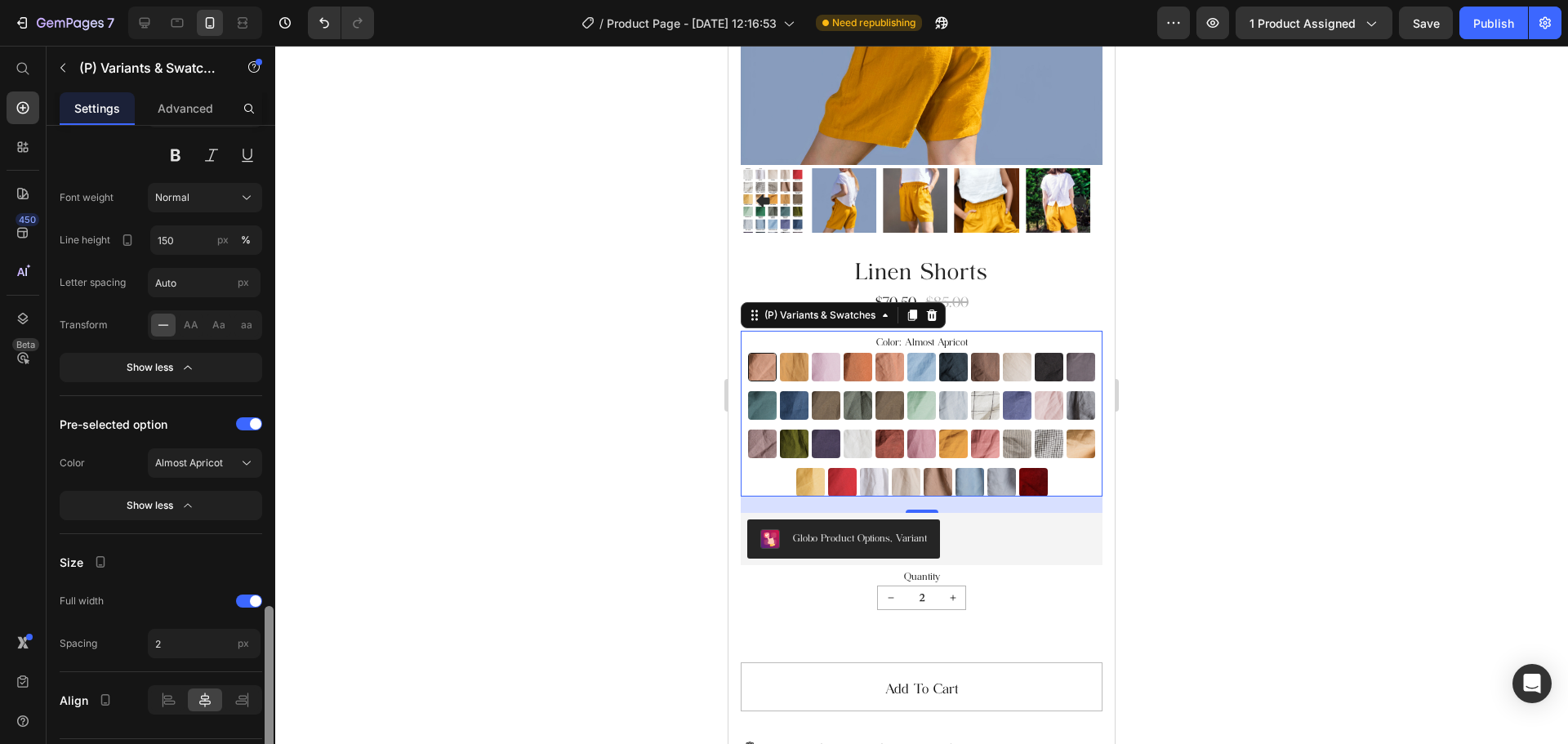 scroll, scrollTop: 1771, scrollLeft: 0, axis: vertical 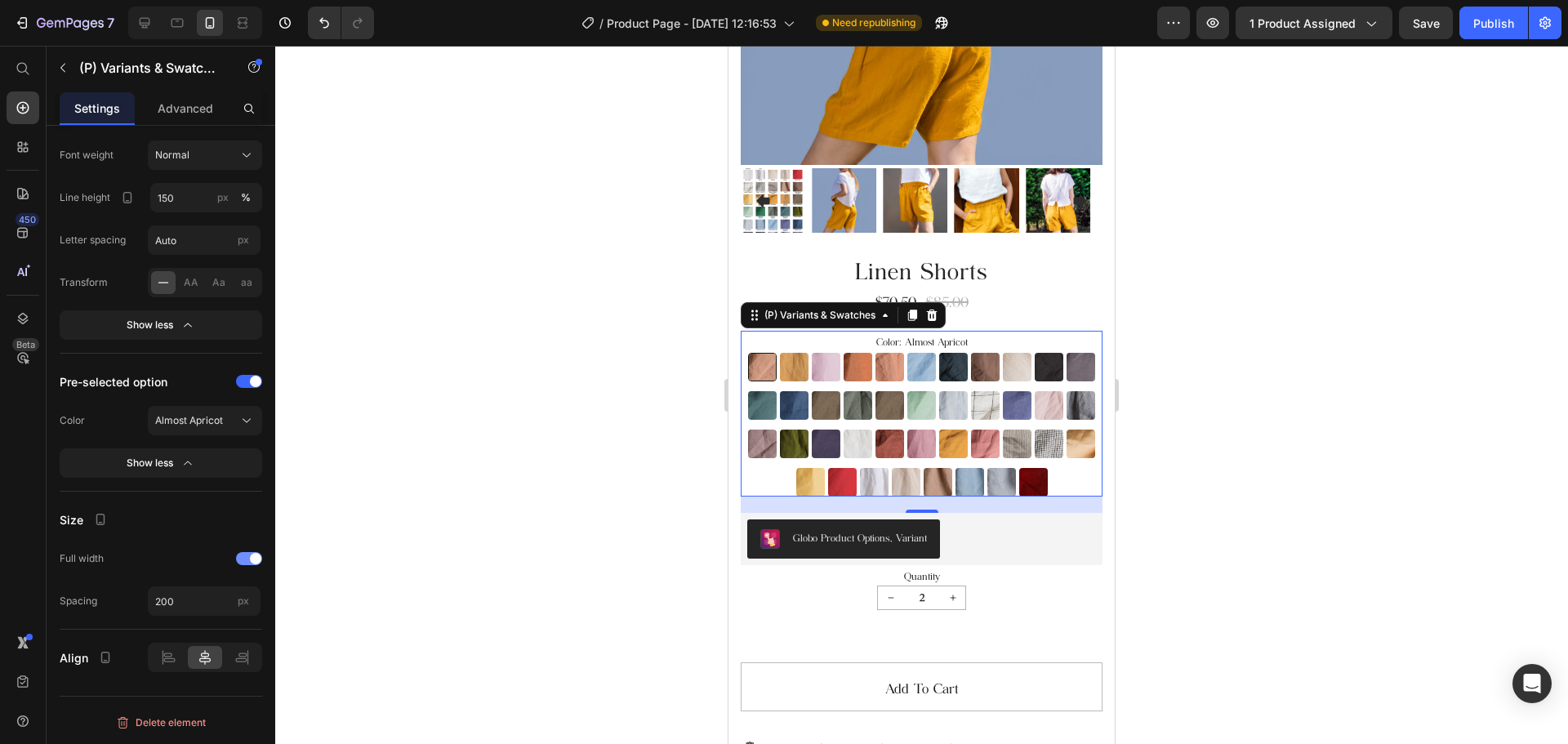 click on "Full width" 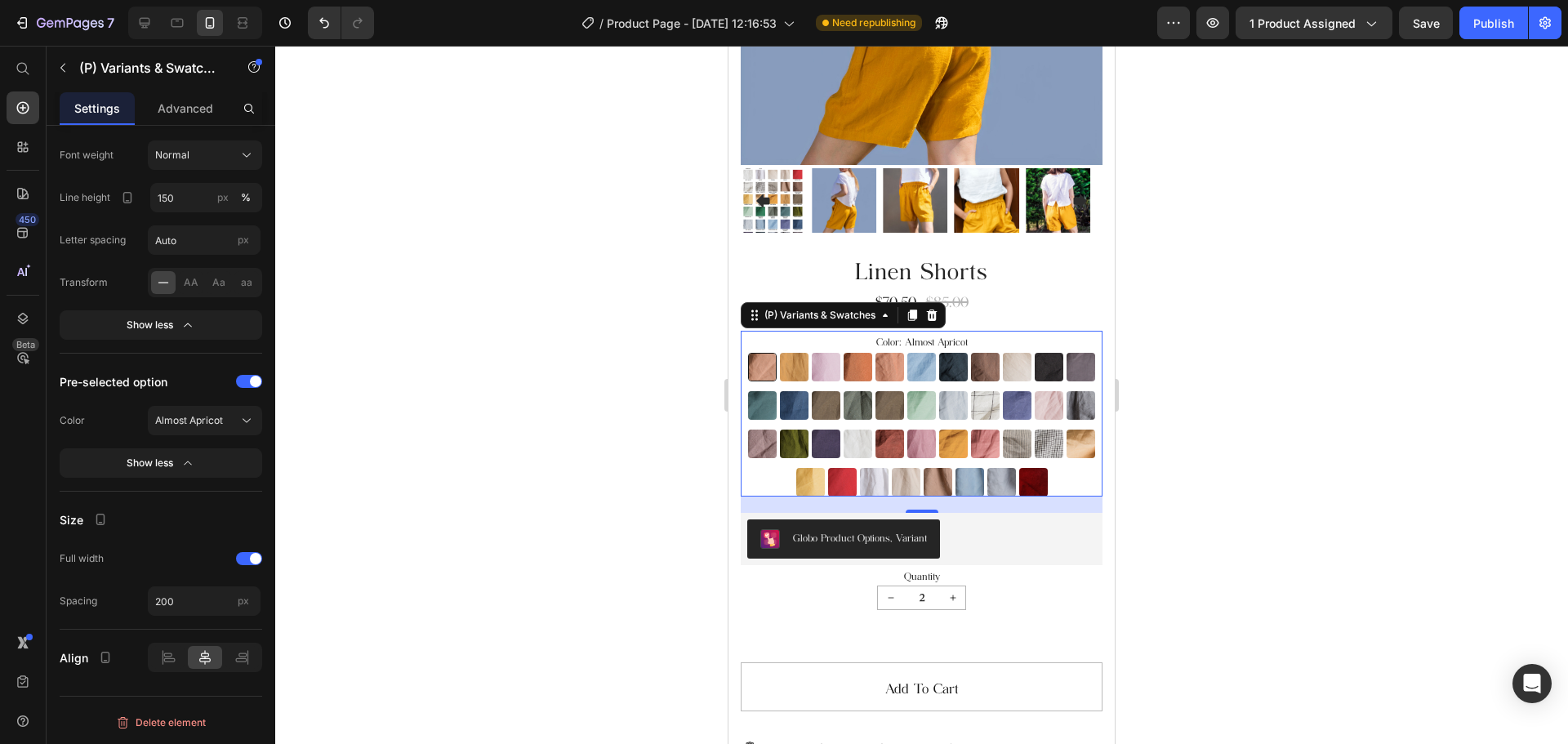 click on "Spacing 200 px" 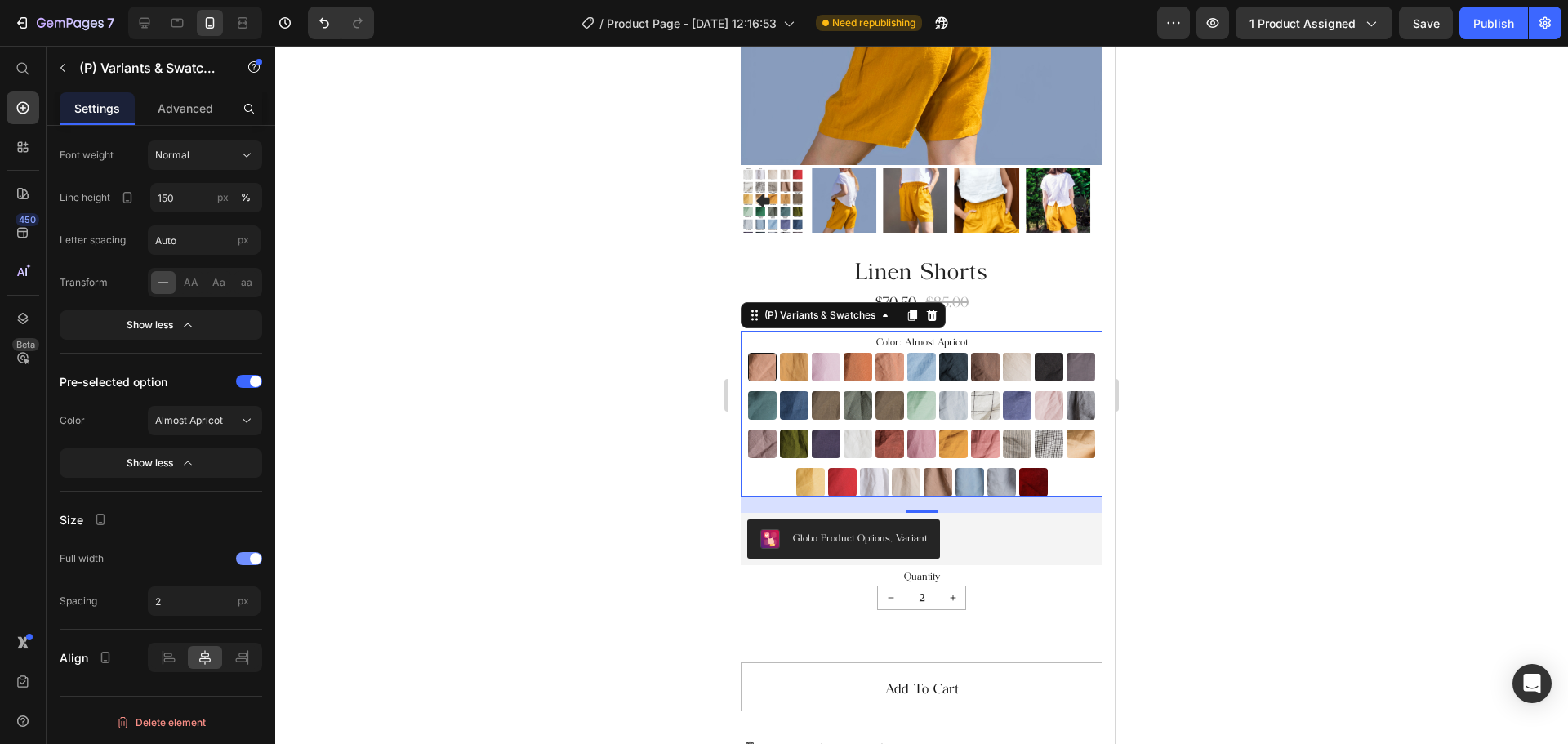 click on "Full width" 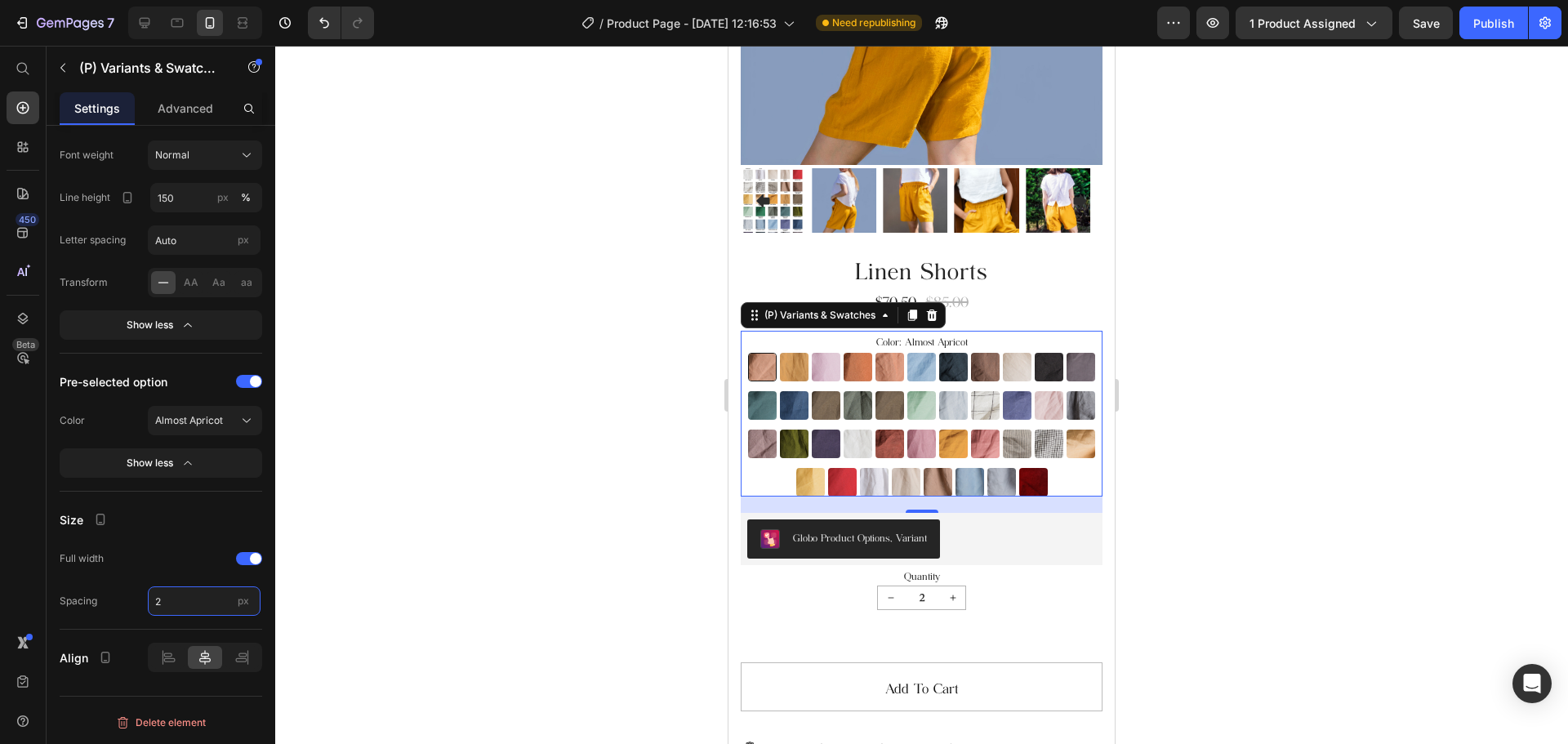 click on "2" at bounding box center [204, 601] 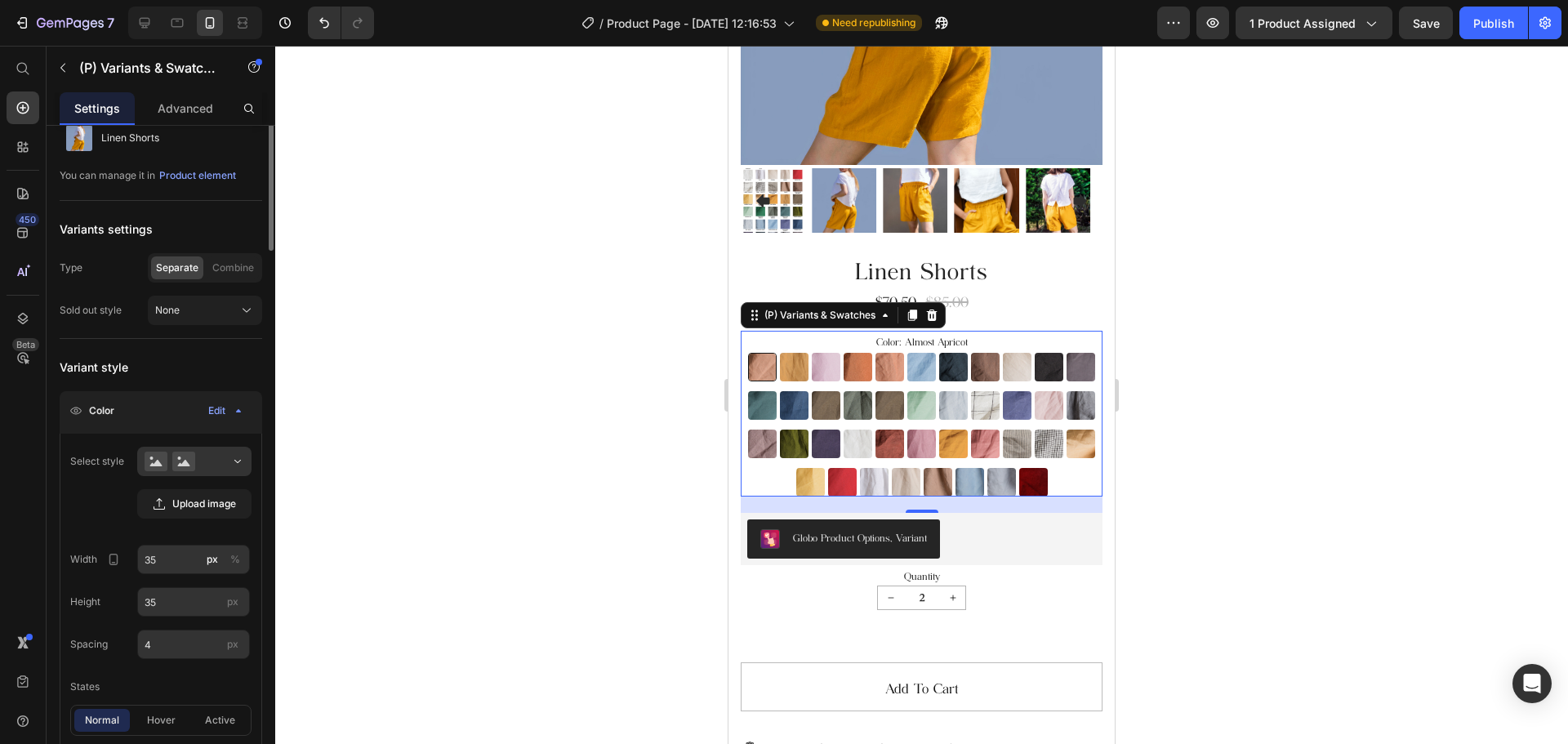 scroll, scrollTop: 0, scrollLeft: 0, axis: both 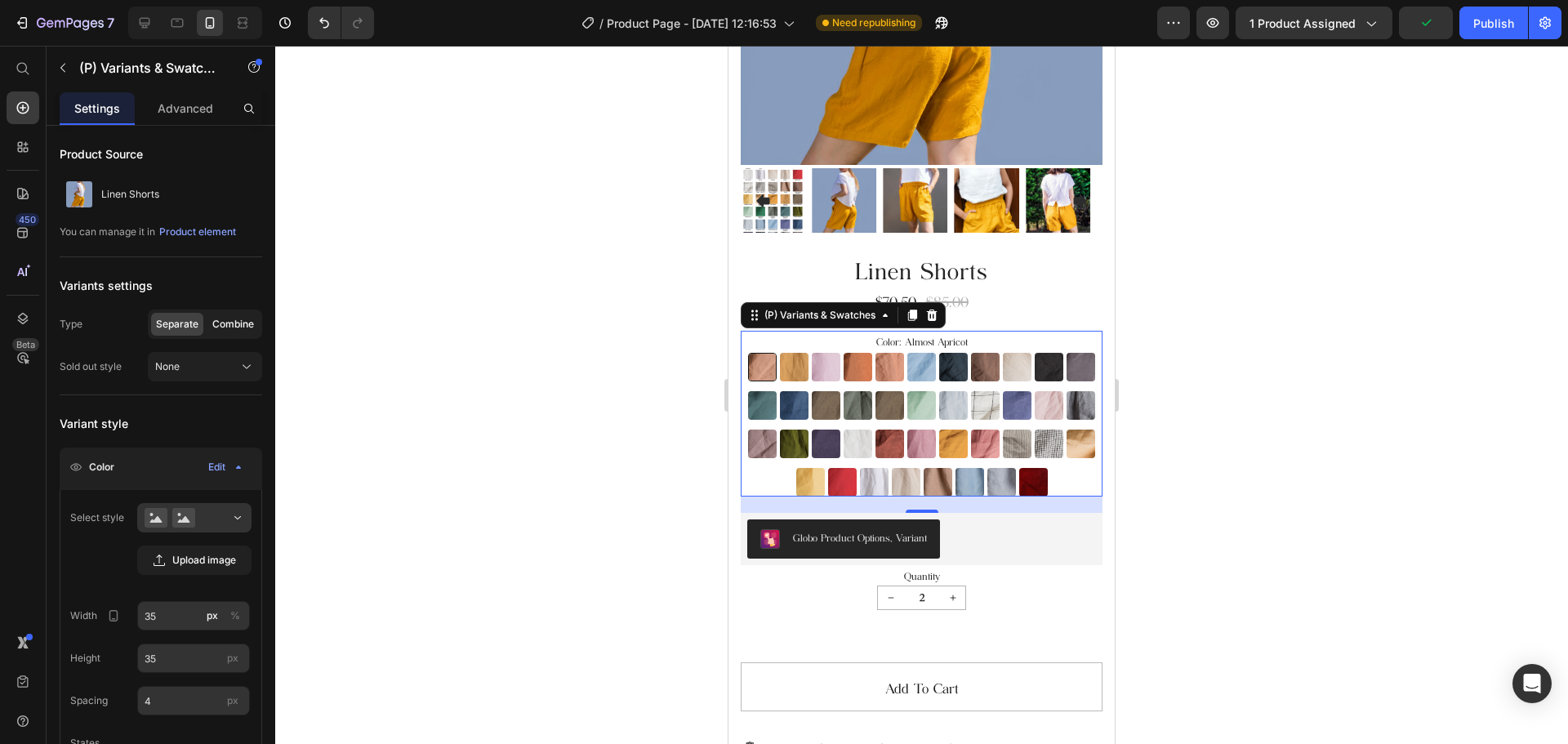 type on "20" 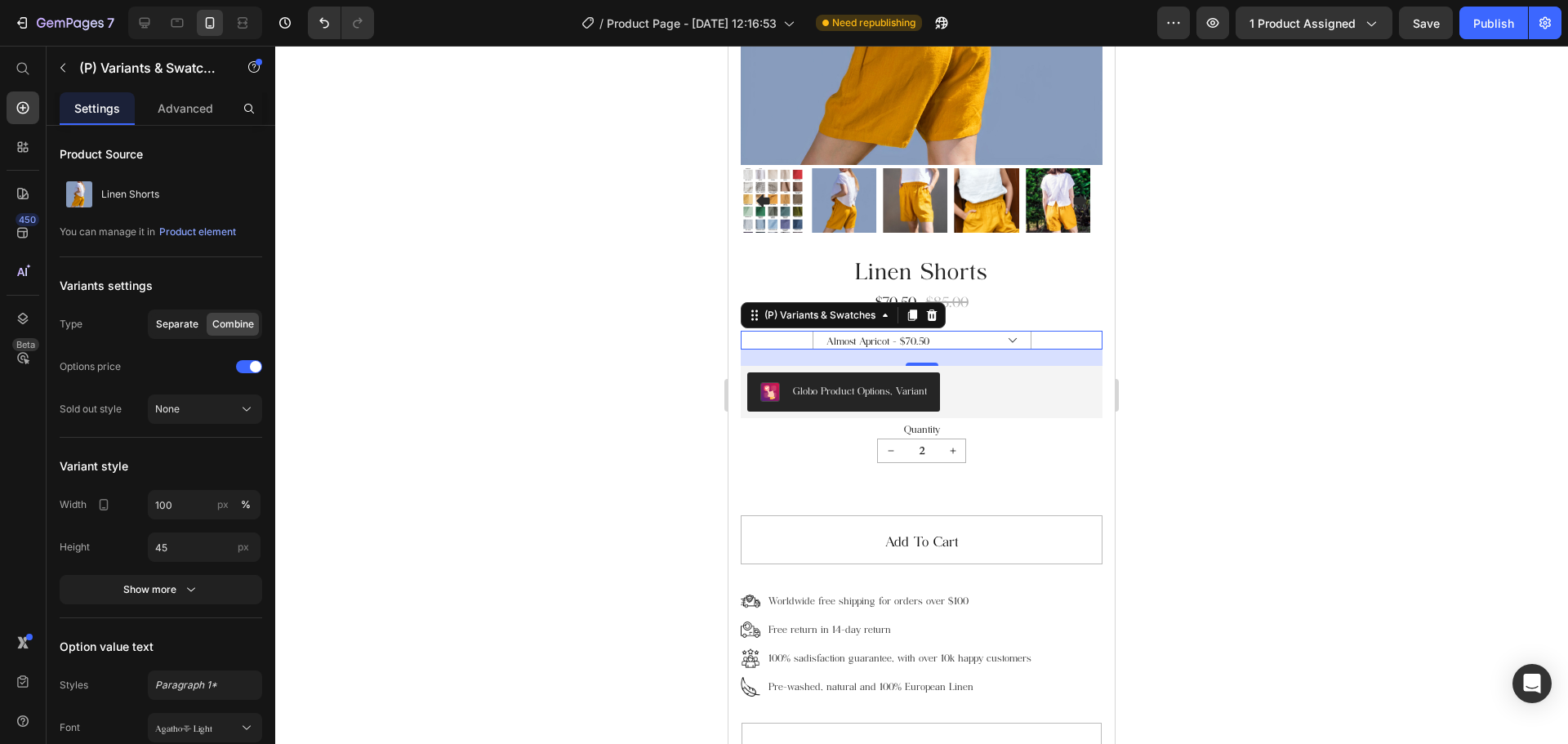 click on "Separate" 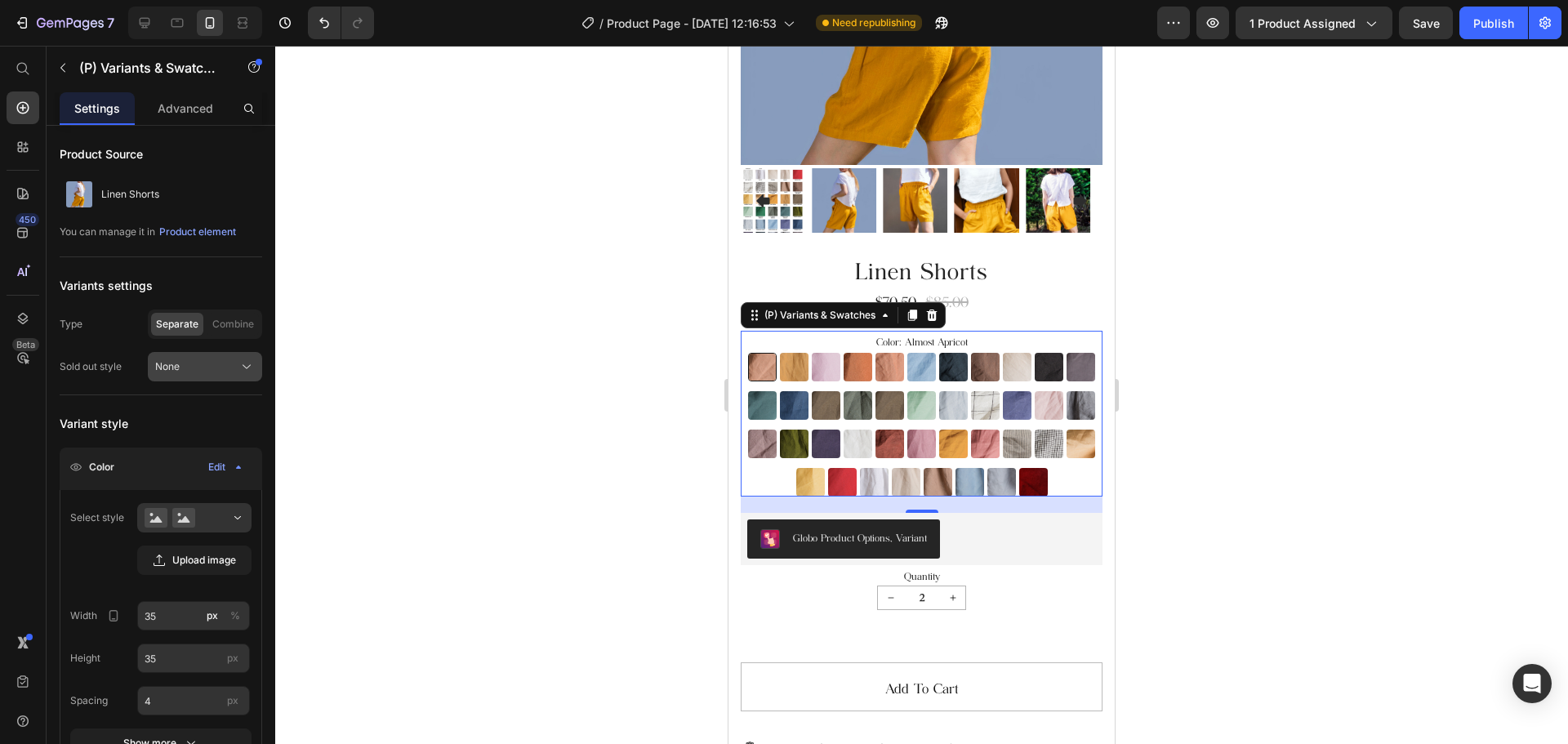 click on "None" 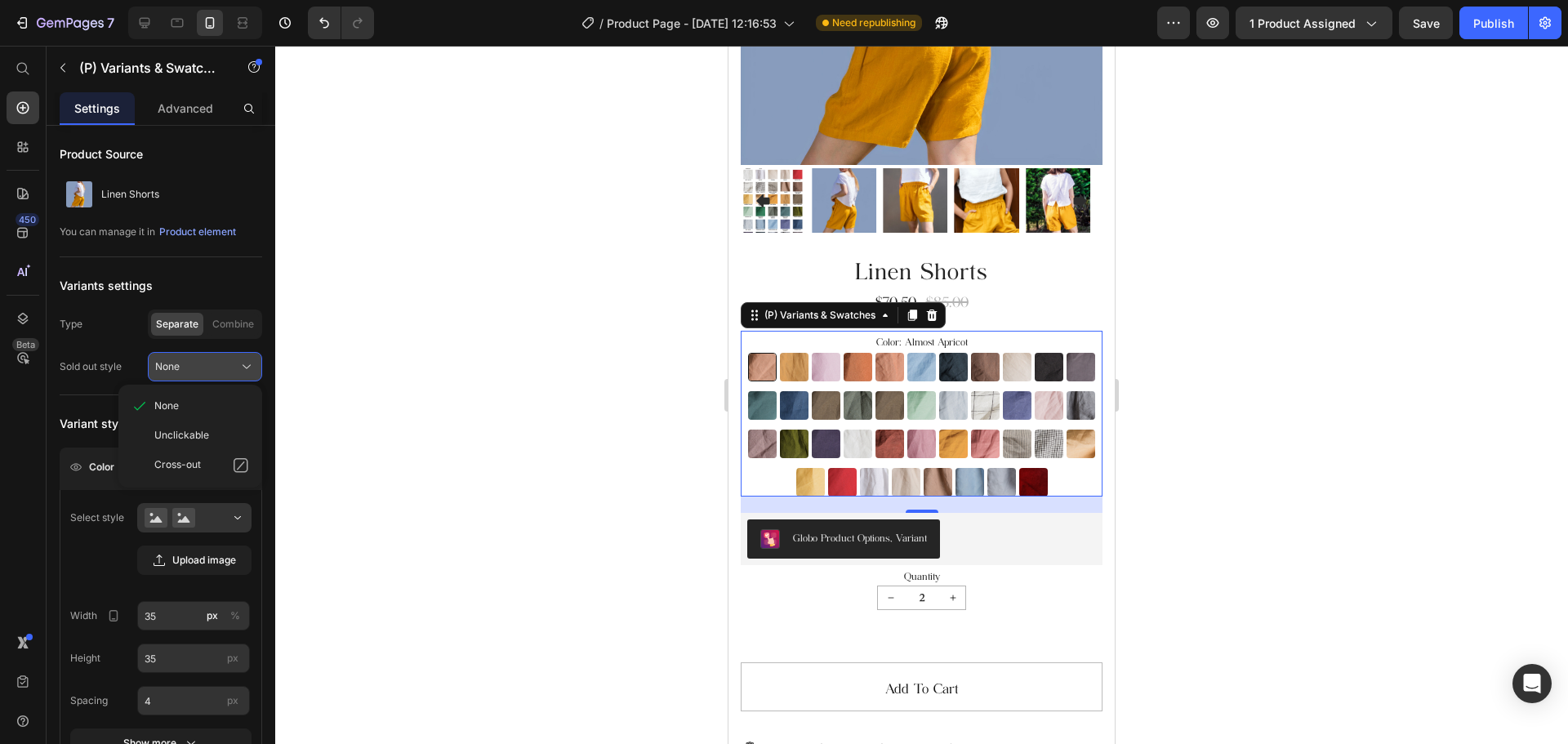 click on "None" 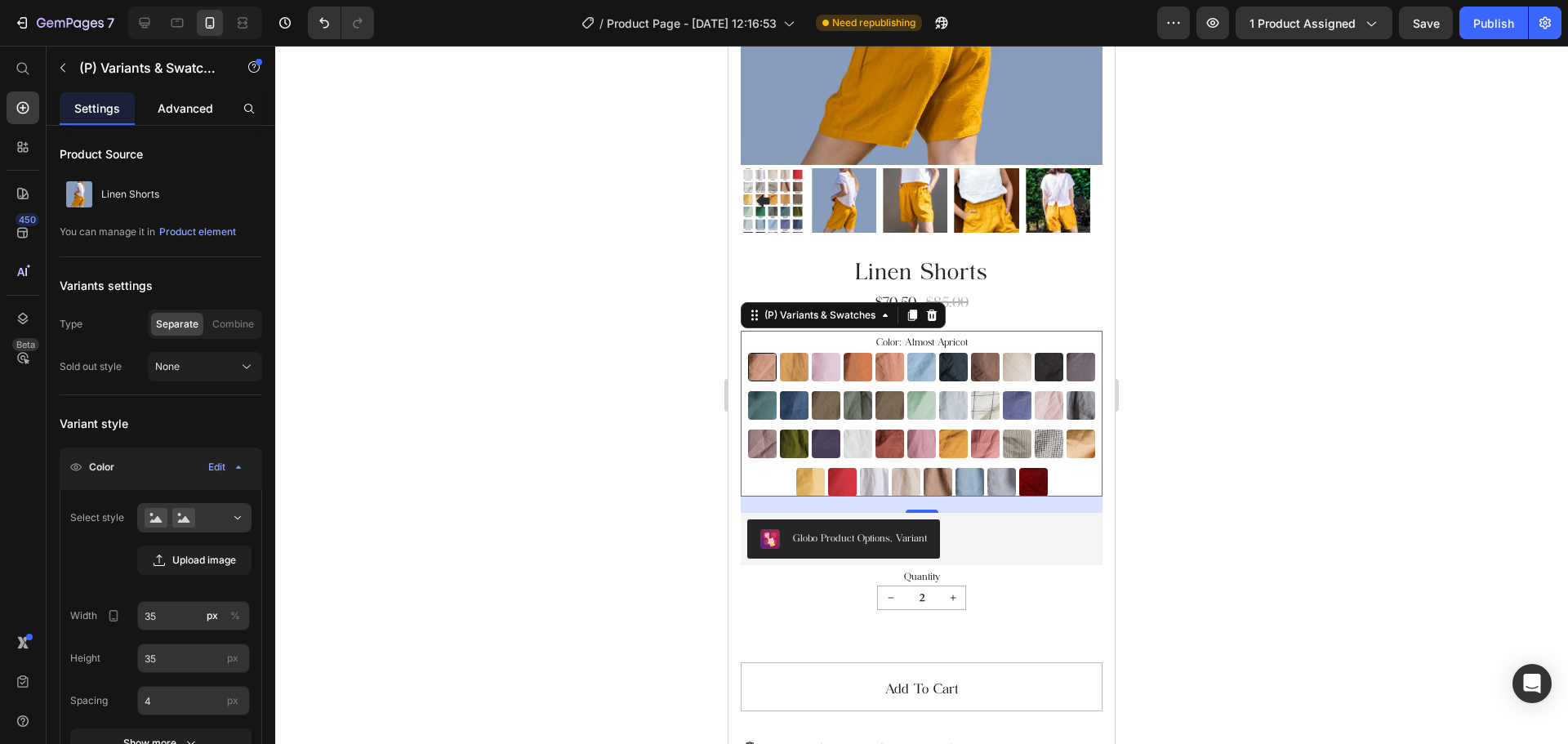 click on "Advanced" at bounding box center (185, 108) 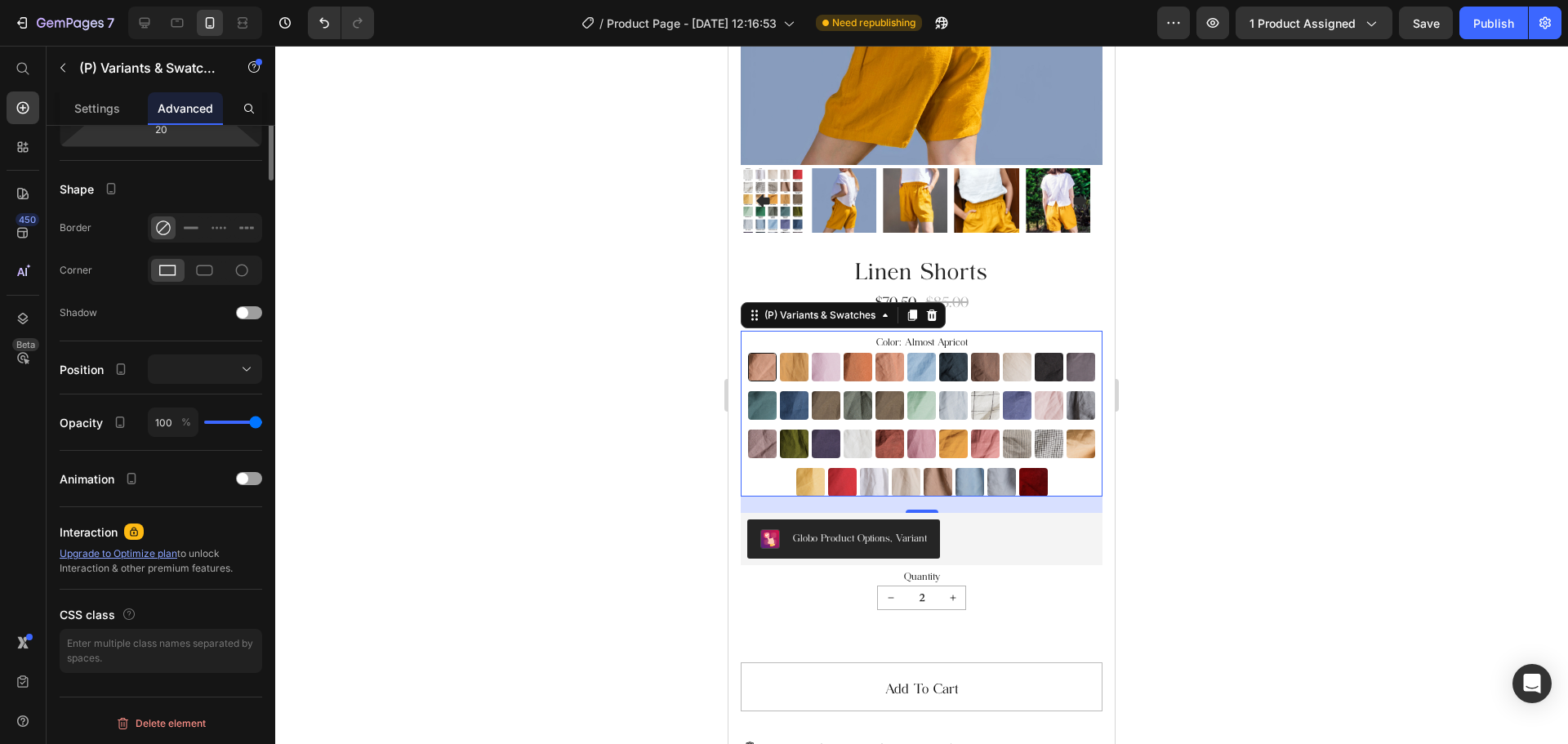 scroll, scrollTop: 0, scrollLeft: 0, axis: both 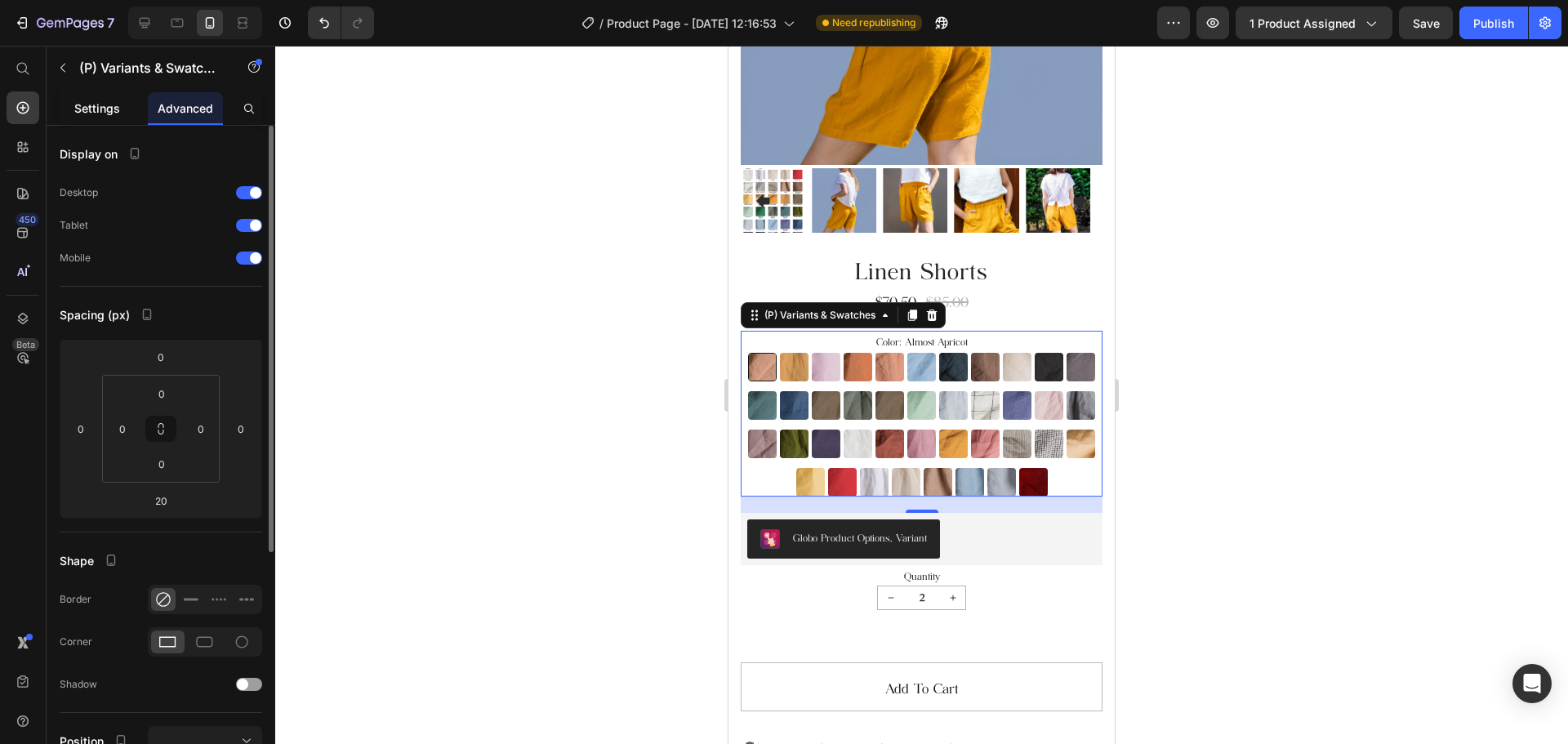 click on "Settings" at bounding box center (97, 108) 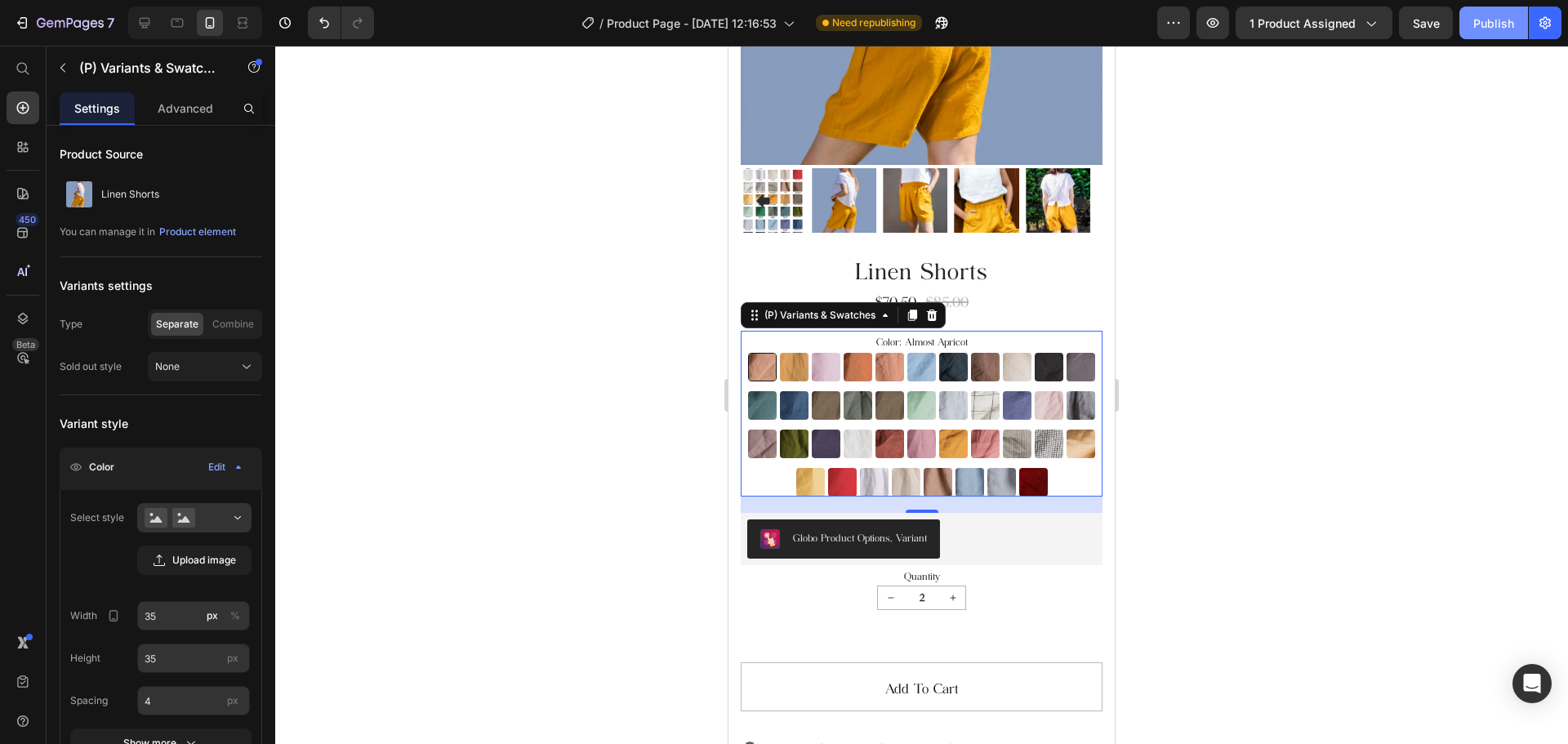 click on "Publish" at bounding box center (1494, 23) 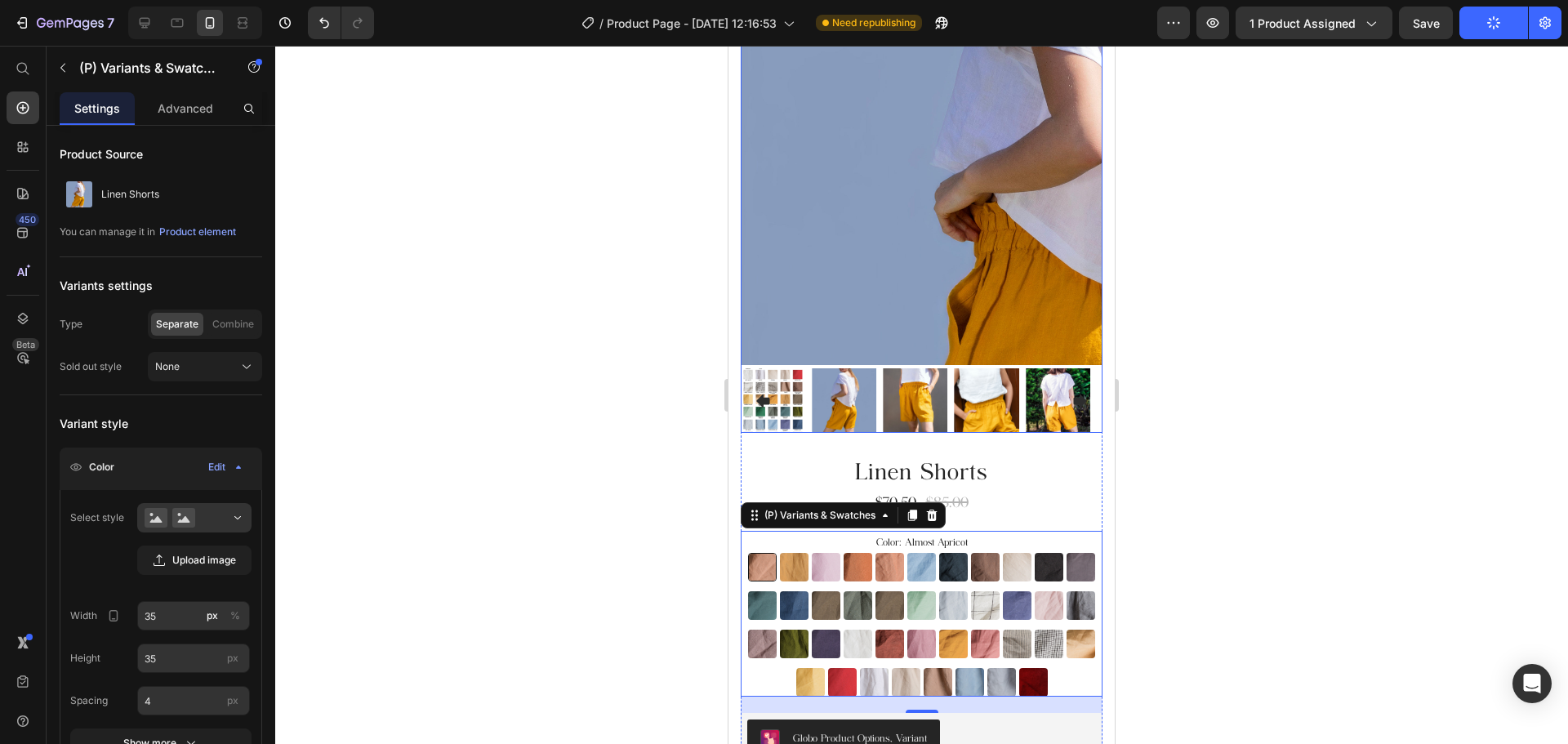 scroll, scrollTop: 0, scrollLeft: 0, axis: both 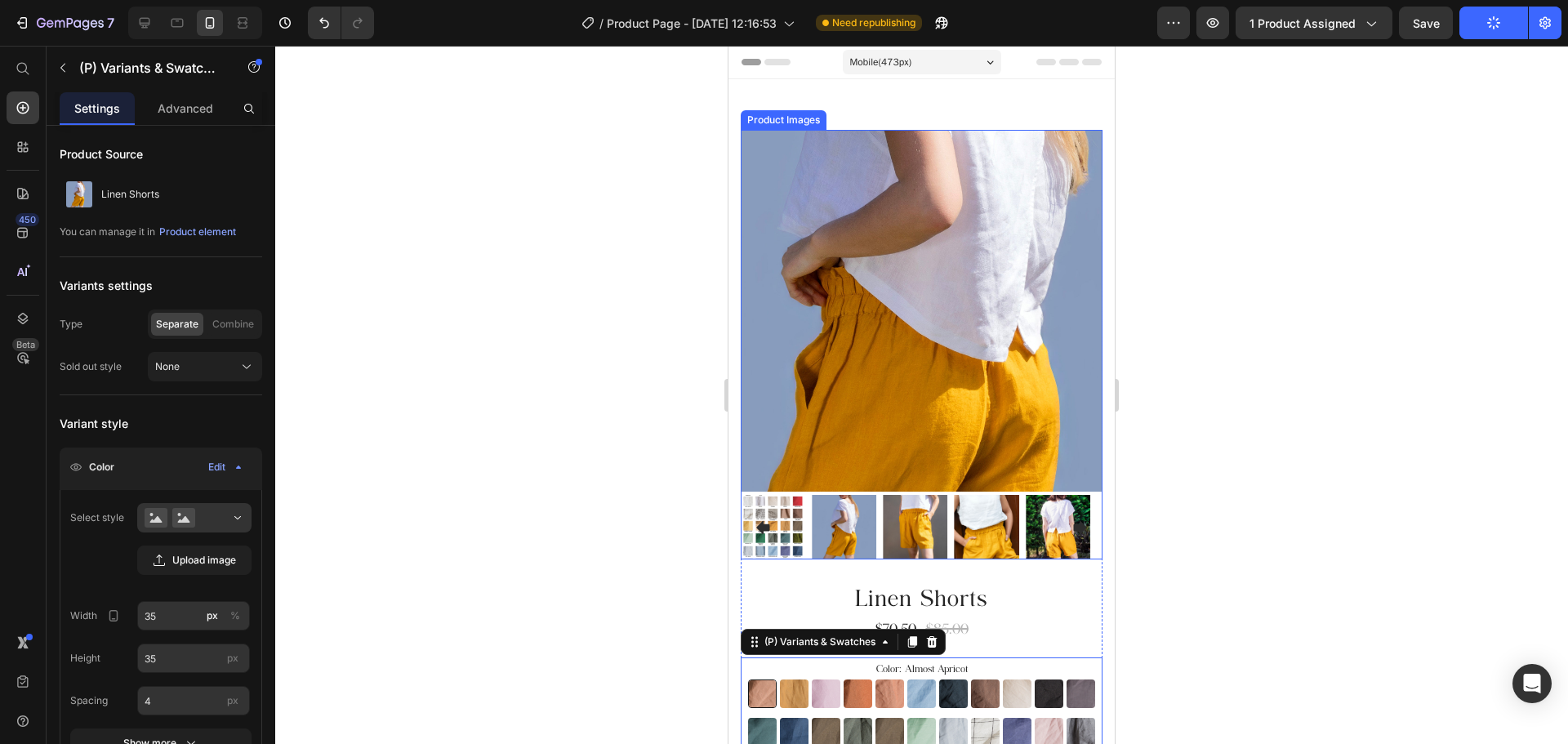 click at bounding box center [921, 310] 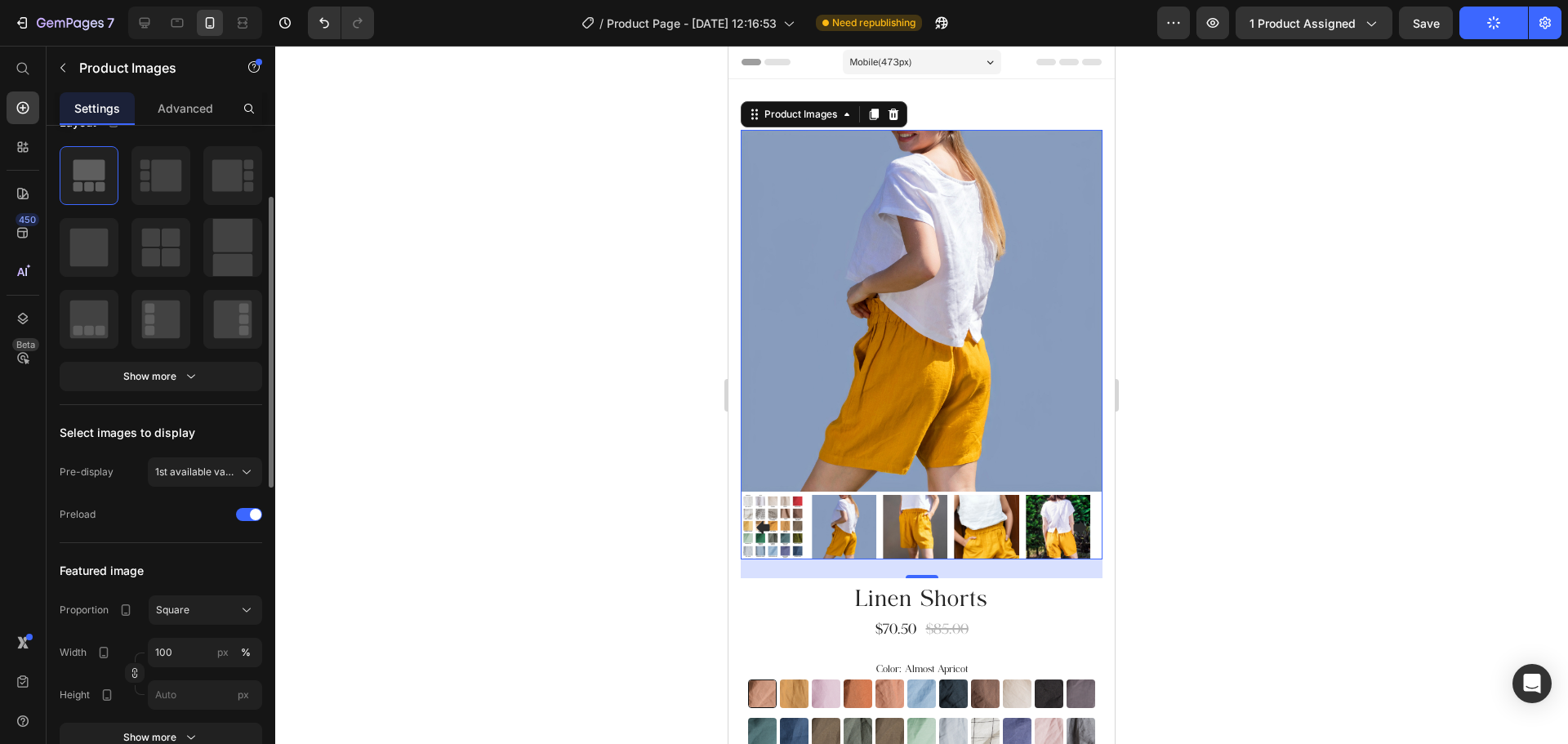 scroll, scrollTop: 327, scrollLeft: 0, axis: vertical 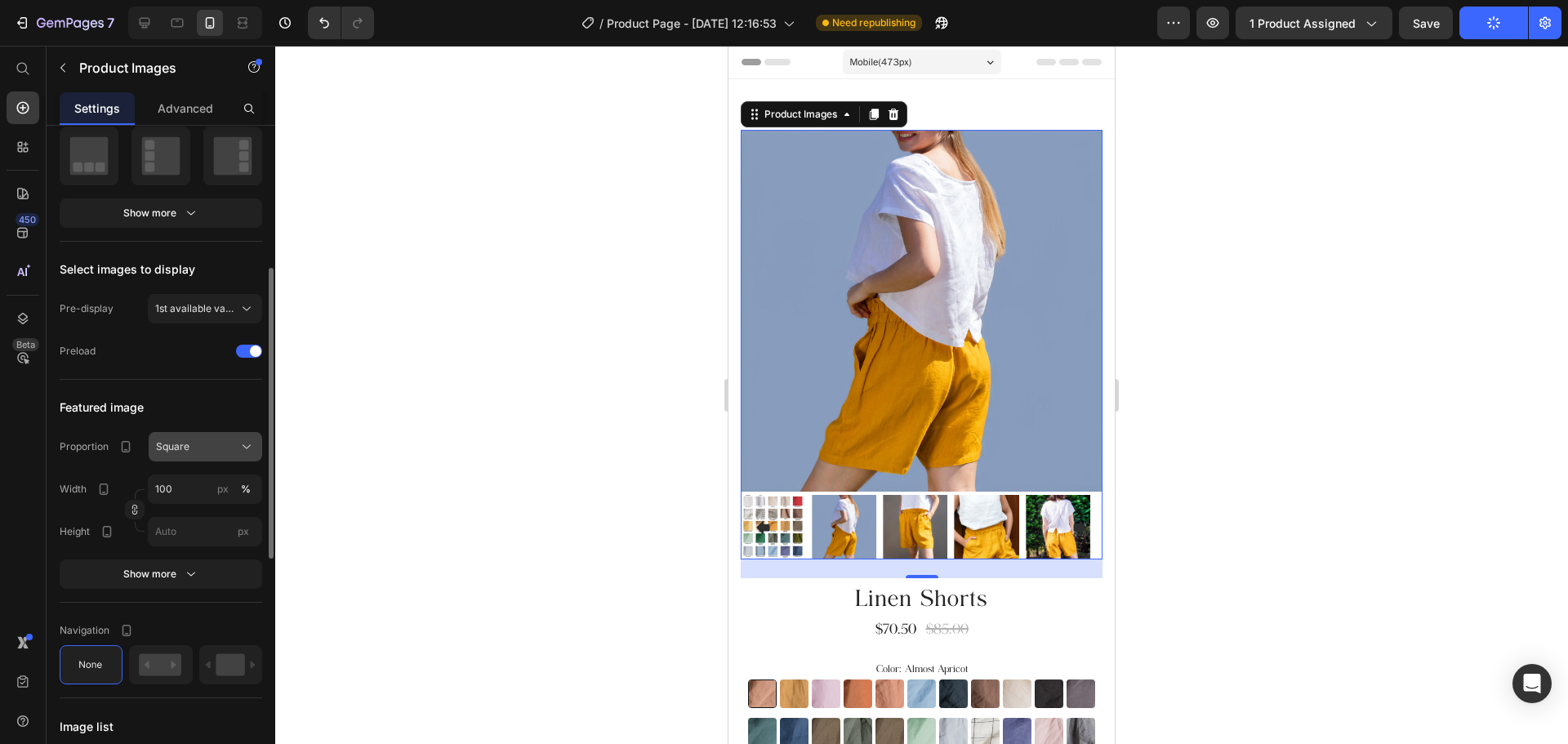 click on "Square" 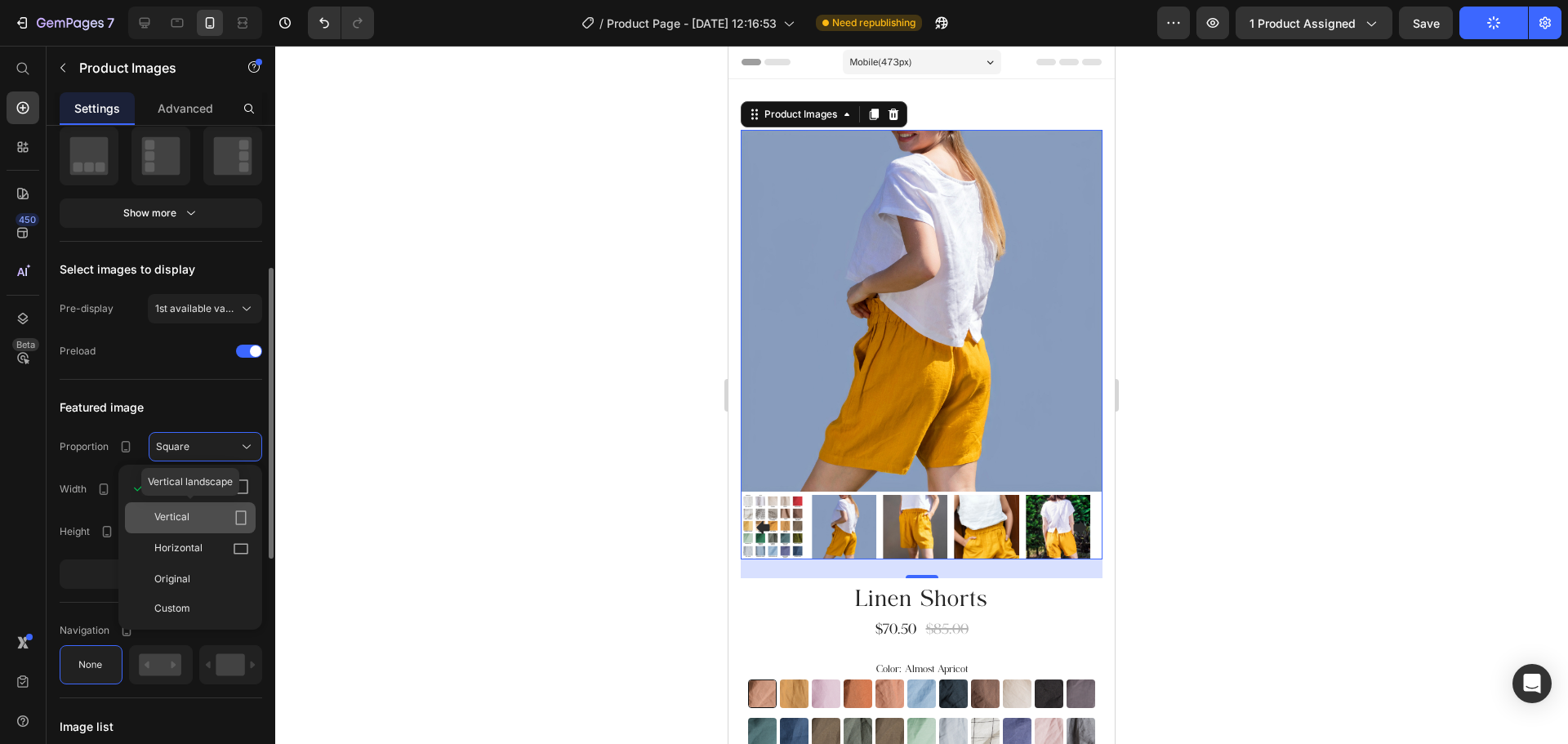 click on "Vertical" at bounding box center [202, 518] 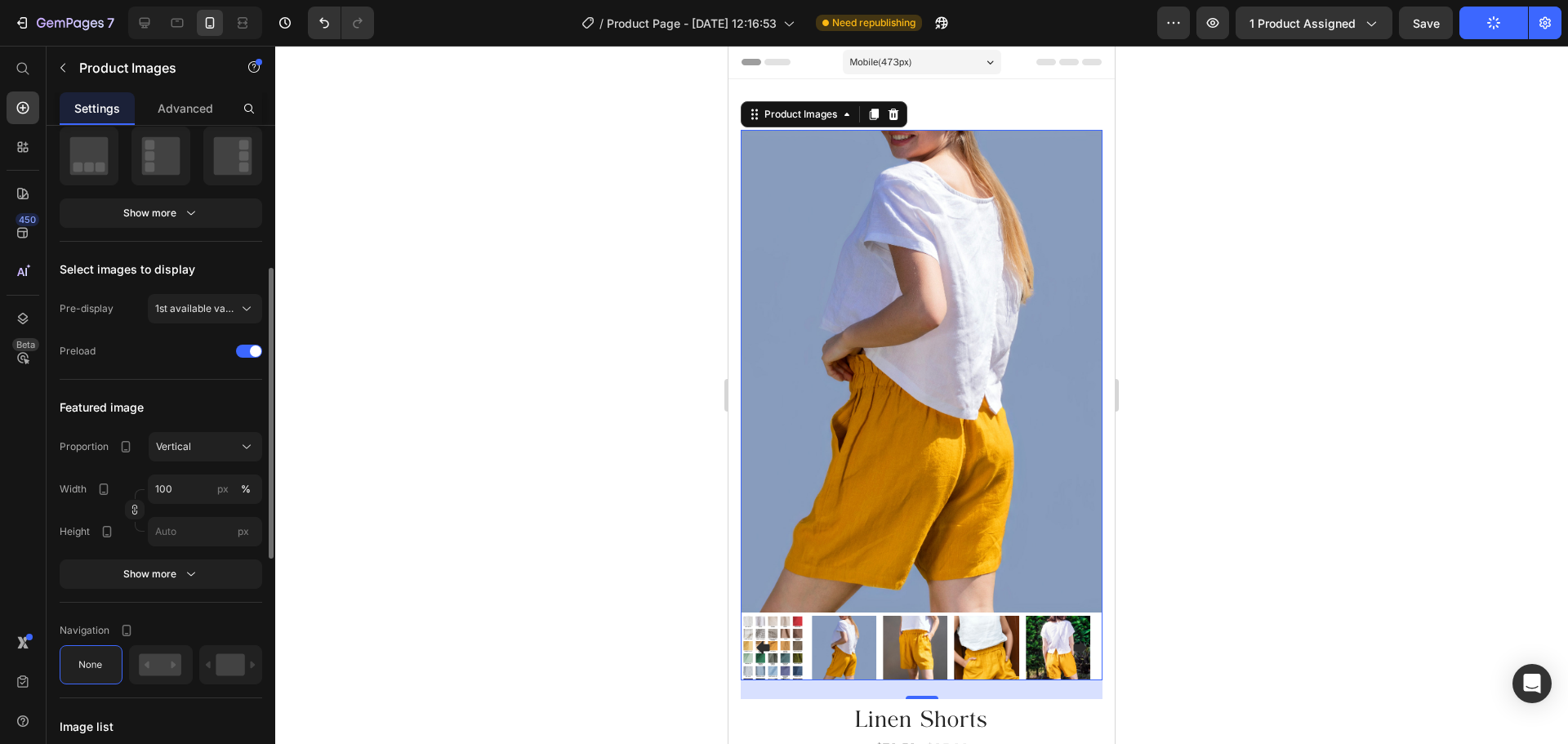 click 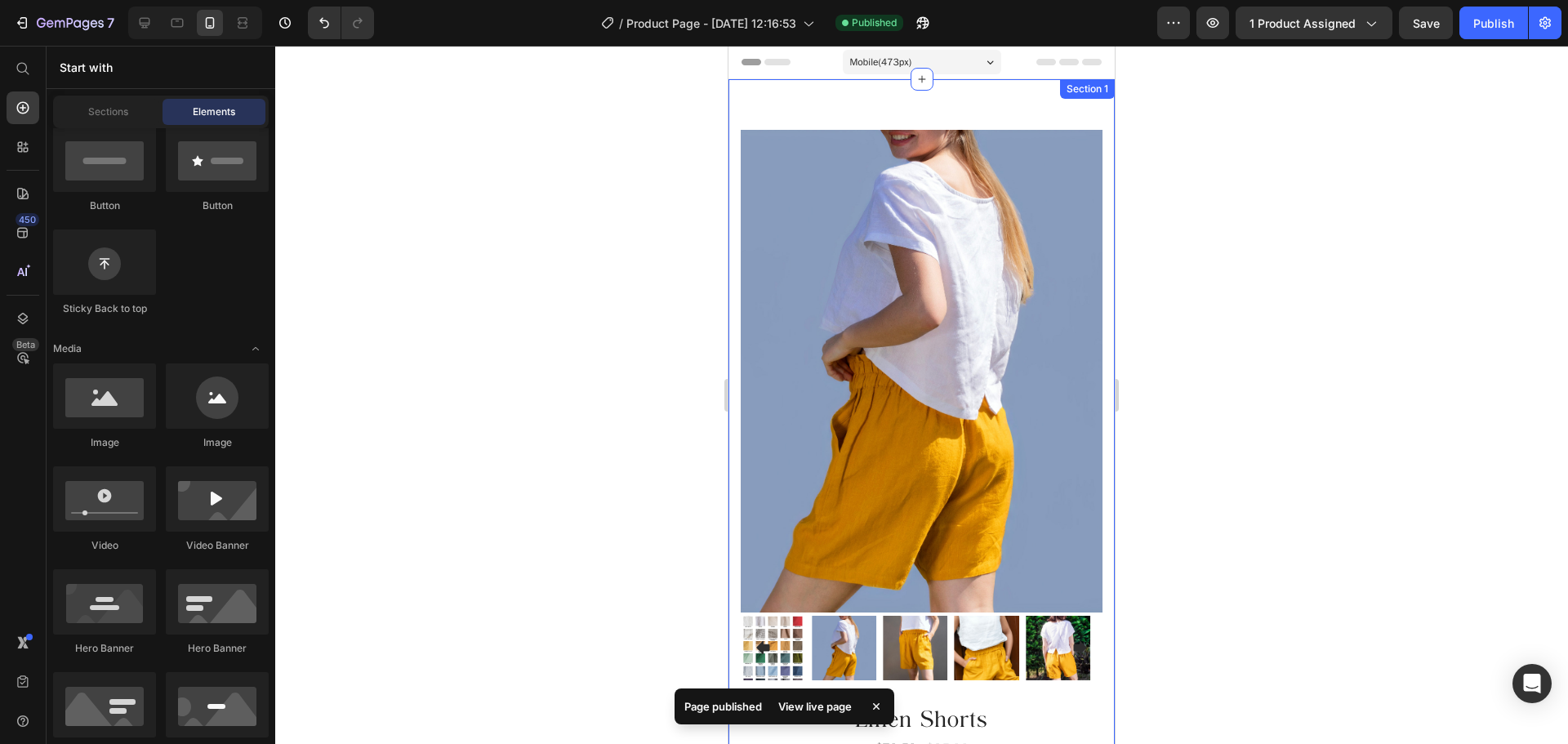 click on "Mobile  ( 473 px)" at bounding box center [922, 62] 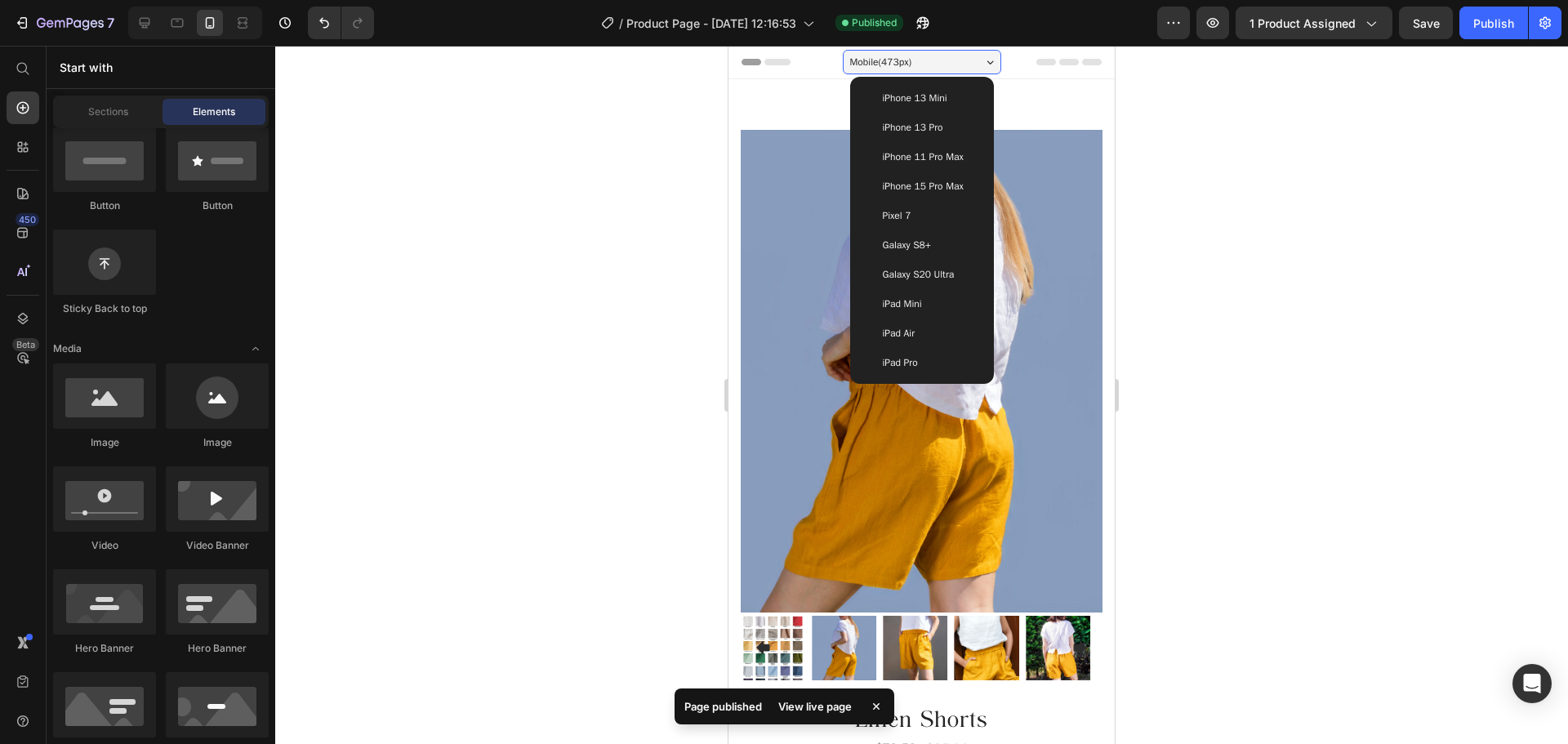 click on "iPhone 11 Pro Max" at bounding box center [922, 157] 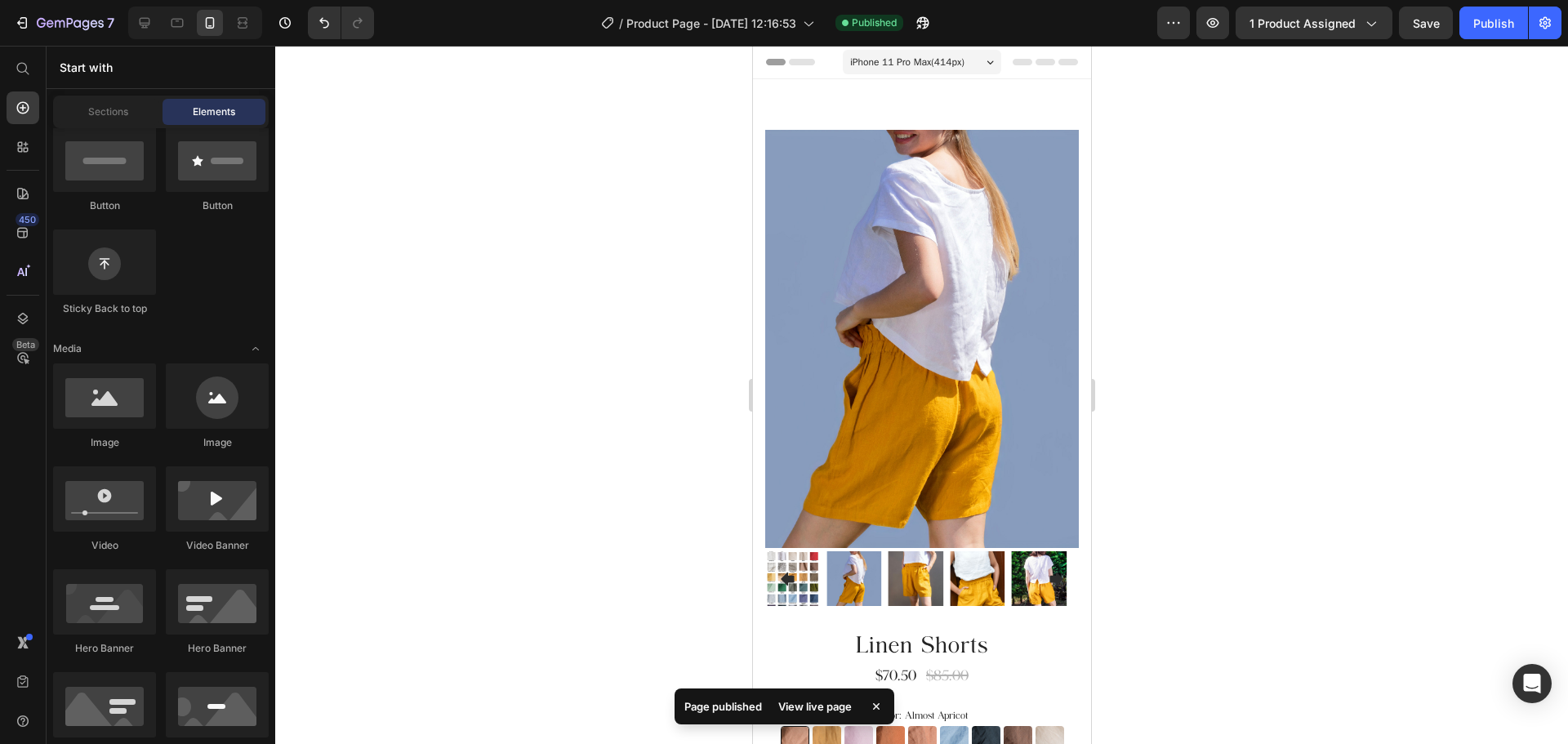 click on "iPhone 11 Pro Max  ( 414 px)" at bounding box center [921, 62] 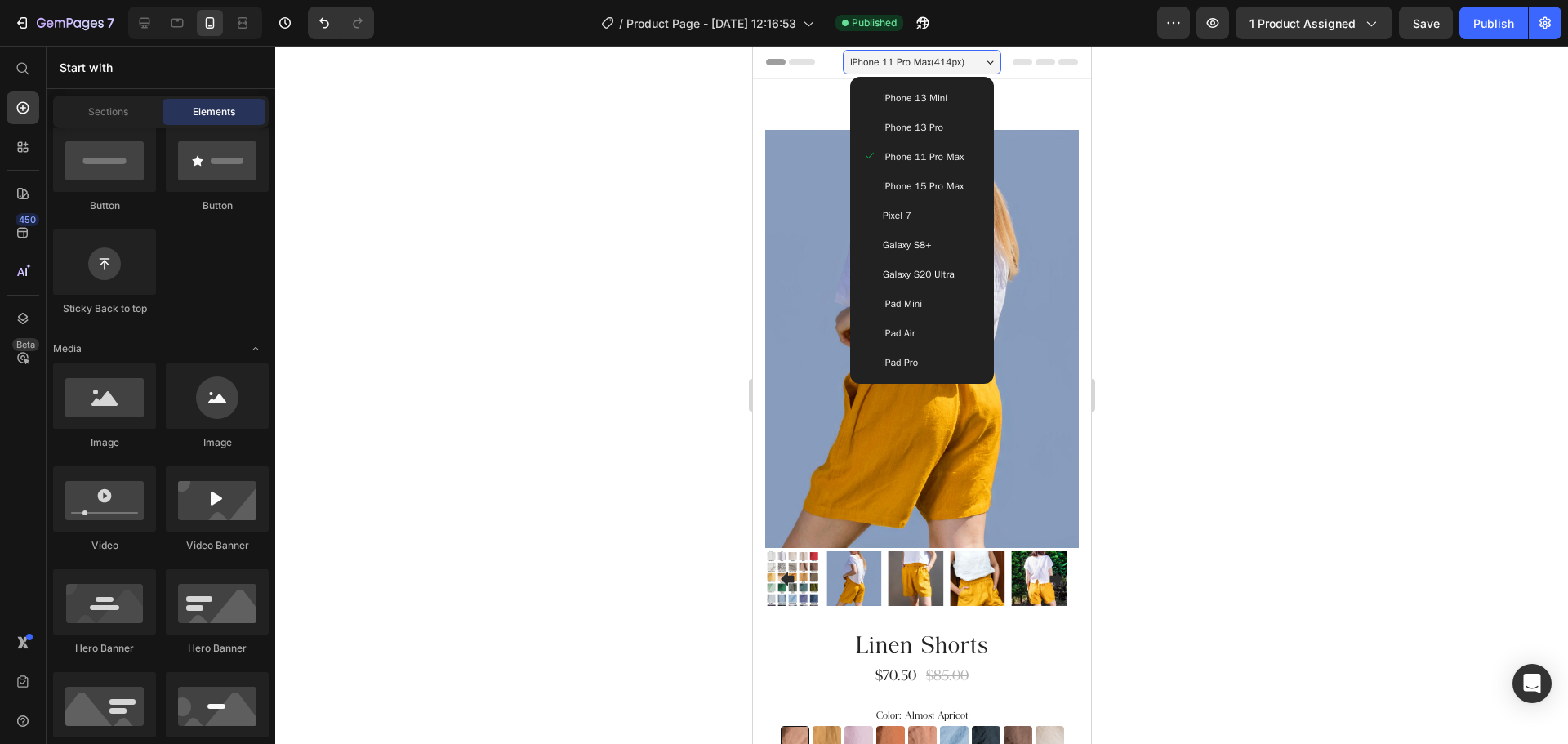 click on "iPhone 15 Pro Max" at bounding box center (922, 186) 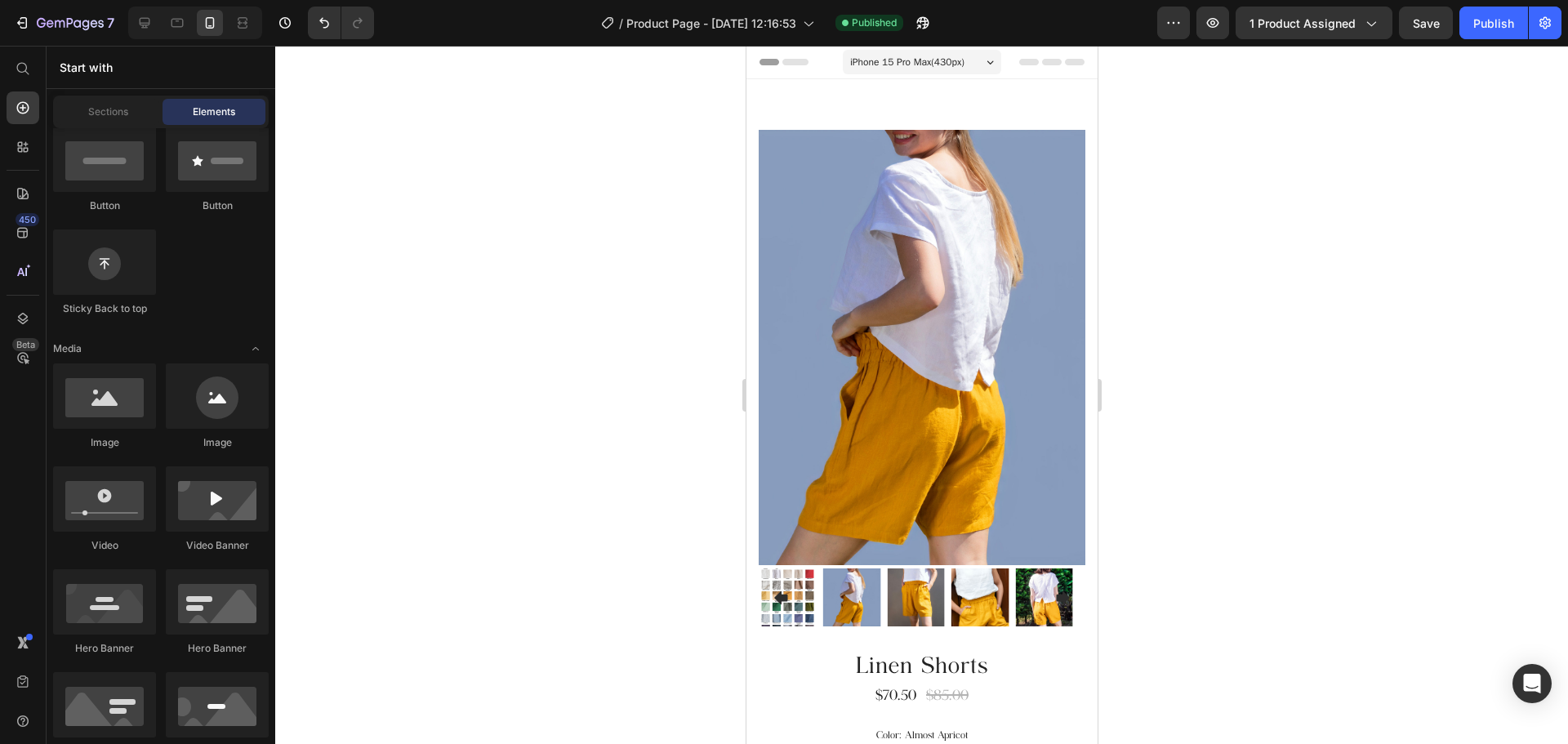 click on "iPhone 15 Pro Max  ( 430 px)" at bounding box center [906, 62] 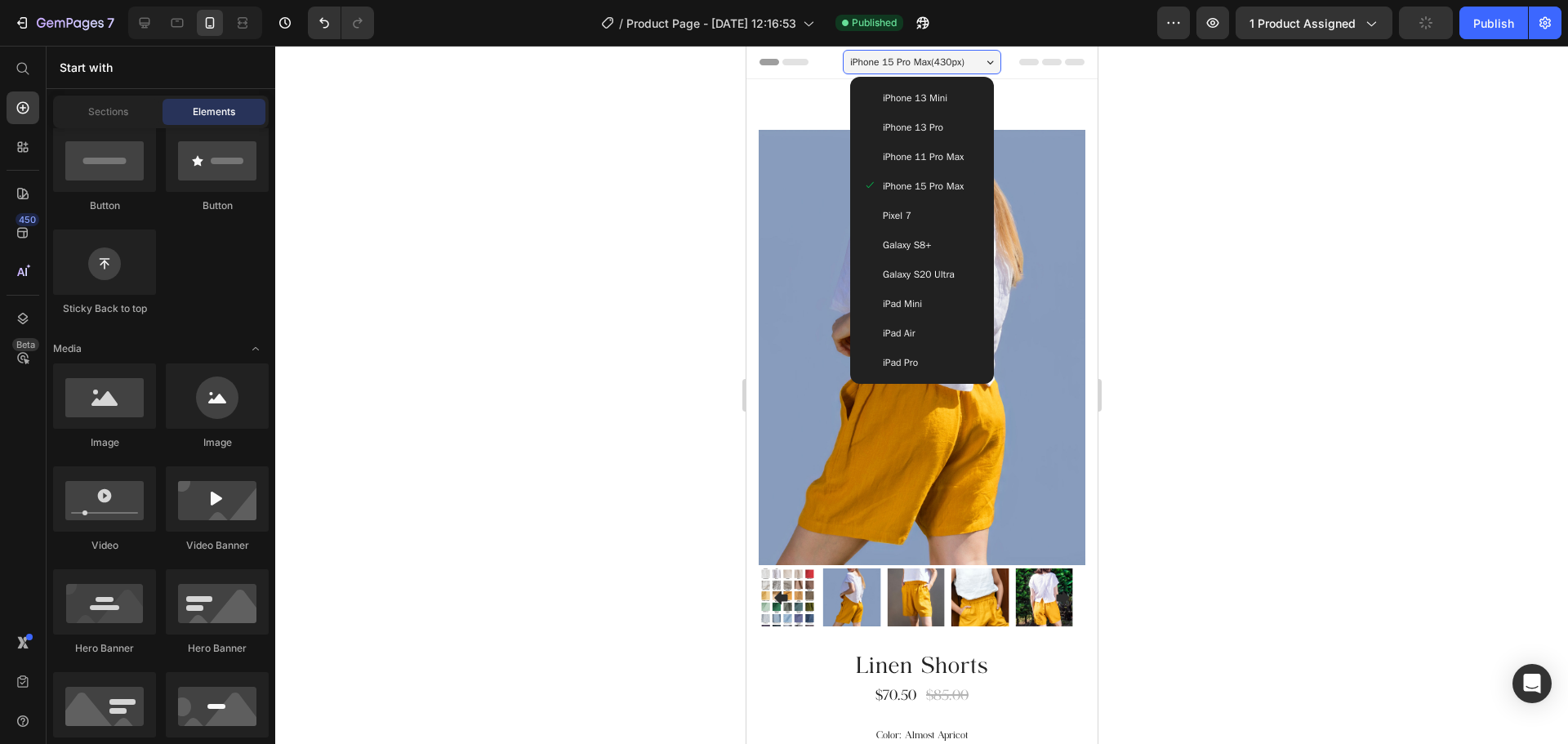 click on "Galaxy S20 Ultra" at bounding box center [921, 274] 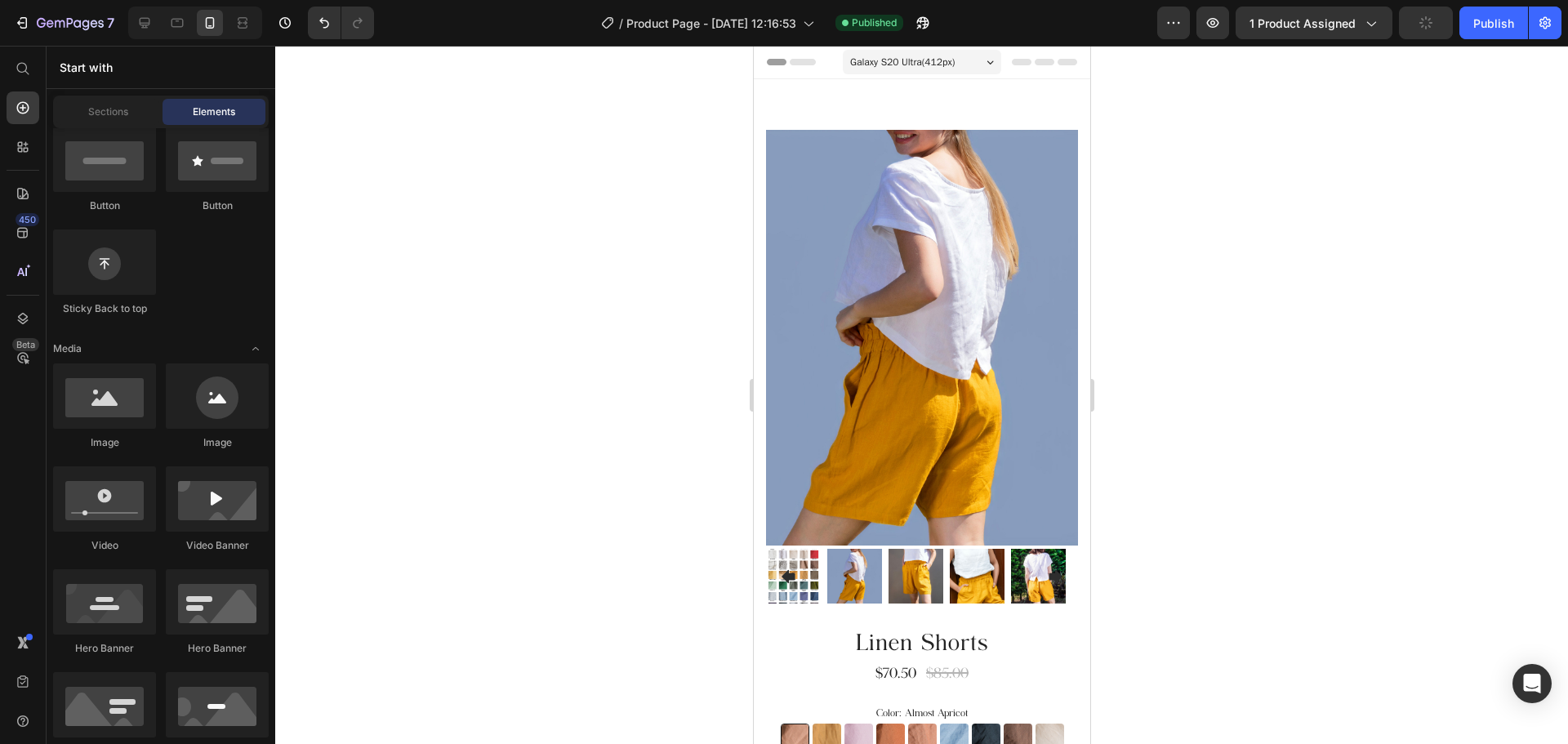 click on "Galaxy S20 Ultra  ( 412 px)" at bounding box center (921, 62) 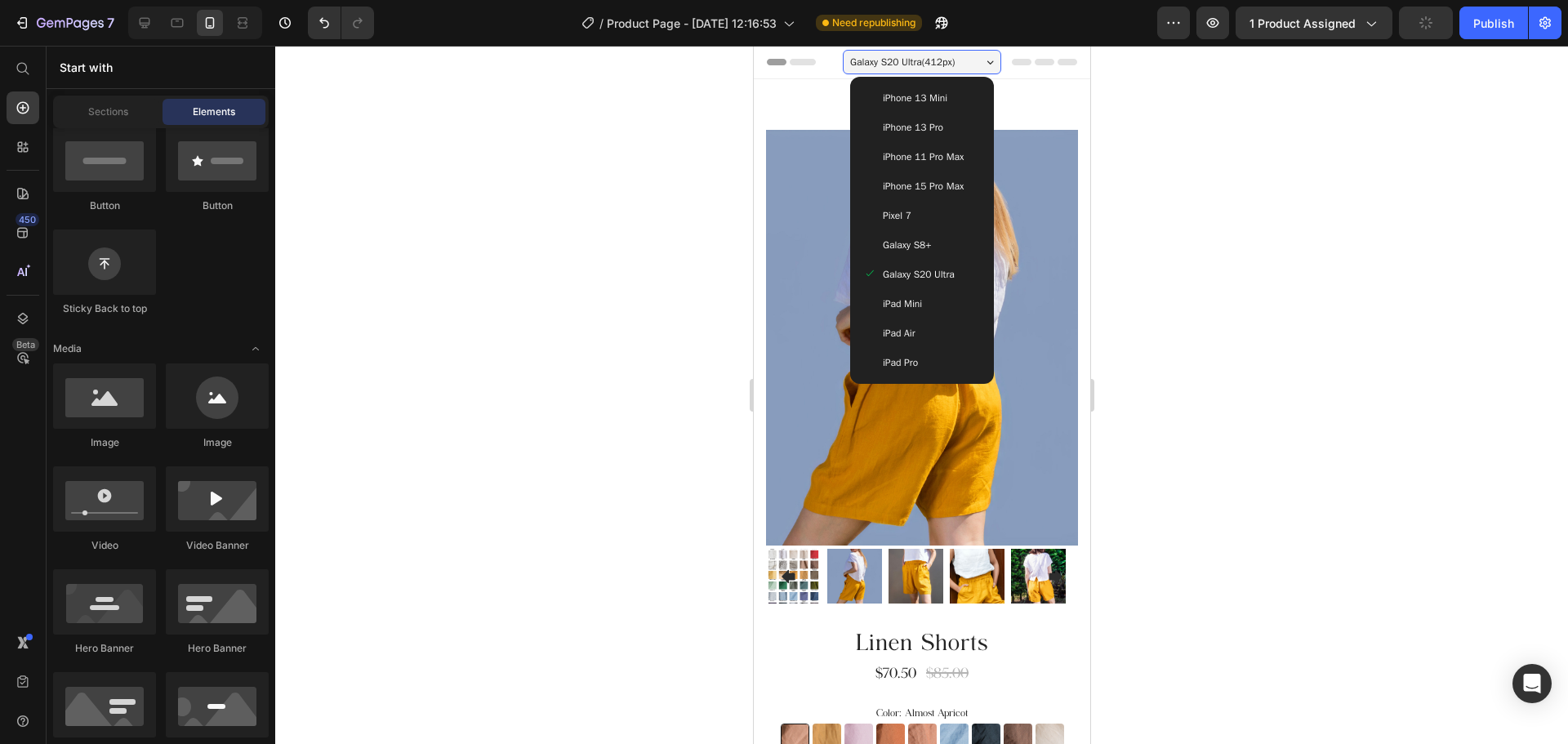click on "Galaxy S8+" at bounding box center (921, 245) 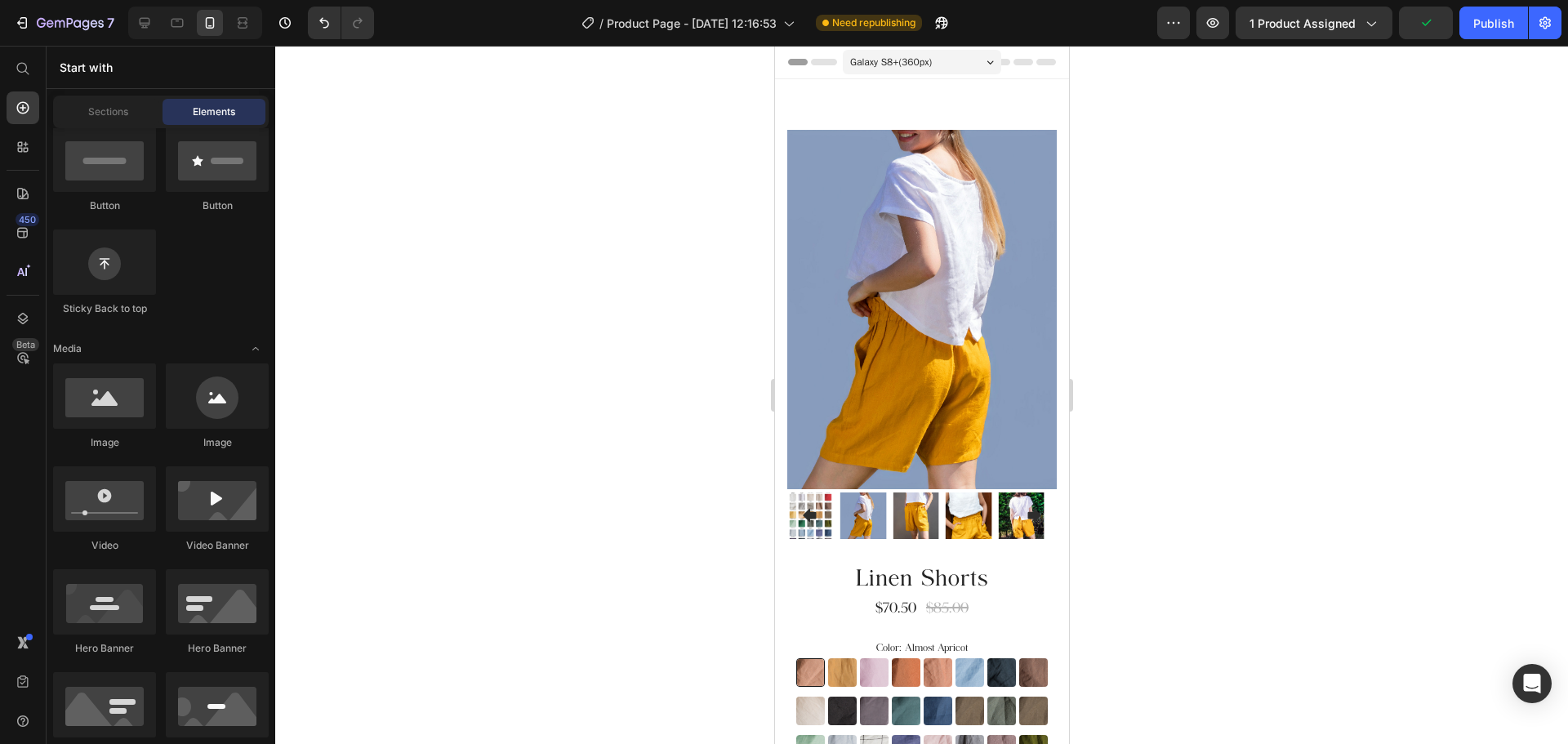 click on "Galaxy S8+  ( 360 px)" at bounding box center (921, 62) 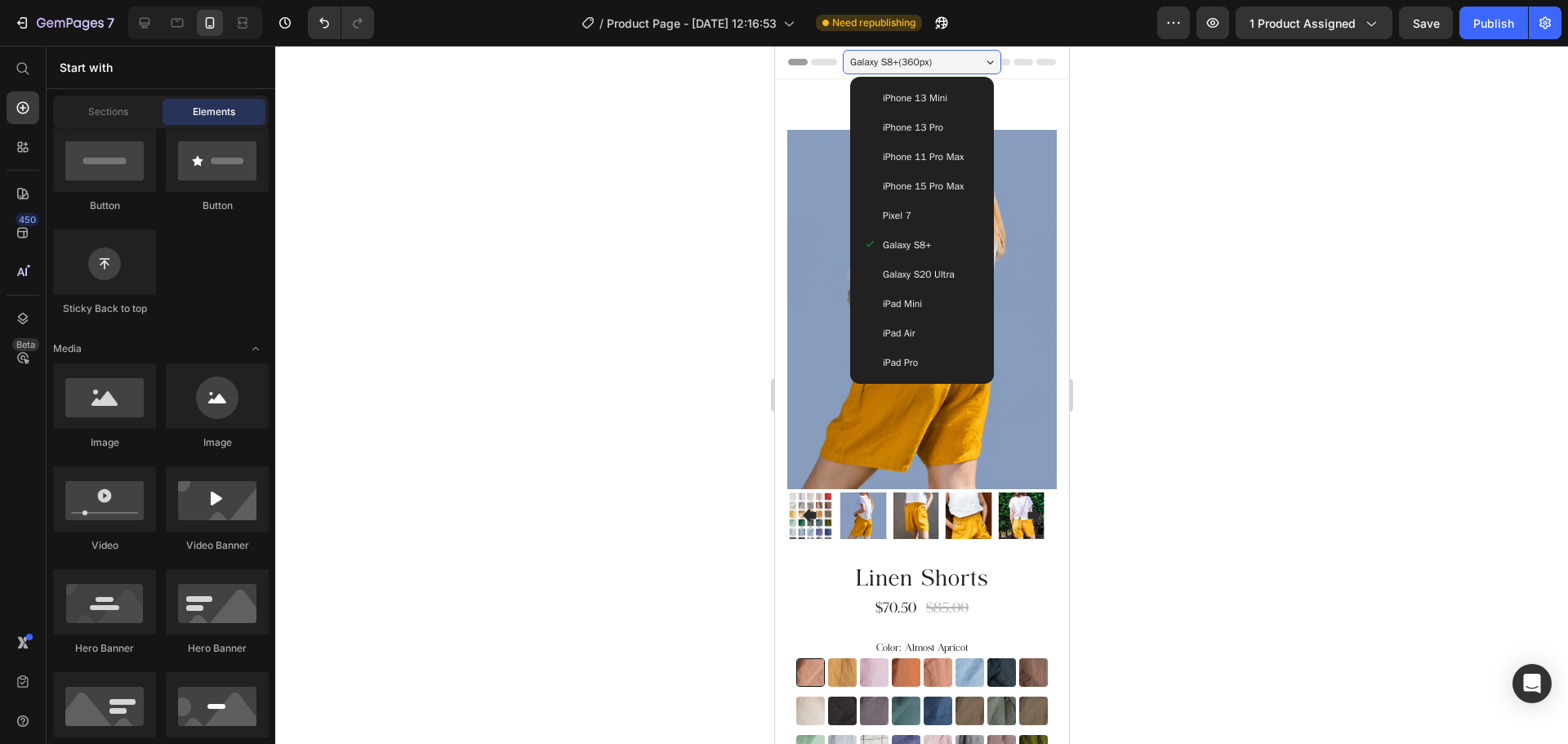 click on "iPad Mini" at bounding box center [921, 304] 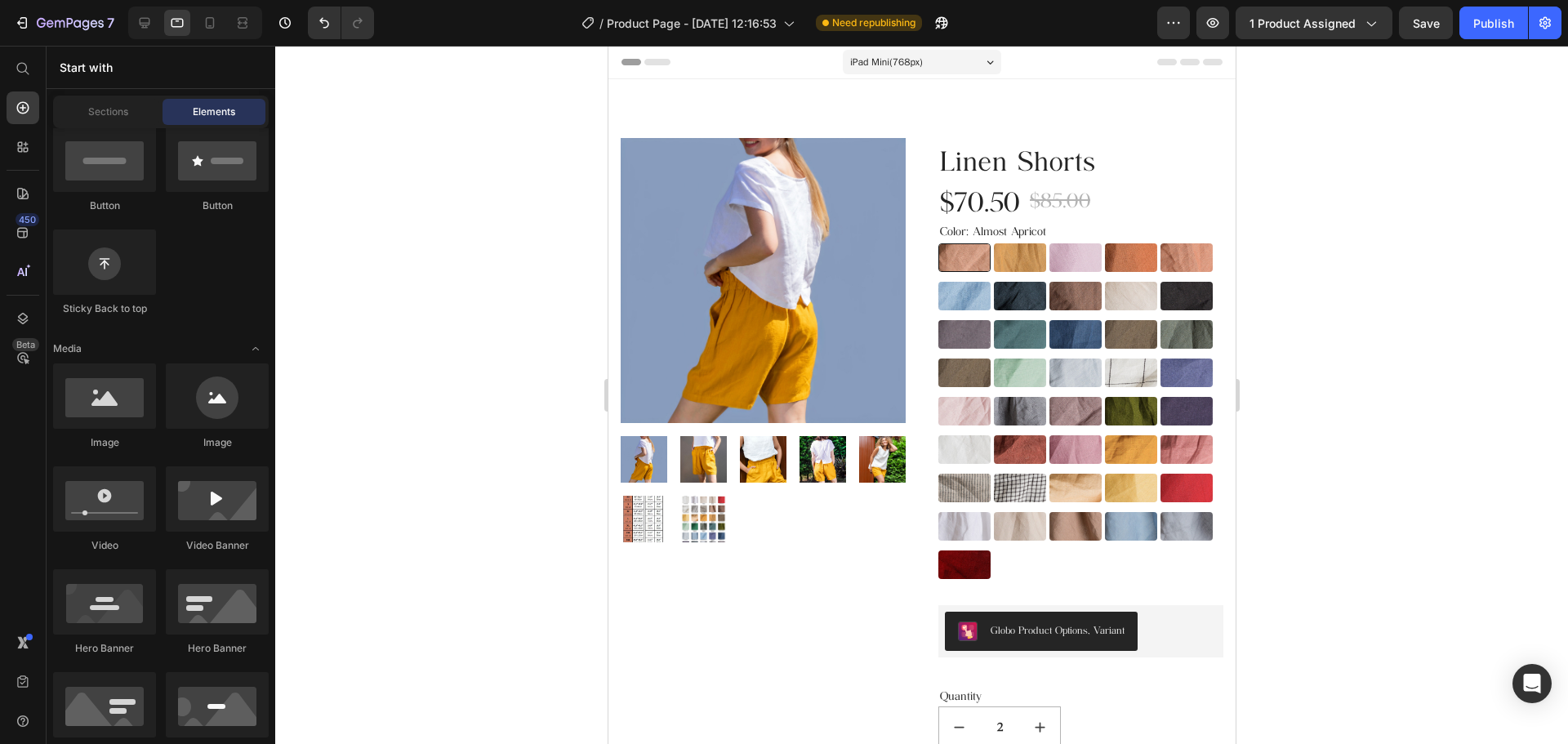 click on "iPad Mini  ( 768 px)" at bounding box center [885, 62] 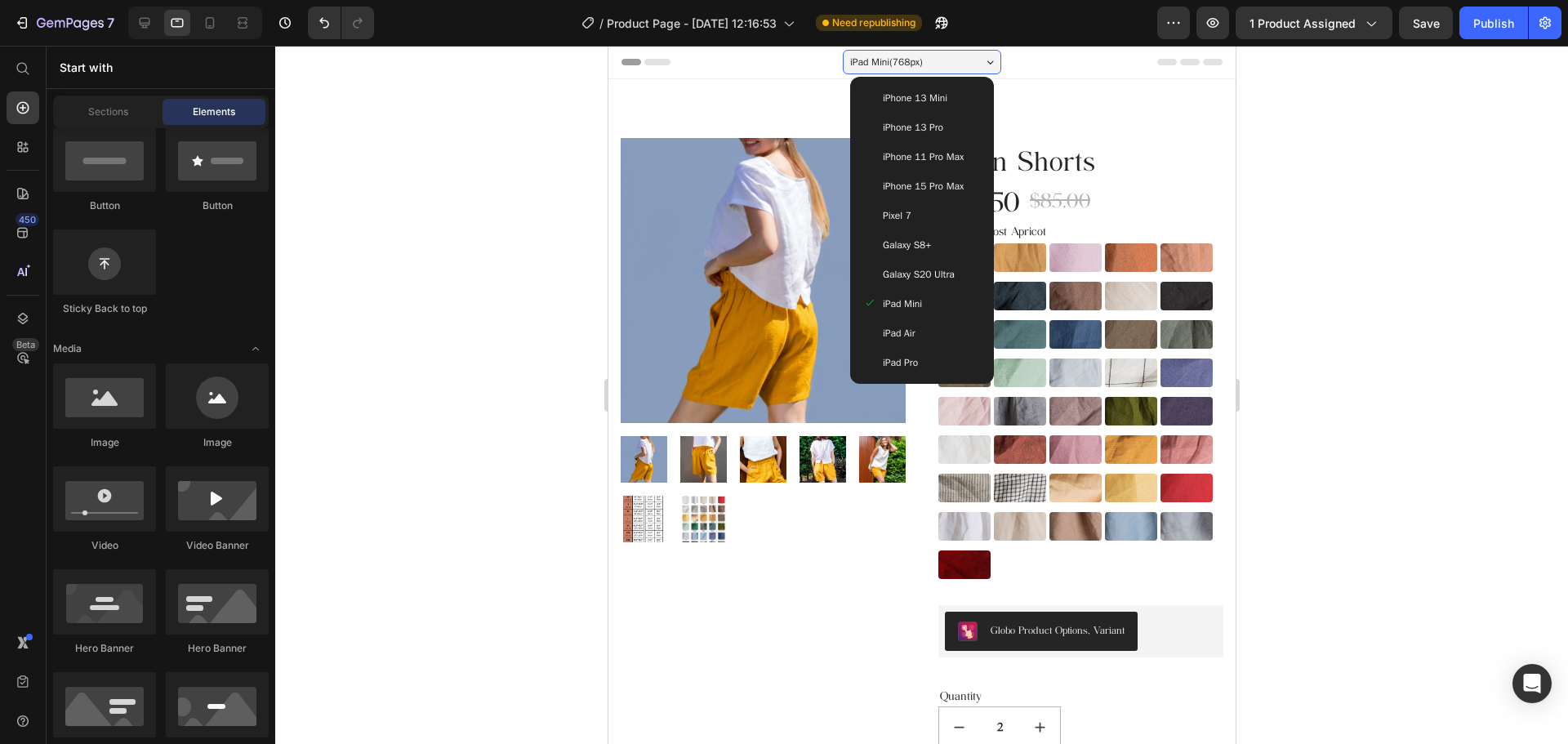 click on "iPad Air" at bounding box center (921, 333) 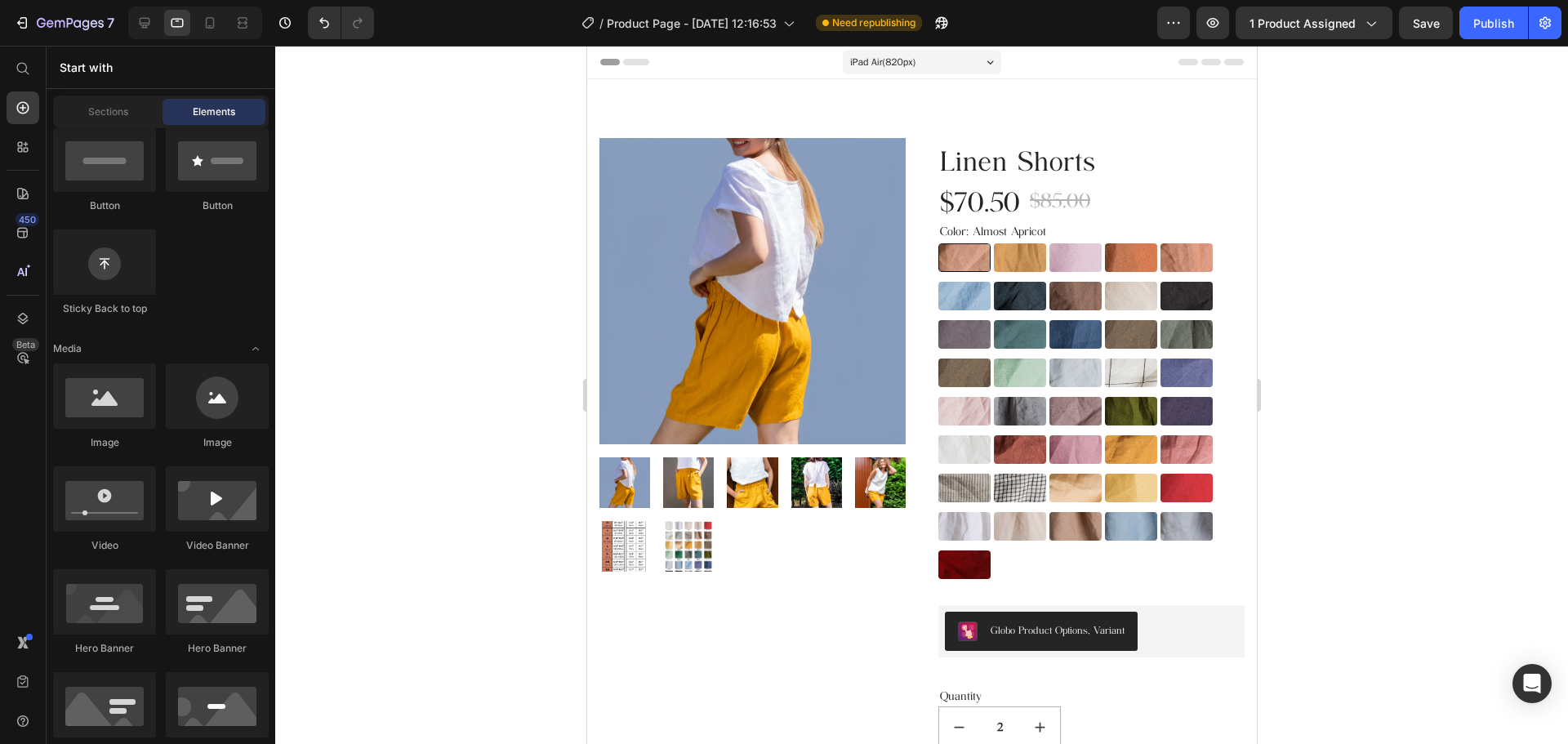 click on "iPad Air  ( 820 px)" at bounding box center (921, 62) 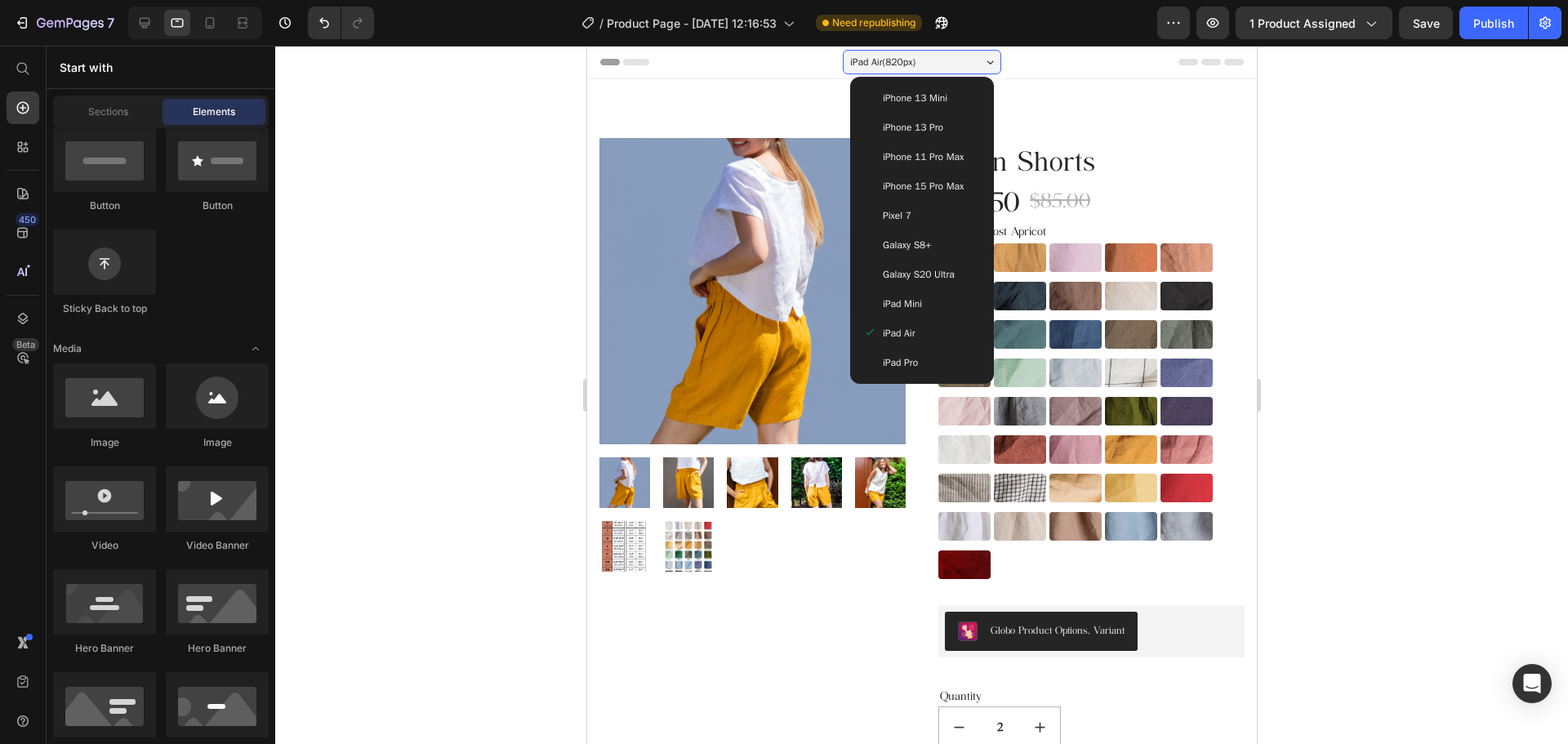 click on "iPad Pro" at bounding box center (921, 363) 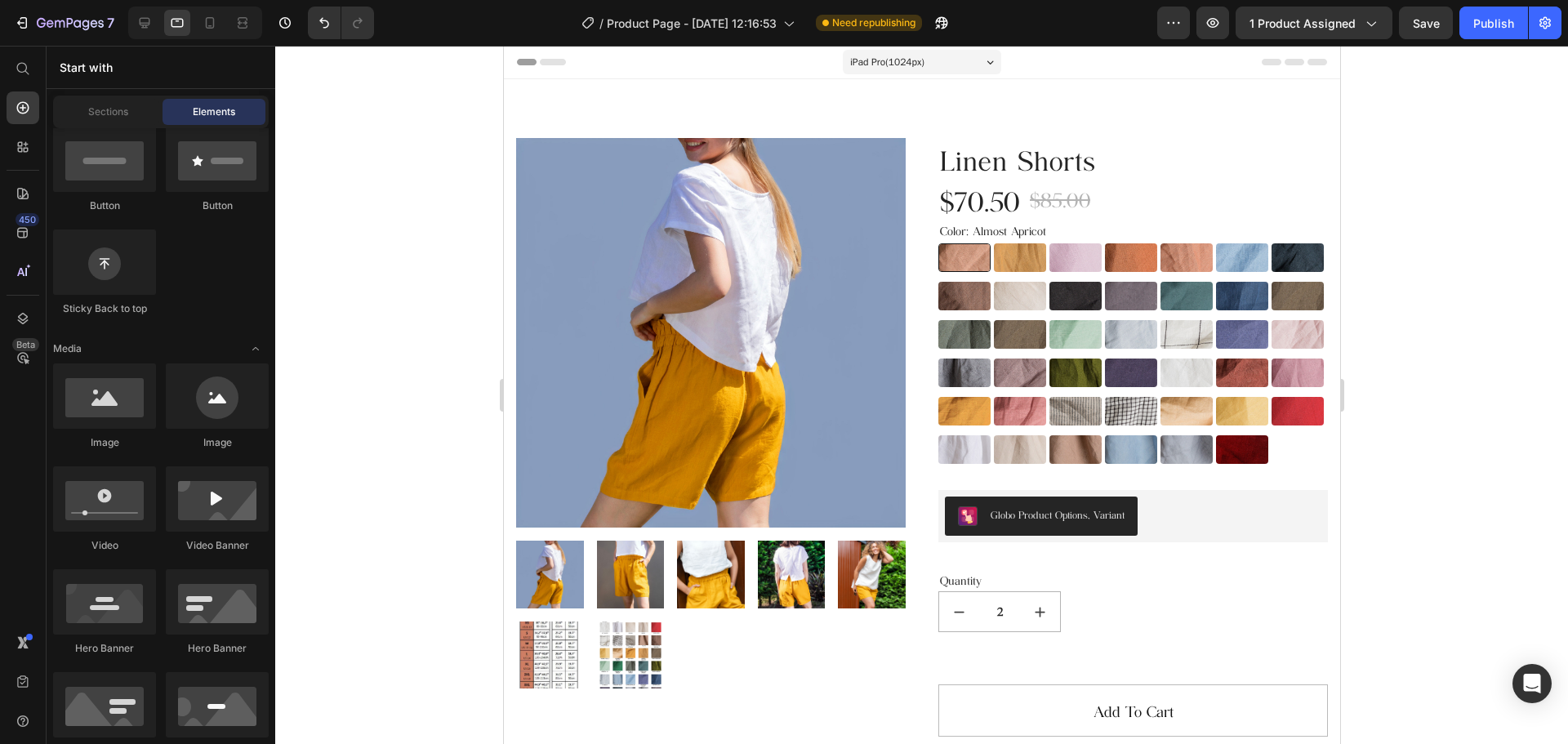 click on "iPad Pro  ( 1024 px)" at bounding box center (886, 62) 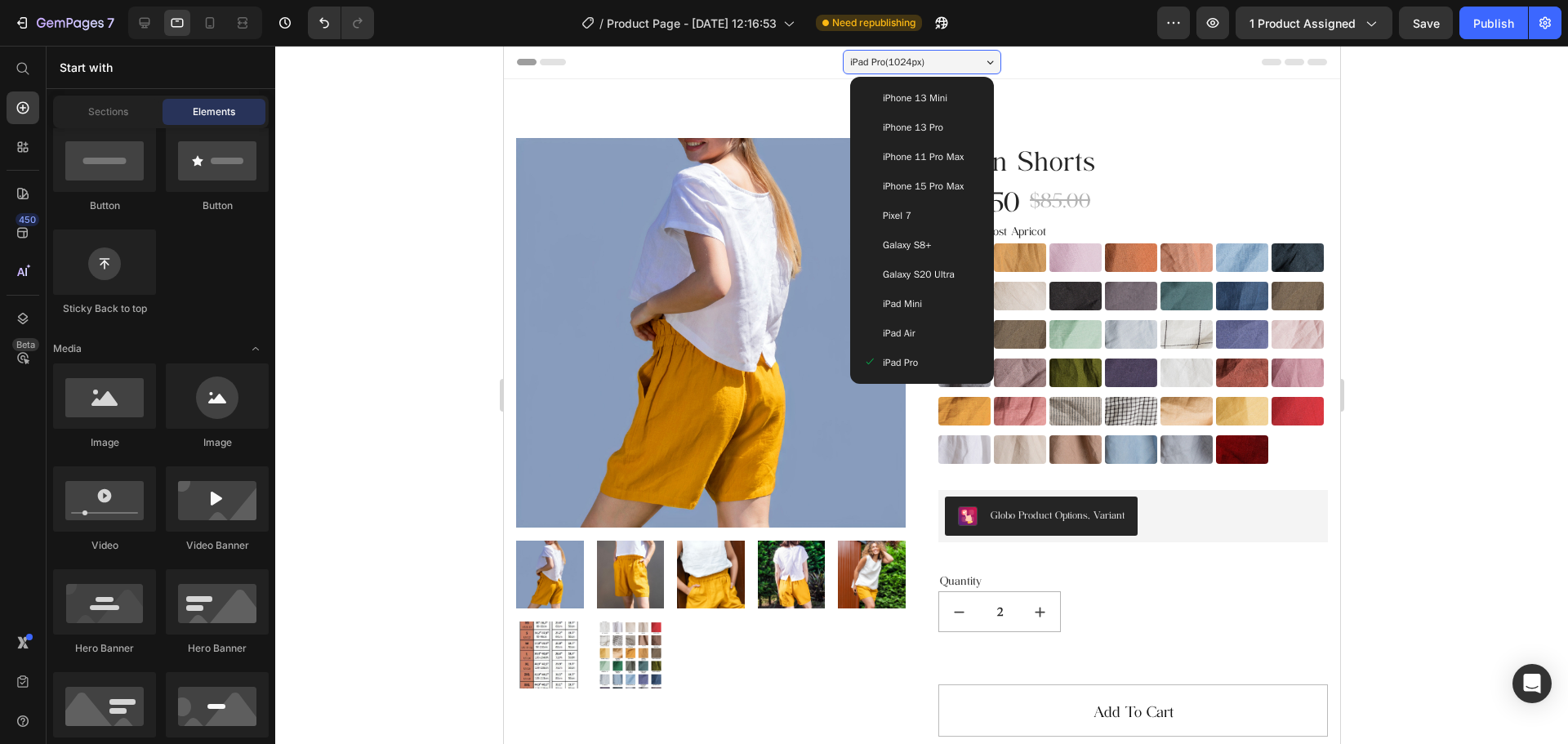 click on "iPhone 13 Pro" at bounding box center (921, 127) 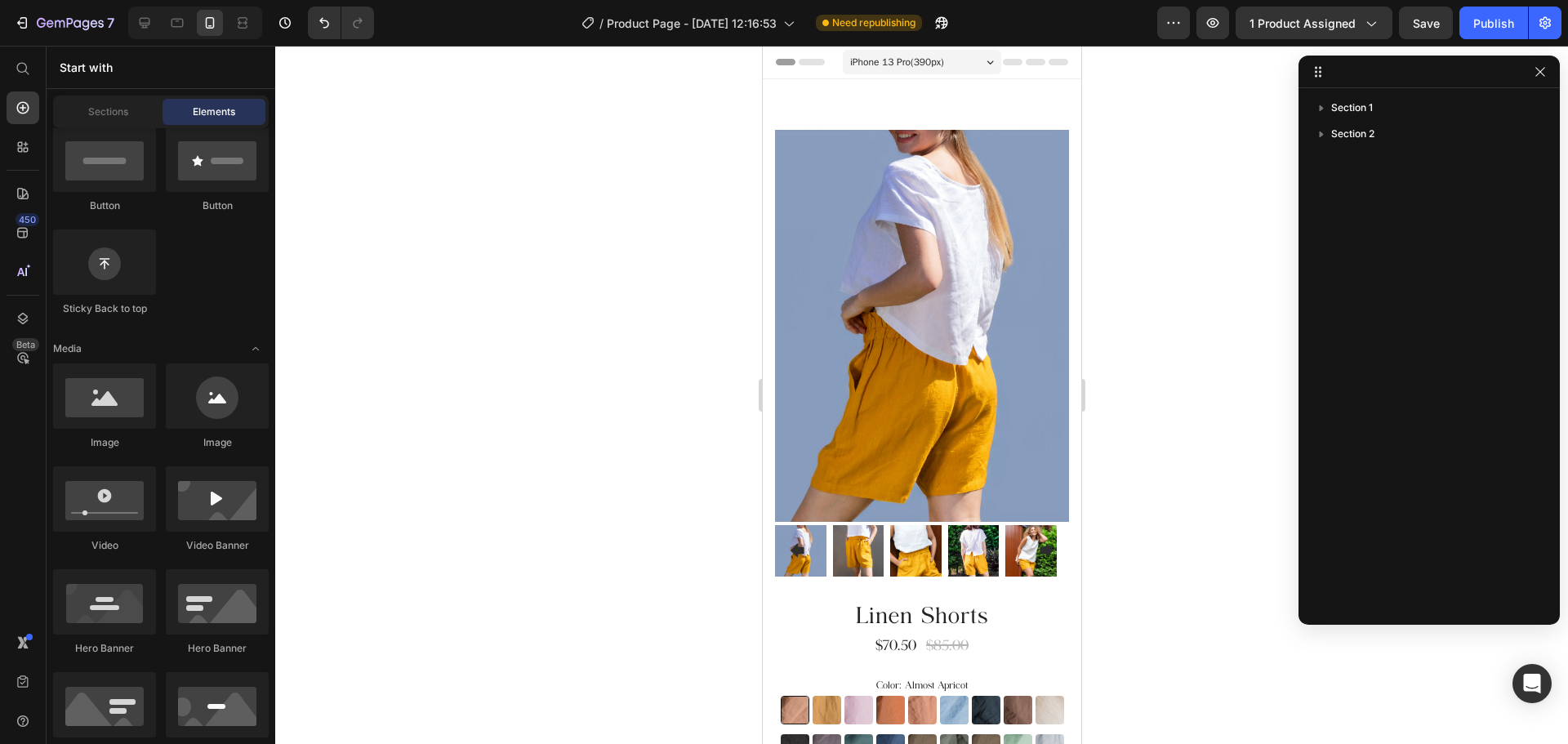click on "iPhone 13 Pro  ( 390 px)" at bounding box center (921, 62) 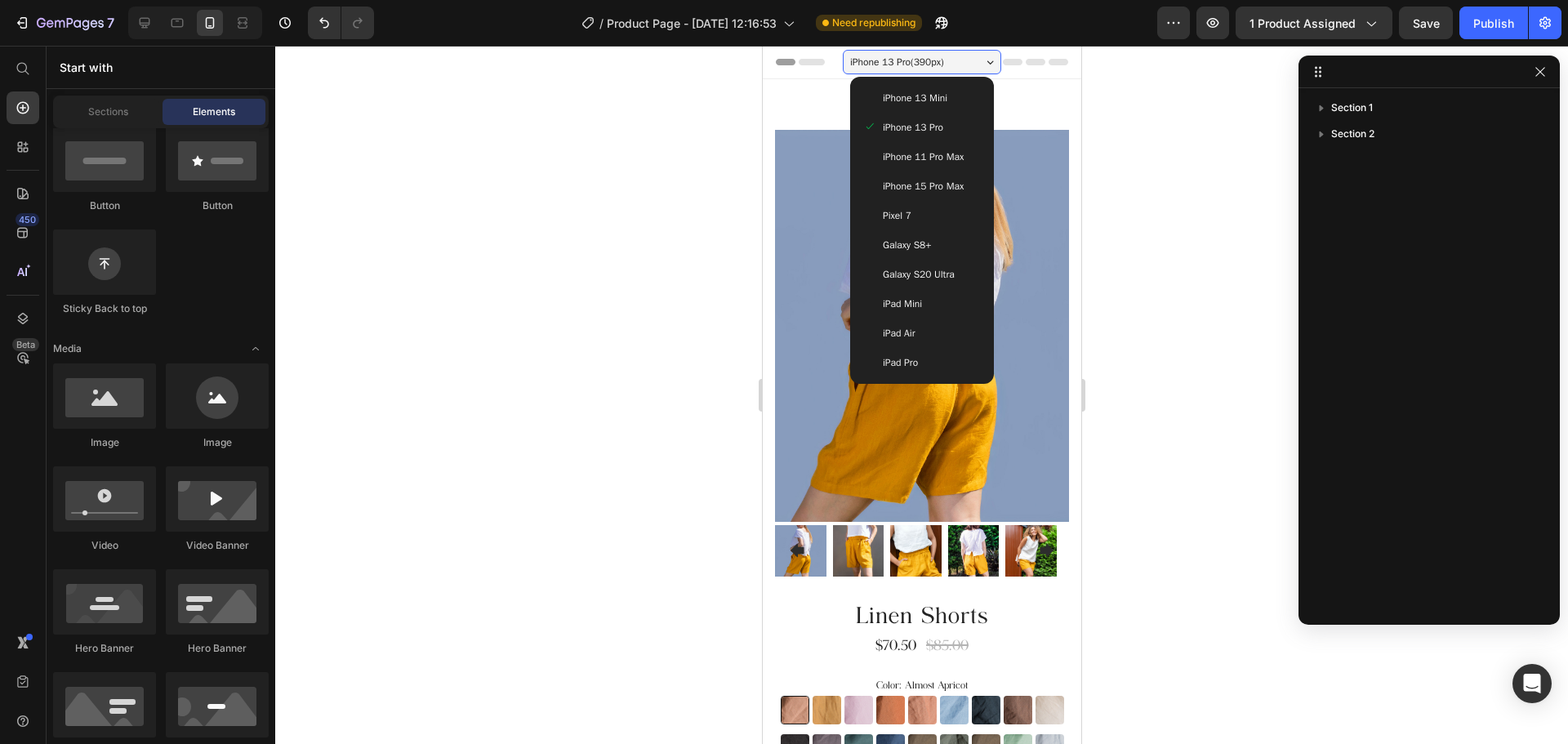 click on "iPhone 15 Pro Max" at bounding box center (922, 186) 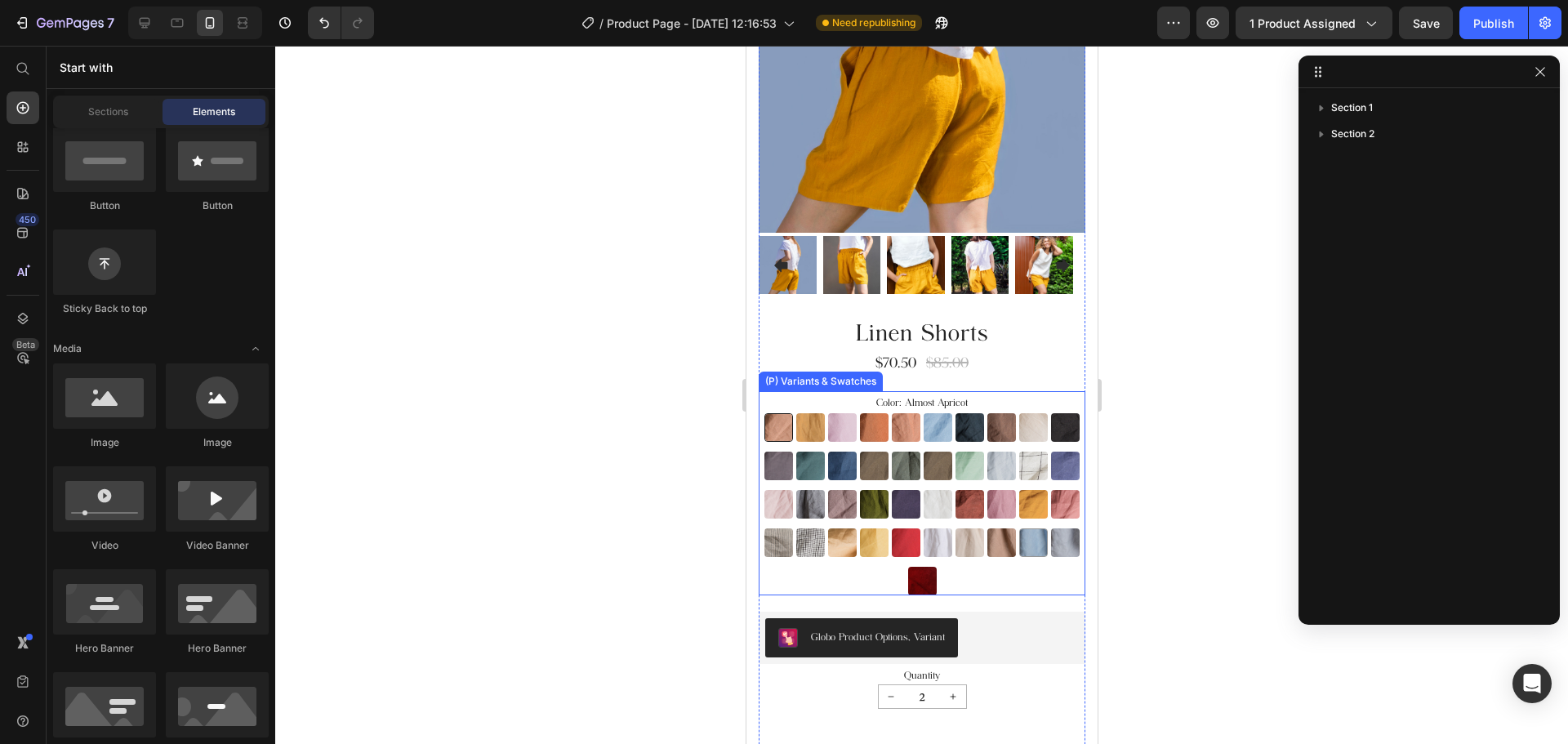 scroll, scrollTop: 408, scrollLeft: 0, axis: vertical 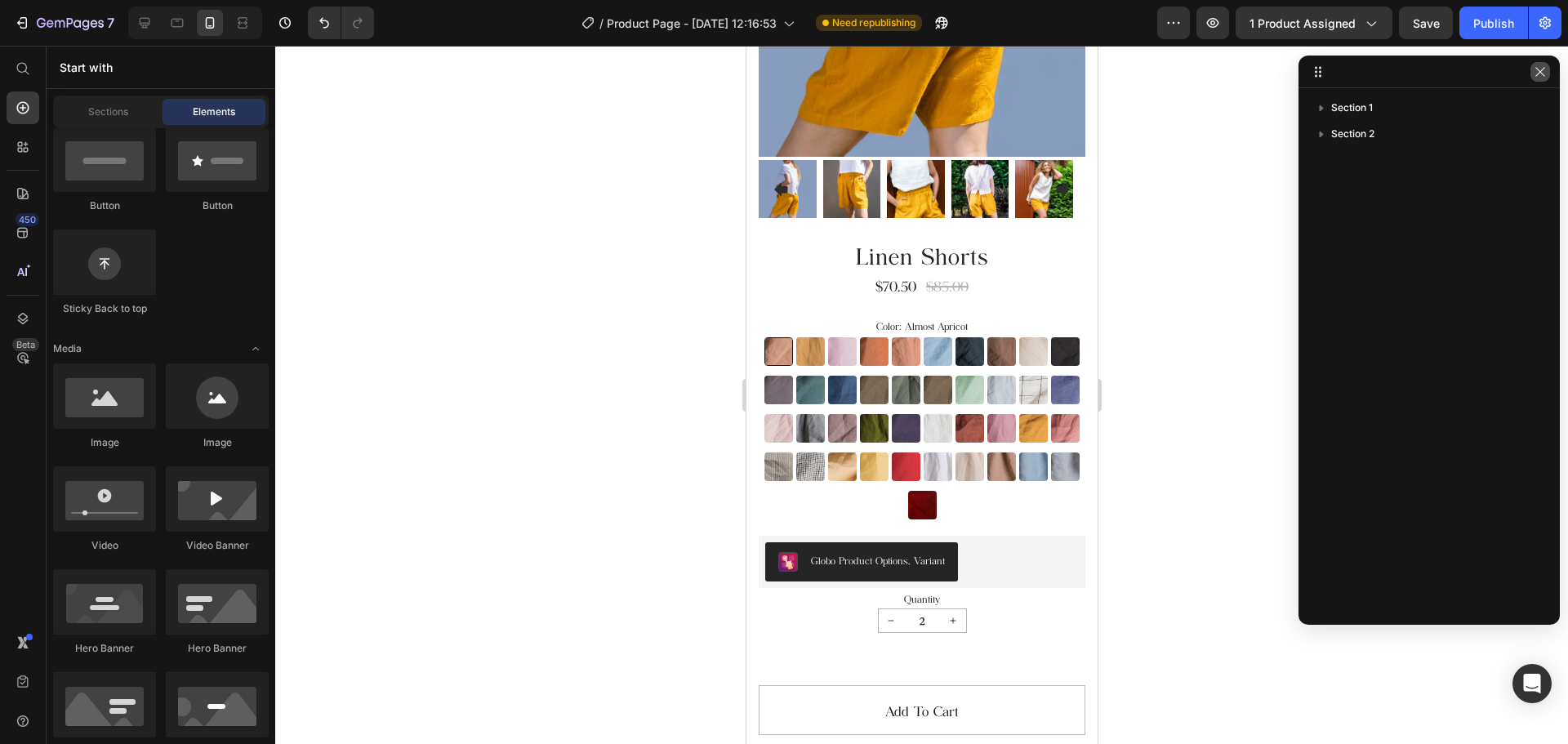 click 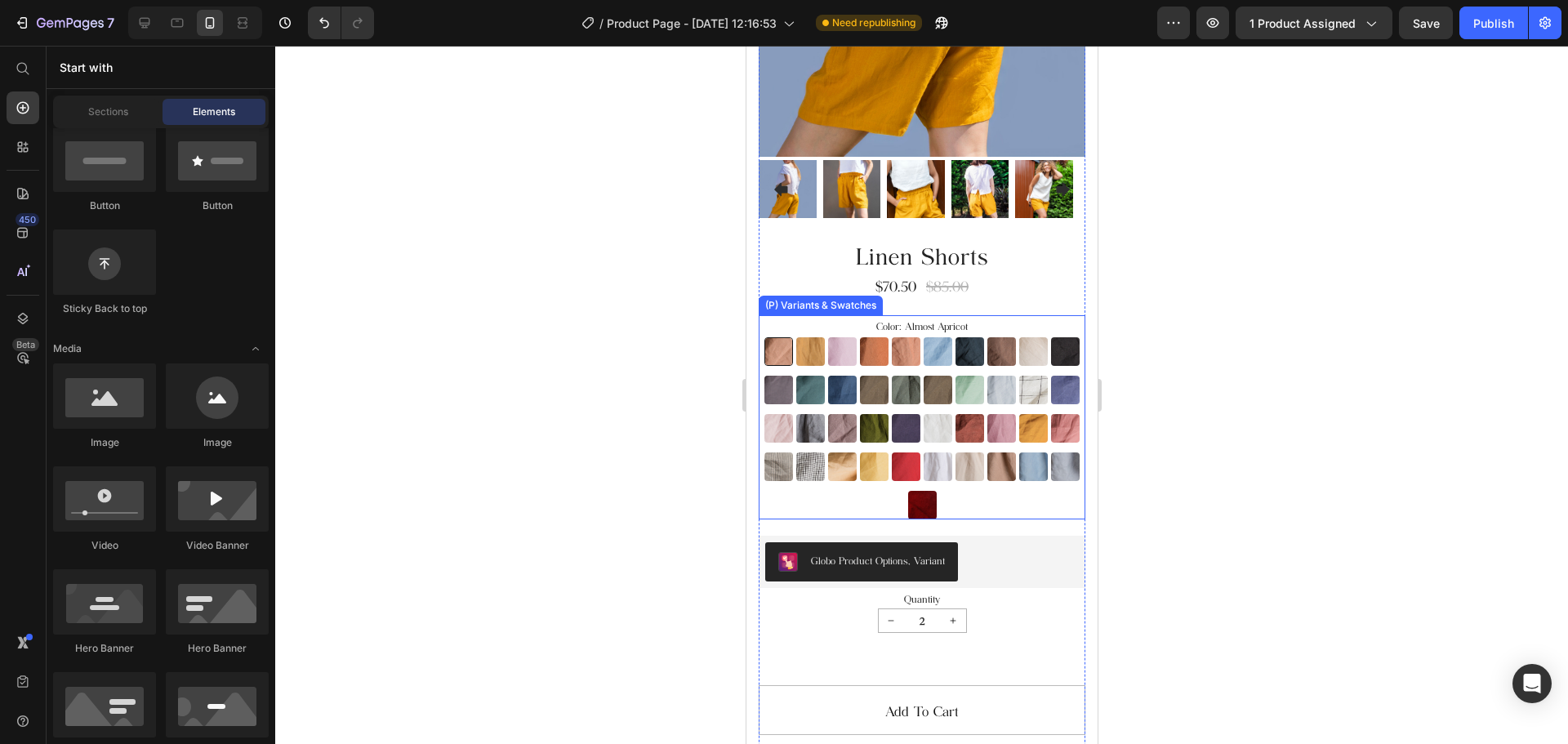 click on "Almost Apricot Almost Apricot Amber Yellow Amber Yellow Blushing Bride Blushing Bride Burnt Brick Burnt Brick Canyon Clay Canyon Clay Carolina blue Carolina blue Charcoal Blue Charcoal Blue Choclate Brown Choclate Brown Cream Cream Deep Black Deep Black Deep Grey Deep Grey Deep Sea Green Deep Sea Green Denim Blue Denim Blue Earth Brown Earth Brown Emerald Green Emerald Green Forest Green Forest Green Green Lily Green Lily Icy Blue Icy Blue Large Checks Large Checks Lavender Violet Lavender Violet Light Dusty Rose Light Dusty Rose Metallic Grey Metallic Grey Mocha Purple Mocha Purple Moss Green Moss Green Navy Blue Navy Blue Off-white Off-white Redwood Burl Redwood Burl Rose Royale Rose Royale Saffron Saffron Salmon Blush Salmon Blush Small & Thick Stripes Small & Thick Stripes Small Checks Small Checks Summer Melon Summer Melon Sunset Gold Sunset Gold Warm Red Warm Red White White Beige Beige Taupe Taupe Swedish Blue Swedish Blue Cool Grey Cool Grey Burgundry Burgundry" at bounding box center [921, 428] 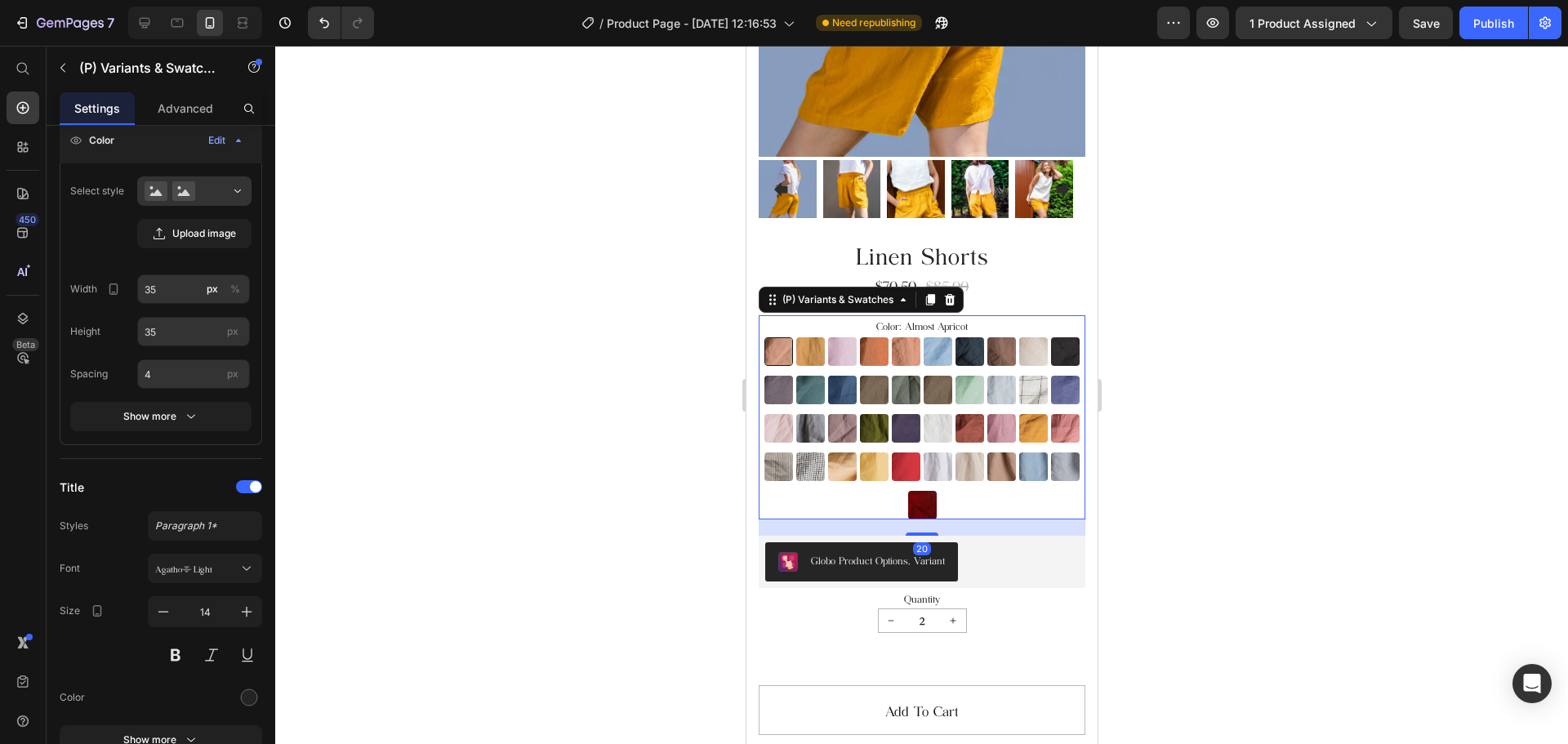 scroll, scrollTop: 0, scrollLeft: 0, axis: both 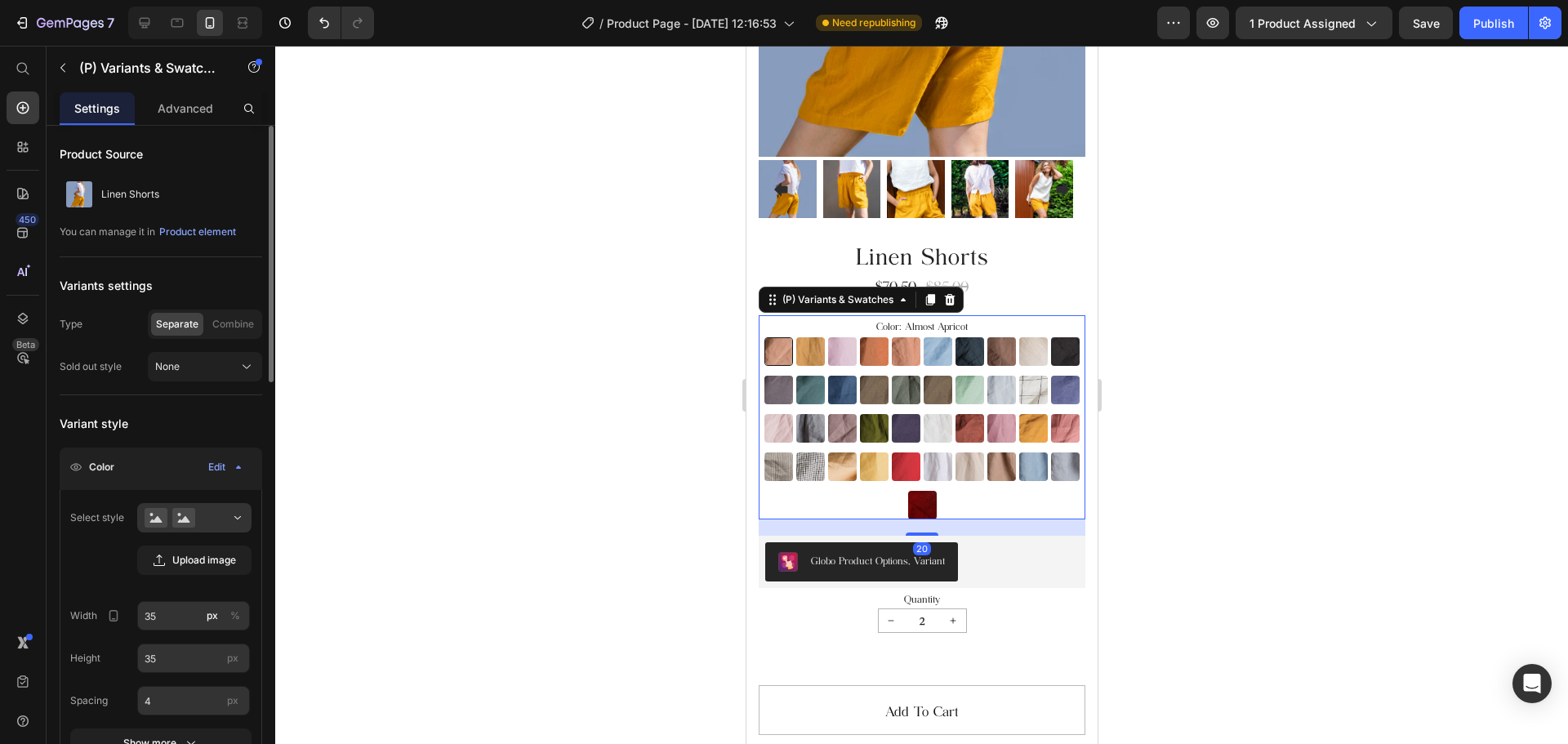 click on "Almost Apricot Almost Apricot Amber Yellow Amber Yellow Blushing Bride Blushing Bride Burnt Brick Burnt Brick Canyon Clay Canyon Clay Carolina blue Carolina blue Charcoal Blue Charcoal Blue Choclate Brown Choclate Brown Cream Cream Deep Black Deep Black Deep Grey Deep Grey Deep Sea Green Deep Sea Green Denim Blue Denim Blue Earth Brown Earth Brown Emerald Green Emerald Green Forest Green Forest Green Green Lily Green Lily Icy Blue Icy Blue Large Checks Large Checks Lavender Violet Lavender Violet Light Dusty Rose Light Dusty Rose Metallic Grey Metallic Grey Mocha Purple Mocha Purple Moss Green Moss Green Navy Blue Navy Blue Off-white Off-white Redwood Burl Redwood Burl Rose Royale Rose Royale Saffron Saffron Salmon Blush Salmon Blush Small & Thick Stripes Small & Thick Stripes Small Checks Small Checks Summer Melon Summer Melon Sunset Gold Sunset Gold Warm Red Warm Red White White Beige Beige Taupe Taupe Swedish Blue Swedish Blue Cool Grey Cool Grey Burgundry Burgundry" at bounding box center [921, 428] 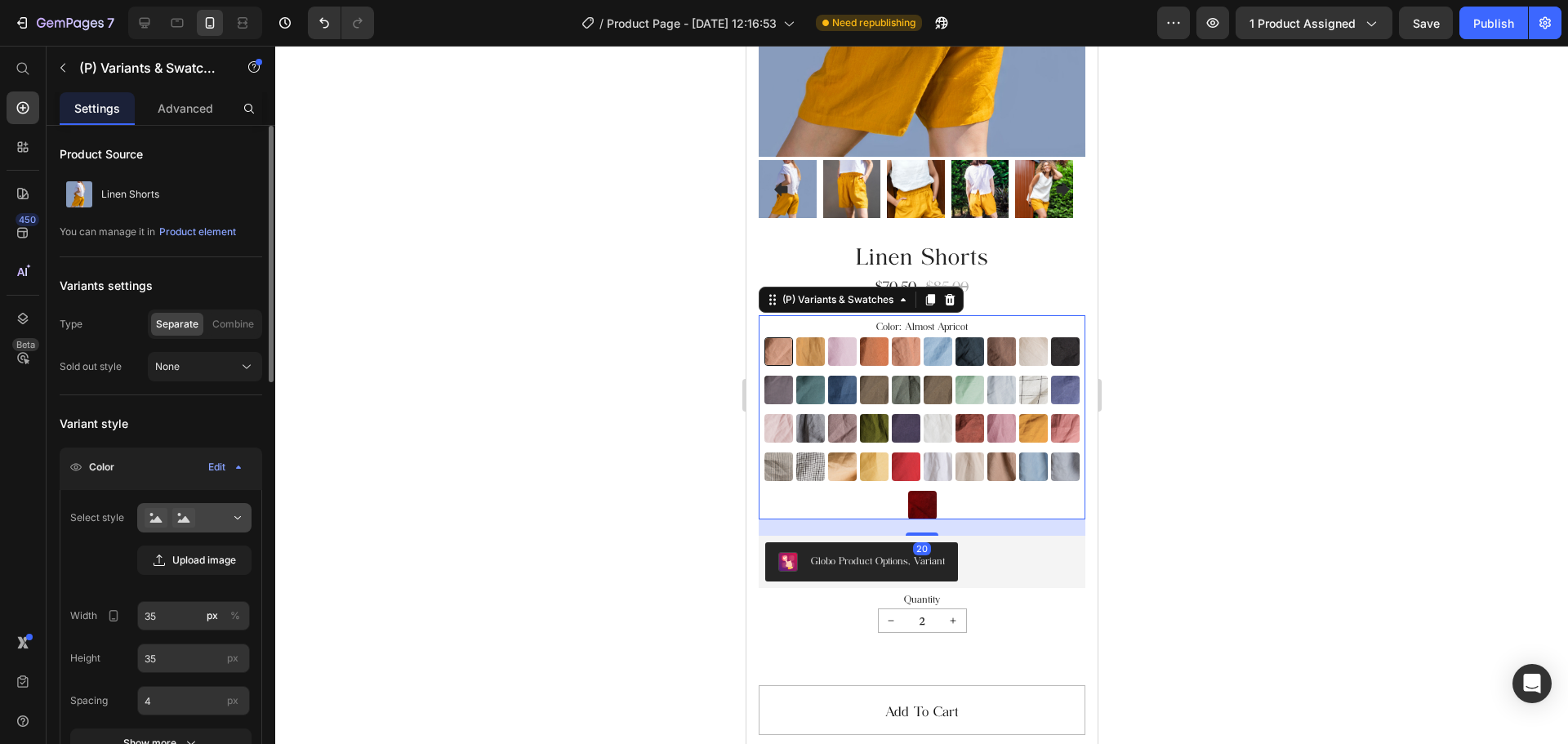 scroll, scrollTop: 163, scrollLeft: 0, axis: vertical 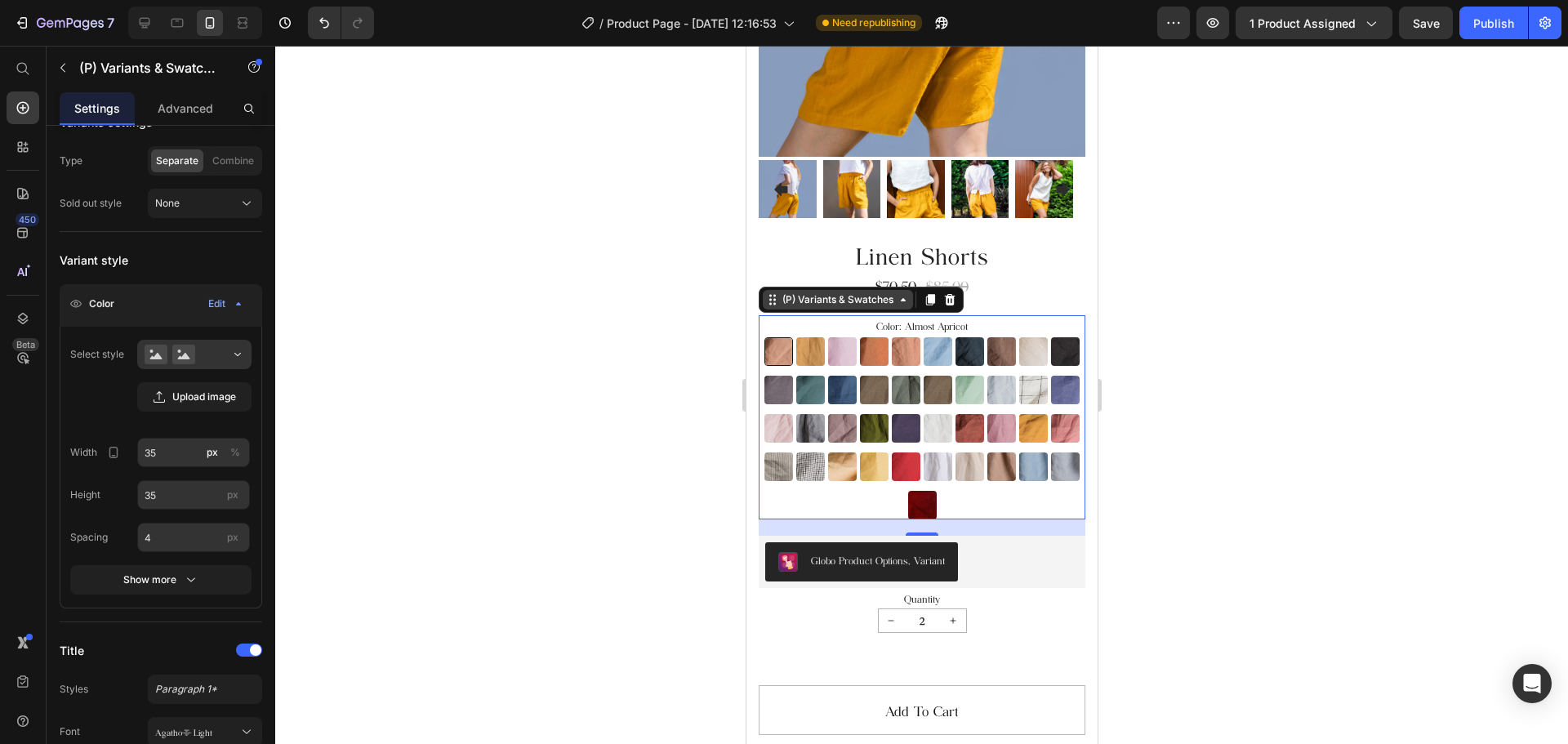 click 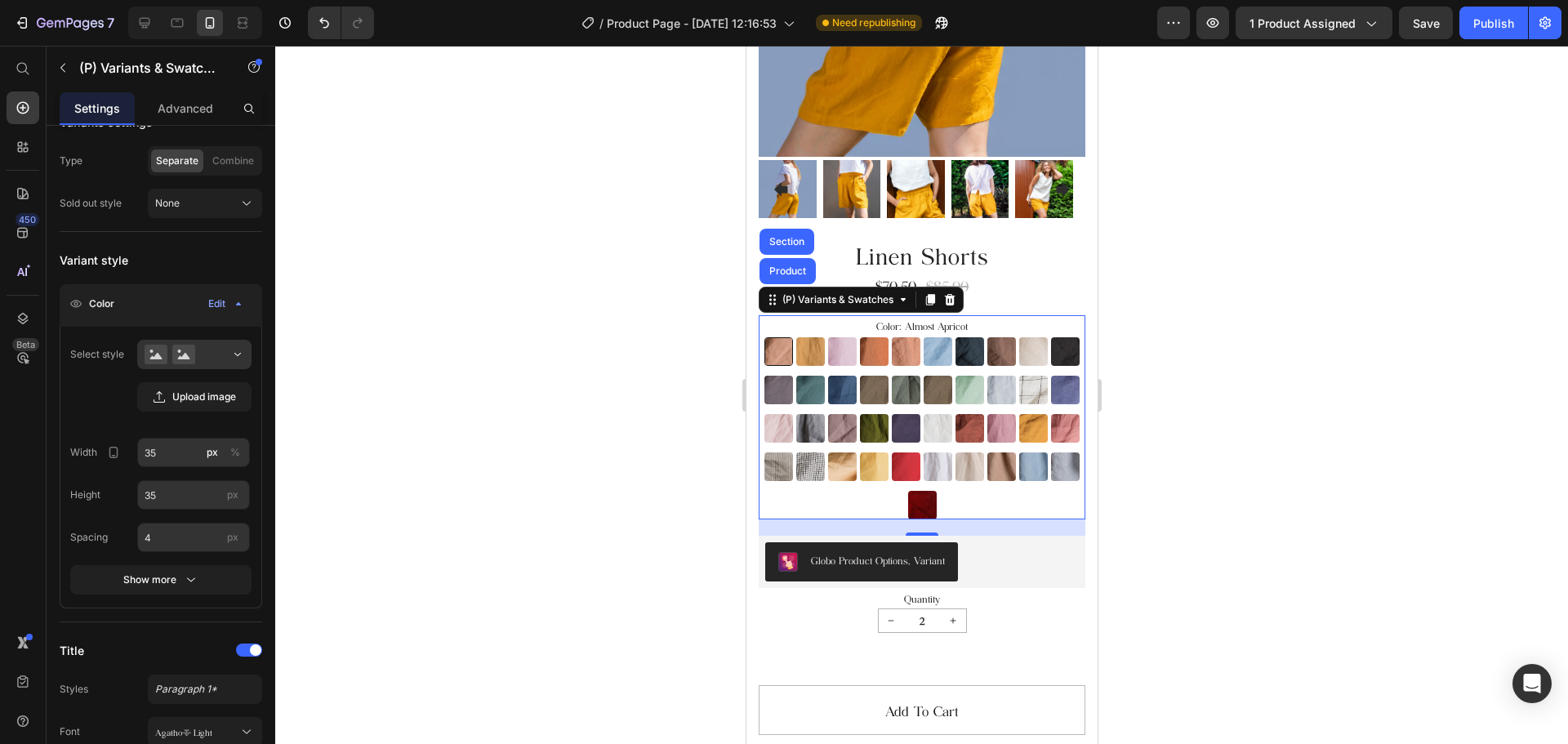 click on "(P) Variants & Swatches Product Section" at bounding box center [860, 300] 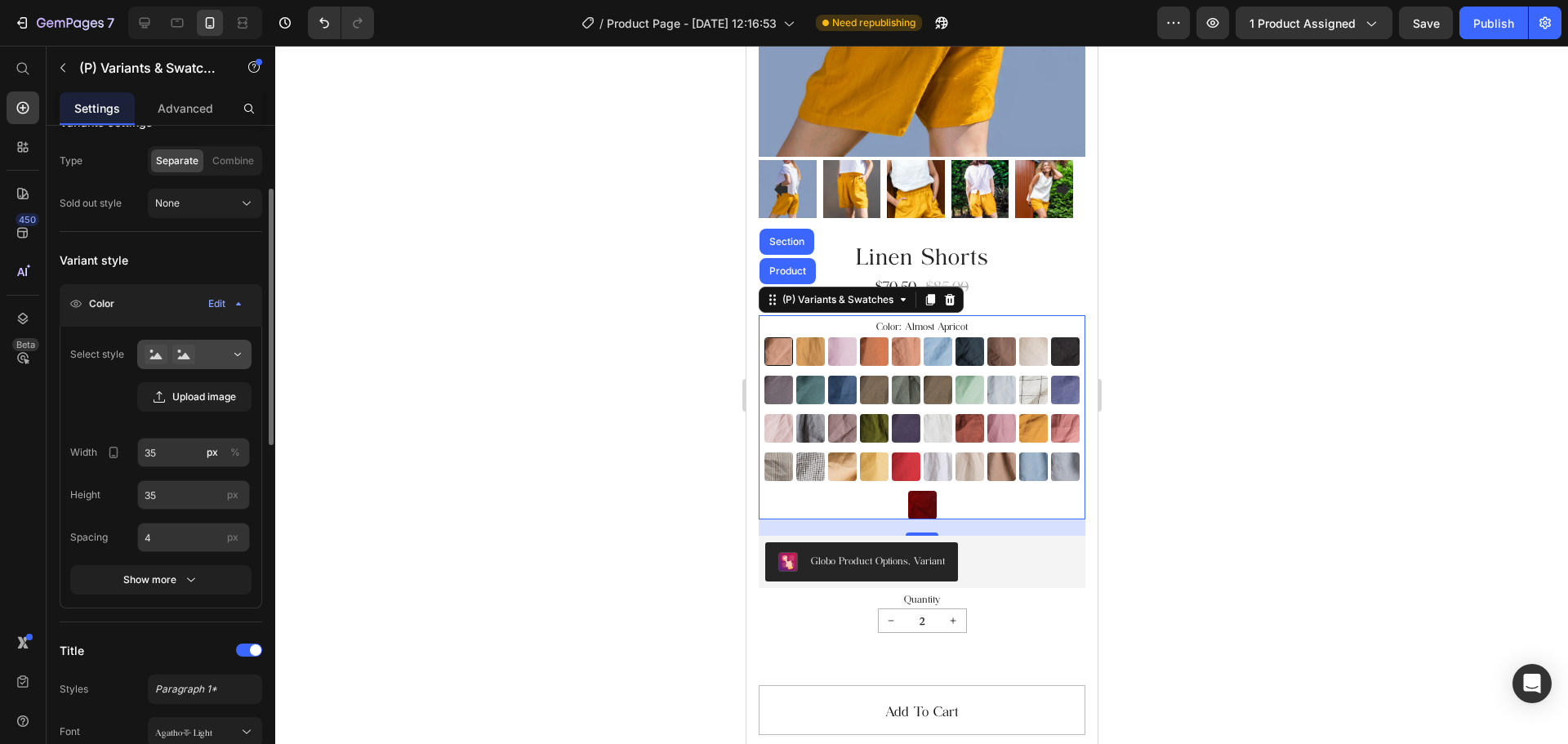 click at bounding box center [194, 354] 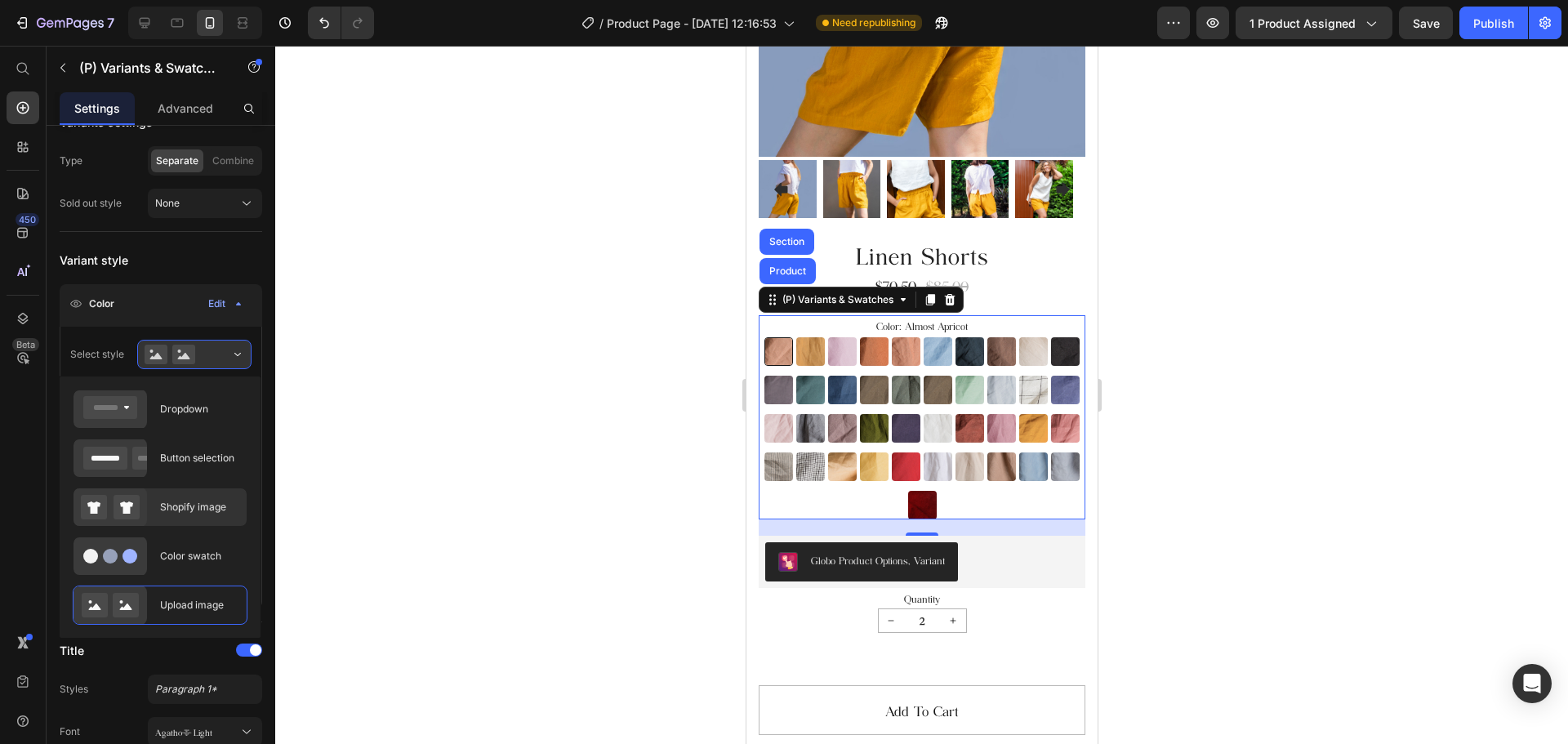 click on "Shopify image" at bounding box center (198, 507) 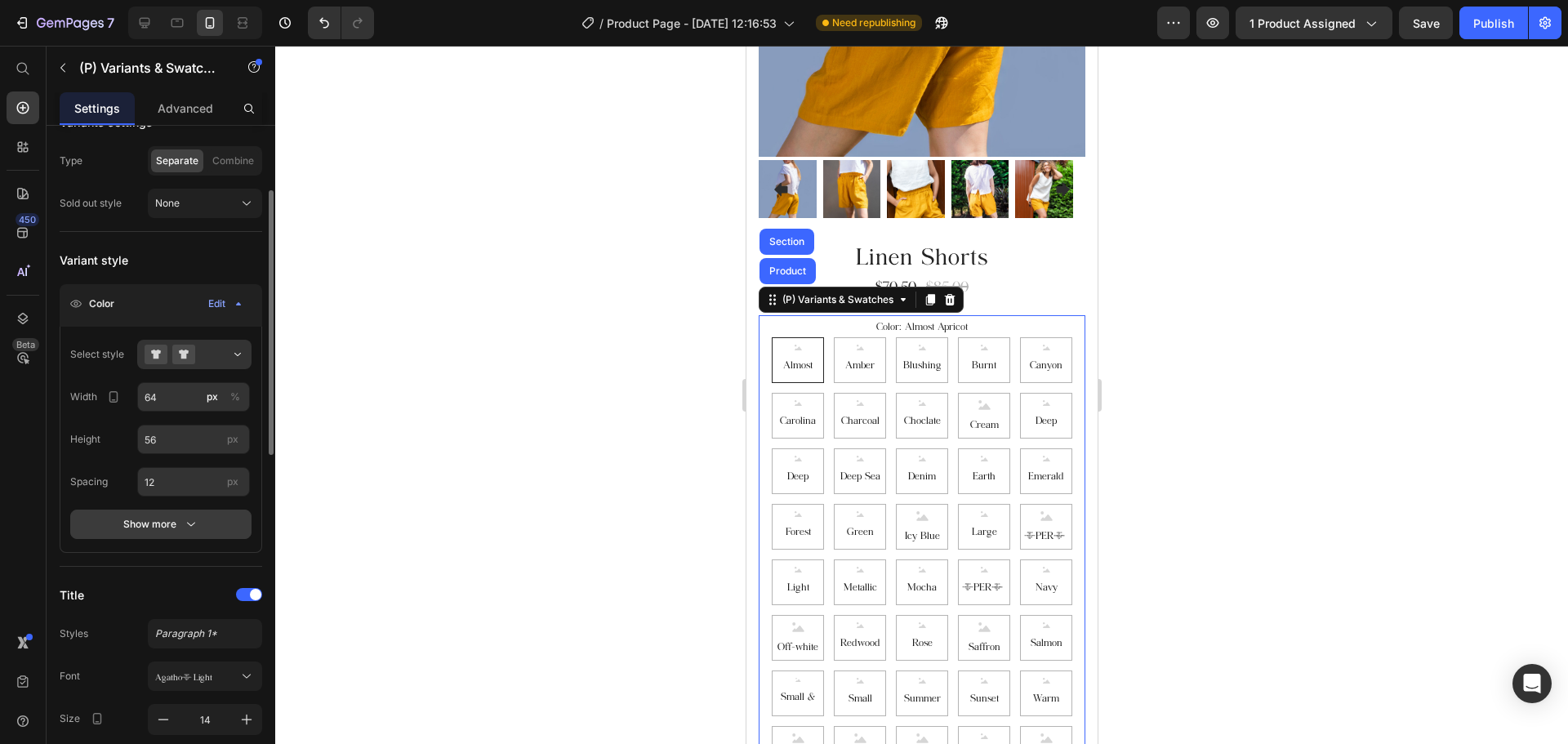click on "Show more" at bounding box center (161, 524) 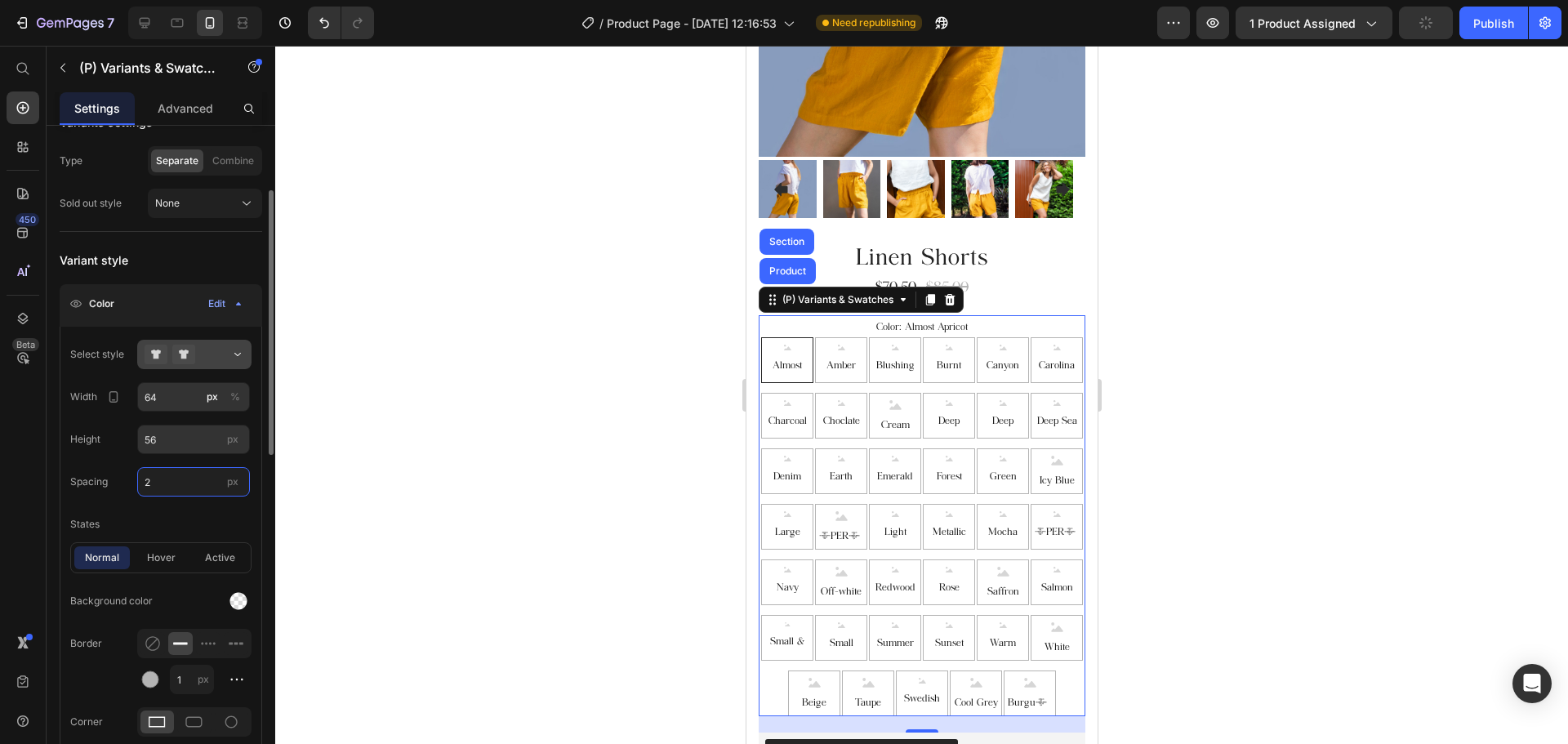 type on "2" 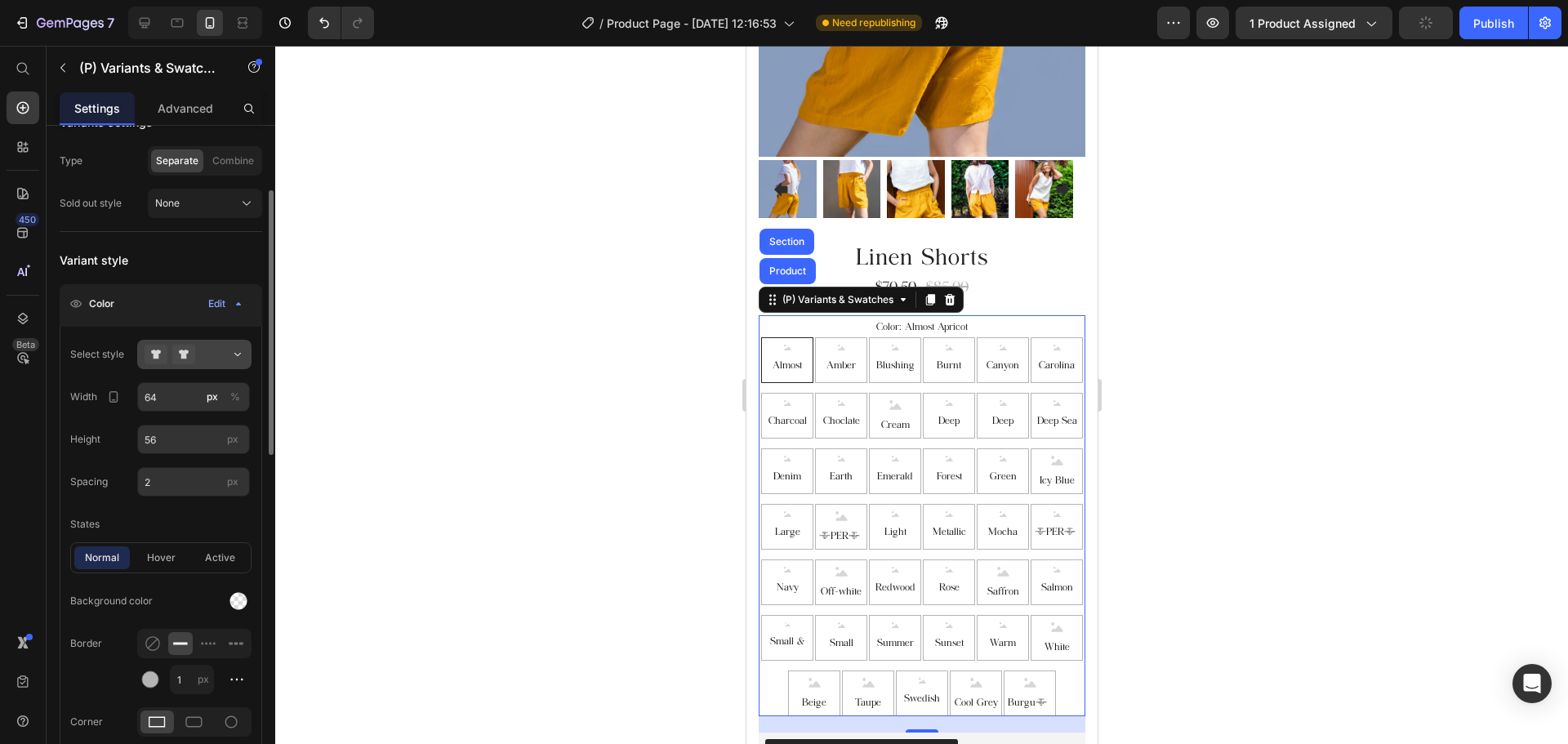 click at bounding box center [194, 354] 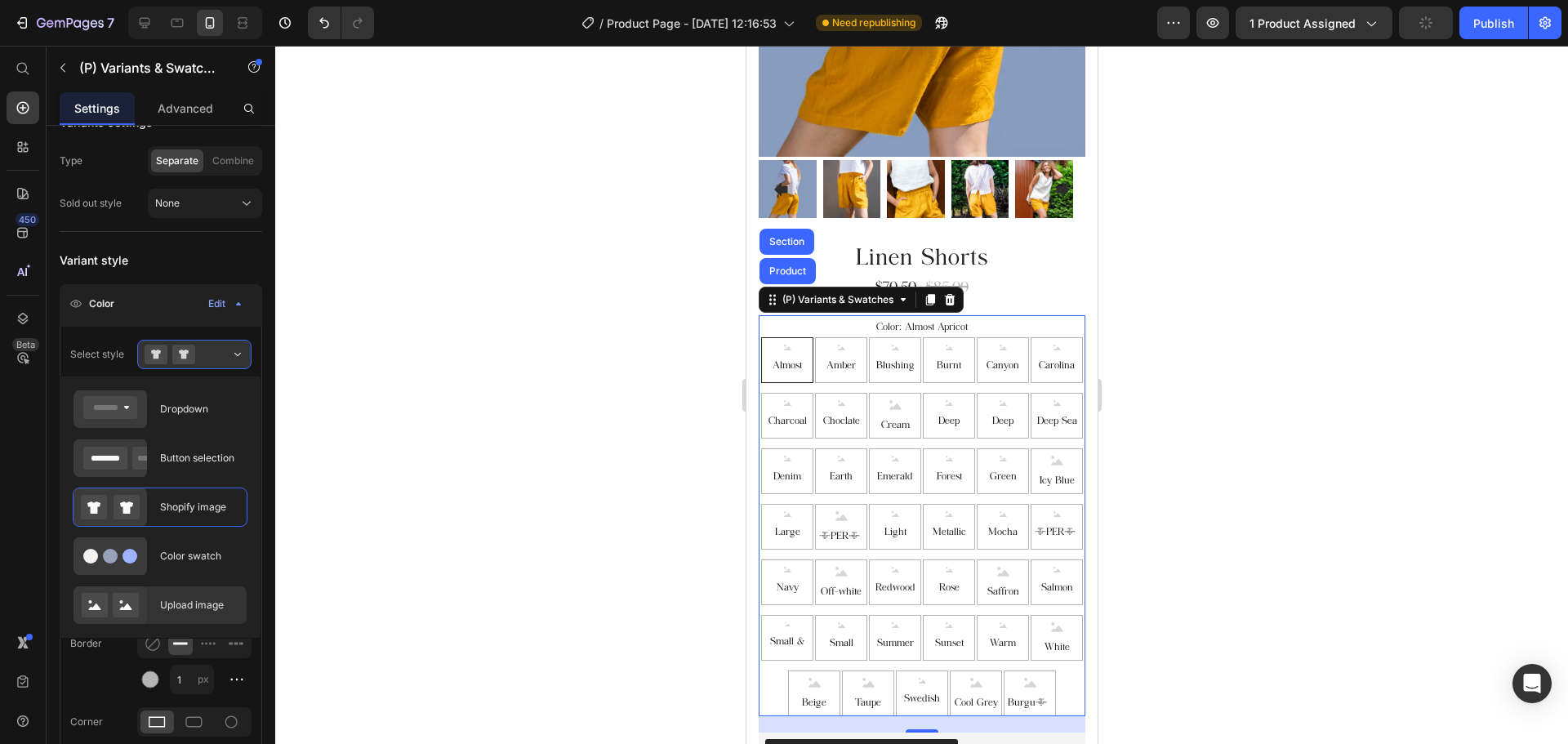 click on "Upload image" at bounding box center (198, 605) 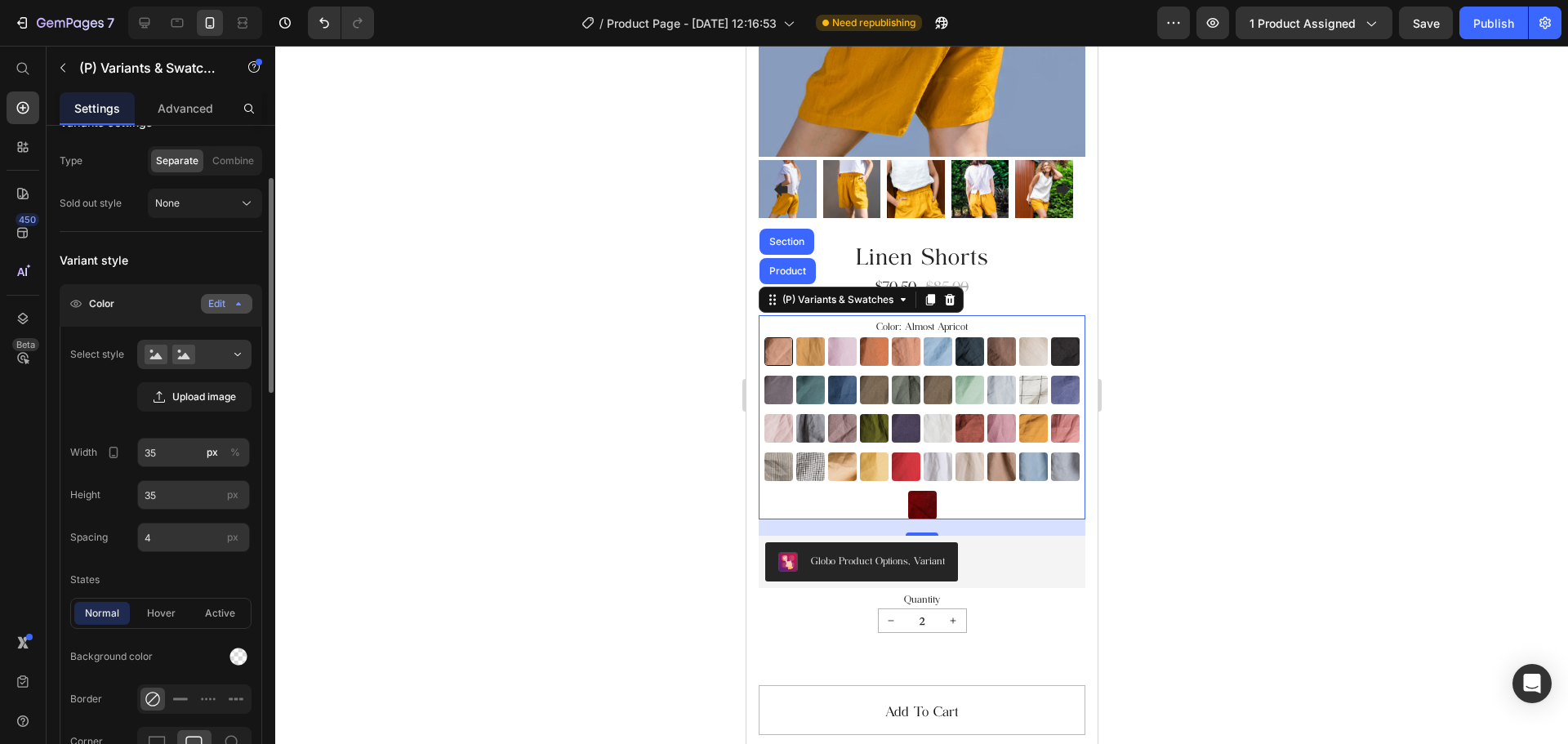 click on "Edit" 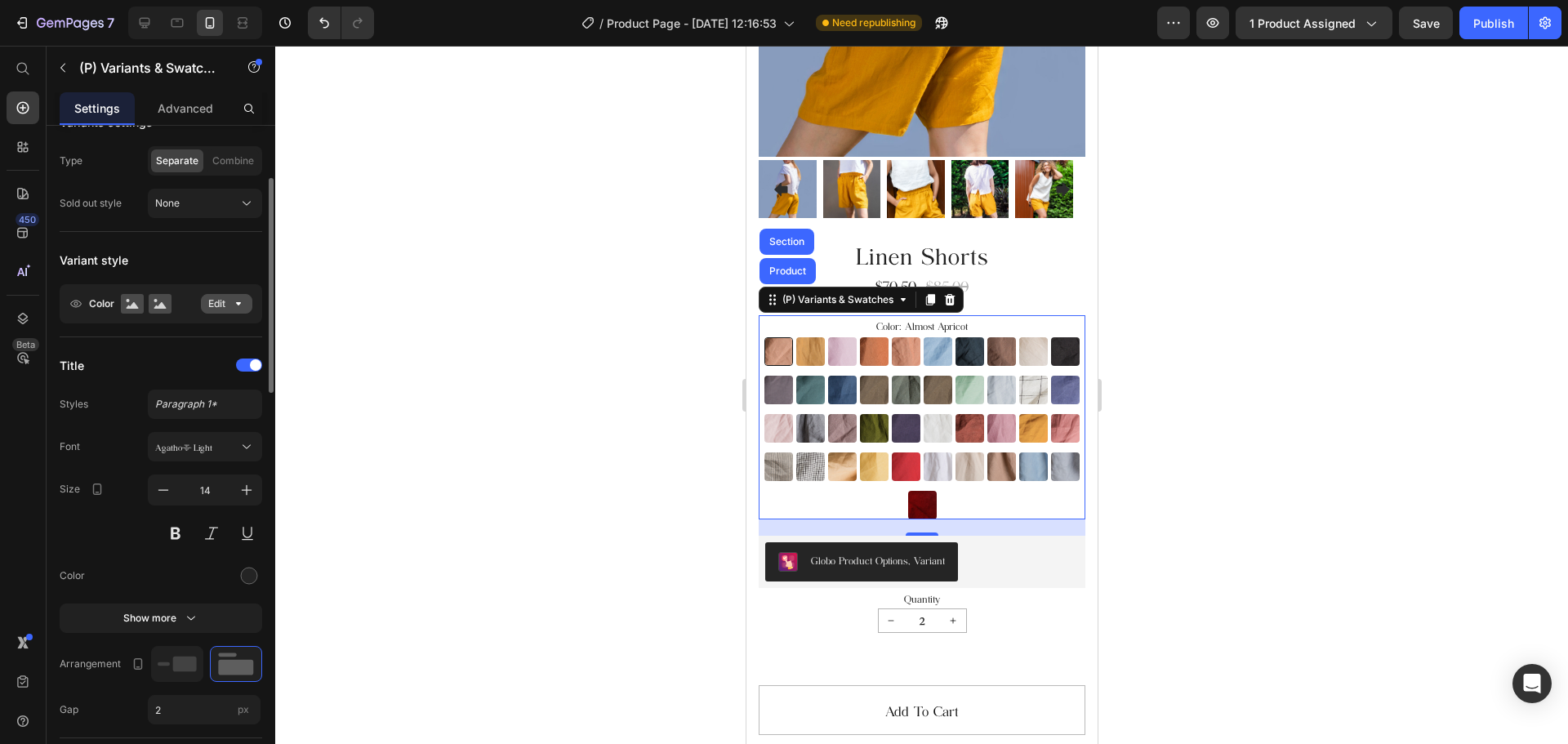 click on "Edit" at bounding box center (226, 304) 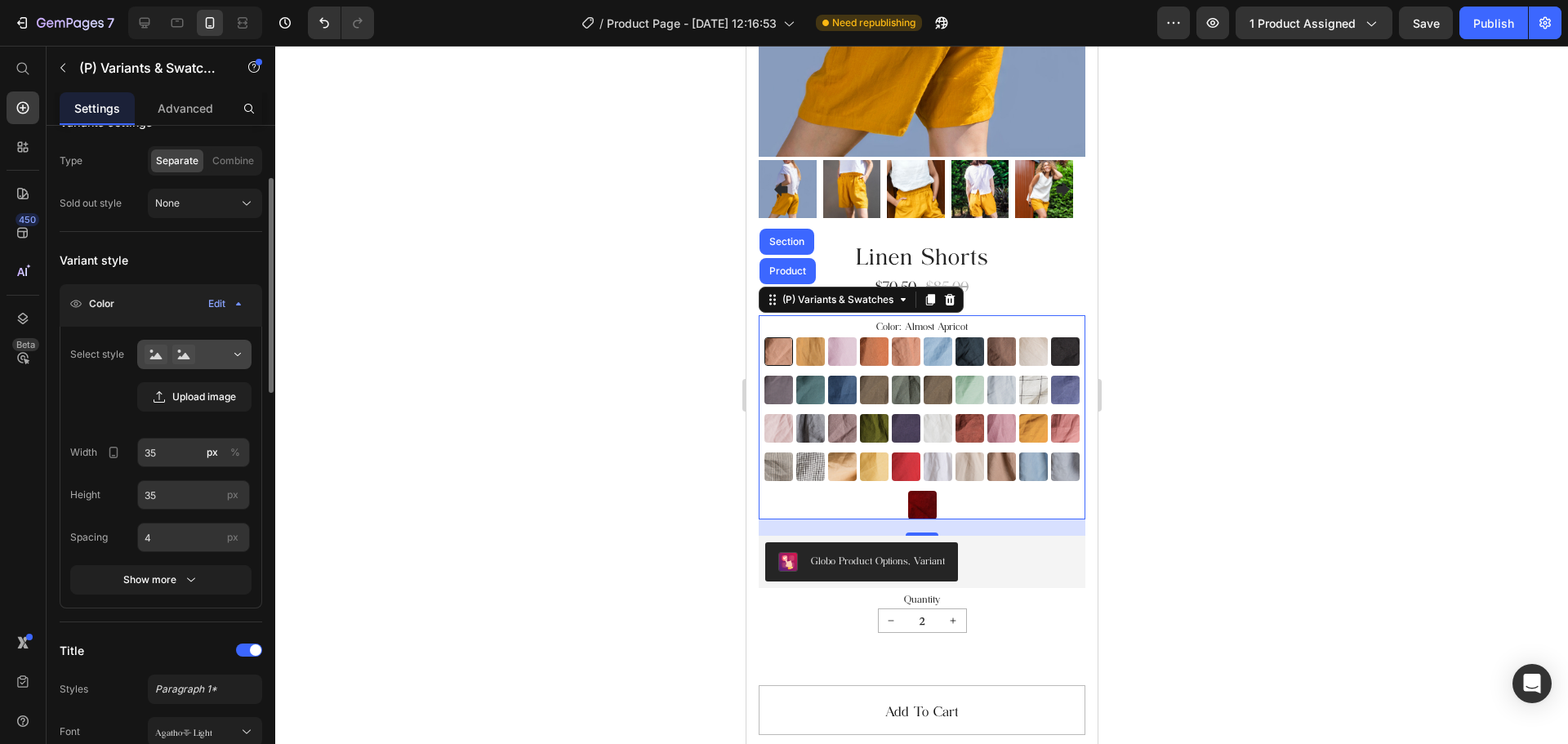 click at bounding box center [194, 354] 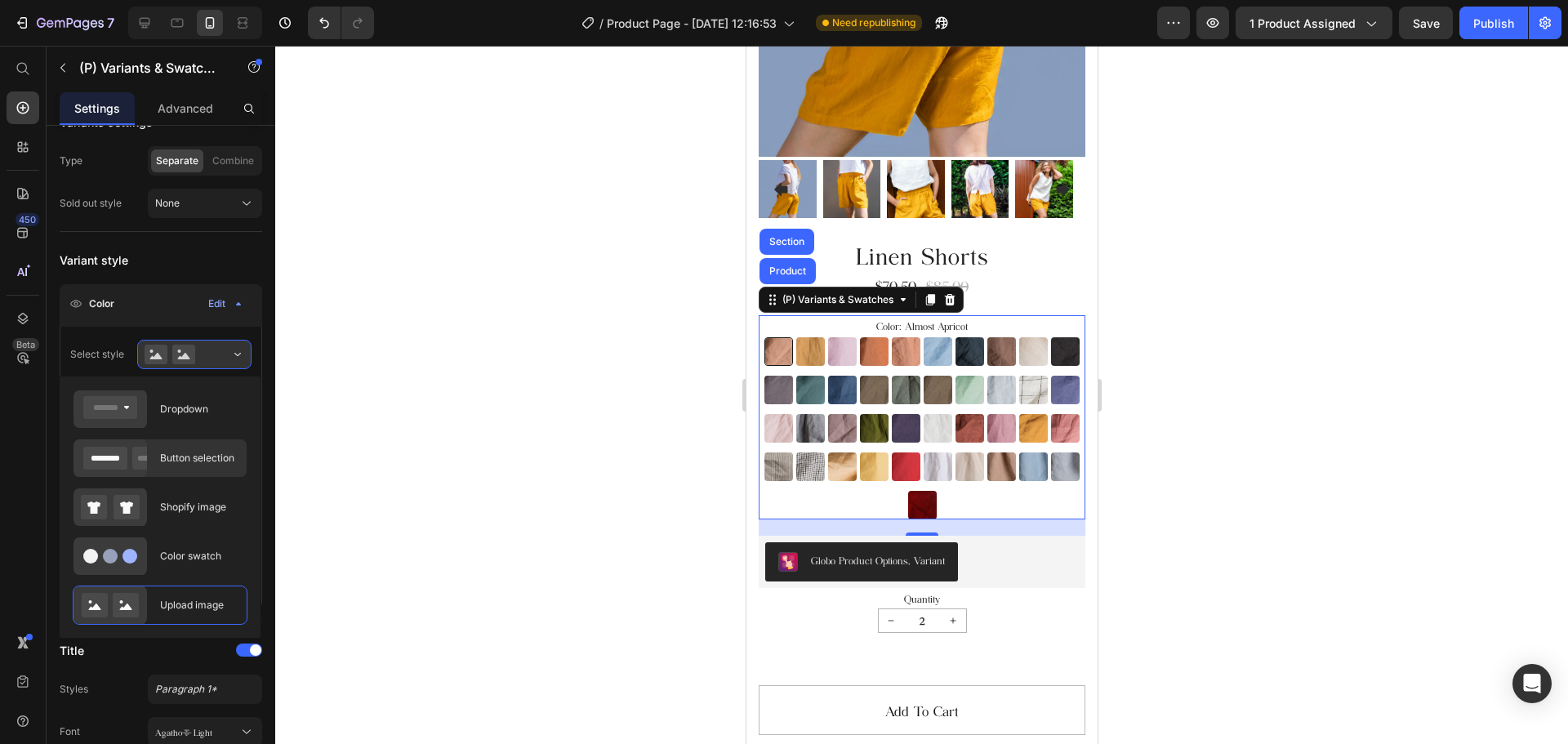 click on "Button selection" at bounding box center [198, 458] 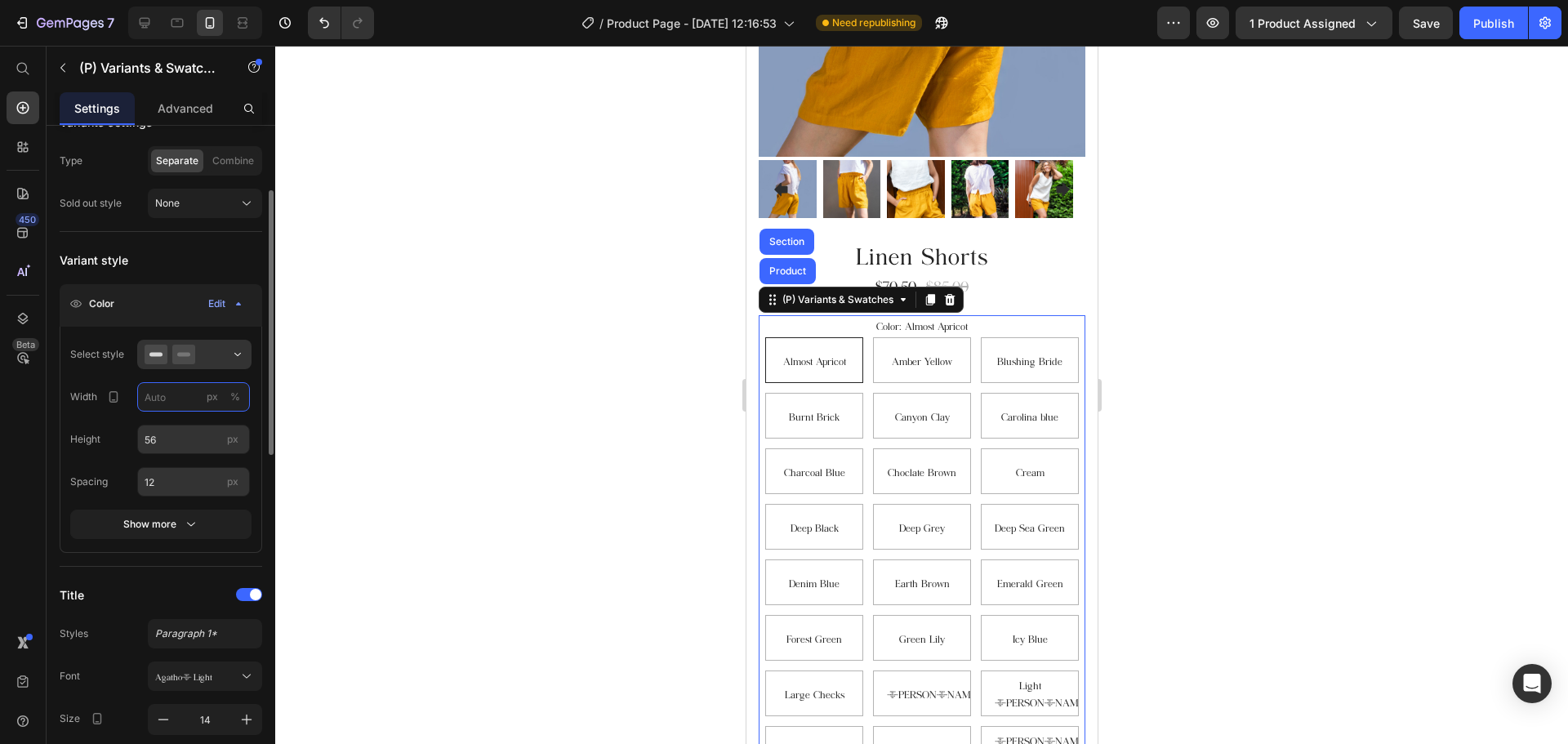 click on "px %" at bounding box center (194, 397) 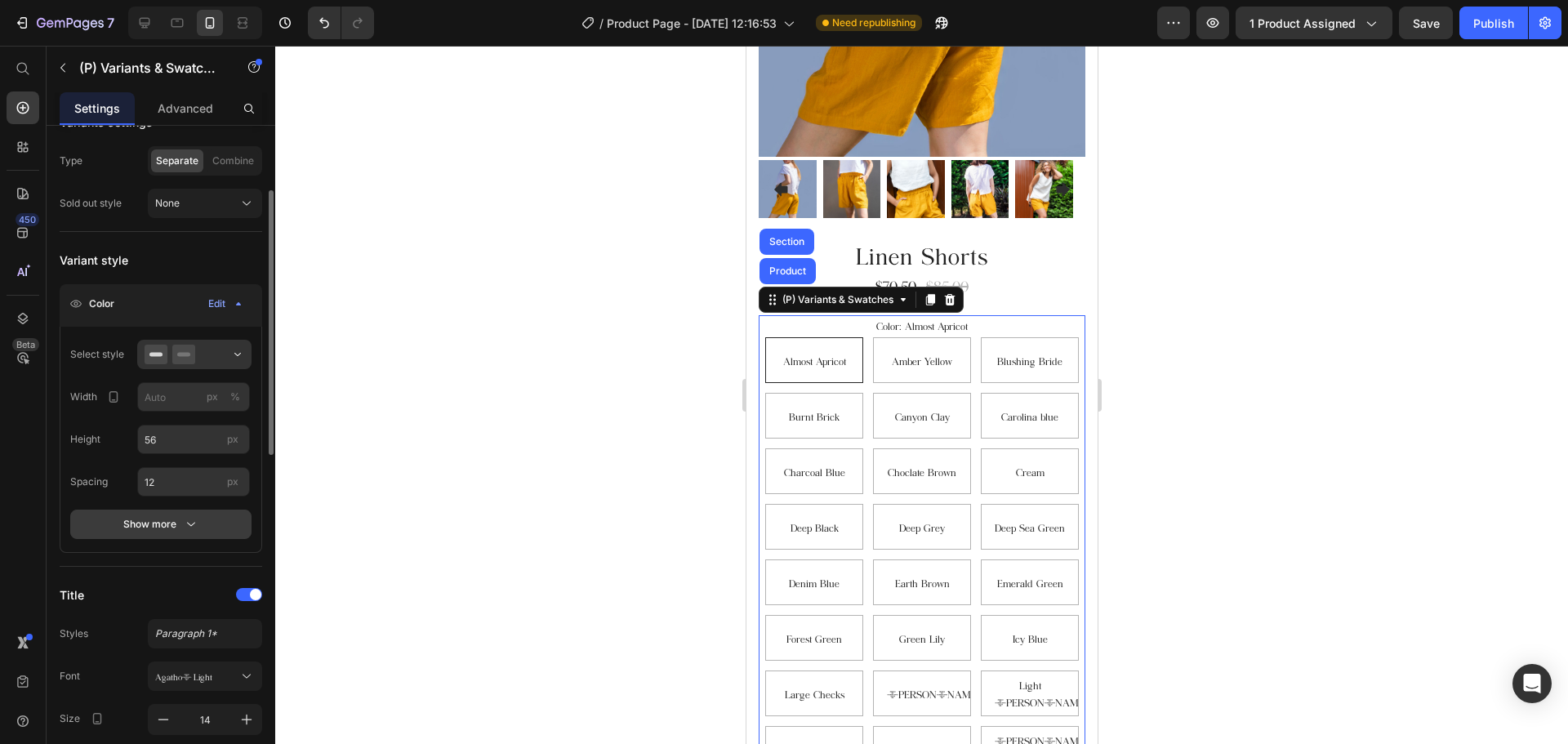 click on "Show more" at bounding box center [161, 524] 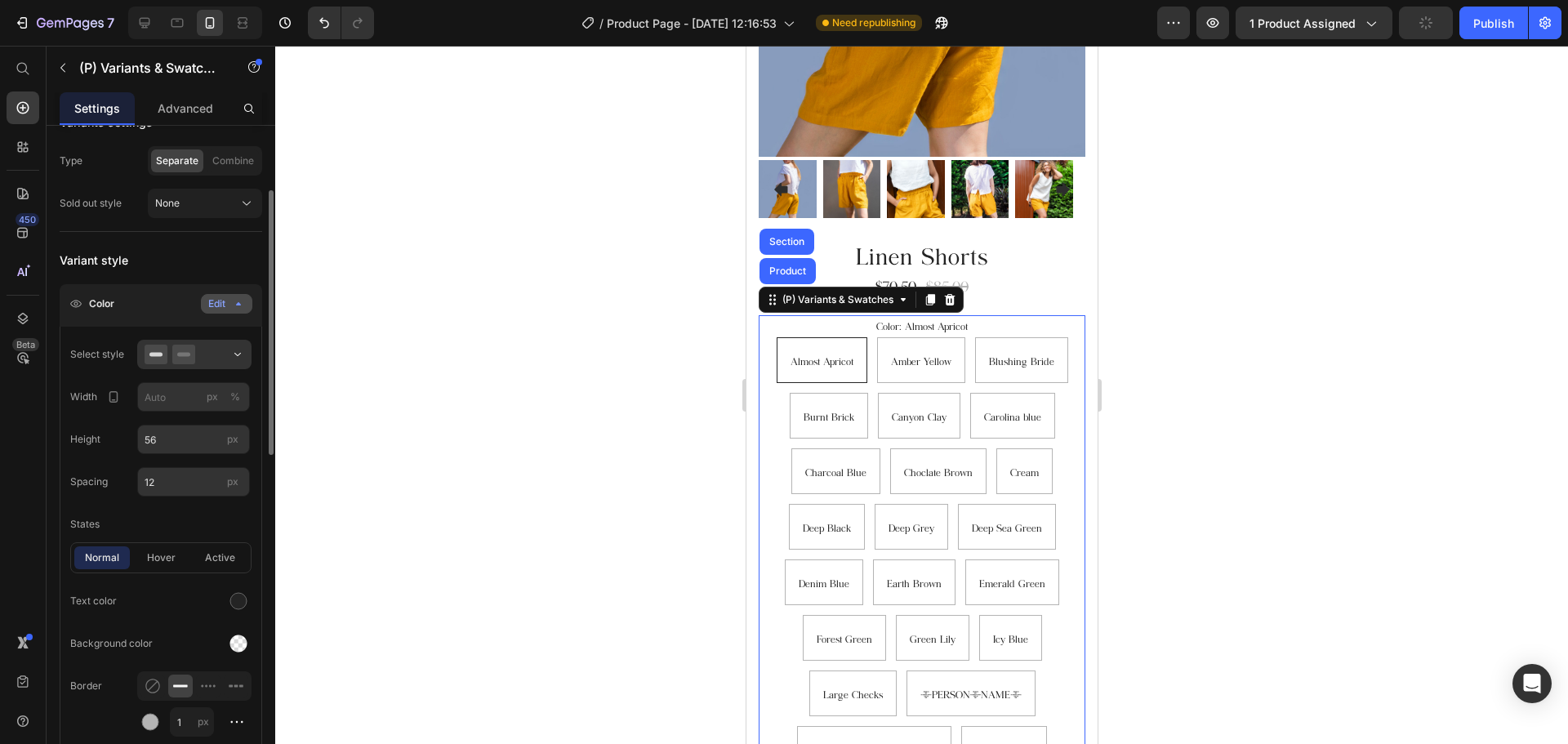 click on "Edit" at bounding box center [226, 304] 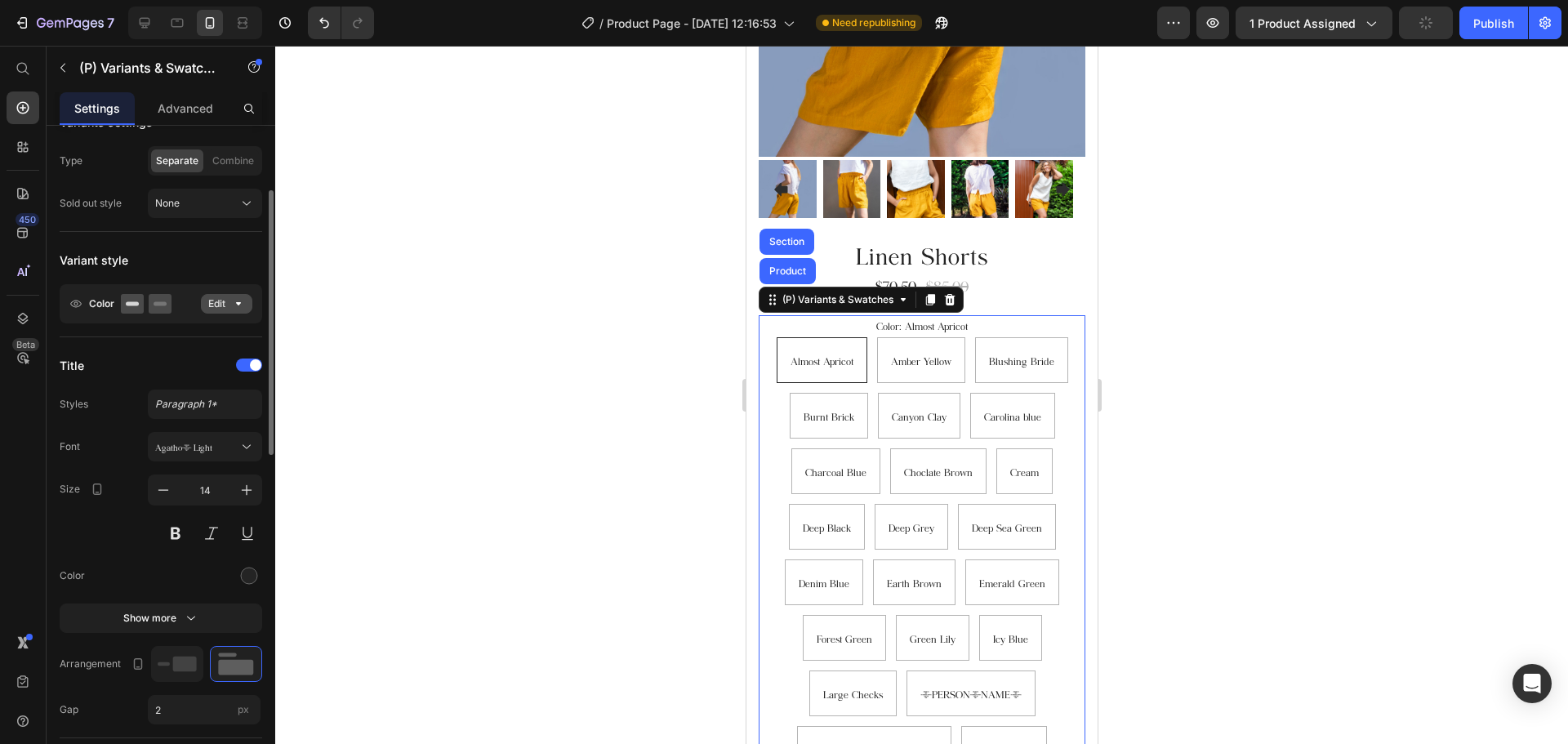 click on "Edit" 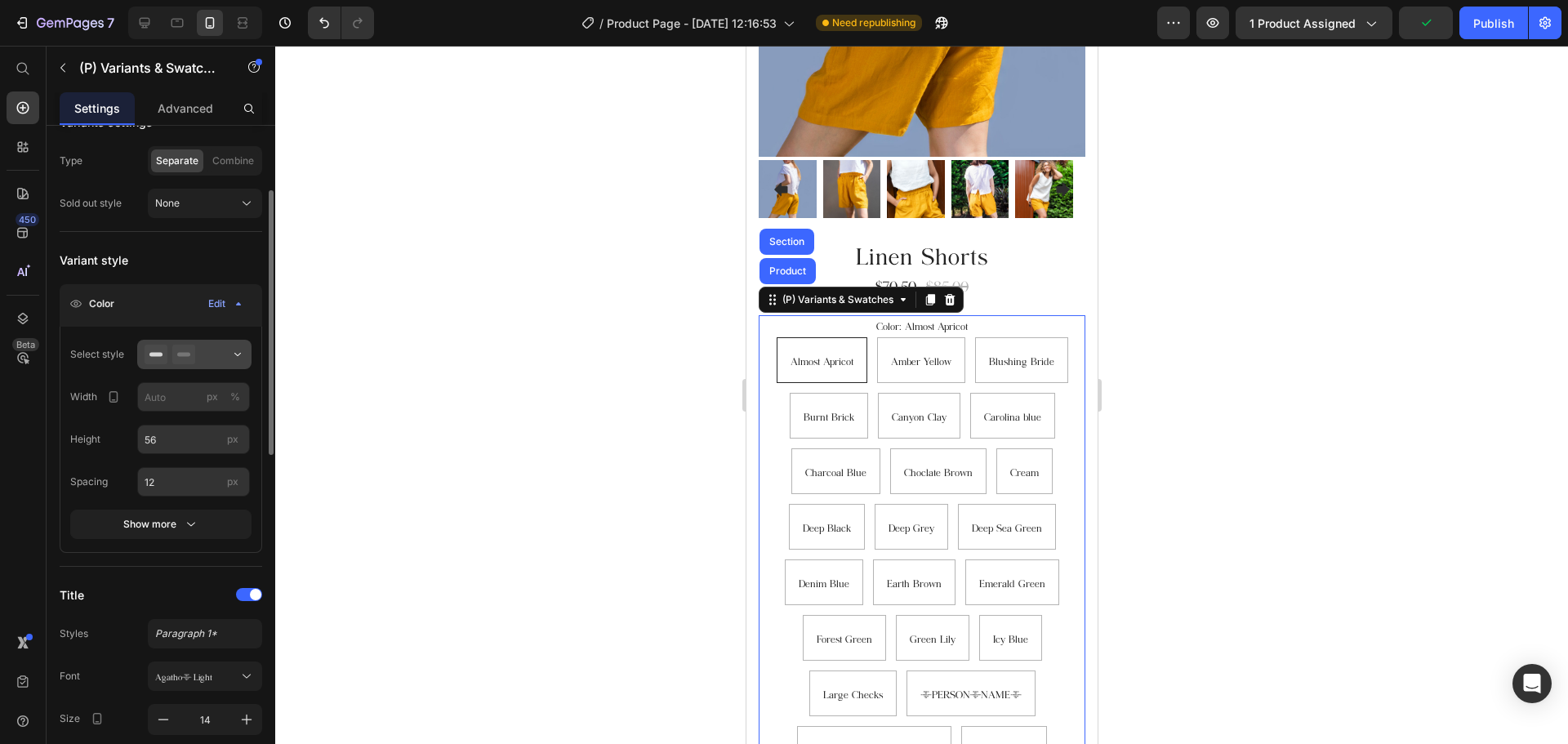 click at bounding box center (194, 354) 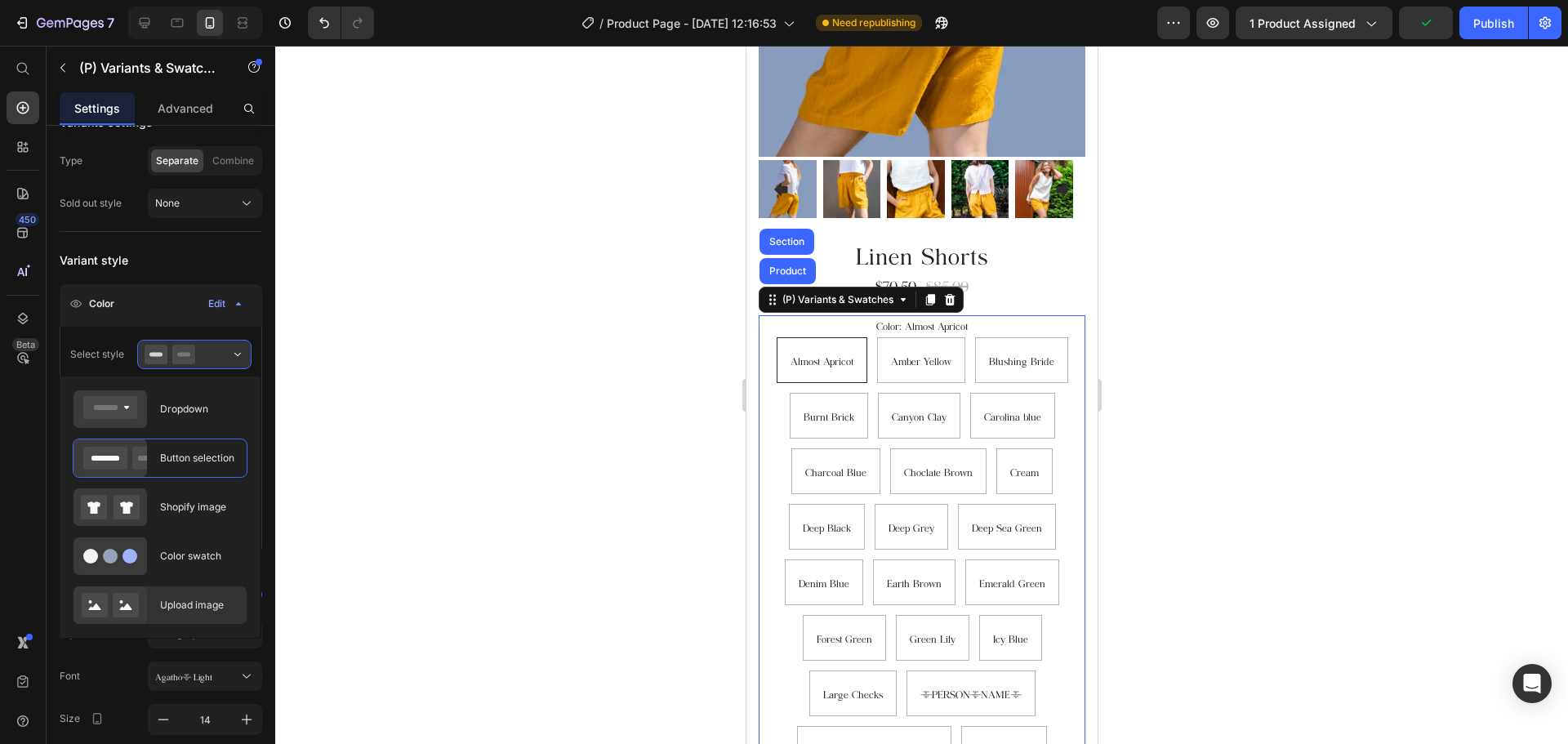 click on "Upload image" at bounding box center [198, 605] 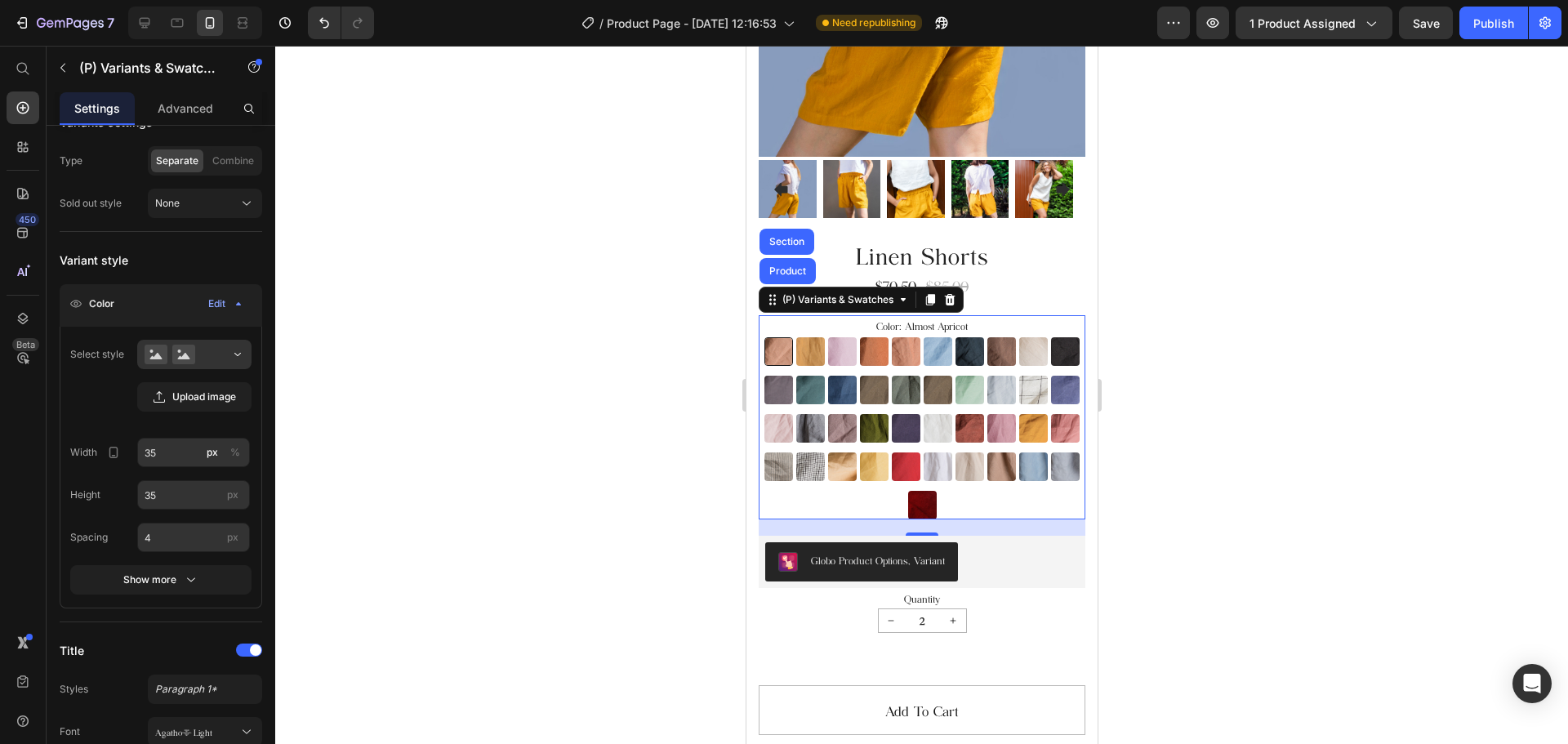 click 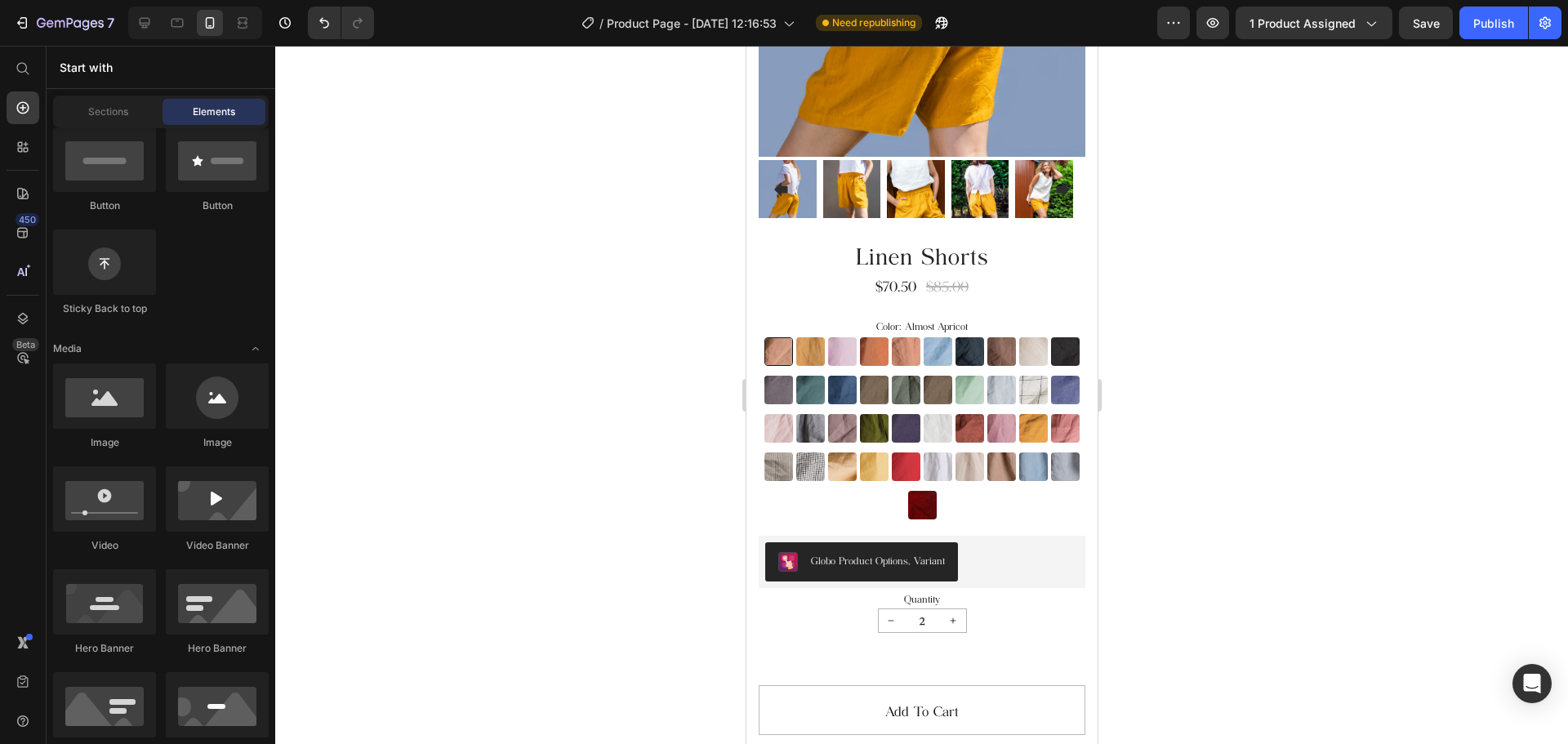 click 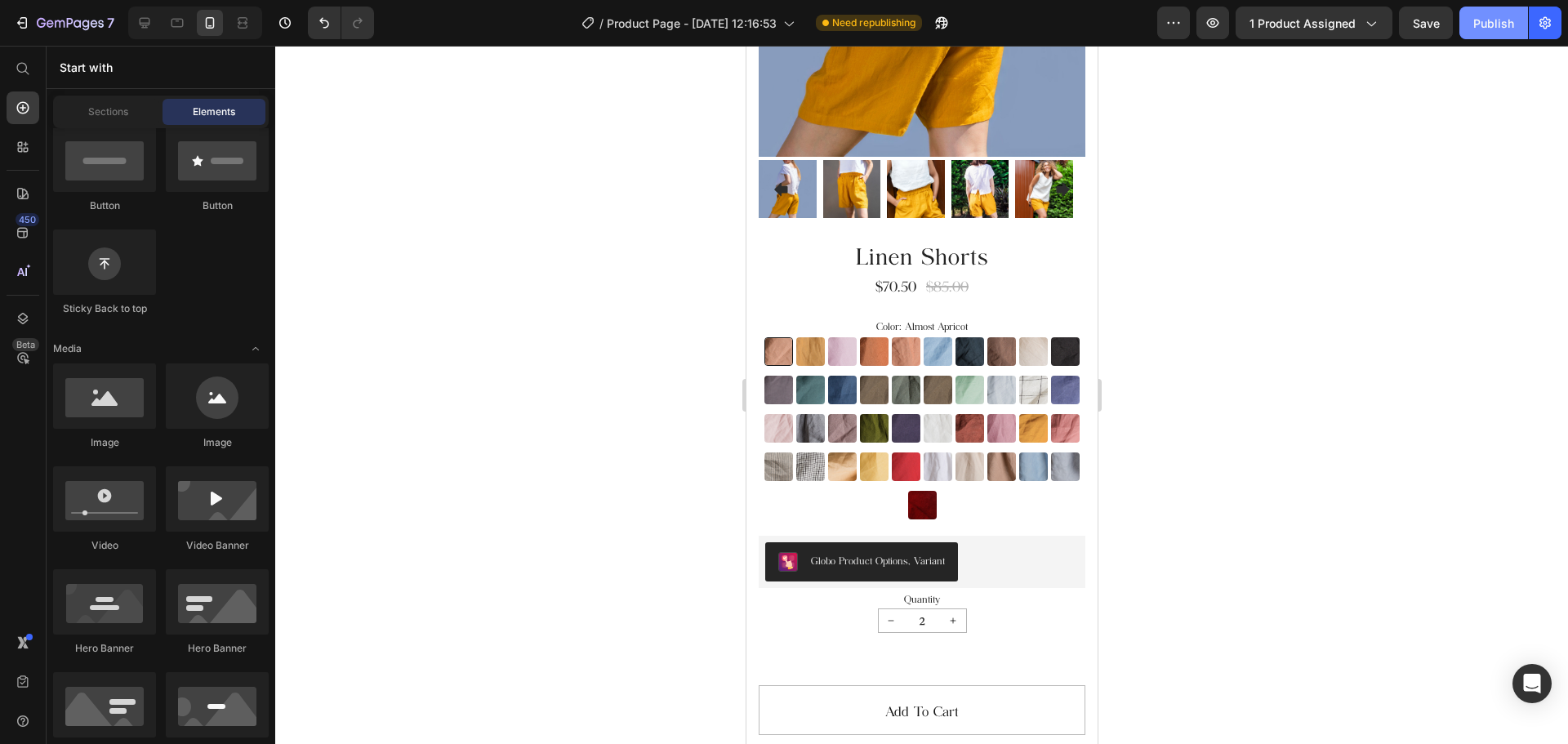 click on "Publish" at bounding box center (1494, 23) 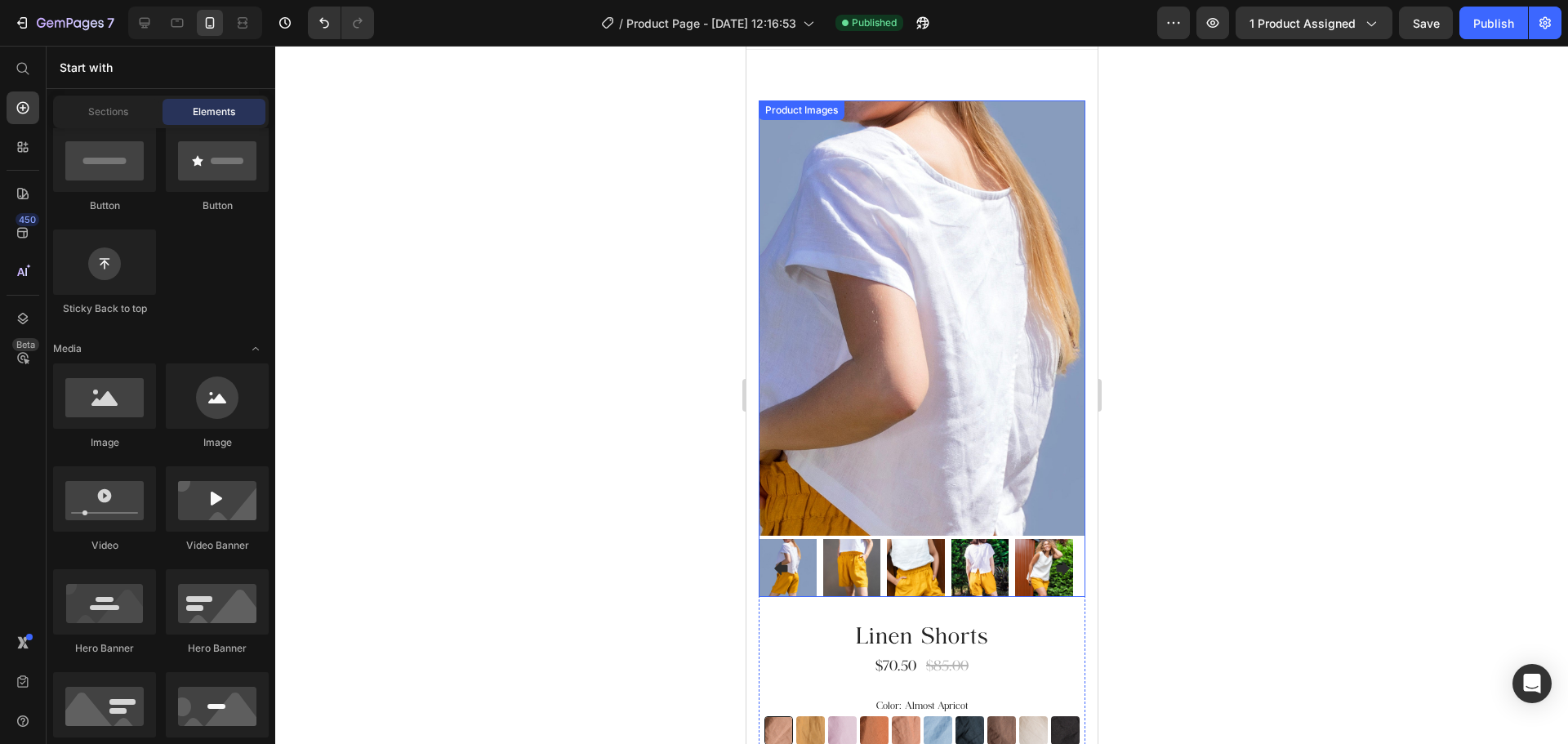 scroll, scrollTop: 0, scrollLeft: 0, axis: both 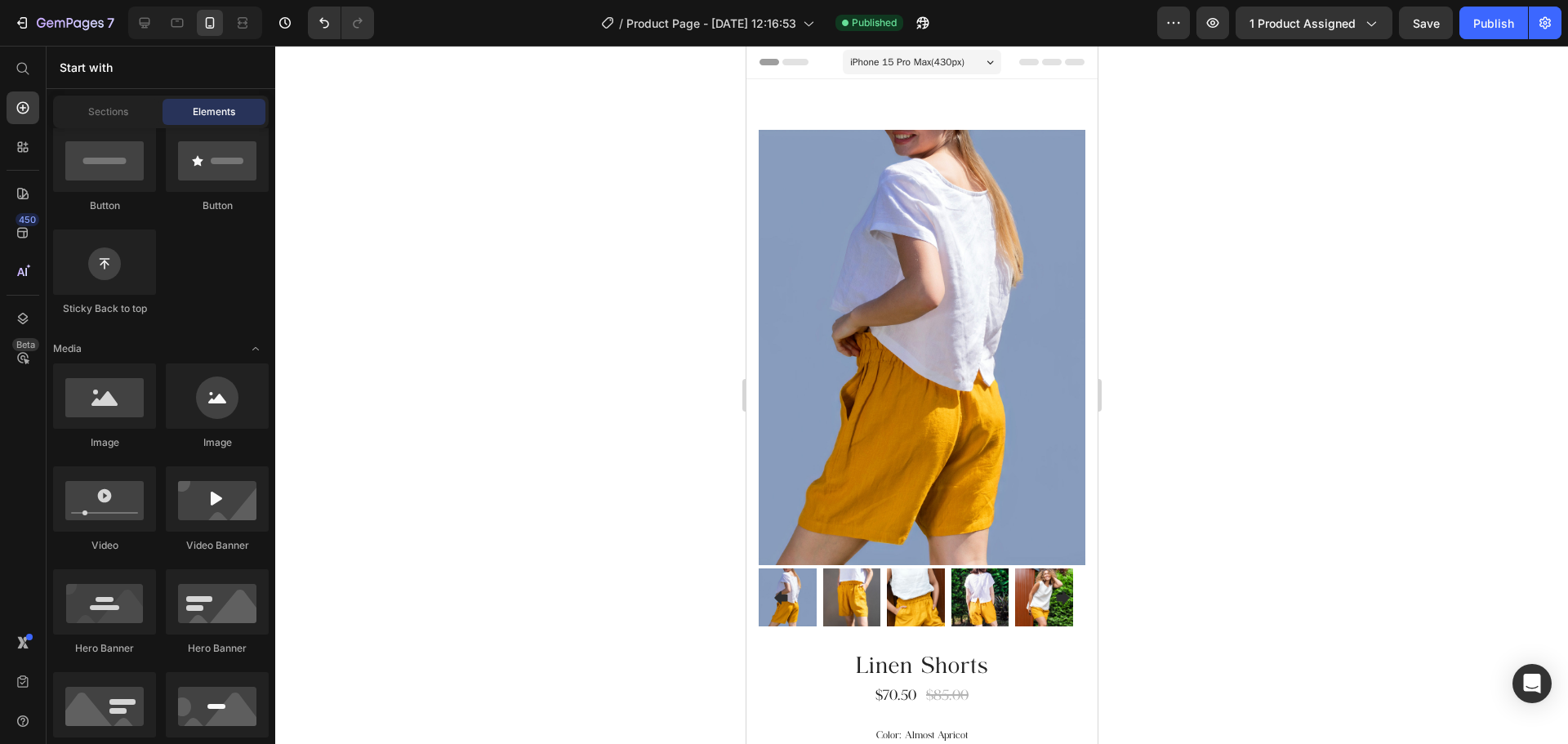 click on "iPhone 15 Pro Max  ( 430 px)" at bounding box center [906, 62] 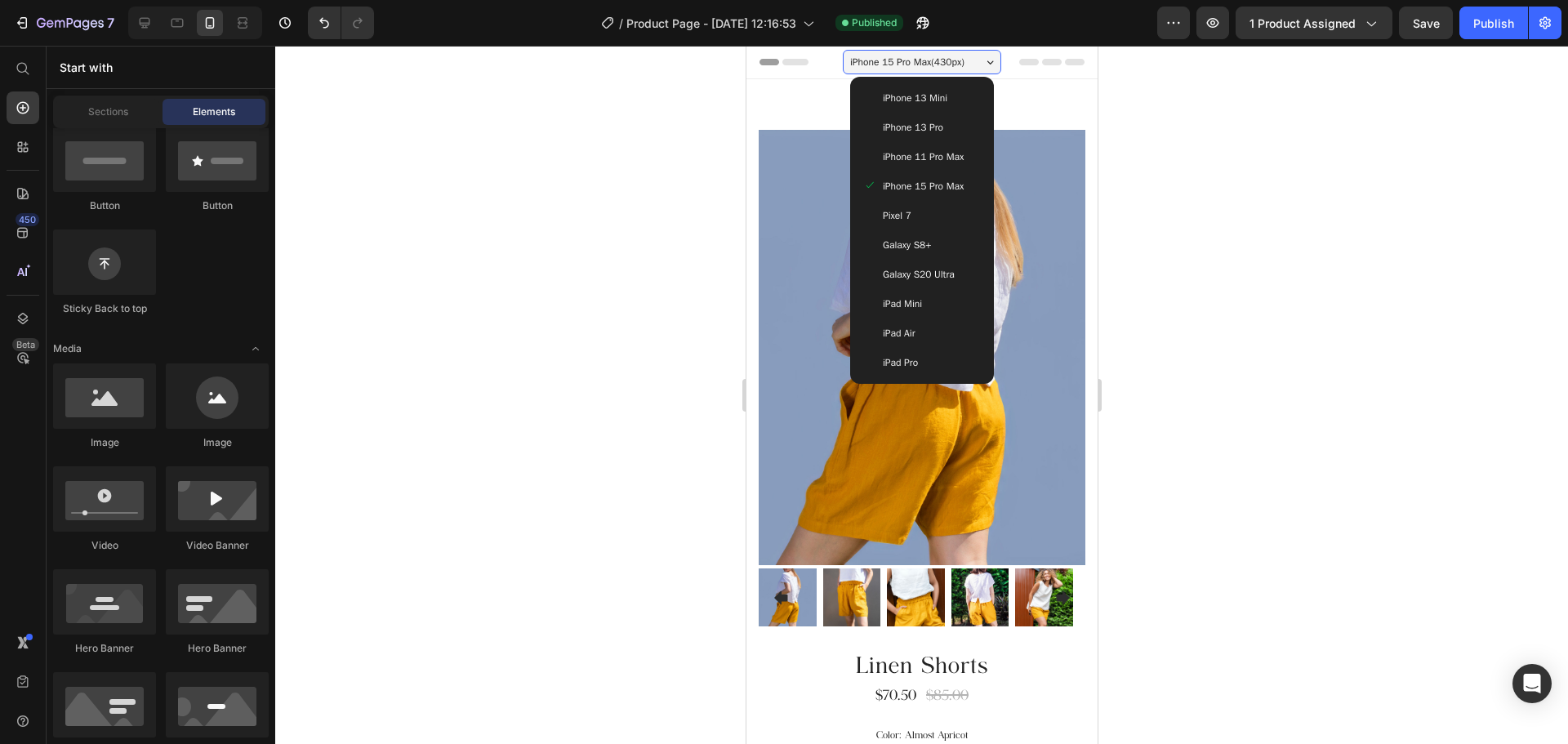 click on "Pixel 7" at bounding box center [921, 216] 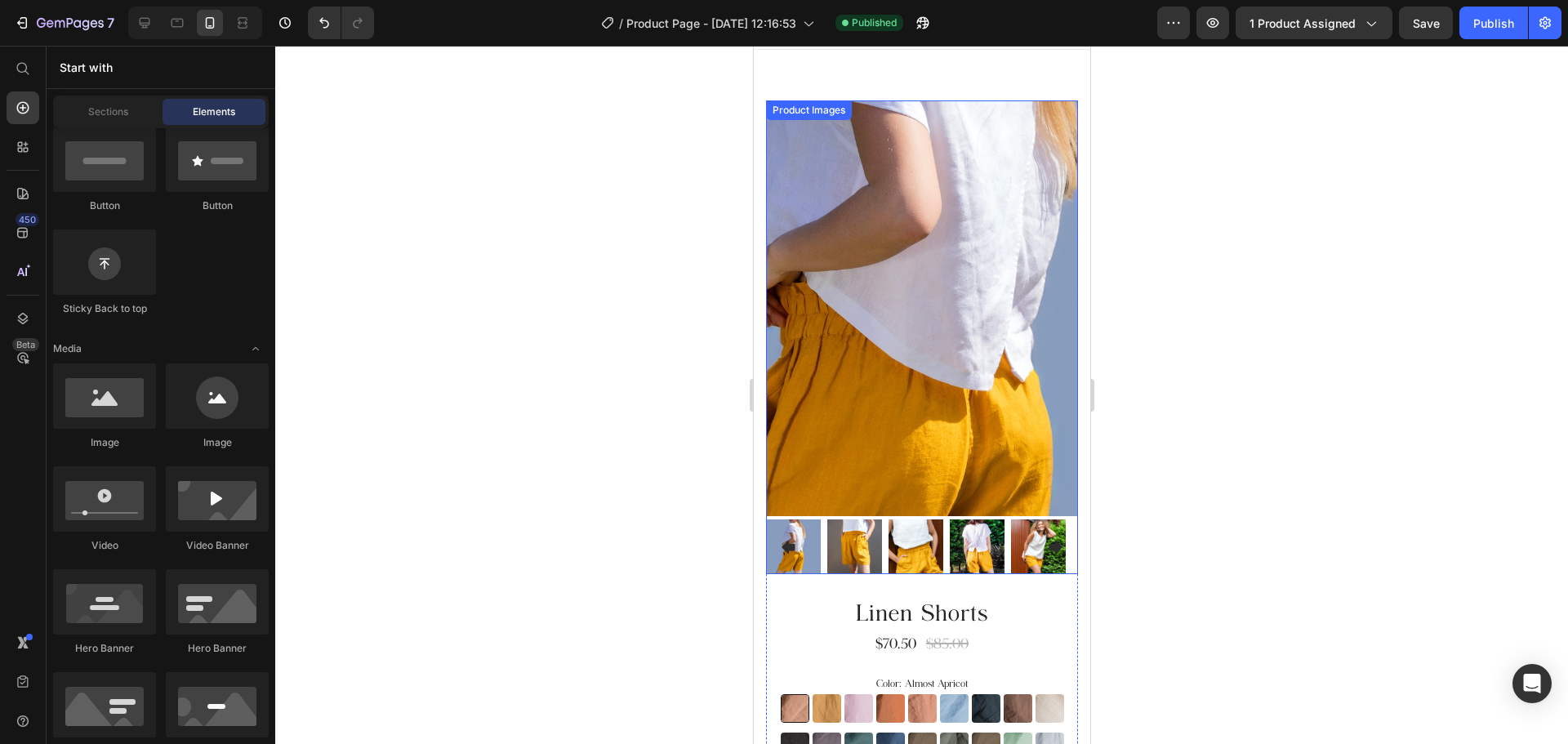 scroll, scrollTop: 0, scrollLeft: 0, axis: both 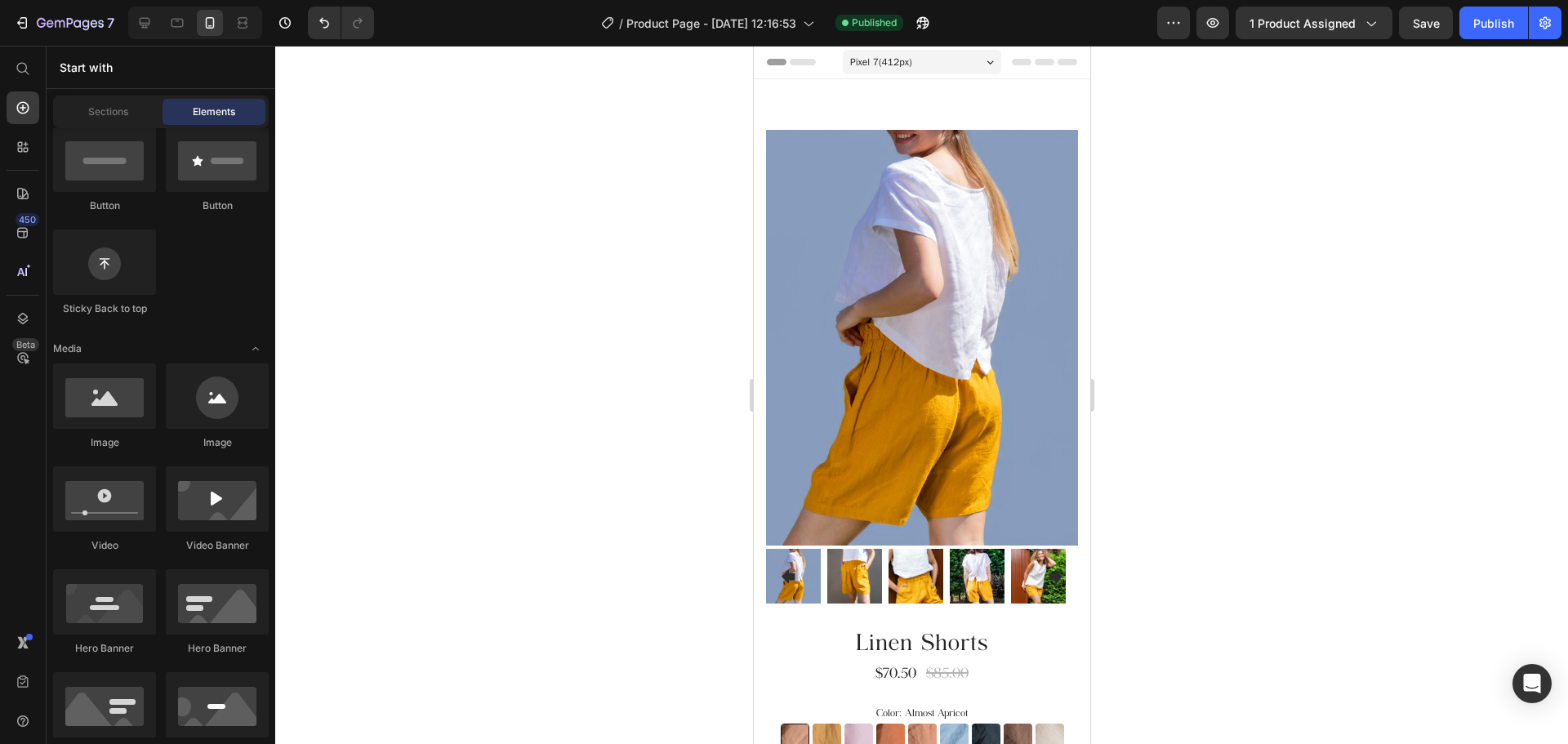 click on "Pixel 7  ( 412 px) iPhone 13 Mini iPhone 13 Pro iPhone 11 Pro Max iPhone 15 Pro Max Pixel 7 Galaxy S8+ Galaxy S20 Ultra iPad Mini iPad Air iPad Pro" at bounding box center (921, 64) 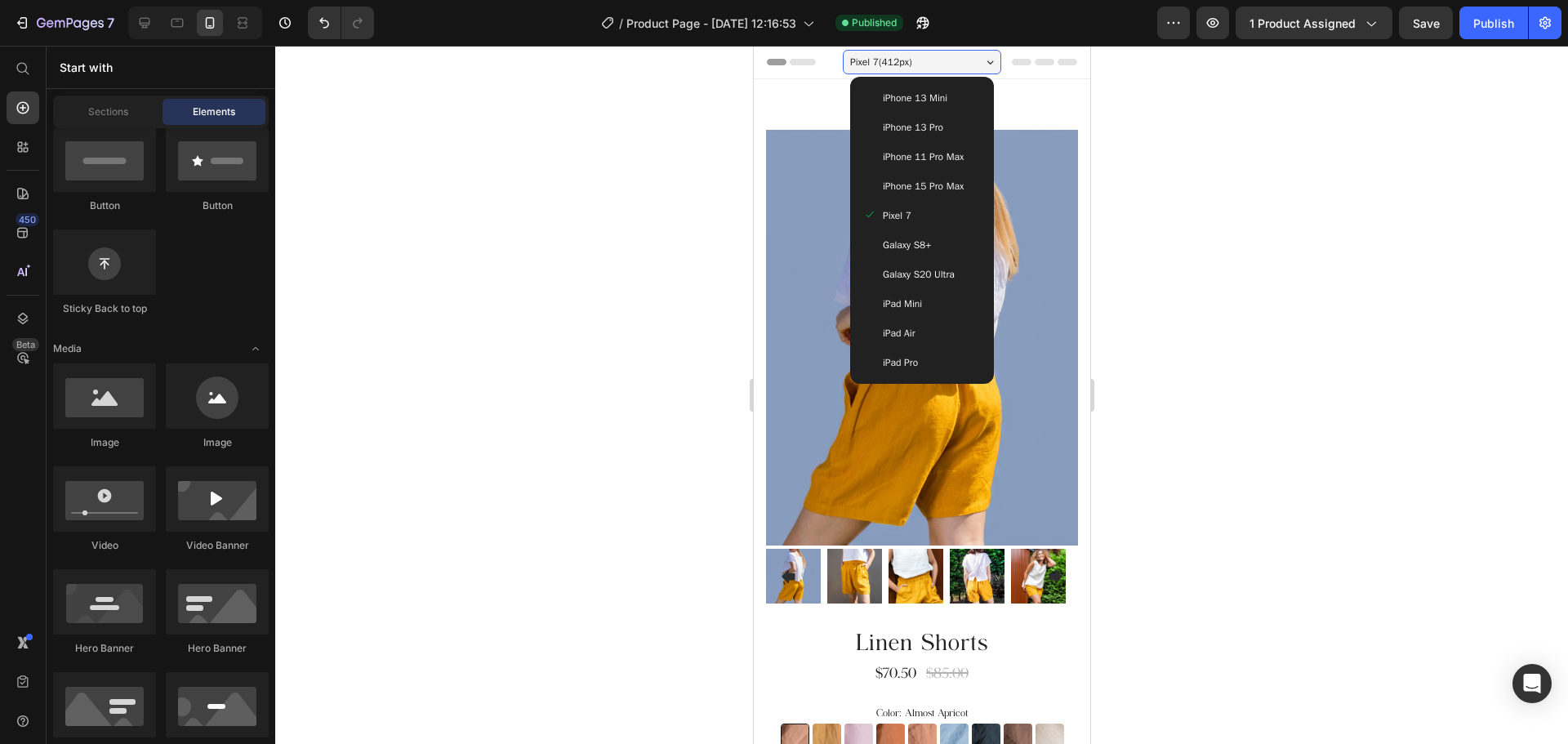 click on "iPhone 13 Pro" at bounding box center [921, 127] 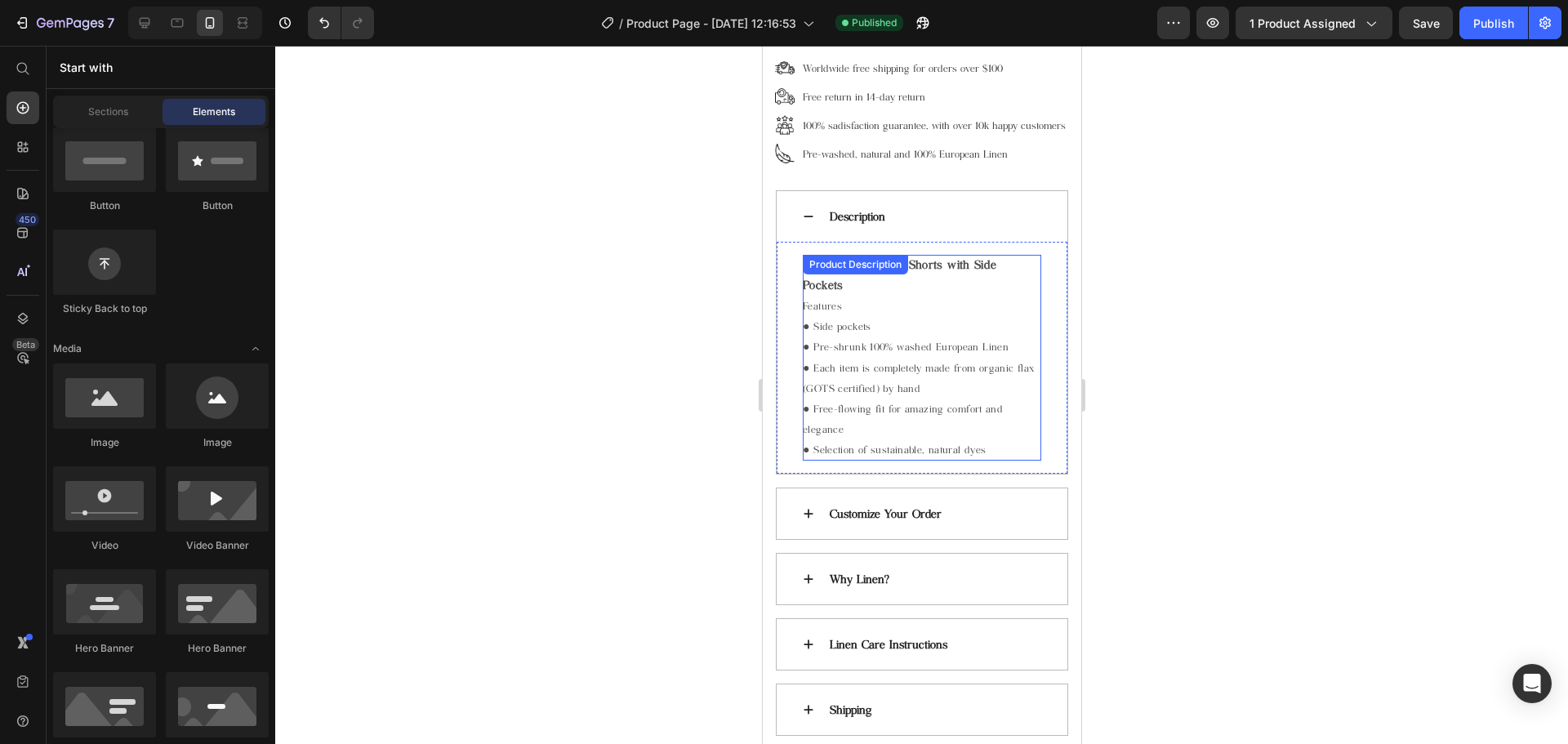 scroll, scrollTop: 817, scrollLeft: 0, axis: vertical 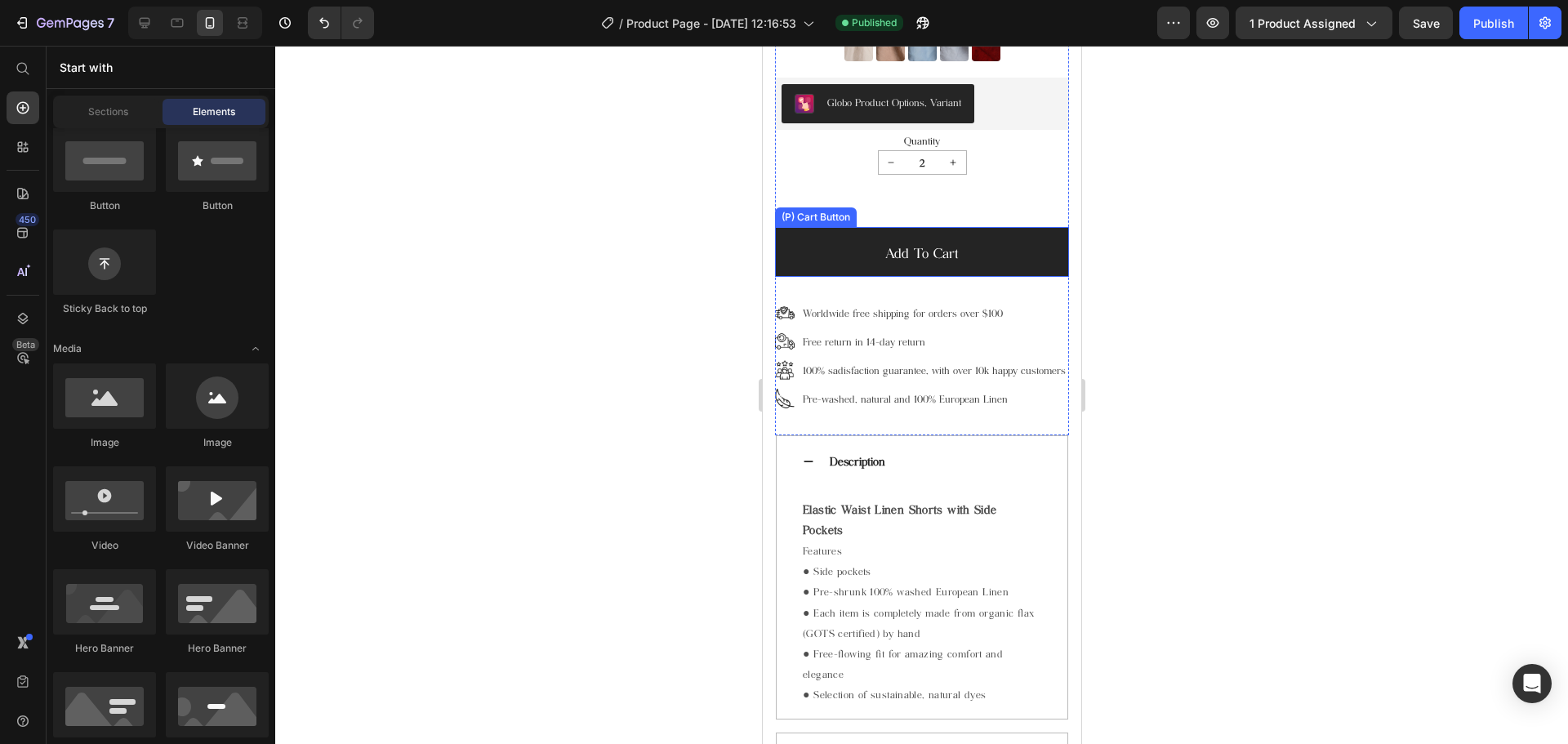 click on "add to cart" at bounding box center [921, 252] 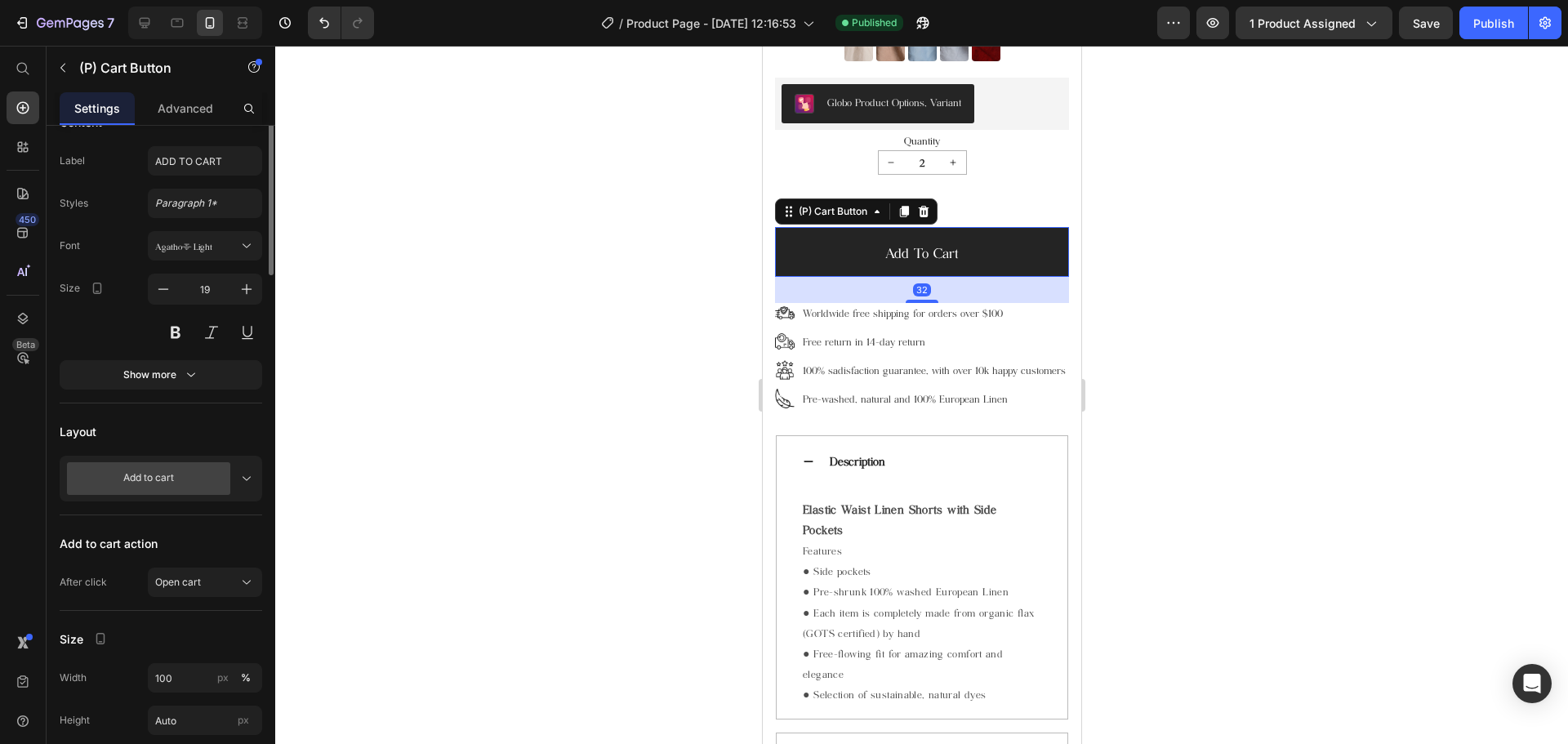 scroll, scrollTop: 0, scrollLeft: 0, axis: both 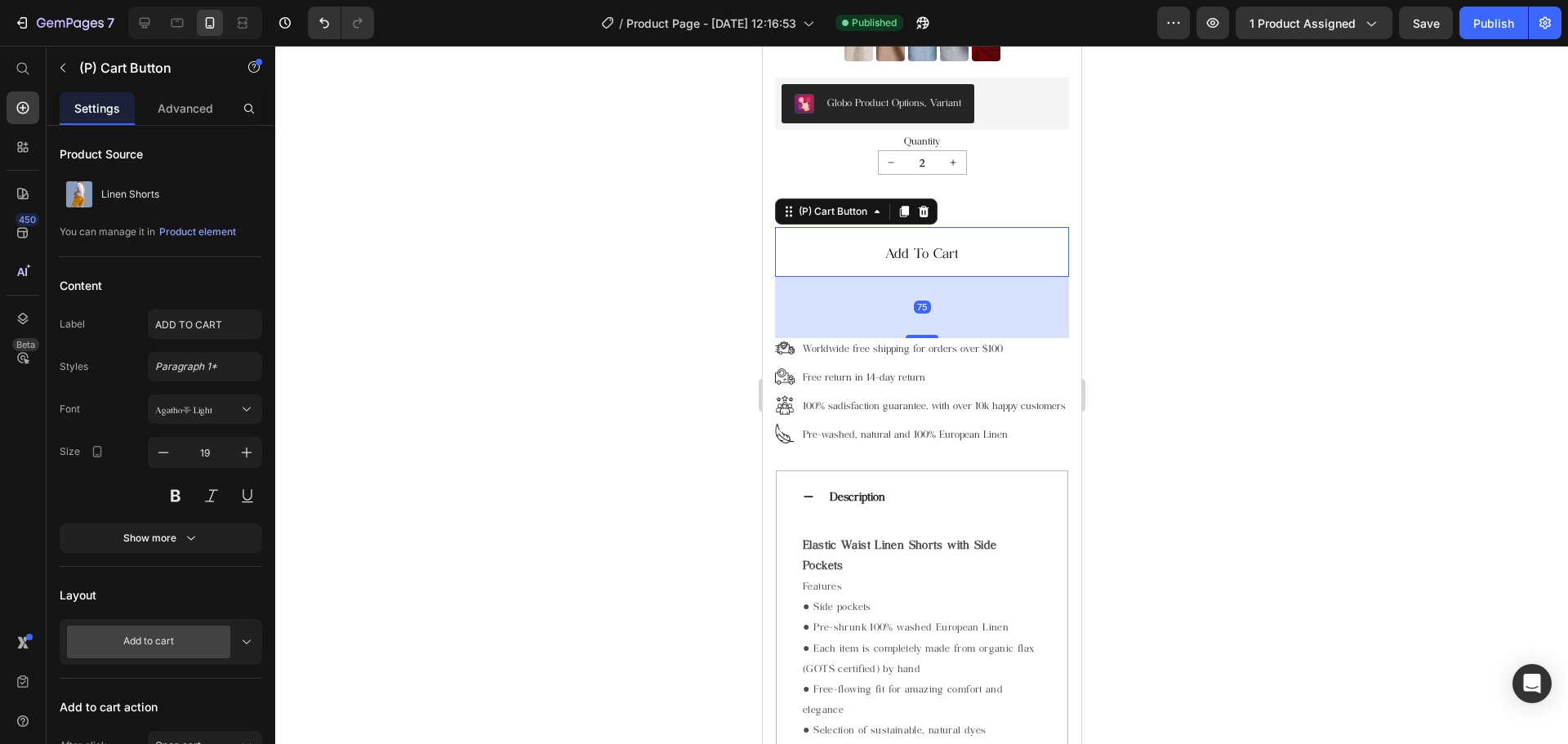 drag, startPoint x: 922, startPoint y: 324, endPoint x: 931, endPoint y: 359, distance: 36.13862 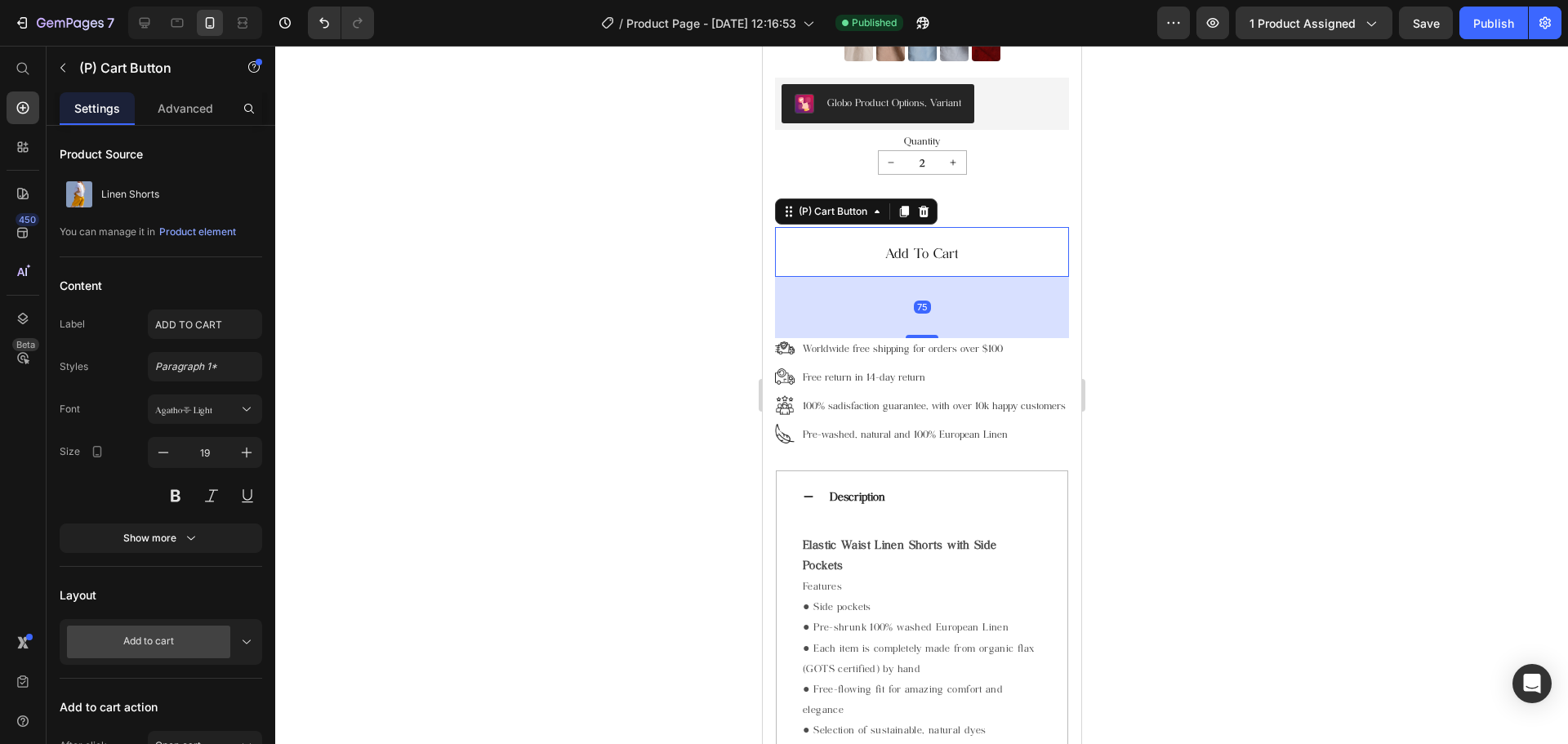 click on "75" at bounding box center [921, 277] 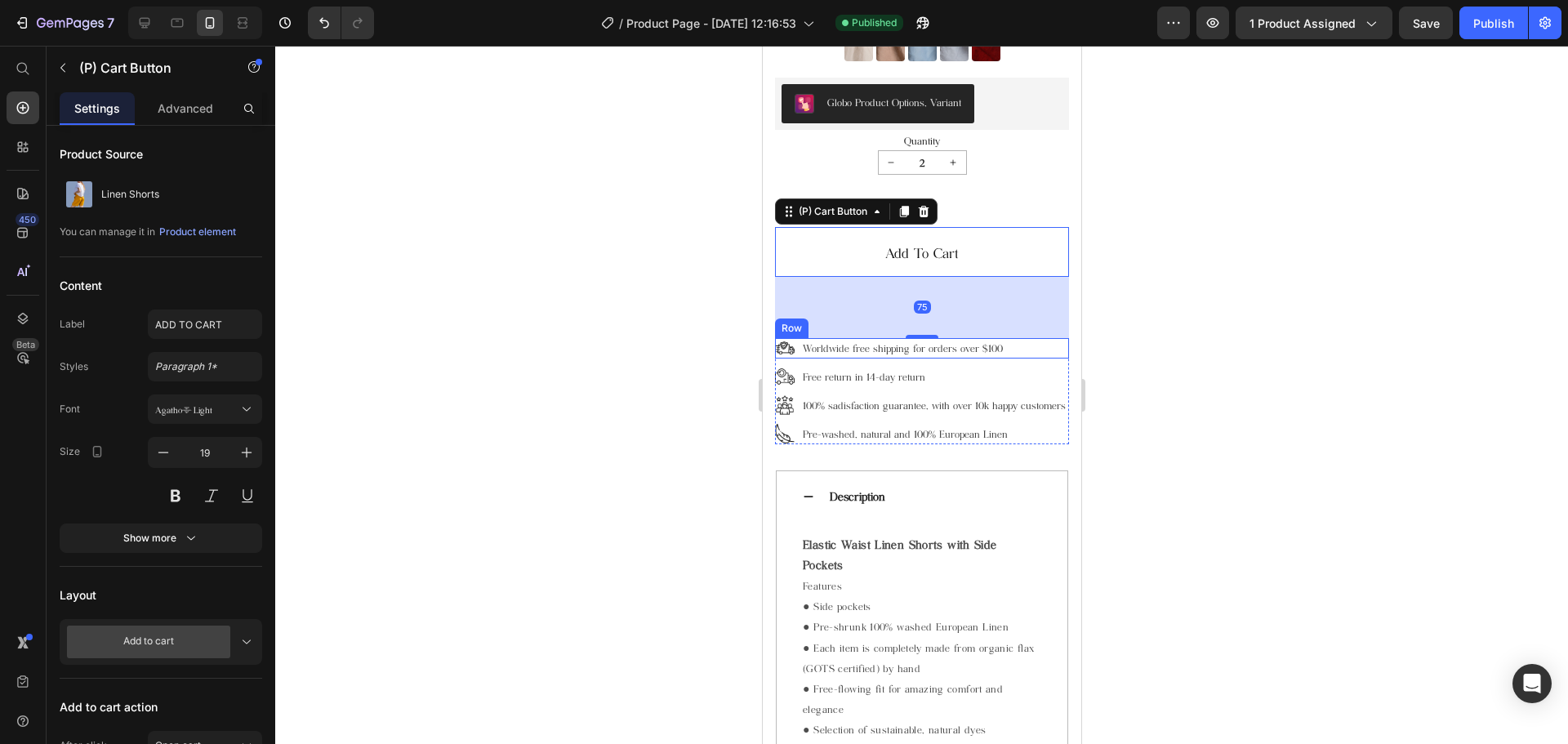click 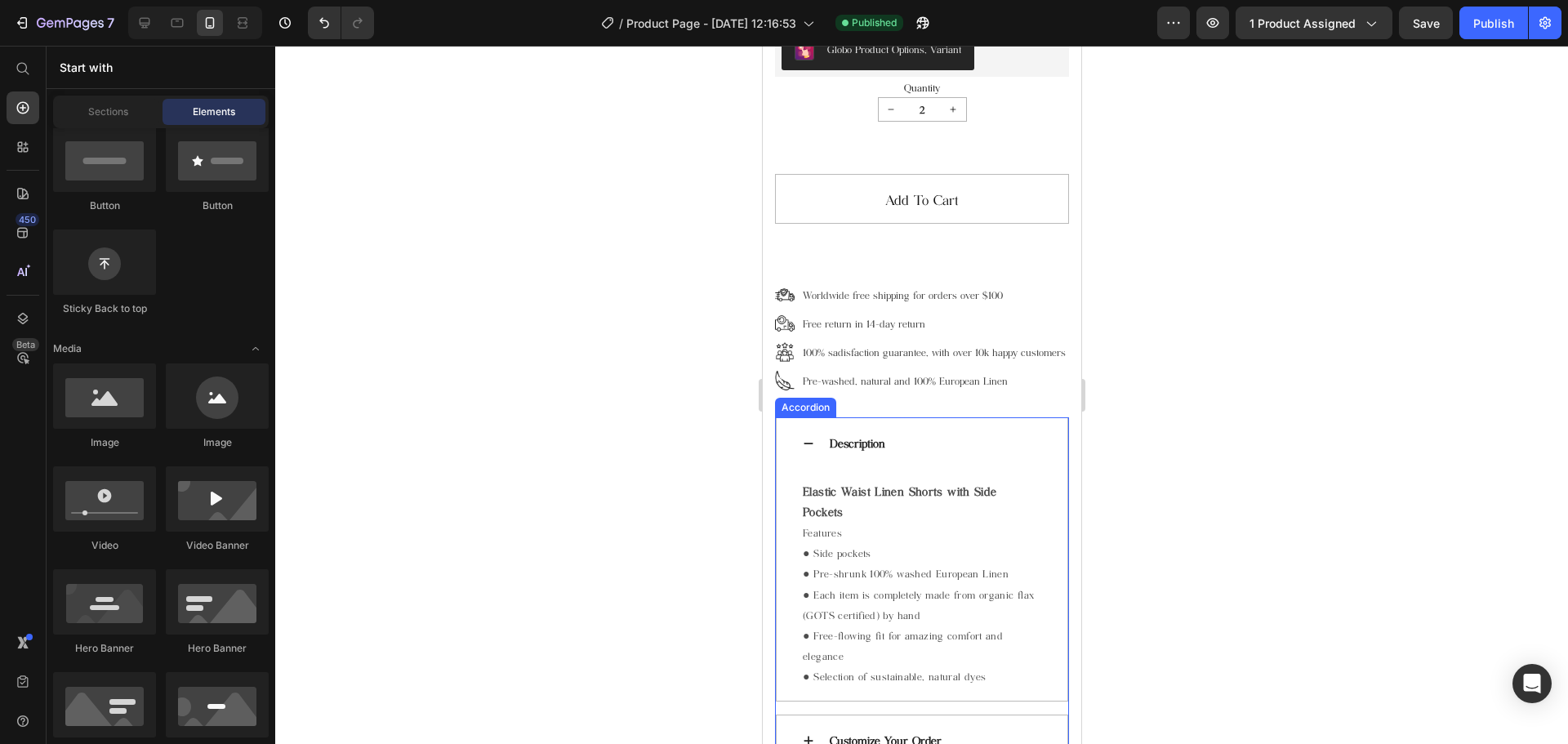 scroll, scrollTop: 898, scrollLeft: 0, axis: vertical 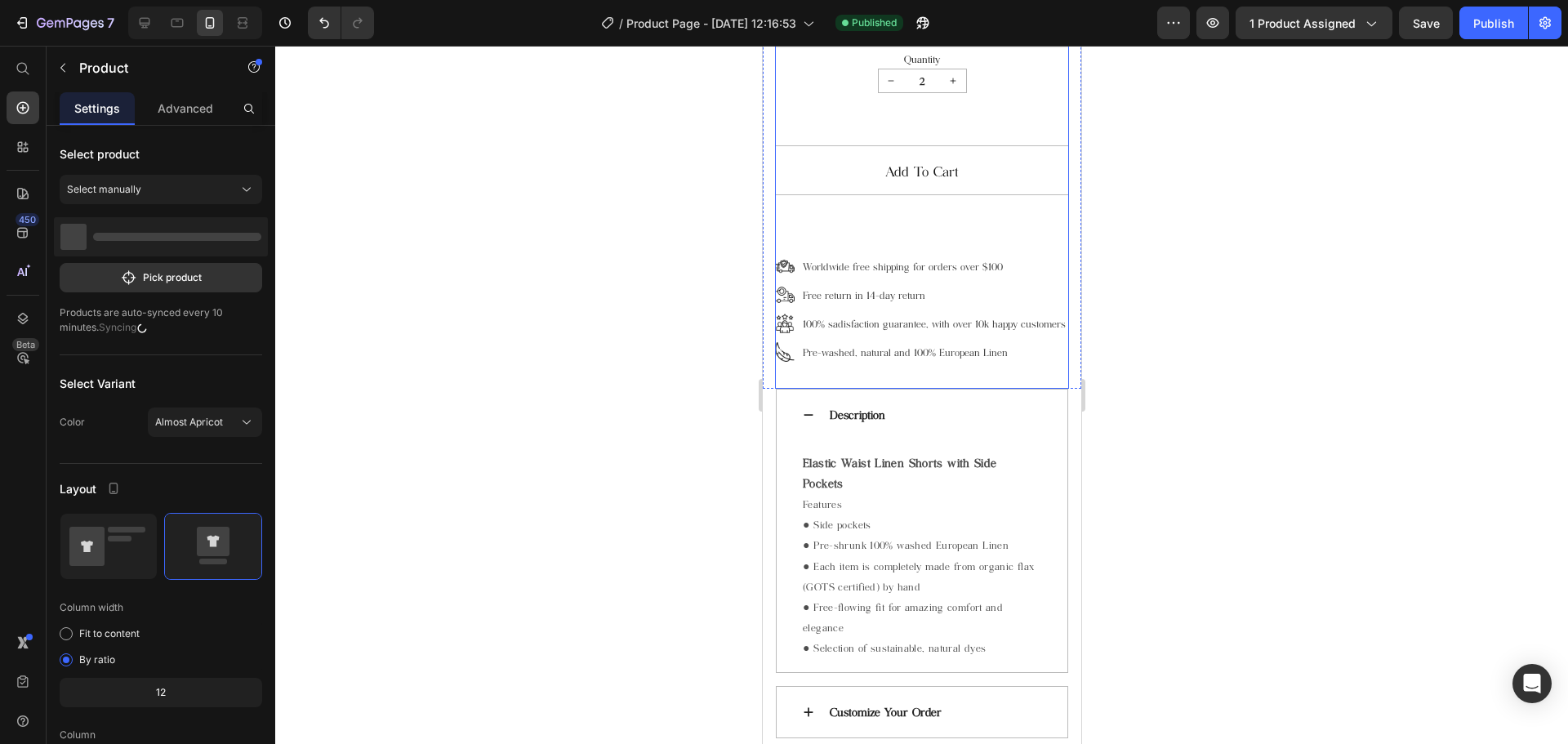 click on "Linen Shorts (P) Title $70.50 (P) Price $85.00 (P) Price Row Color: Almost Apricot Almost Apricot Almost Apricot Amber Yellow Amber Yellow Blushing Bride Blushing Bride Burnt Brick Burnt Brick Canyon Clay Canyon Clay Carolina blue Carolina blue Charcoal Blue Charcoal Blue Choclate Brown Choclate Brown Cream Cream Deep Black Deep Black Deep Grey Deep Grey Deep Sea Green Deep Sea Green Denim Blue Denim Blue Earth Brown Earth Brown Emerald Green Emerald Green Forest Green Forest Green Green Lily Green Lily Icy Blue Icy Blue Large Checks Large Checks Lavender Violet Lavender Violet Light Dusty Rose Light Dusty Rose Metallic Grey Metallic Grey Mocha Purple Mocha Purple Moss Green Moss Green Navy Blue Navy Blue Off-white Off-white Redwood Burl Redwood Burl Rose Royale Rose Royale Saffron Saffron Salmon Blush Salmon Blush Small & Thick Stripes Small & Thick Stripes Small Checks Small Checks Summer Melon Summer Melon Sunset Gold Sunset Gold Warm Red Warm Red White White Beige Beige Taupe Taupe Swedish Blue Cool Grey" at bounding box center (921, 42) 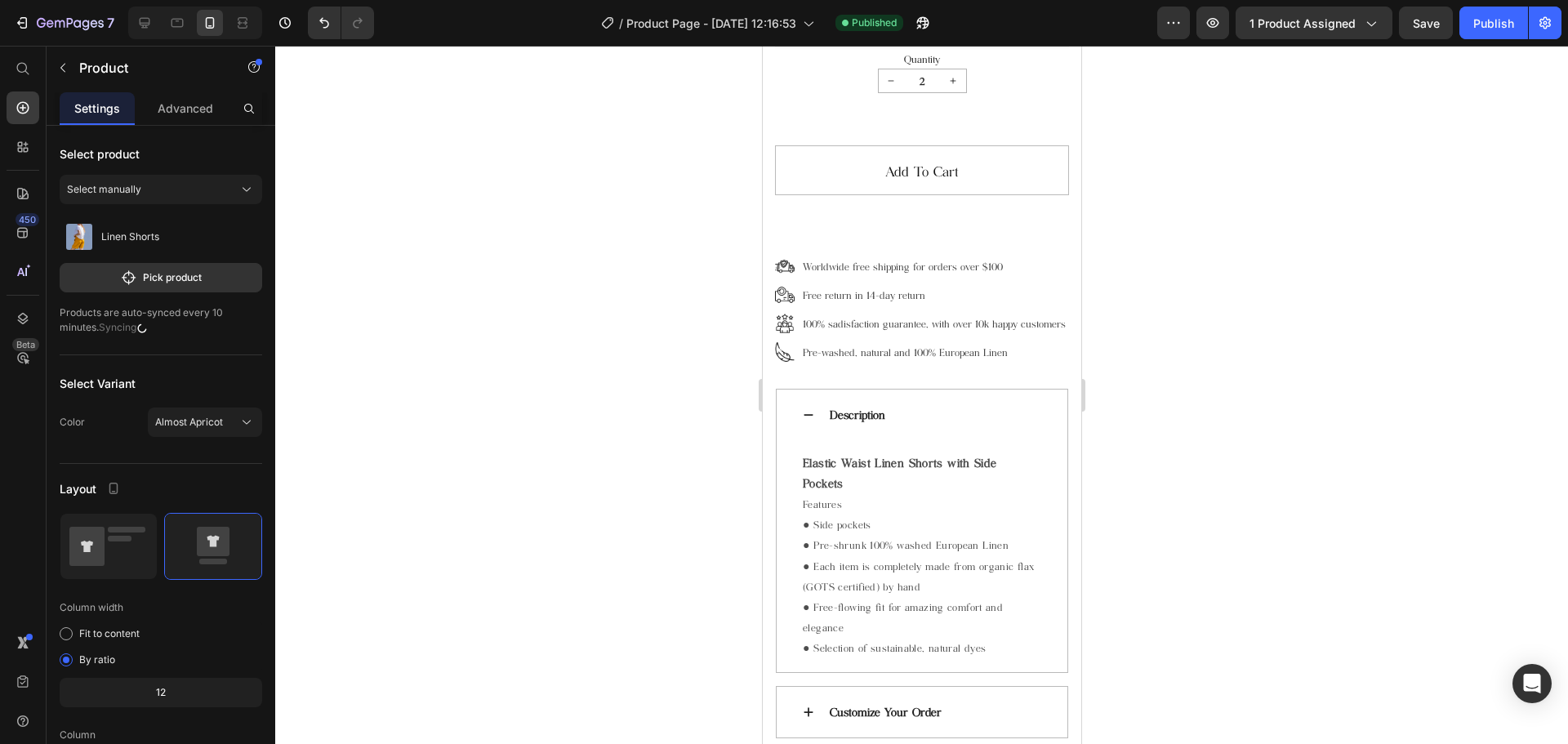 click on "Linen Shorts (P) Title $70.50 (P) Price $85.00 (P) Price Row Color: Almost Apricot Almost Apricot Almost Apricot Amber Yellow Amber Yellow Blushing Bride Blushing Bride Burnt Brick Burnt Brick Canyon Clay Canyon Clay Carolina blue Carolina blue Charcoal Blue Charcoal Blue Choclate Brown Choclate Brown Cream Cream Deep Black Deep Black Deep Grey Deep Grey Deep Sea Green Deep Sea Green Denim Blue Denim Blue Earth Brown Earth Brown Emerald Green Emerald Green Forest Green Forest Green Green Lily Green Lily Icy Blue Icy Blue Large Checks Large Checks Lavender Violet Lavender Violet Light Dusty Rose Light Dusty Rose Metallic Grey Metallic Grey Mocha Purple Mocha Purple Moss Green Moss Green Navy Blue Navy Blue Off-white Off-white Redwood Burl Redwood Burl Rose Royale Rose Royale Saffron Saffron Salmon Blush Salmon Blush Small & Thick Stripes Small & Thick Stripes Small Checks Small Checks Summer Melon Summer Melon Sunset Gold Sunset Gold Warm Red Warm Red White White Beige Beige Taupe Taupe Swedish Blue Cool Grey" at bounding box center [921, 42] 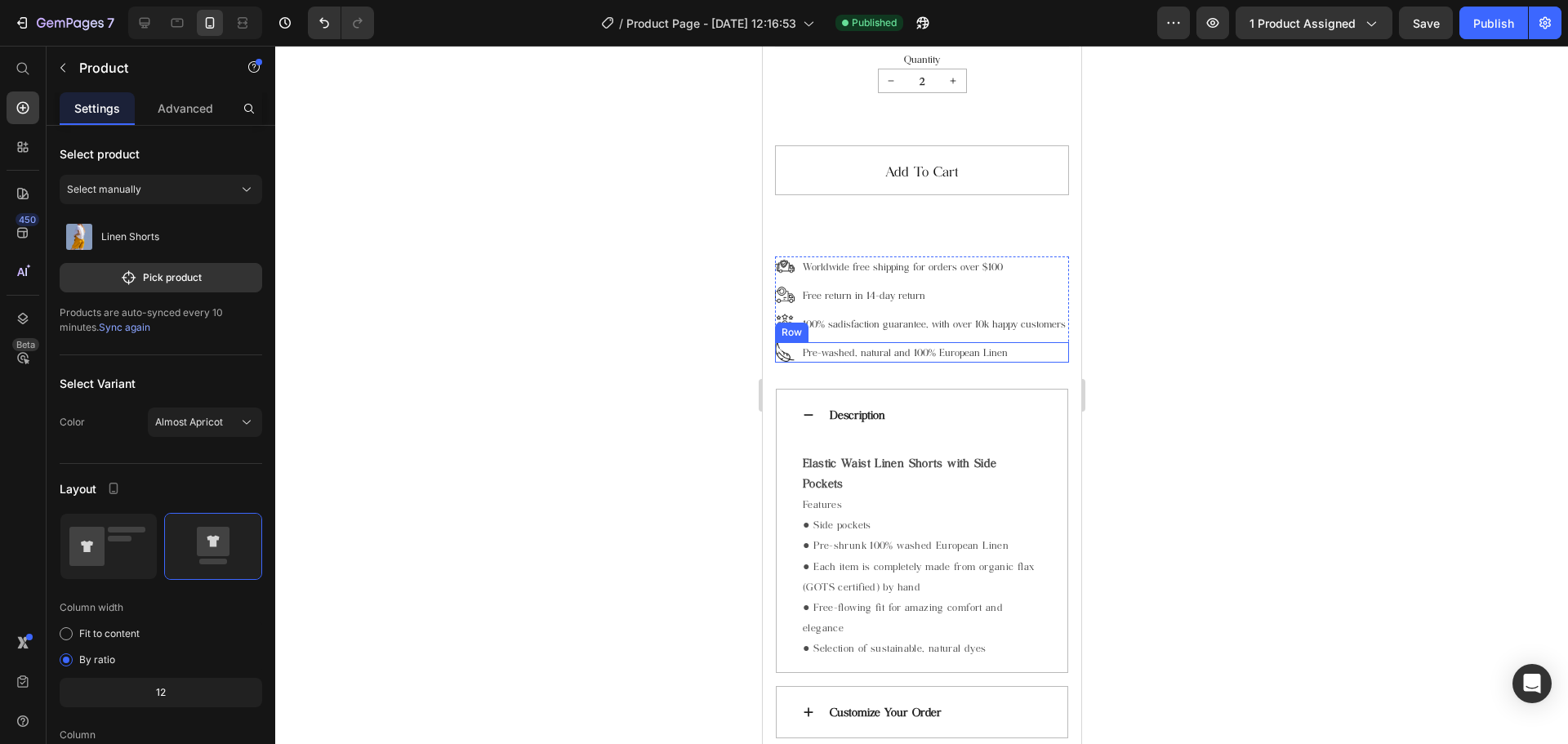 click on "Image Pre-washed, natural and 100% European Linen Text block Row" at bounding box center [921, 352] 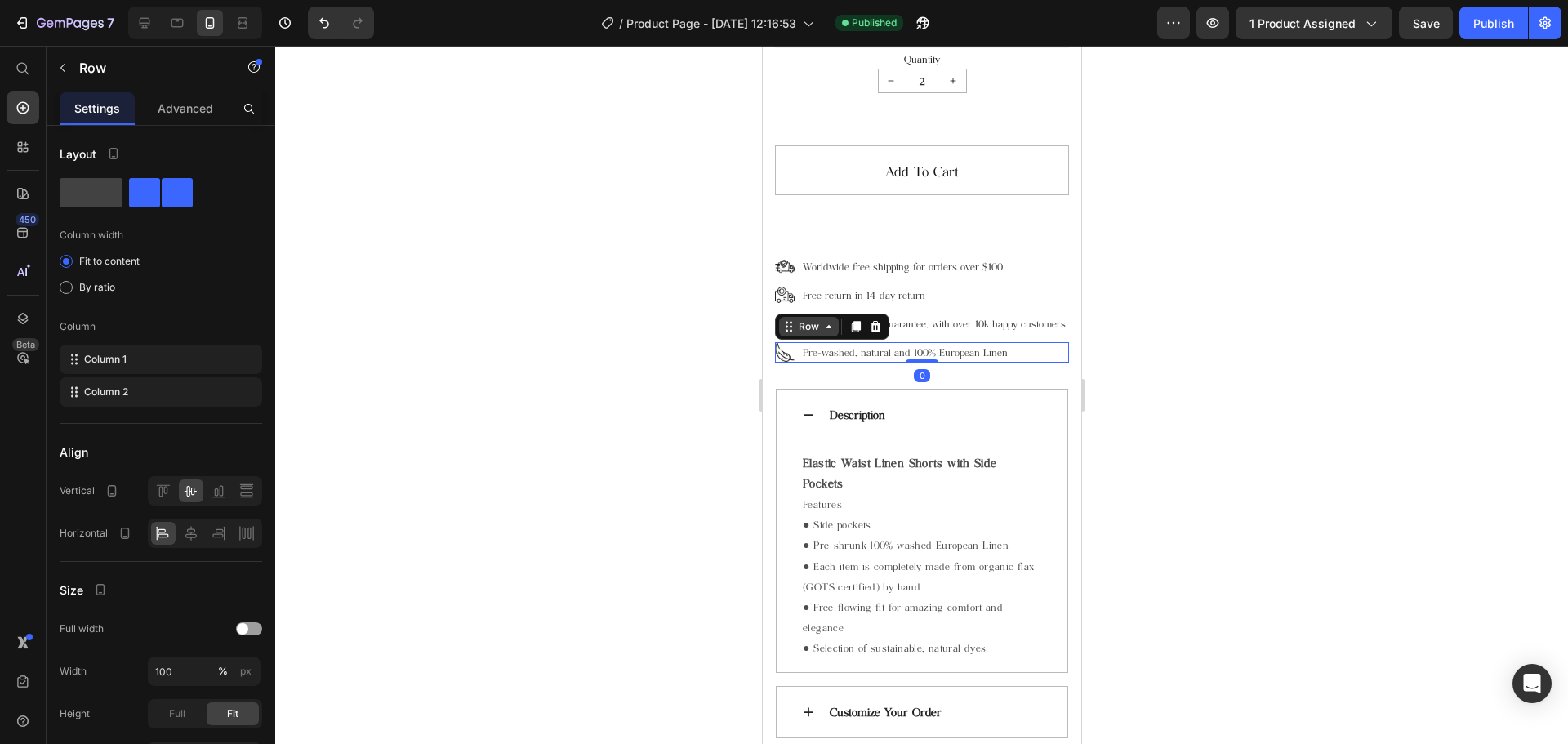 click on "Row" at bounding box center (808, 327) 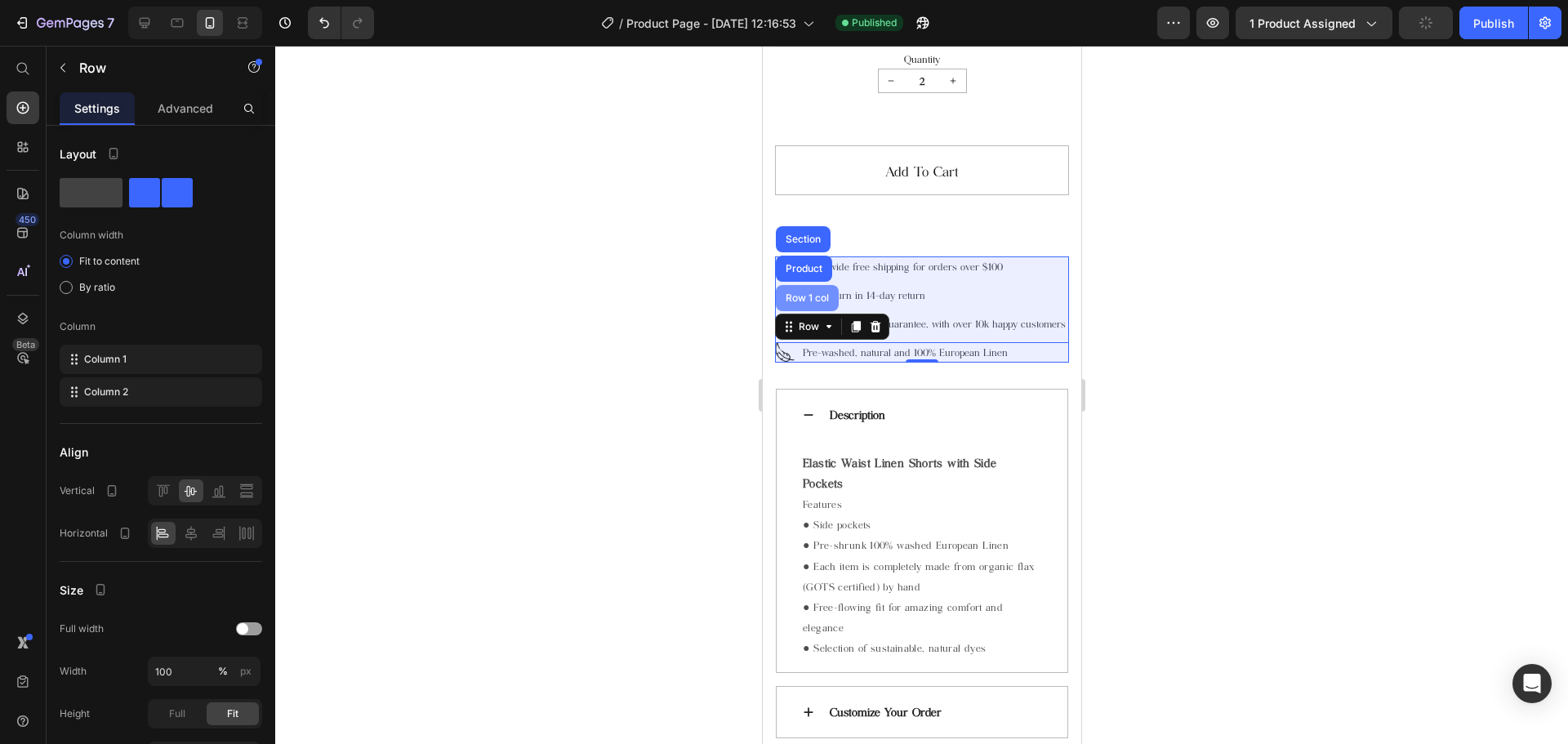 click on "Row 1 col" at bounding box center [806, 298] 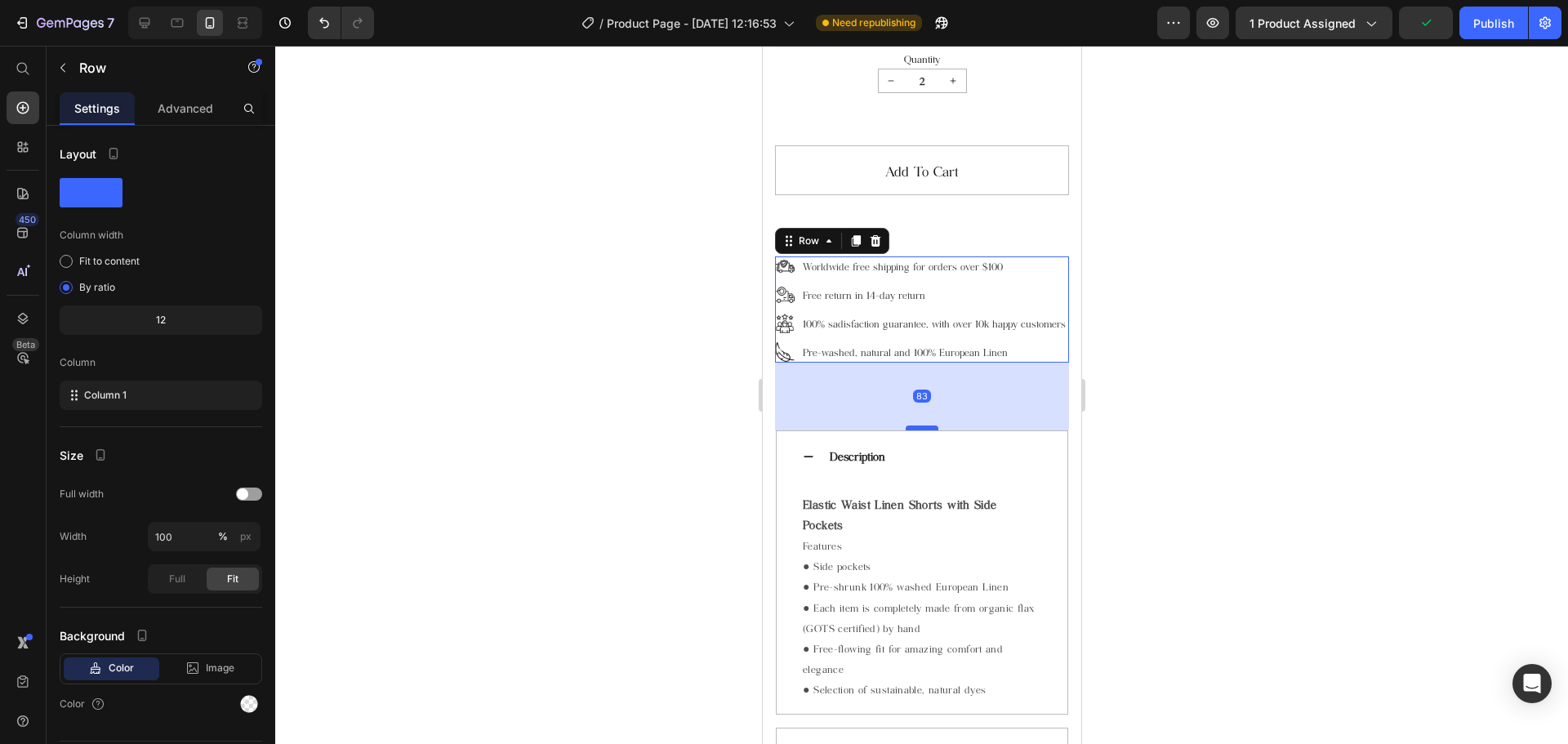 drag, startPoint x: 920, startPoint y: 425, endPoint x: 926, endPoint y: 466, distance: 41.4367 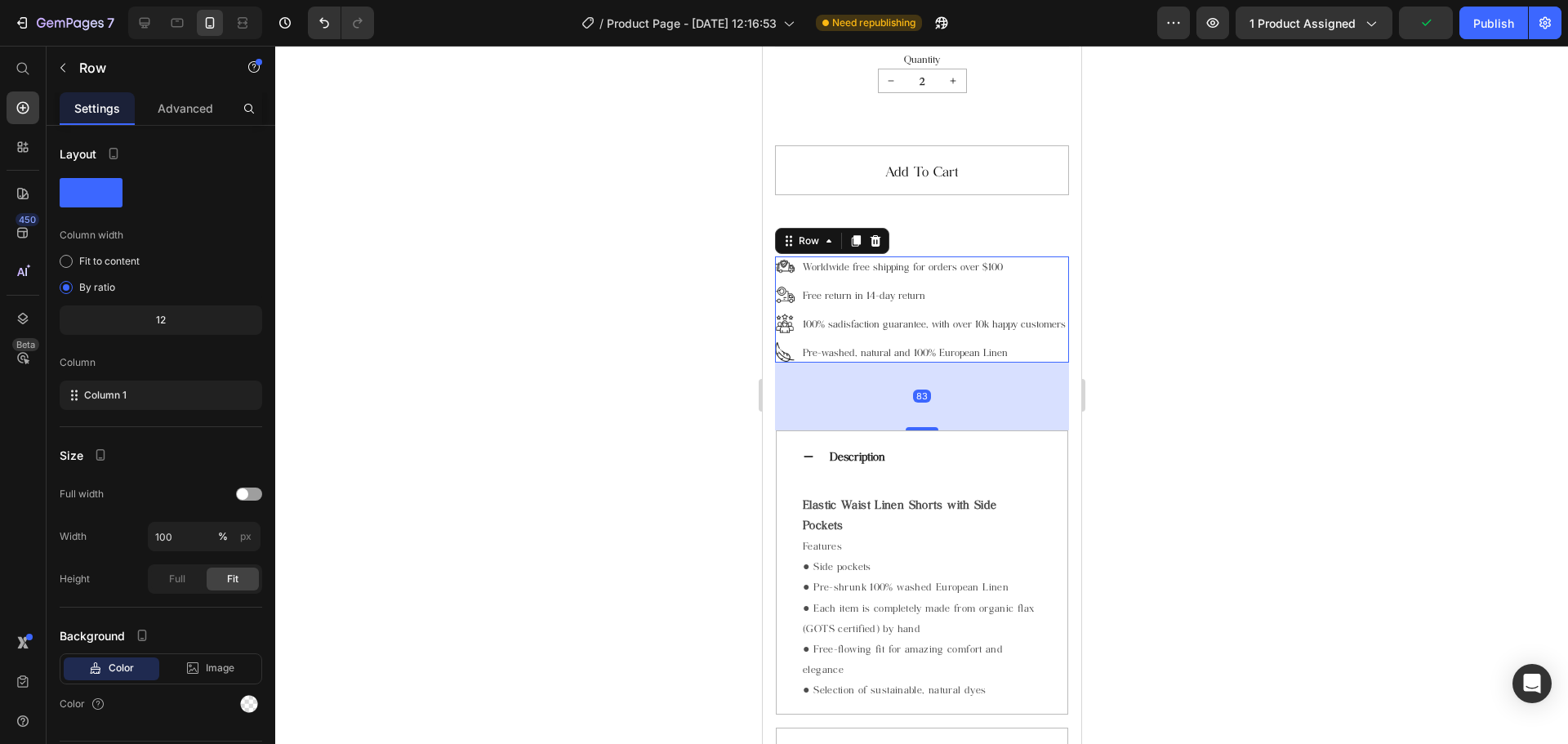 click 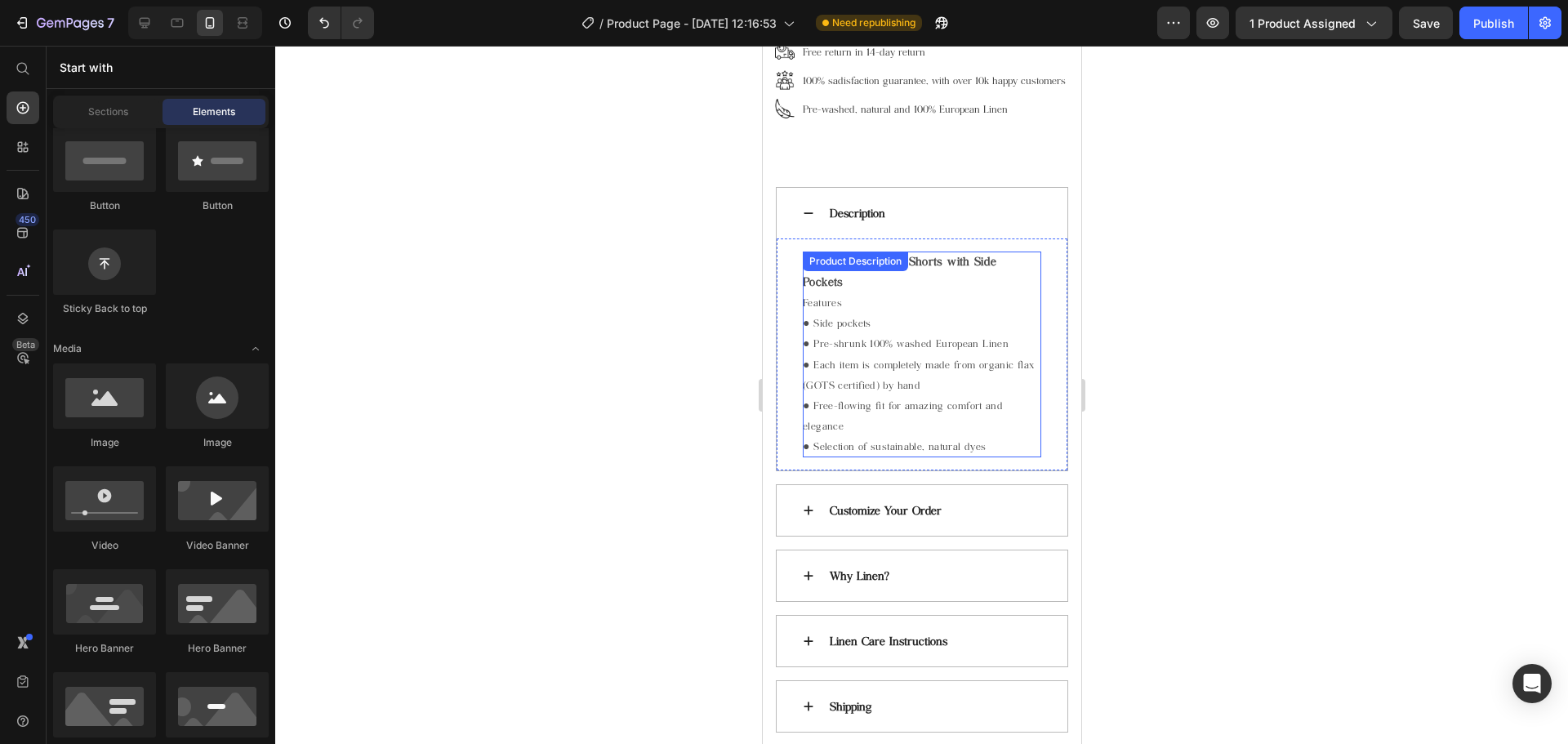 scroll, scrollTop: 1143, scrollLeft: 0, axis: vertical 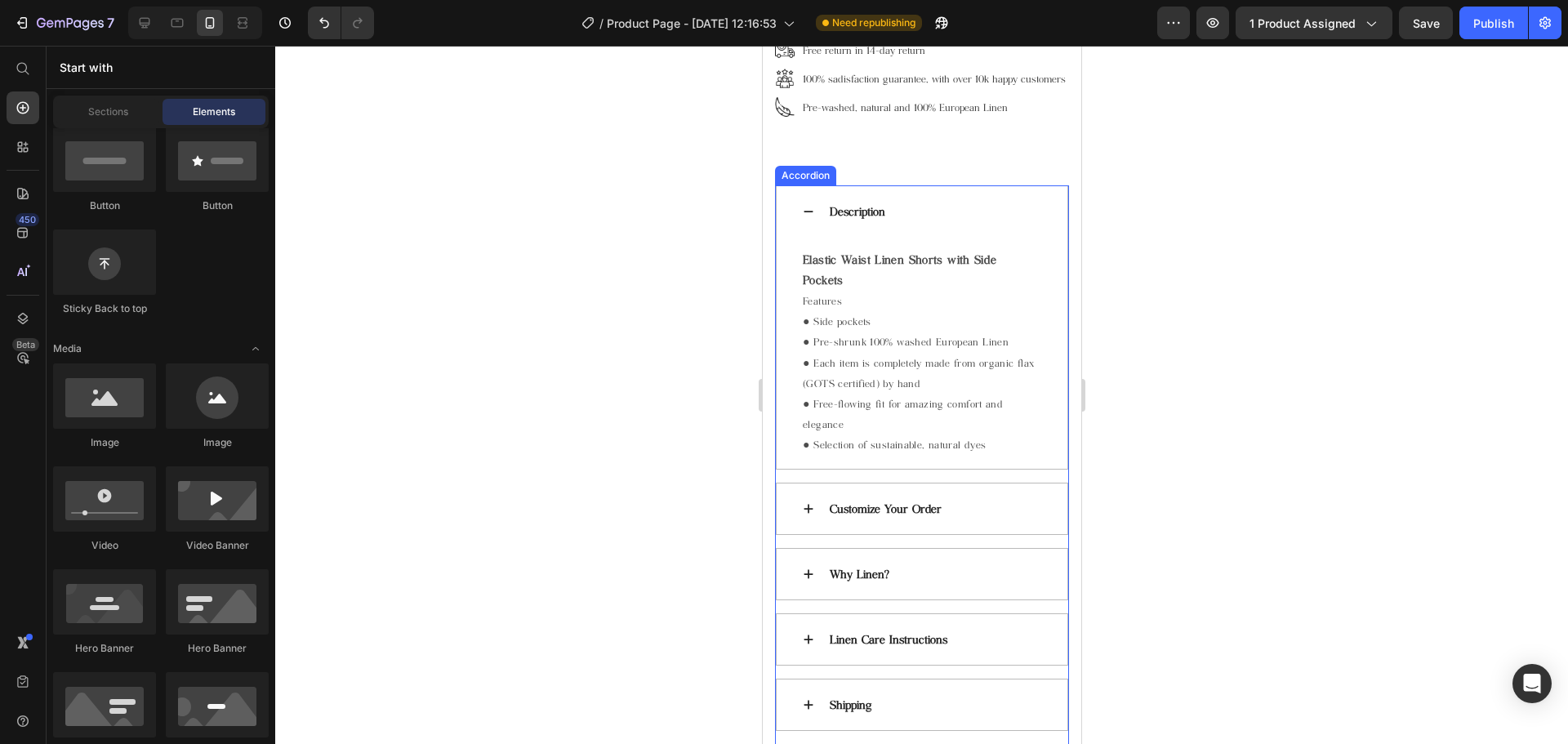 click 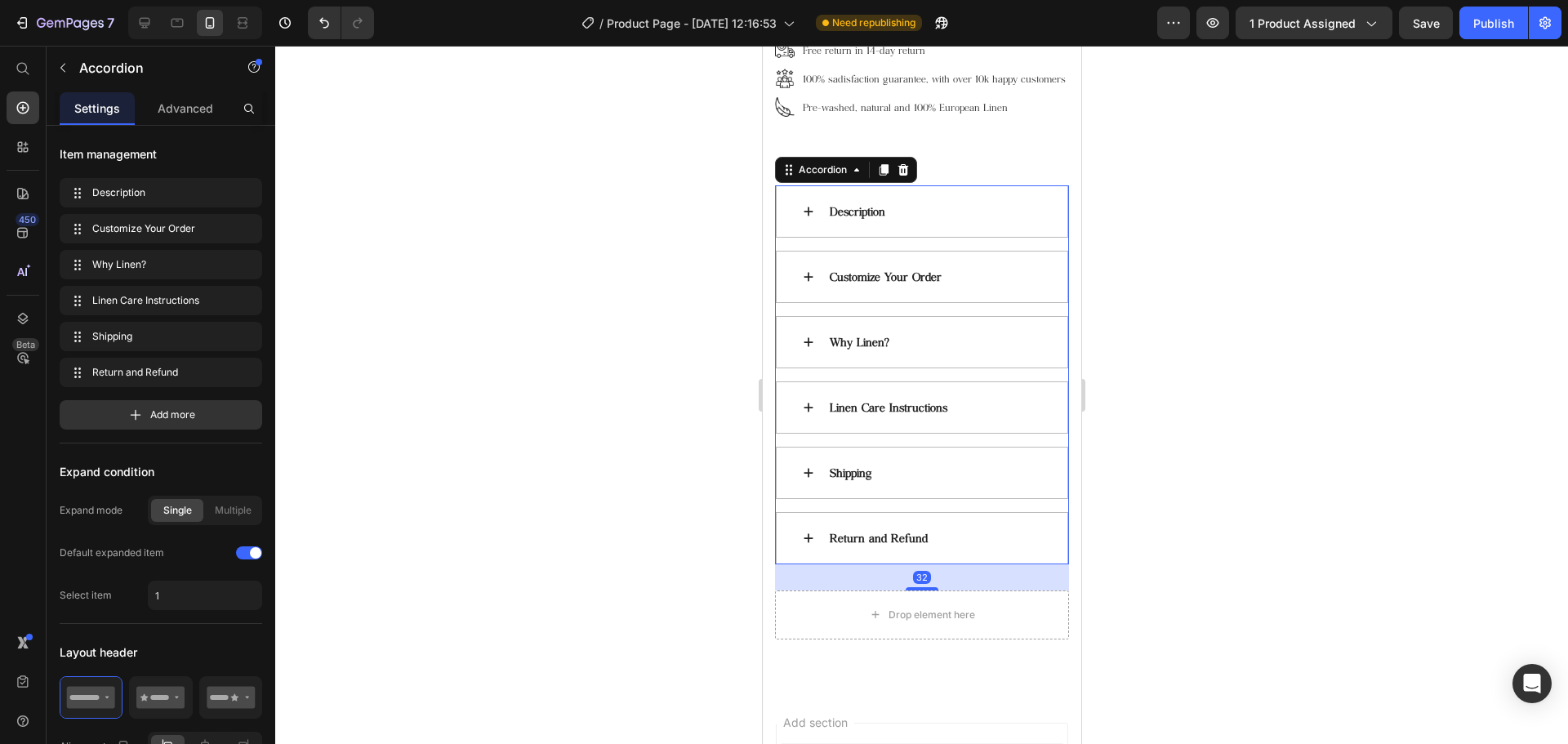 click 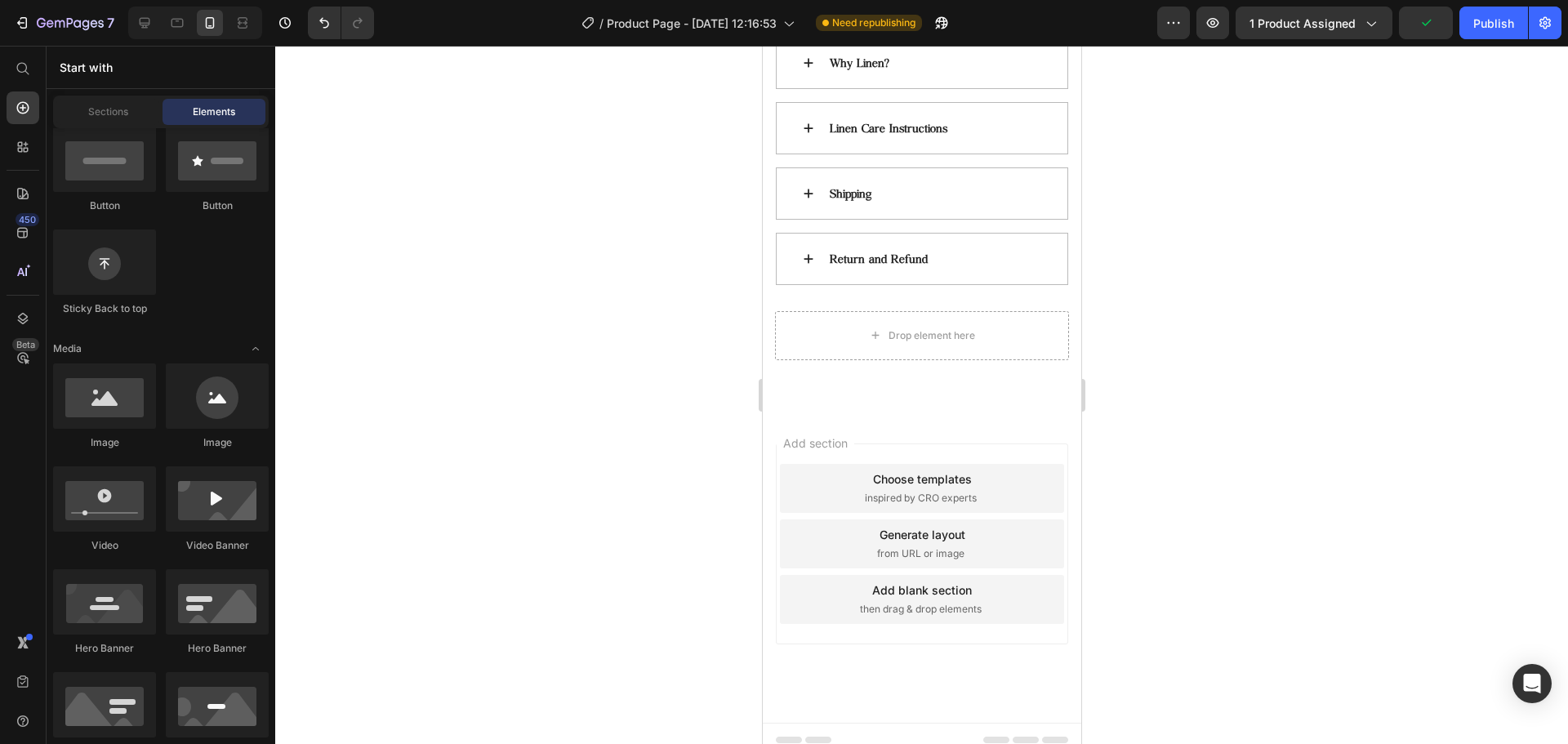 scroll, scrollTop: 1625, scrollLeft: 0, axis: vertical 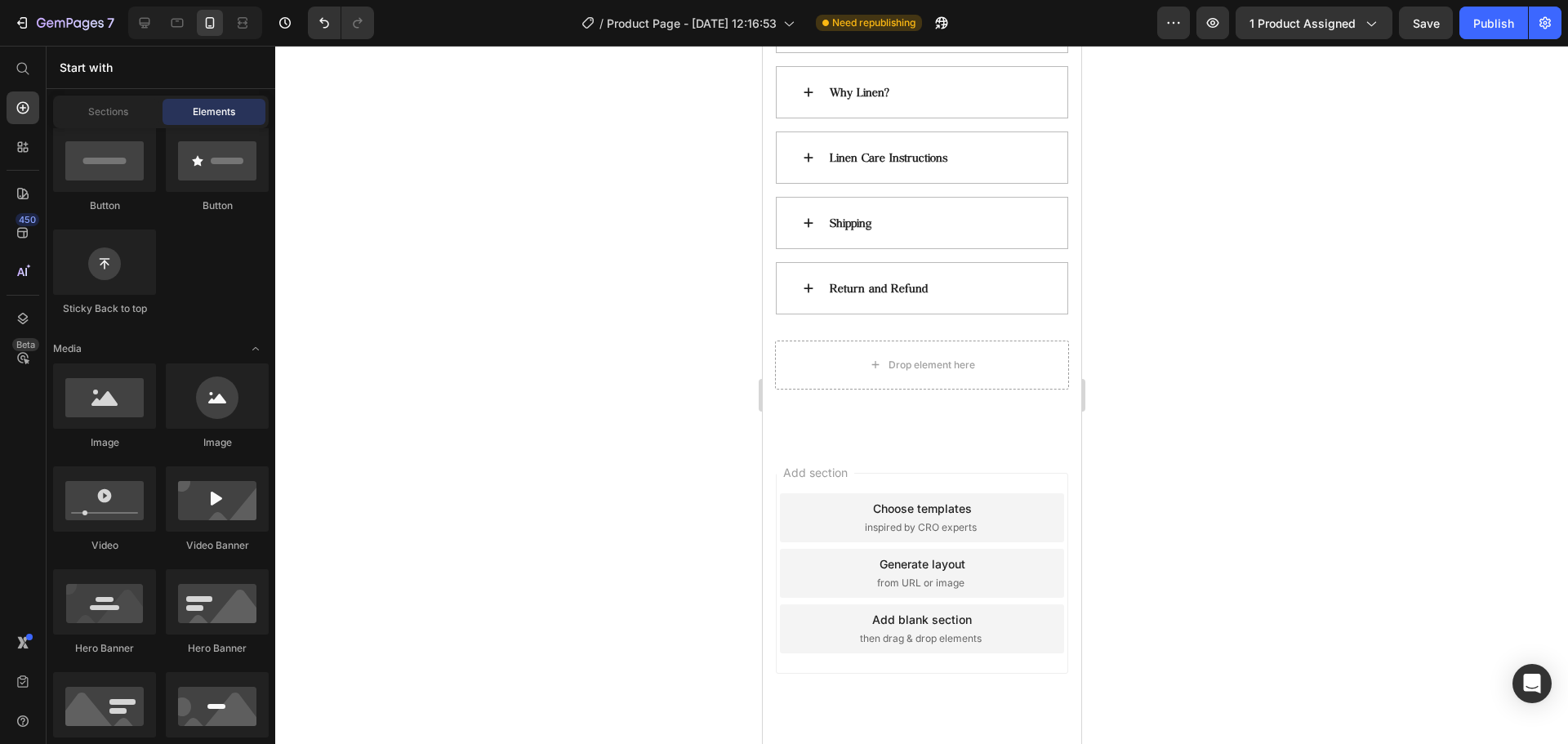 click on "Add section Choose templates inspired by CRO experts Generate layout from URL or image Add blank section then drag & drop elements" at bounding box center [921, 596] 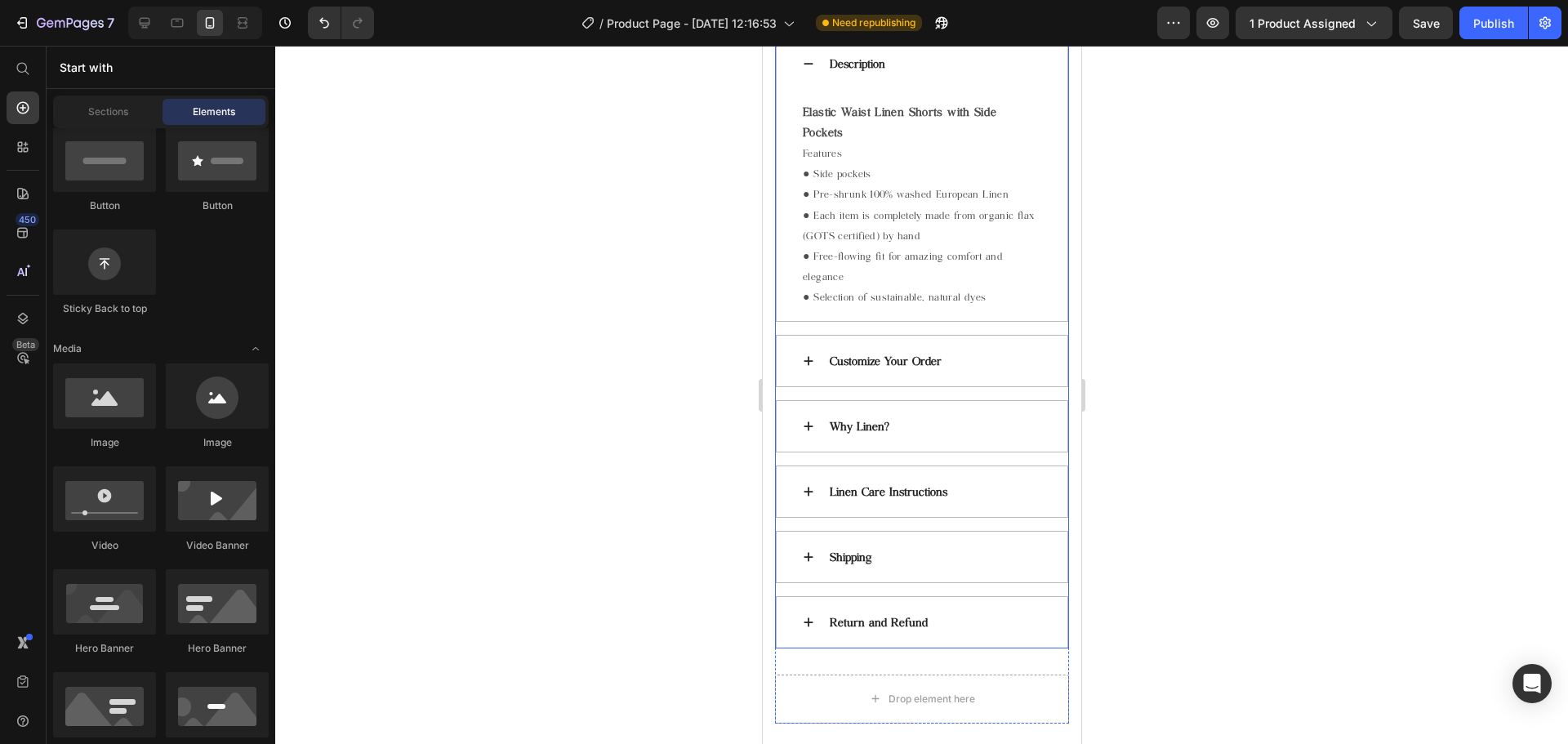 scroll, scrollTop: 1299, scrollLeft: 0, axis: vertical 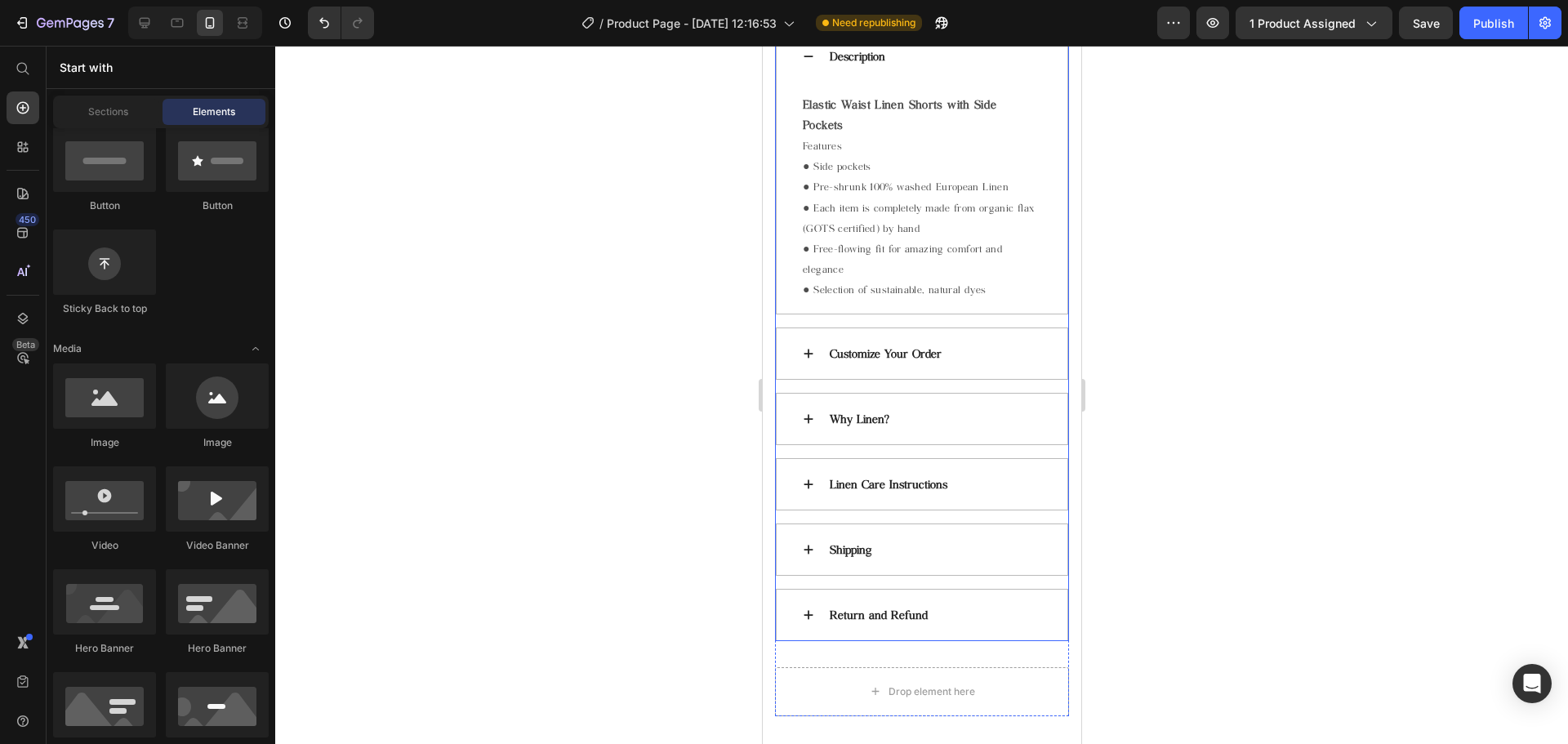 click on "Customize Your Order" at bounding box center (884, 354) 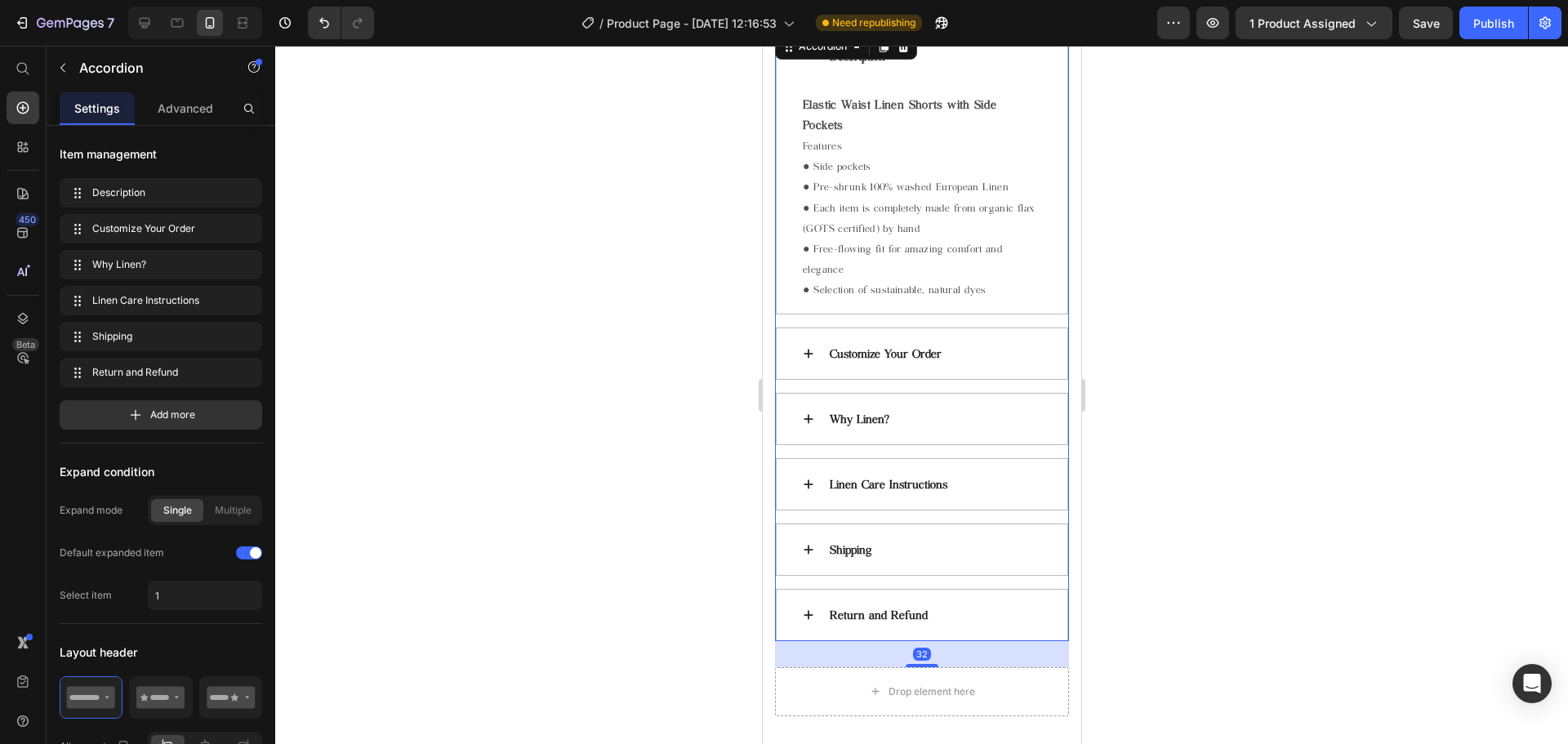click on "Customize Your Order" at bounding box center [921, 354] 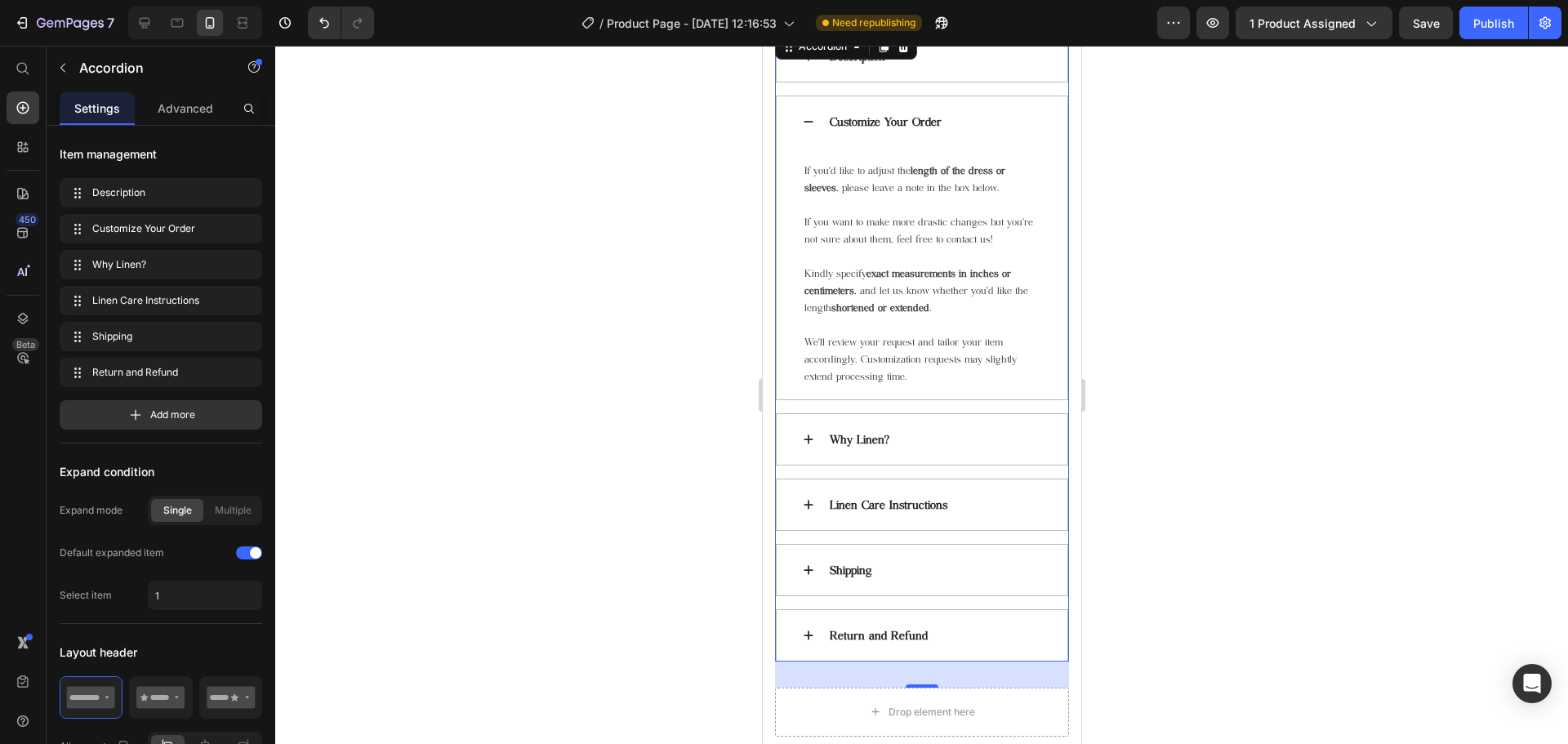 click 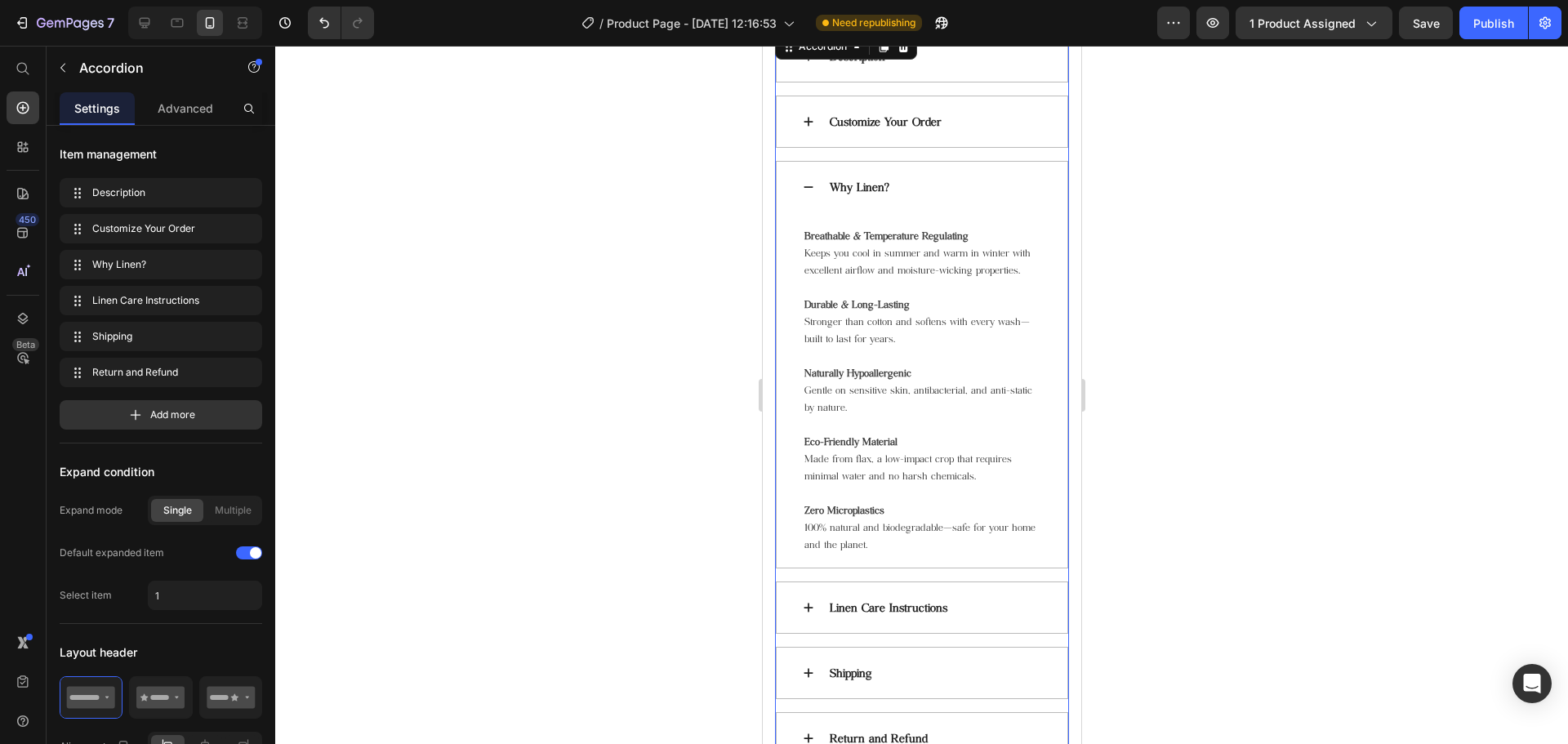 click on "Linen Care Instructions" at bounding box center [921, 608] 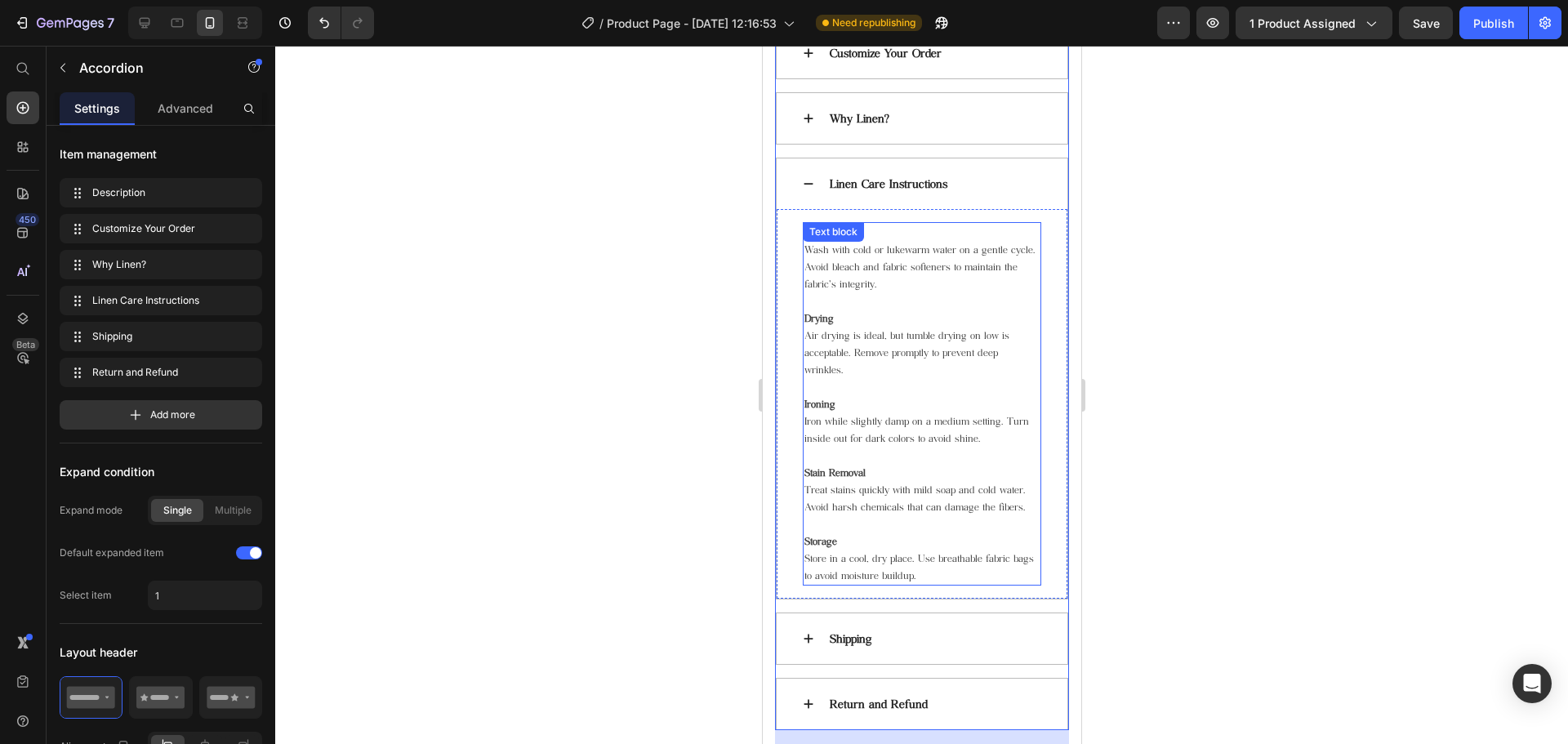 scroll, scrollTop: 1462, scrollLeft: 0, axis: vertical 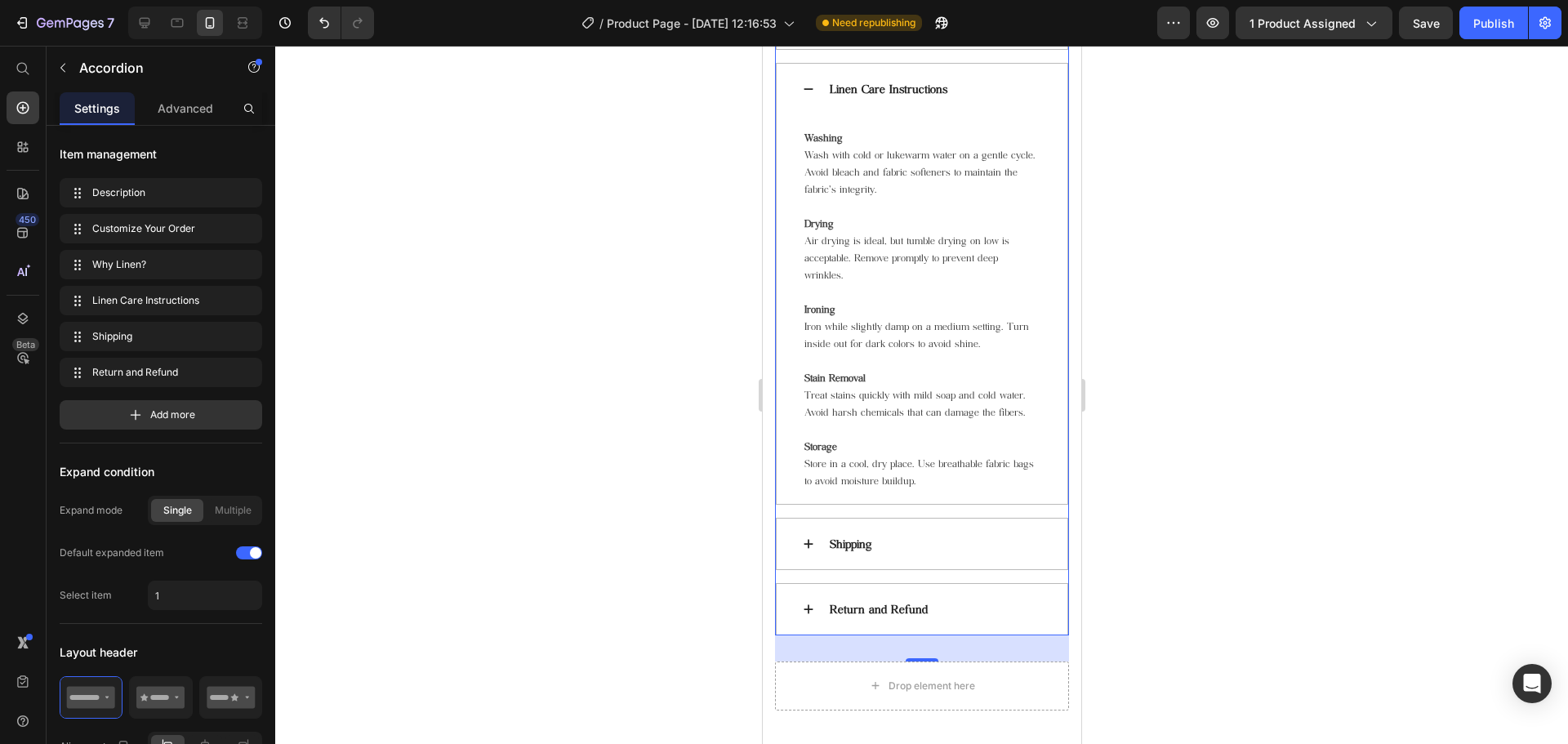 click 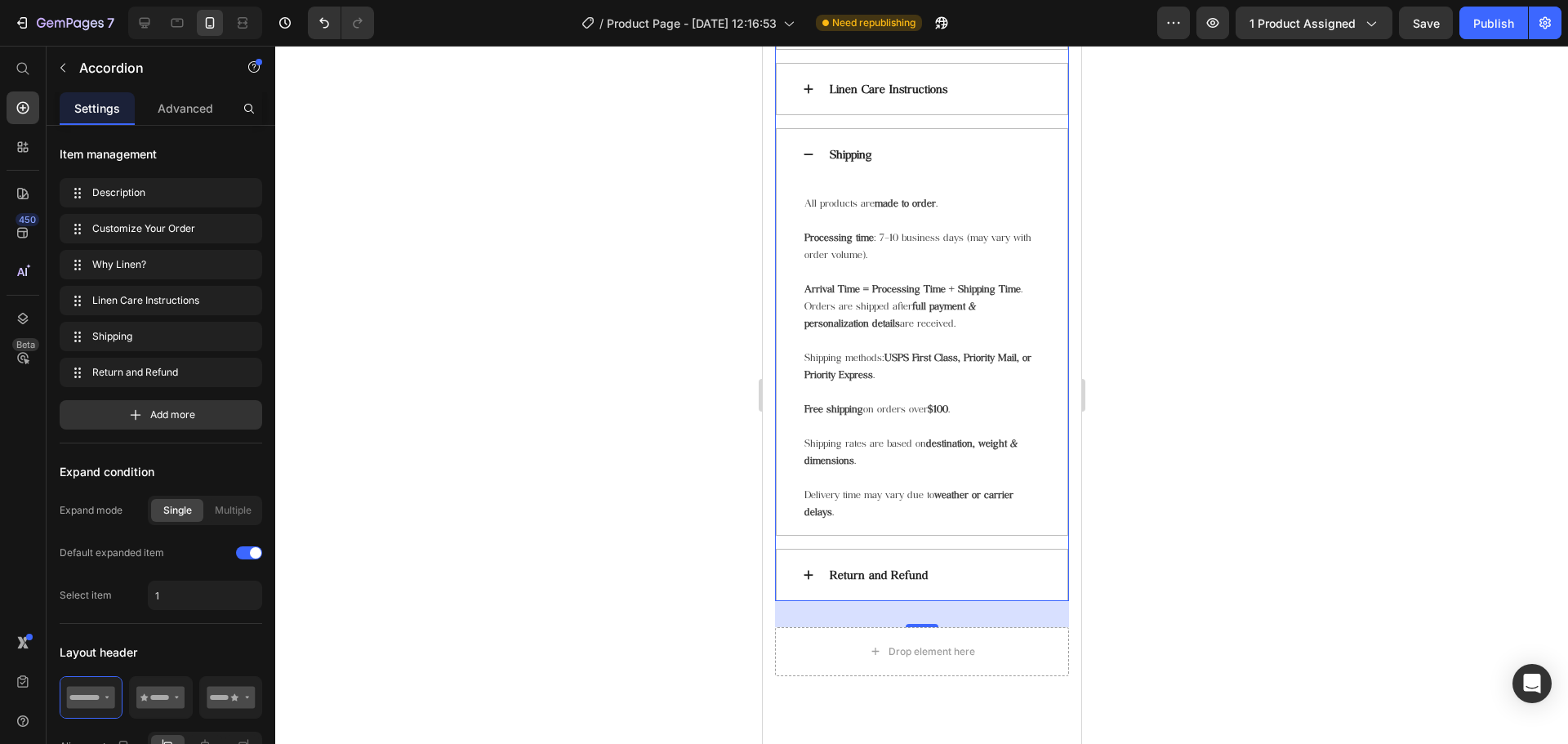 click 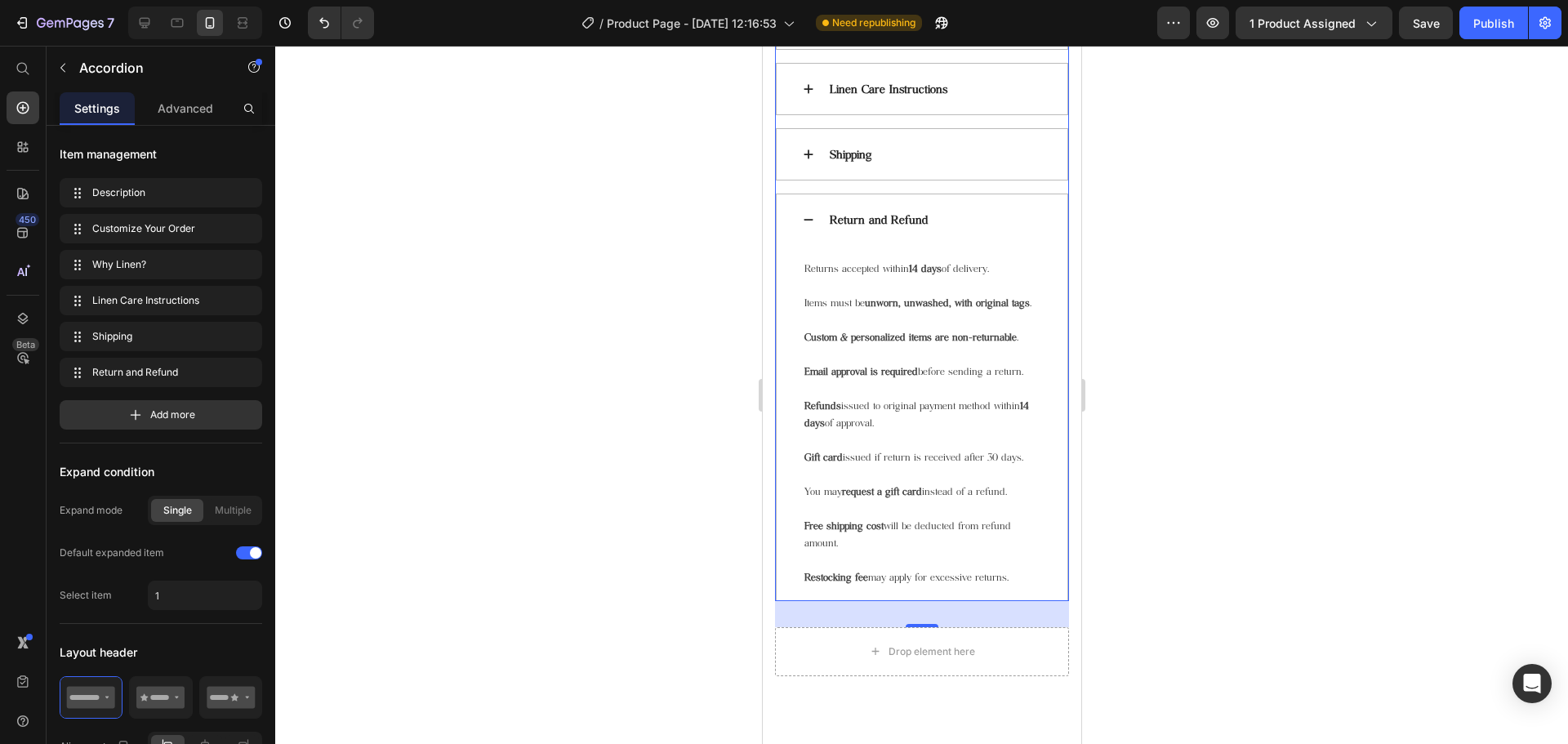 click 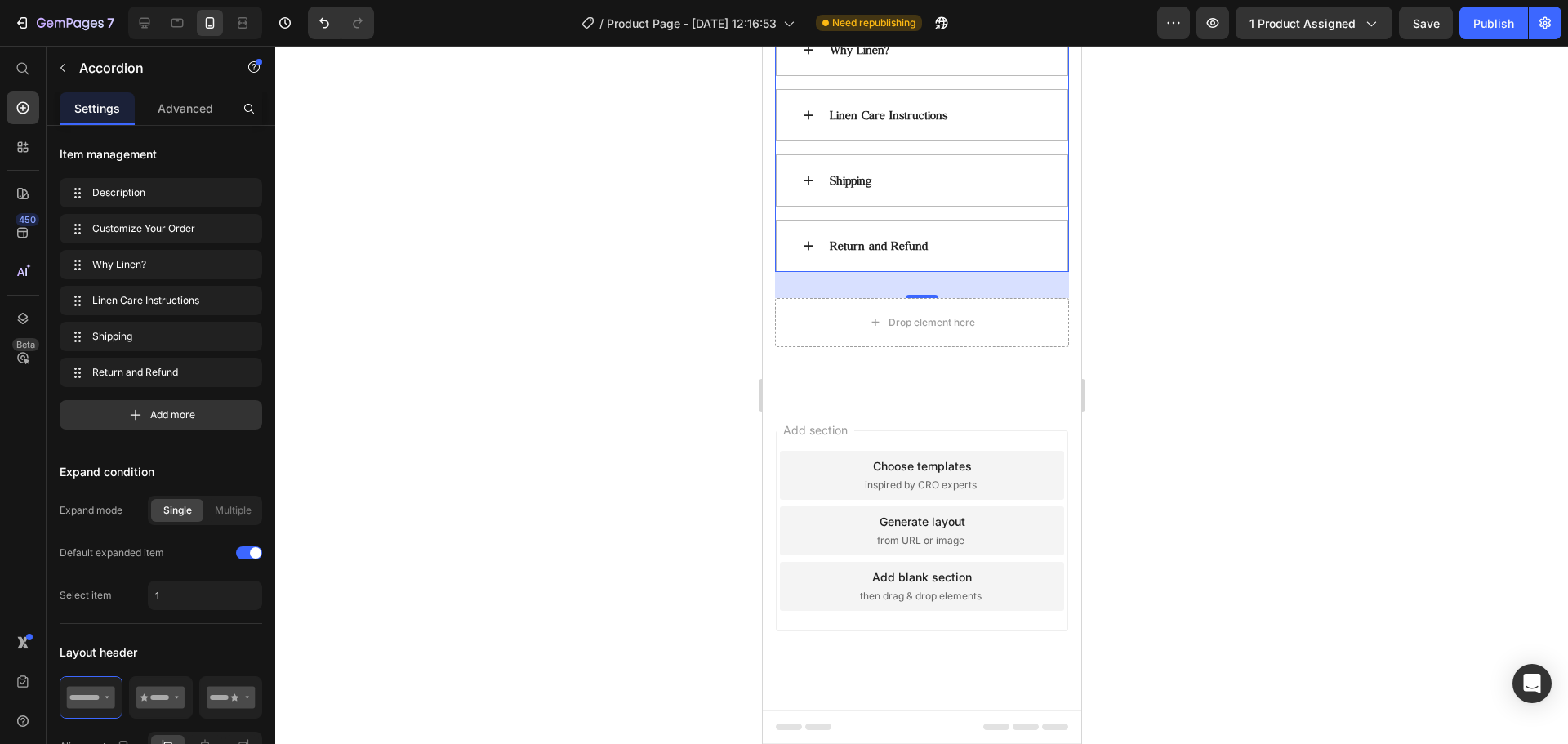 click 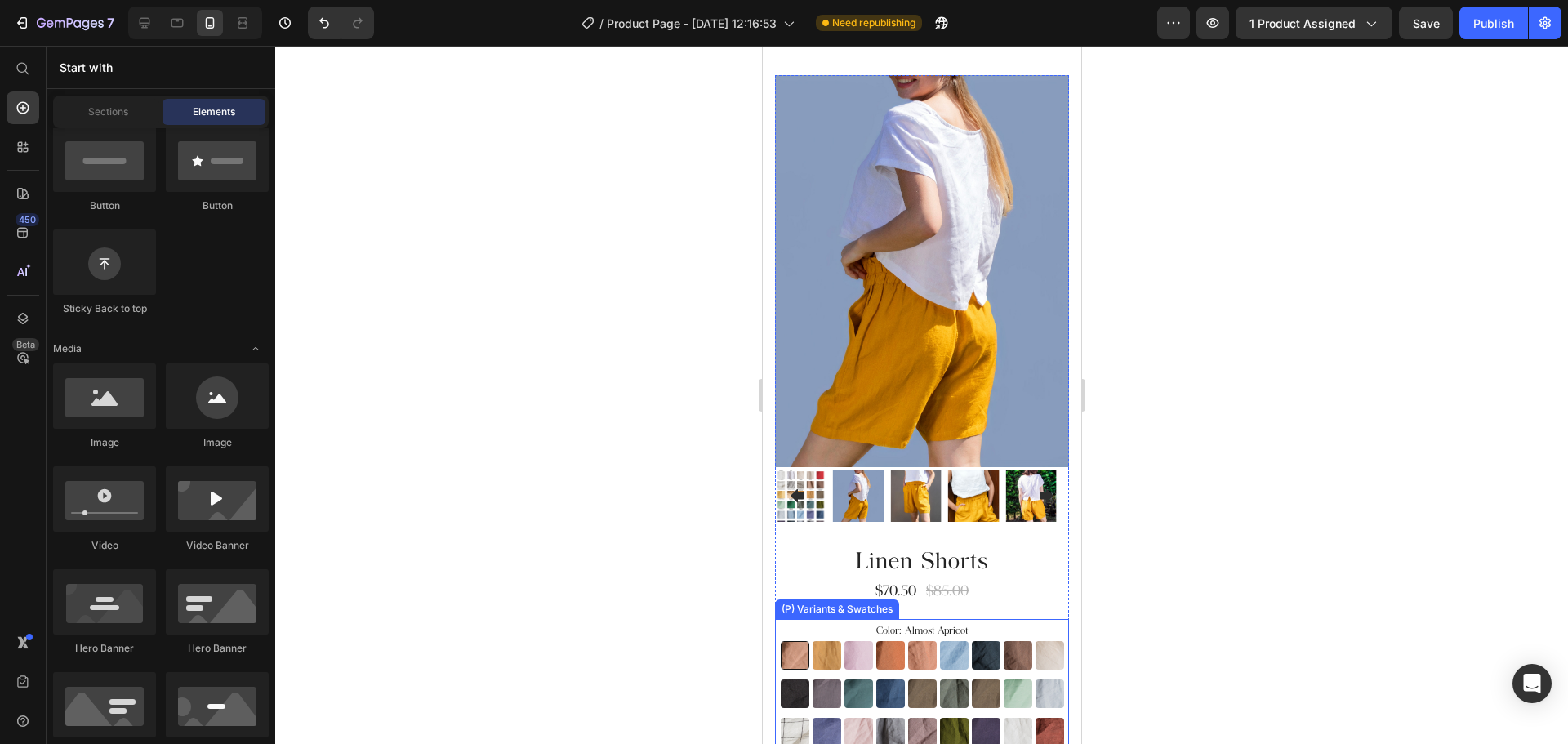 scroll, scrollTop: 0, scrollLeft: 0, axis: both 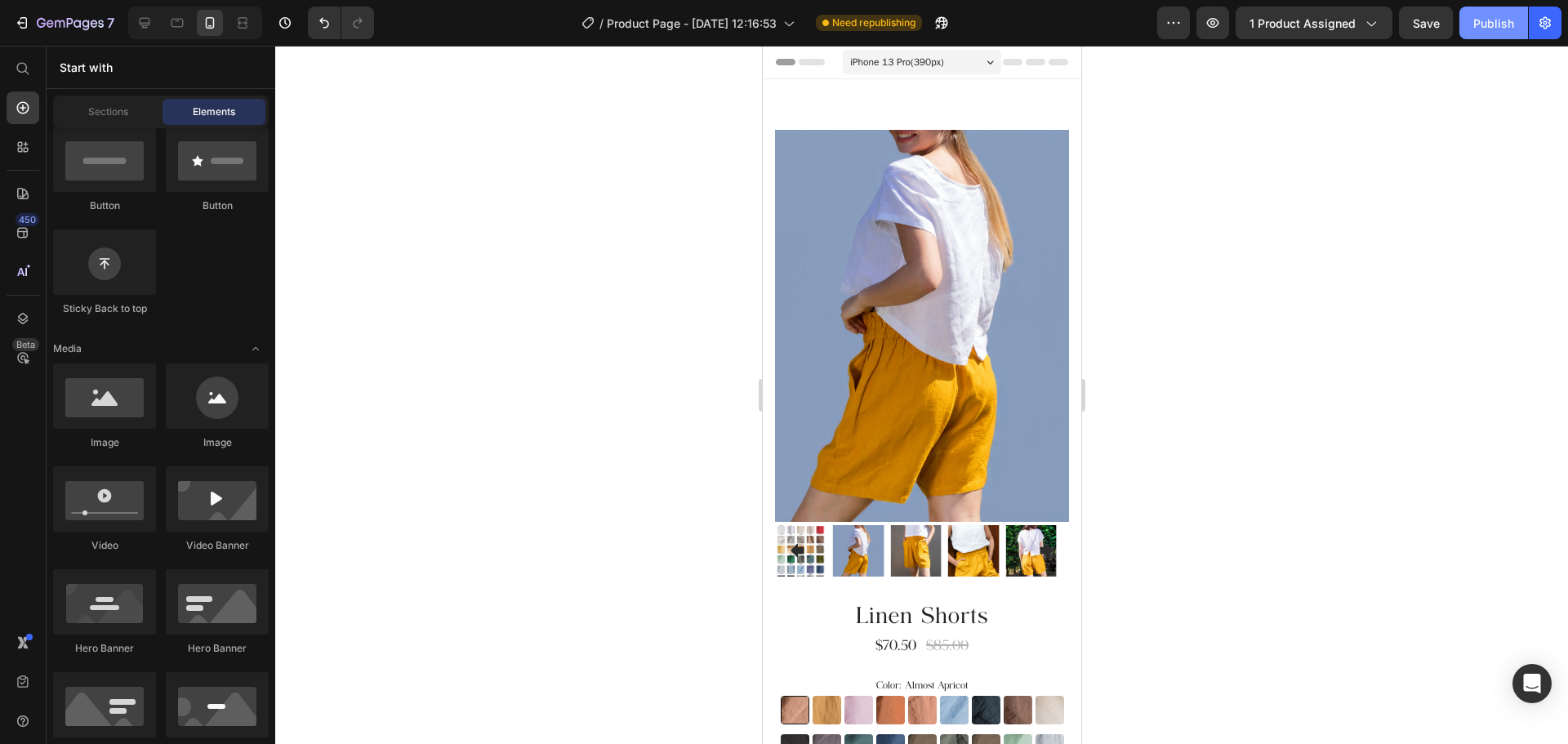 click on "Publish" at bounding box center (1494, 23) 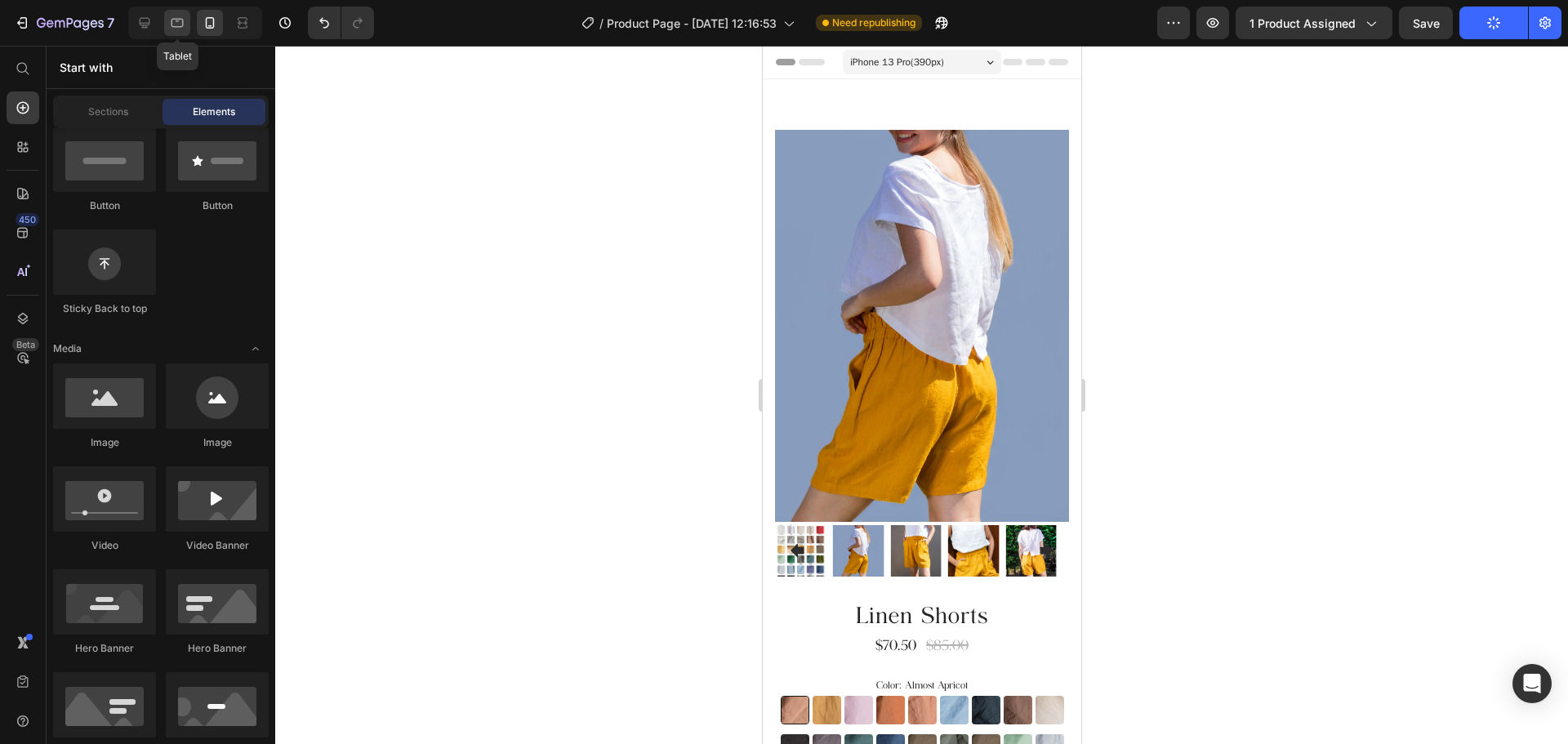 click 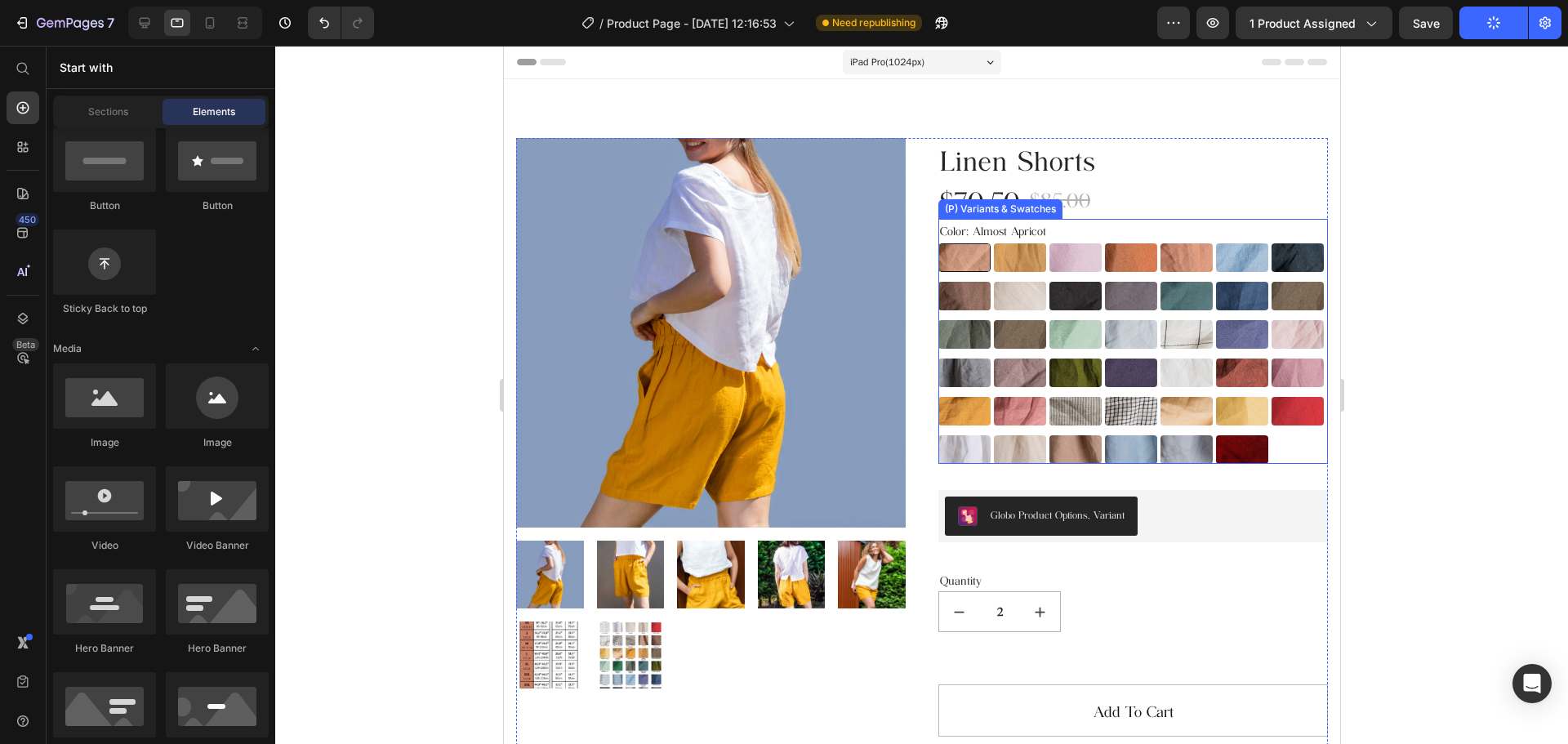 click on "Charcoal Blue" at bounding box center [1297, 225] 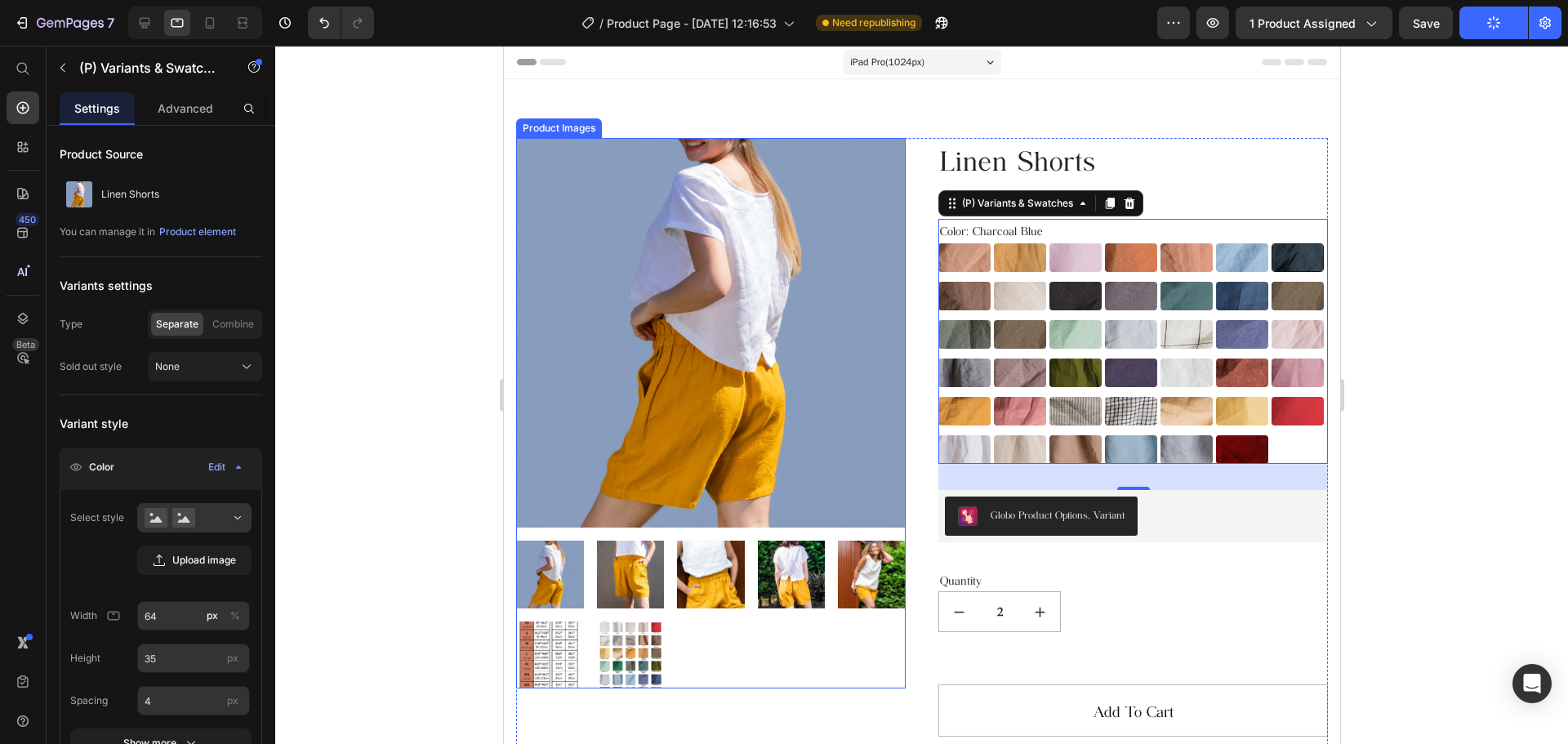 click at bounding box center [710, 614] 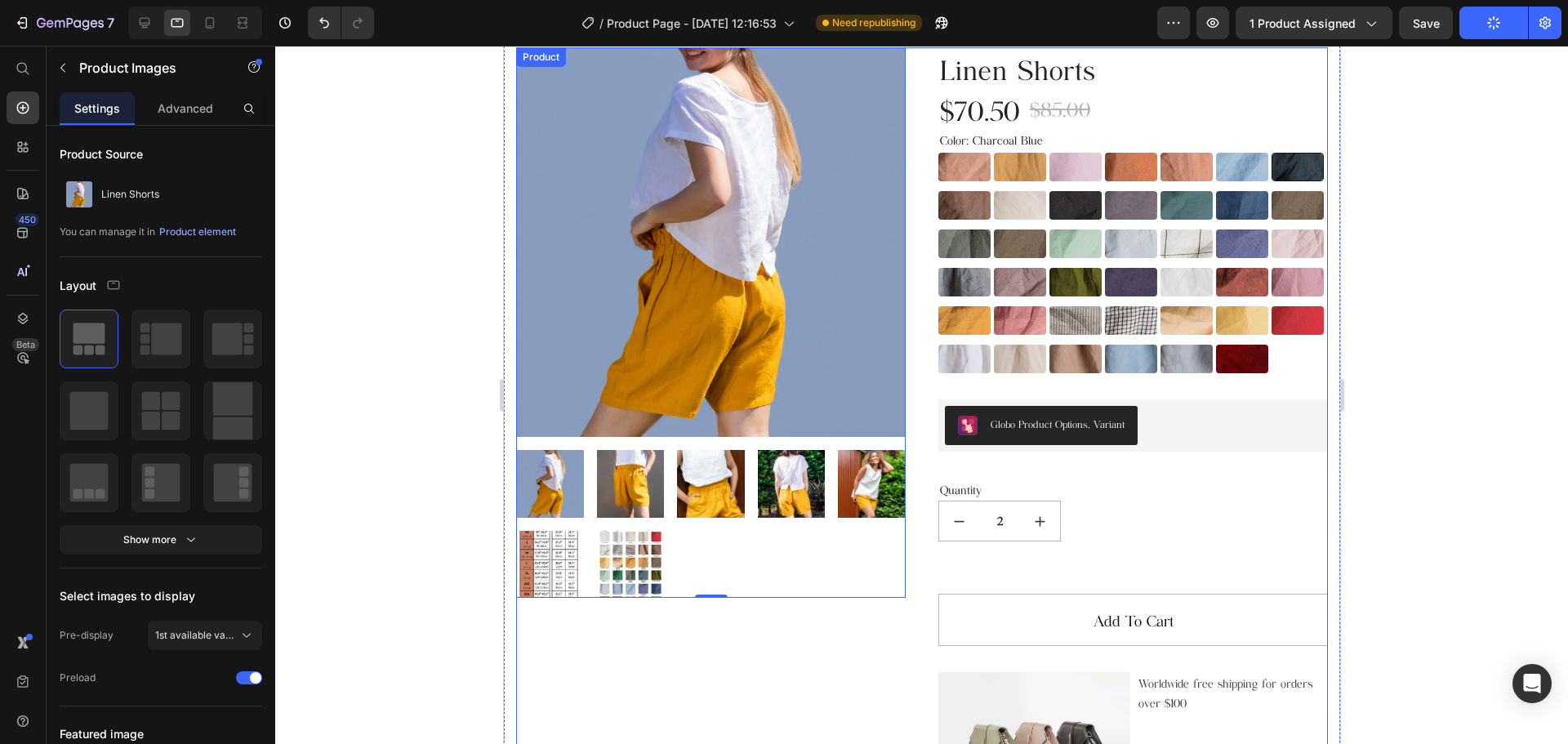 scroll, scrollTop: 82, scrollLeft: 0, axis: vertical 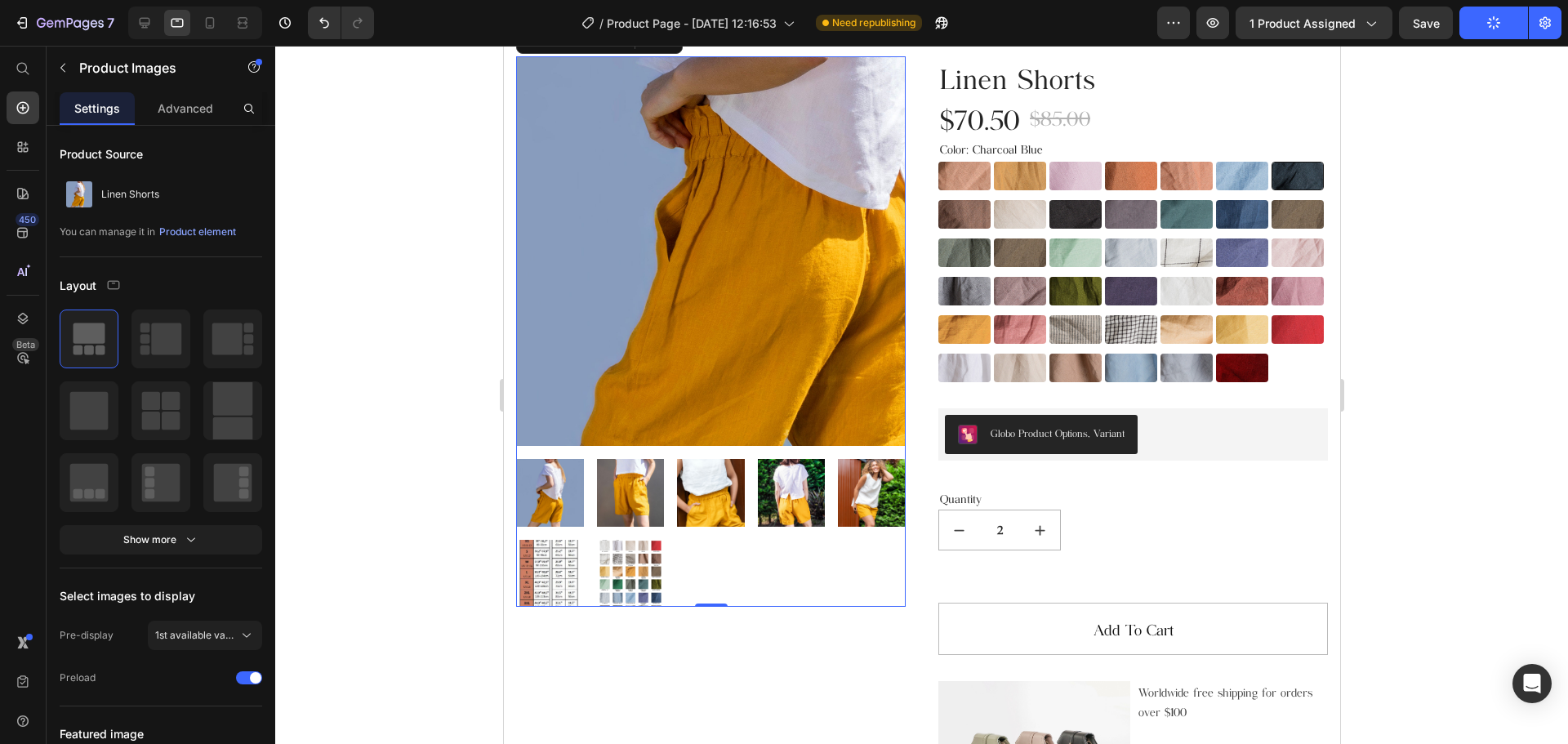 click at bounding box center (710, 251) 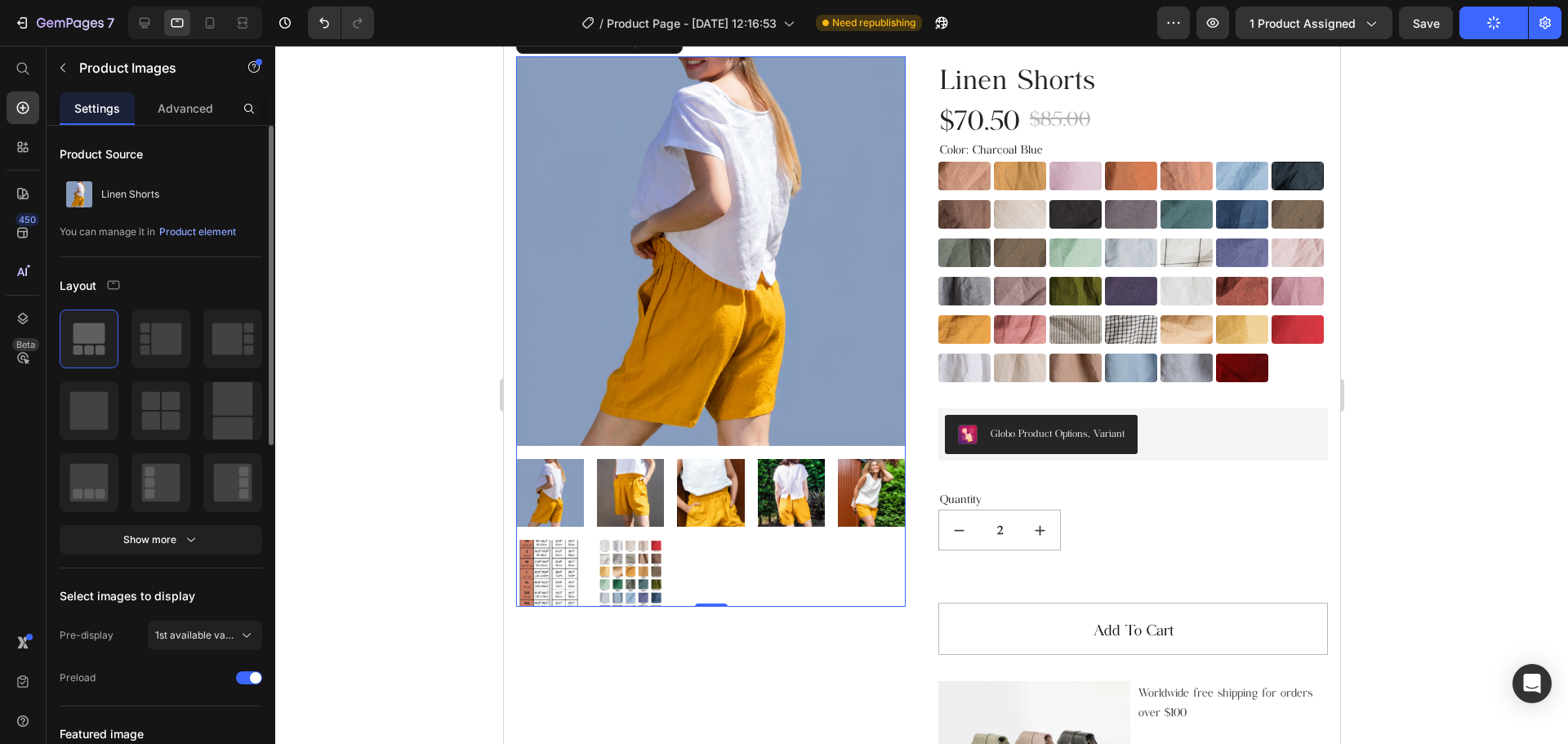 scroll, scrollTop: 163, scrollLeft: 0, axis: vertical 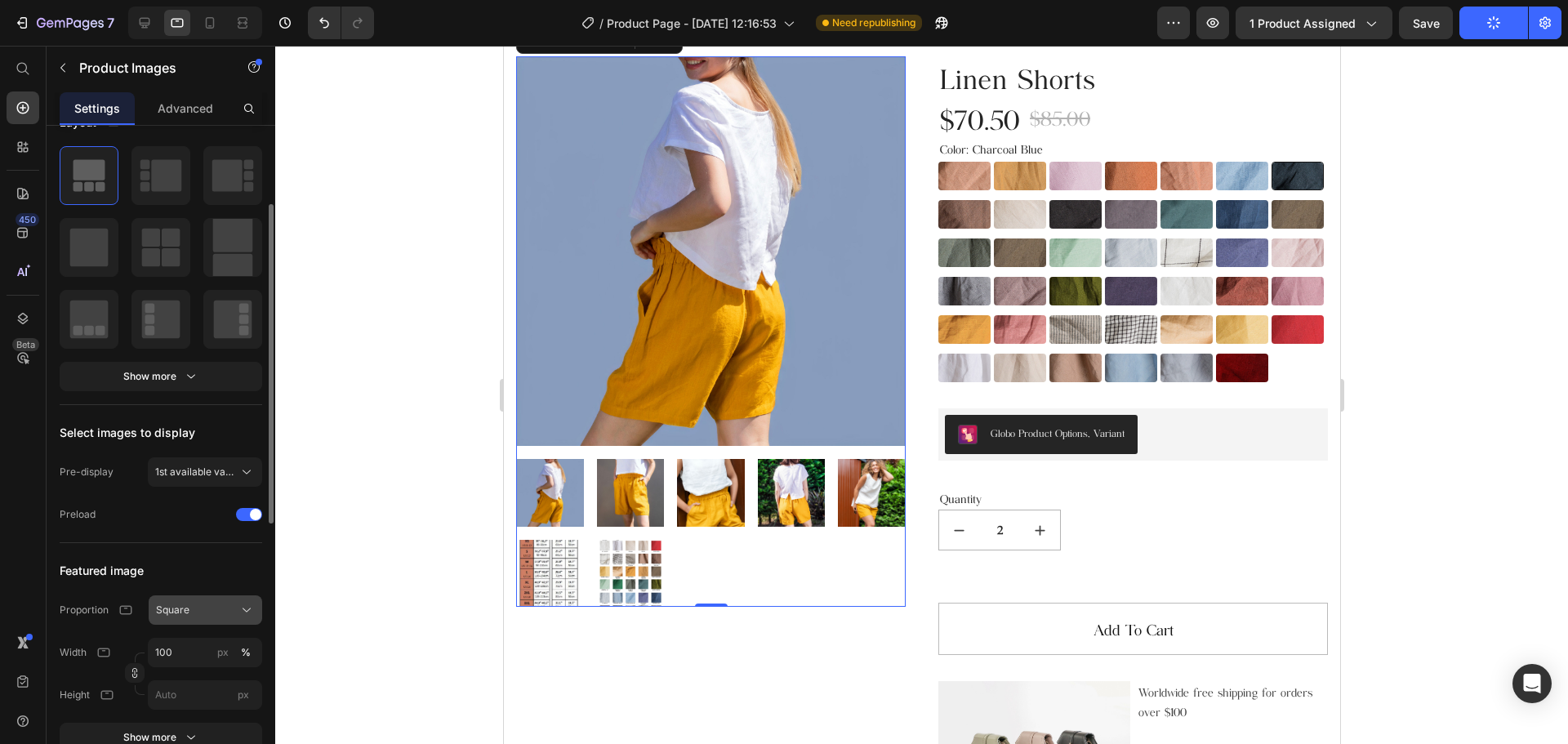 click on "Square" at bounding box center [205, 610] 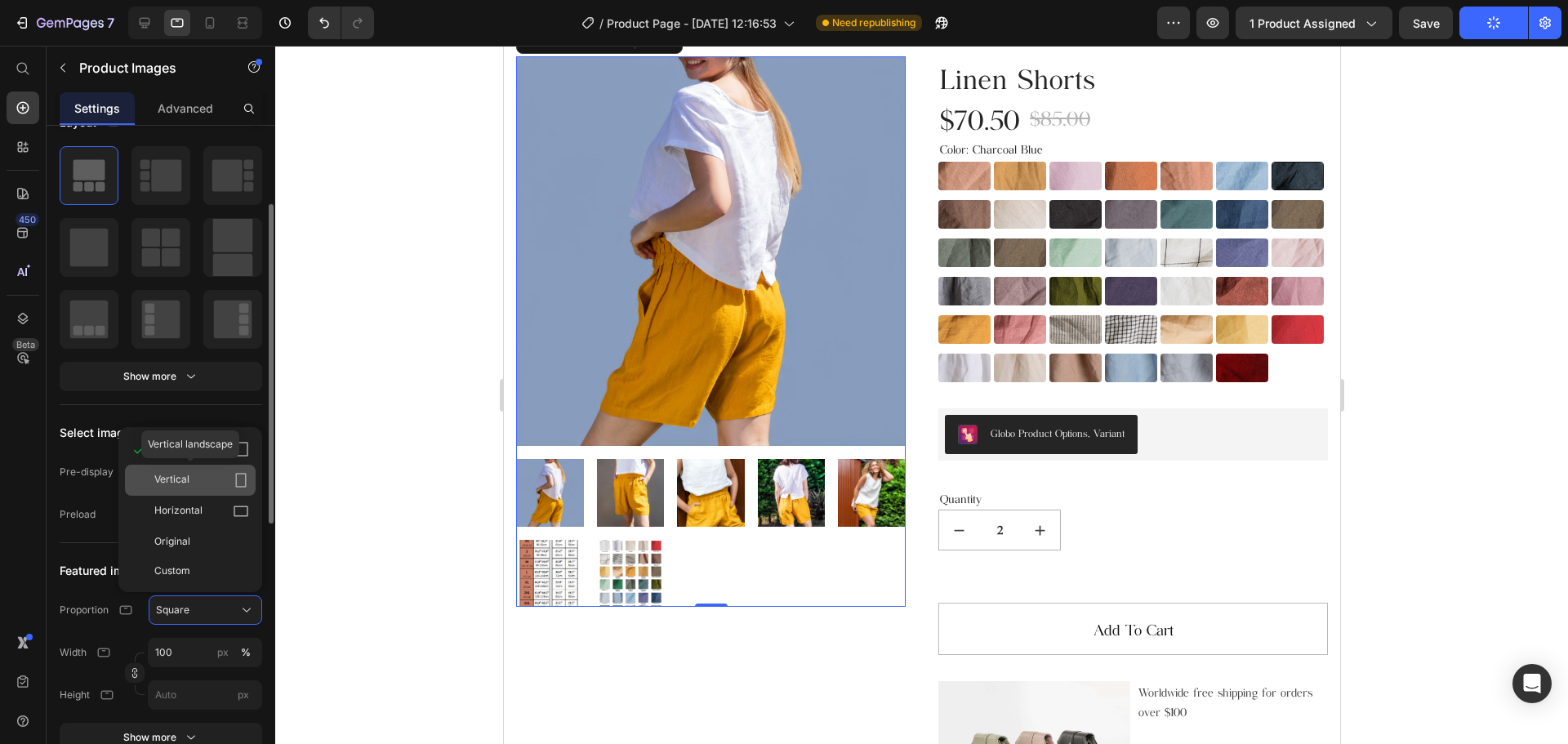 click on "Vertical" at bounding box center (202, 480) 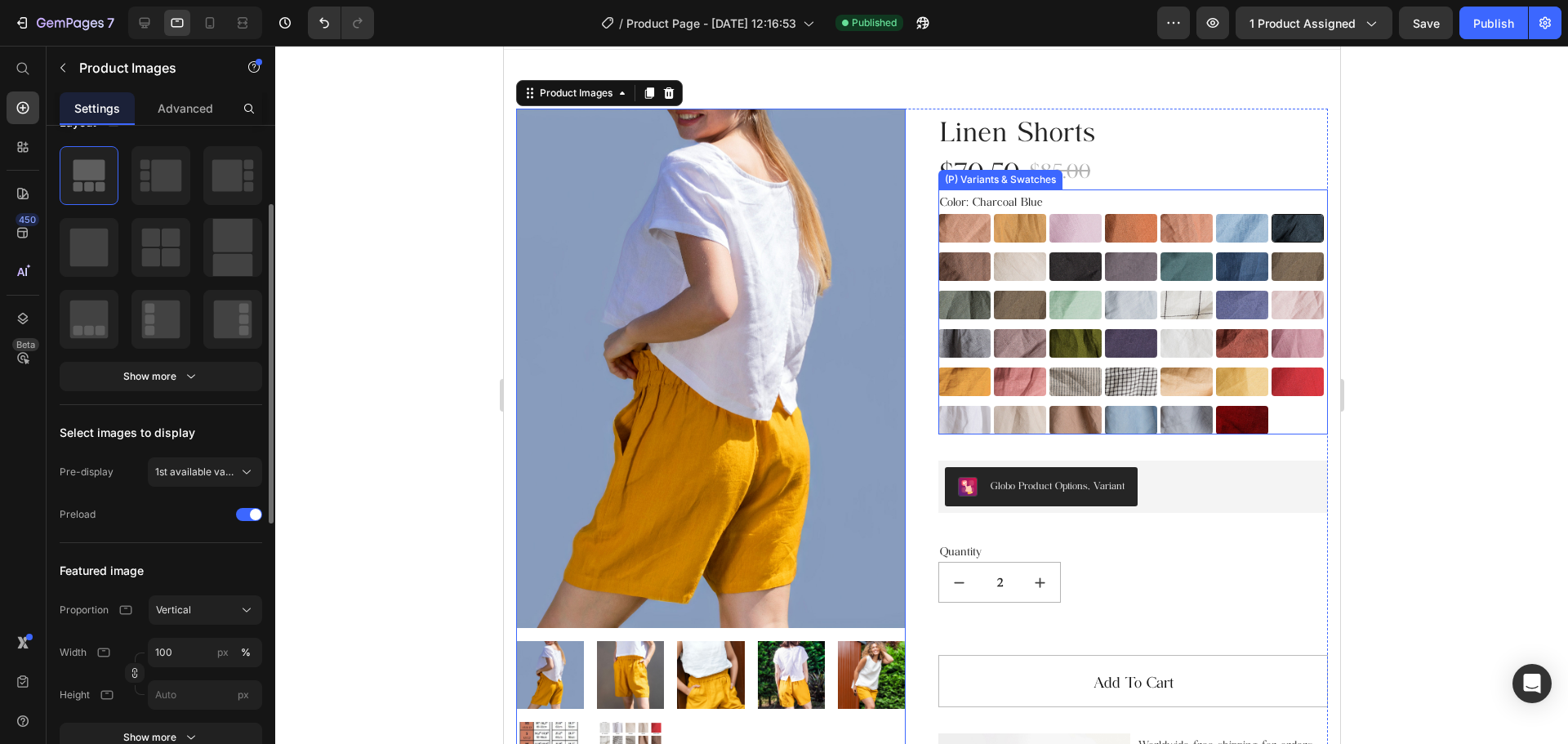 scroll, scrollTop: 0, scrollLeft: 0, axis: both 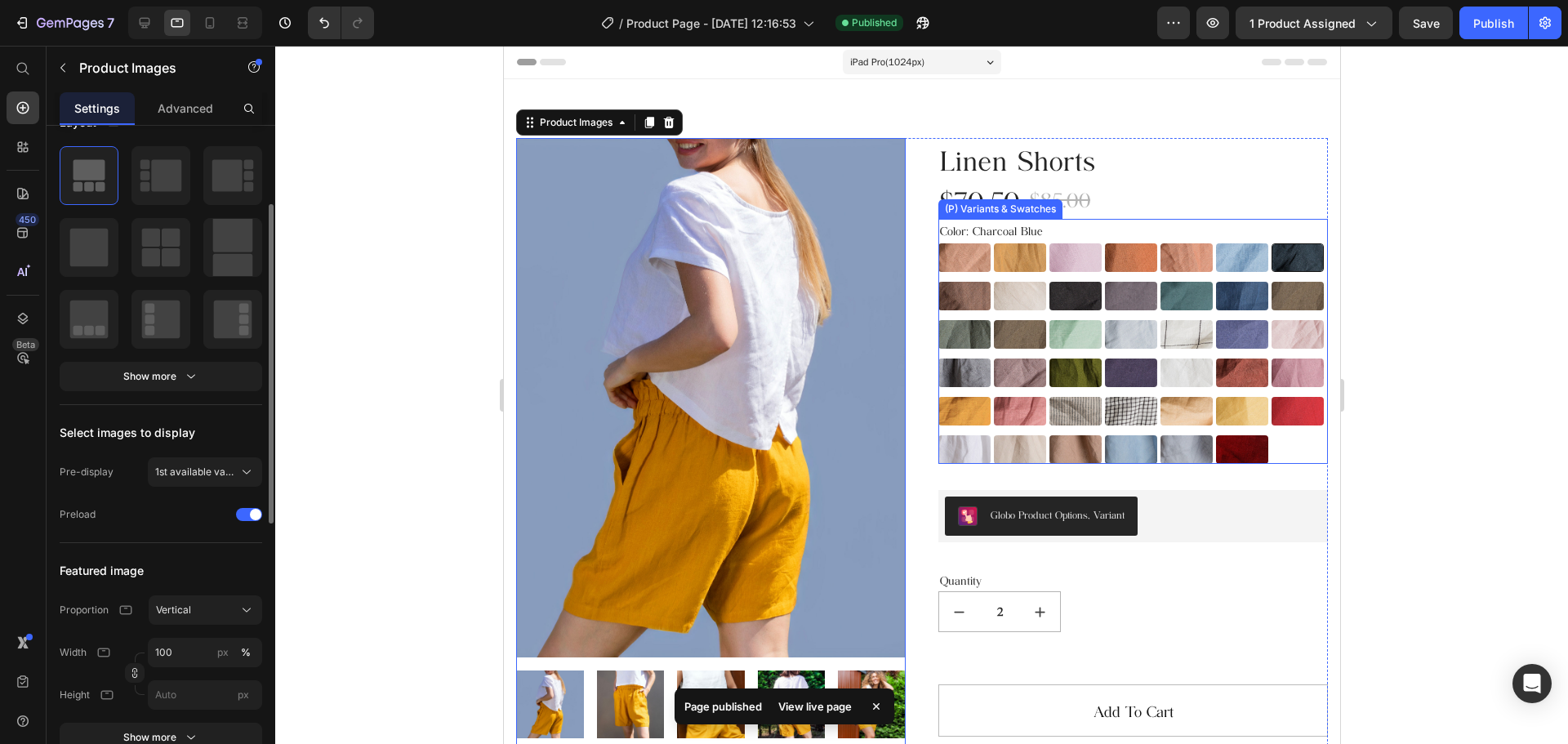 click on "Color: Charcoal Blue Almost Apricot Almost Apricot Amber Yellow Amber Yellow Blushing Bride Blushing Bride Burnt Brick Burnt Brick Canyon Clay Canyon Clay Carolina blue Carolina blue Charcoal Blue Charcoal Blue Choclate Brown Choclate Brown Cream Cream Deep Black Deep Black Deep Grey Deep Grey Deep Sea Green Deep Sea Green Denim Blue Denim Blue Earth Brown Earth Brown Emerald Green Emerald Green Forest Green Forest Green Green Lily Green Lily Icy Blue Icy Blue Large Checks Large Checks Lavender Violet Lavender Violet Light Dusty Rose Light Dusty Rose Metallic Grey Metallic Grey Mocha Purple Mocha Purple Moss Green Moss Green Navy Blue Navy Blue Off-white Off-white Redwood Burl Redwood Burl Rose Royale Rose Royale Saffron Saffron Salmon Blush Salmon Blush Small & Thick Stripes Small & Thick Stripes Small Checks Small Checks Summer Melon Summer Melon Sunset Gold Sunset Gold Warm Red Warm Red White White Beige Beige Taupe Taupe Swedish Blue Swedish Blue Cool Grey Cool Grey Burgundry Burgundry" at bounding box center [1132, 341] 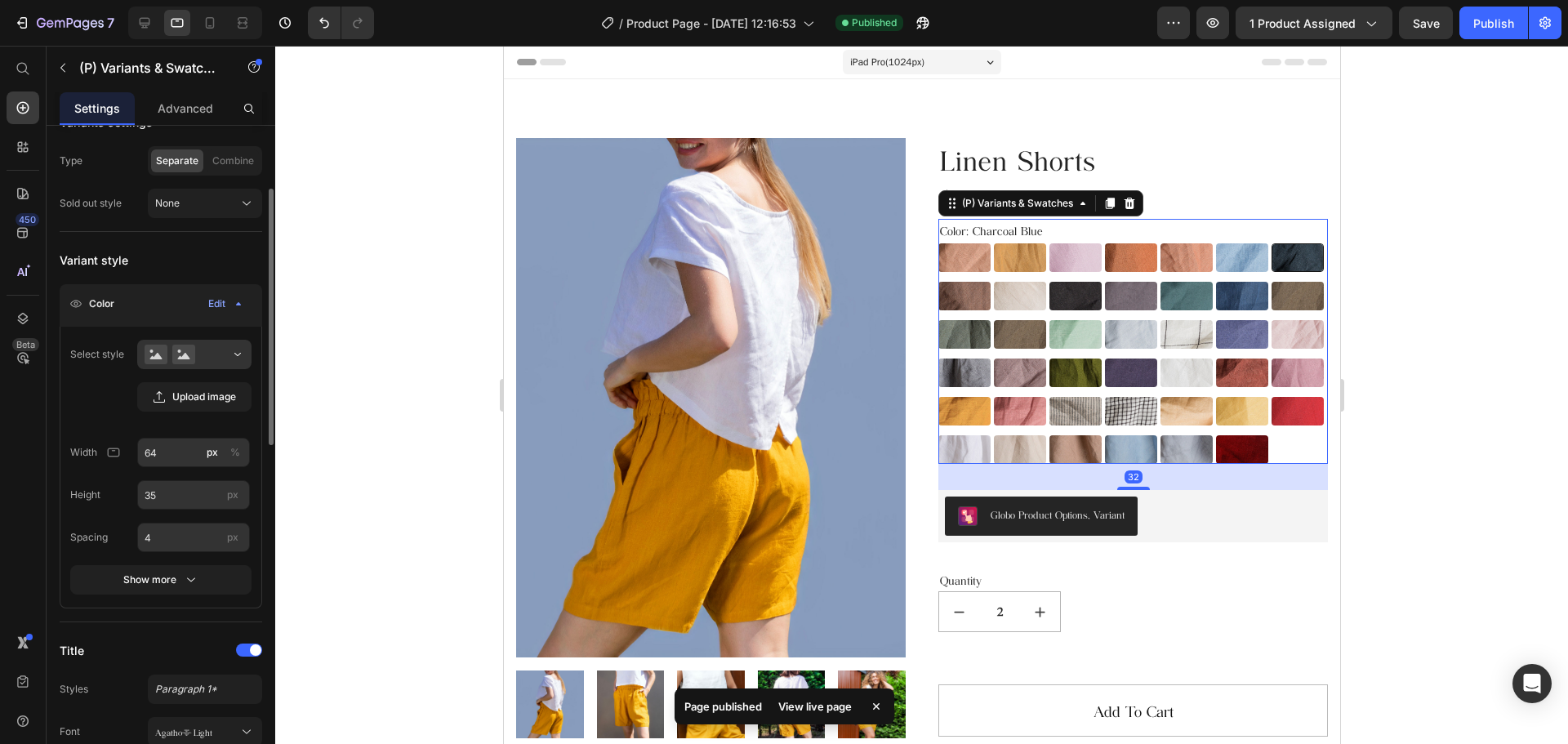 scroll, scrollTop: 0, scrollLeft: 0, axis: both 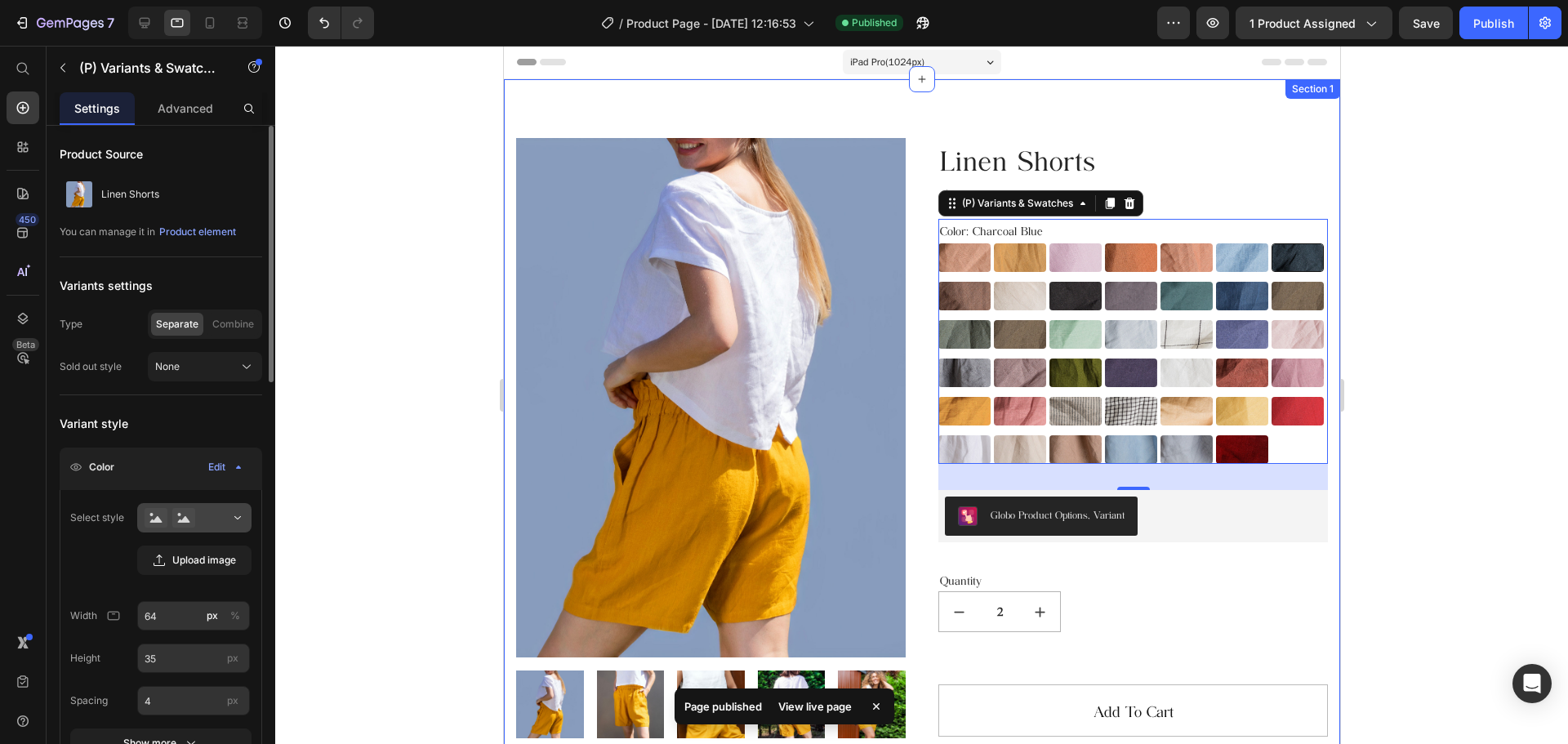 click at bounding box center (194, 518) 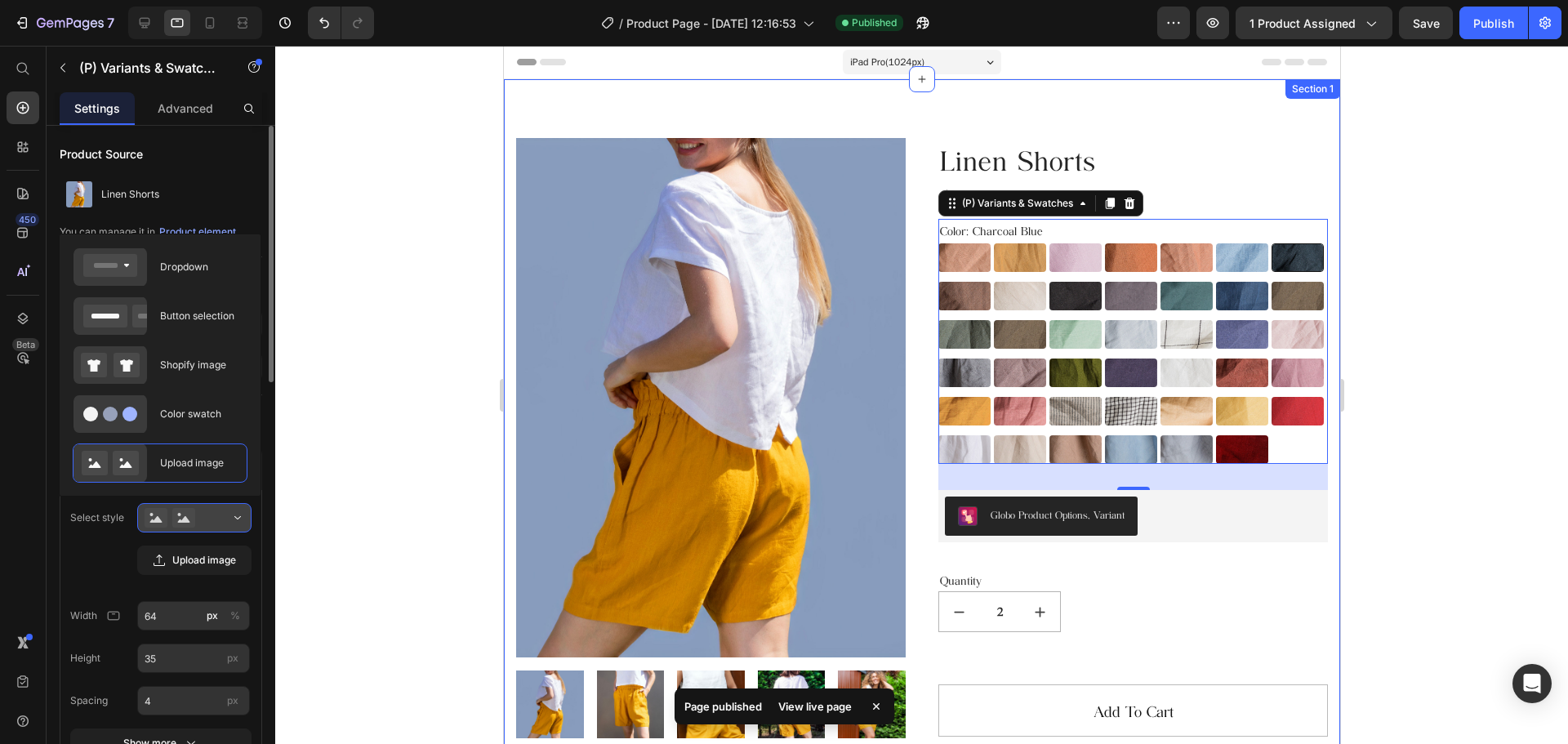 click at bounding box center [194, 518] 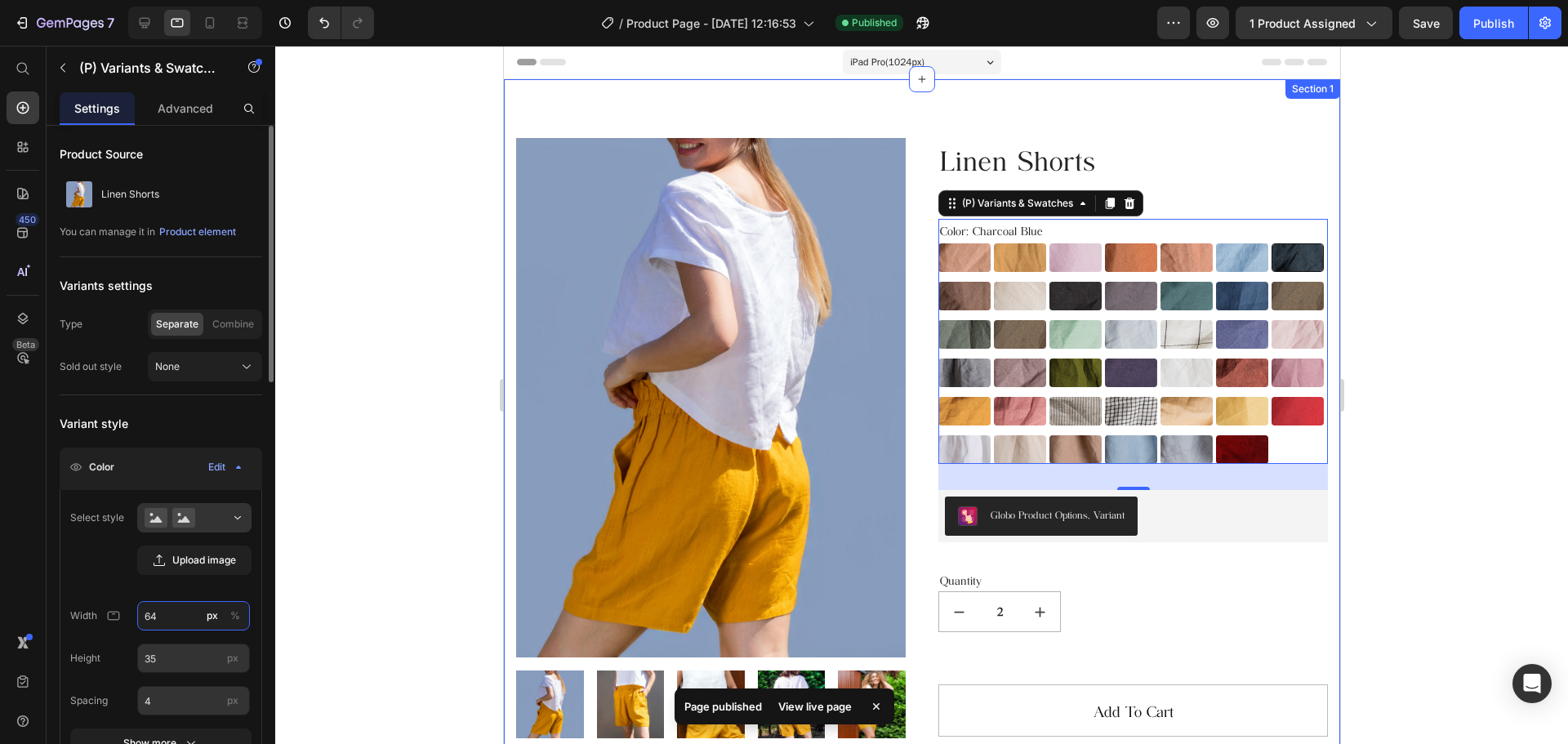 click on "64" at bounding box center [194, 616] 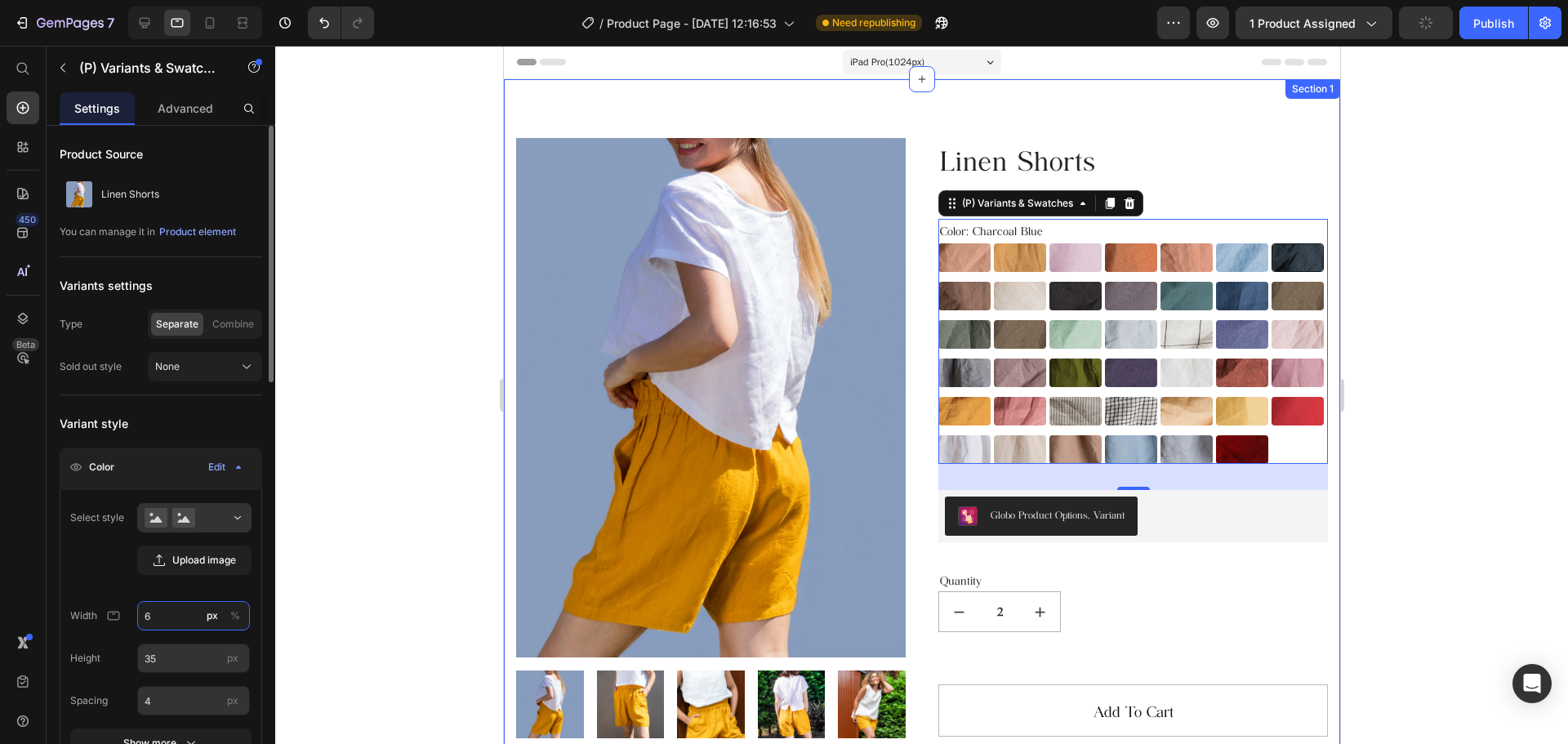 type on "64" 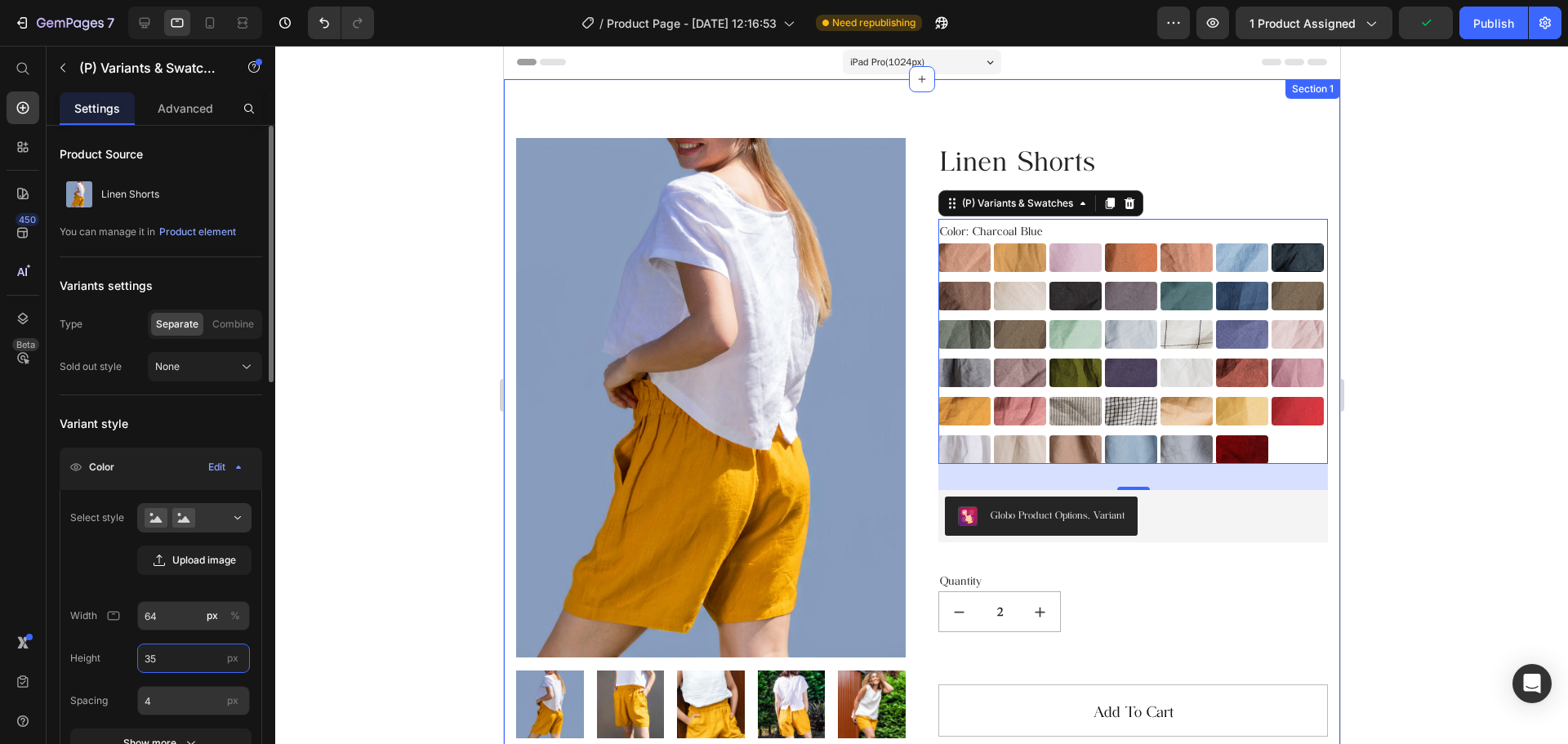 click on "35" at bounding box center (194, 658) 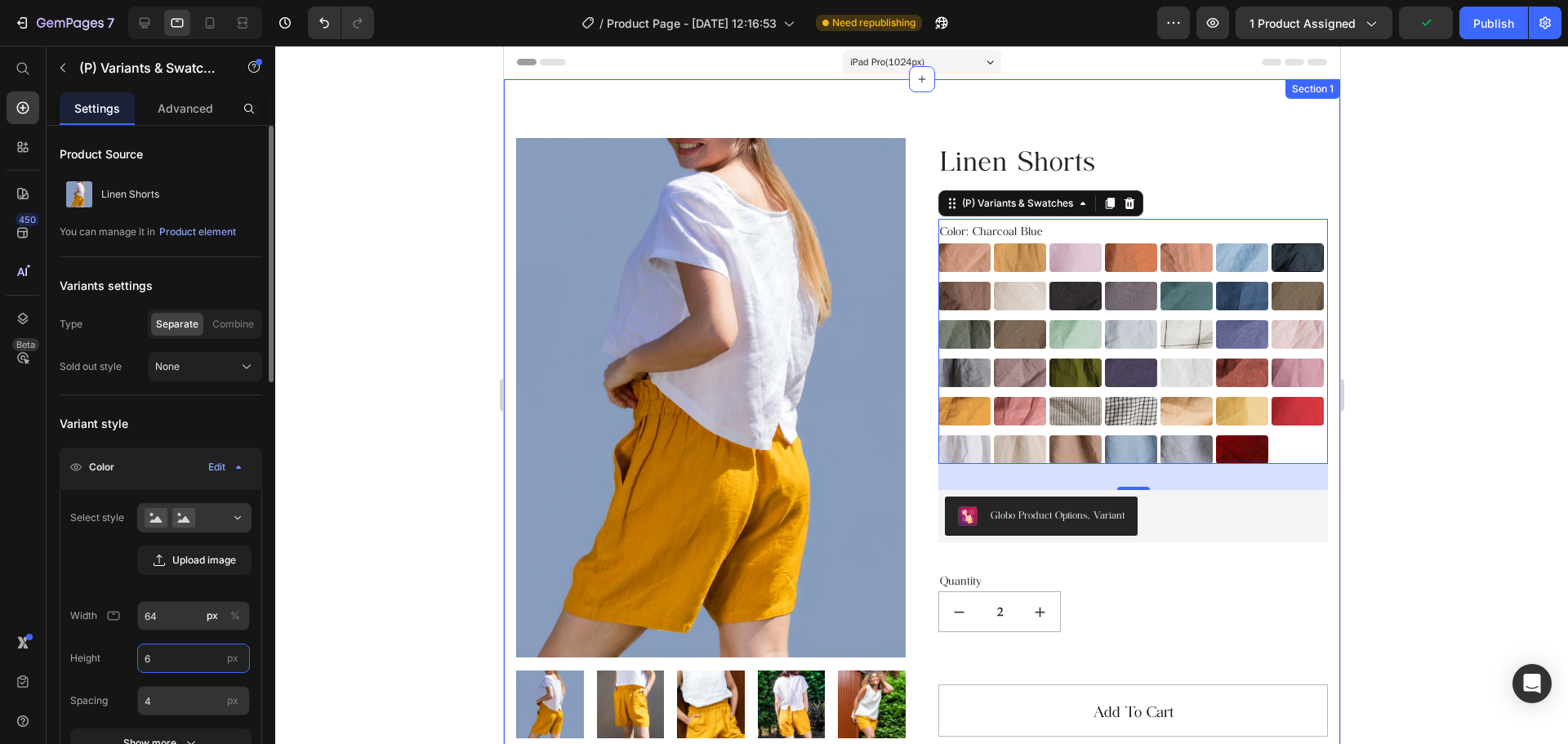 type on "64" 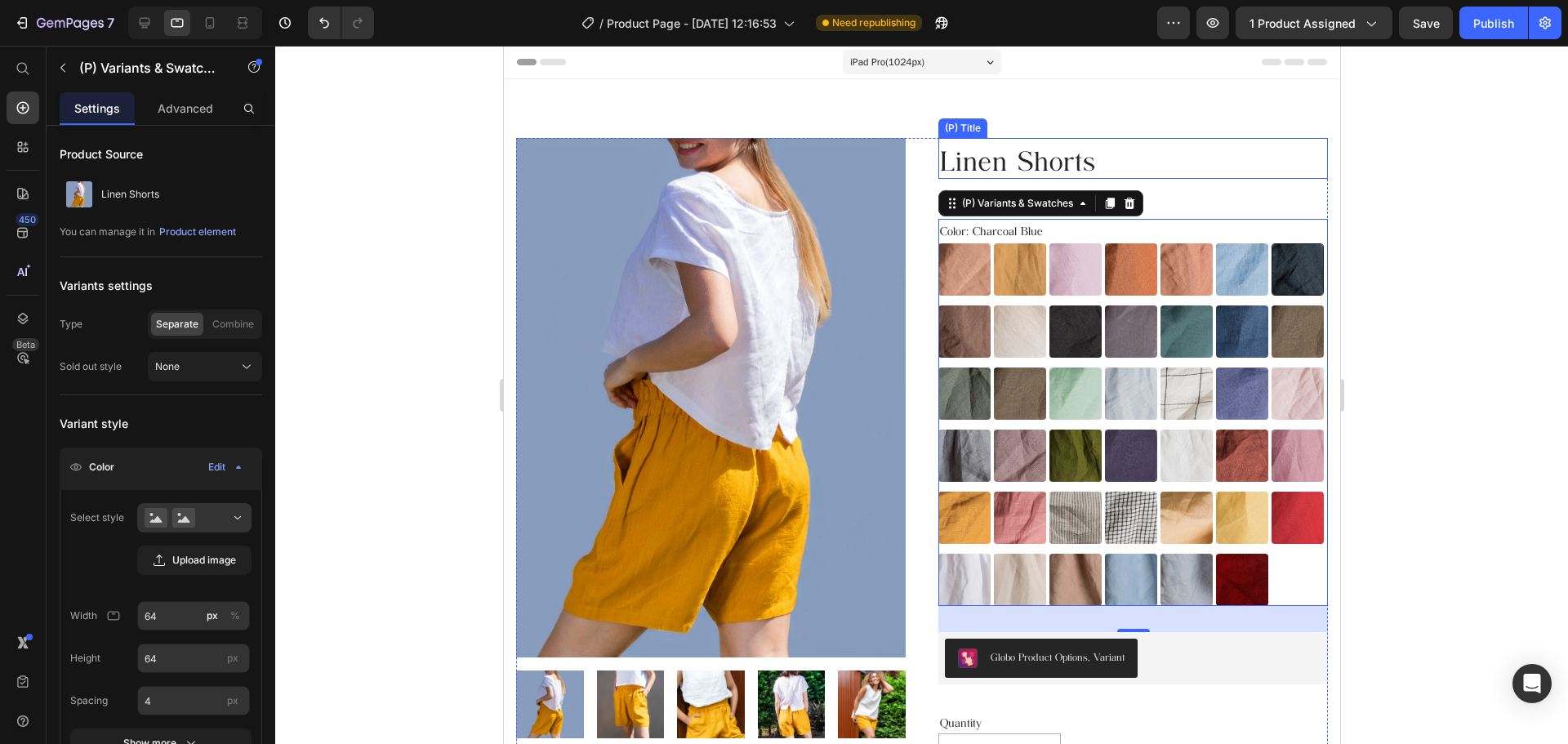 click on "Product Images Linen Shorts (P) Title $70.50 (P) Price $85.00 (P) Price Row Color: Charcoal Blue Almost Apricot Almost Apricot Amber Yellow Amber Yellow Blushing Bride Blushing Bride Burnt Brick Burnt Brick Canyon Clay Canyon Clay Carolina blue Carolina blue Charcoal Blue Charcoal Blue Choclate Brown Choclate Brown Cream Cream Deep Black Deep Black Deep Grey Deep Grey Deep Sea Green Deep Sea Green Denim Blue Denim Blue Earth Brown Earth Brown Emerald Green Emerald Green Forest Green Forest Green Green Lily Green Lily Icy Blue Icy Blue Large Checks Large Checks Lavender Violet Lavender Violet Light Dusty Rose Light Dusty Rose Metallic Grey Metallic Grey Mocha Purple Mocha Purple Moss Green Moss Green Navy Blue Navy Blue Off-white Off-white Redwood Burl Redwood Burl Rose Royale Rose Royale Saffron Saffron Salmon Blush Salmon Blush Small & Thick Stripes Small & Thick Stripes Small Checks Small Checks Summer Melon Summer Melon Sunset Gold Sunset Gold Warm Red Warm Red White White Beige Beige Taupe Taupe Cool Grey" at bounding box center (921, 822) 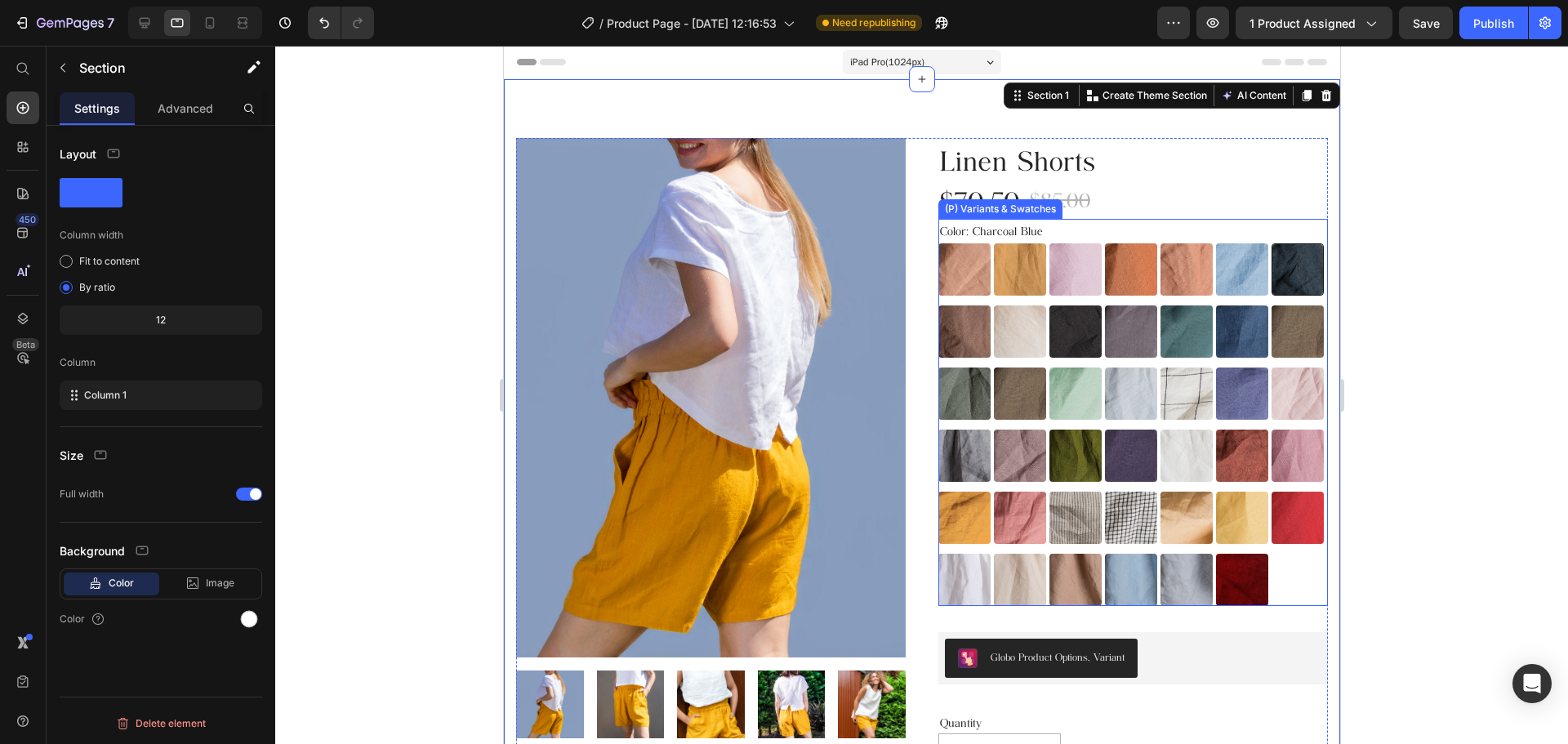 click on "Almost Apricot Almost Apricot Amber Yellow Amber Yellow Blushing Bride Blushing Bride Burnt Brick Burnt Brick Canyon Clay Canyon Clay Carolina blue Carolina blue Charcoal Blue Charcoal Blue Choclate Brown Choclate Brown Cream Cream Deep Black Deep Black Deep Grey Deep Grey Deep Sea Green Deep Sea Green Denim Blue Denim Blue Earth Brown Earth Brown Emerald Green Emerald Green Forest Green Forest Green Green Lily Green Lily Icy Blue Icy Blue Large Checks Large Checks Lavender Violet Lavender Violet Light Dusty Rose Light Dusty Rose Metallic Grey Metallic Grey Mocha Purple Mocha Purple Moss Green Moss Green Navy Blue Navy Blue Off-white Off-white Redwood Burl Redwood Burl Rose Royale Rose Royale Saffron Saffron Salmon Blush Salmon Blush Small & Thick Stripes Small & Thick Stripes Small Checks Small Checks Summer Melon Summer Melon Sunset Gold Sunset Gold Warm Red Warm Red White White Beige Beige Taupe Taupe Swedish Blue Swedish Blue Cool Grey Cool Grey Burgundry Burgundry" at bounding box center [1132, 425] 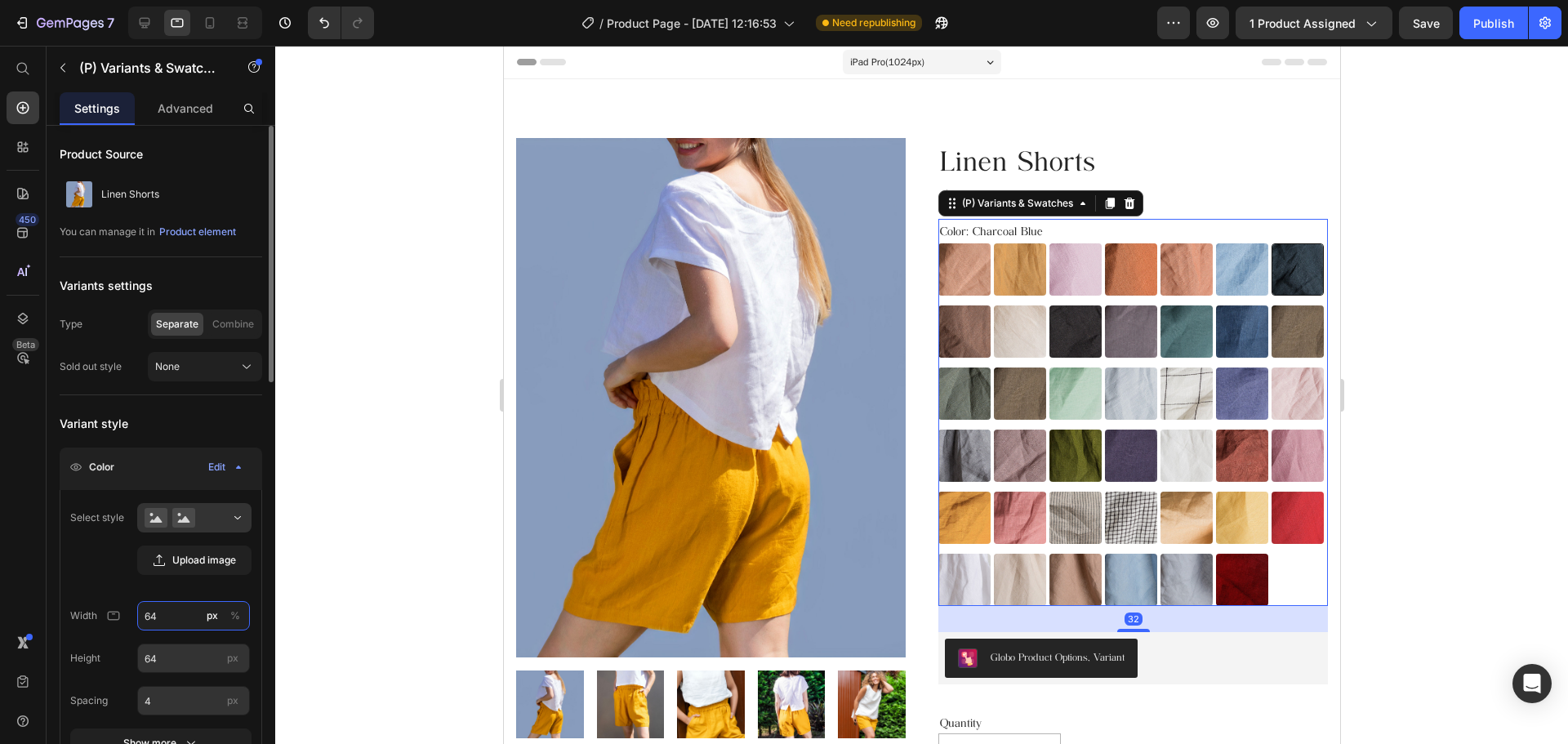 click on "64" at bounding box center (194, 616) 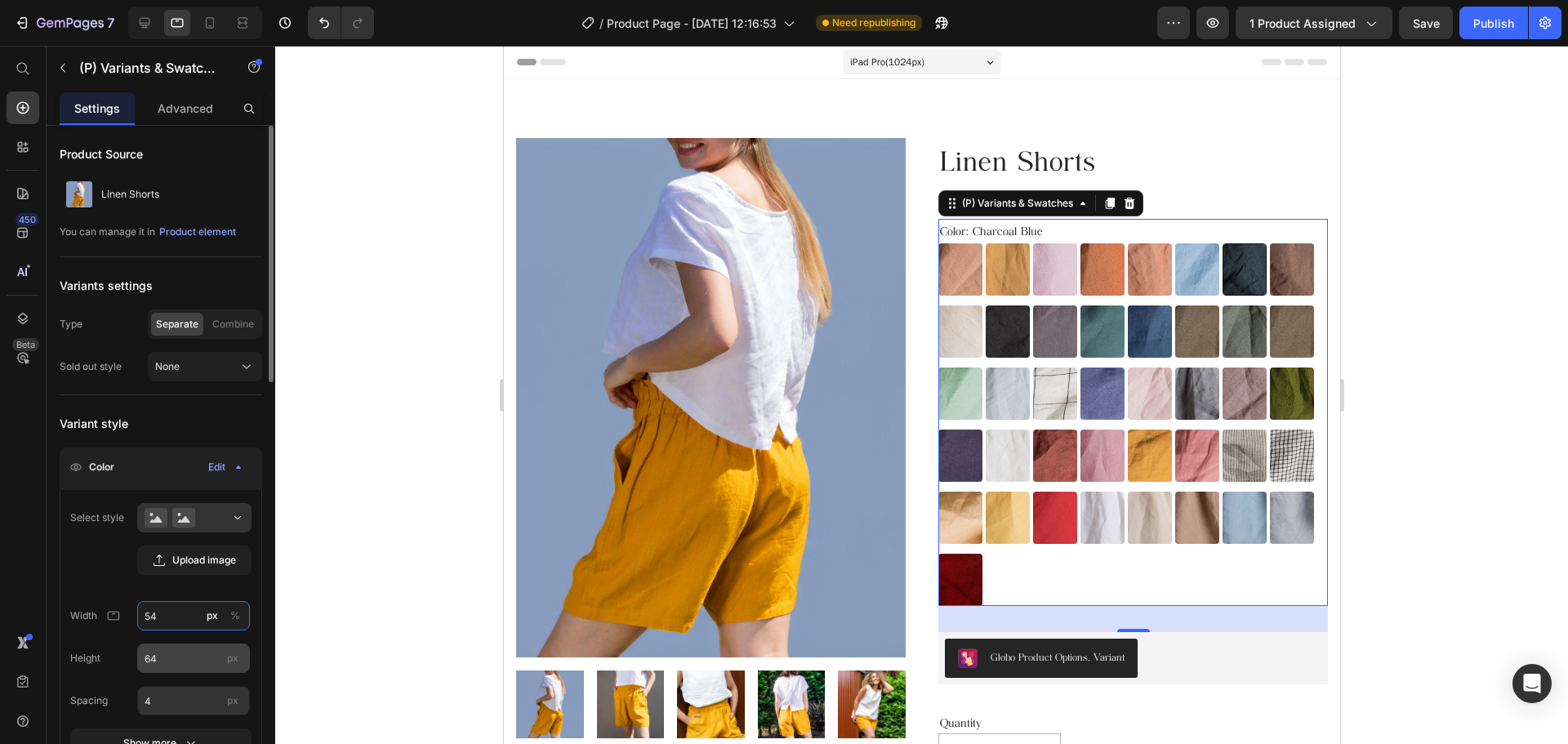 type on "54" 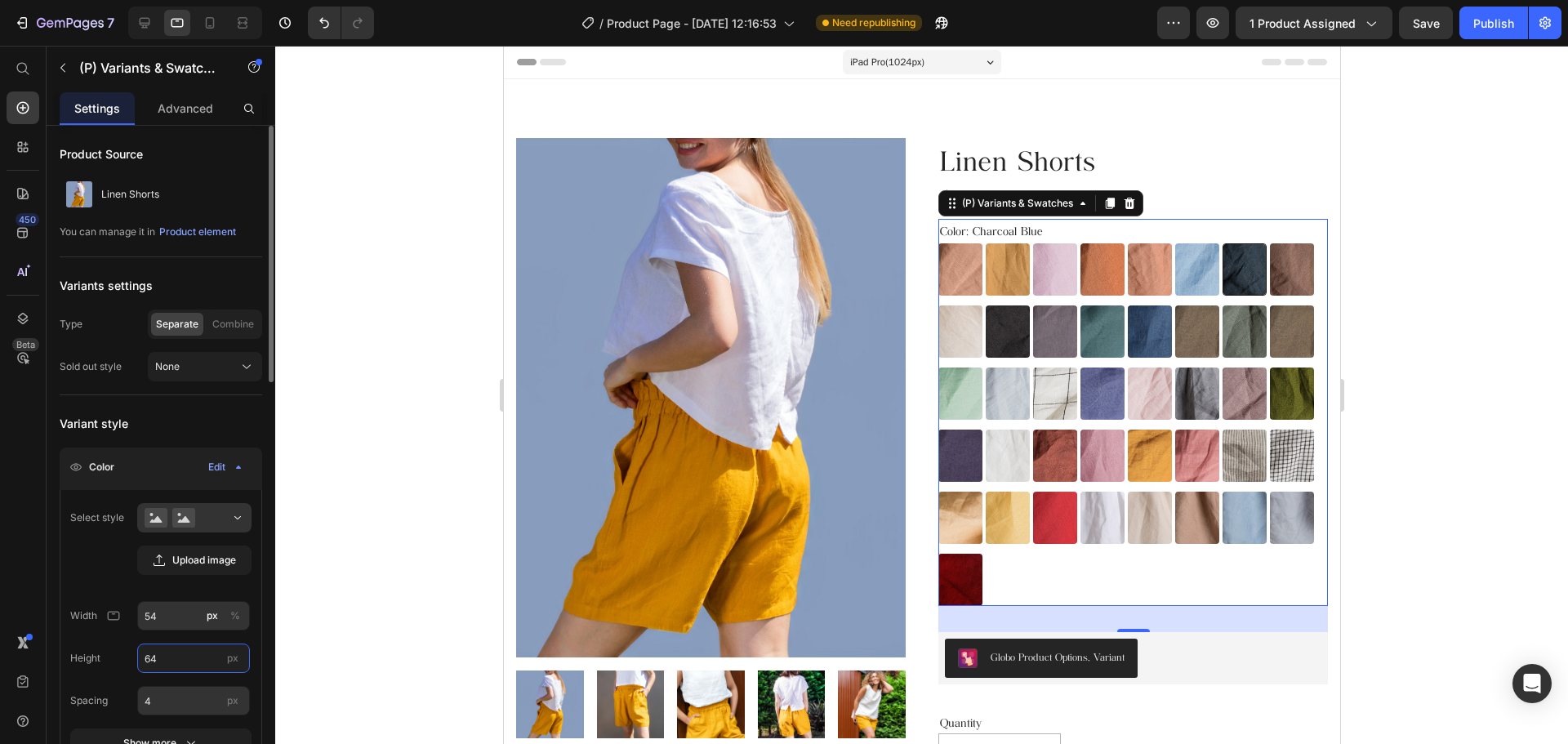click on "64" at bounding box center [194, 658] 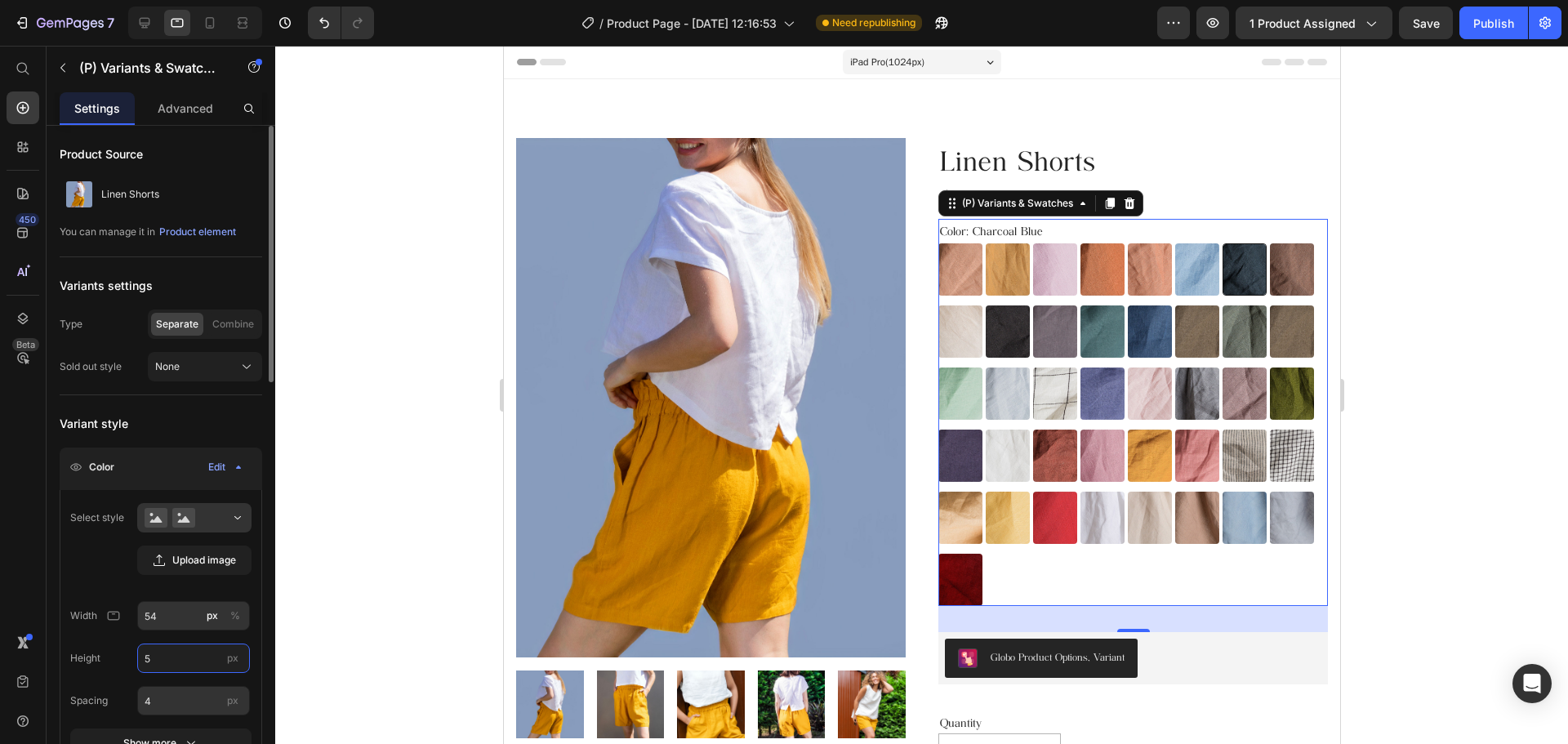 type on "54" 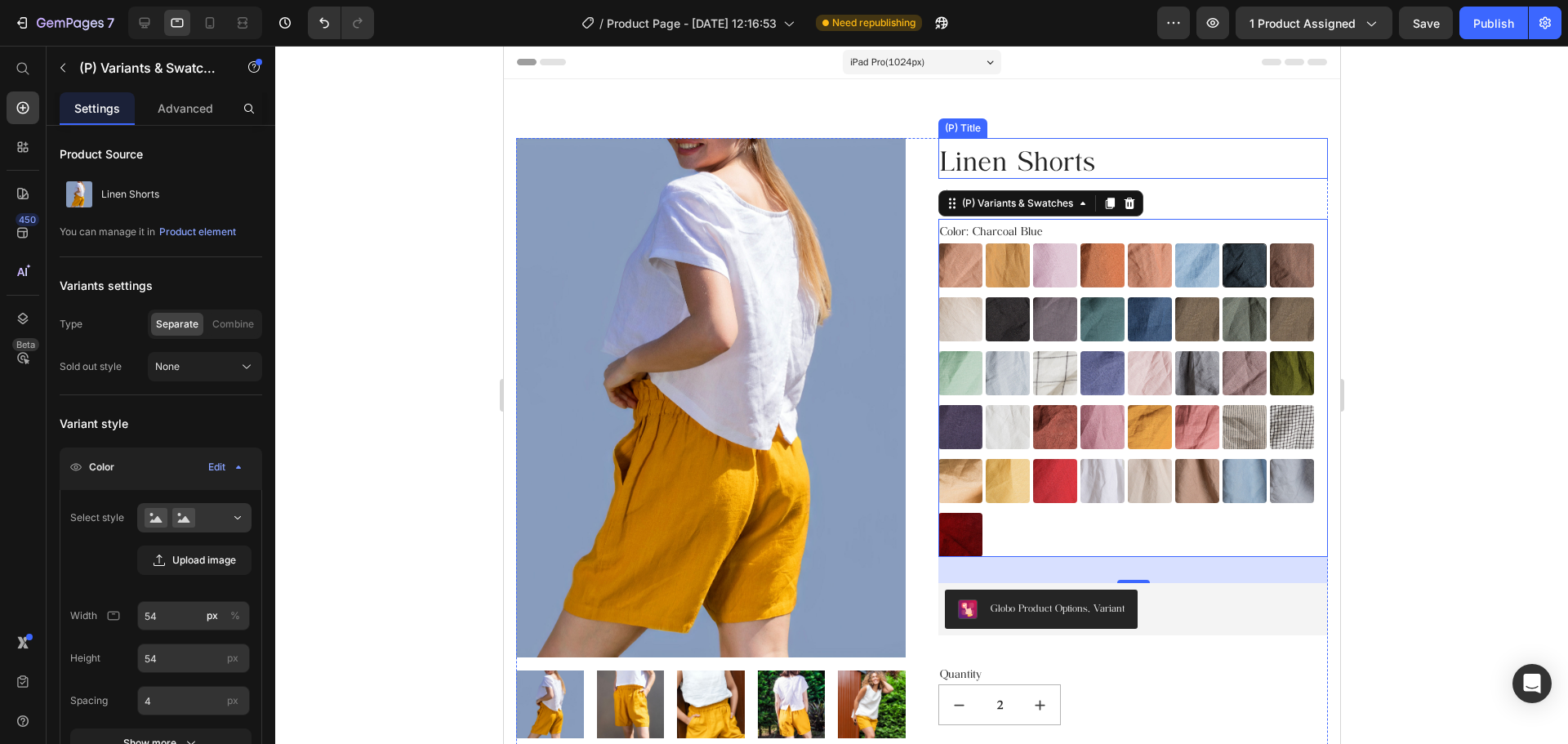 click on "Product Images Linen Shorts (P) Title $70.50 (P) Price $85.00 (P) Price Row Color: Charcoal Blue Almost Apricot Almost Apricot Amber Yellow Amber Yellow Blushing Bride Blushing Bride Burnt Brick Burnt Brick Canyon Clay Canyon Clay Carolina blue Carolina blue Charcoal Blue Charcoal Blue Choclate Brown Choclate Brown Cream Cream Deep Black Deep Black Deep Grey Deep Grey Deep Sea Green Deep Sea Green Denim Blue Denim Blue Earth Brown Earth Brown Emerald Green Emerald Green Forest Green Forest Green Green Lily Green Lily Icy Blue Icy Blue Large Checks Large Checks Lavender Violet Lavender Violet Light Dusty Rose Light Dusty Rose Metallic Grey Metallic Grey Mocha Purple Mocha Purple Moss Green Moss Green Navy Blue Navy Blue Off-white Off-white Redwood Burl Redwood Burl Rose Royale Rose Royale Saffron Saffron Salmon Blush Salmon Blush Small & Thick Stripes Small & Thick Stripes Small Checks Small Checks Summer Melon Summer Melon Sunset Gold Sunset Gold Warm Red Warm Red White White Beige Beige Taupe Taupe Cool Grey" at bounding box center [921, 797] 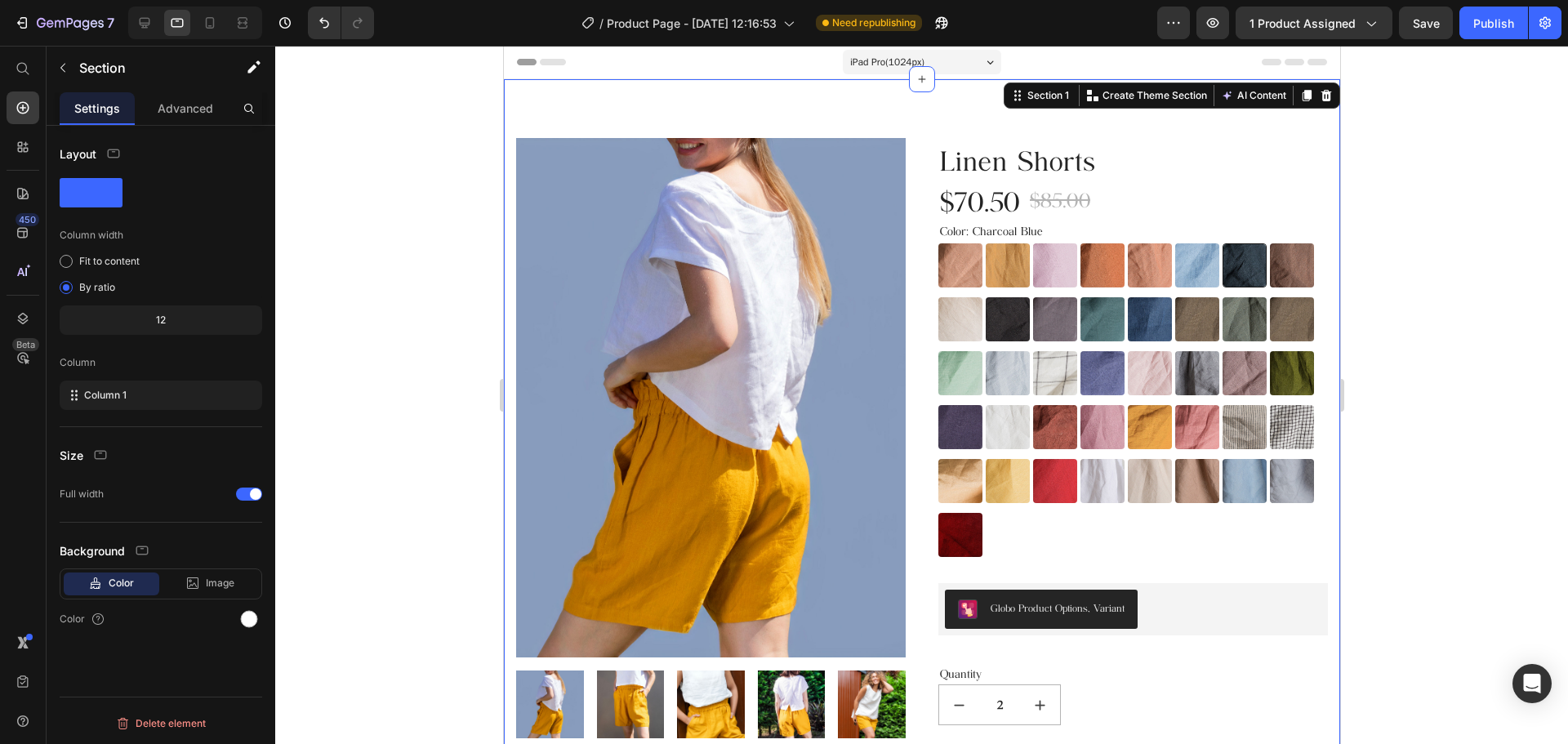 click on "iPad Pro  ( 1024 px)" at bounding box center (921, 62) 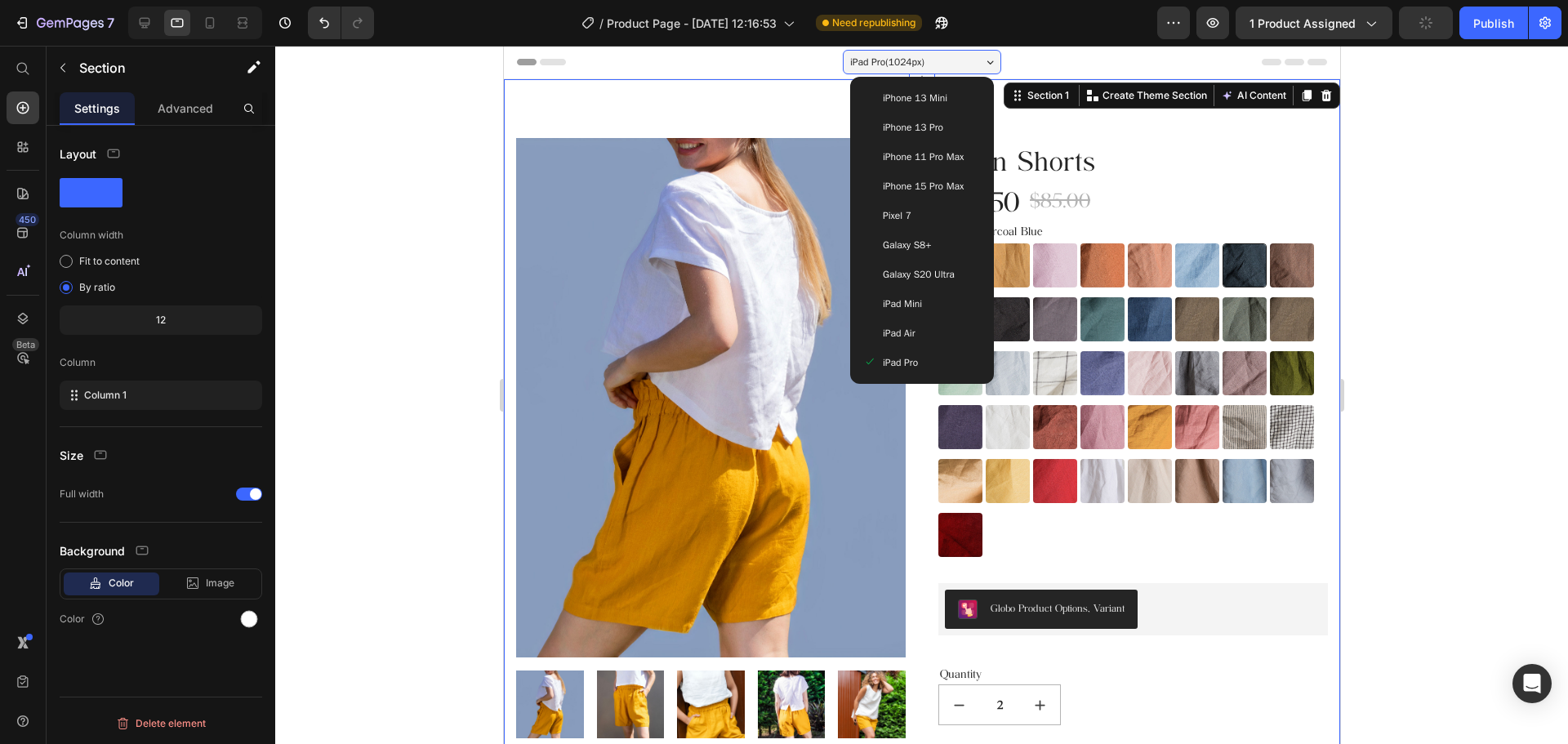 click on "iPad Pro  ( 1024 px)" at bounding box center (921, 62) 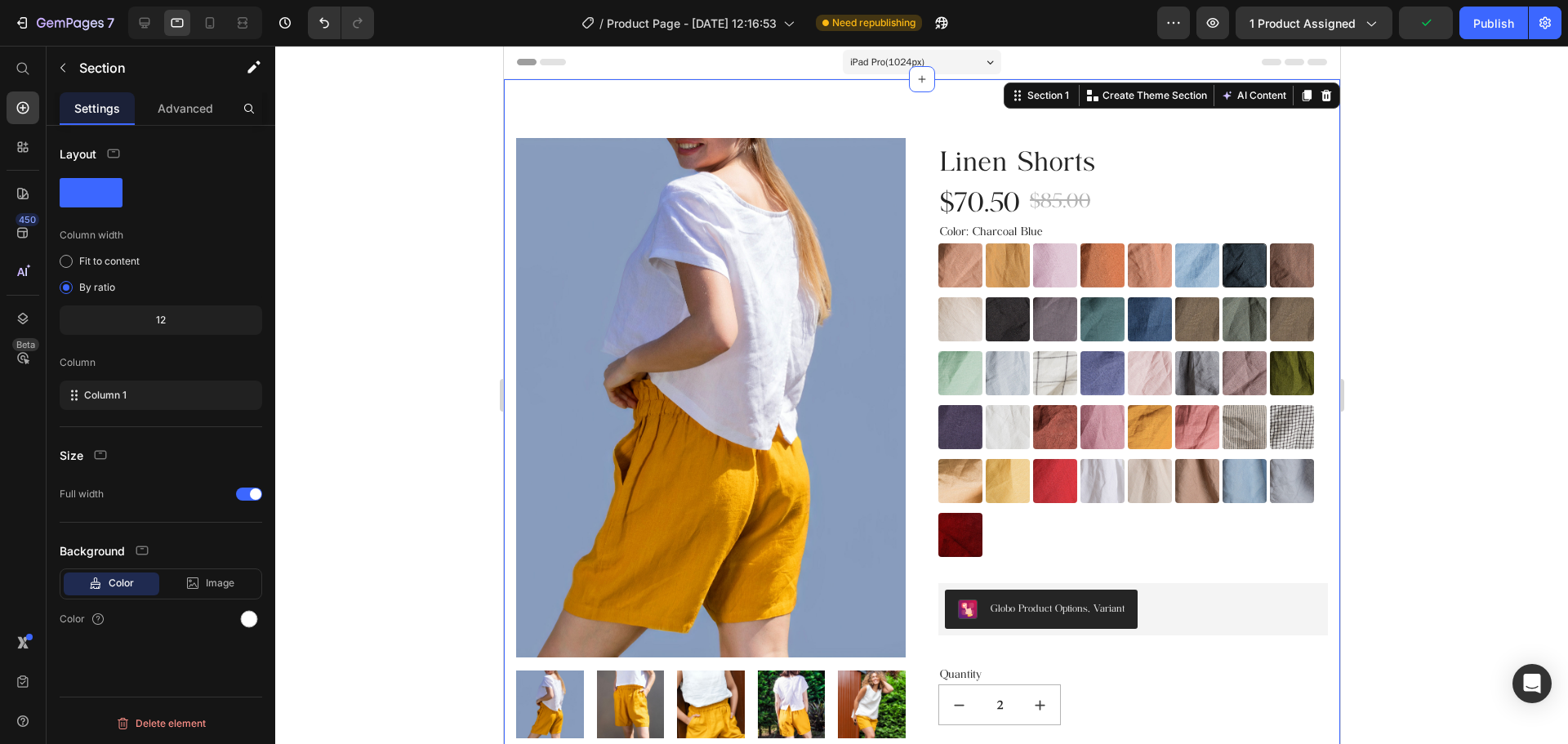 click 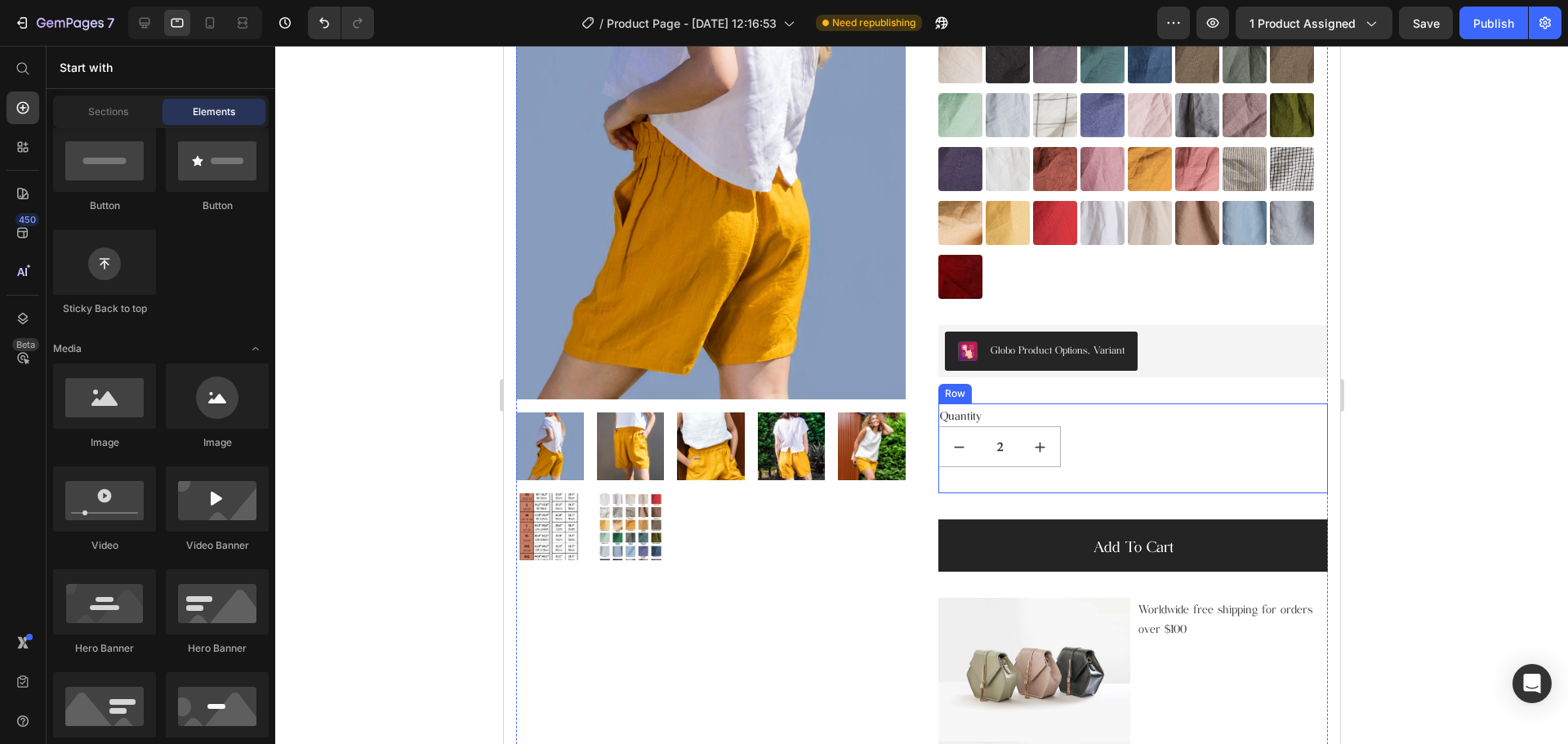 scroll, scrollTop: 408, scrollLeft: 0, axis: vertical 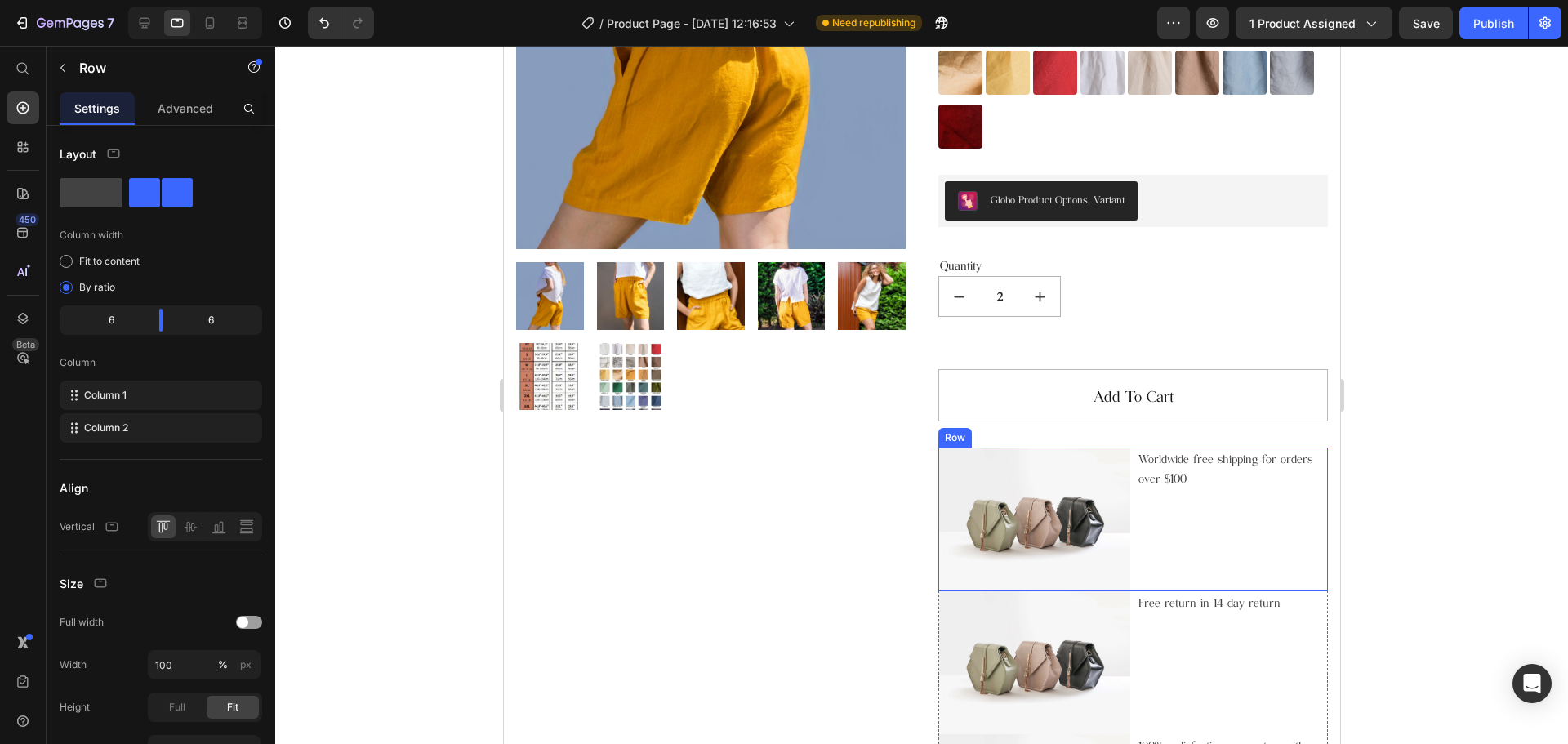 click on "Worldwide free shipping for orders over $100 Text block" at bounding box center [1232, 519] 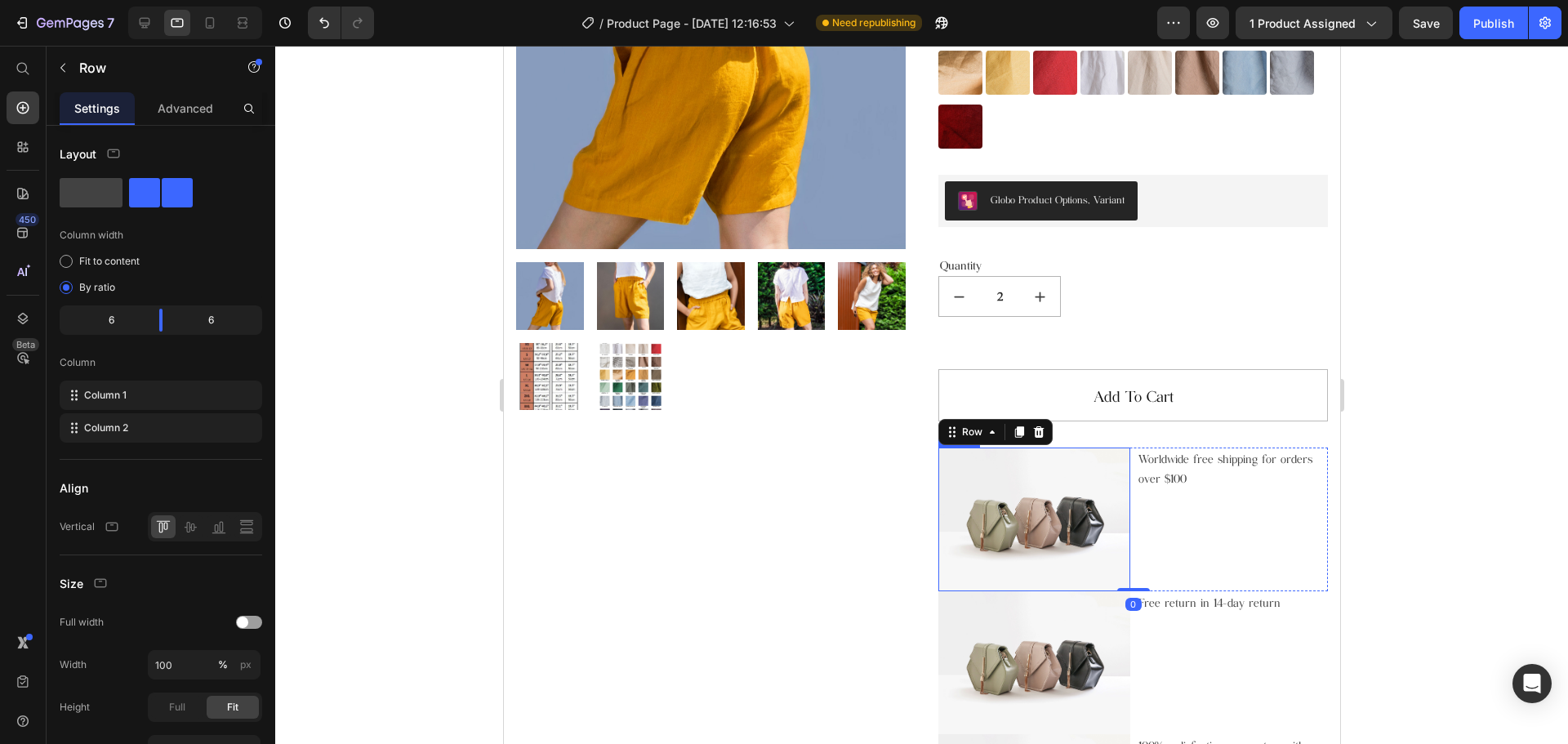 click at bounding box center [1033, 519] 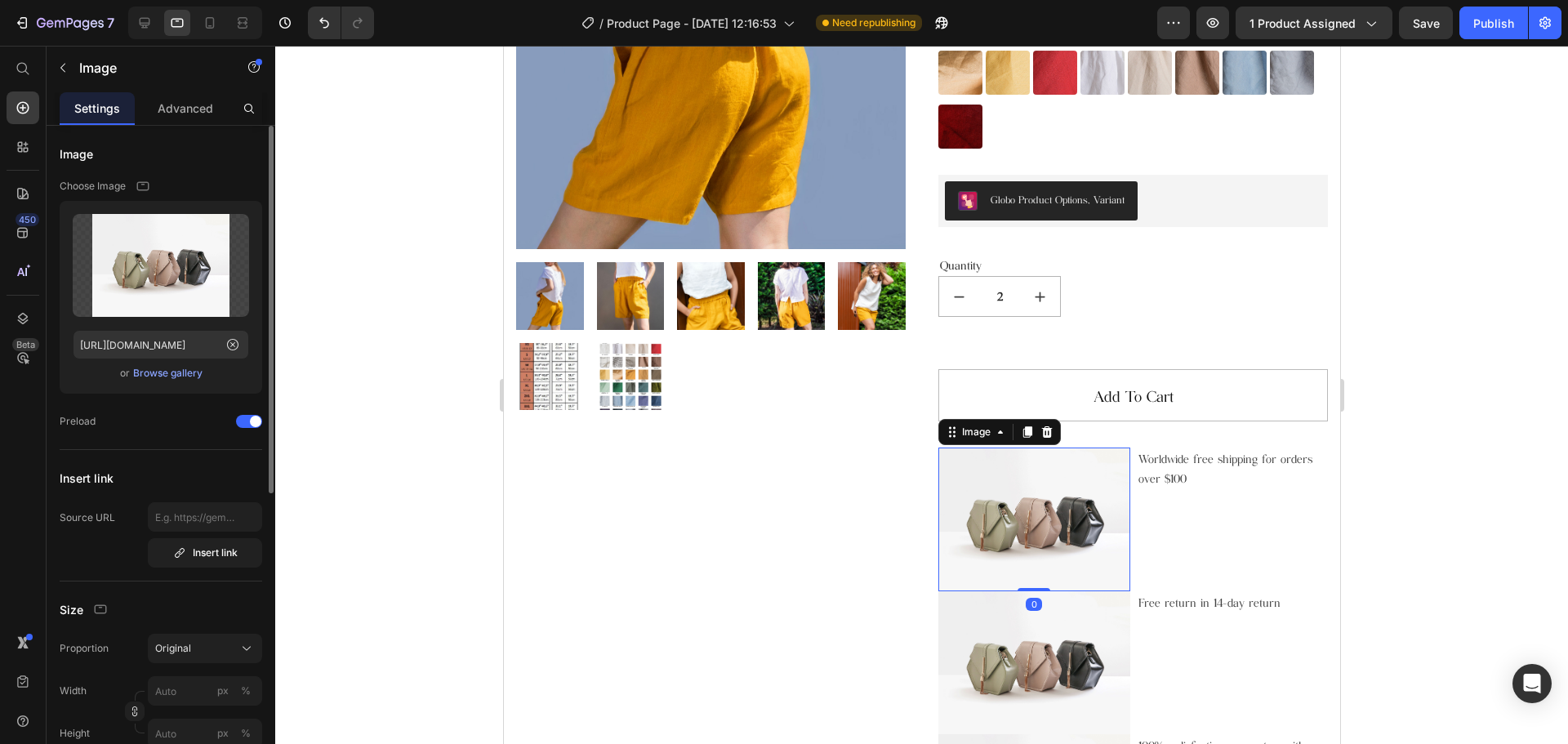 click on "Browse gallery" at bounding box center (167, 373) 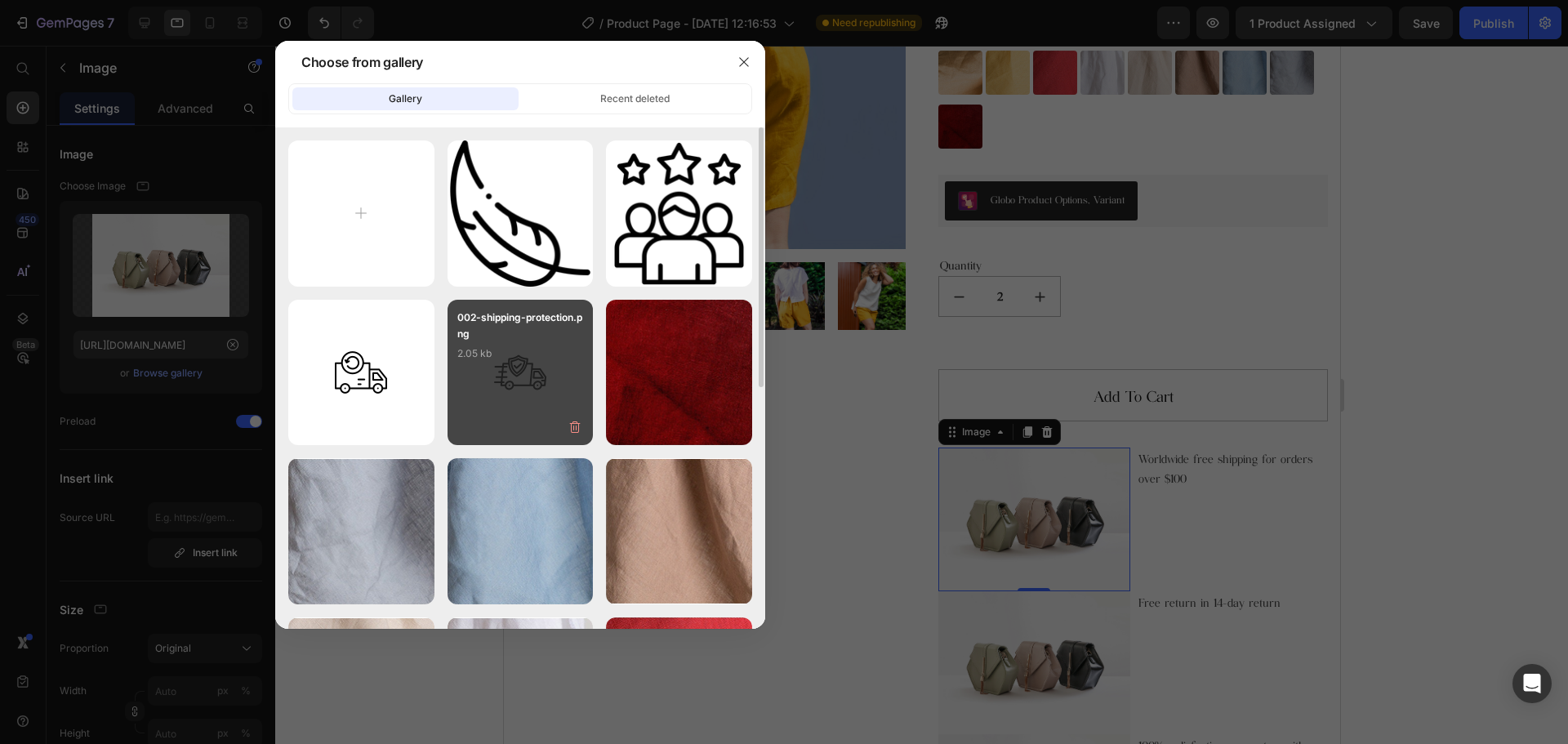 click on "002-shipping-protection.png 2.05 kb" at bounding box center [520, 342] 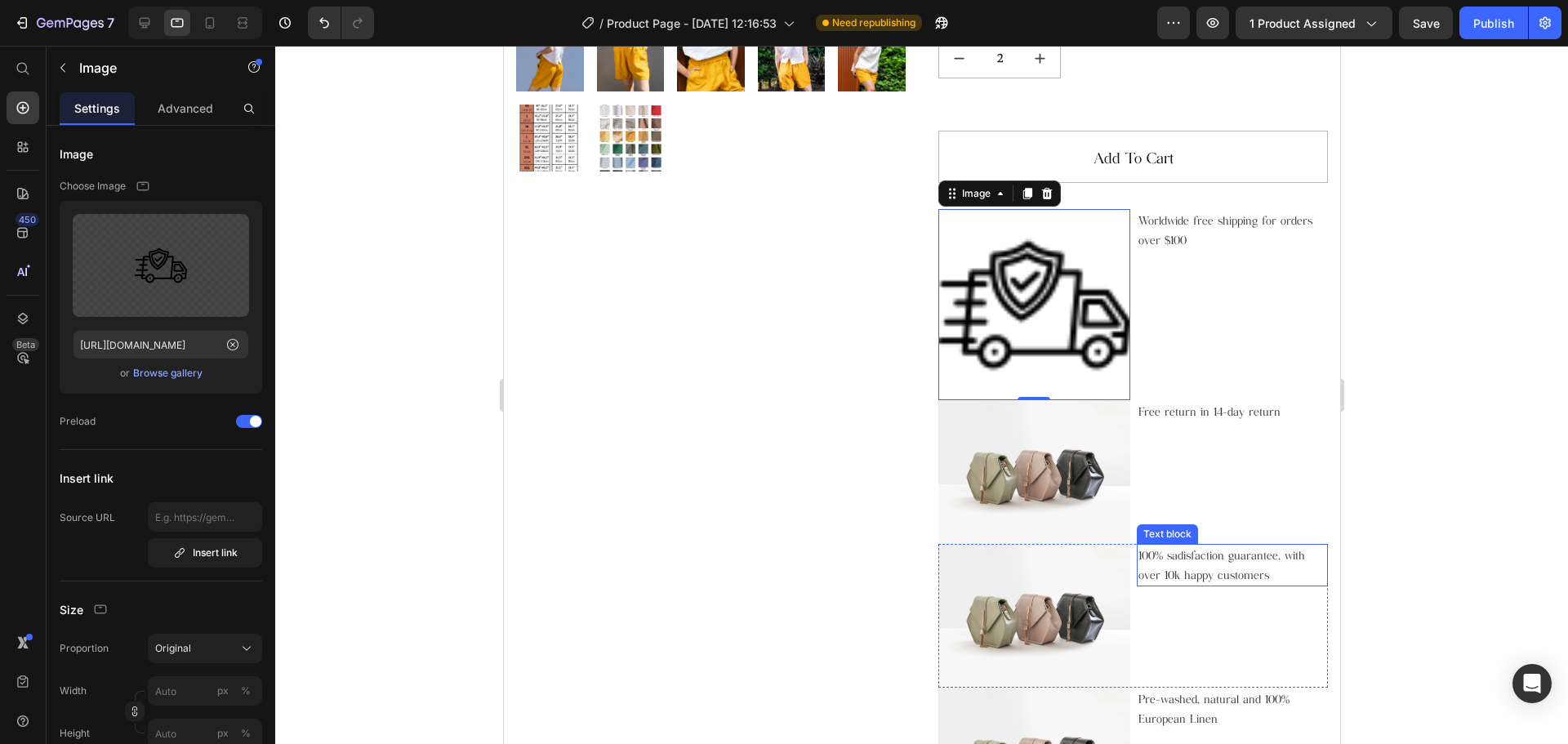 scroll, scrollTop: 653, scrollLeft: 0, axis: vertical 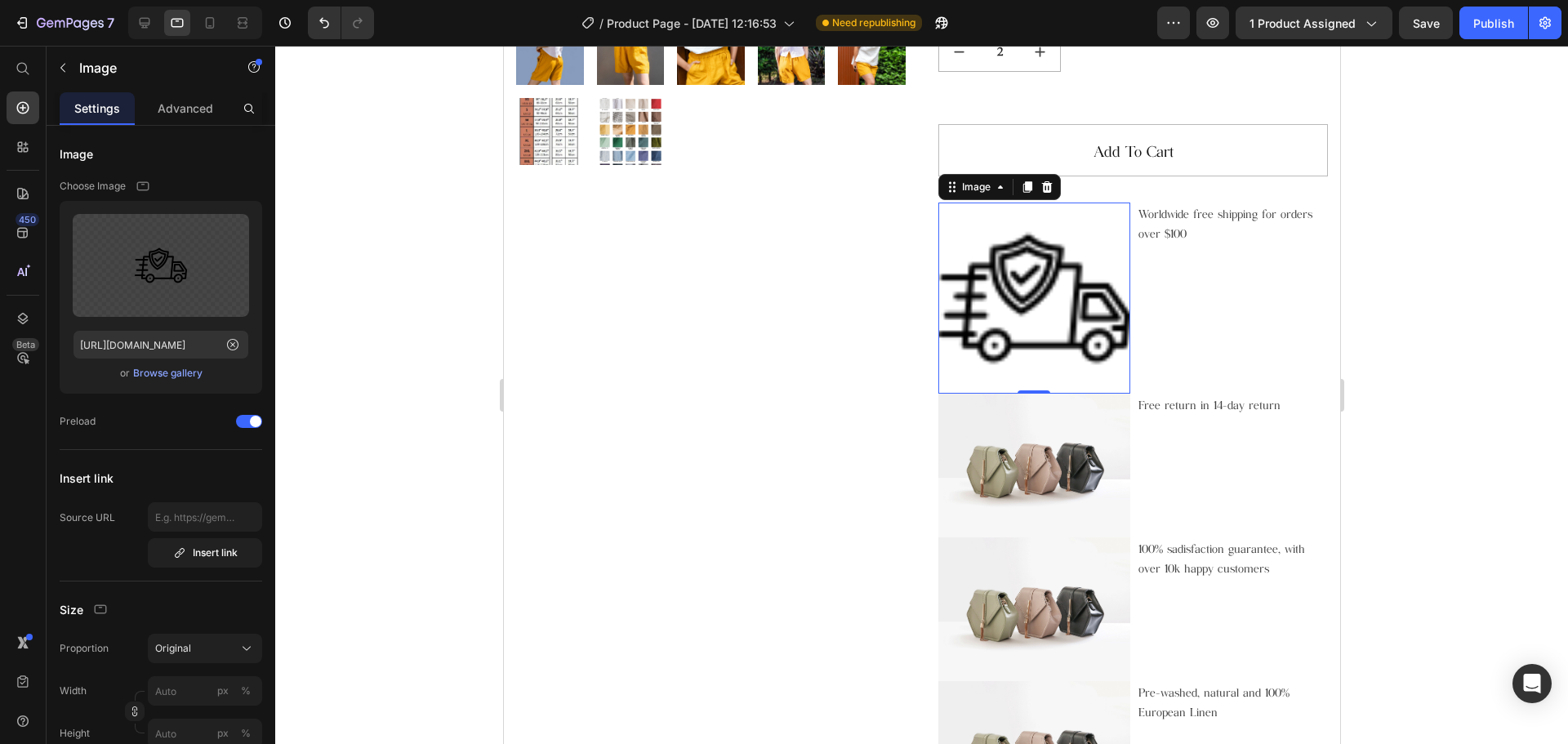 click at bounding box center [1033, 298] 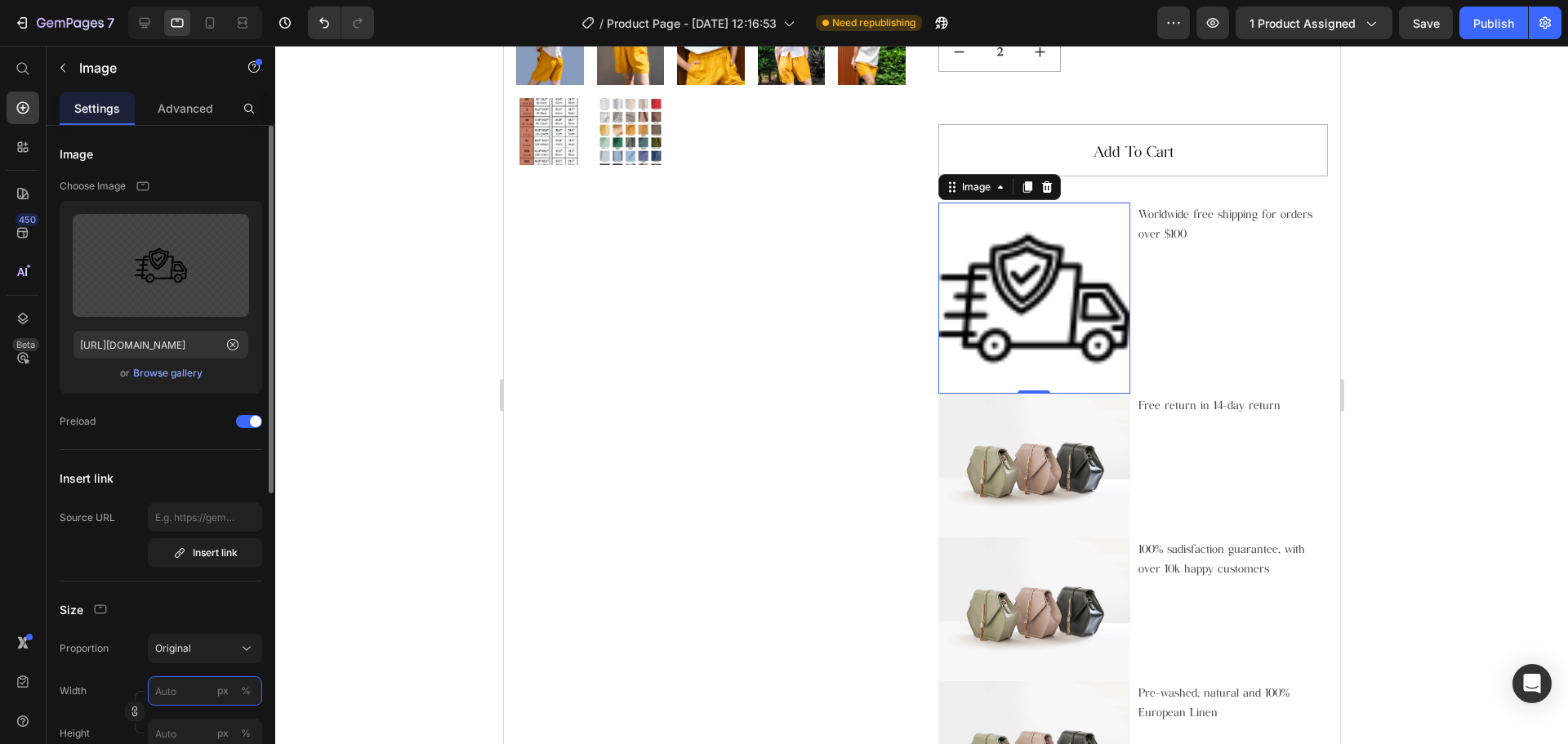 click on "px %" at bounding box center [205, 691] 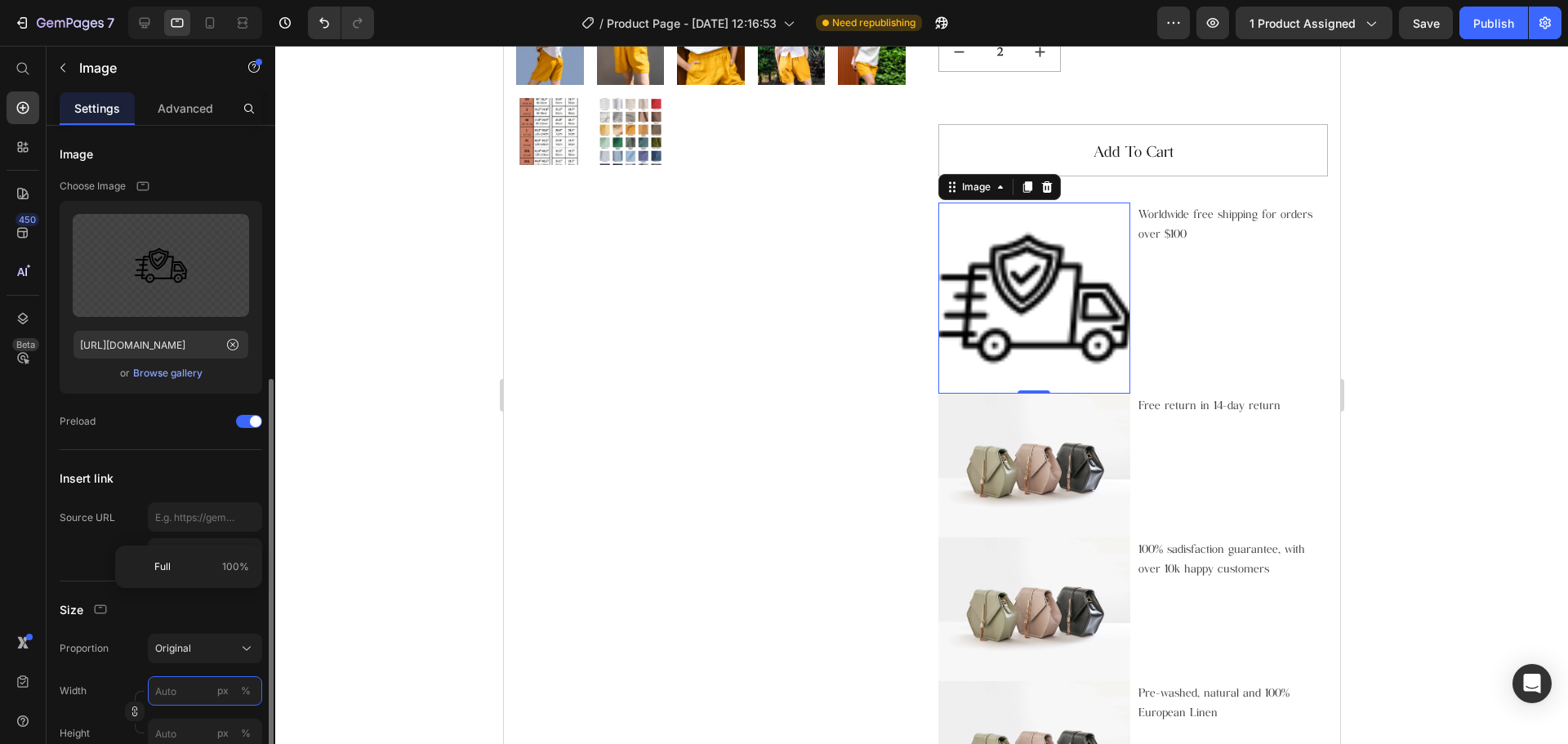 scroll, scrollTop: 163, scrollLeft: 0, axis: vertical 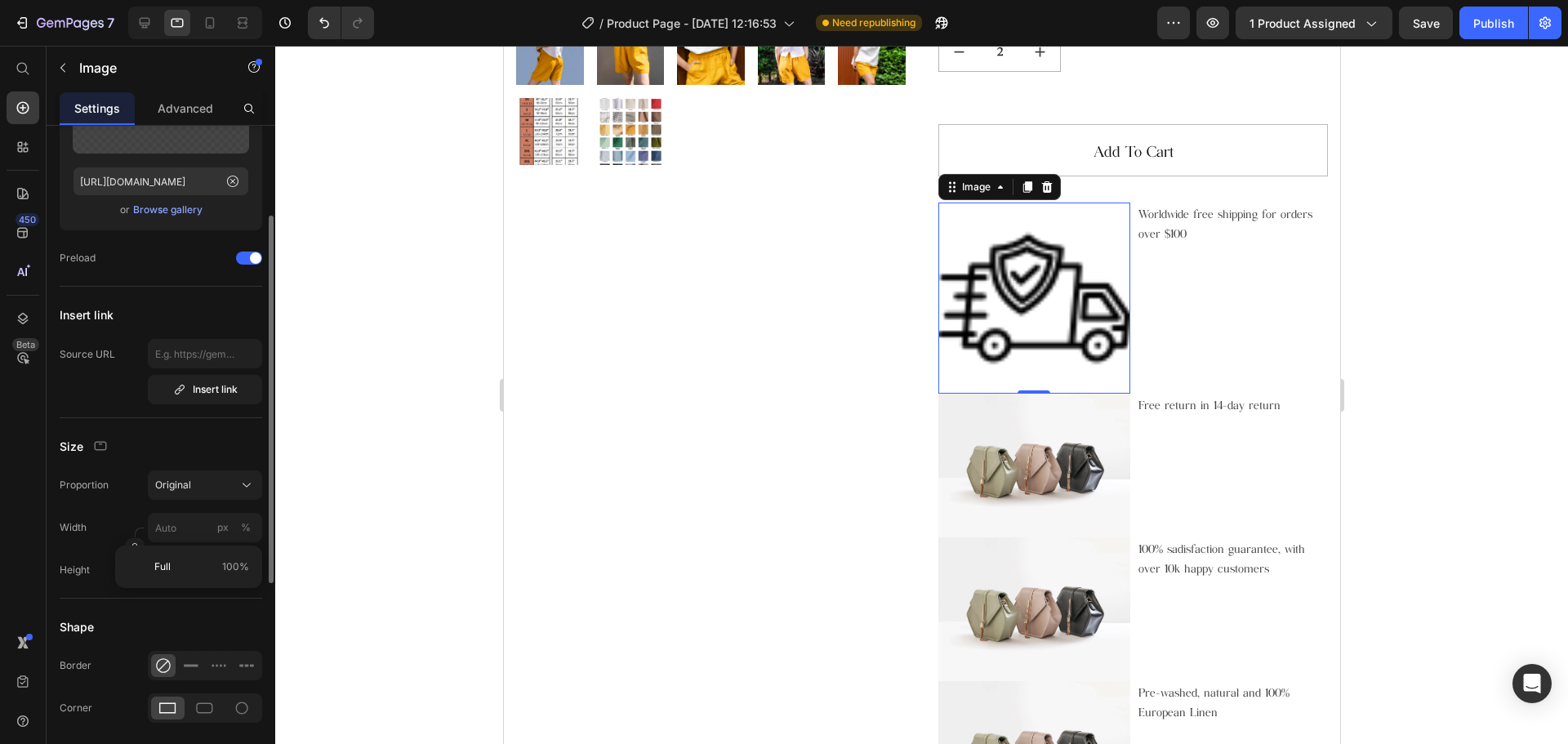 click on "Size" at bounding box center [161, 446] 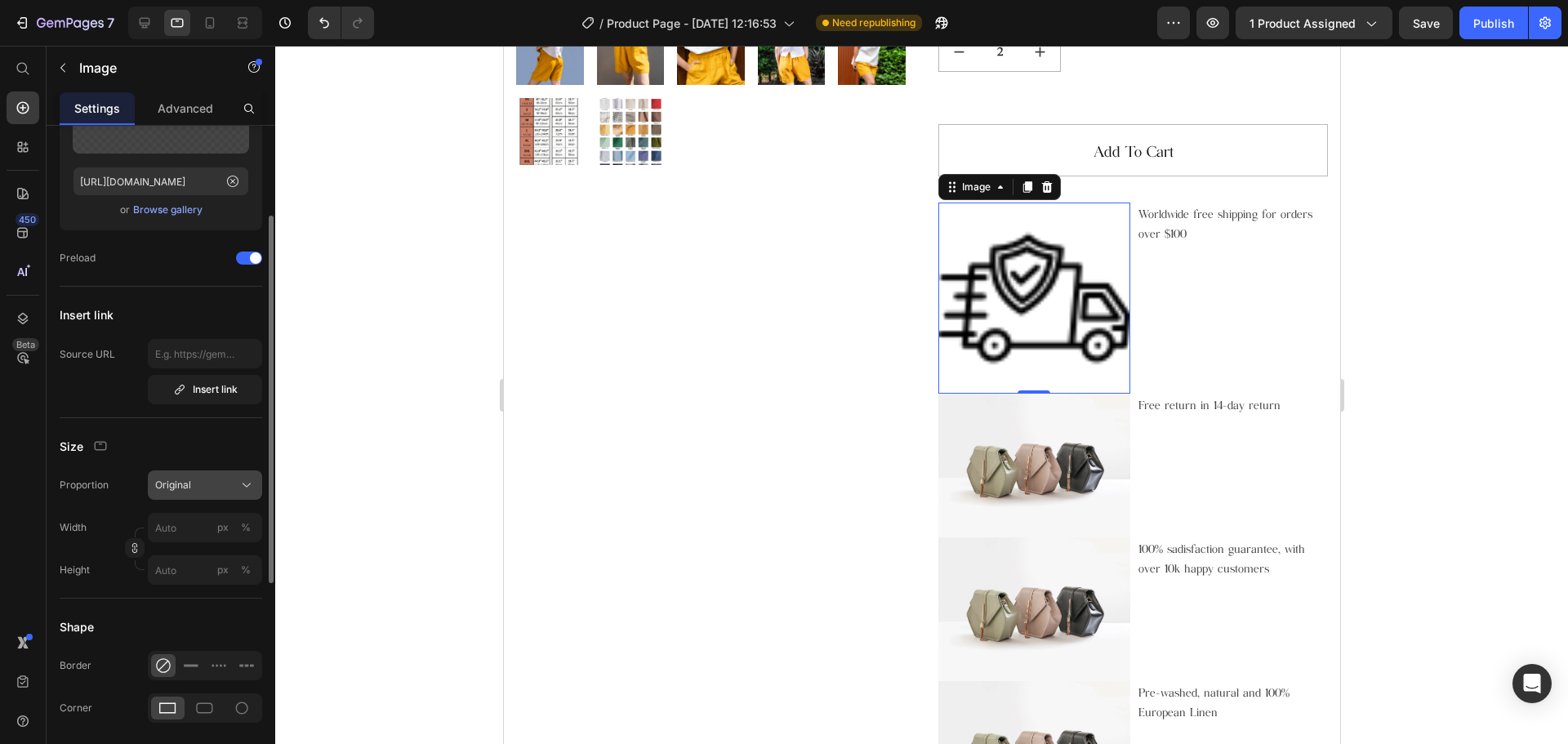 click on "Original" 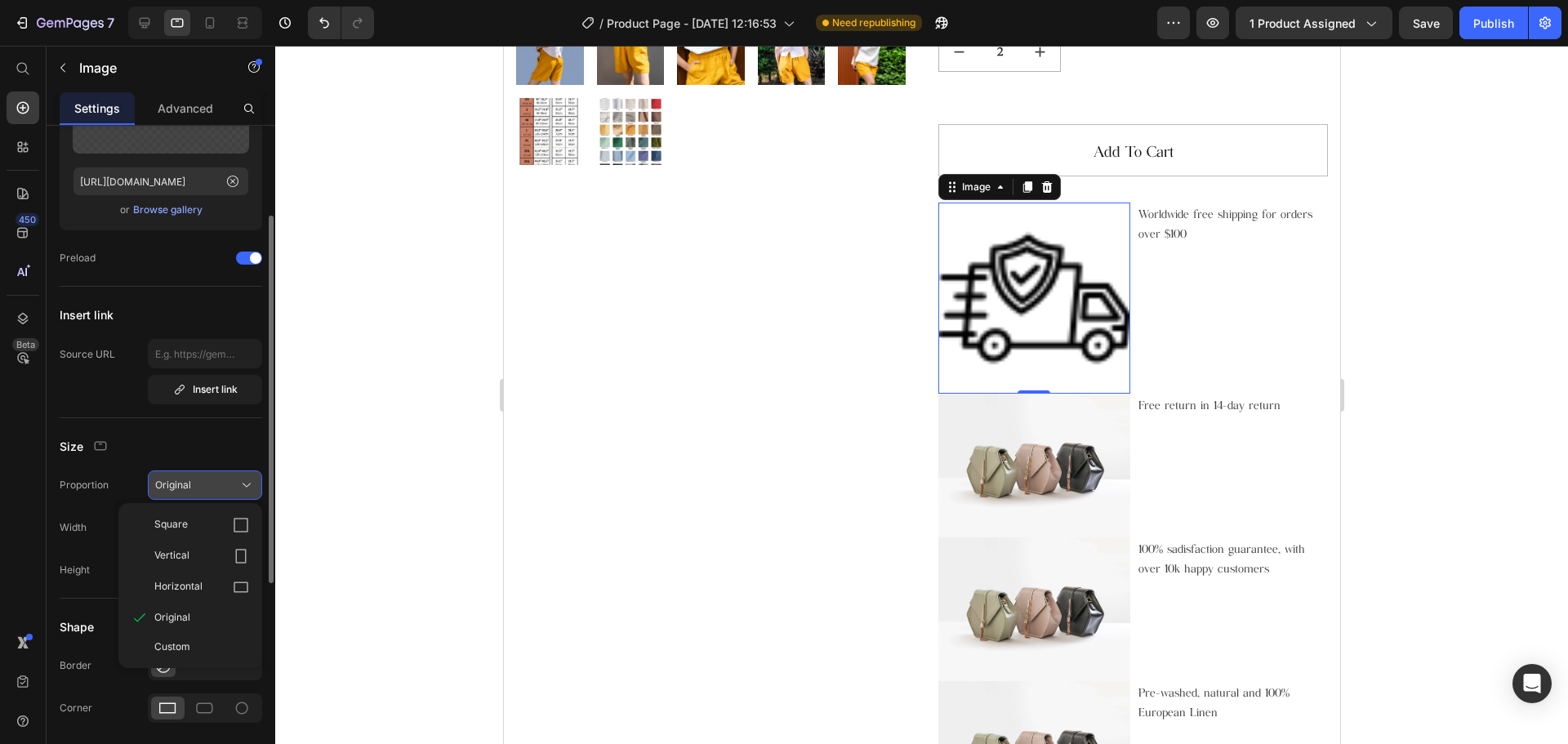 click on "Original" 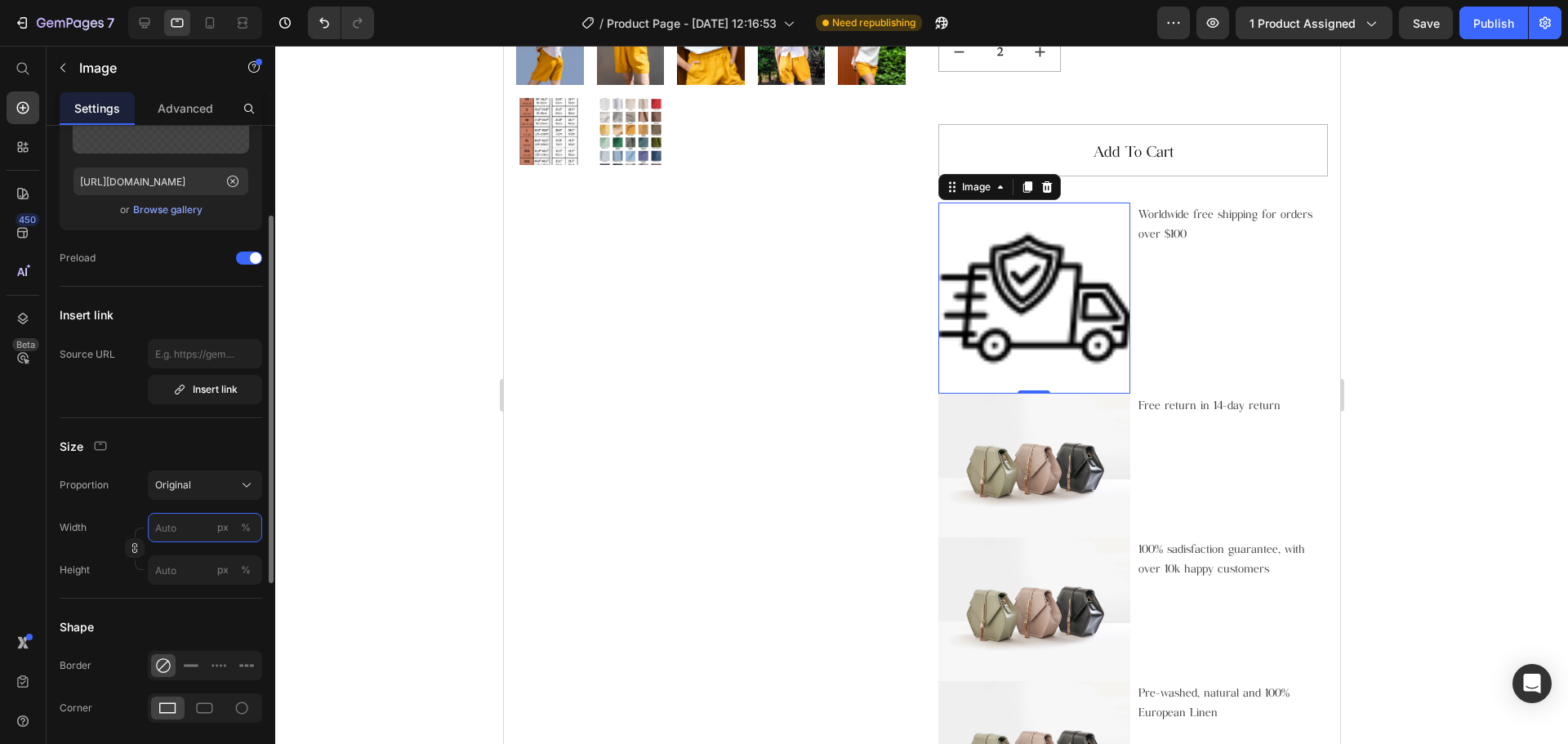 click on "px %" at bounding box center (205, 528) 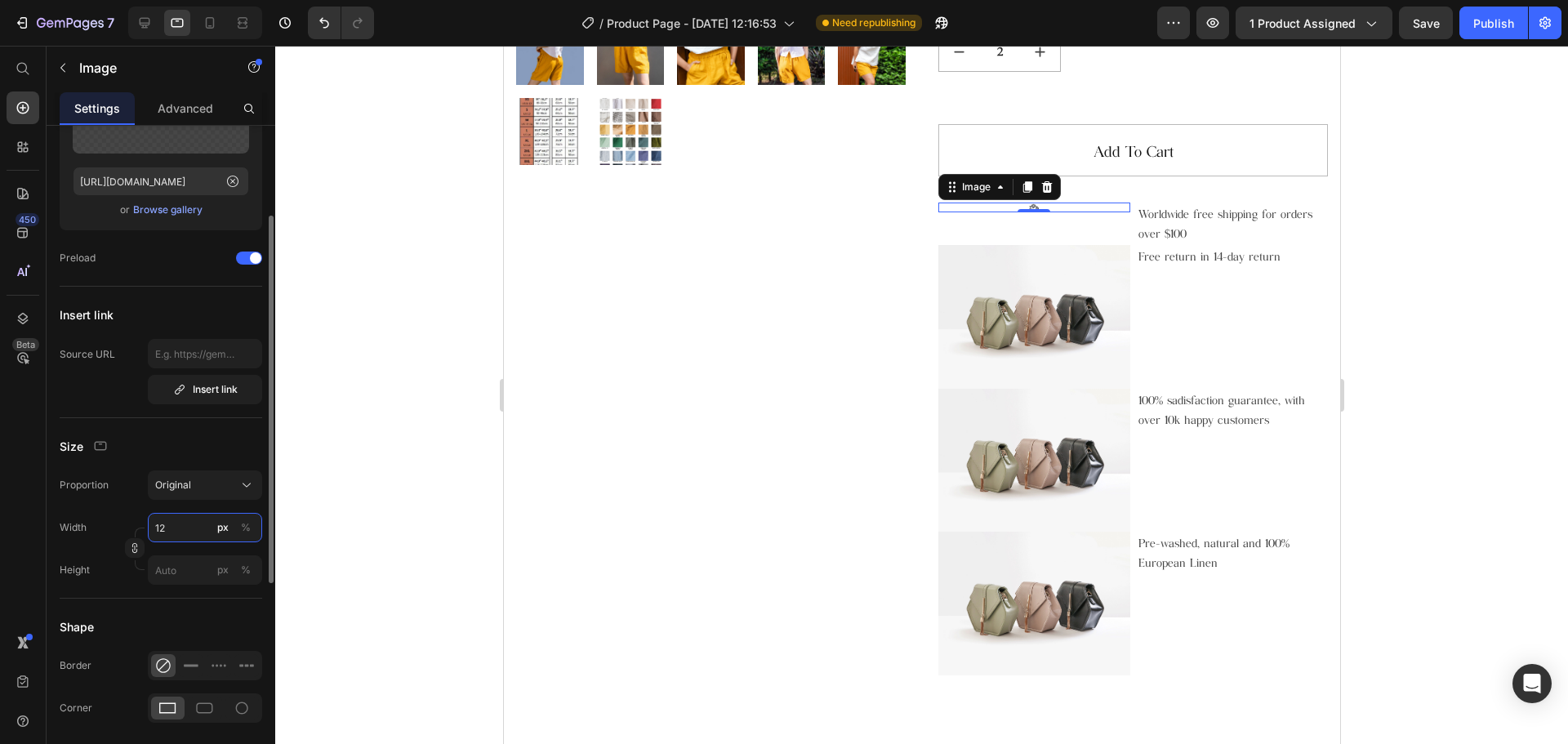 type on "1" 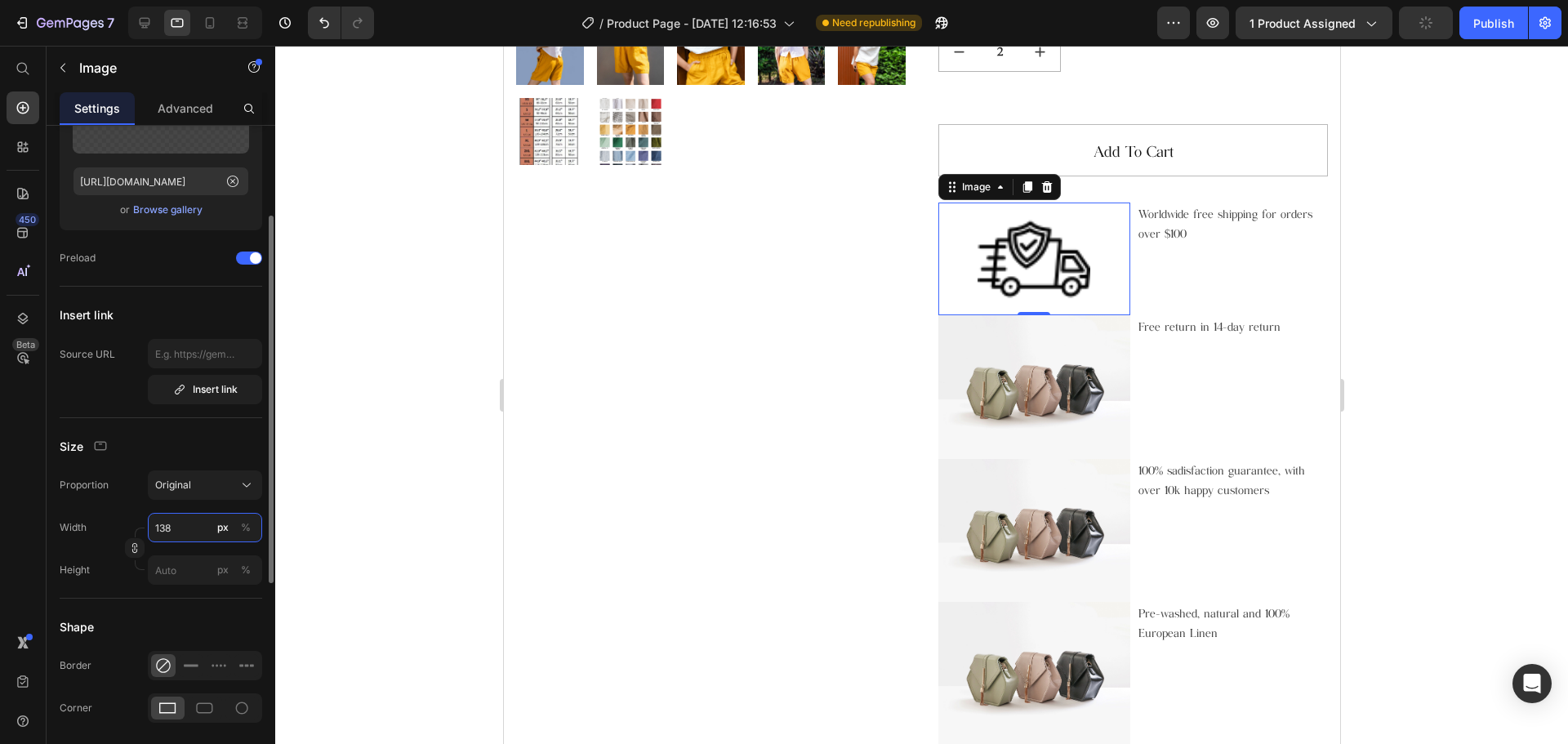 click on "138" at bounding box center [205, 528] 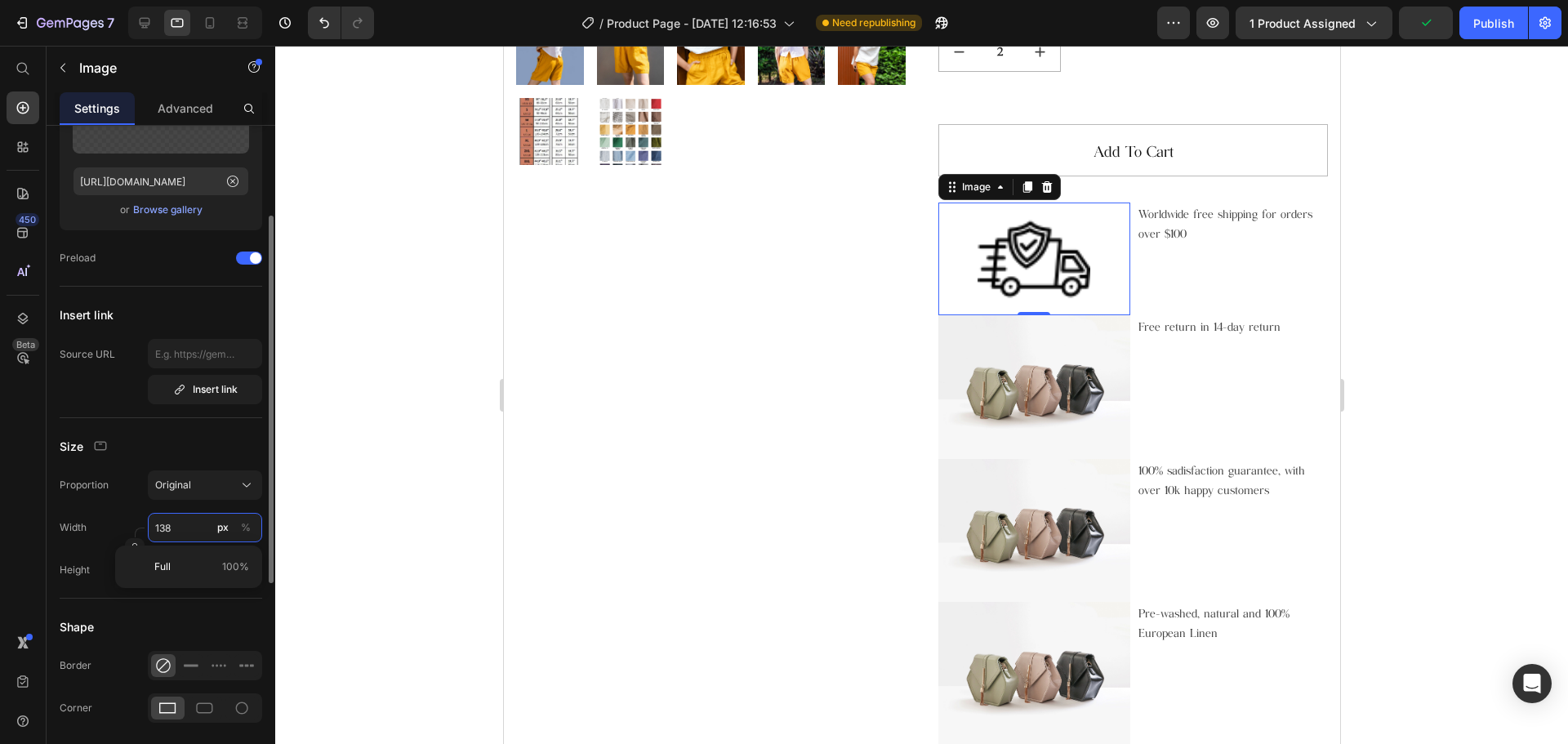 type on "38" 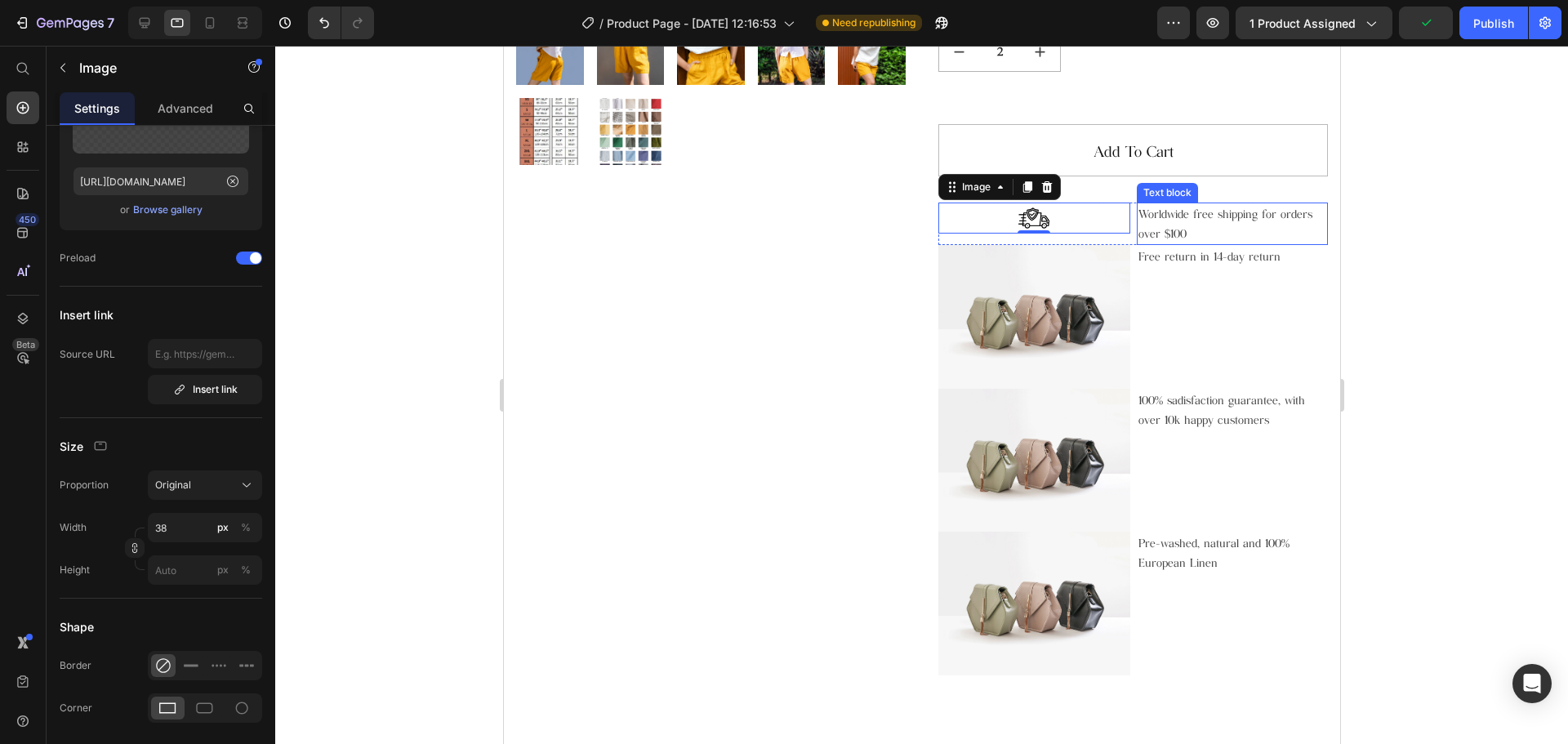 click on "Worldwide free shipping for orders over $100" at bounding box center [1232, 224] 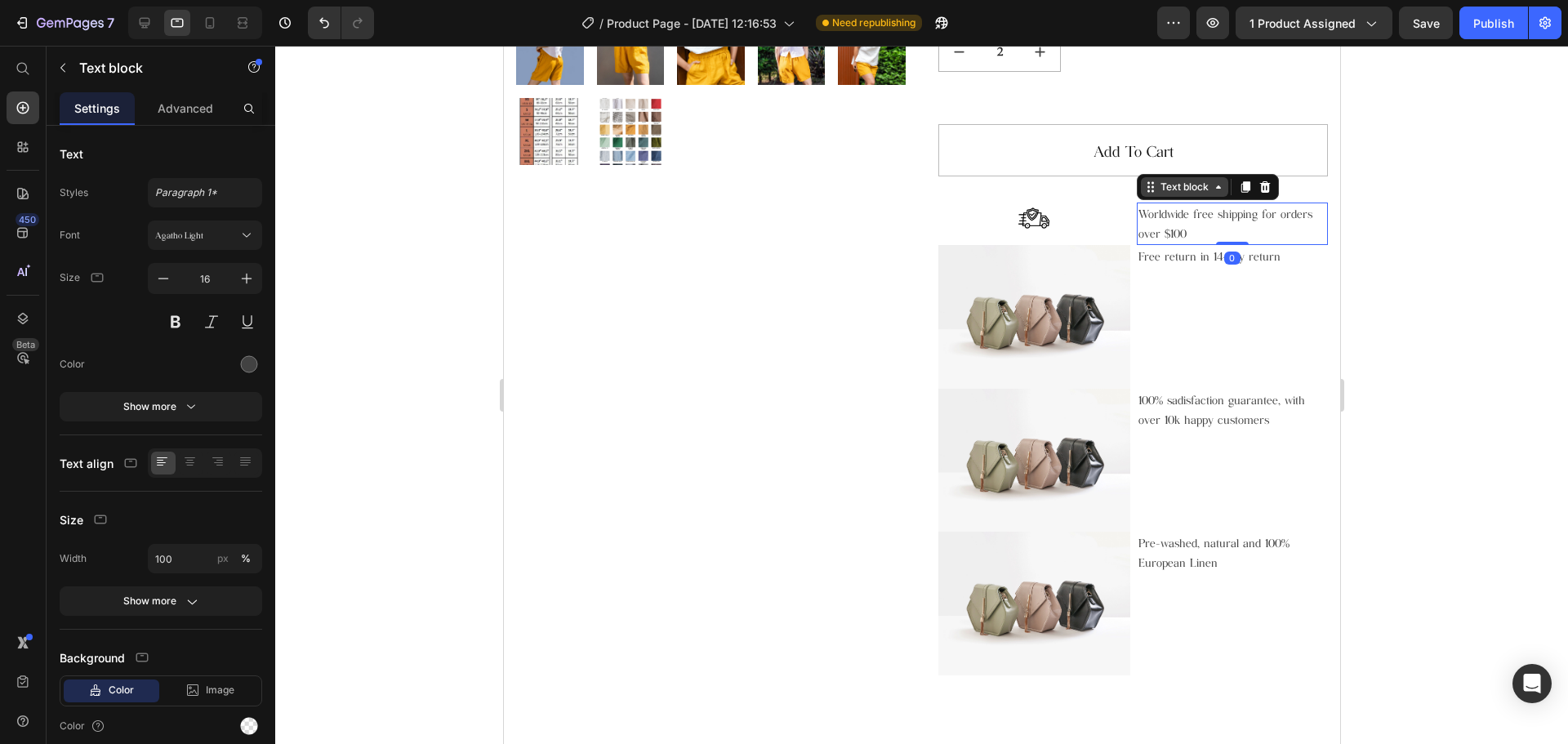 click 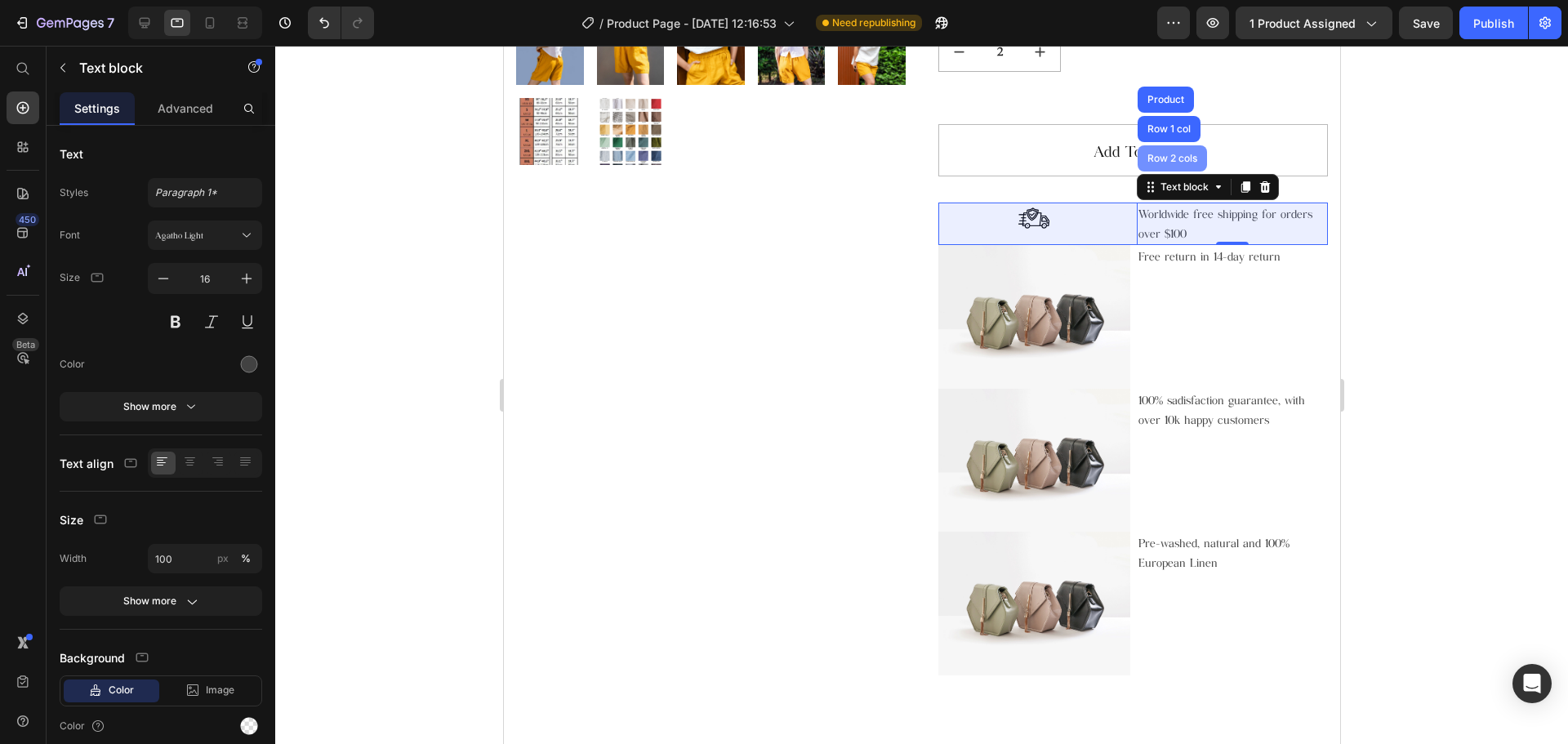 click on "Row 2 cols" at bounding box center (1171, 158) 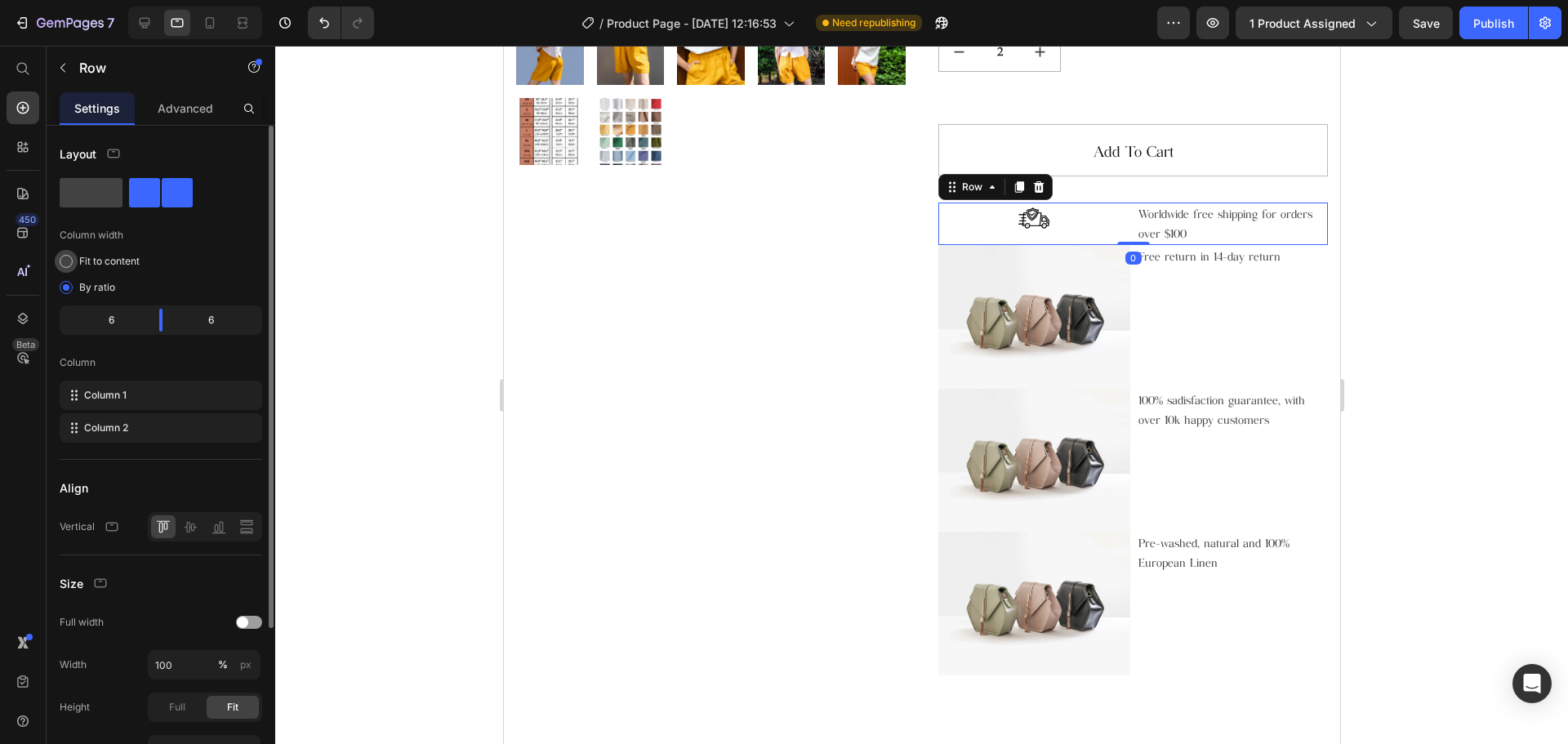click at bounding box center [66, 261] 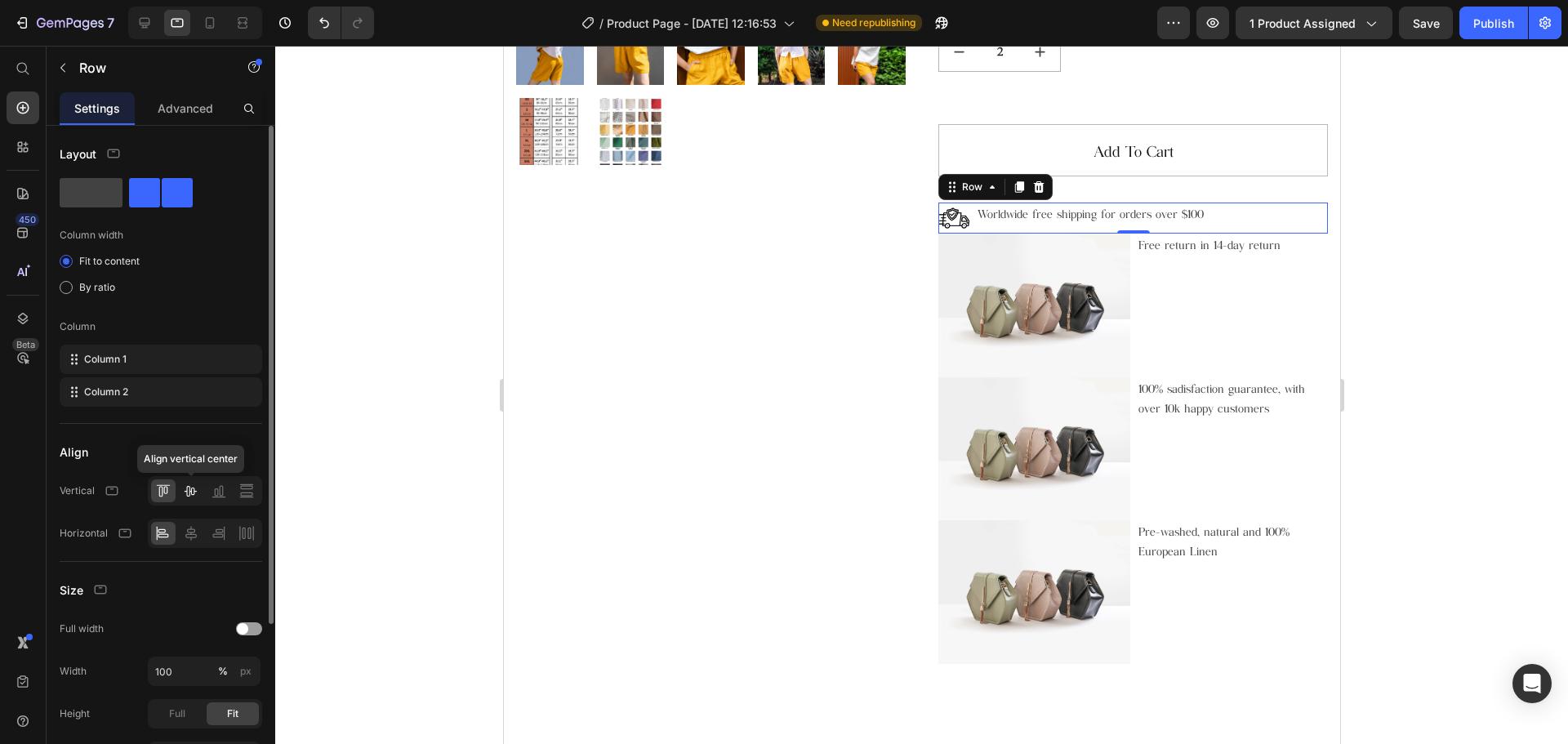 click 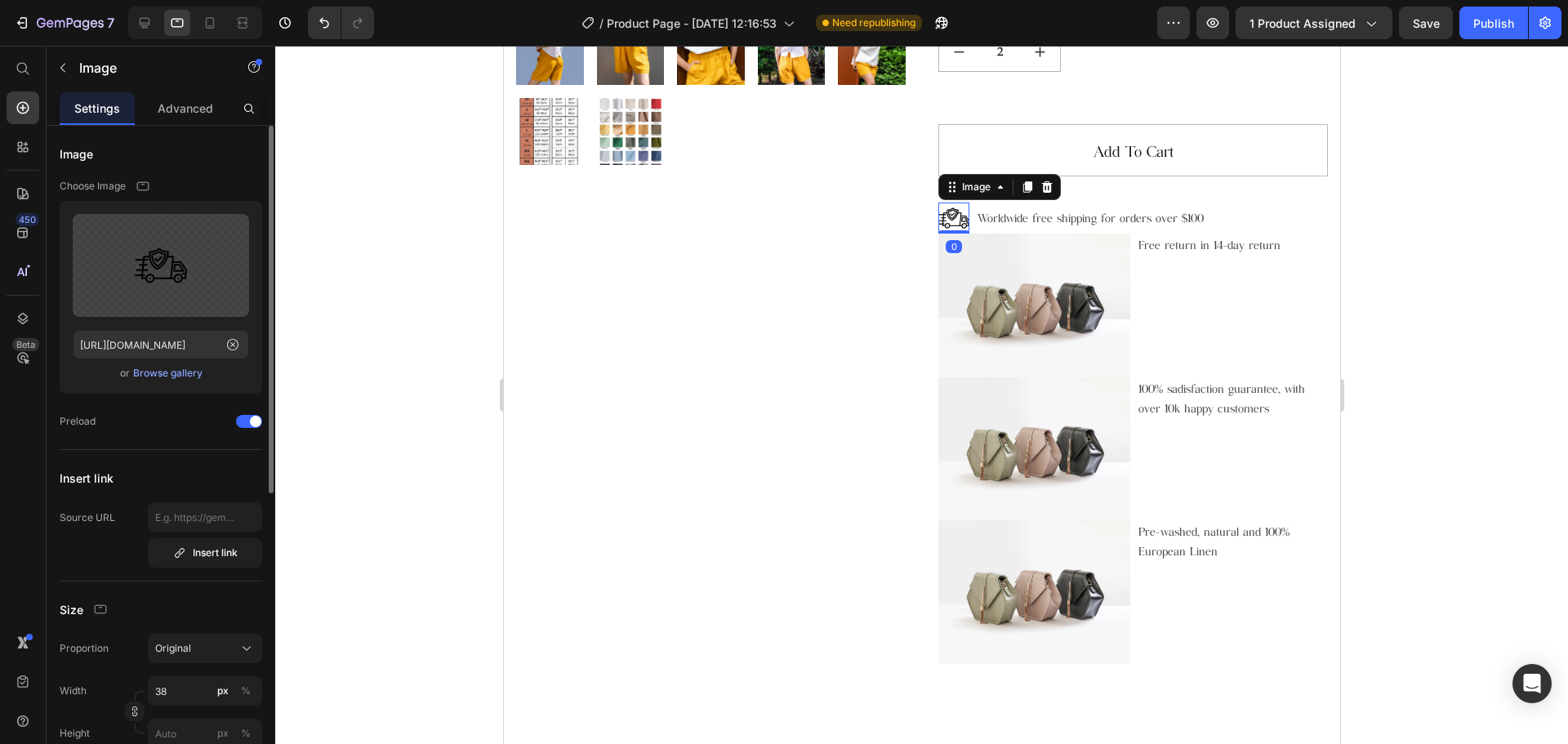 click at bounding box center [953, 218] 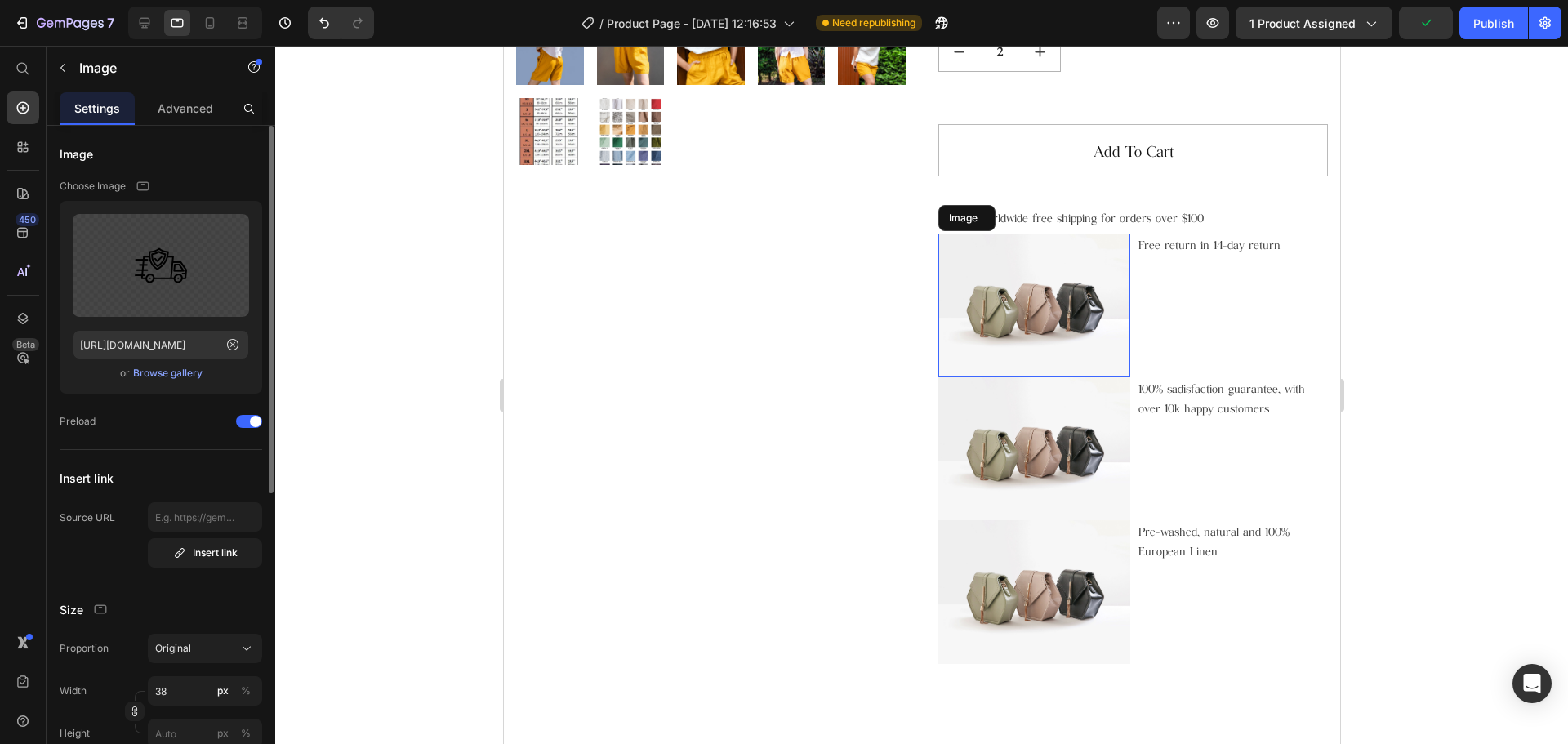 click at bounding box center (1033, 305) 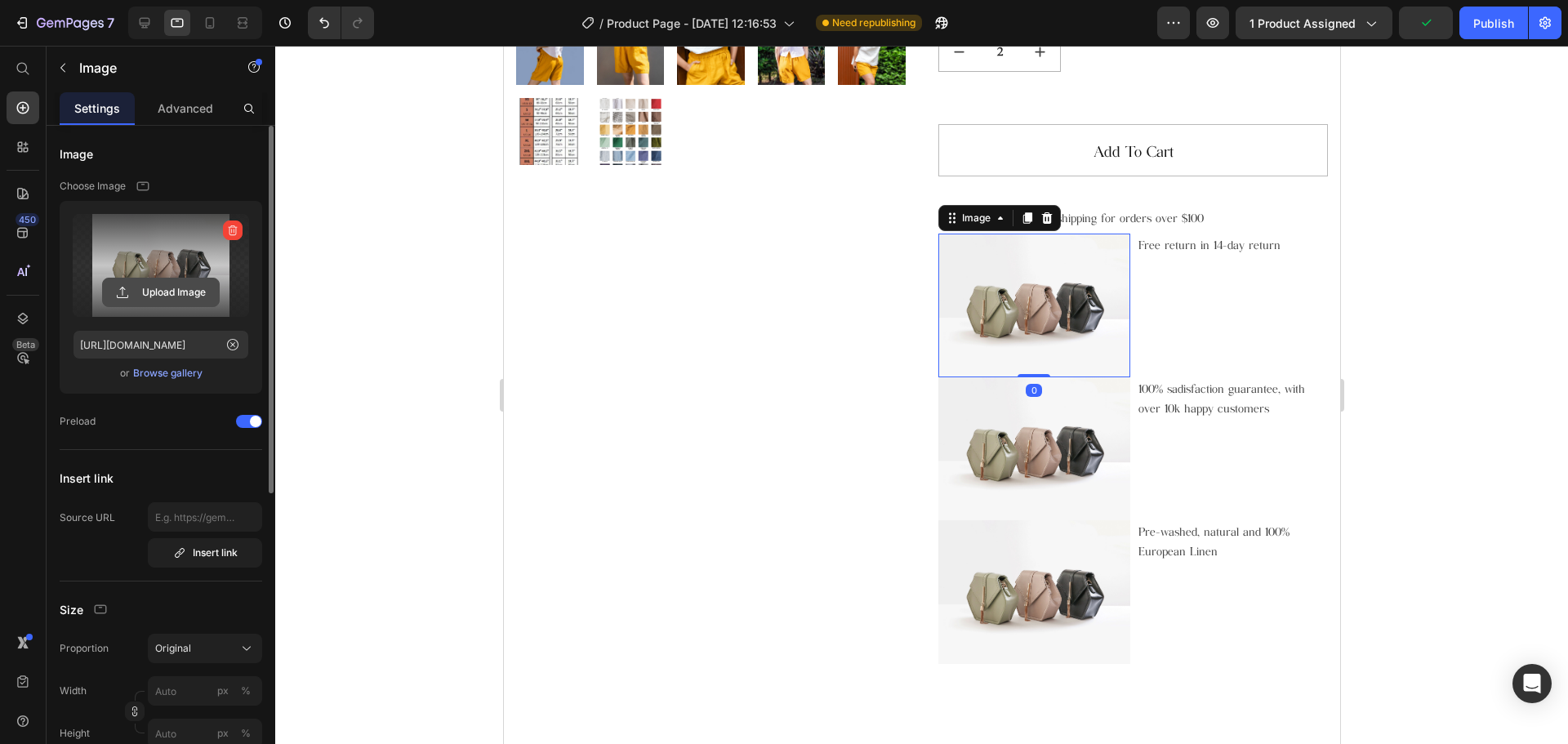 click 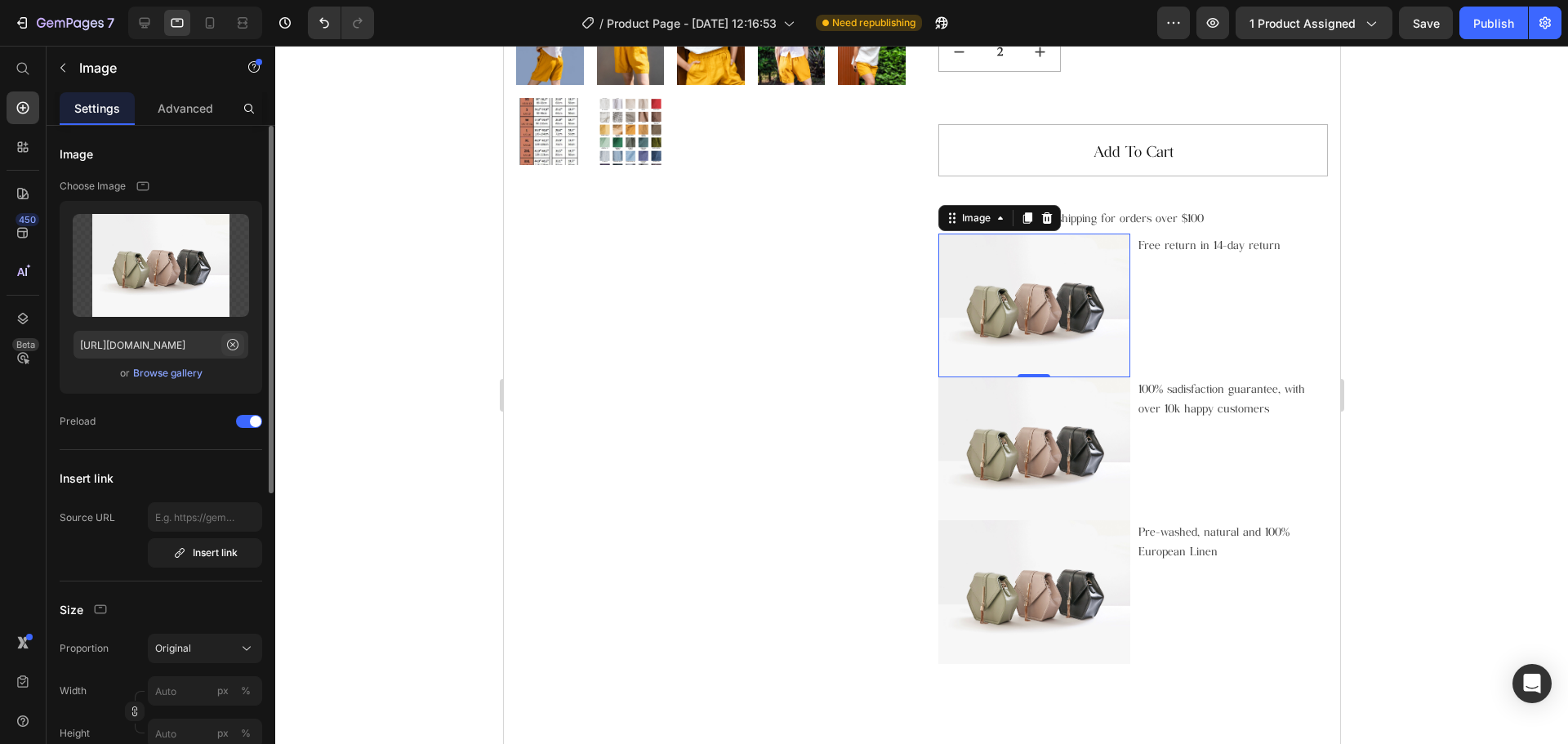 click 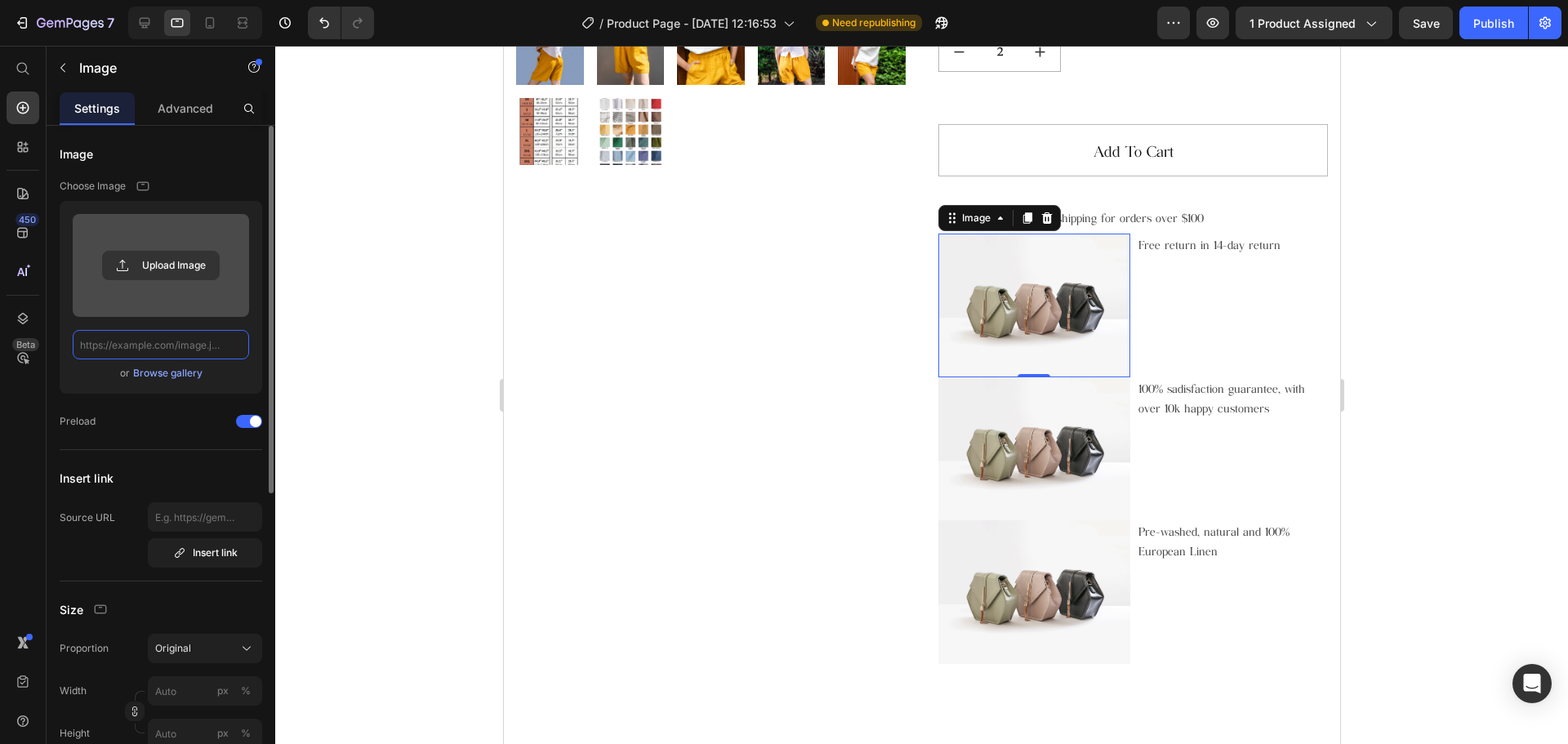scroll, scrollTop: 0, scrollLeft: 0, axis: both 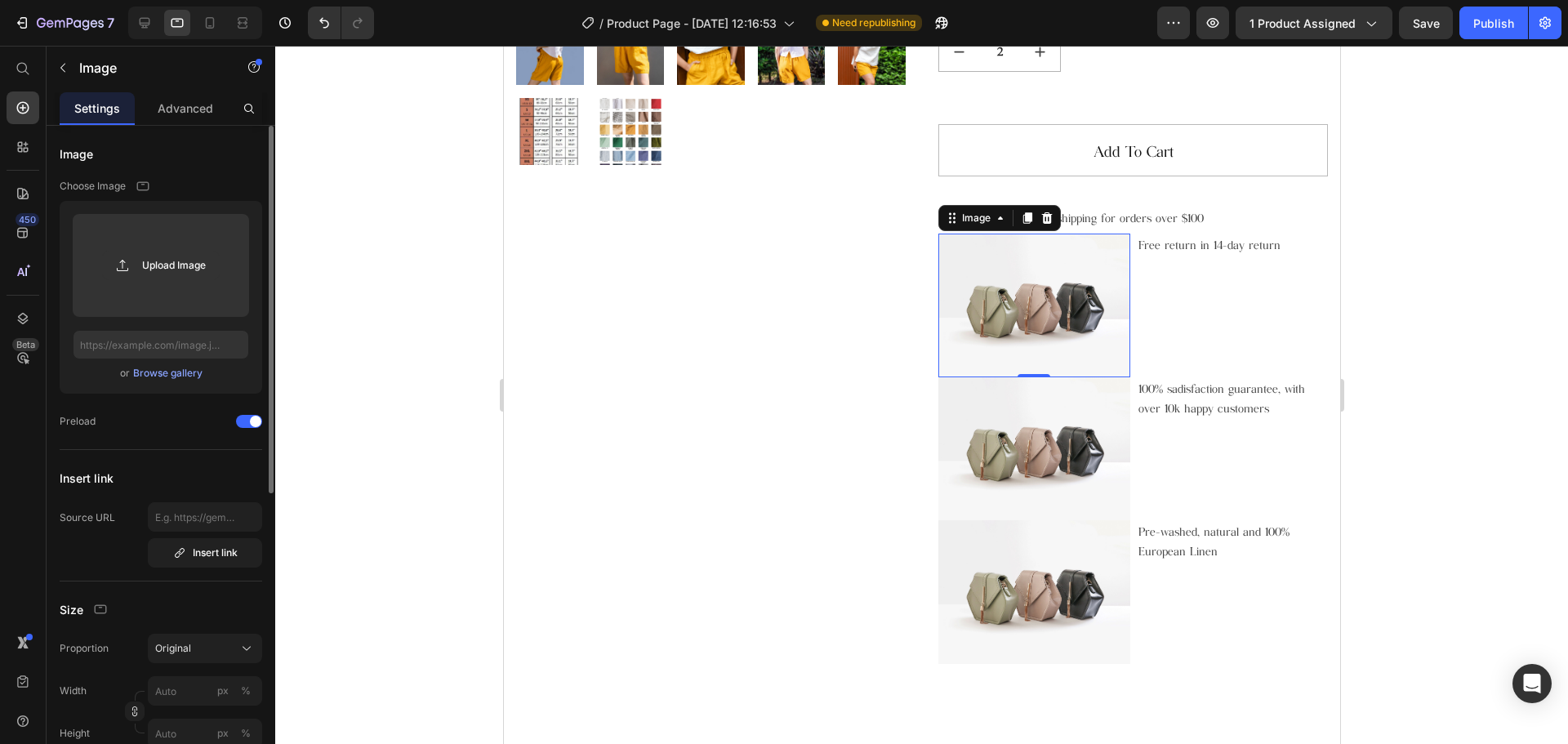 click on "Browse gallery" at bounding box center [167, 373] 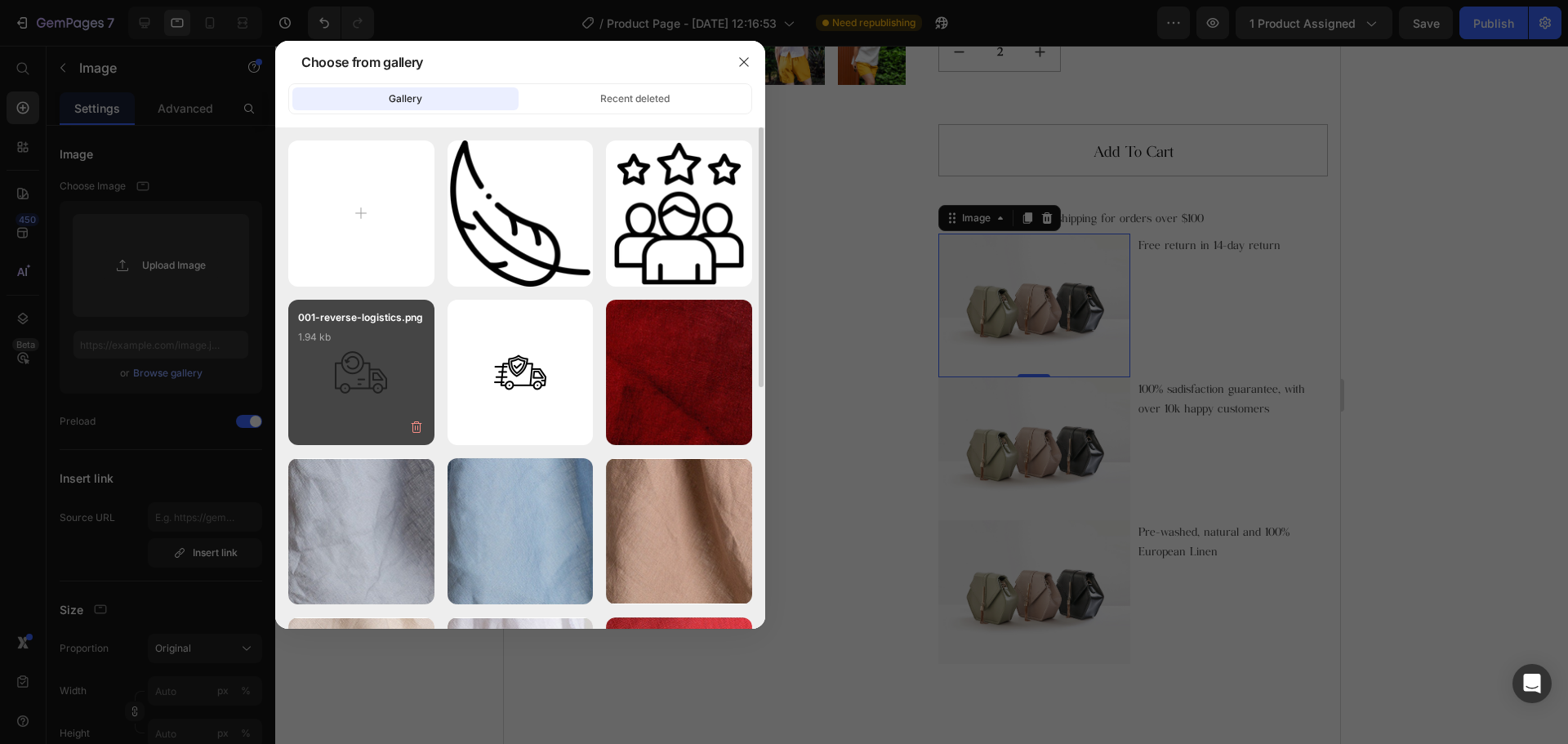 click on "001-reverse-logistics.png 1.94 kb" at bounding box center (361, 342) 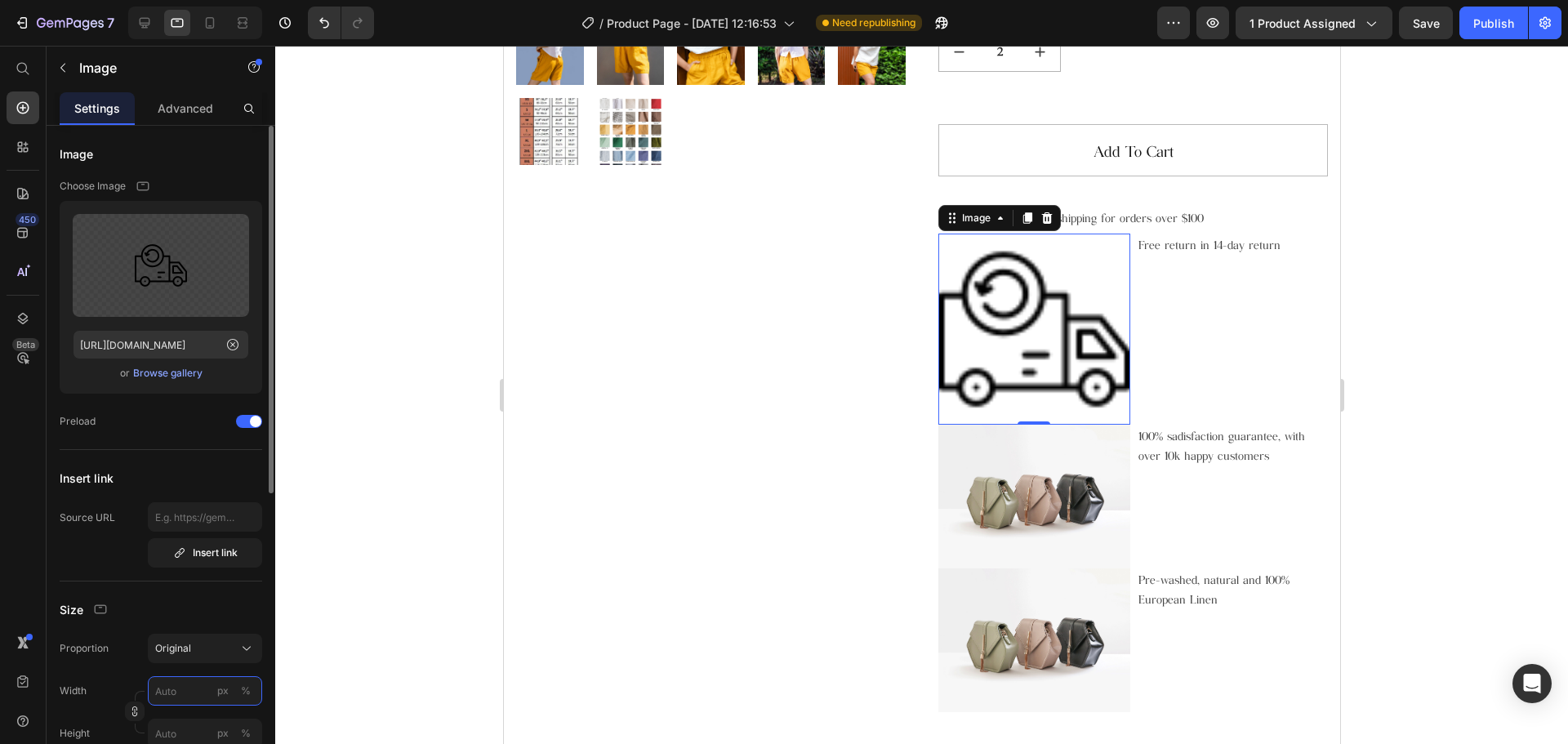 click on "px %" at bounding box center (205, 691) 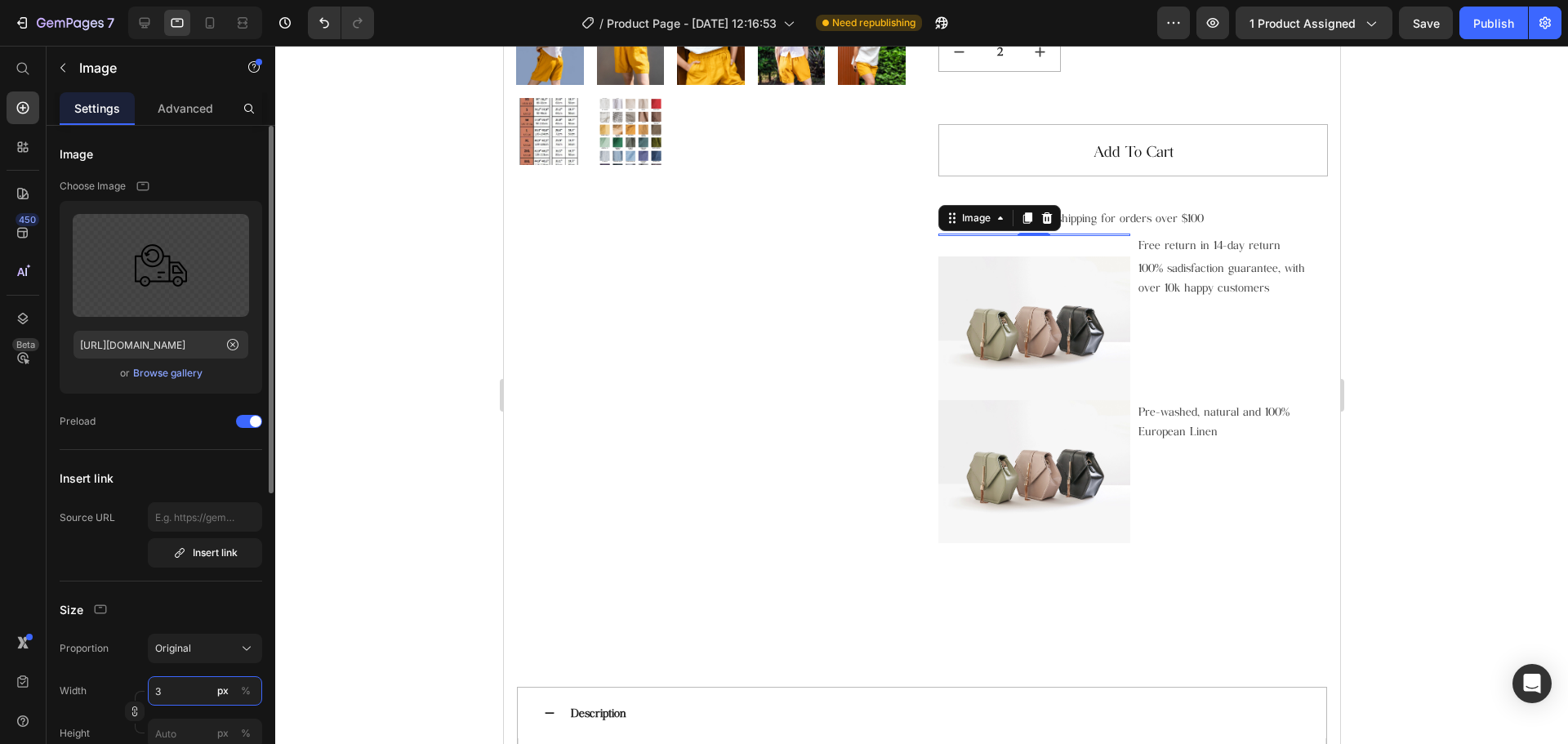 type on "38" 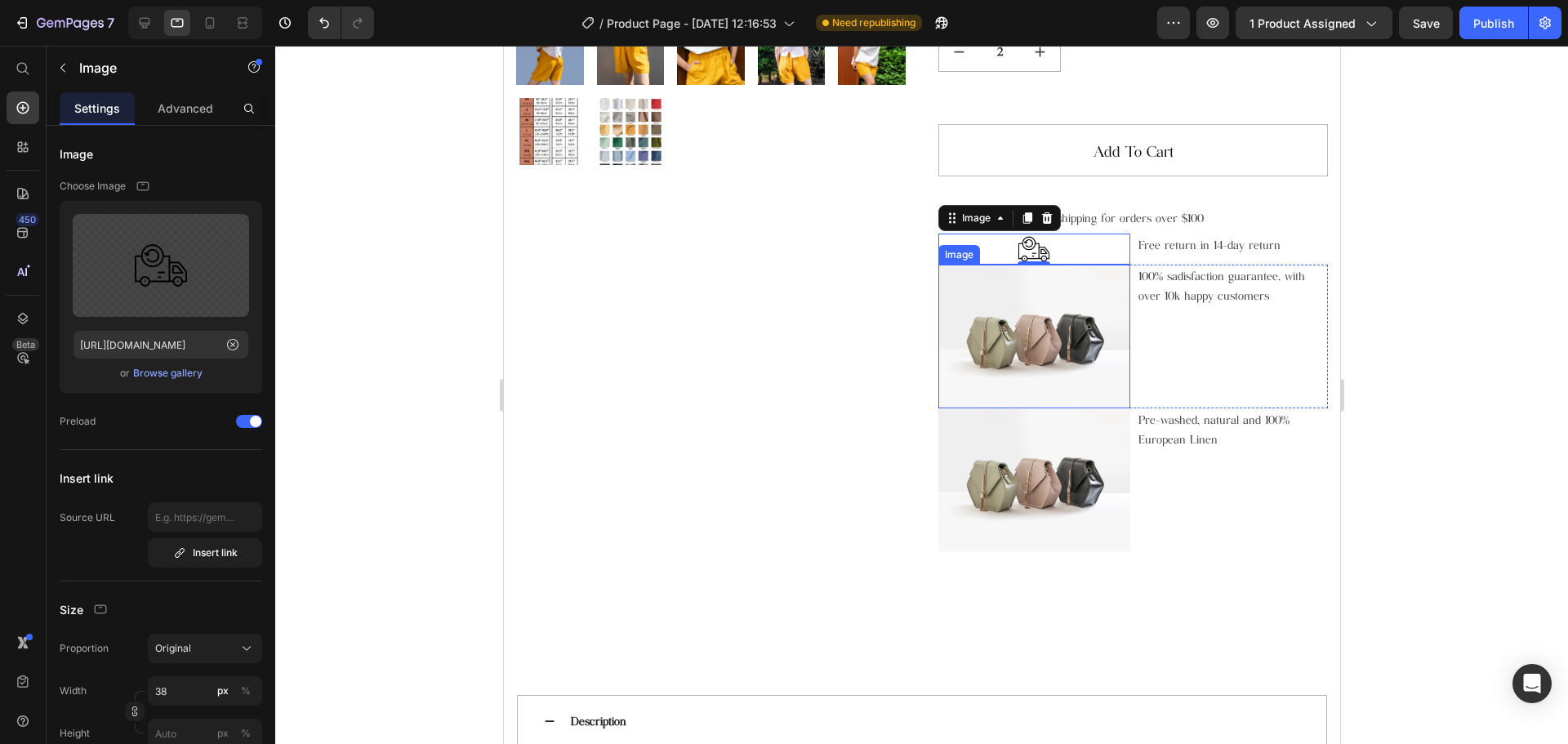click at bounding box center (1033, 336) 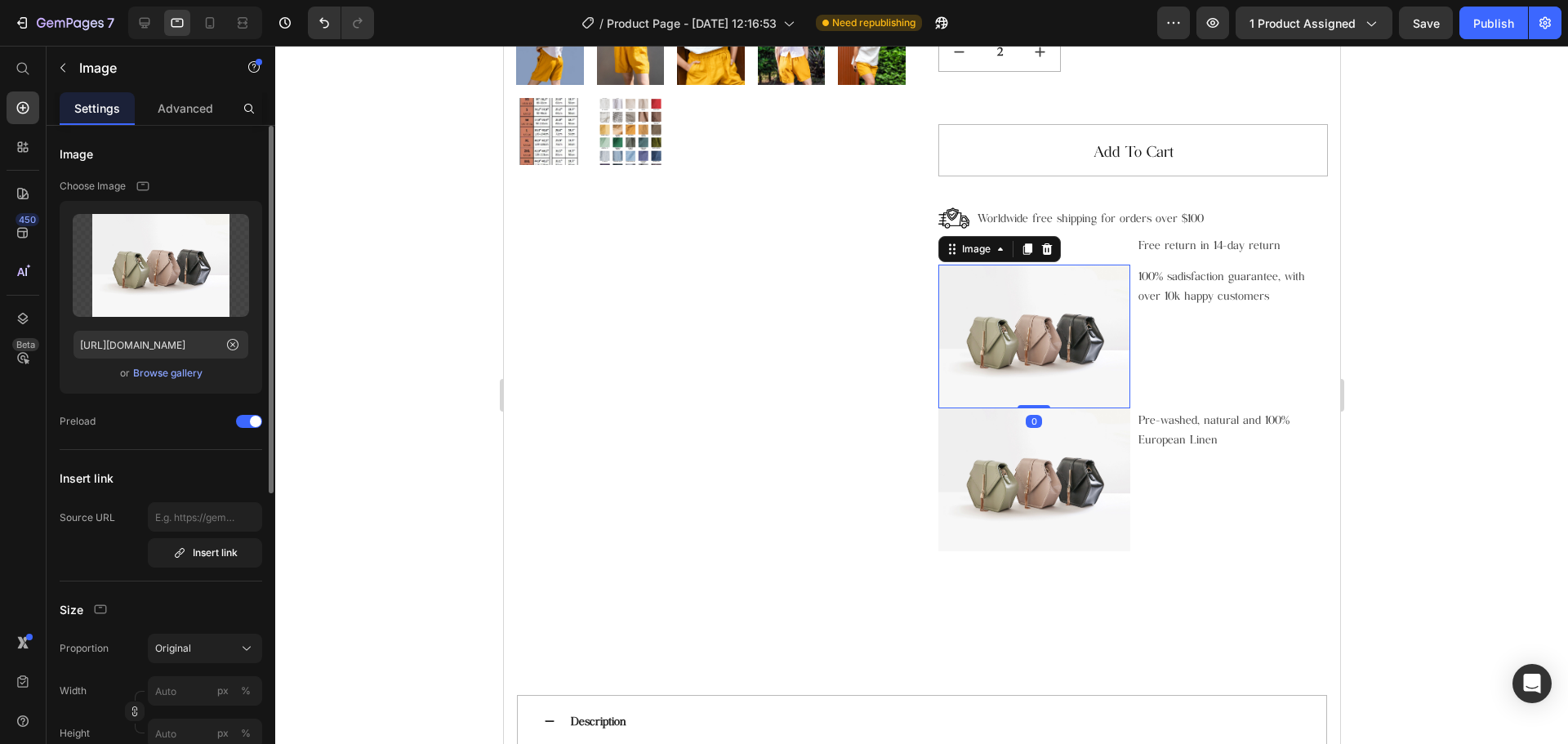 click on "Browse gallery" at bounding box center [167, 373] 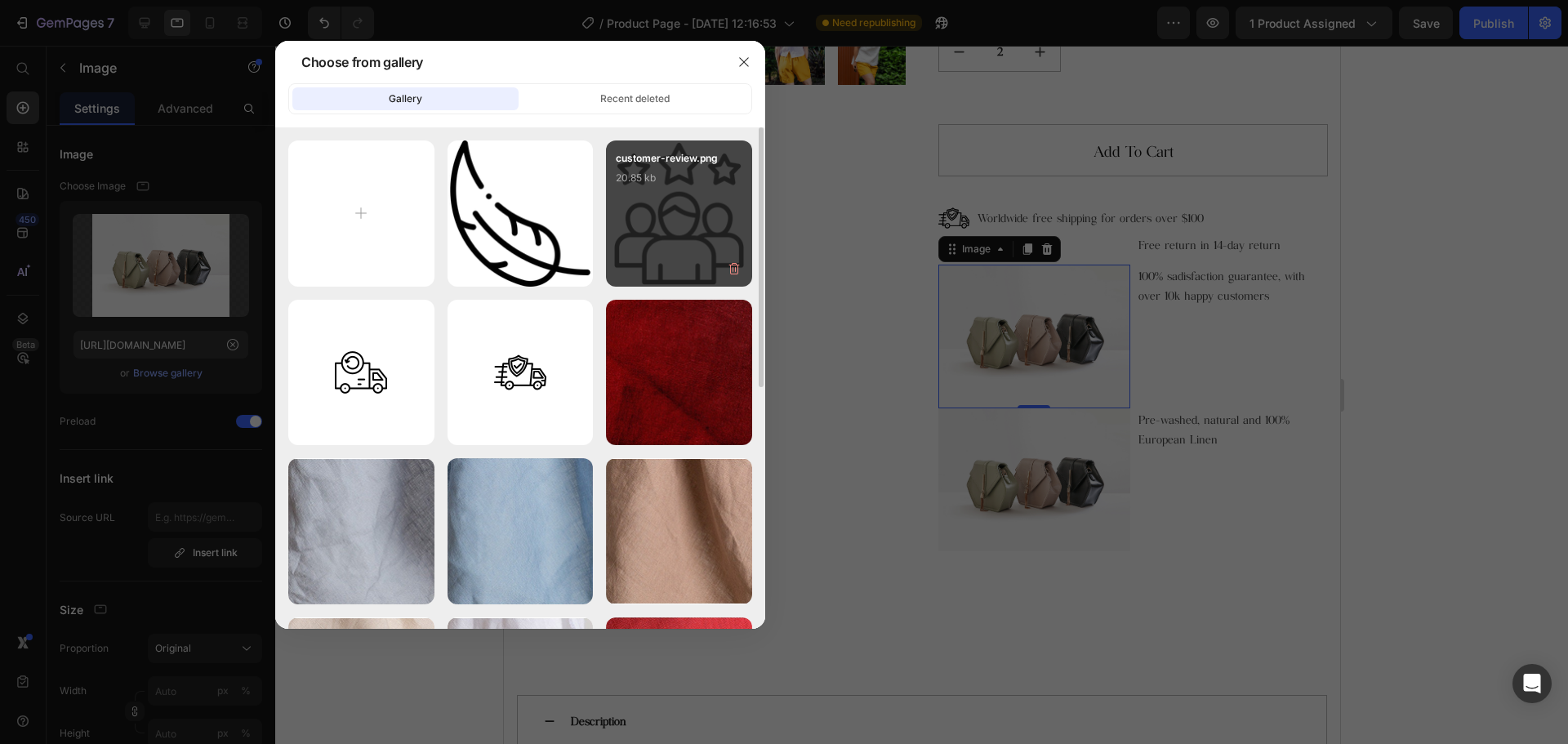 click on "customer-review.png 20.85 kb" at bounding box center [679, 183] 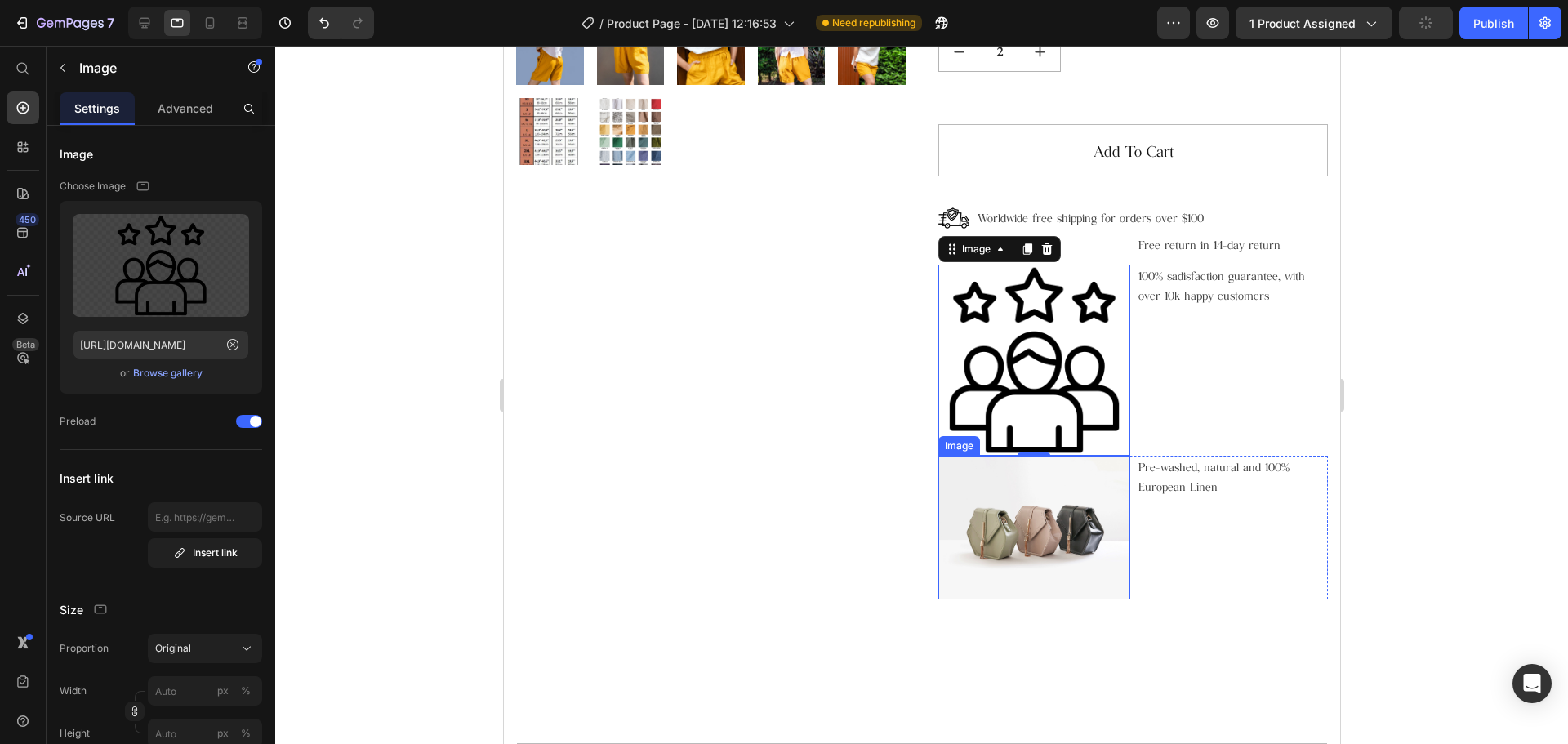 click at bounding box center [1033, 528] 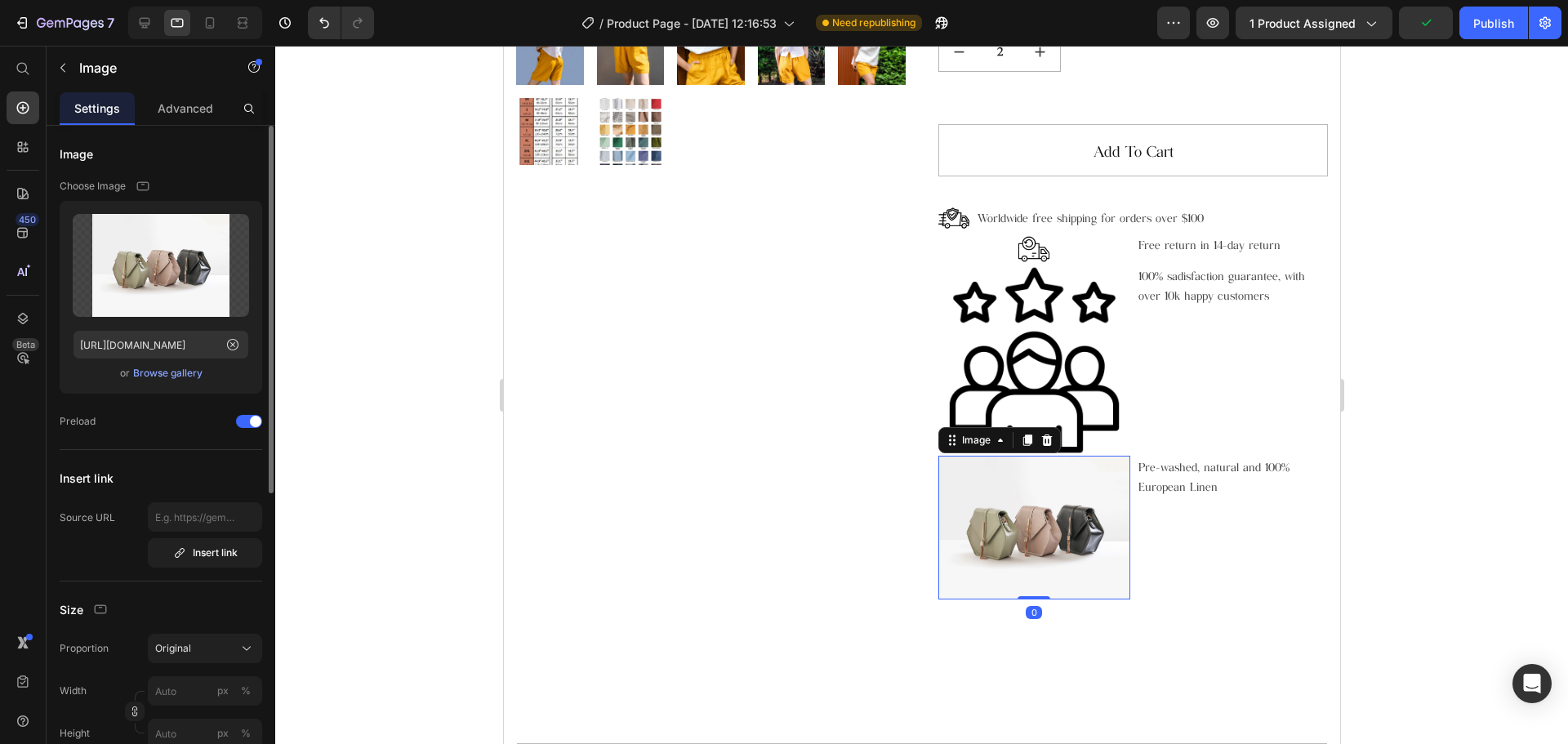 click on "Browse gallery" at bounding box center (167, 373) 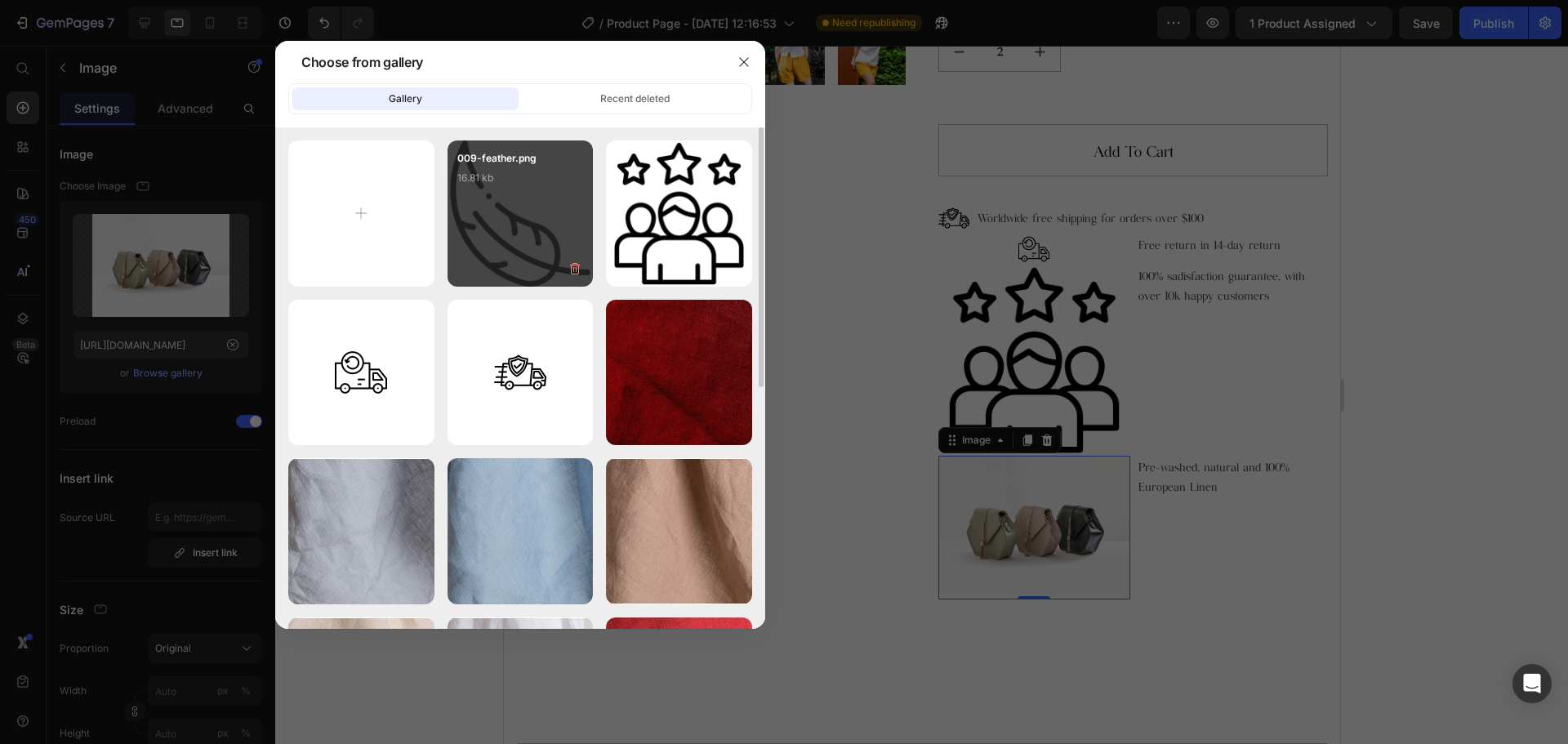 click on "009-feather.png 16.81 kb" at bounding box center (520, 183) 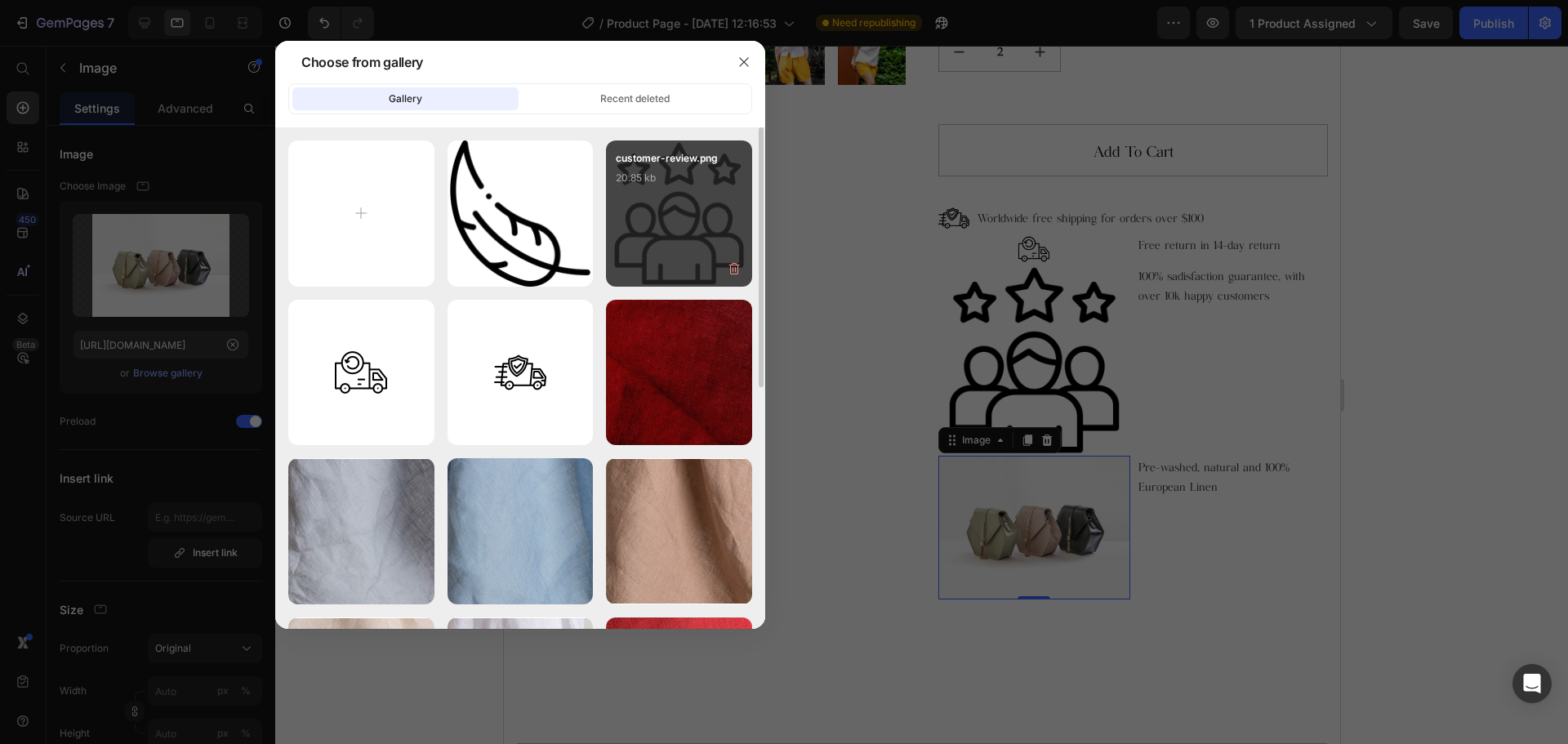 type on "https://cdn.shopify.com/s/files/1/0597/2823/2628/files/gempages_538003296435045523-cbae81e5-8bc1-40b4-a372-e72aee24ac1a.png" 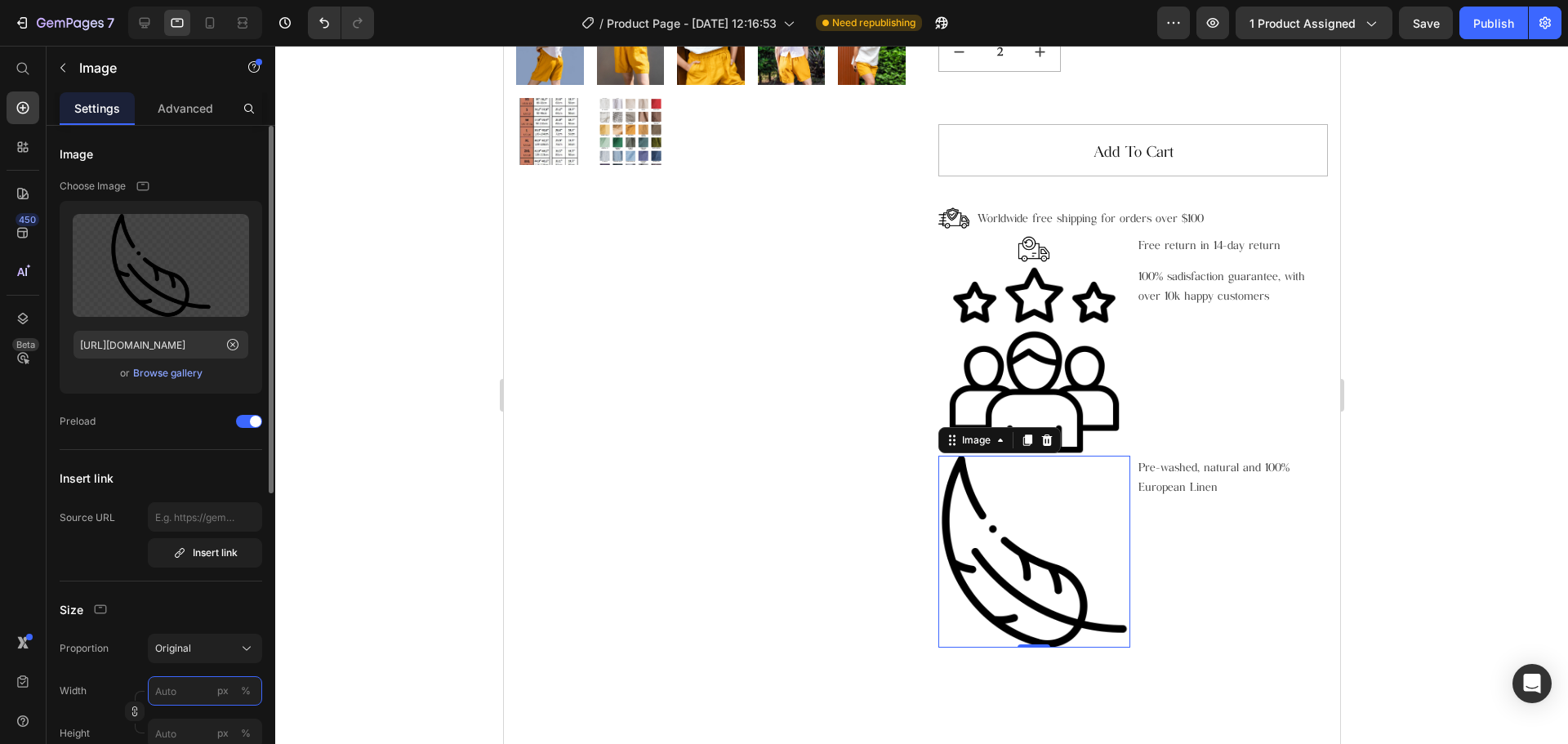 click on "px %" at bounding box center (205, 691) 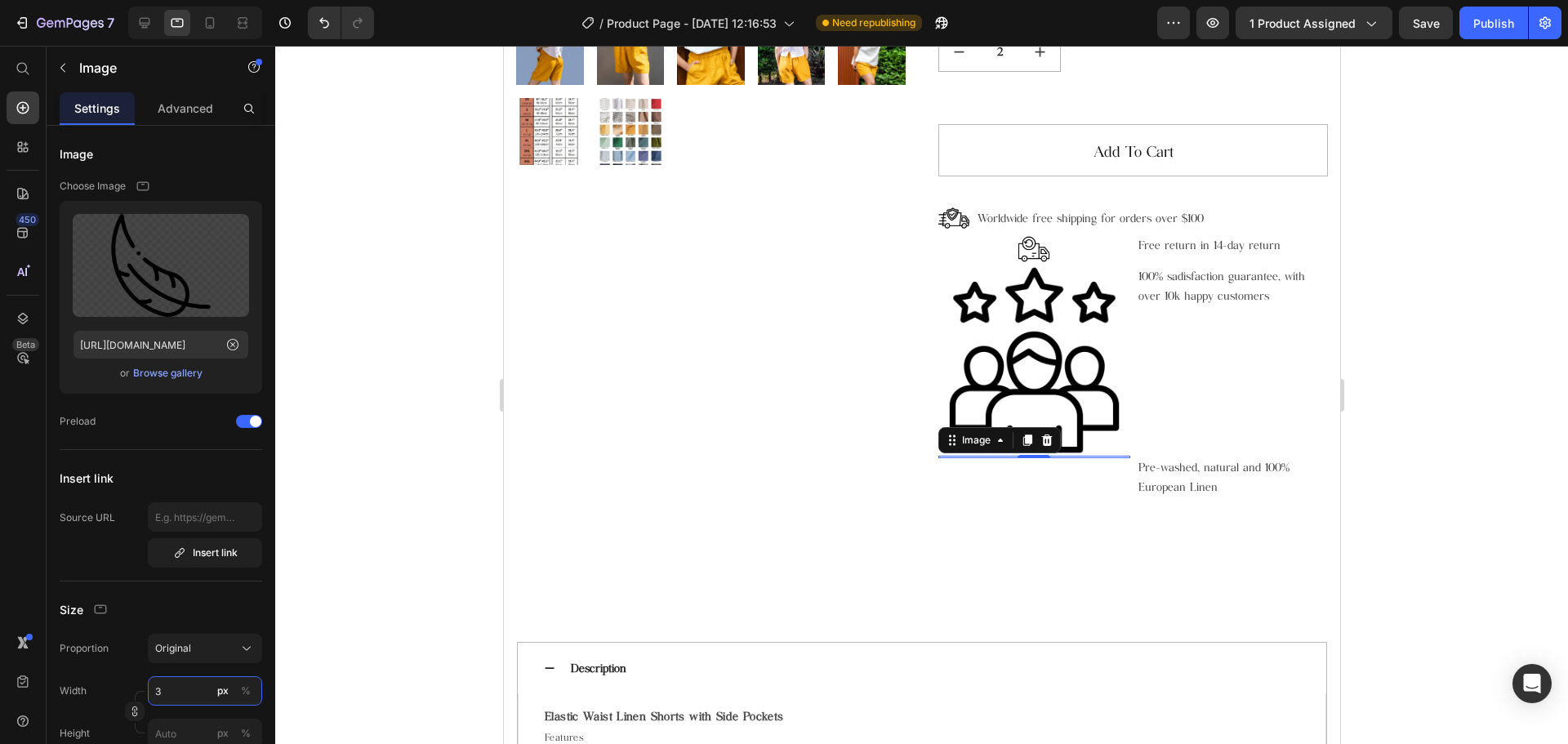 type on "38" 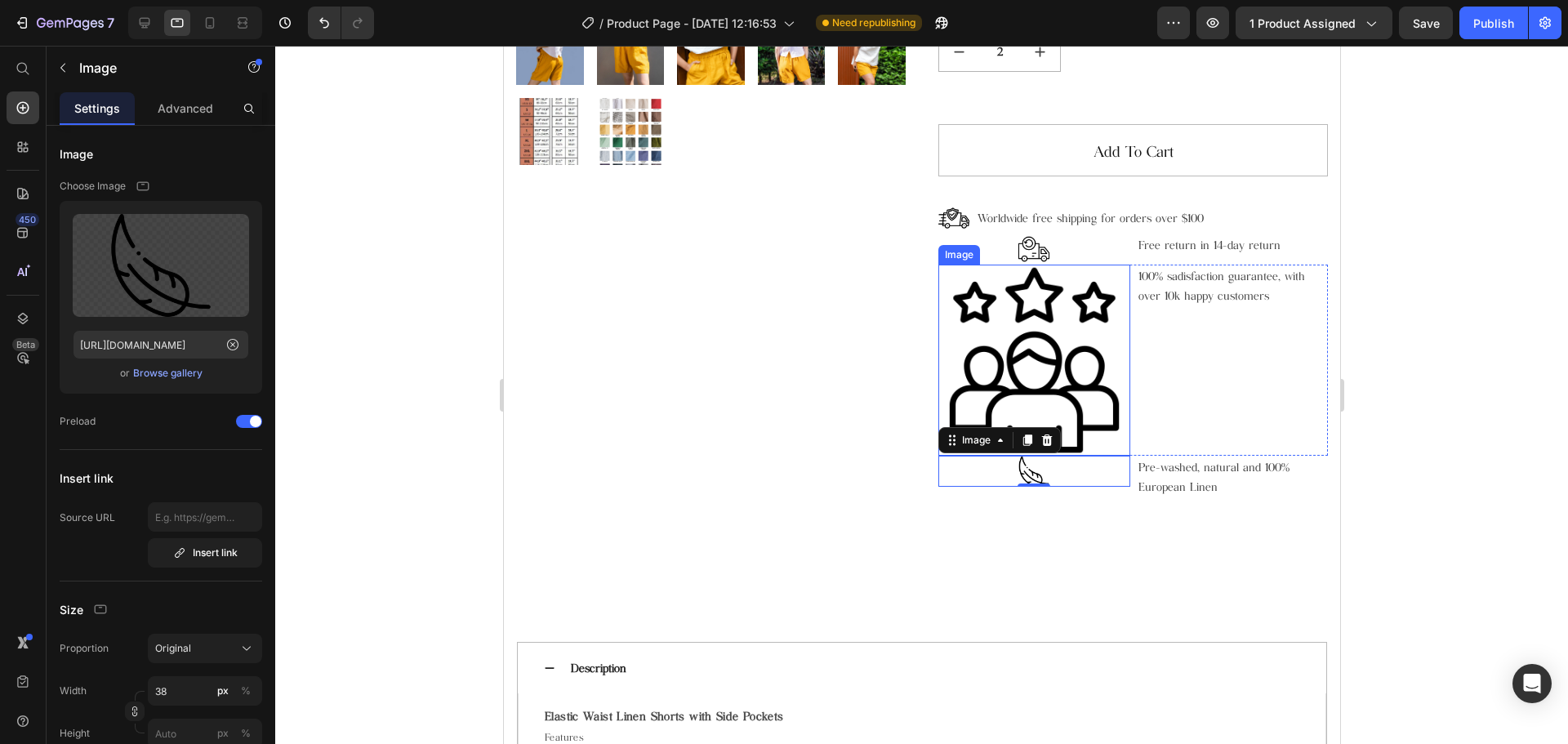 click at bounding box center [1033, 360] 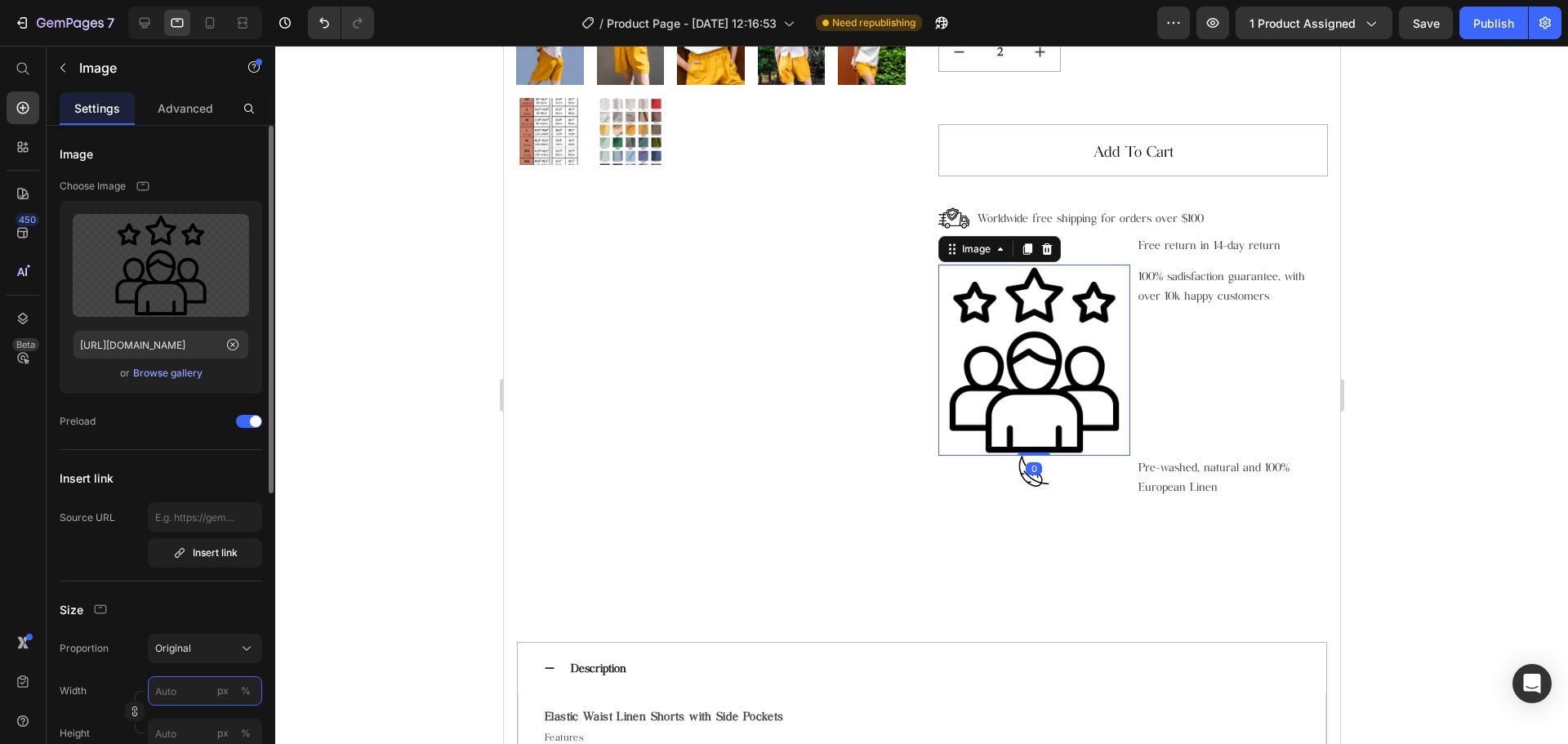 click on "px %" at bounding box center [205, 691] 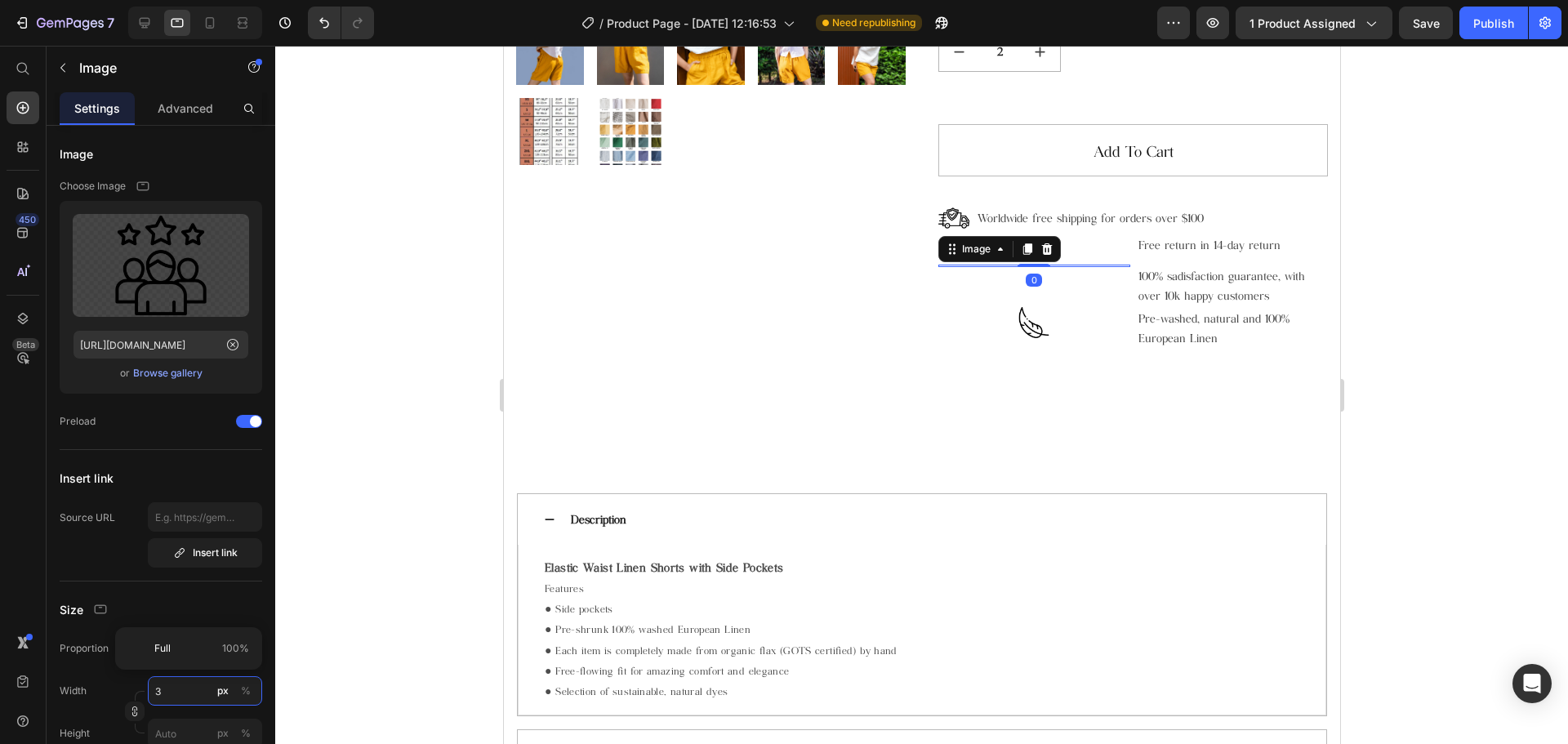 type on "38" 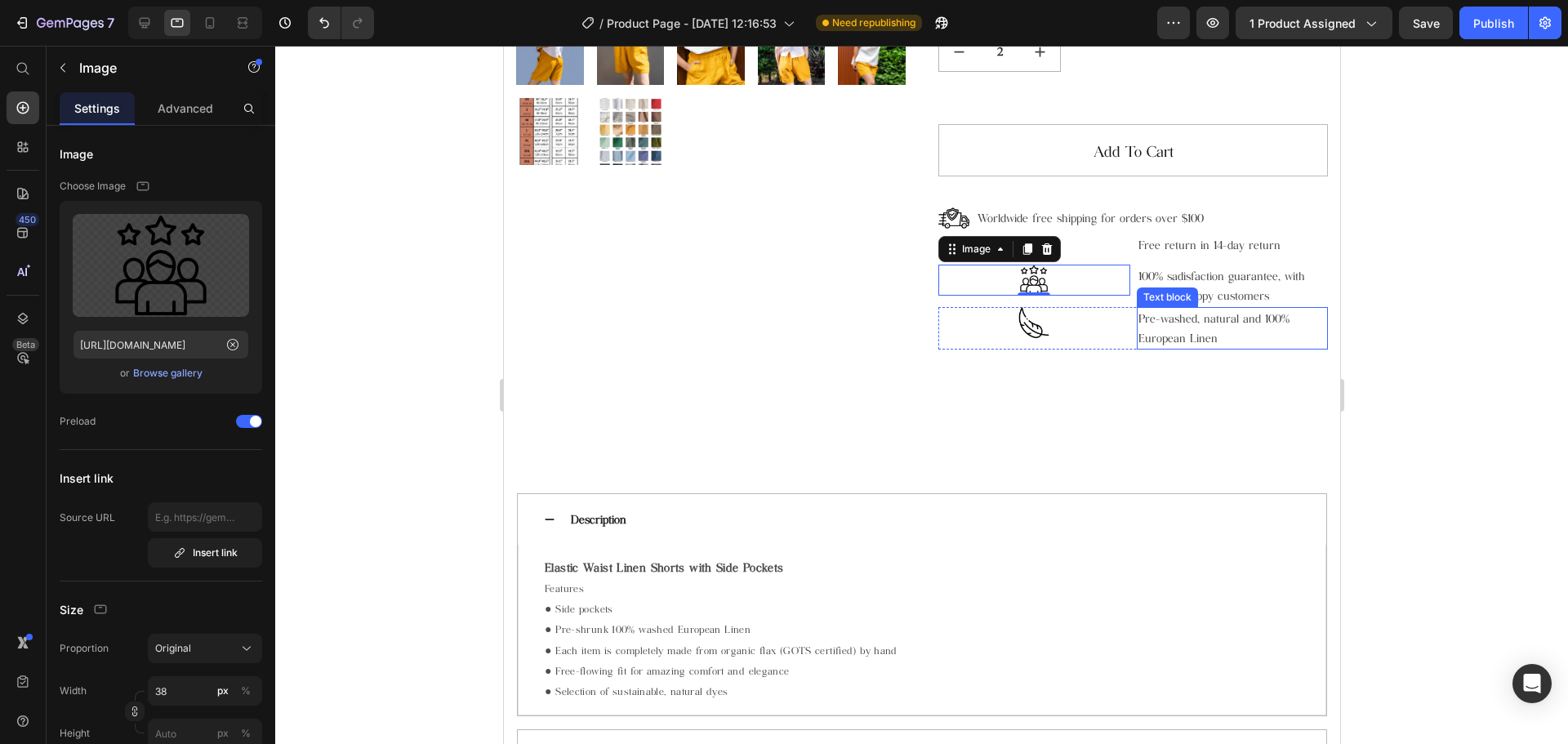 click on "Pre-washed, natural and 100% European Linen" at bounding box center (1232, 328) 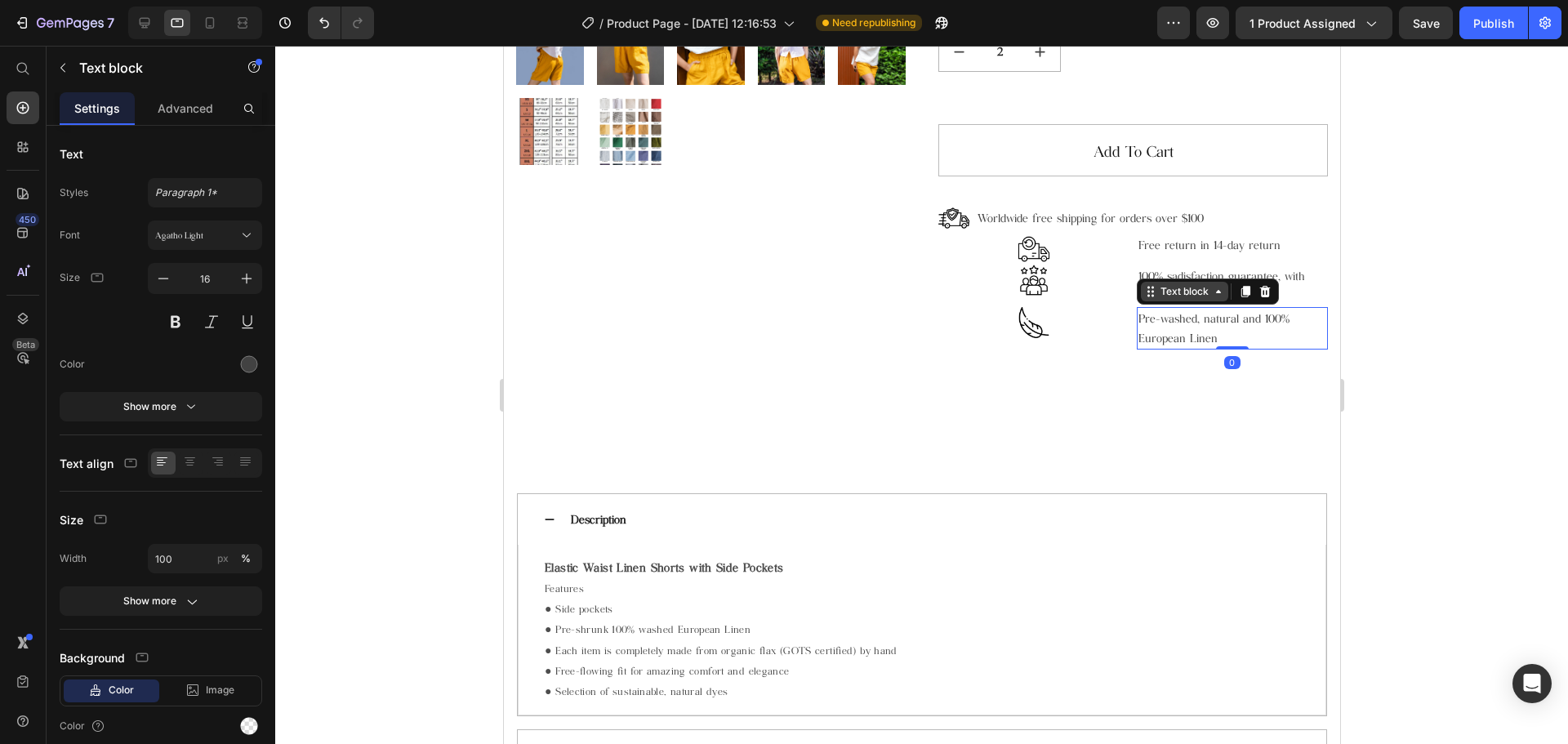 click on "Text block" at bounding box center [1183, 292] 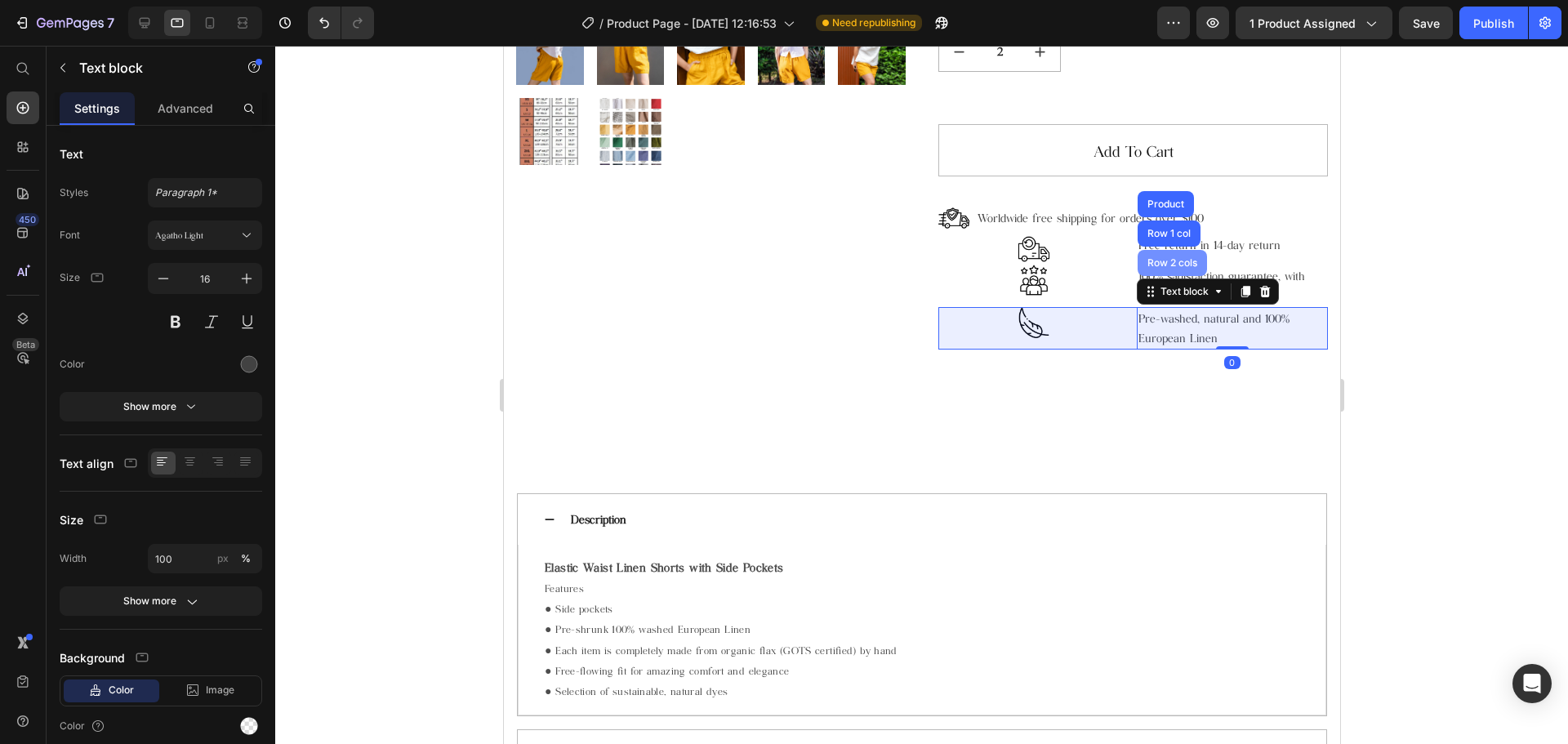 click on "Row 2 cols" at bounding box center (1171, 263) 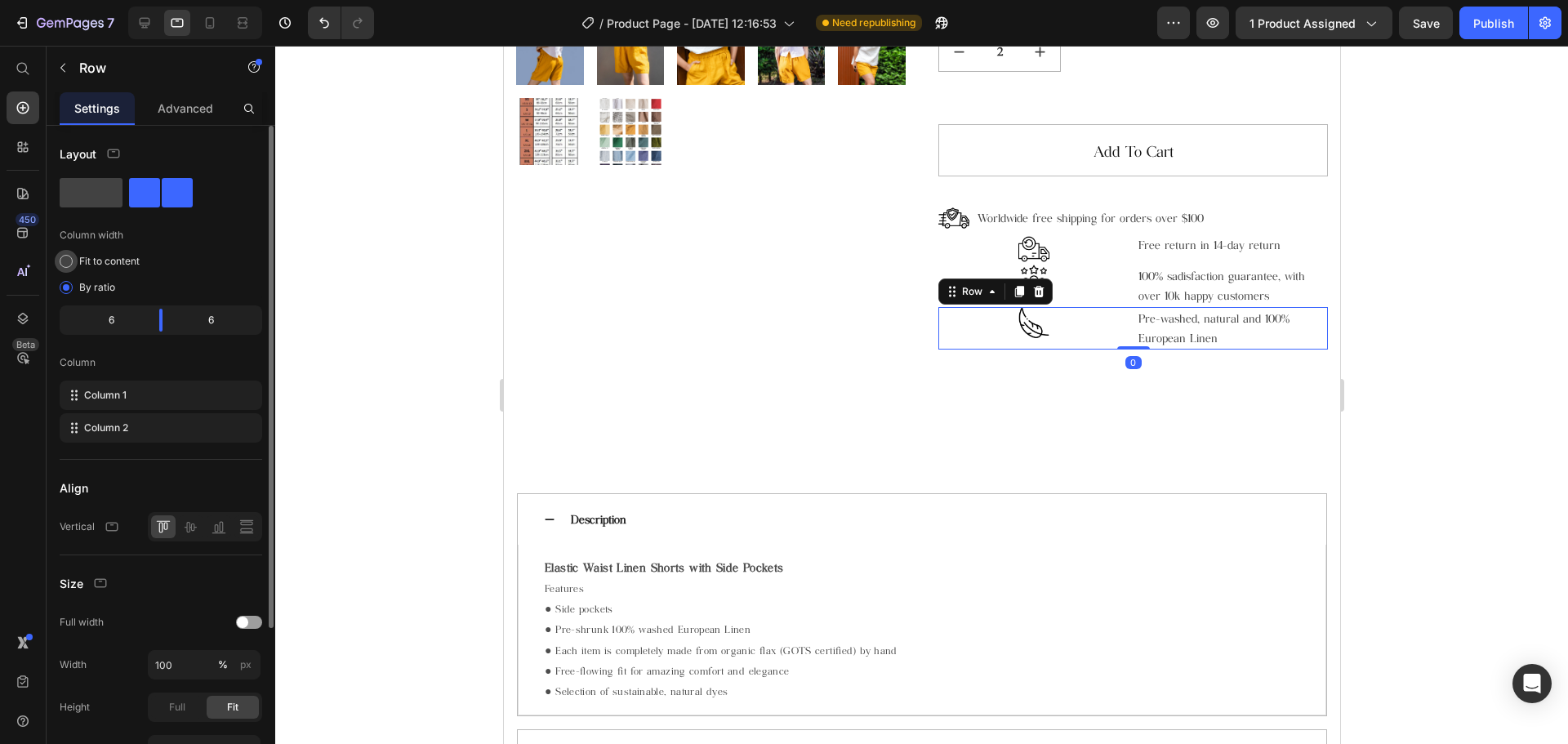 click at bounding box center [66, 261] 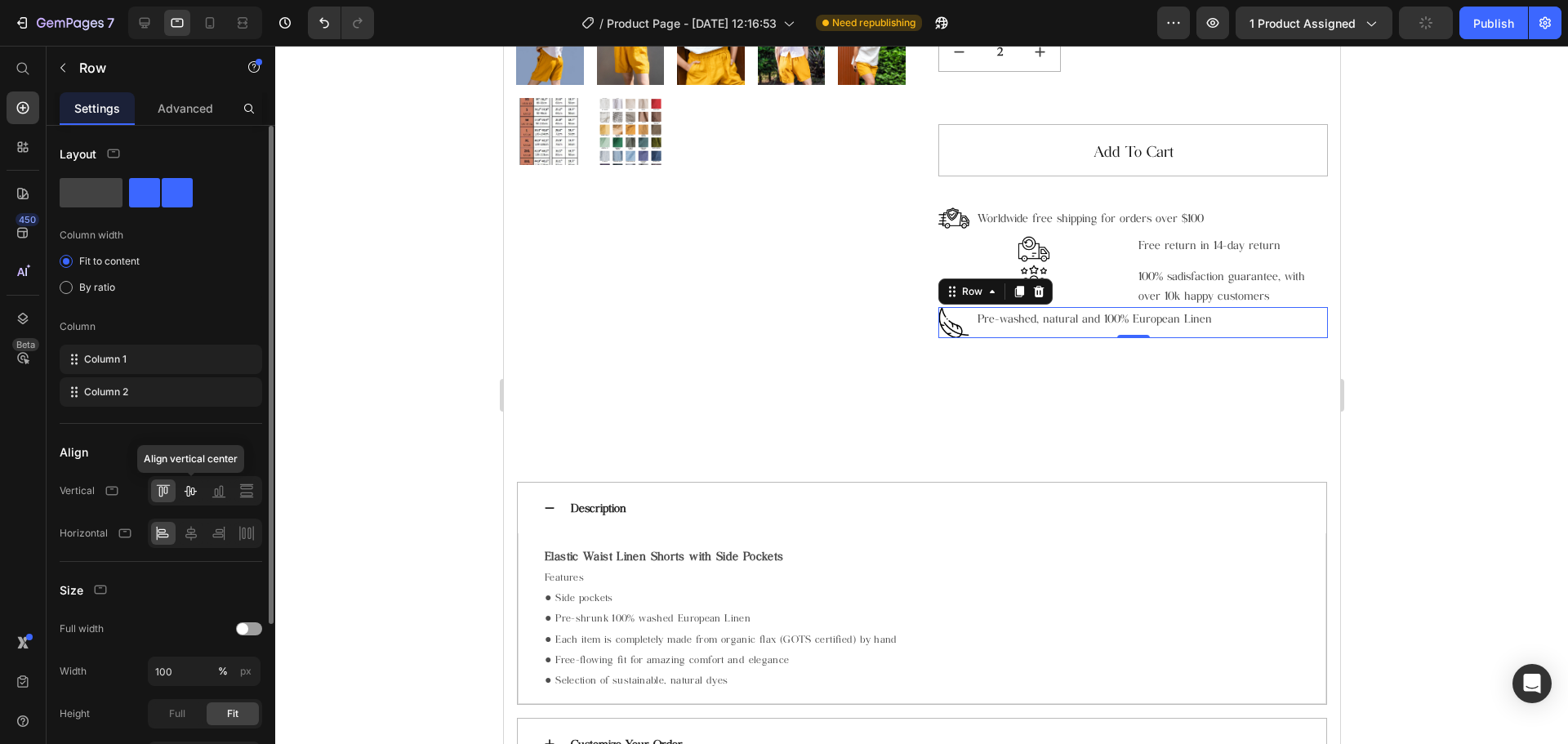 click 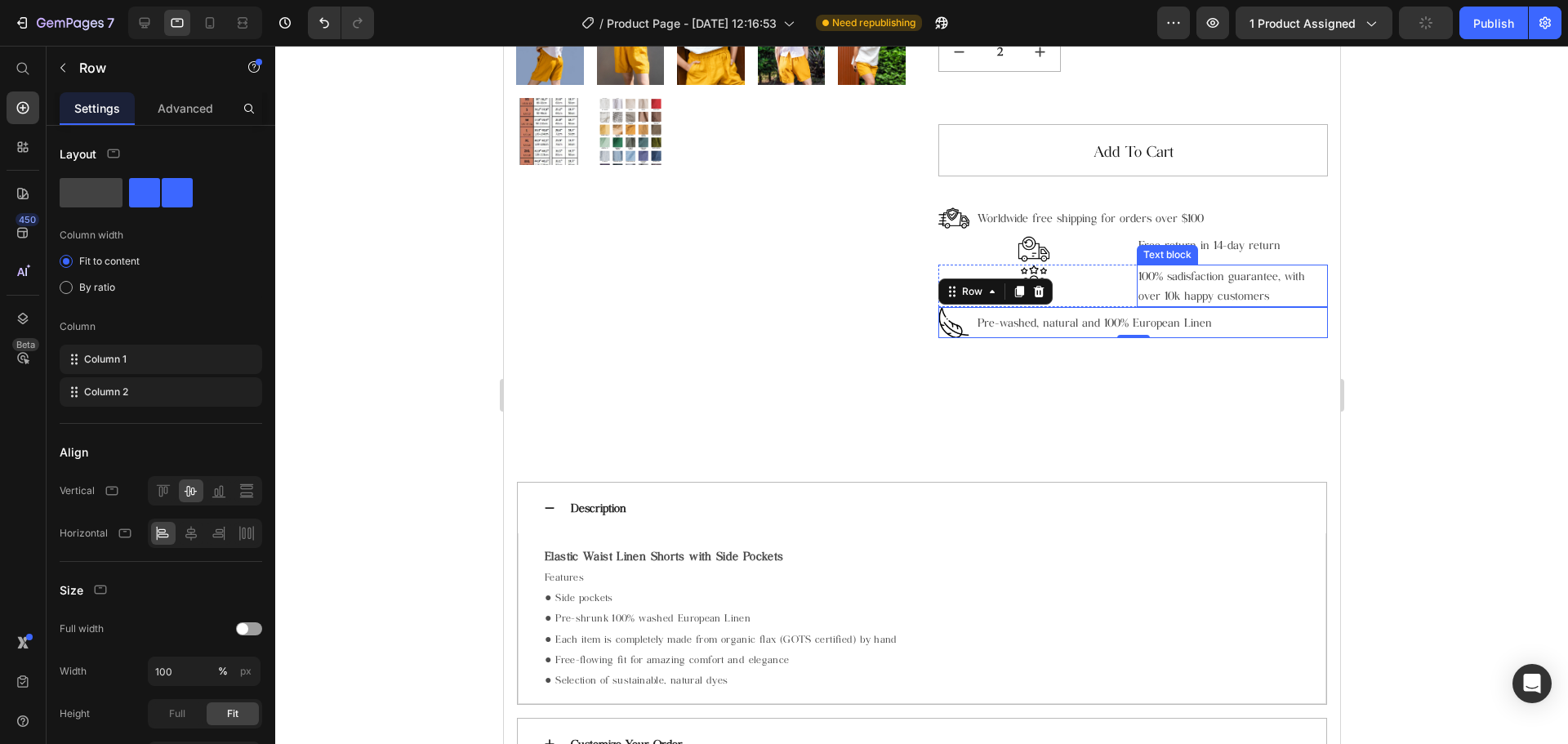 click on "100% sadisfaction guarantee, with over 10k happy customers" at bounding box center (1232, 286) 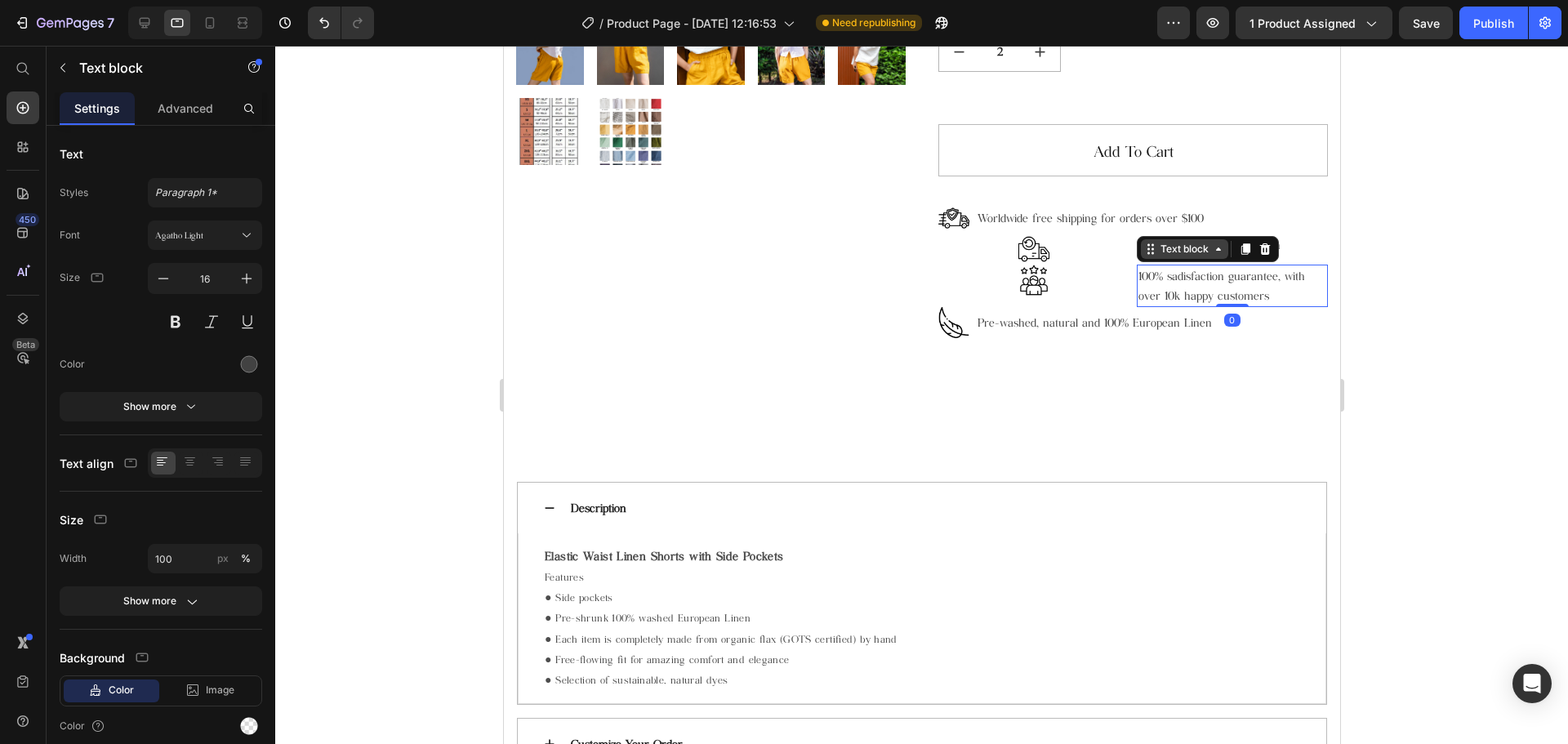 click on "Text block" at bounding box center (1183, 249) 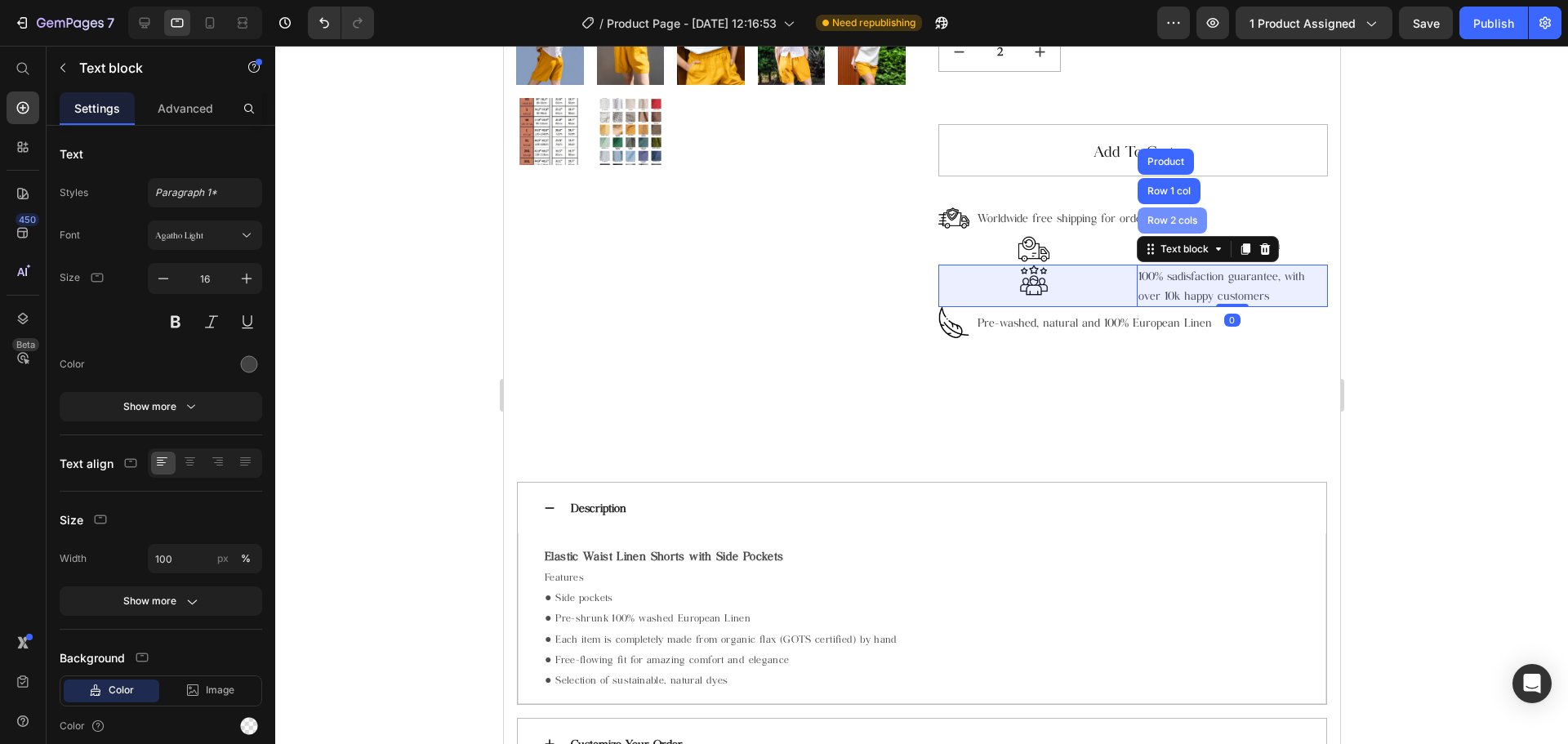 click on "Row 2 cols" at bounding box center (1171, 221) 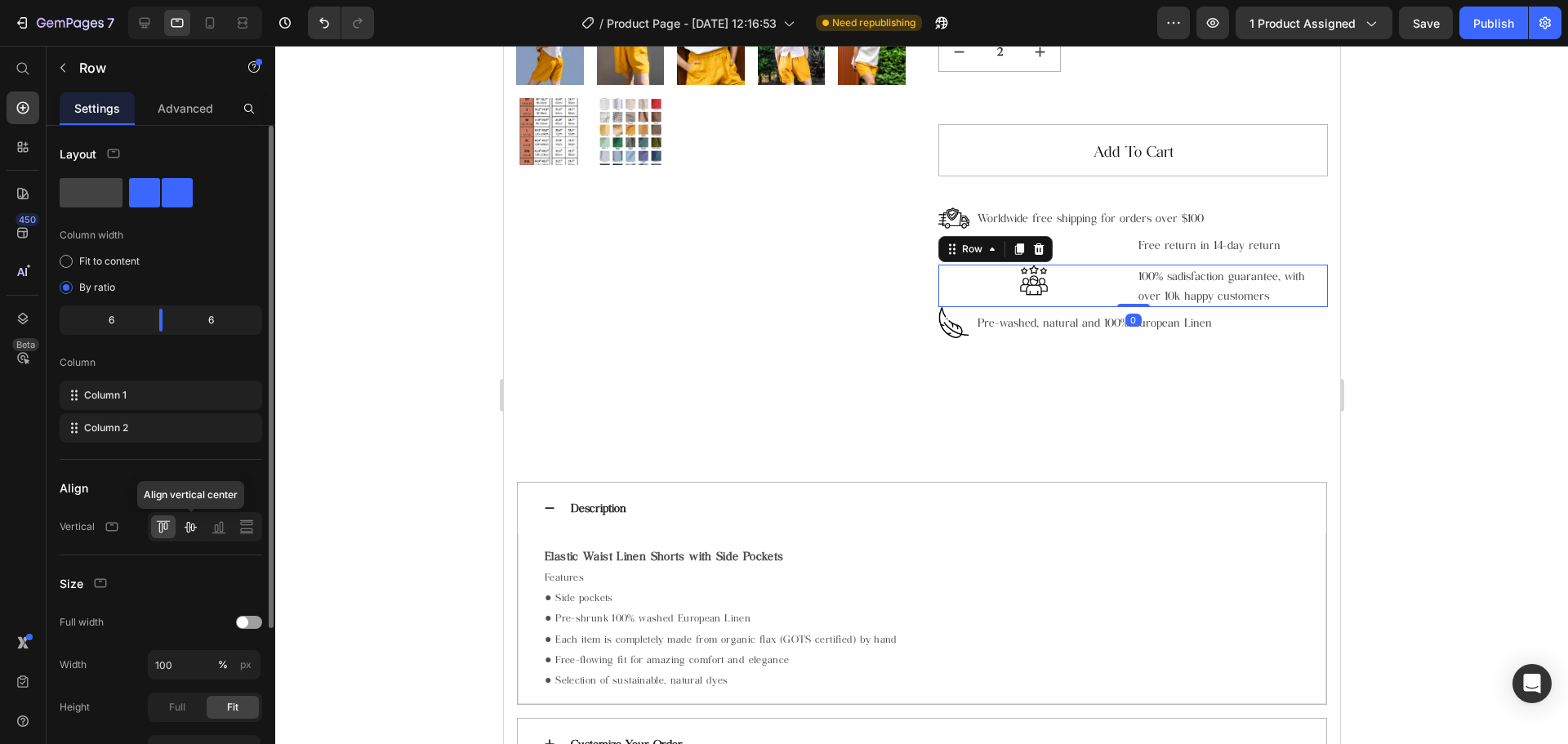 click 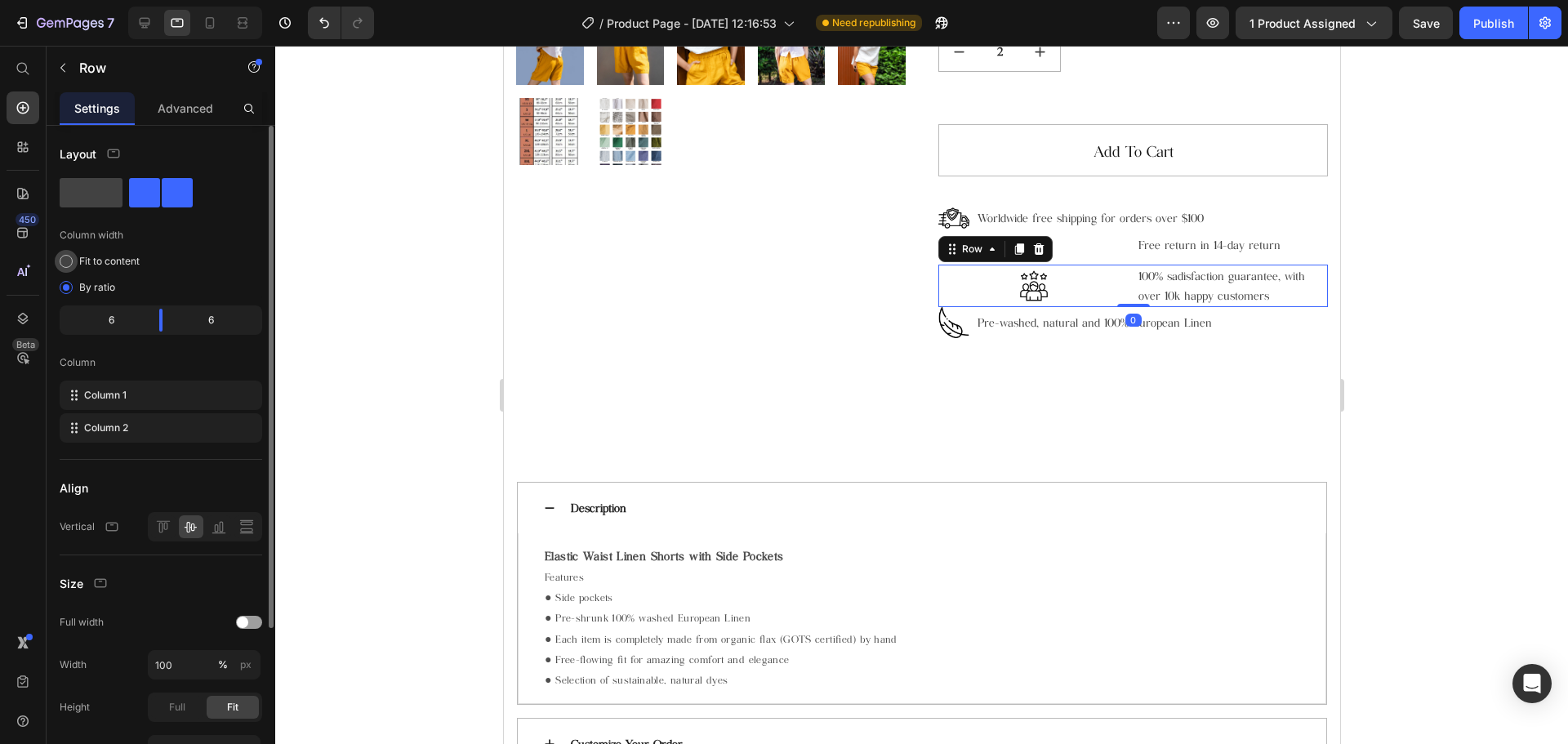 click on "Fit to content" at bounding box center (109, 261) 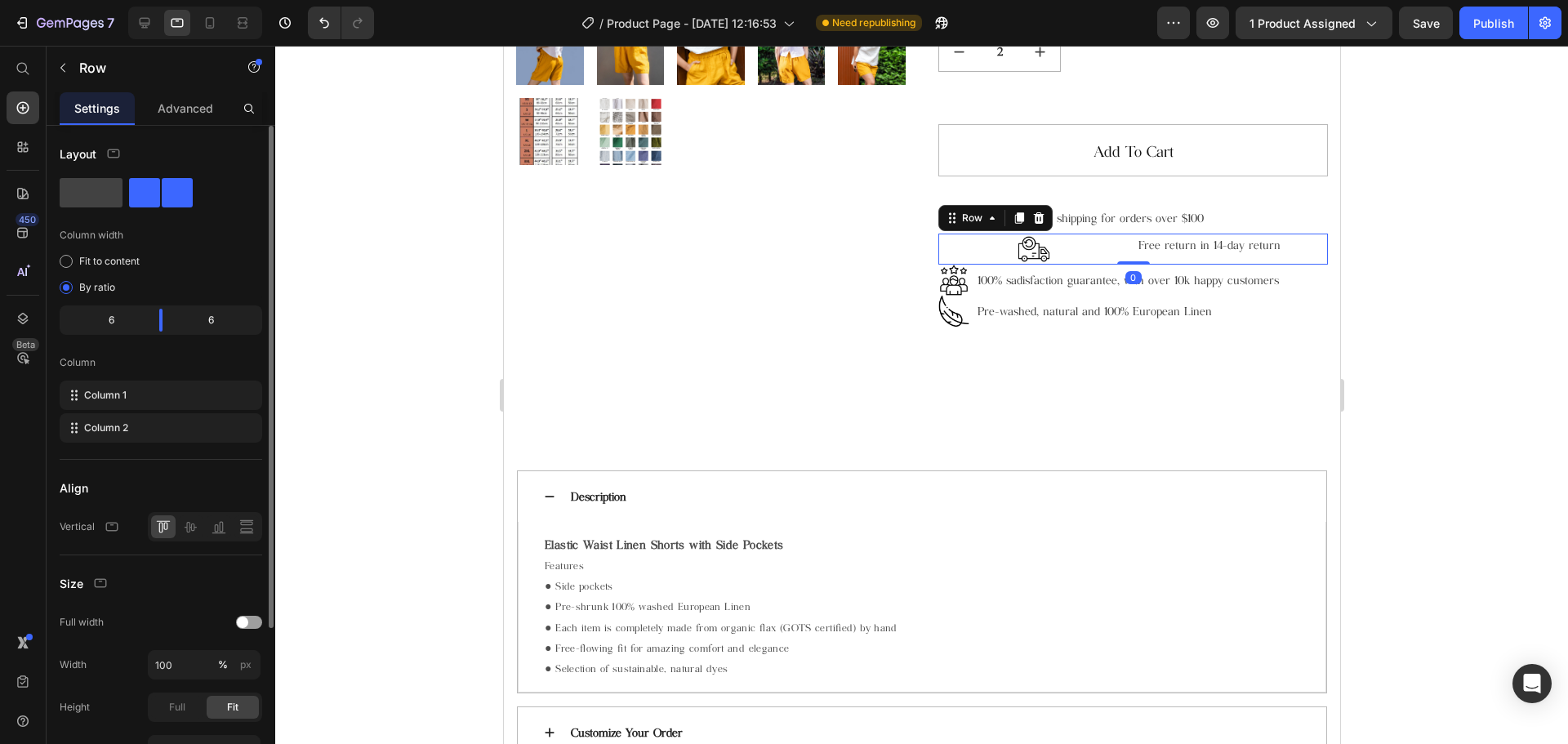 click on "Image Free return in 14-day return Text block Row   0" at bounding box center (1132, 249) 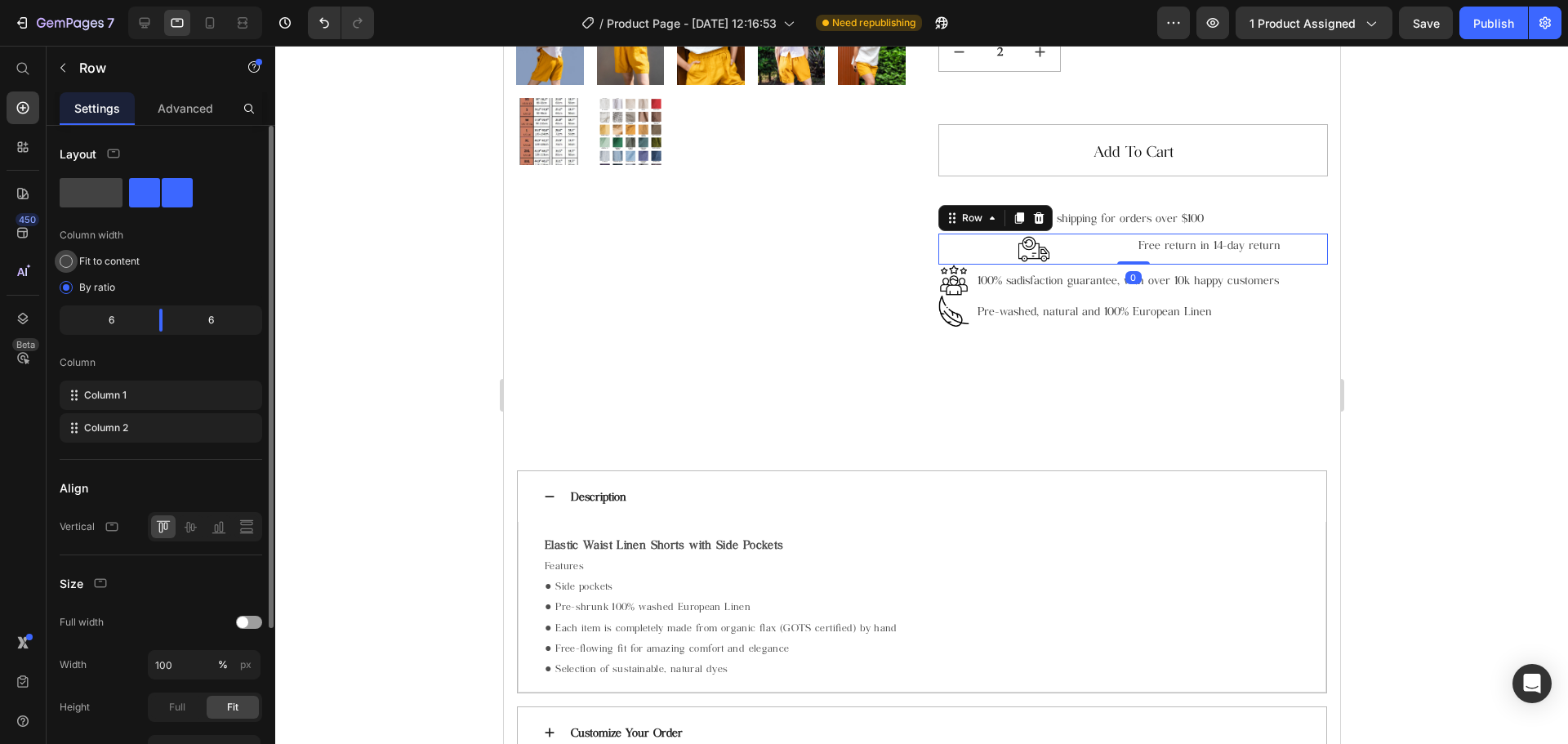 click on "Fit to content" at bounding box center (109, 261) 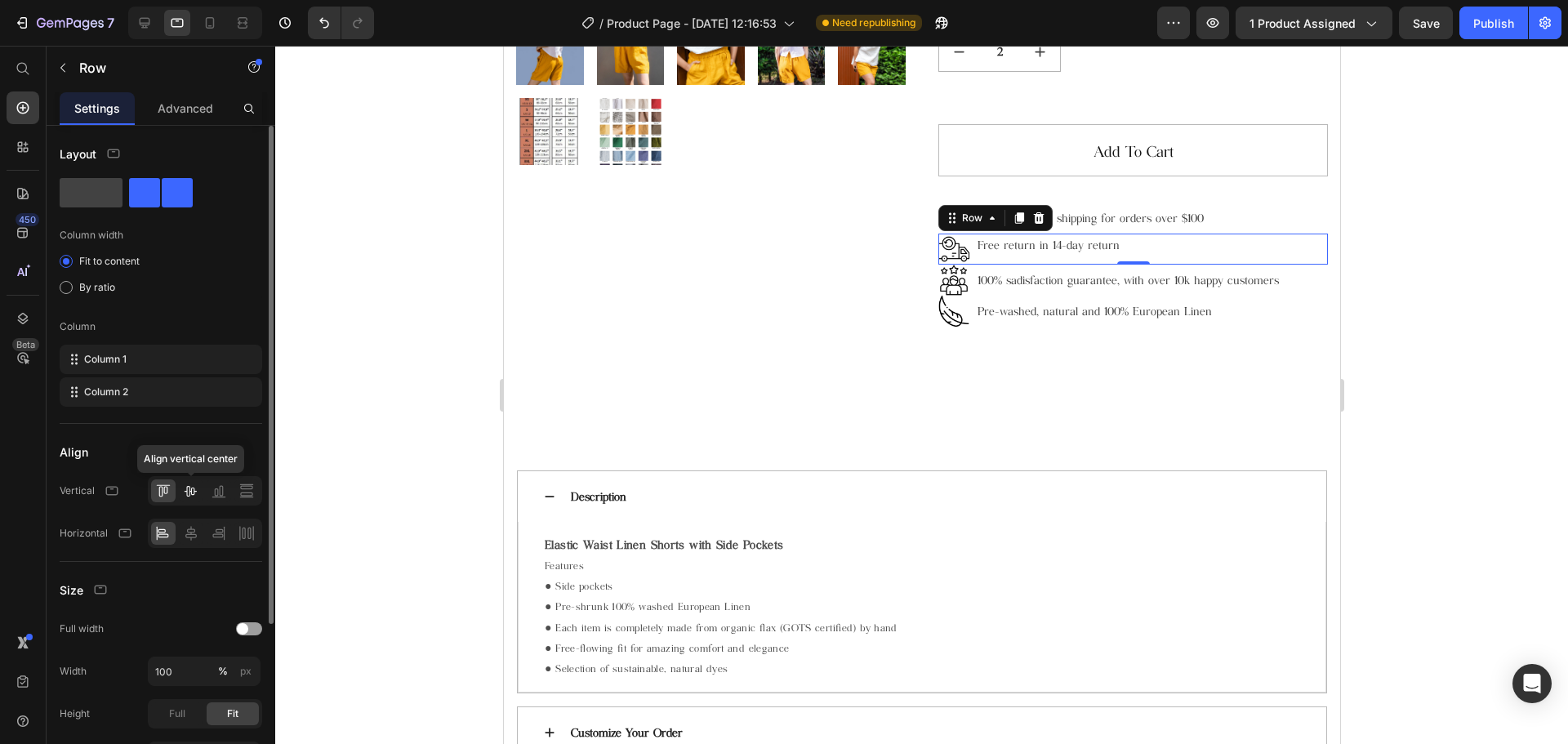 click 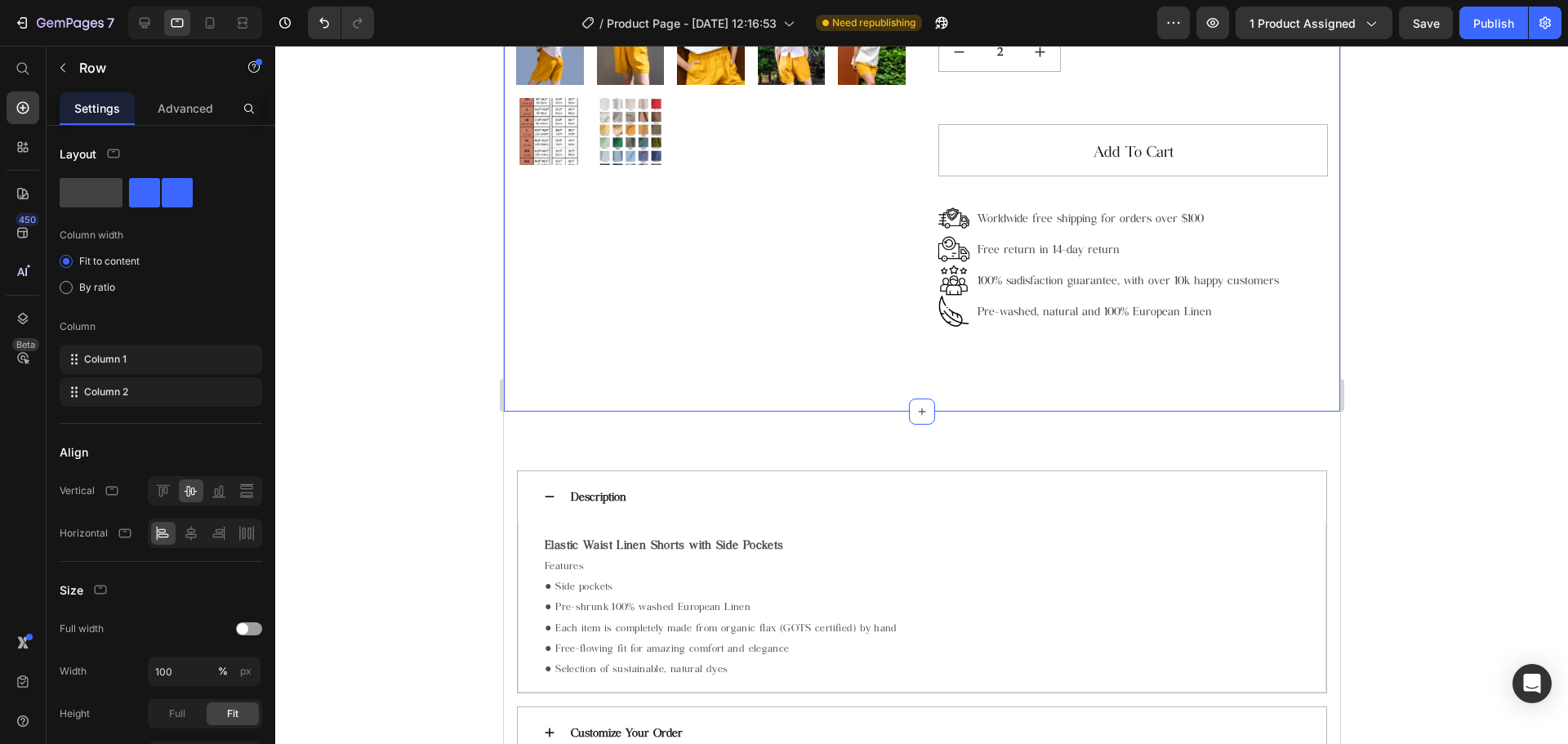 click on "Product Images Linen Shorts (P) Title $70.50 (P) Price $85.00 (P) Price Row Color: Charcoal Blue Almost Apricot Almost Apricot Amber Yellow Amber Yellow Blushing Bride Blushing Bride Burnt Brick Burnt Brick Canyon Clay Canyon Clay Carolina blue Carolina blue Charcoal Blue Charcoal Blue Choclate Brown Choclate Brown Cream Cream Deep Black Deep Black Deep Grey Deep Grey Deep Sea Green Deep Sea Green Denim Blue Denim Blue Earth Brown Earth Brown Emerald Green Emerald Green Forest Green Forest Green Green Lily Green Lily Icy Blue Icy Blue Large Checks Large Checks Lavender Violet Lavender Violet Light Dusty Rose Light Dusty Rose Metallic Grey Metallic Grey Mocha Purple Mocha Purple Moss Green Moss Green Navy Blue Navy Blue Off-white Off-white Redwood Burl Redwood Burl Rose Royale Rose Royale Saffron Saffron Salmon Blush Salmon Blush Small & Thick Stripes Small & Thick Stripes Small Checks Small Checks Summer Melon Summer Melon Sunset Gold Sunset Gold Warm Red Warm Red White White Beige Beige Taupe Taupe Cool Grey" at bounding box center [921, -82] 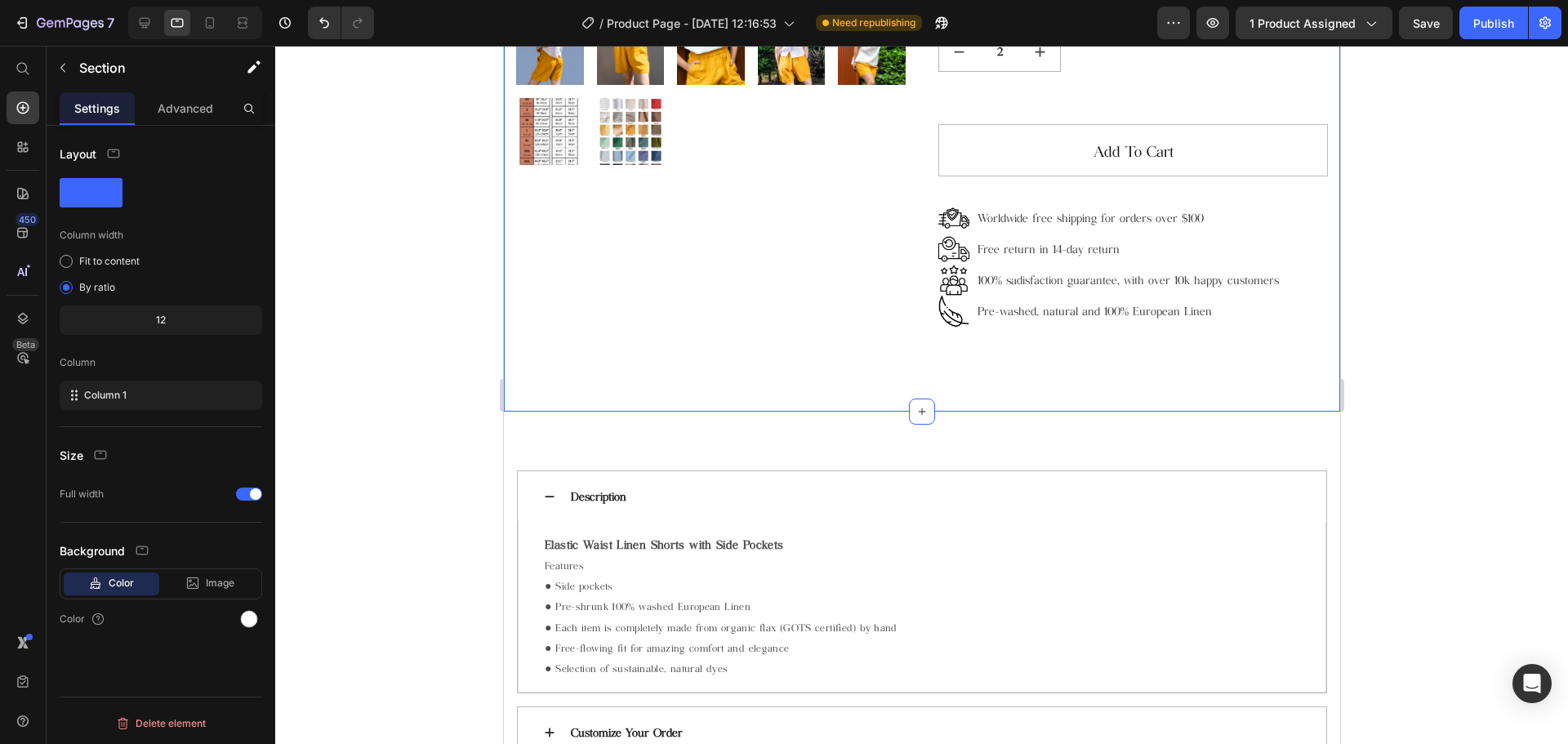 click 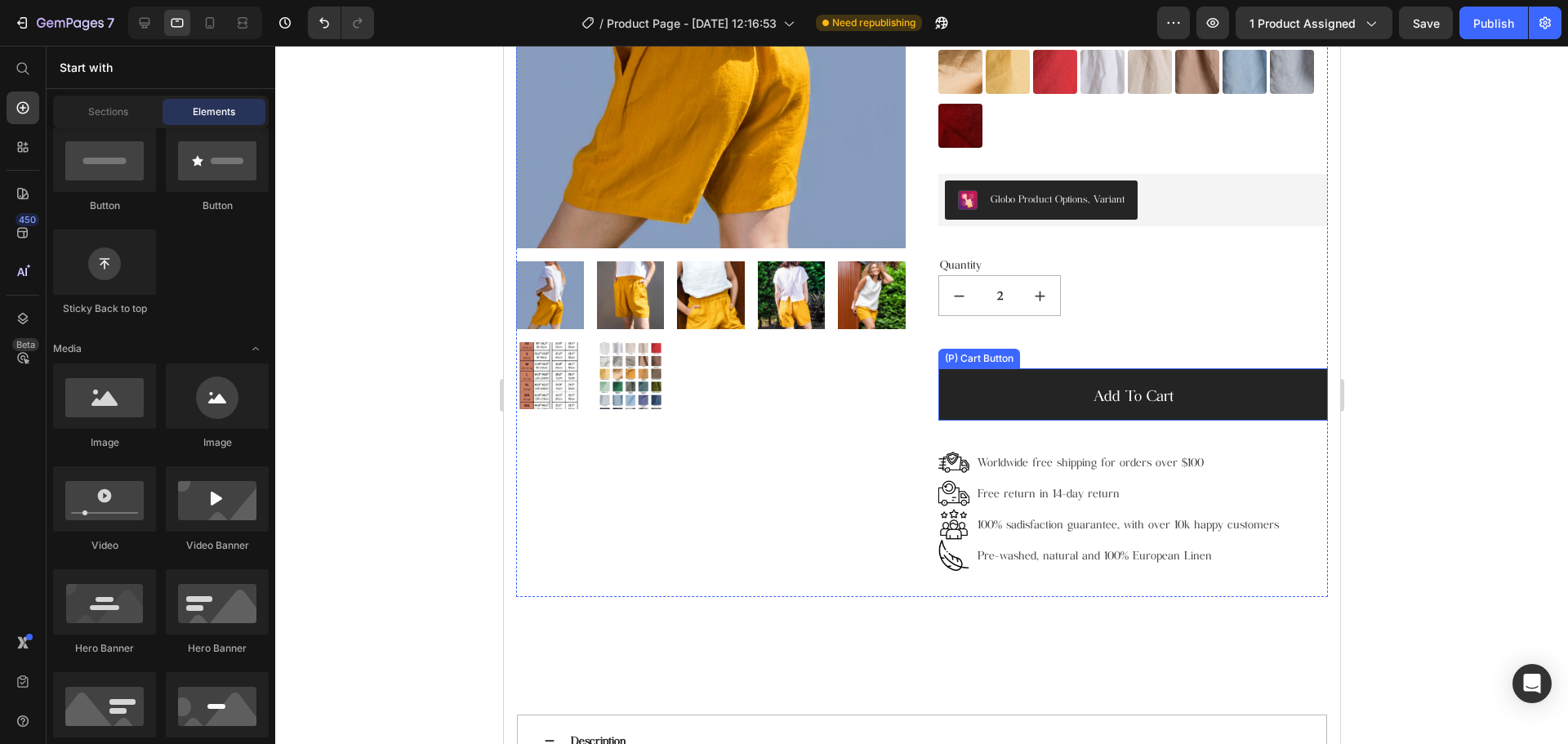 scroll, scrollTop: 408, scrollLeft: 0, axis: vertical 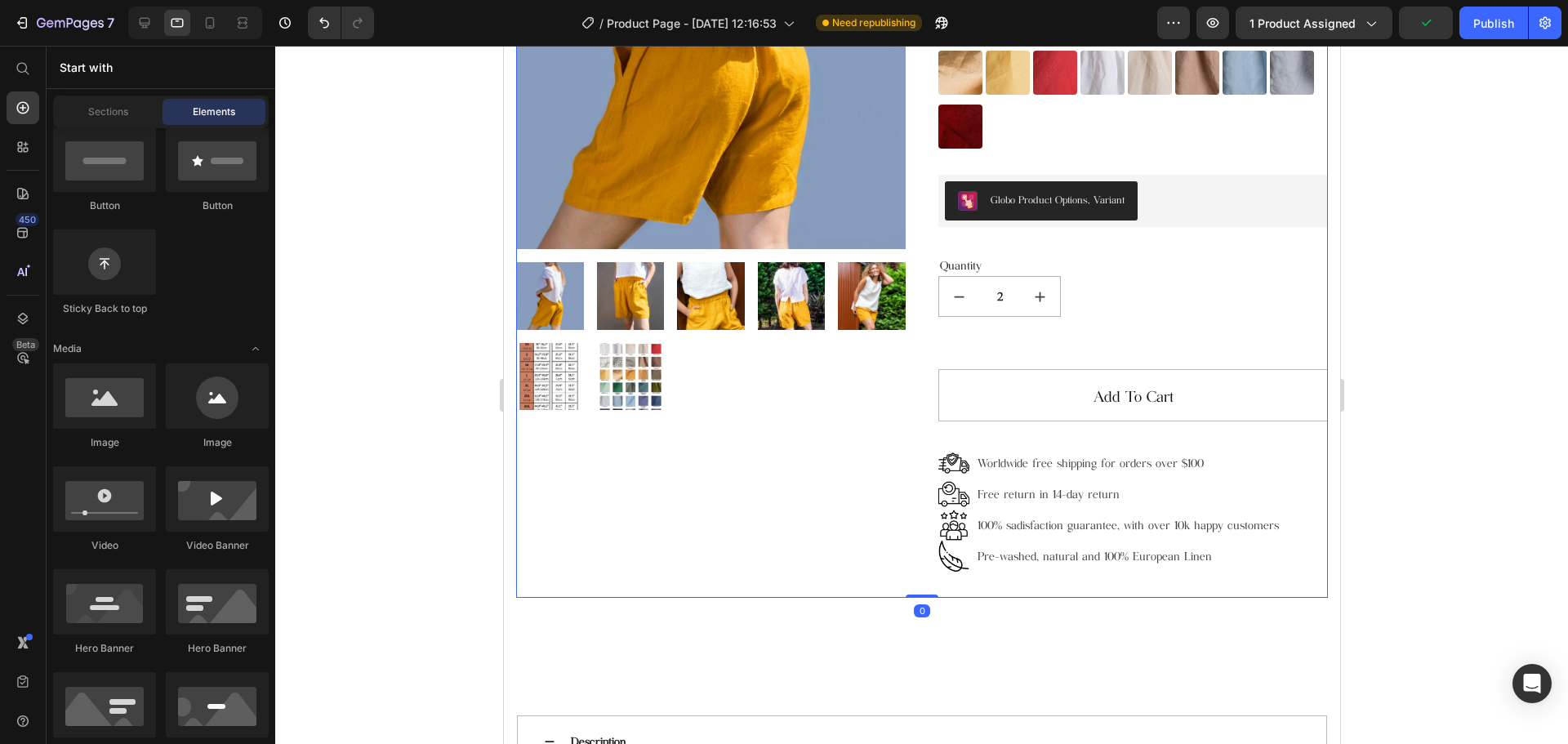 click on "Product Images" at bounding box center (710, 163) 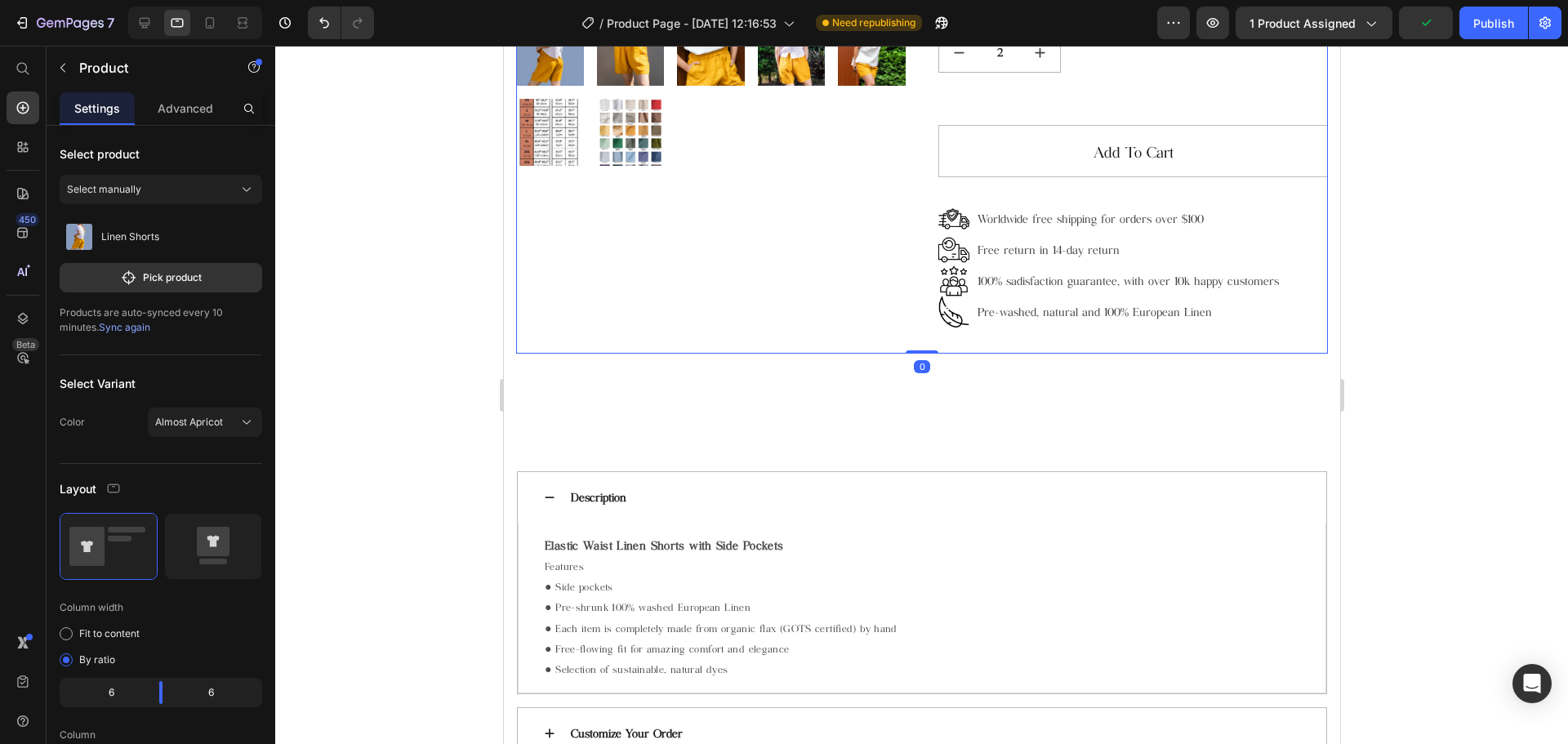 scroll, scrollTop: 653, scrollLeft: 0, axis: vertical 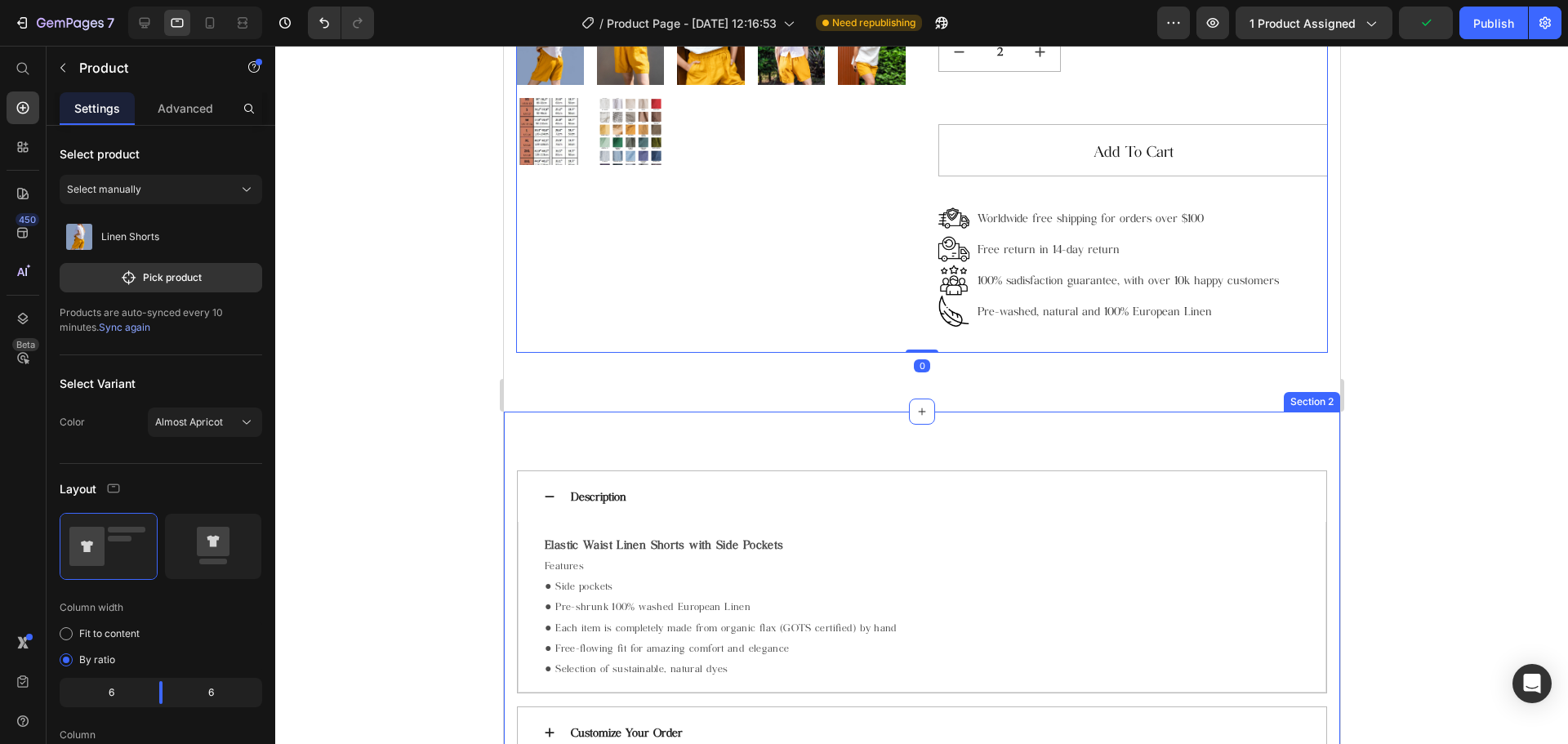 click on "Description Elastic Waist Linen Shorts with Side Pockets
Features ● Side pockets ● Pre-shrunk 100% washed European Linen ● Each item is completely made from organic flax (GOTS certified) by hand ● Free-flowing fit for amazing comfort and elegance ● Selection of sustainable, natural dyes Product Description Row Customize Your Order Why Linen? Linen Care Instructions Shipping Return and Refund Accordion
Drop element here Product Section 2" at bounding box center (921, 802) 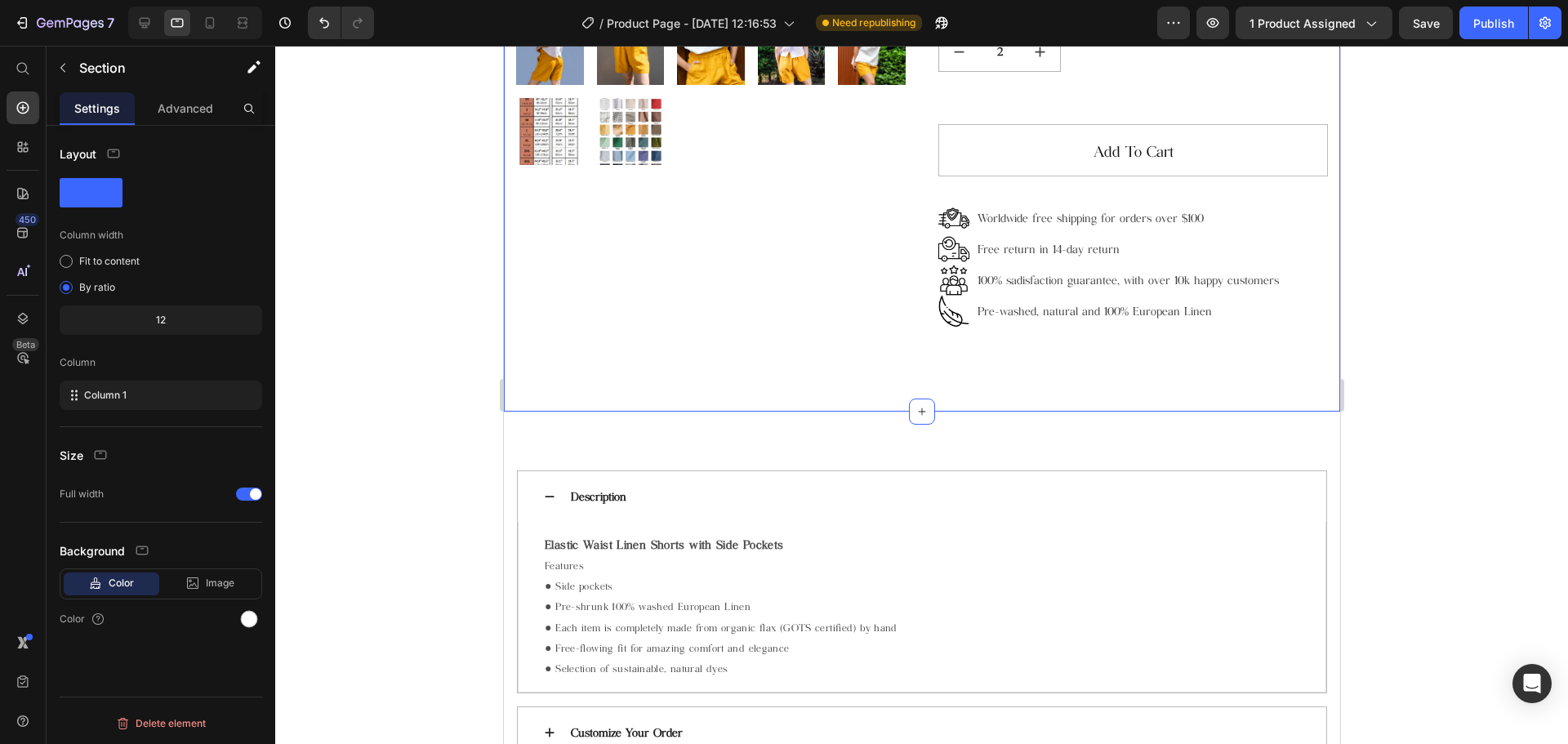 click on "Product Images Linen Shorts (P) Title $70.50 (P) Price $85.00 (P) Price Row Color: Charcoal Blue Almost Apricot Almost Apricot Amber Yellow Amber Yellow Blushing Bride Blushing Bride Burnt Brick Burnt Brick Canyon Clay Canyon Clay Carolina blue Carolina blue Charcoal Blue Charcoal Blue Choclate Brown Choclate Brown Cream Cream Deep Black Deep Black Deep Grey Deep Grey Deep Sea Green Deep Sea Green Denim Blue Denim Blue Earth Brown Earth Brown Emerald Green Emerald Green Forest Green Forest Green Green Lily Green Lily Icy Blue Icy Blue Large Checks Large Checks Lavender Violet Lavender Violet Light Dusty Rose Light Dusty Rose Metallic Grey Metallic Grey Mocha Purple Mocha Purple Moss Green Moss Green Navy Blue Navy Blue Off-white Off-white Redwood Burl Redwood Burl Rose Royale Rose Royale Saffron Saffron Salmon Blush Salmon Blush Small & Thick Stripes Small & Thick Stripes Small Checks Small Checks Summer Melon Summer Melon Sunset Gold Sunset Gold Warm Red Warm Red White White Beige Beige Taupe Taupe Cool Grey" at bounding box center (921, -82) 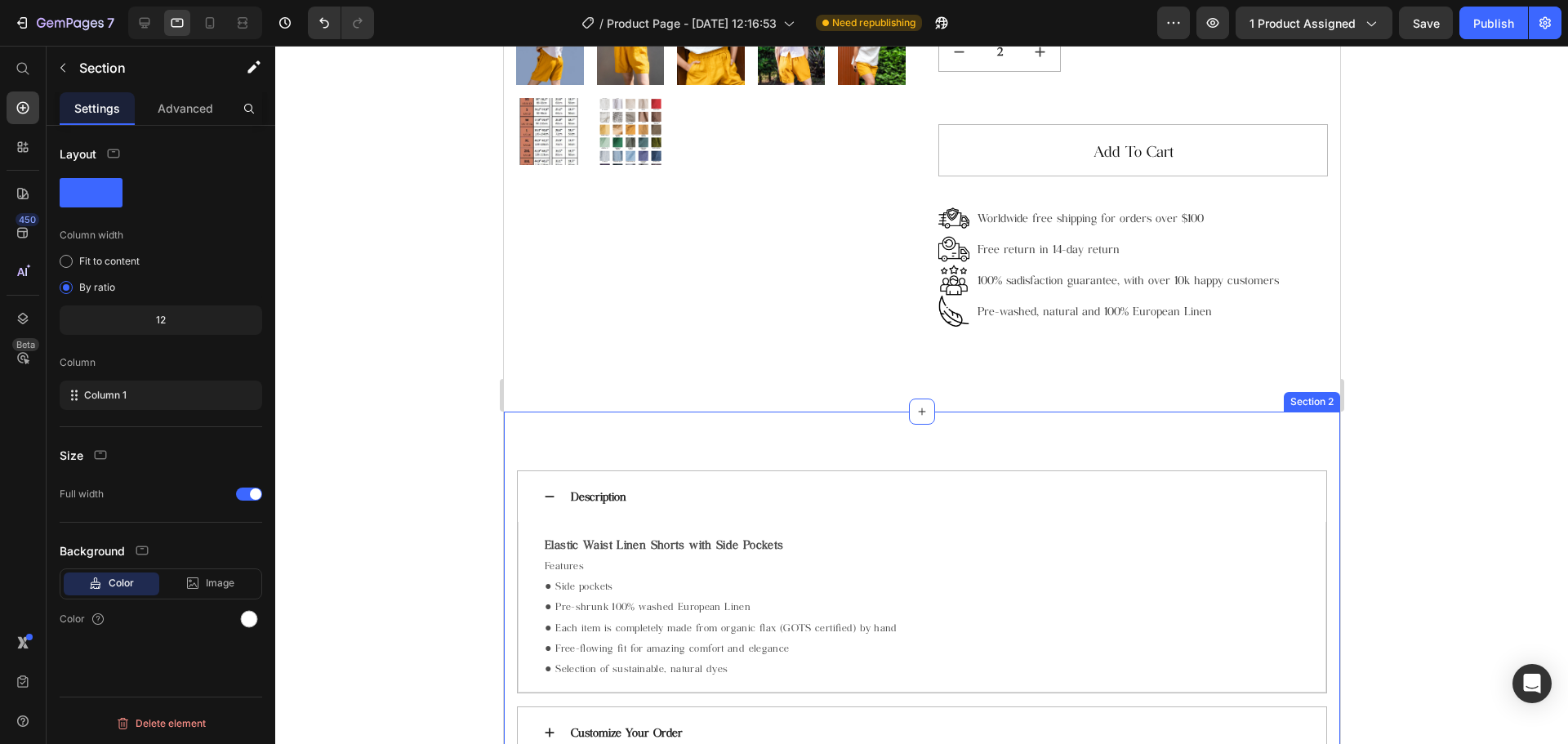 click on "Description Elastic Waist Linen Shorts with Side Pockets
Features ● Side pockets ● Pre-shrunk 100% washed European Linen ● Each item is completely made from organic flax (GOTS certified) by hand ● Free-flowing fit for amazing comfort and elegance ● Selection of sustainable, natural dyes Product Description Row Customize Your Order Why Linen? Linen Care Instructions Shipping Return and Refund Accordion
Drop element here Product Section 2" at bounding box center [921, 802] 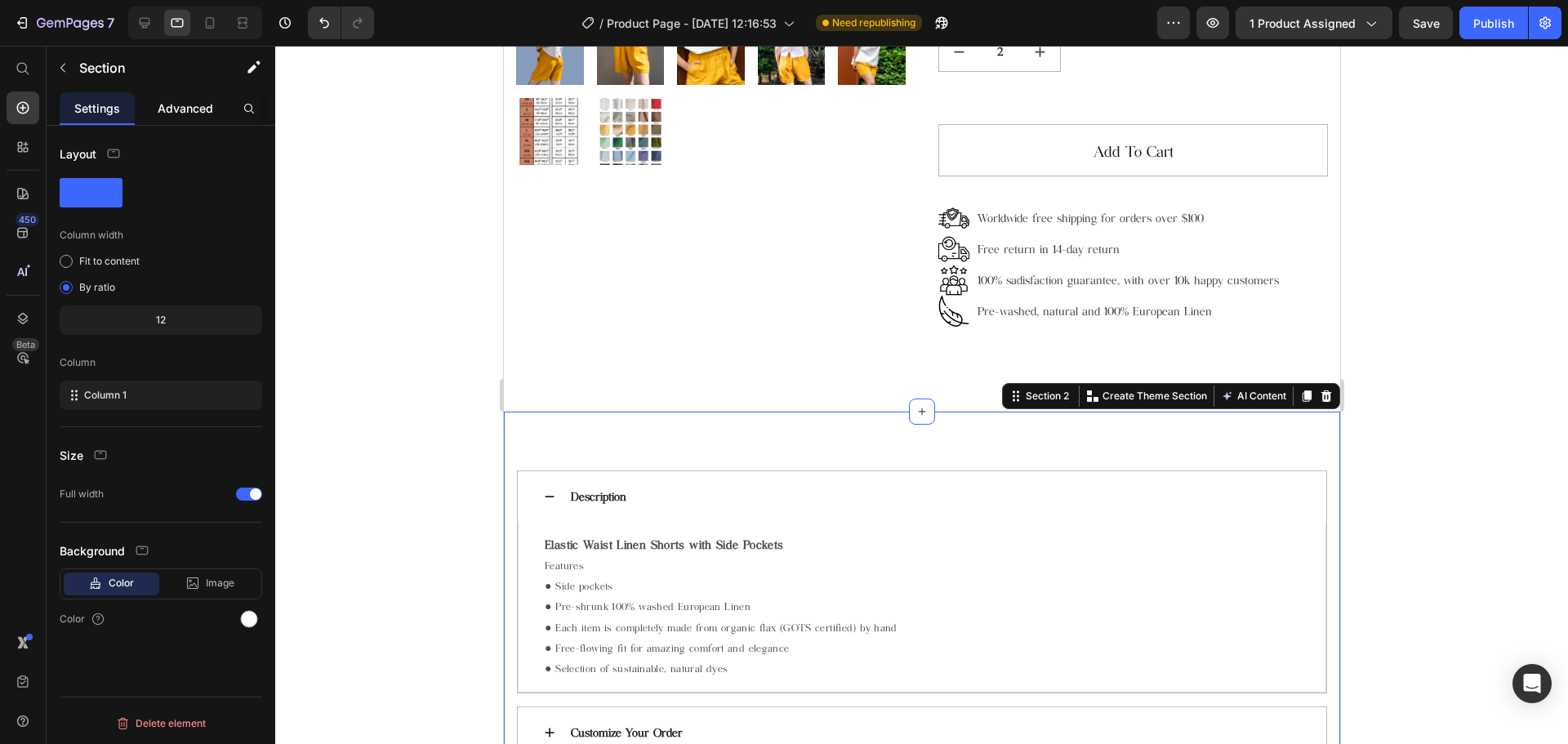 click on "Advanced" 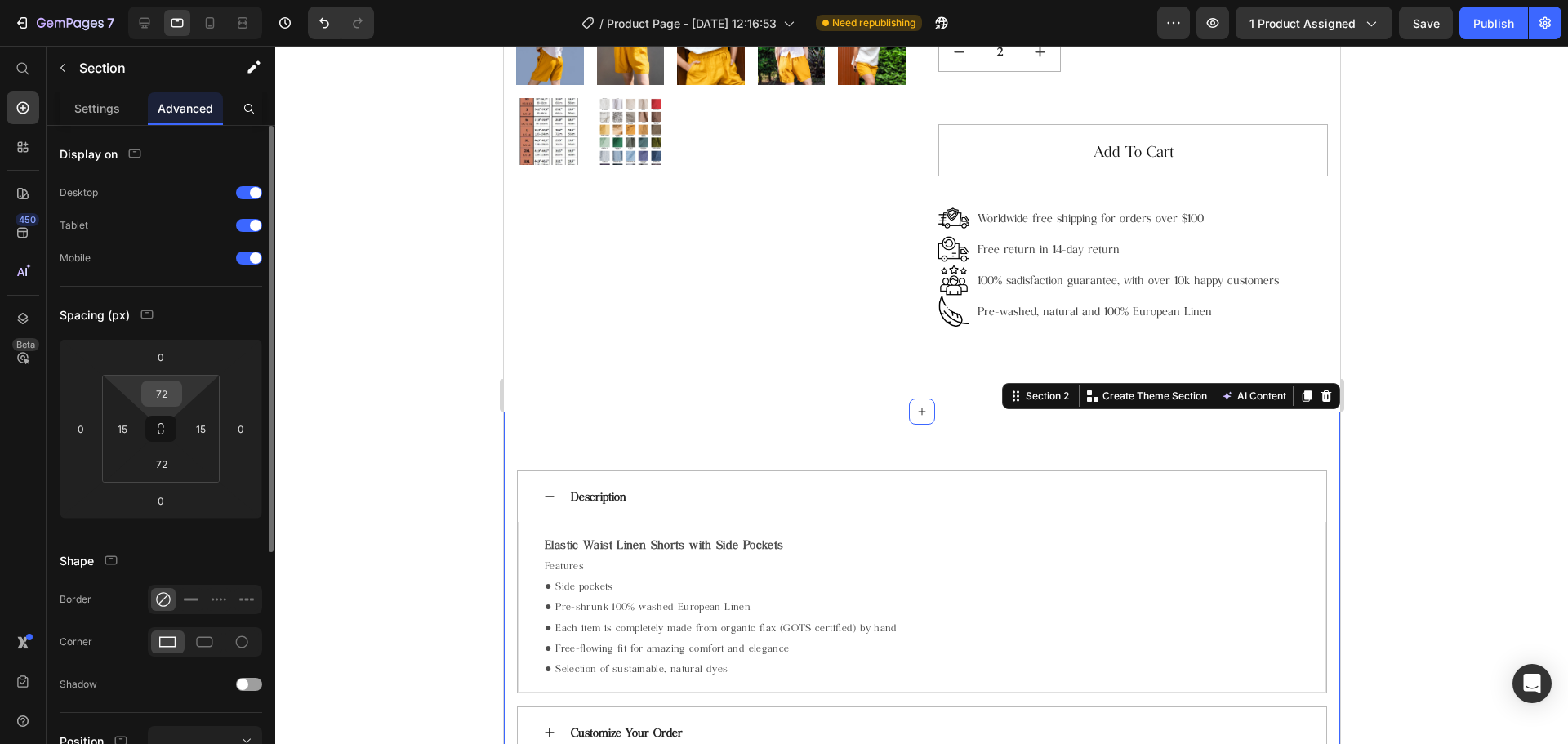 click on "72" at bounding box center [162, 394] 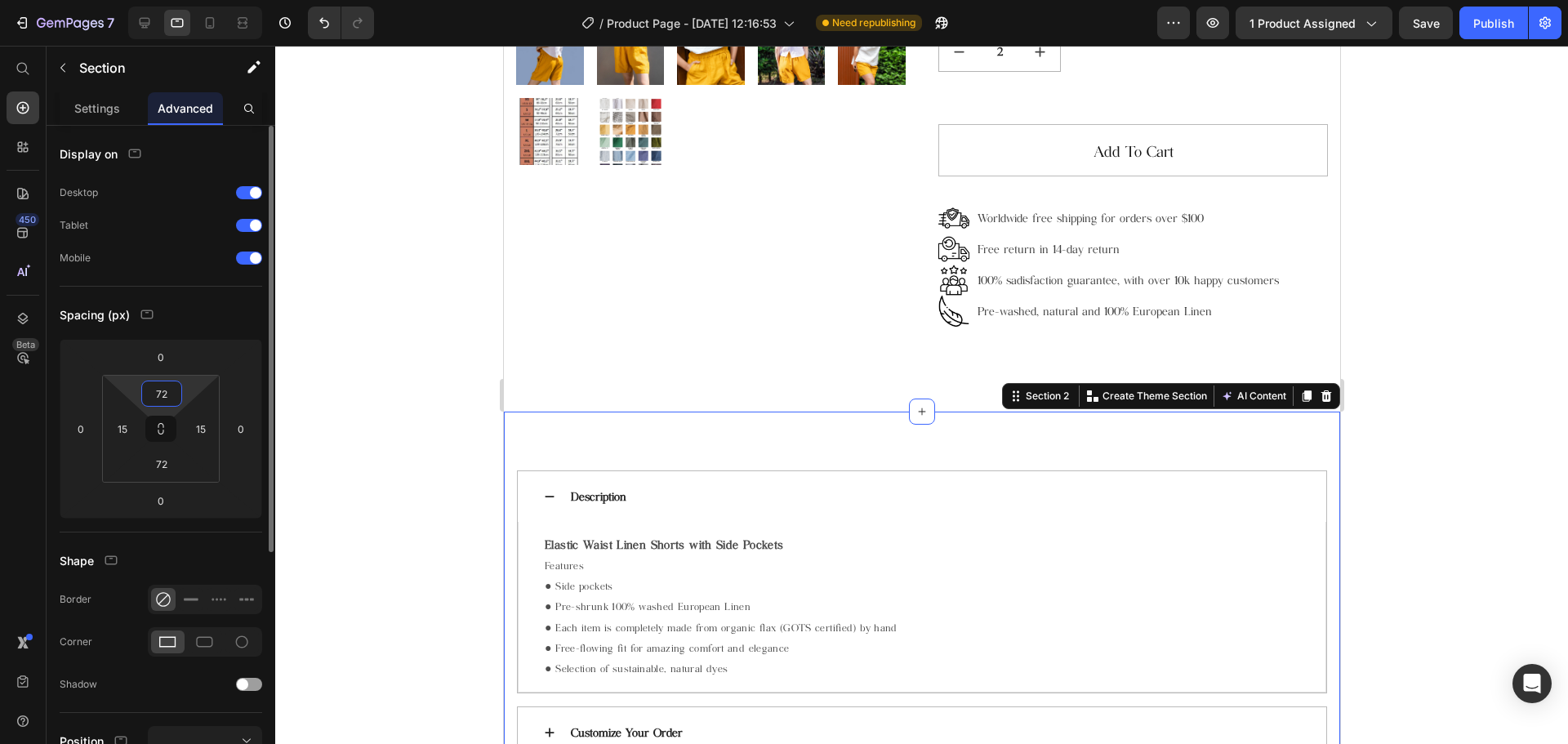 click on "72" at bounding box center [162, 394] 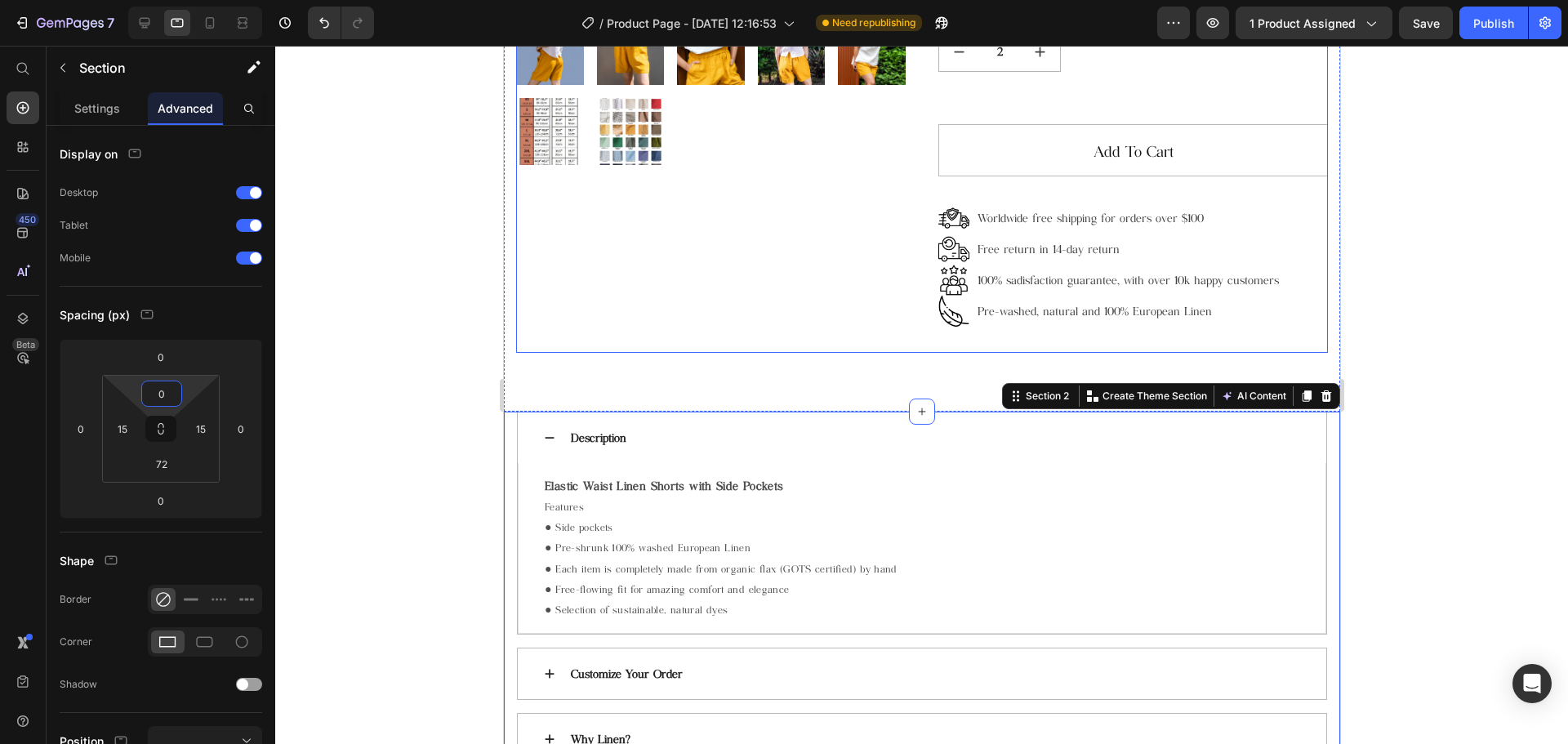 type on "0" 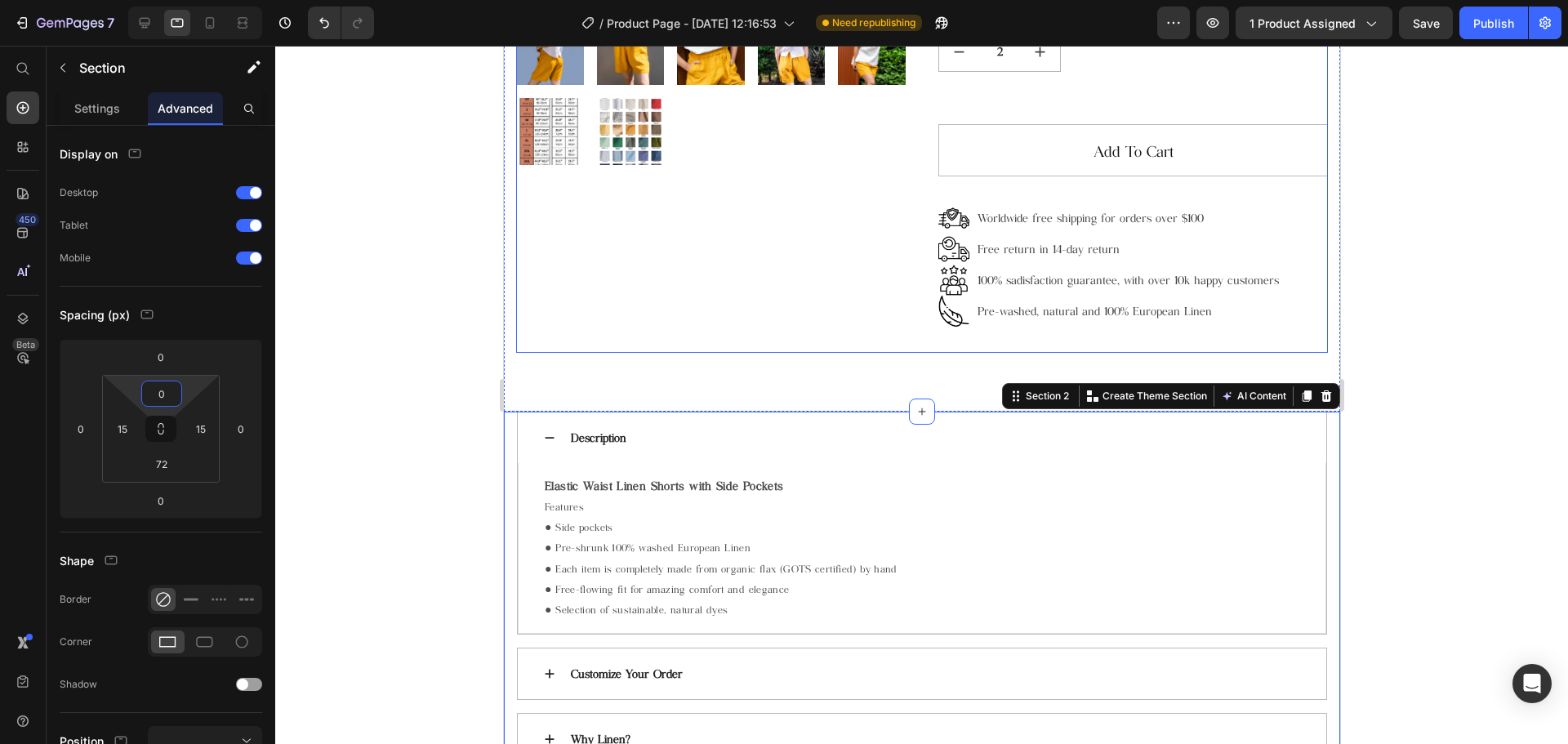 click 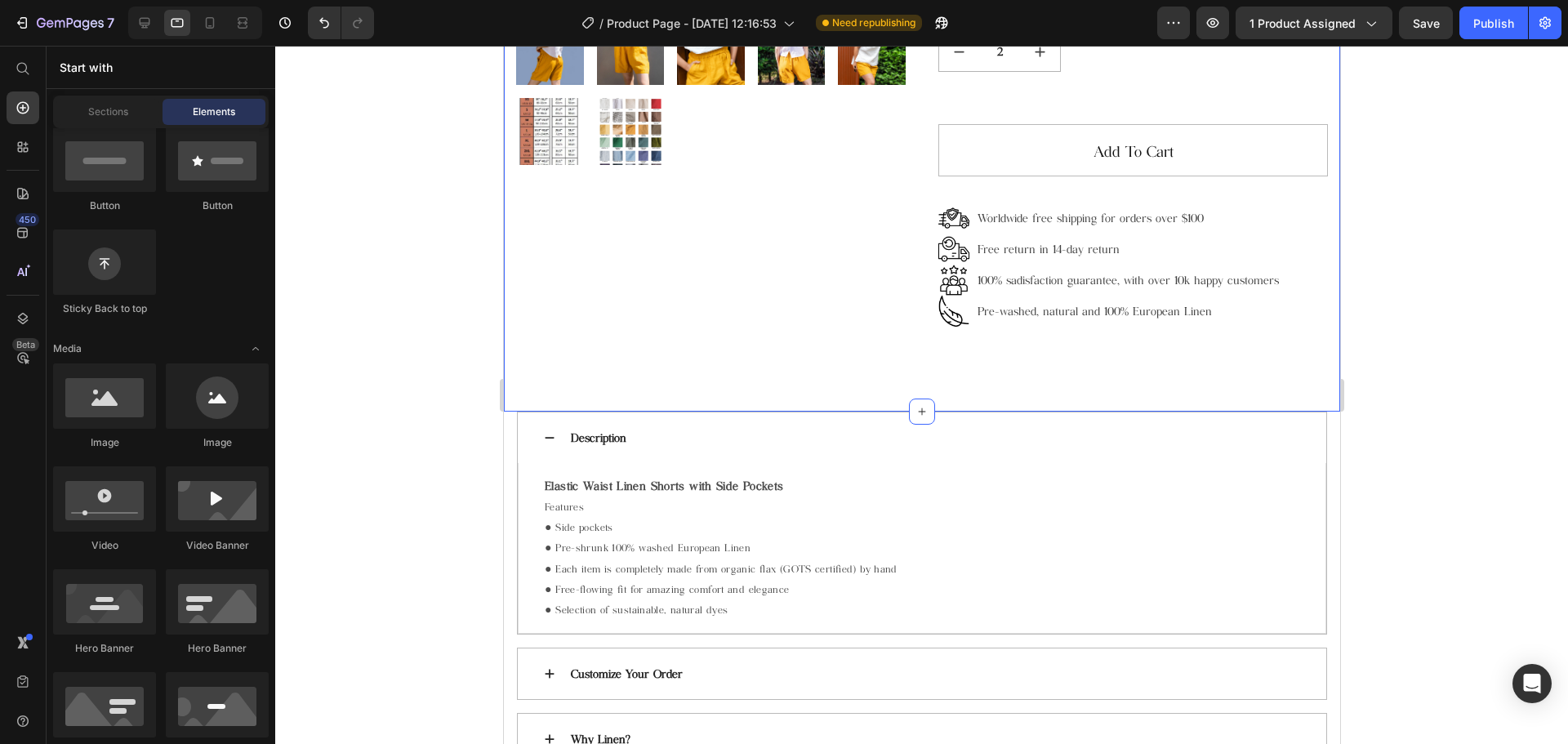 click 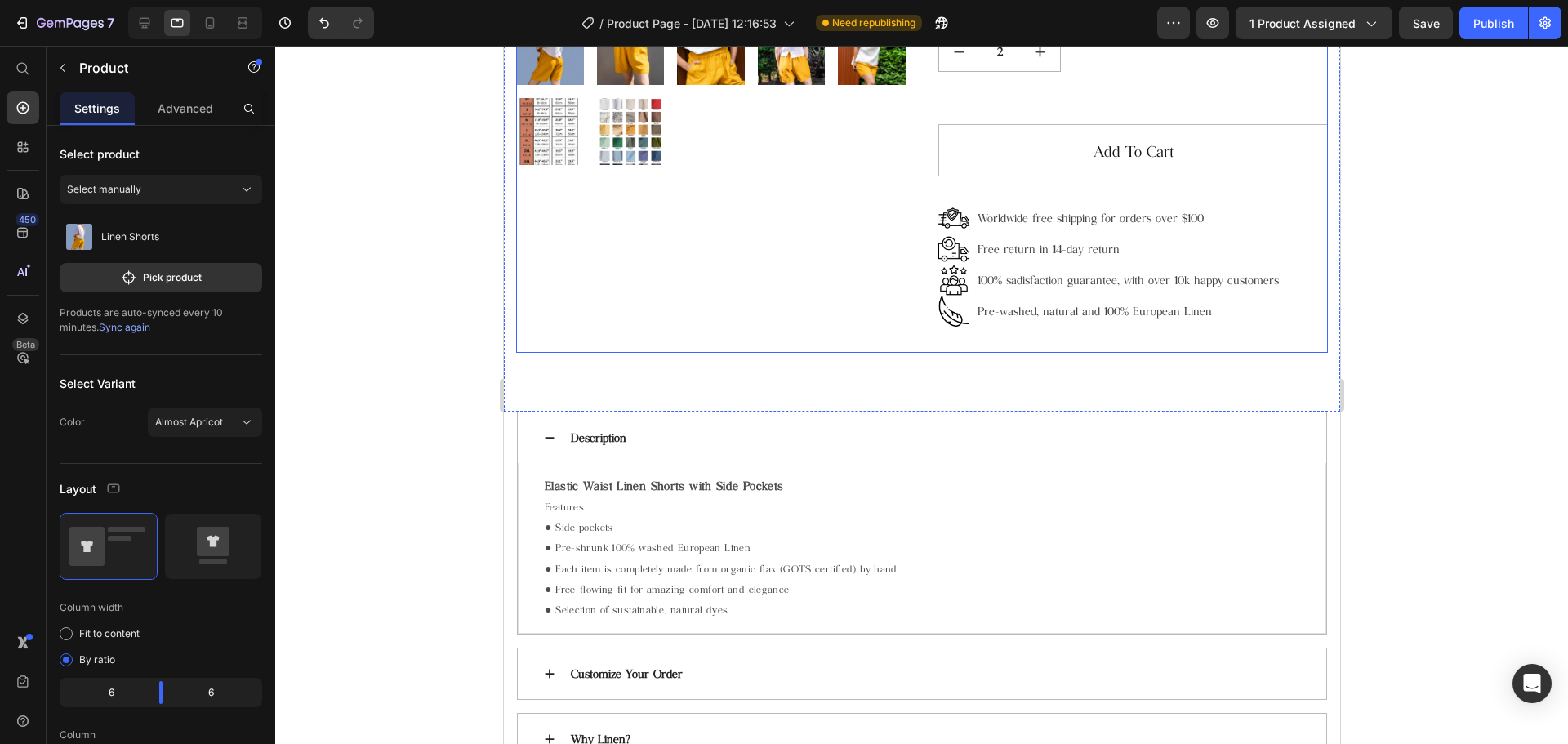 click on "Product Images" at bounding box center [710, -82] 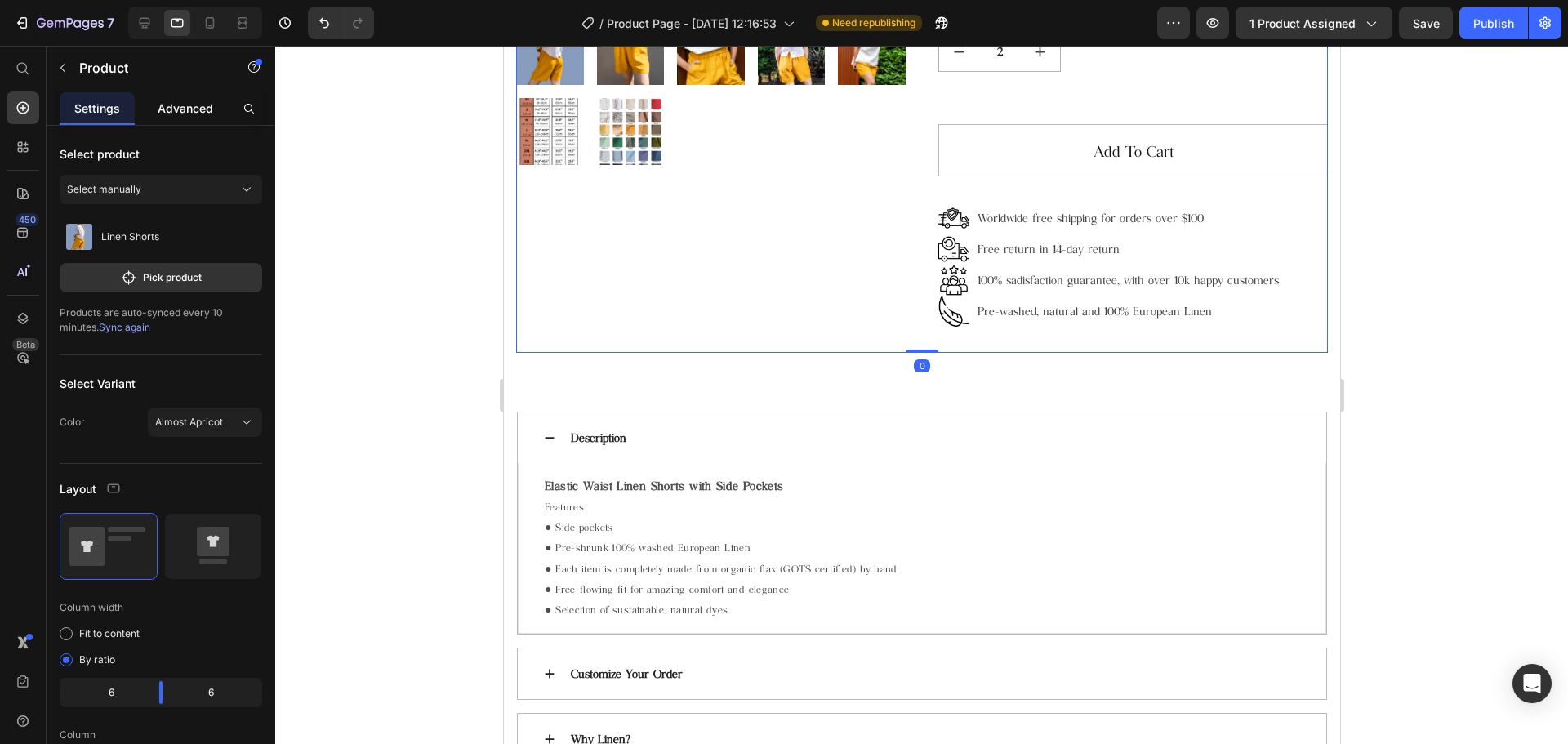 click on "Advanced" at bounding box center (185, 108) 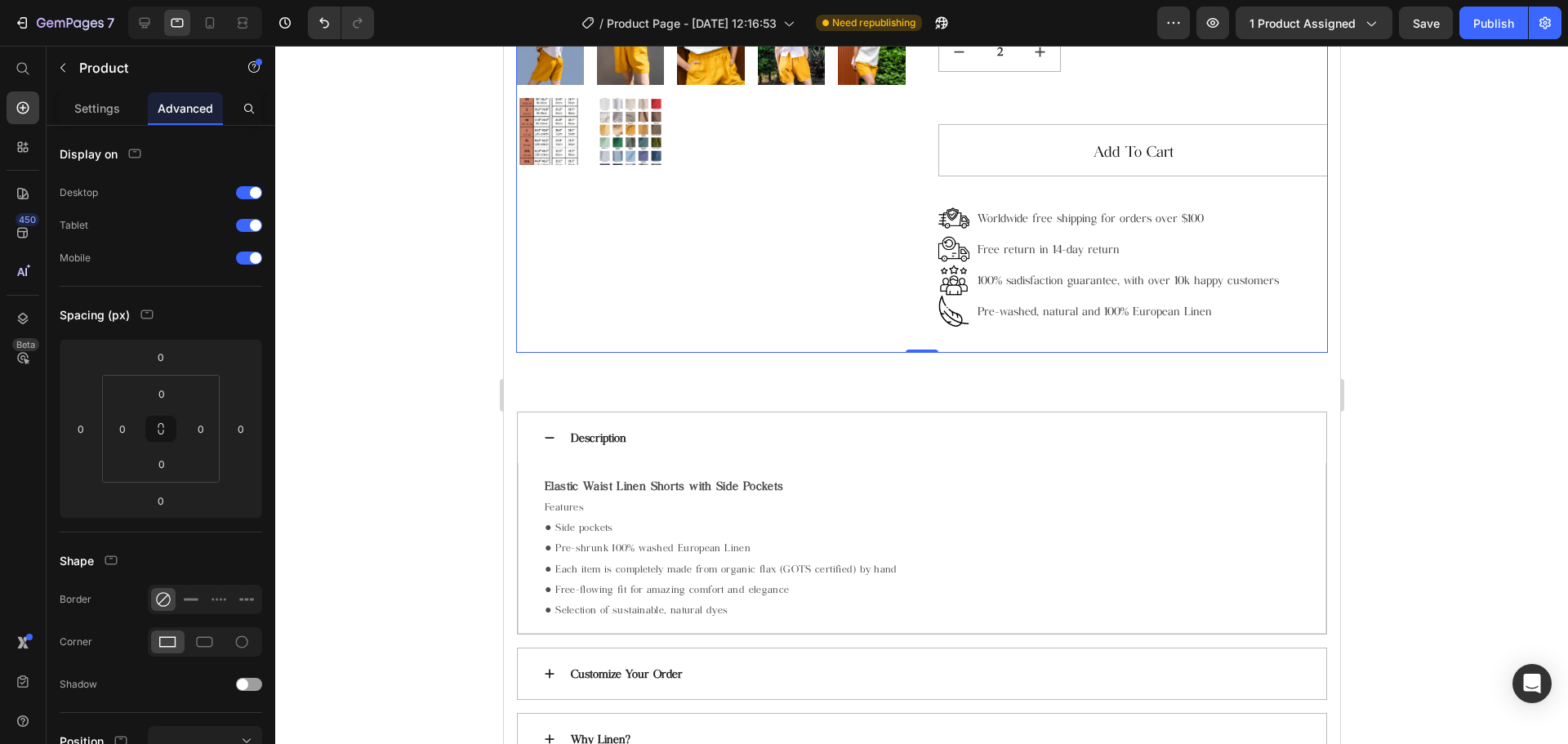 click on "Product Images" at bounding box center (710, -82) 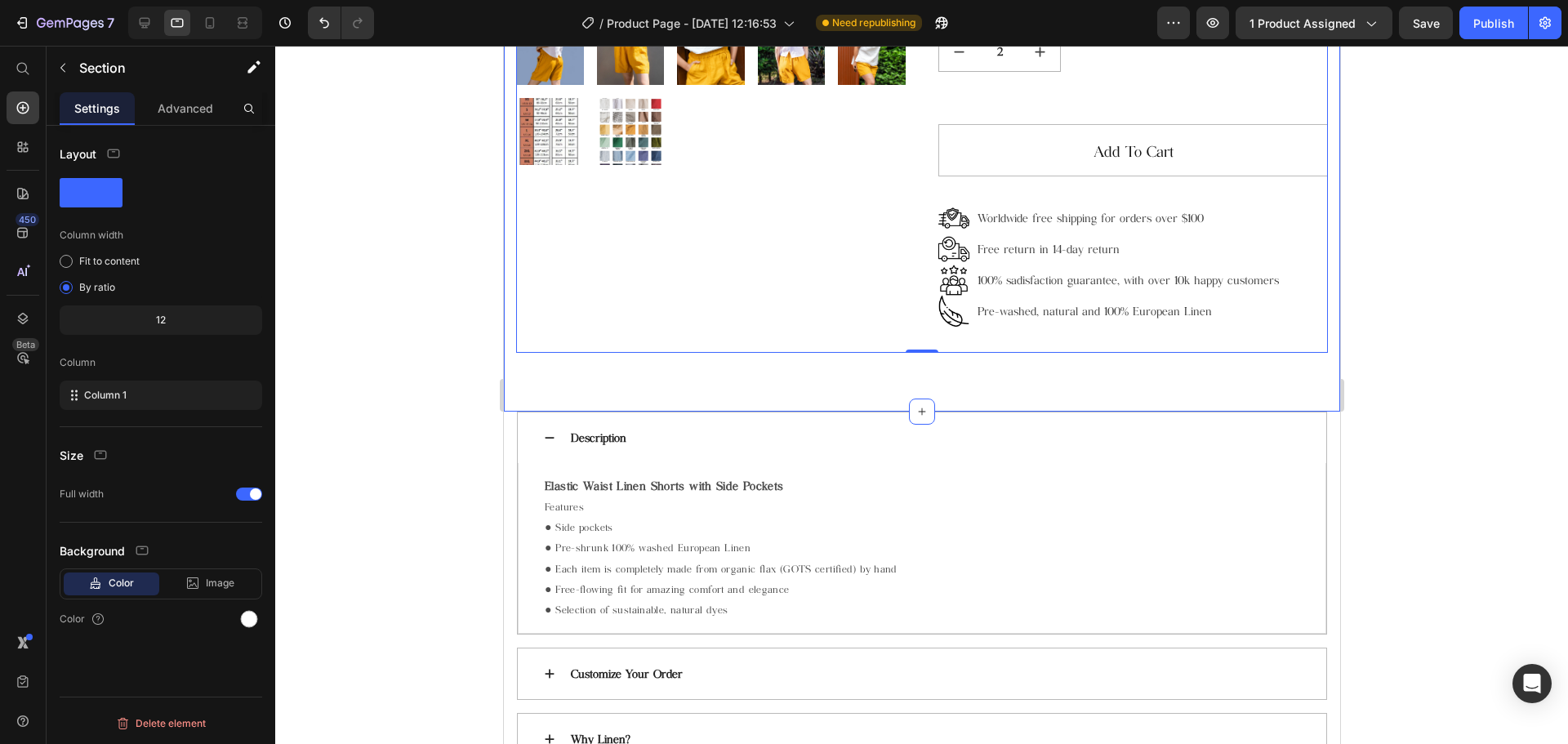 click on "Product Images Linen Shorts (P) Title $70.50 (P) Price $85.00 (P) Price Row Color: Charcoal Blue Almost Apricot Almost Apricot Amber Yellow Amber Yellow Blushing Bride Blushing Bride Burnt Brick Burnt Brick Canyon Clay Canyon Clay Carolina blue Carolina blue Charcoal Blue Charcoal Blue Choclate Brown Choclate Brown Cream Cream Deep Black Deep Black Deep Grey Deep Grey Deep Sea Green Deep Sea Green Denim Blue Denim Blue Earth Brown Earth Brown Emerald Green Emerald Green Forest Green Forest Green Green Lily Green Lily Icy Blue Icy Blue Large Checks Large Checks Lavender Violet Lavender Violet Light Dusty Rose Light Dusty Rose Metallic Grey Metallic Grey Mocha Purple Mocha Purple Moss Green Moss Green Navy Blue Navy Blue Off-white Off-white Redwood Burl Redwood Burl Rose Royale Rose Royale Saffron Saffron Salmon Blush Salmon Blush Small & Thick Stripes Small & Thick Stripes Small Checks Small Checks Summer Melon Summer Melon Sunset Gold Sunset Gold Warm Red Warm Red White White Beige Beige Taupe Taupe Cool Grey" at bounding box center (921, -82) 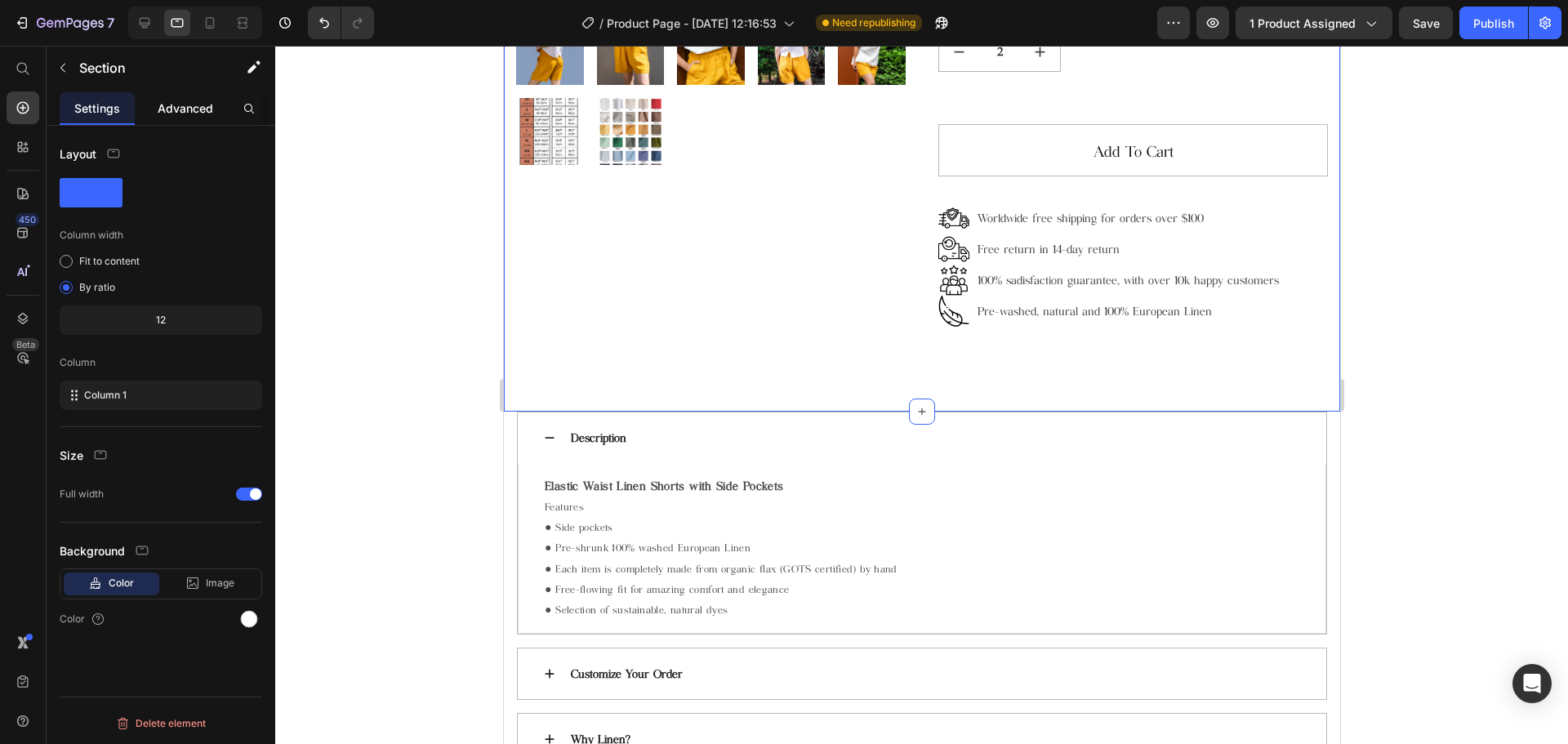 click on "Advanced" at bounding box center [185, 108] 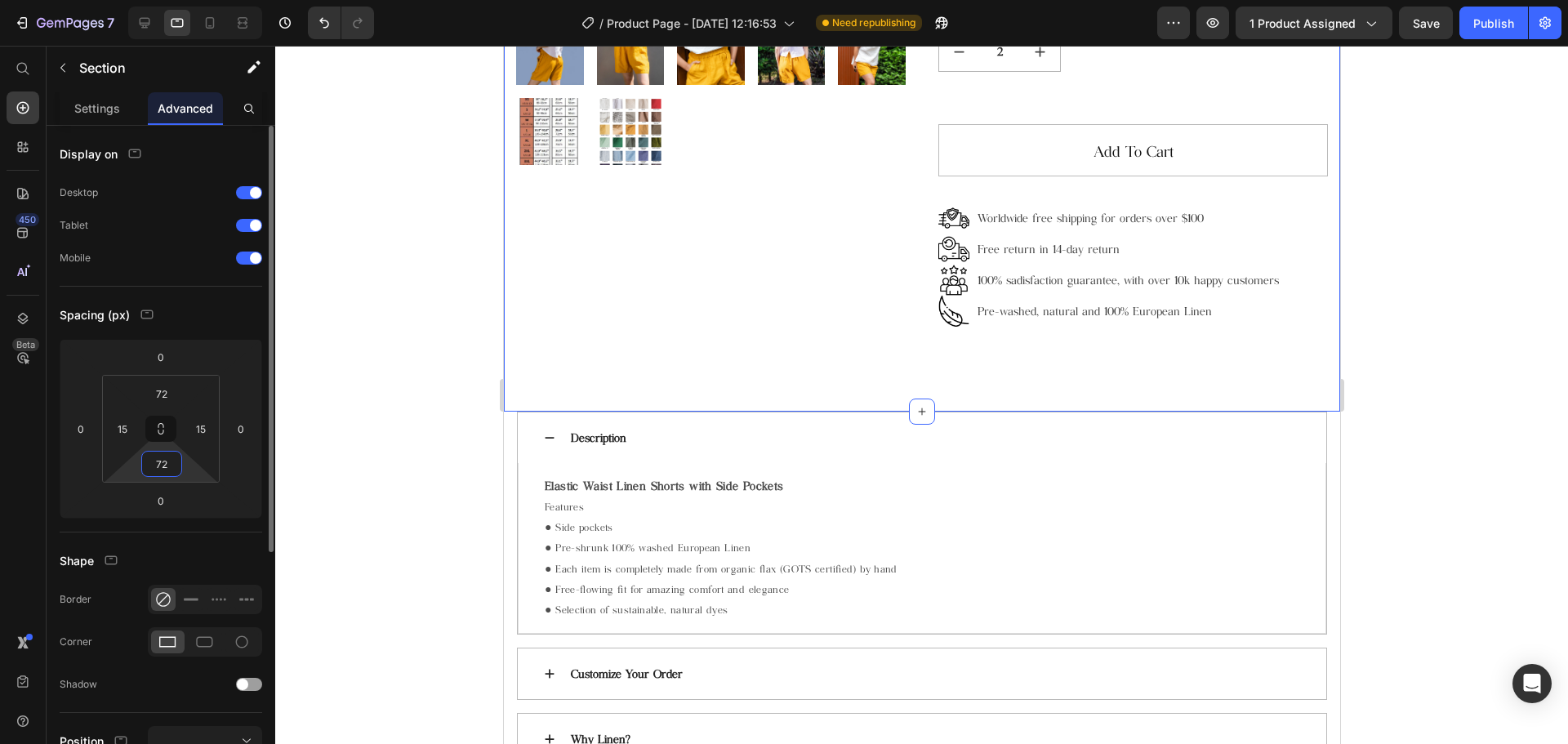 click on "72" at bounding box center (162, 464) 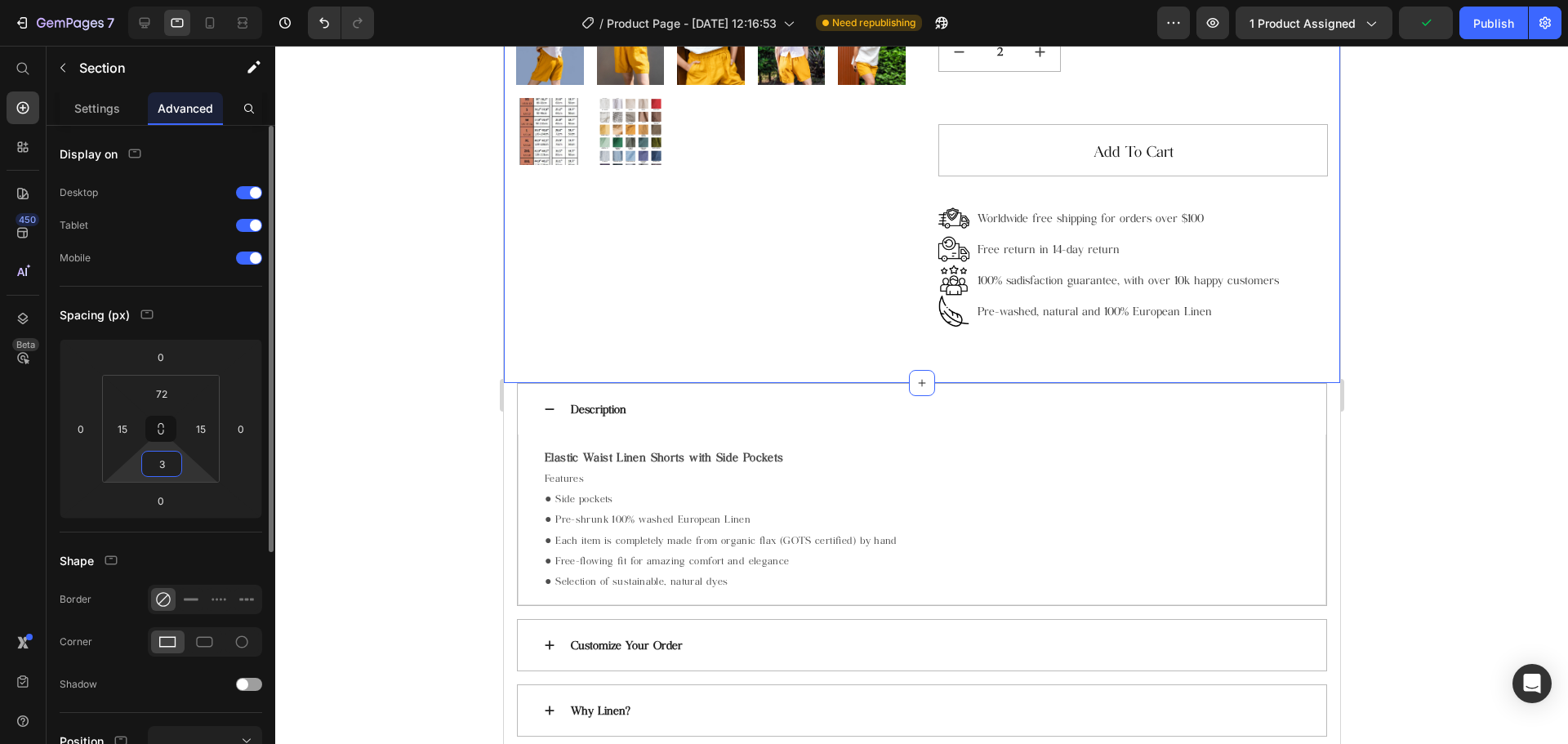 type on "36" 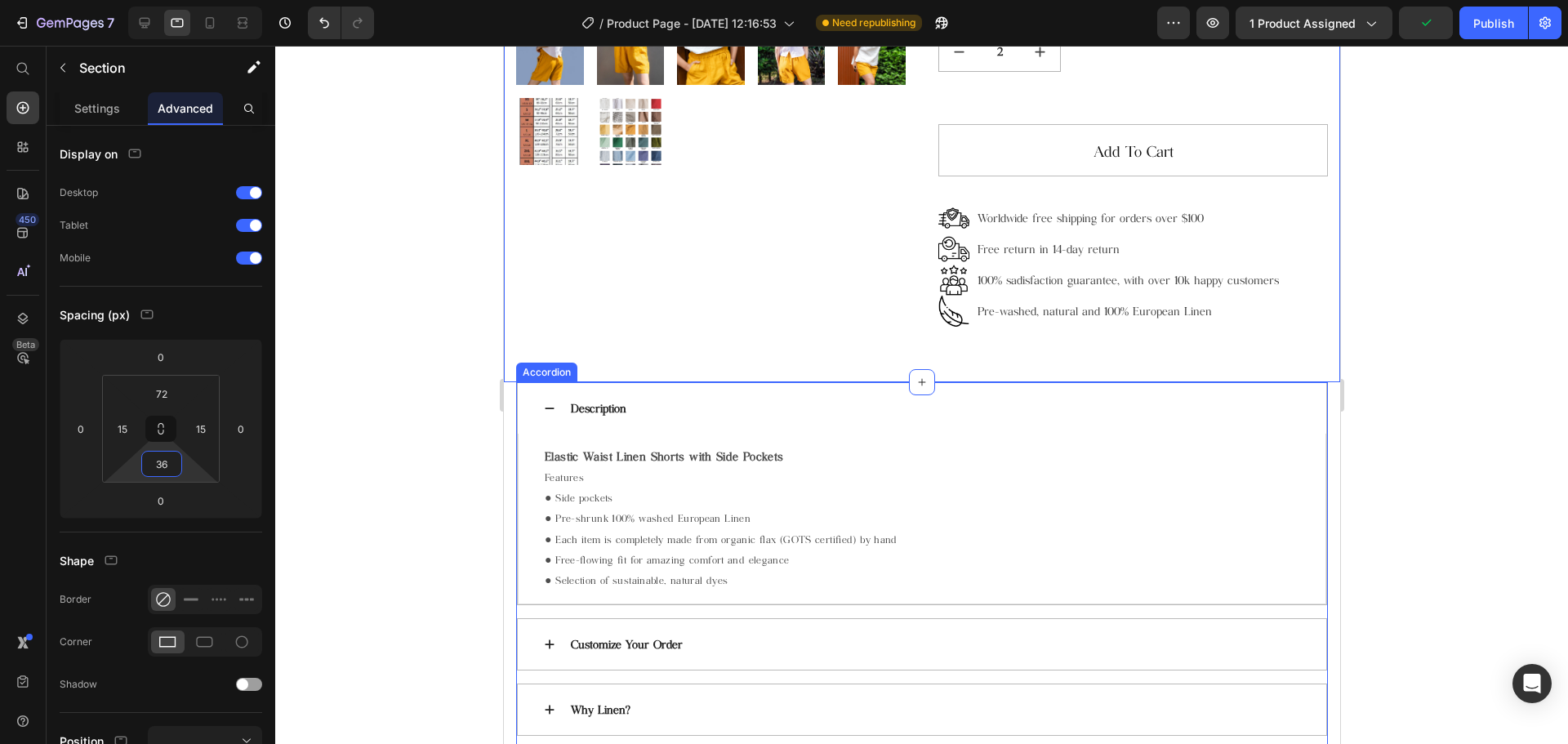 click 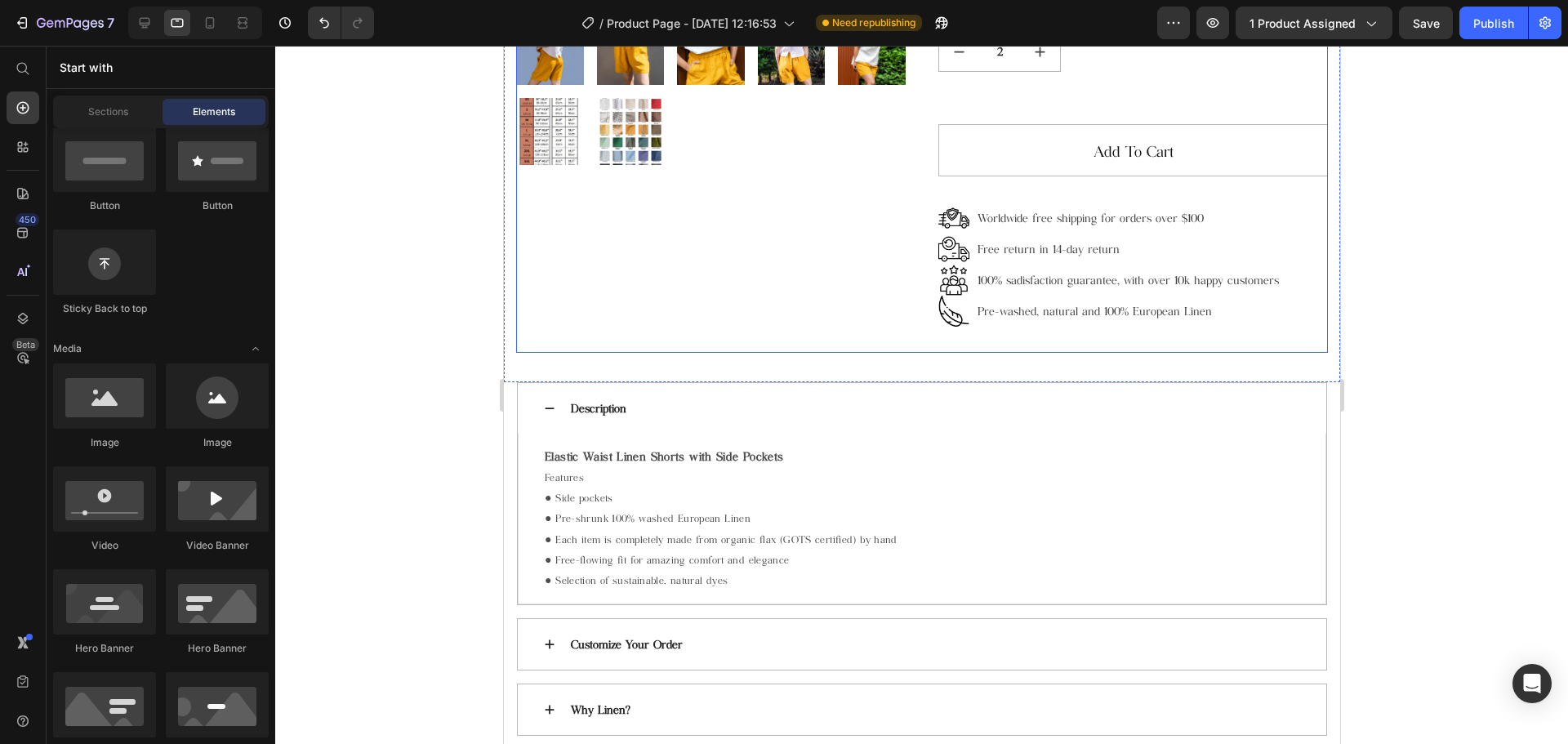 click 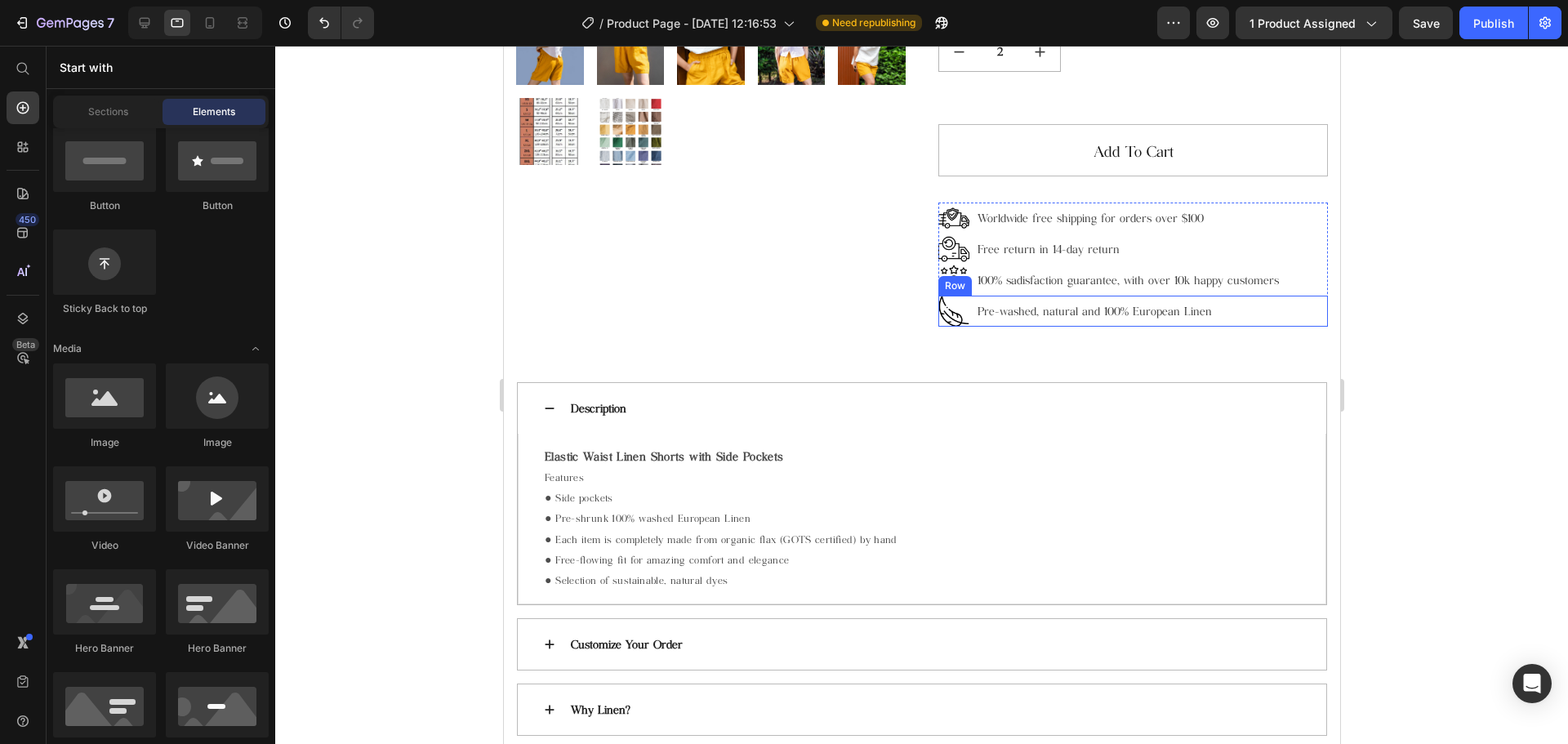 click 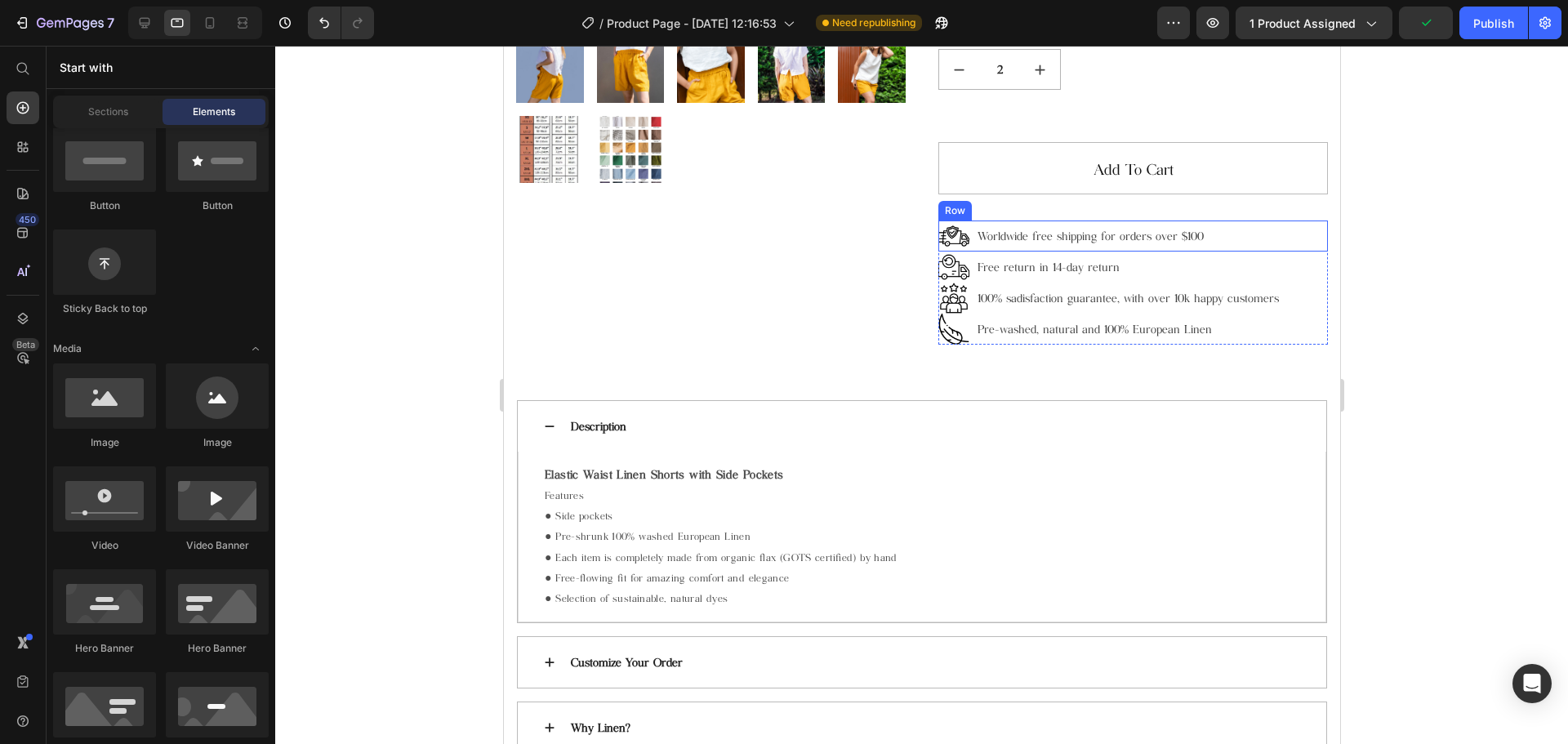 scroll, scrollTop: 653, scrollLeft: 0, axis: vertical 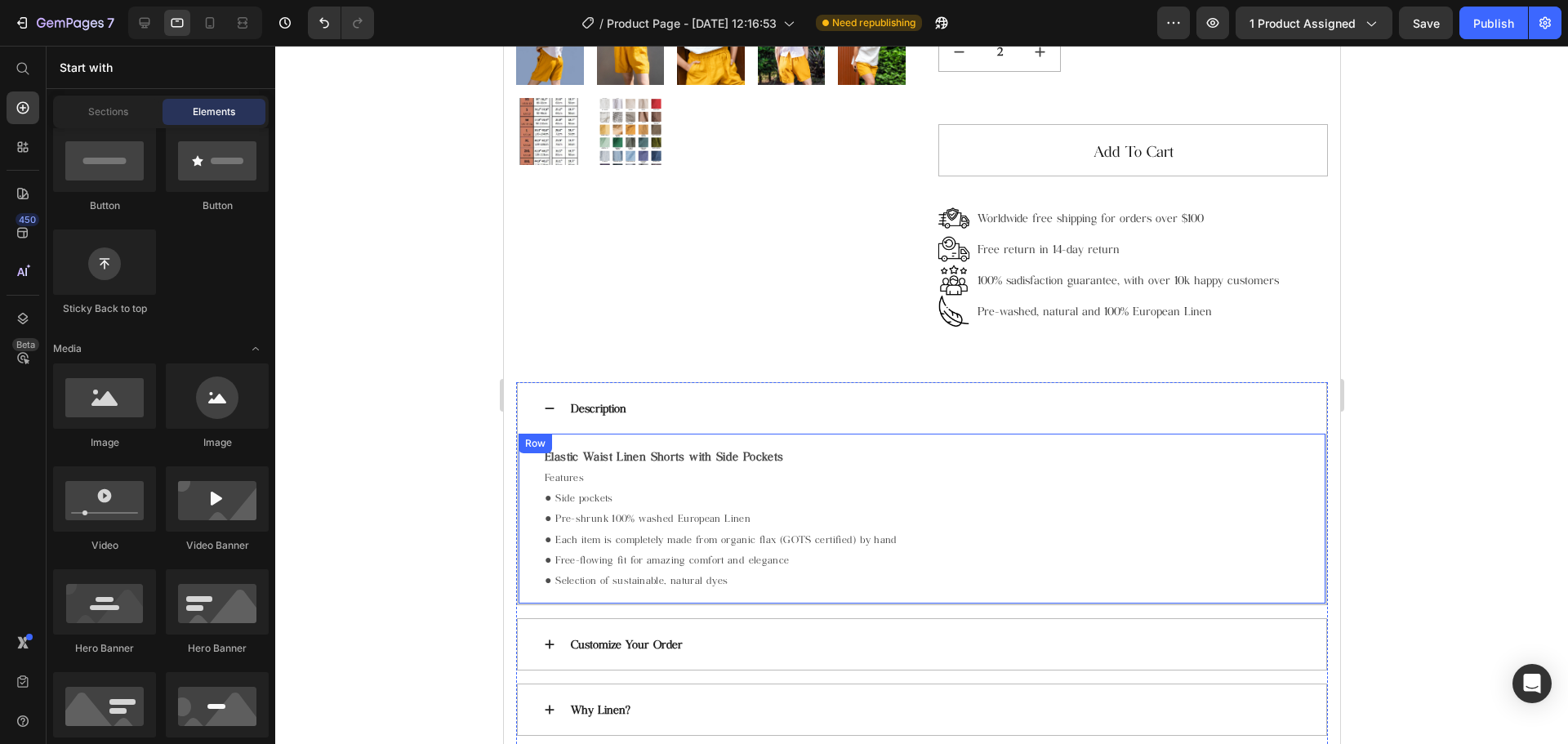 click on "Description" at bounding box center [933, 408] 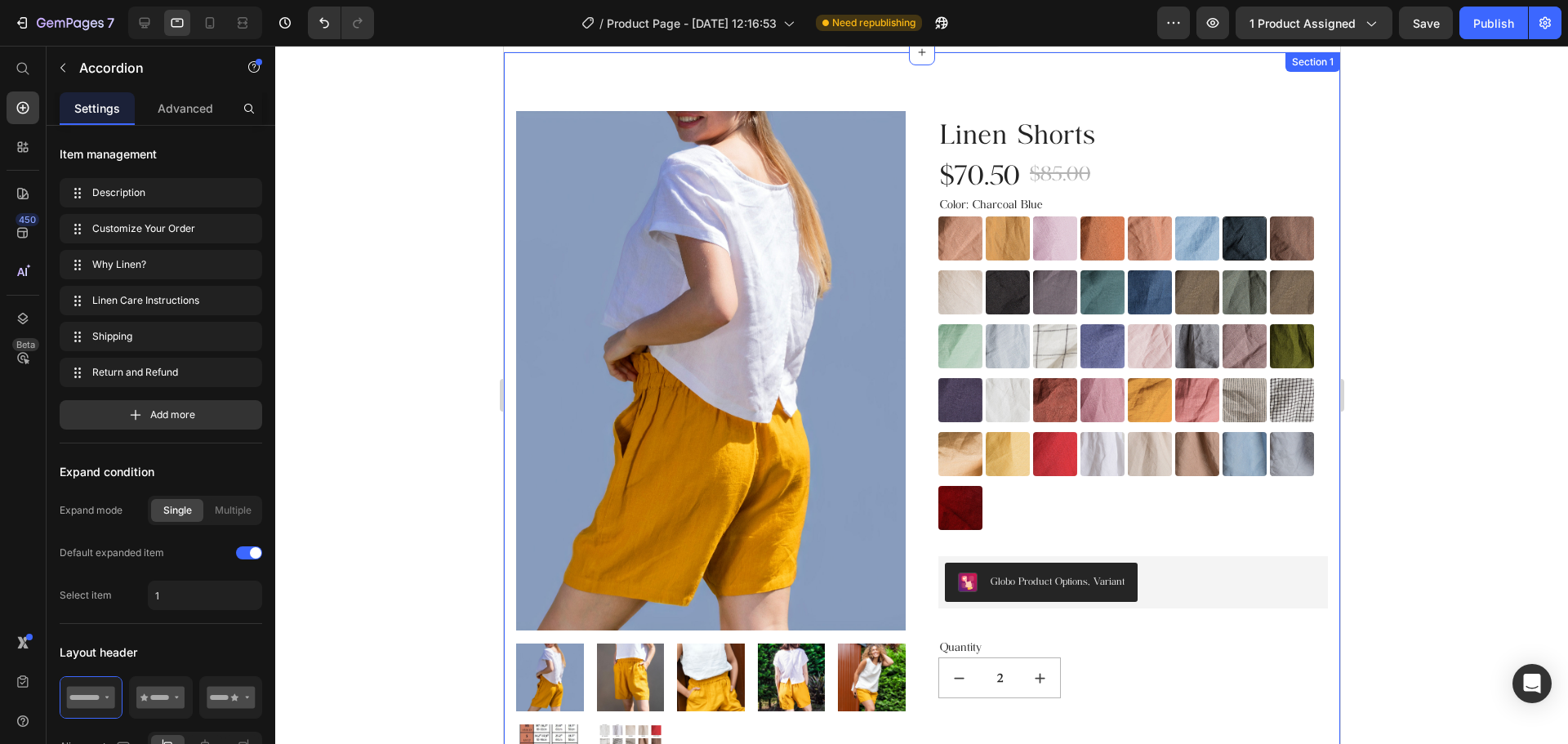scroll, scrollTop: 0, scrollLeft: 0, axis: both 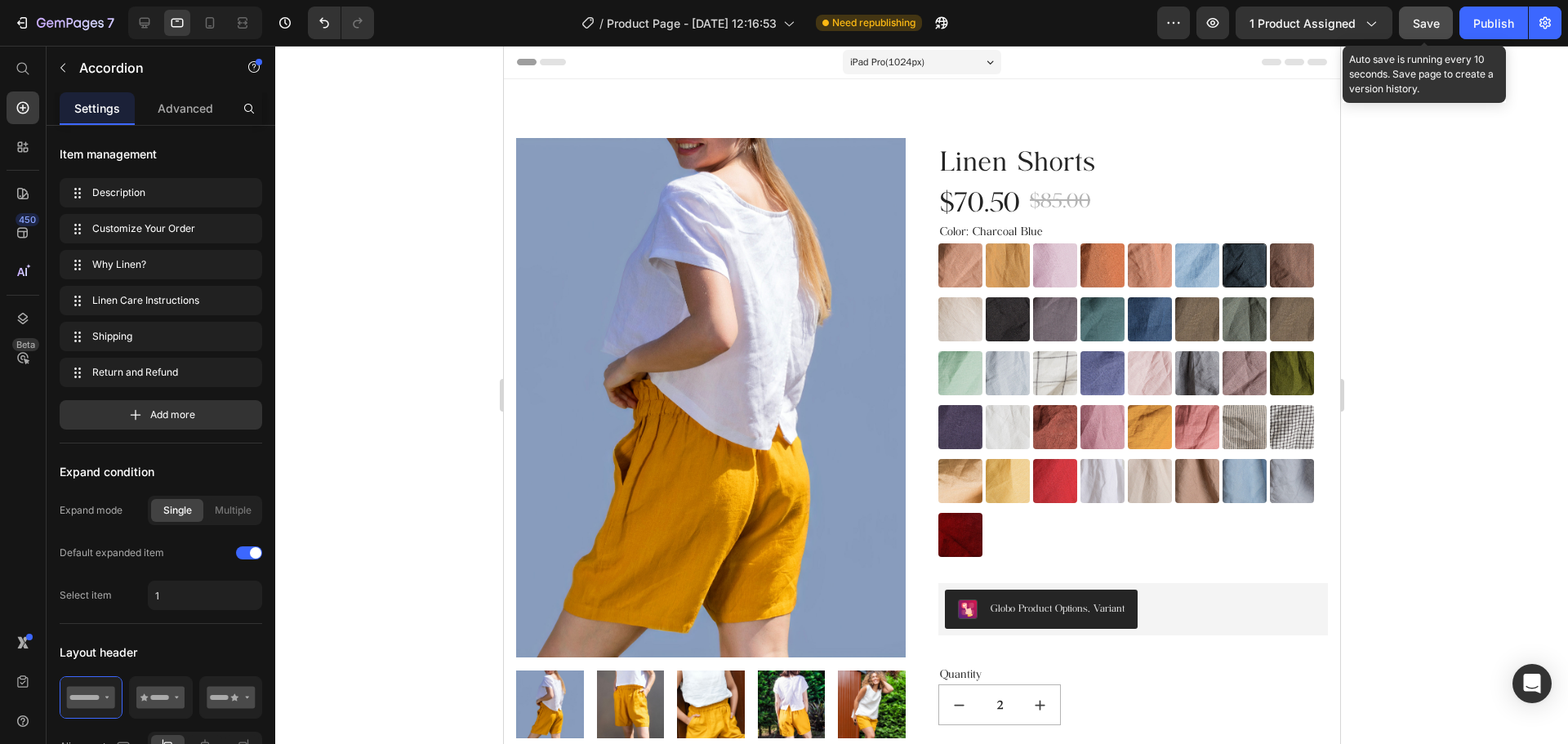 click on "Save" at bounding box center (1426, 23) 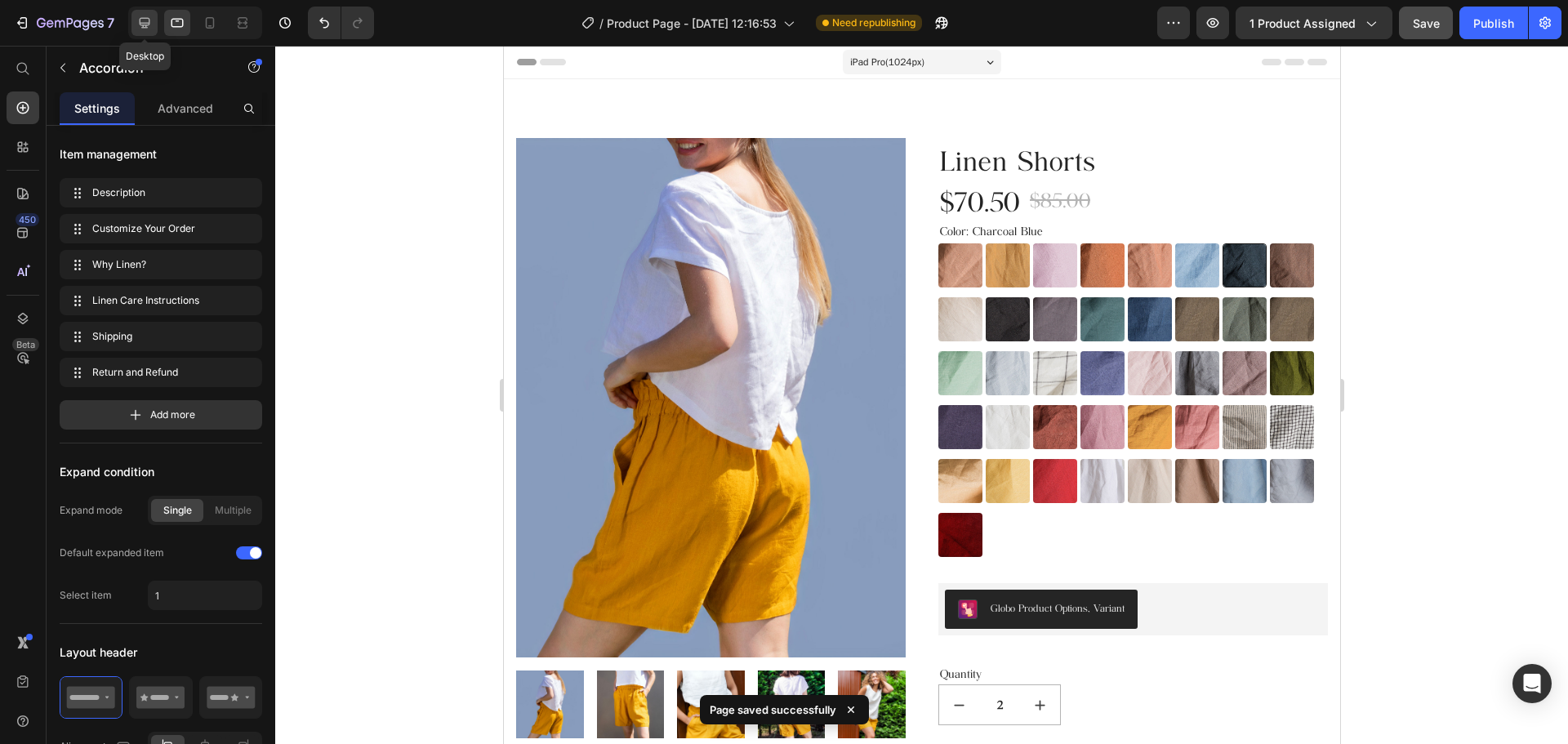 click 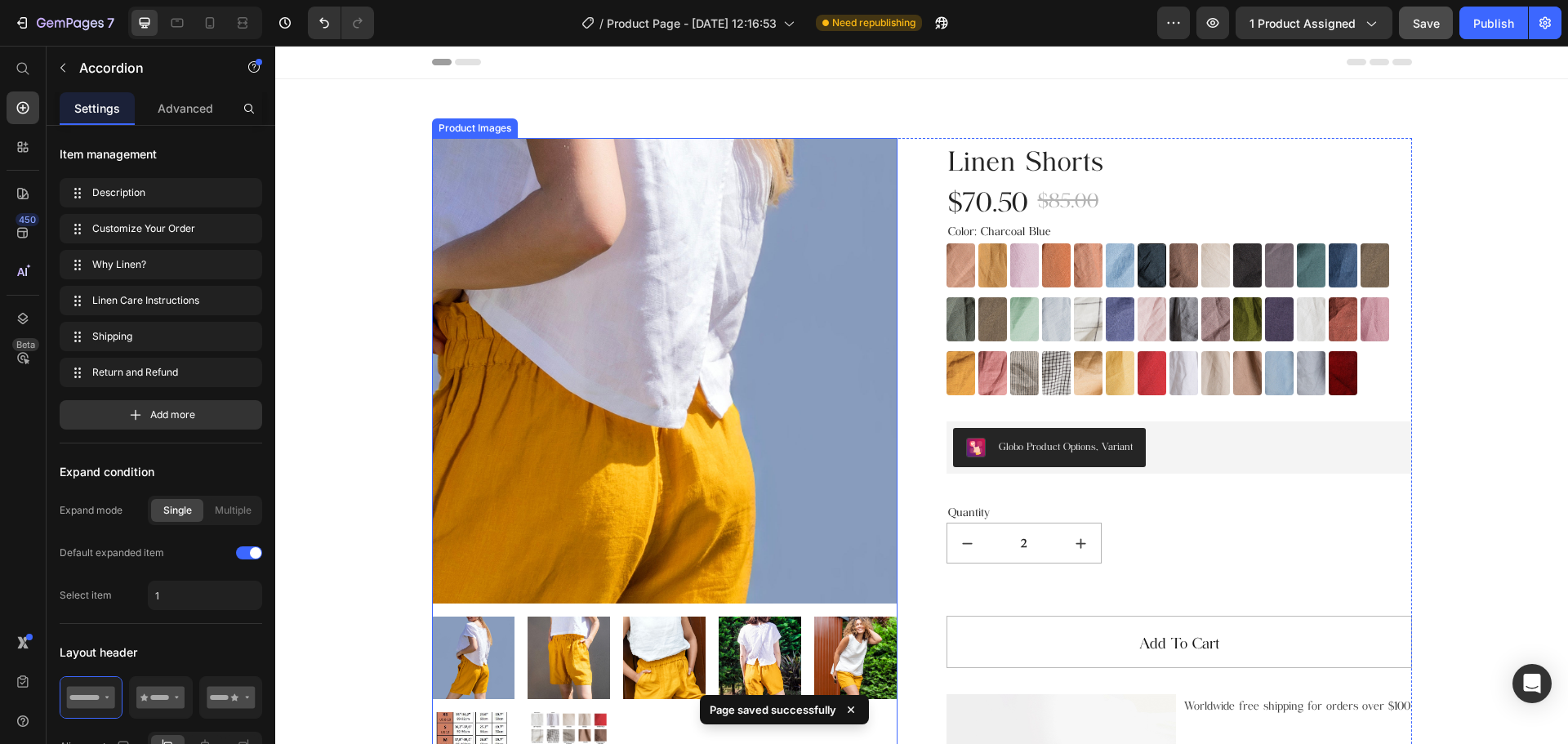 click at bounding box center (665, 371) 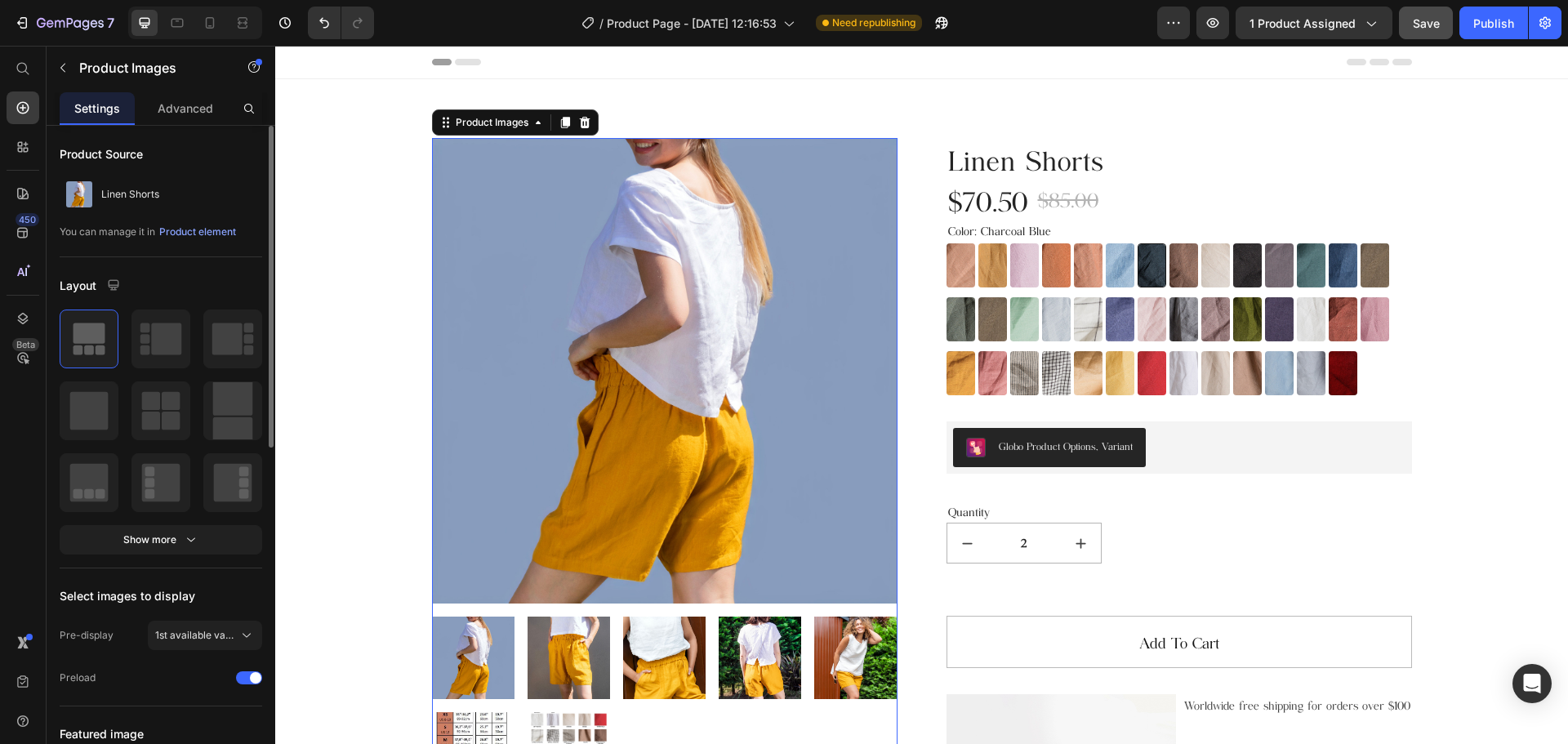 scroll, scrollTop: 327, scrollLeft: 0, axis: vertical 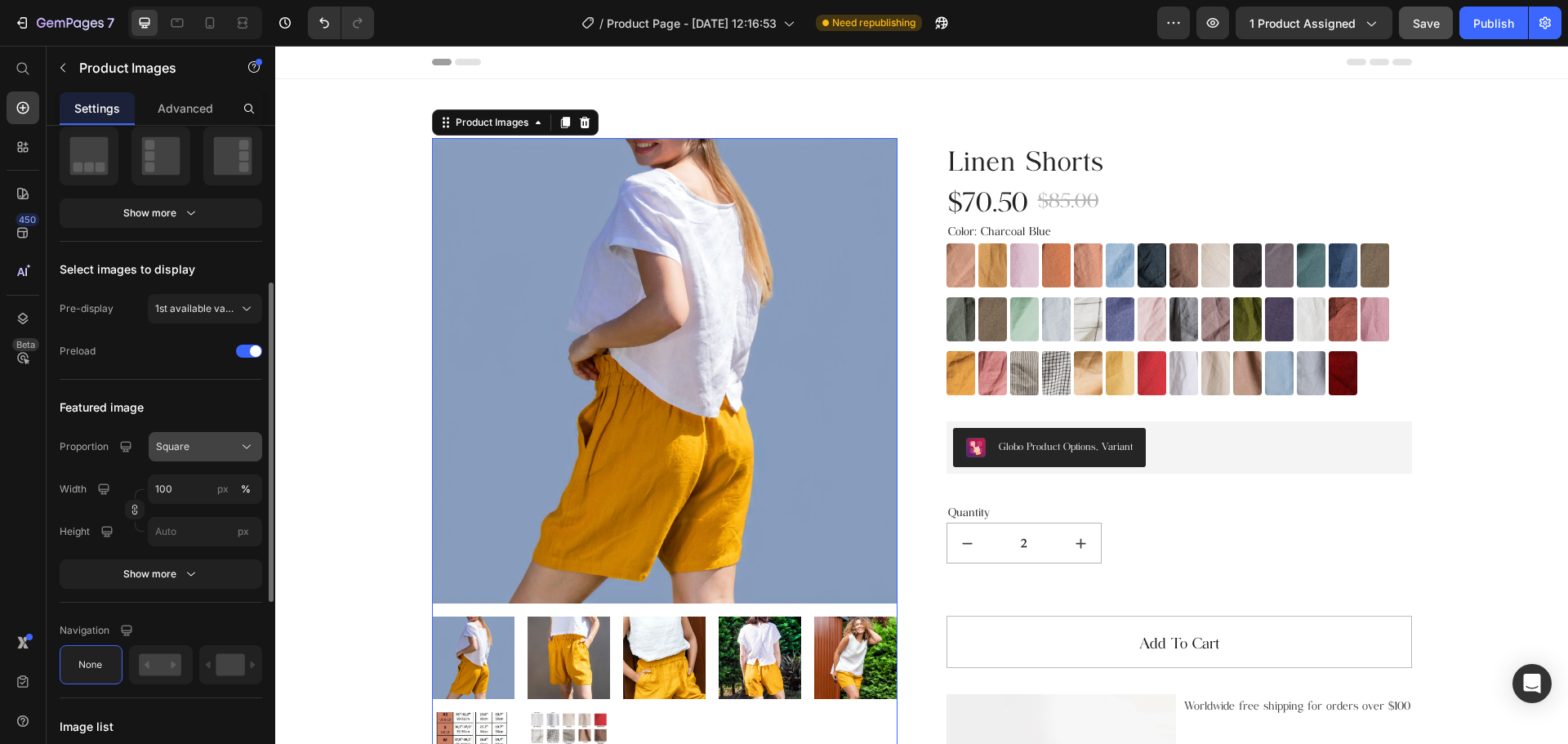 click on "Square" 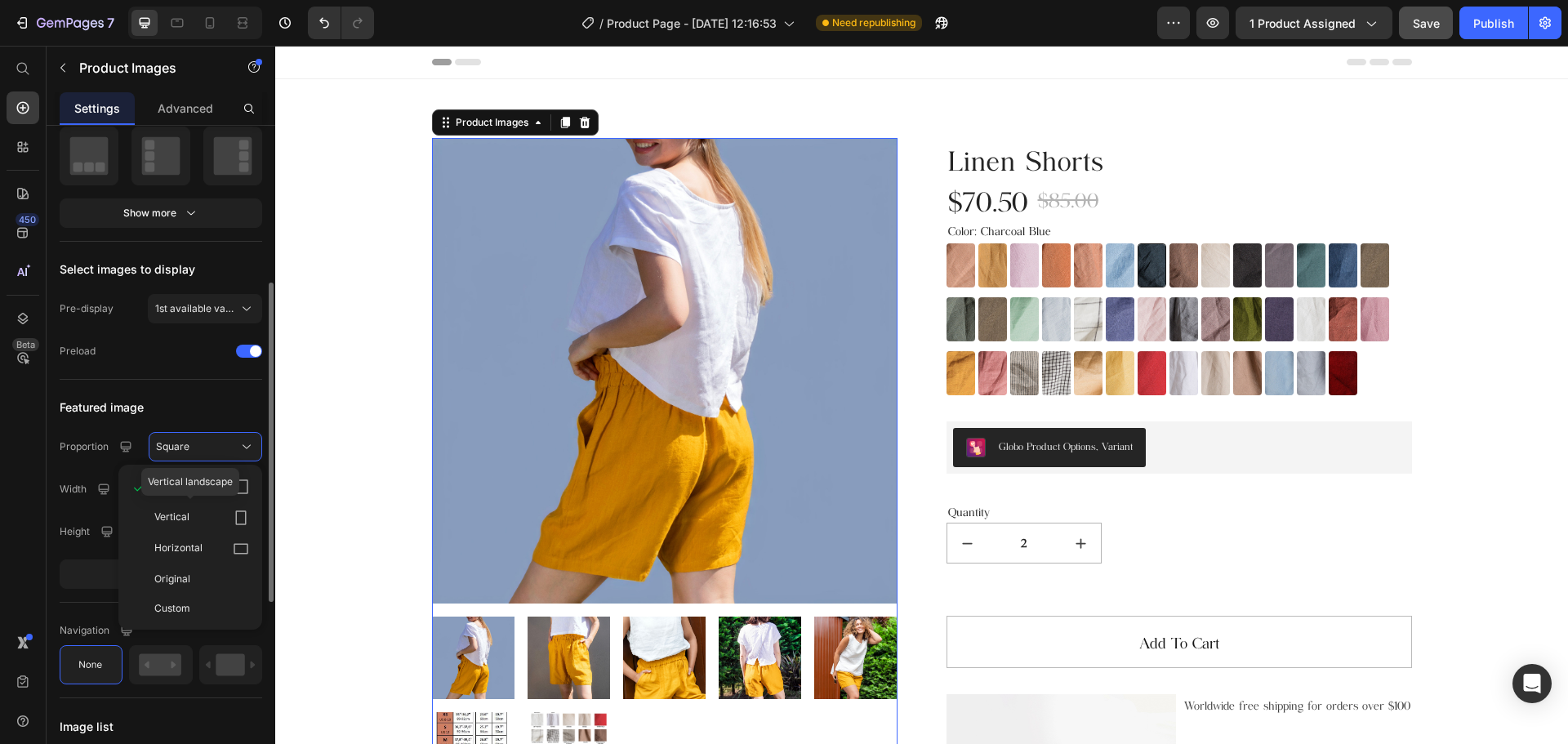 click on "Vertical" at bounding box center [202, 518] 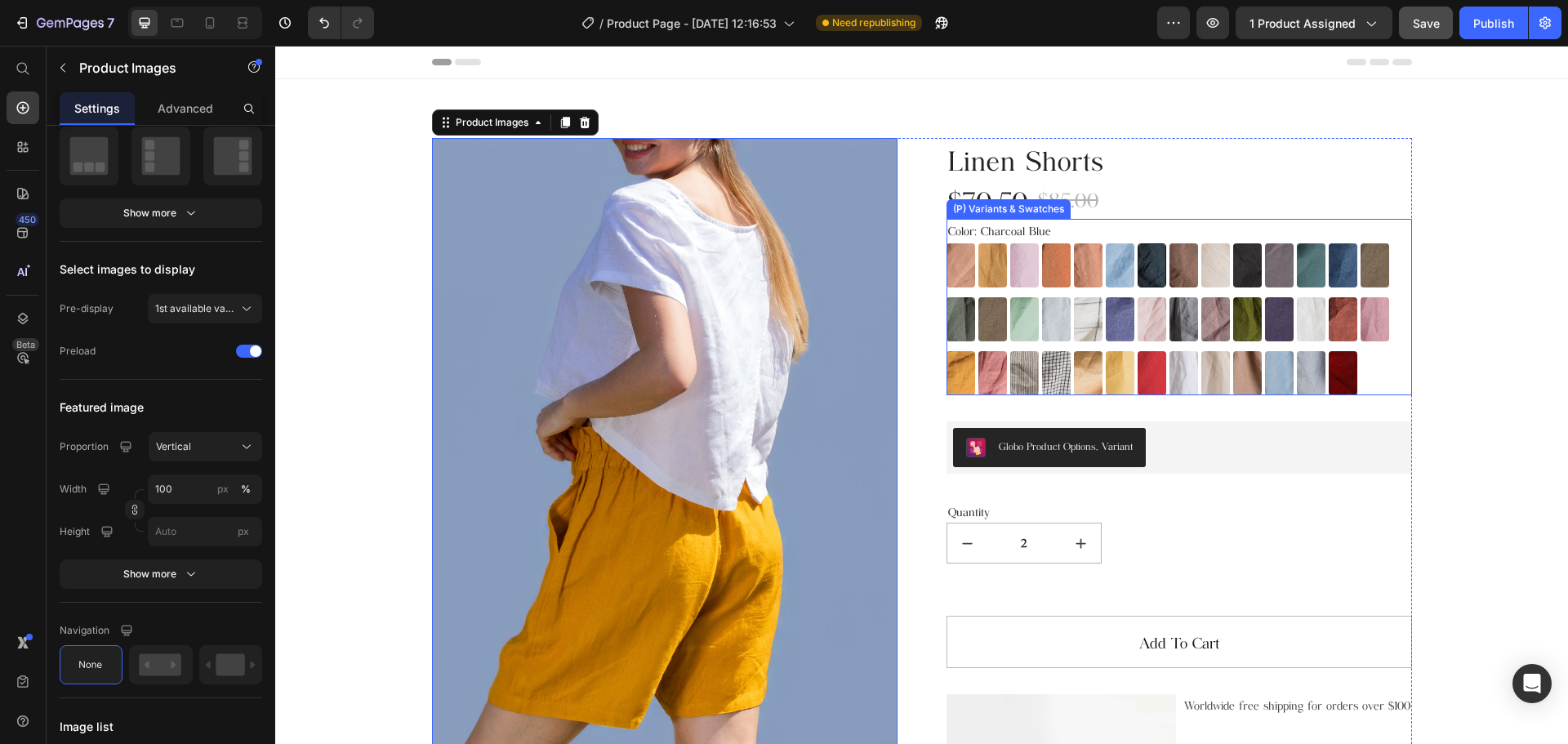click on "Almost Apricot Almost Apricot Amber Yellow Amber Yellow Blushing Bride Blushing Bride Burnt Brick Burnt Brick Canyon Clay Canyon Clay Carolina blue Carolina blue Charcoal Blue Charcoal Blue Choclate Brown Choclate Brown Cream Cream Deep Black Deep Black Deep Grey Deep Grey Deep Sea Green Deep Sea Green Denim Blue Denim Blue Earth Brown Earth Brown Emerald Green Emerald Green Forest Green Forest Green Green Lily Green Lily Icy Blue Icy Blue Large Checks Large Checks Lavender Violet Lavender Violet Light Dusty Rose Light Dusty Rose Metallic Grey Metallic Grey Mocha Purple Mocha Purple Moss Green Moss Green Navy Blue Navy Blue Off-white Off-white Redwood Burl Redwood Burl Rose Royale Rose Royale Saffron Saffron Salmon Blush Salmon Blush Small & Thick Stripes Small & Thick Stripes Small Checks Small Checks Summer Melon Summer Melon Sunset Gold Sunset Gold Warm Red Warm Red White White Beige Beige Taupe Taupe Swedish Blue Swedish Blue Cool Grey Cool Grey Burgundry Burgundry" at bounding box center [1179, 319] 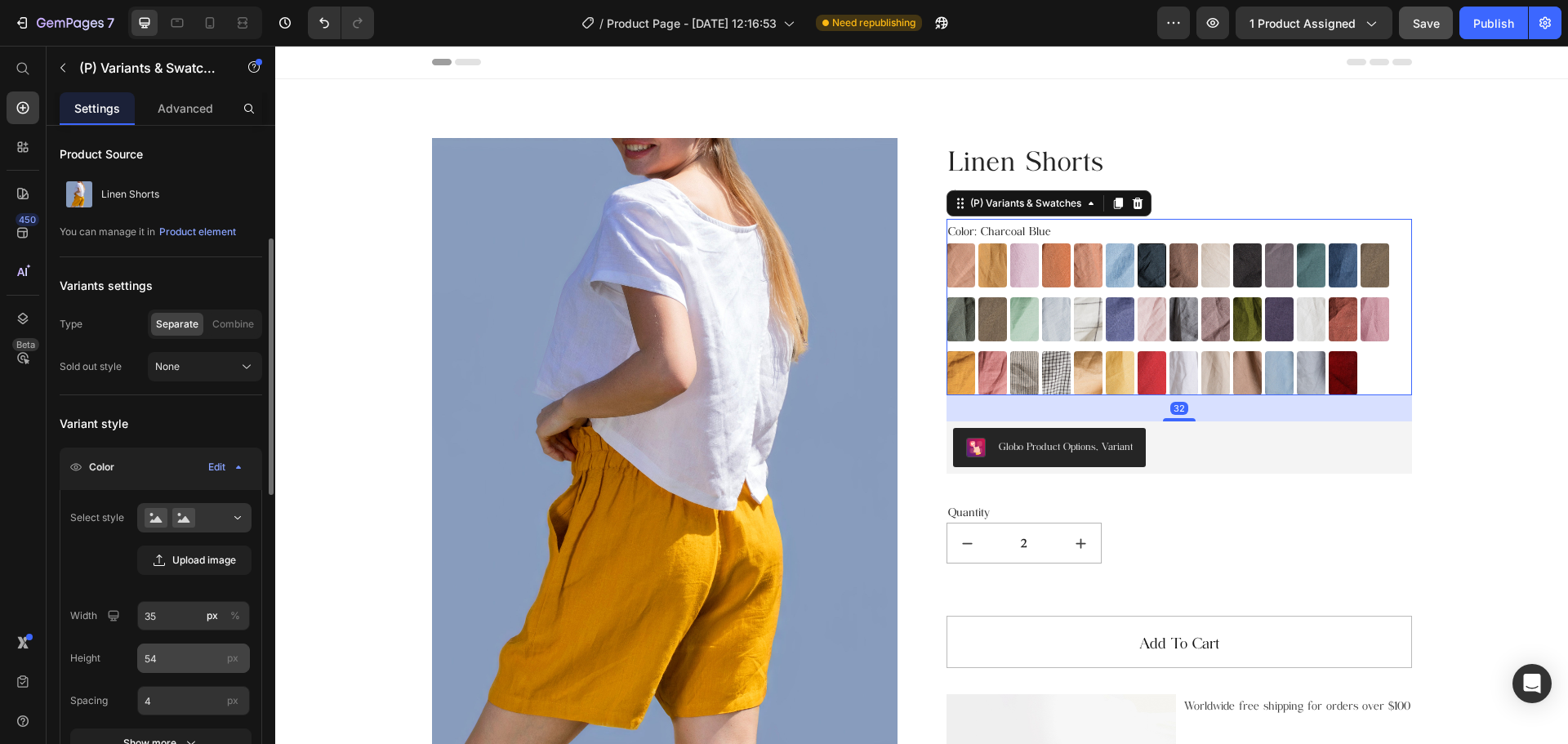 scroll, scrollTop: 82, scrollLeft: 0, axis: vertical 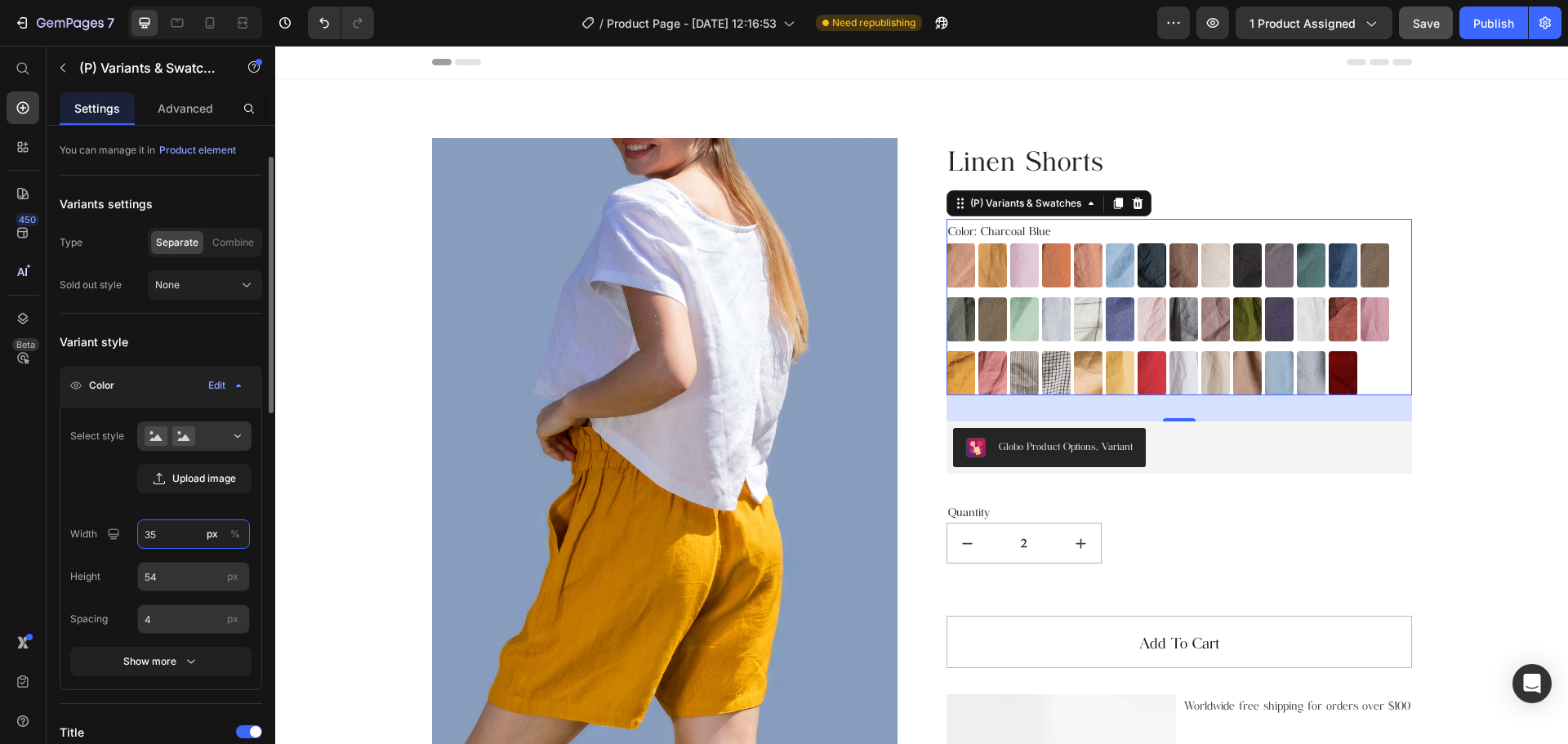 click on "35" at bounding box center [194, 534] 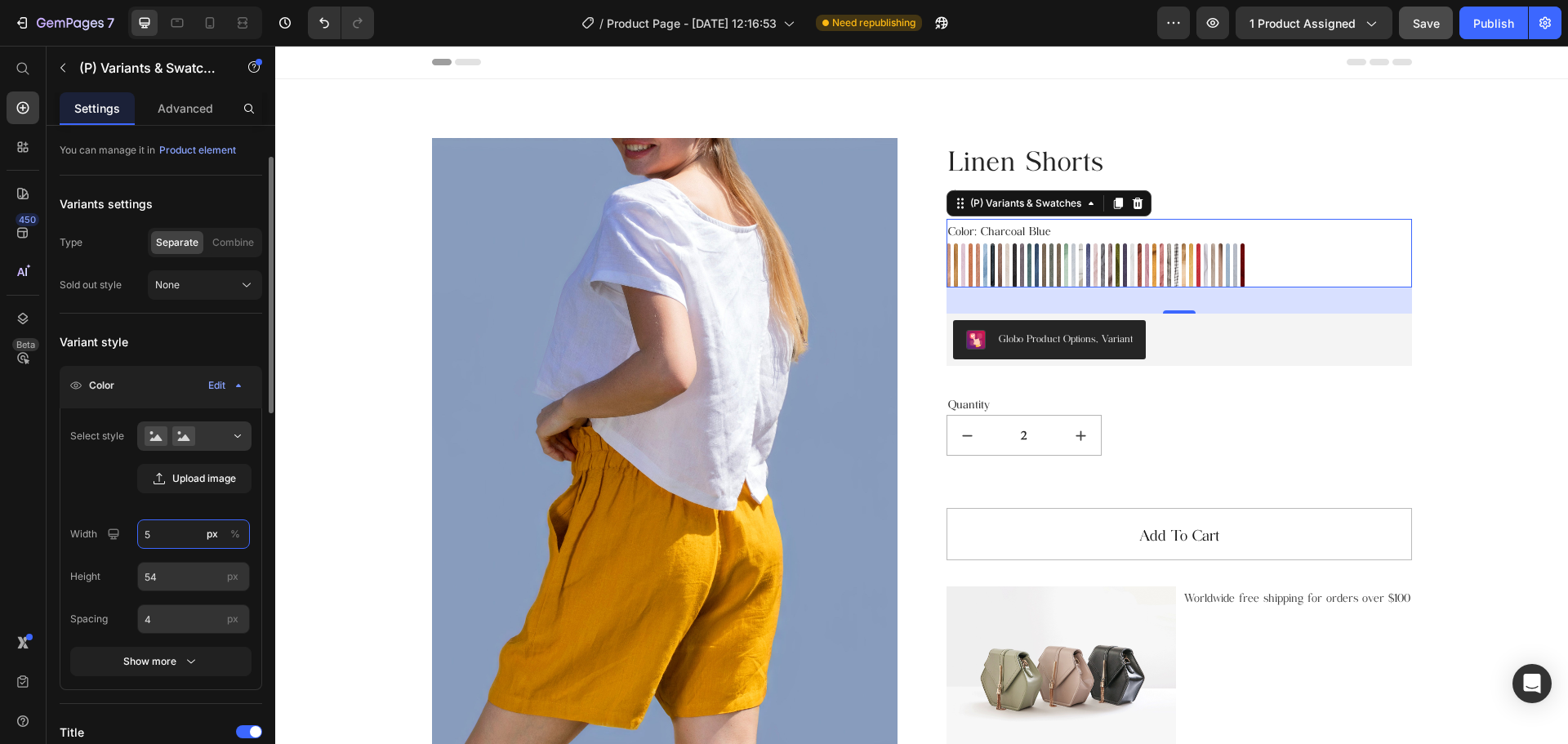 type on "54" 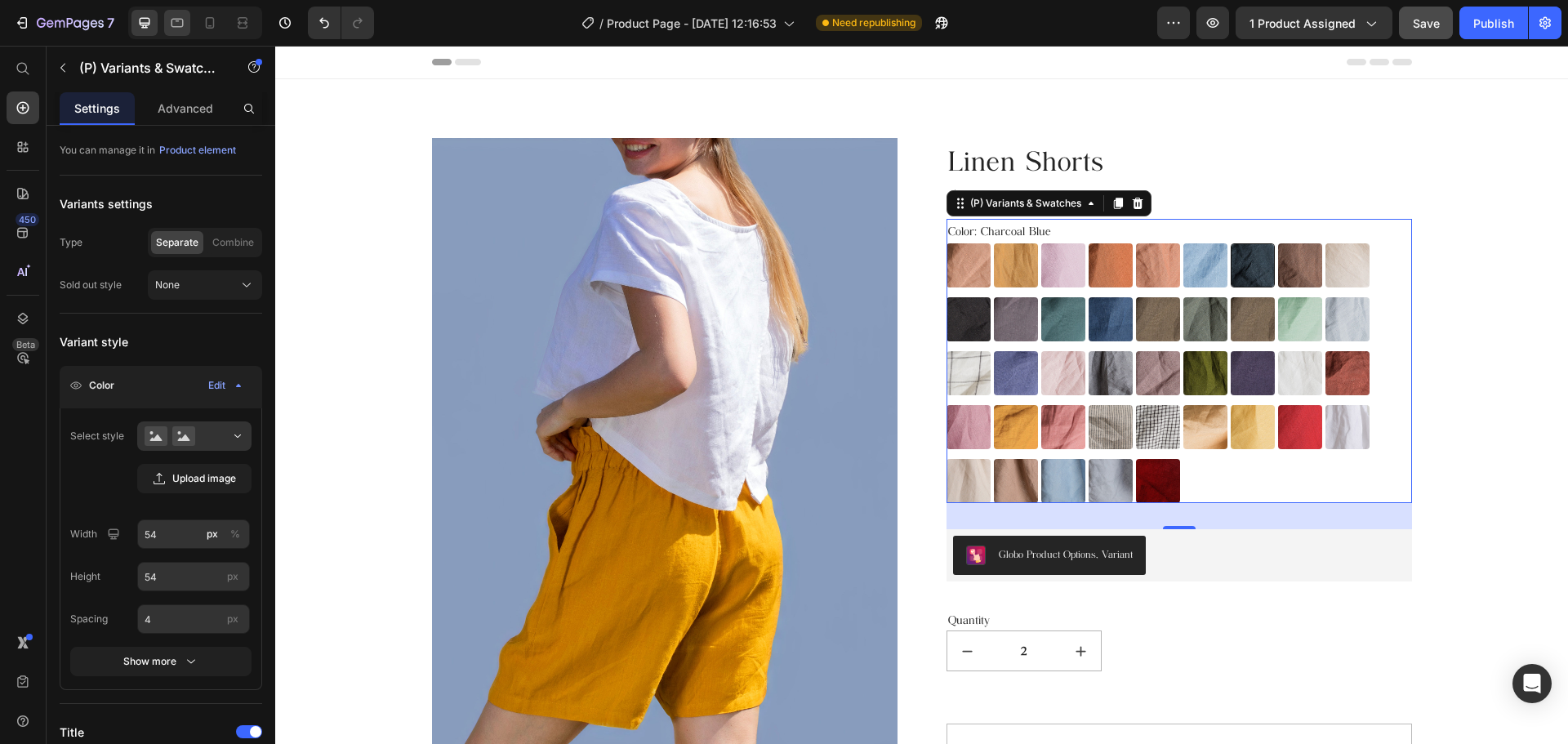 click 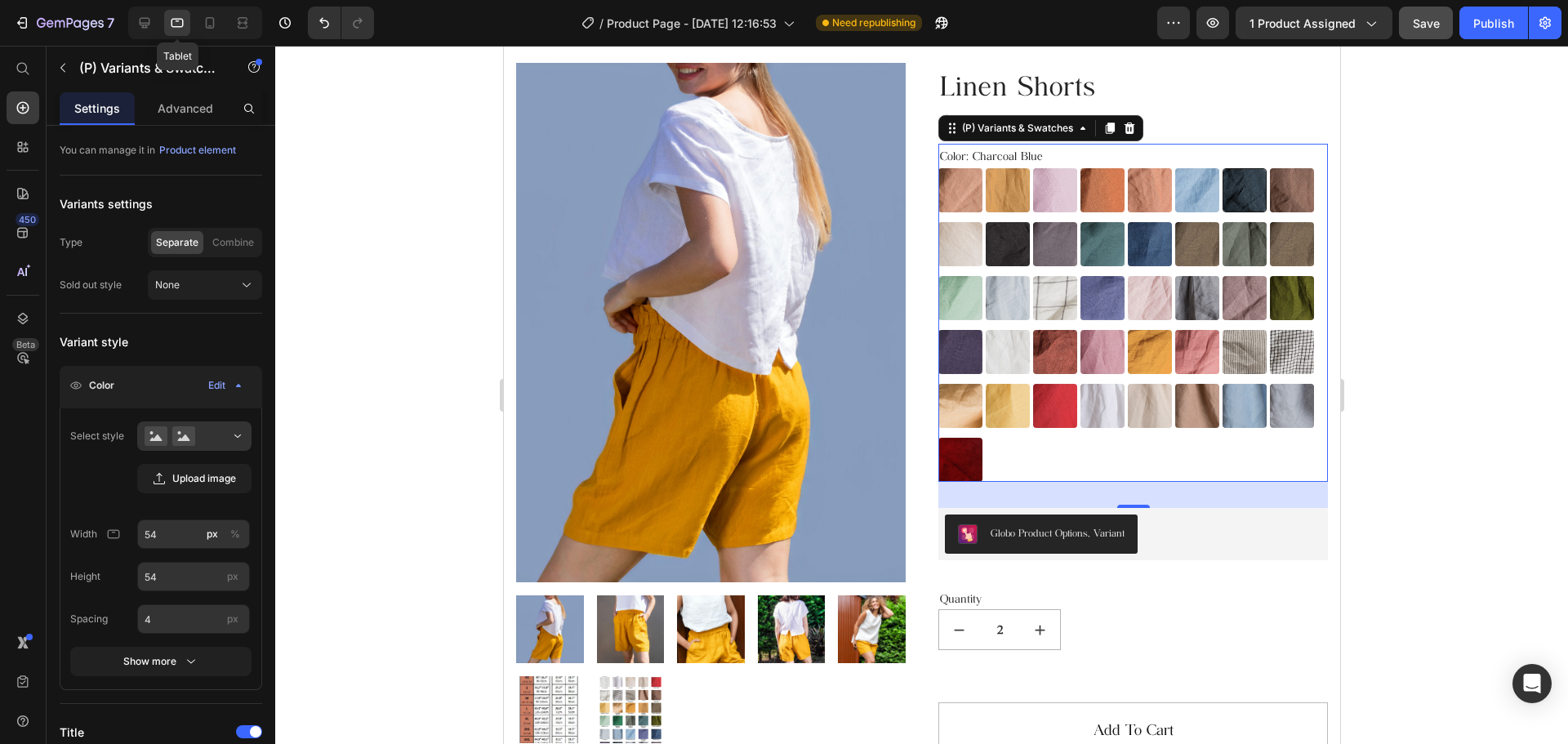 scroll, scrollTop: 116, scrollLeft: 0, axis: vertical 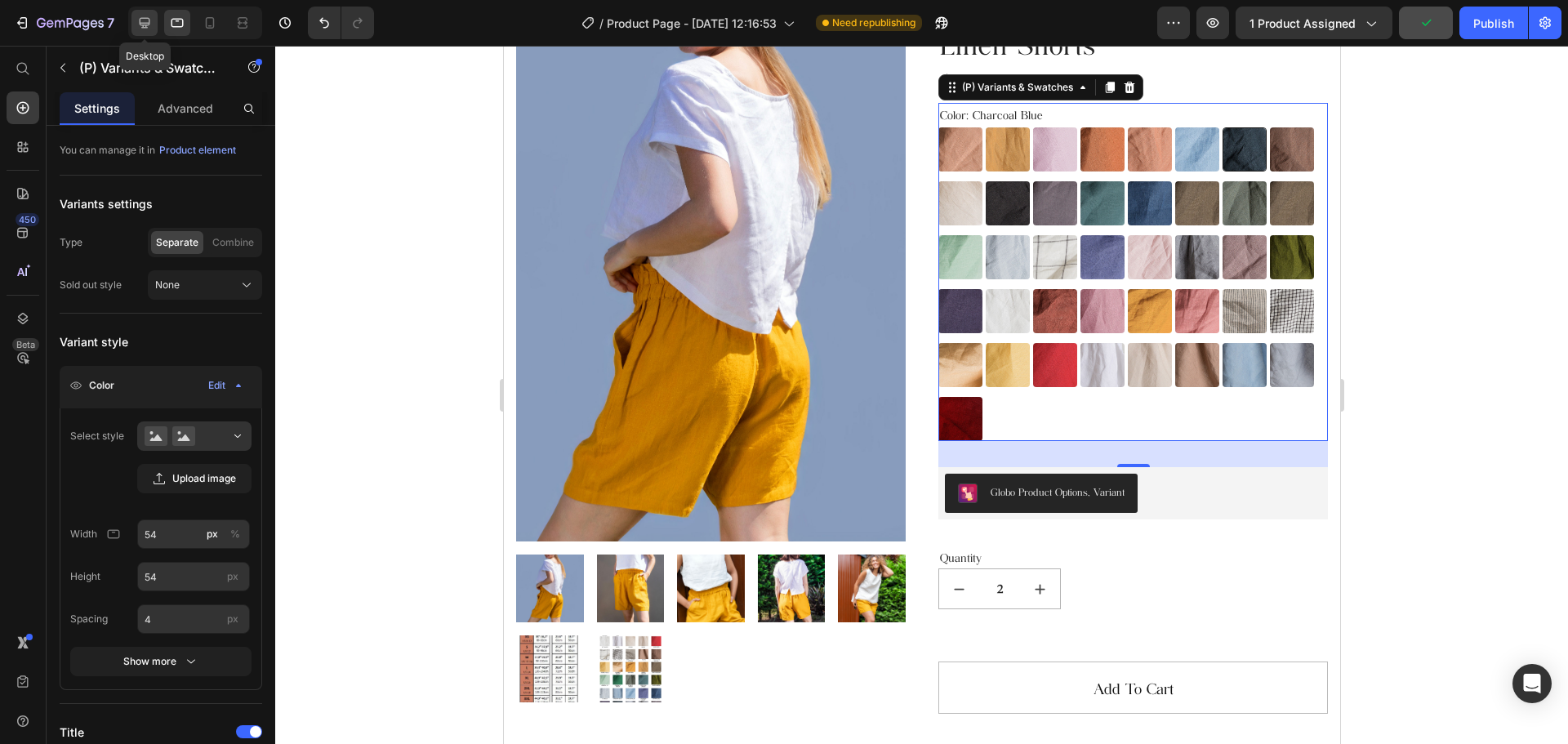 click 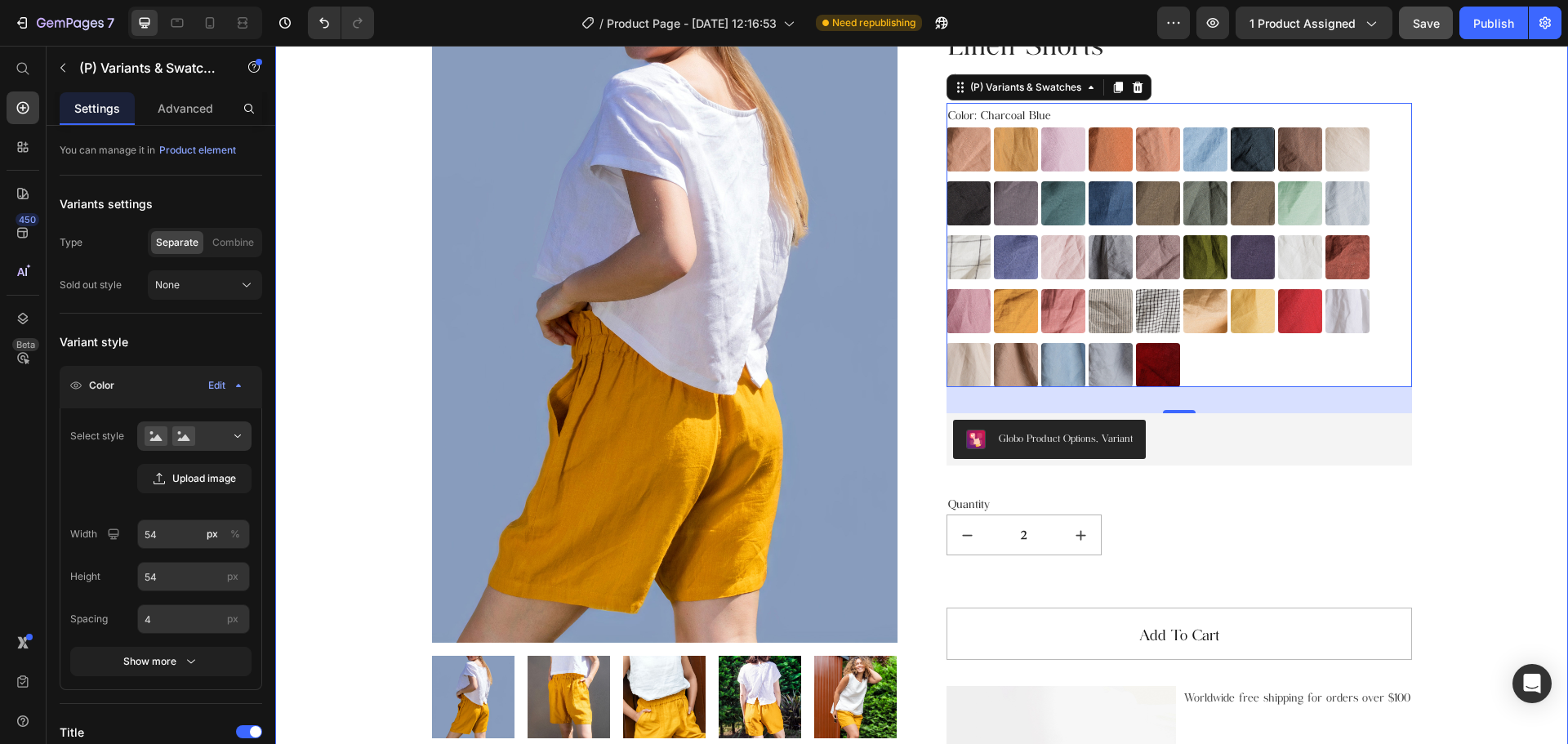 click on "Product Images Linen Shorts (P) Title $70.50 (P) Price $85.00 (P) Price Row Color: Charcoal Blue Almost Apricot Almost Apricot Amber Yellow Amber Yellow Blushing Bride Blushing Bride Burnt Brick Burnt Brick Canyon Clay Canyon Clay Carolina blue Carolina blue Charcoal Blue Charcoal Blue Choclate Brown Choclate Brown Cream Cream Deep Black Deep Black Deep Grey Deep Grey Deep Sea Green Deep Sea Green Denim Blue Denim Blue Earth Brown Earth Brown Emerald Green Emerald Green Forest Green Forest Green Green Lily Green Lily Icy Blue Icy Blue Large Checks Large Checks Lavender Violet Lavender Violet Light Dusty Rose Light Dusty Rose Metallic Grey Metallic Grey Mocha Purple Mocha Purple Moss Green Moss Green Navy Blue Navy Blue Off-white Off-white Redwood Burl Redwood Burl Rose Royale Rose Royale Saffron Saffron Salmon Blush Salmon Blush Small & Thick Stripes Small & Thick Stripes Small Checks Small Checks Summer Melon Summer Melon Sunset Gold Sunset Gold Warm Red Warm Red White White Beige Beige Taupe Taupe Cool Grey" at bounding box center [921, 711] 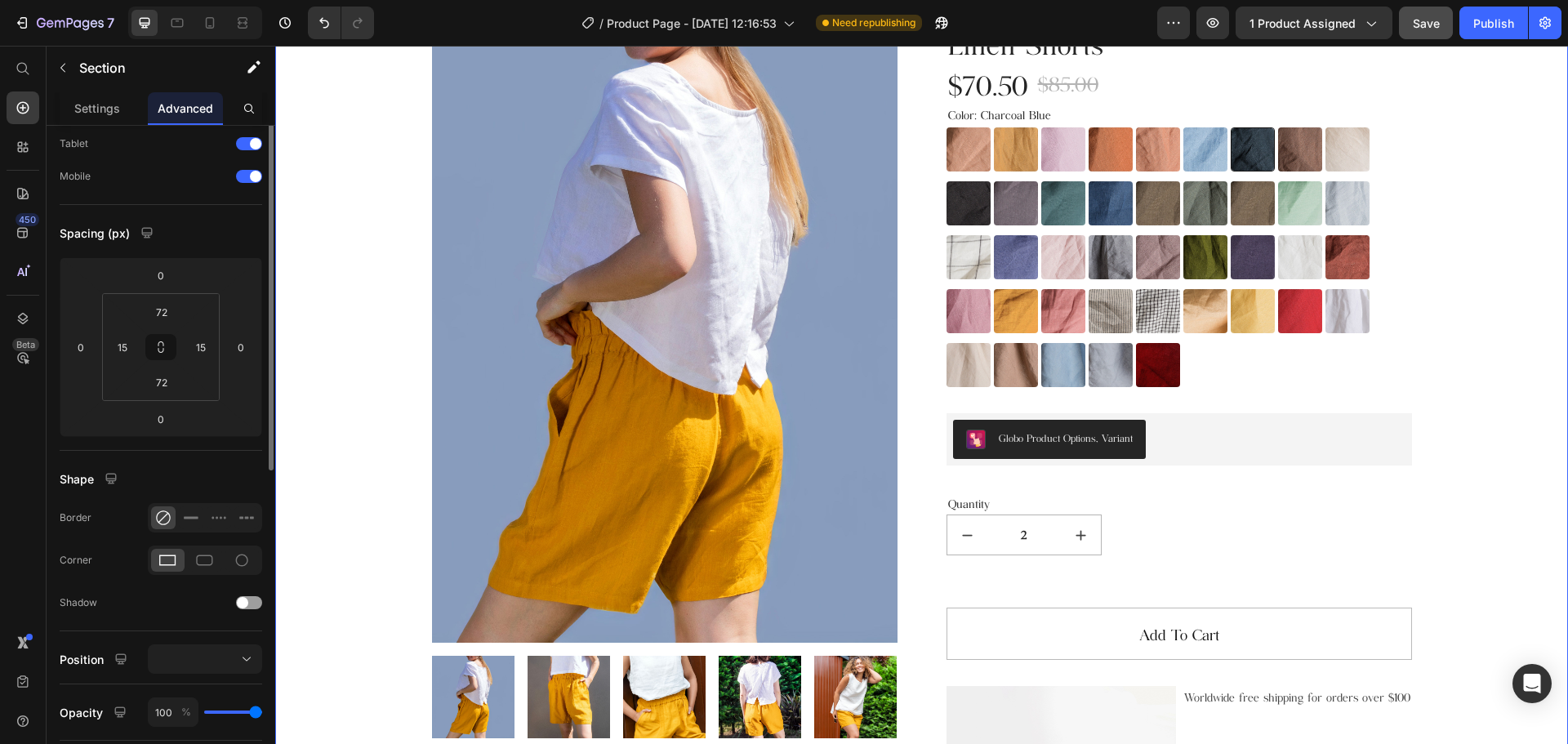 scroll, scrollTop: 0, scrollLeft: 0, axis: both 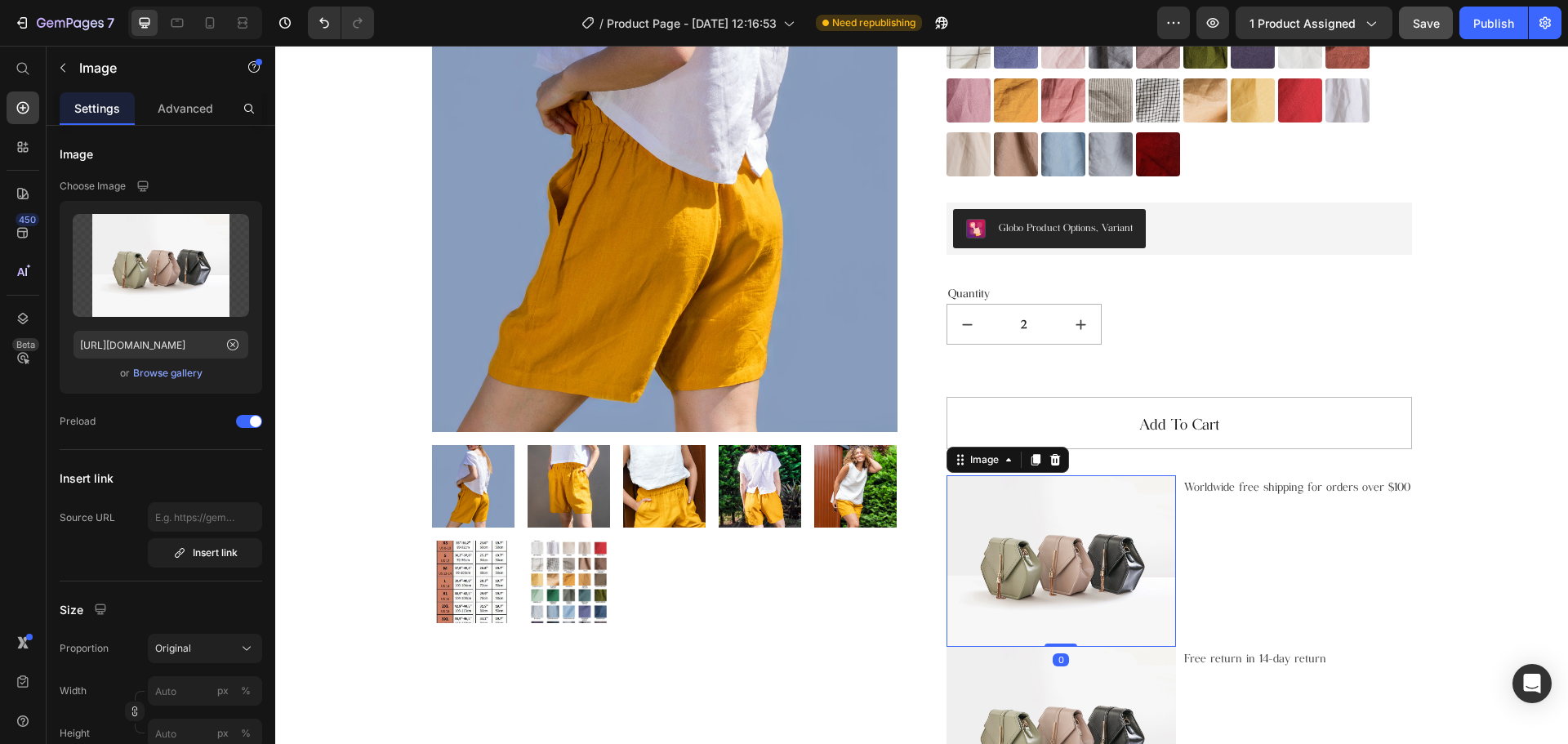 click at bounding box center (1061, 561) 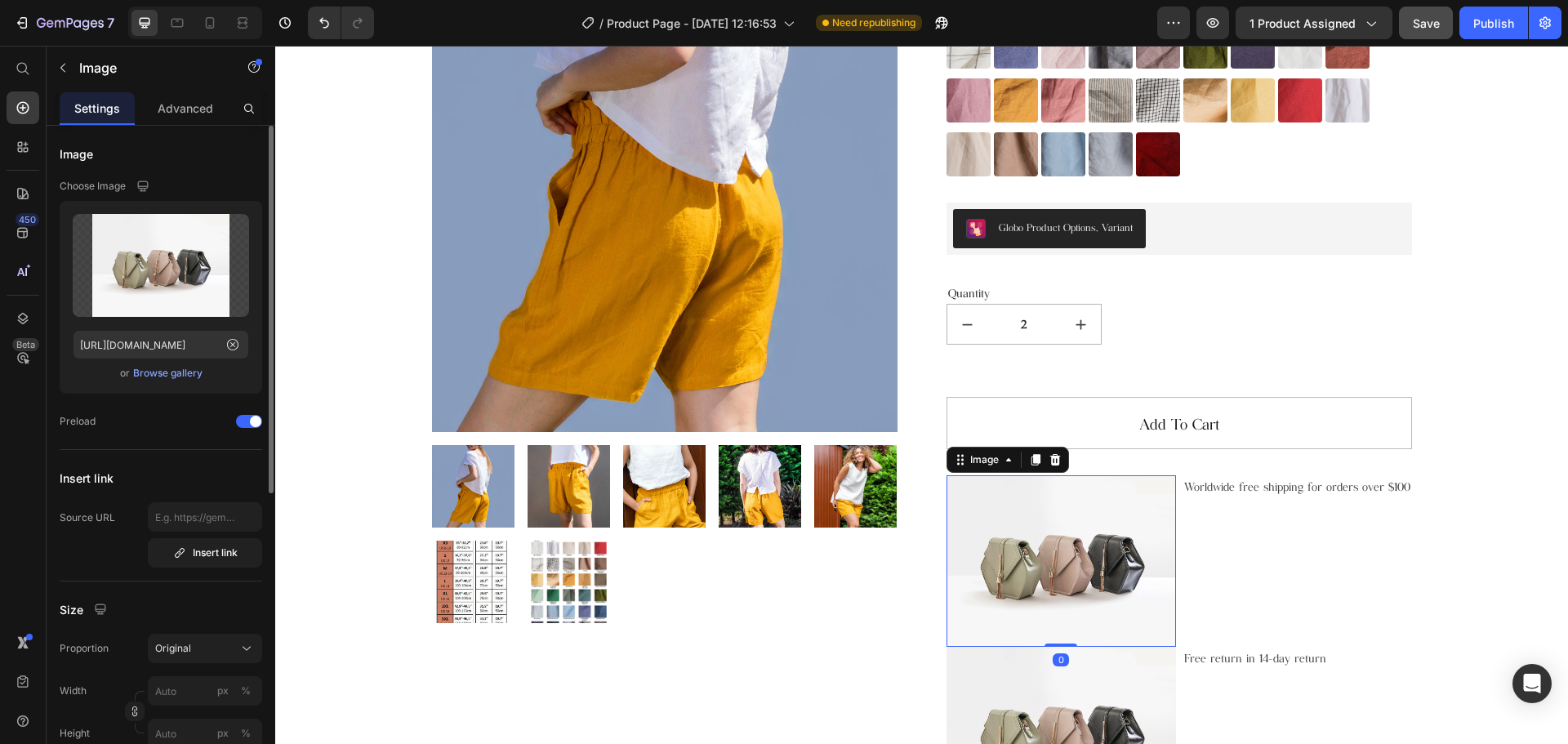 click on "Upload Image https://ucarecdn.com/ee6d5074-1640-4cc7-8933-47c8589c3dee/-/format/auto/  or   Browse gallery" 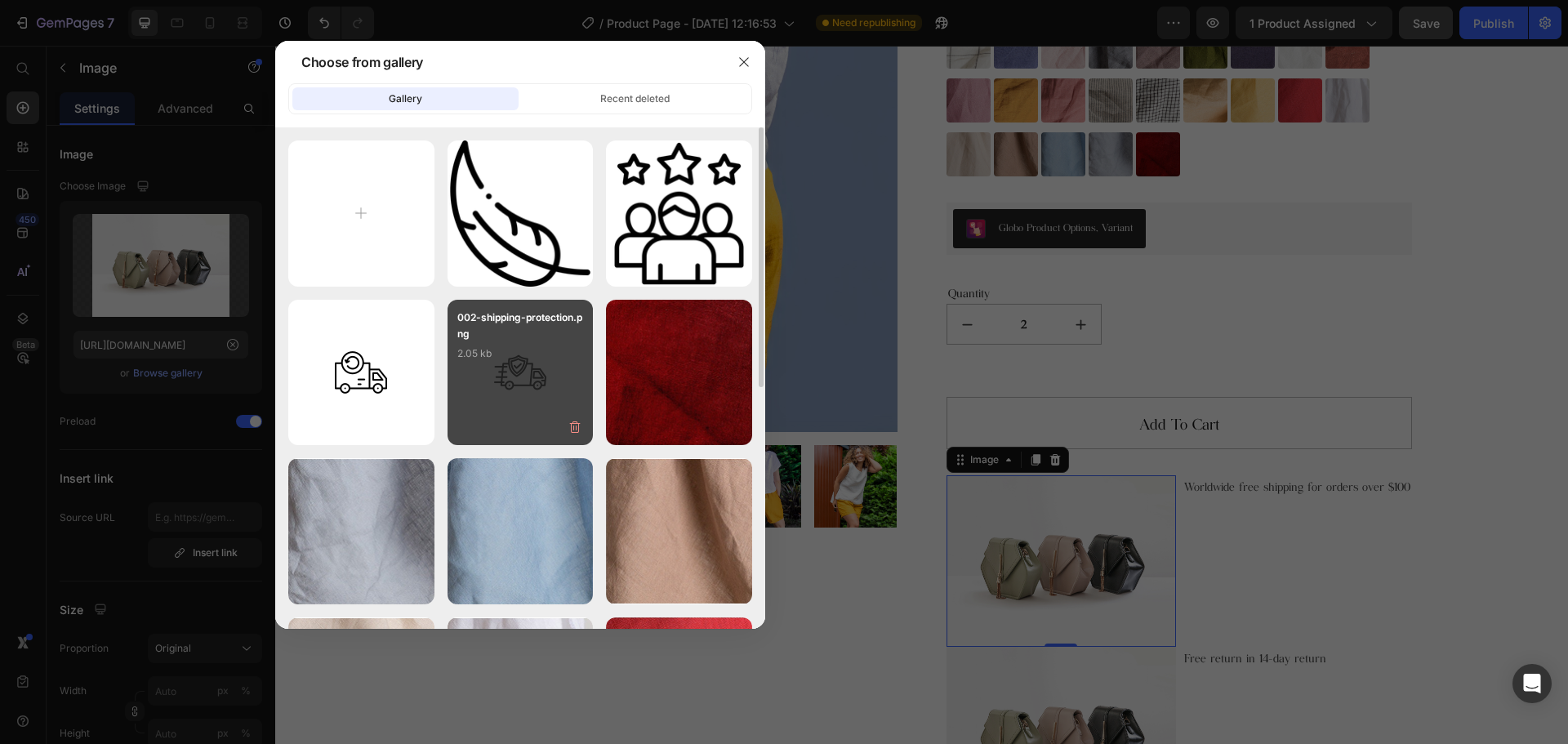 click on "002-shipping-protection.png 2.05 kb" at bounding box center [520, 342] 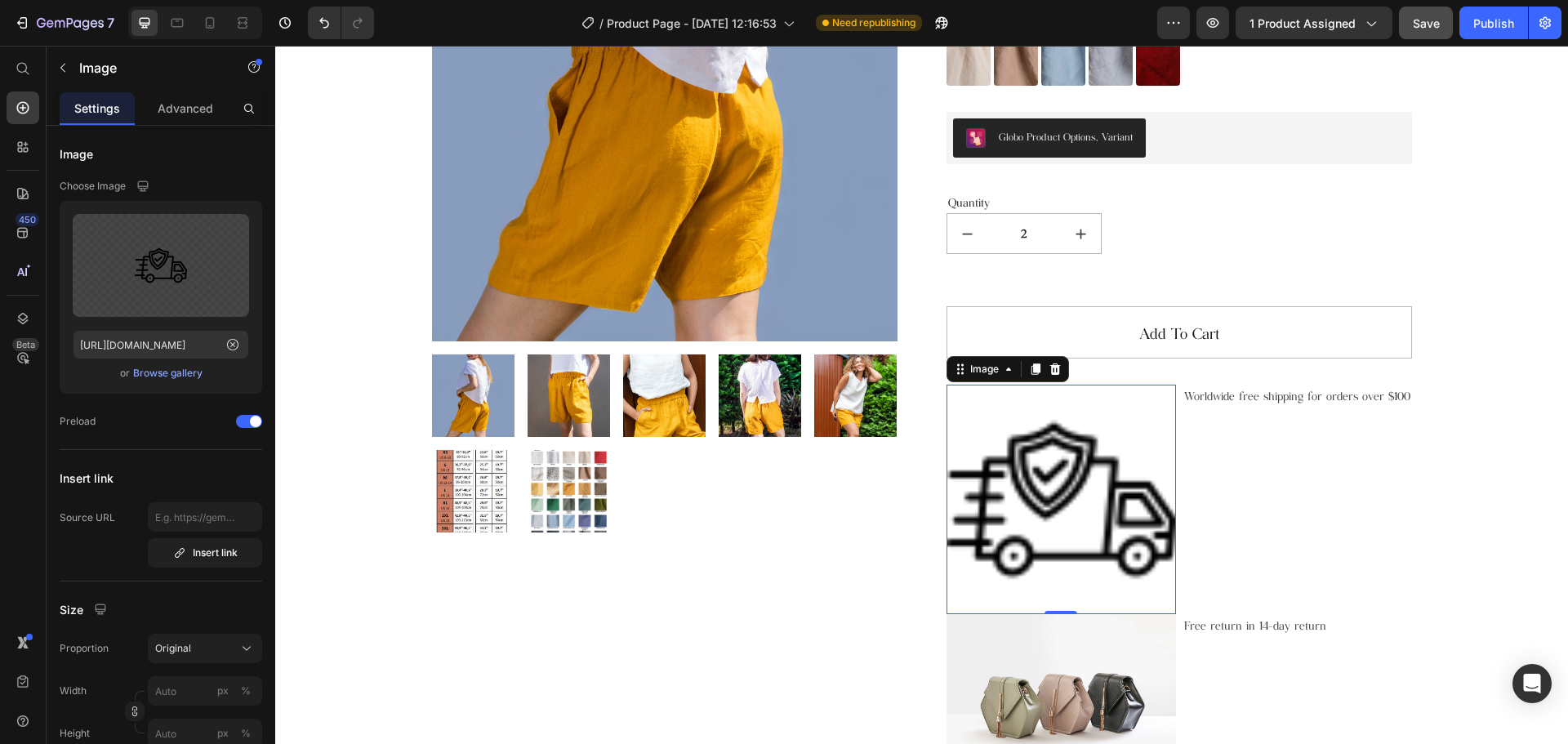 scroll, scrollTop: 653, scrollLeft: 0, axis: vertical 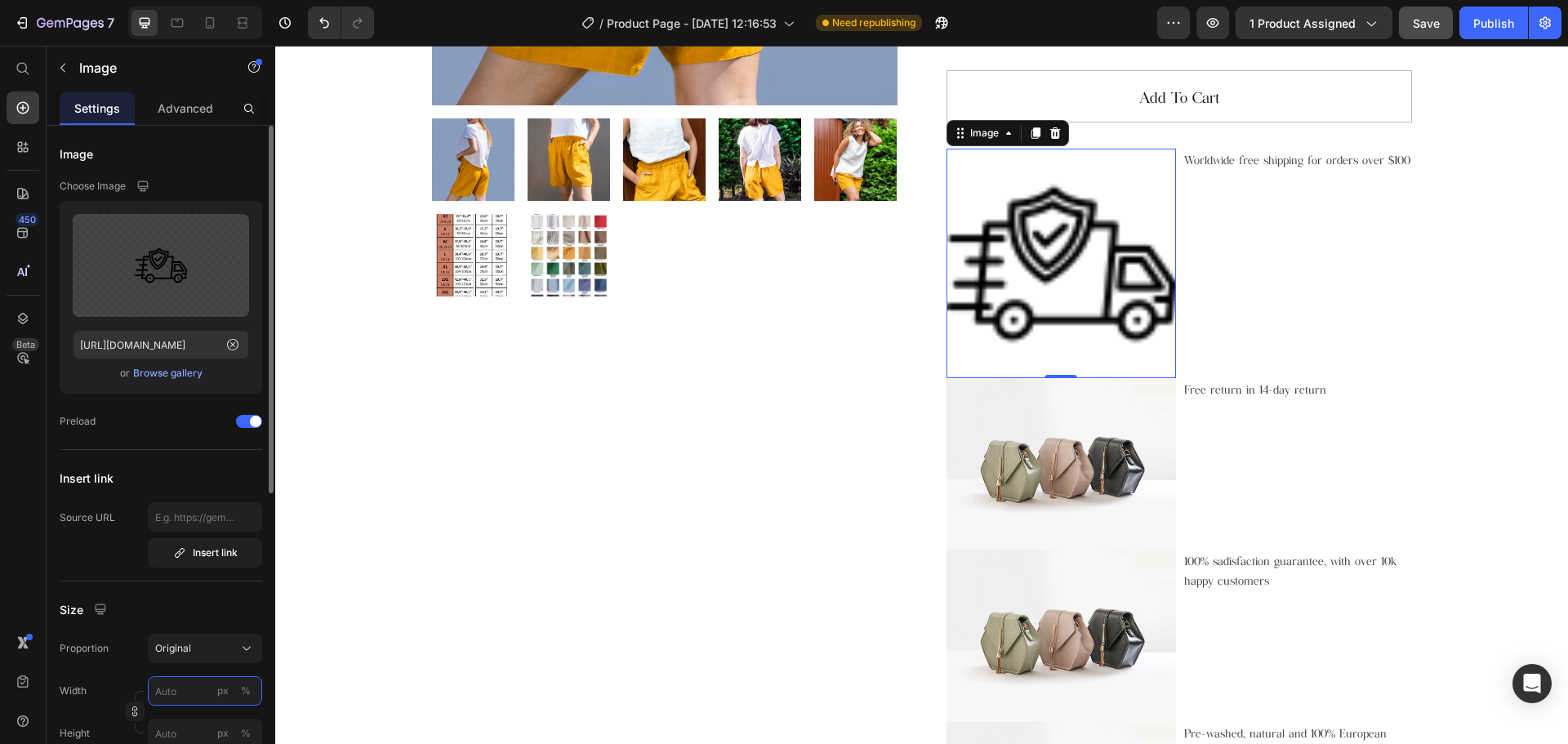 click on "px %" at bounding box center (205, 691) 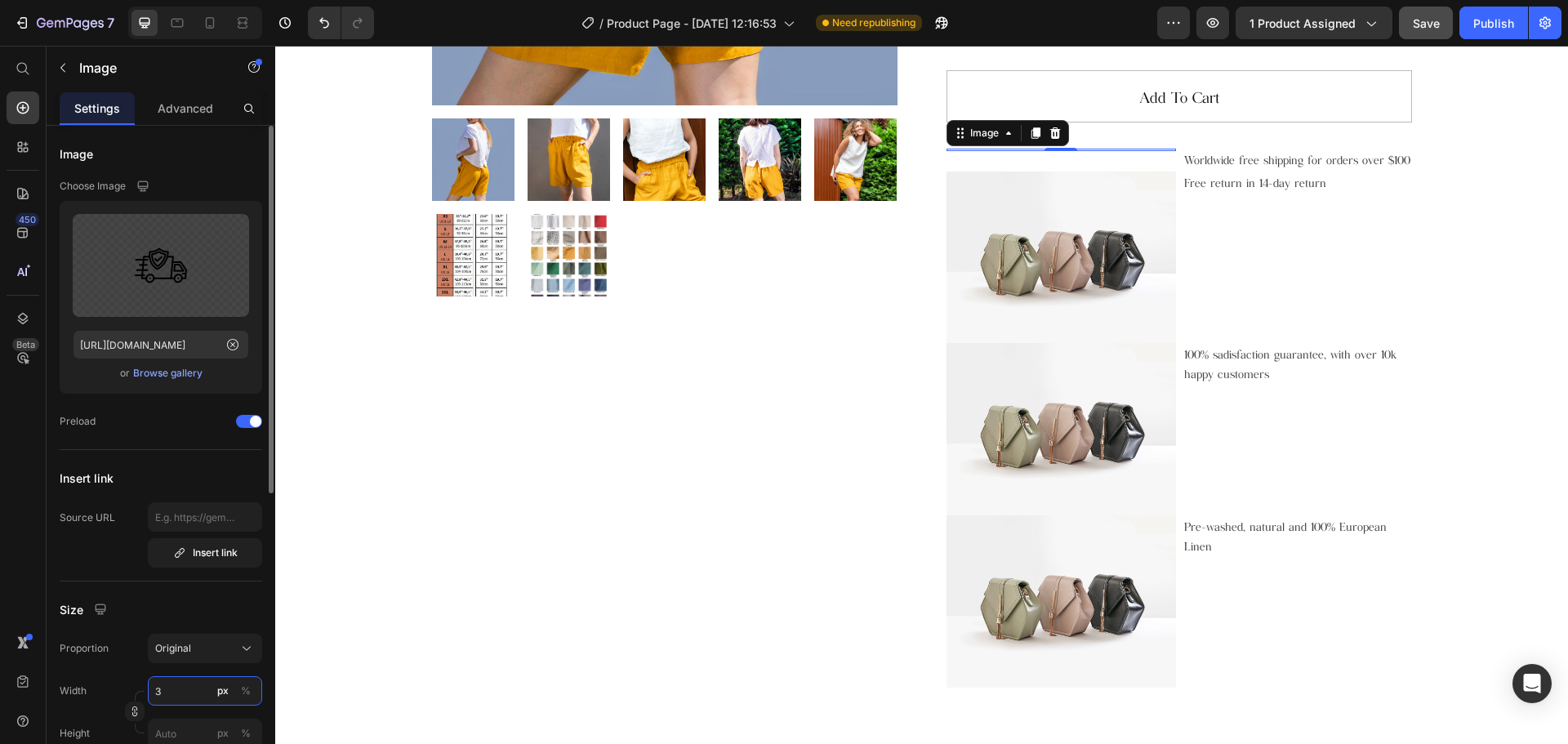 type on "38" 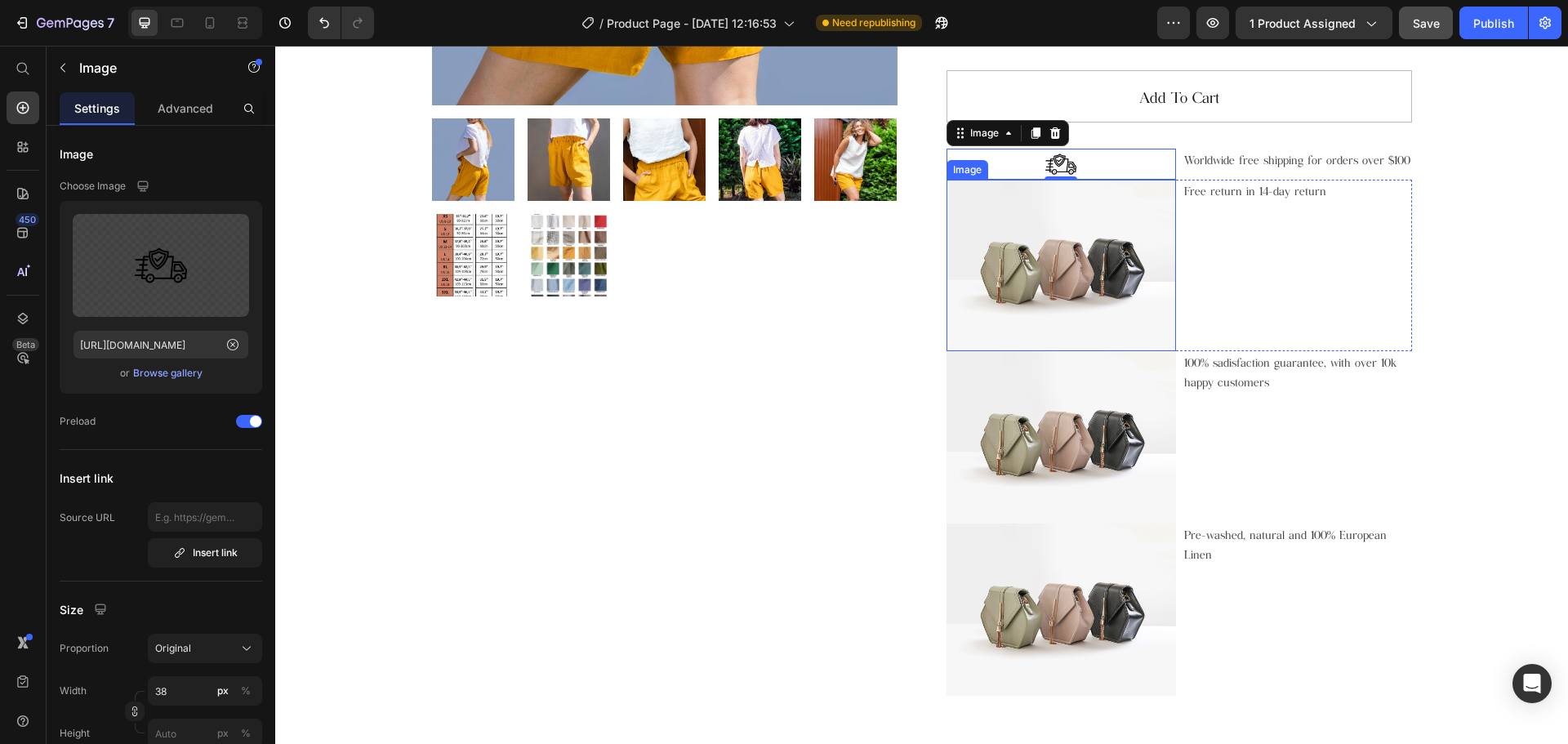 click at bounding box center [1061, 265] 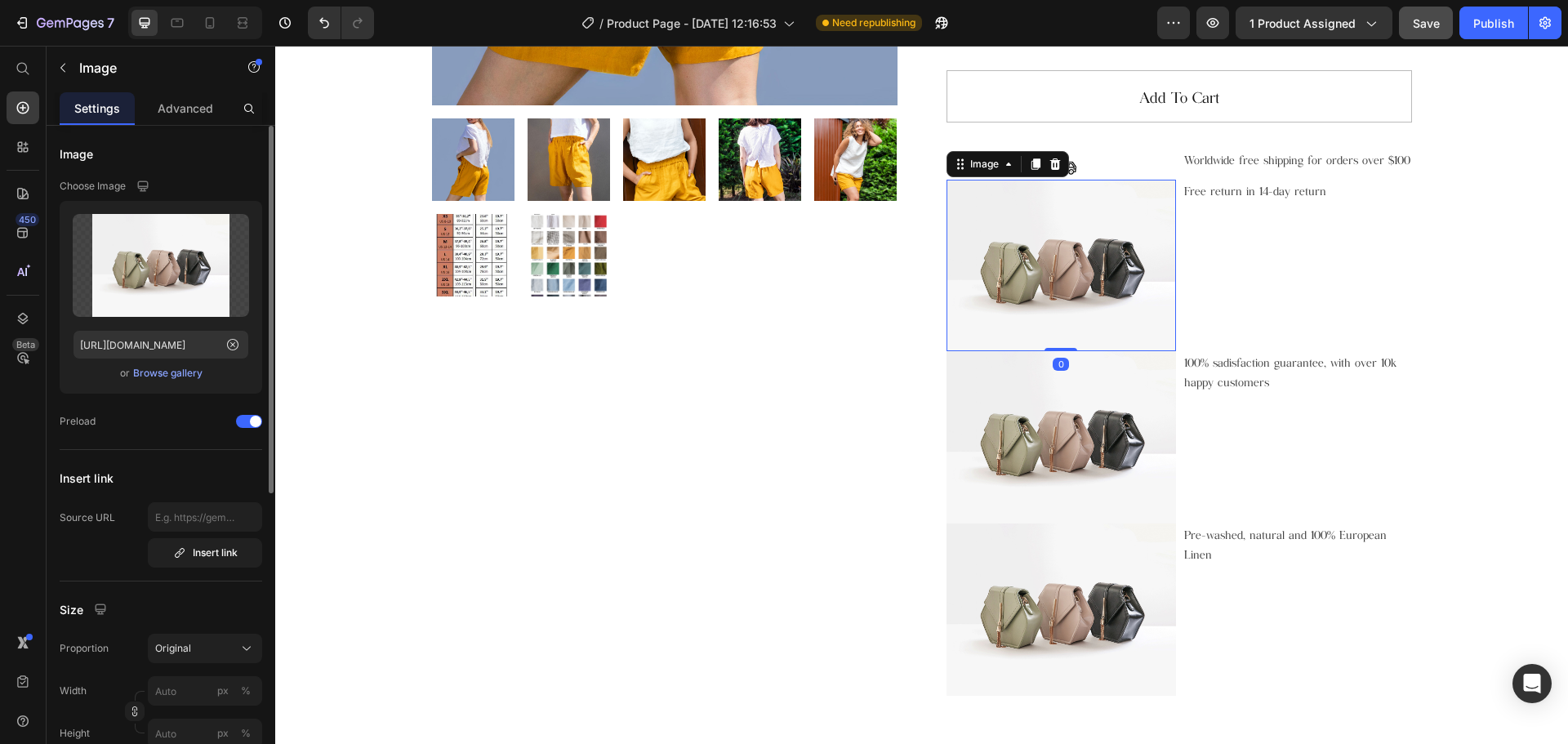 click on "Browse gallery" at bounding box center [167, 373] 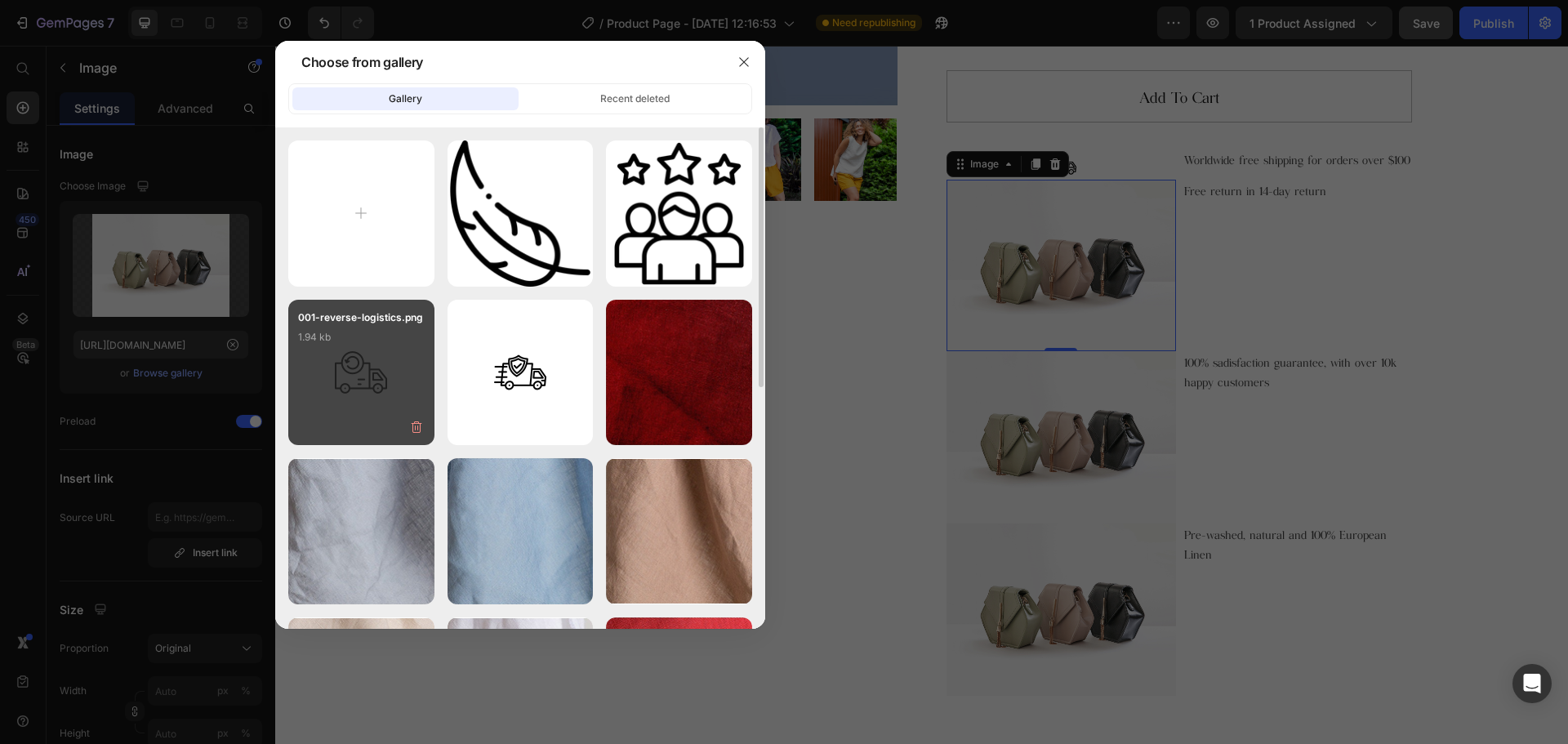 click on "001-reverse-logistics.png 1.94 kb" at bounding box center [361, 342] 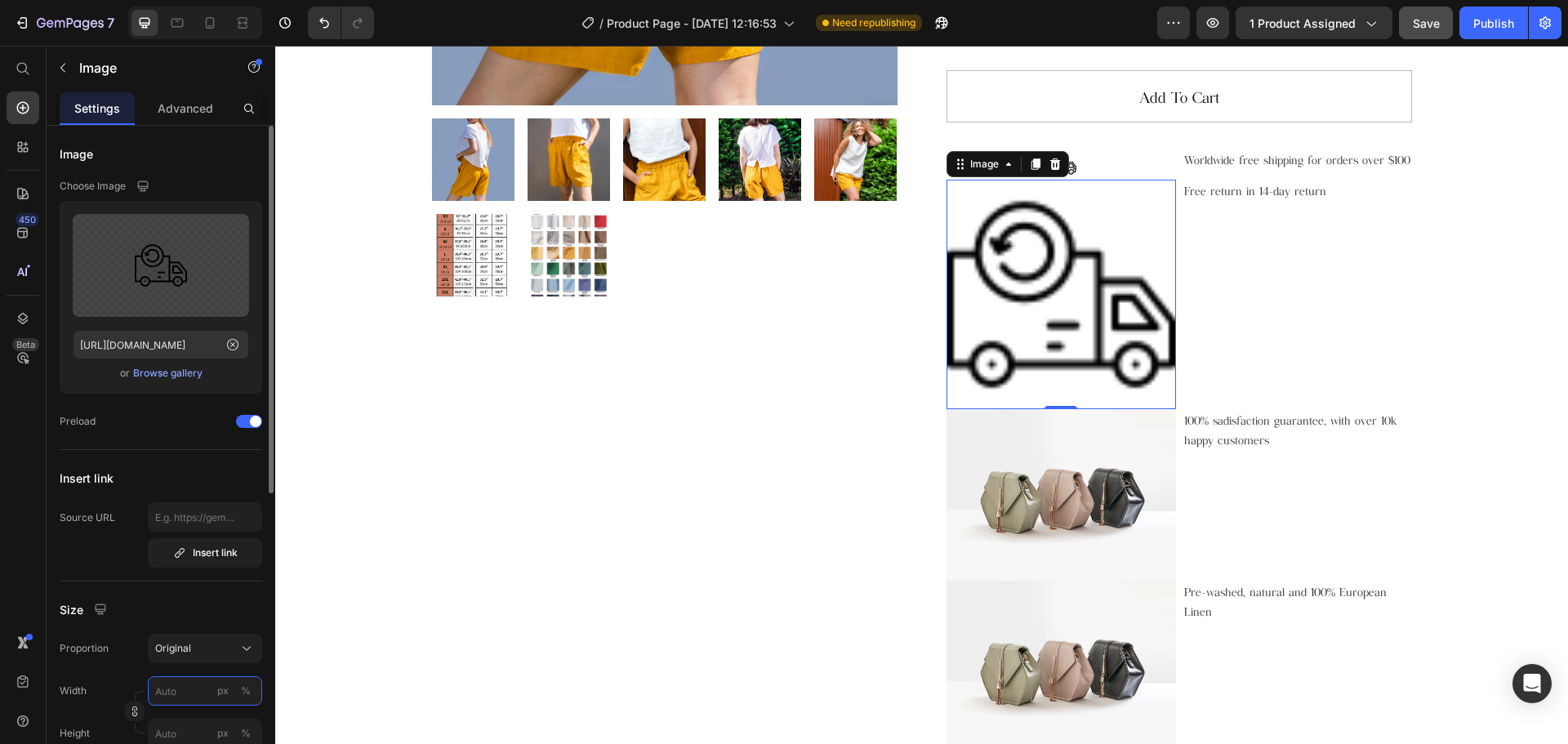 click on "px %" at bounding box center (205, 691) 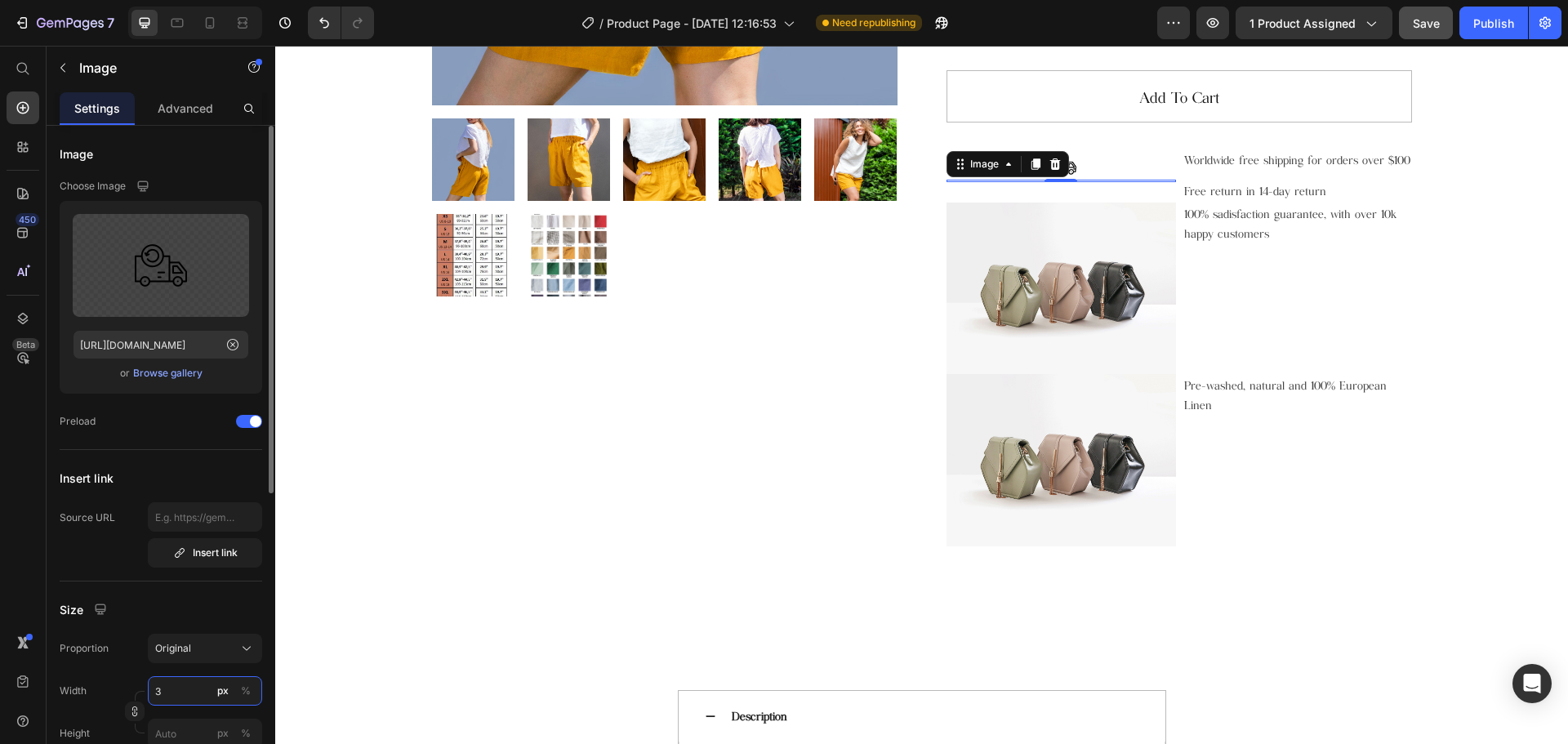 type on "38" 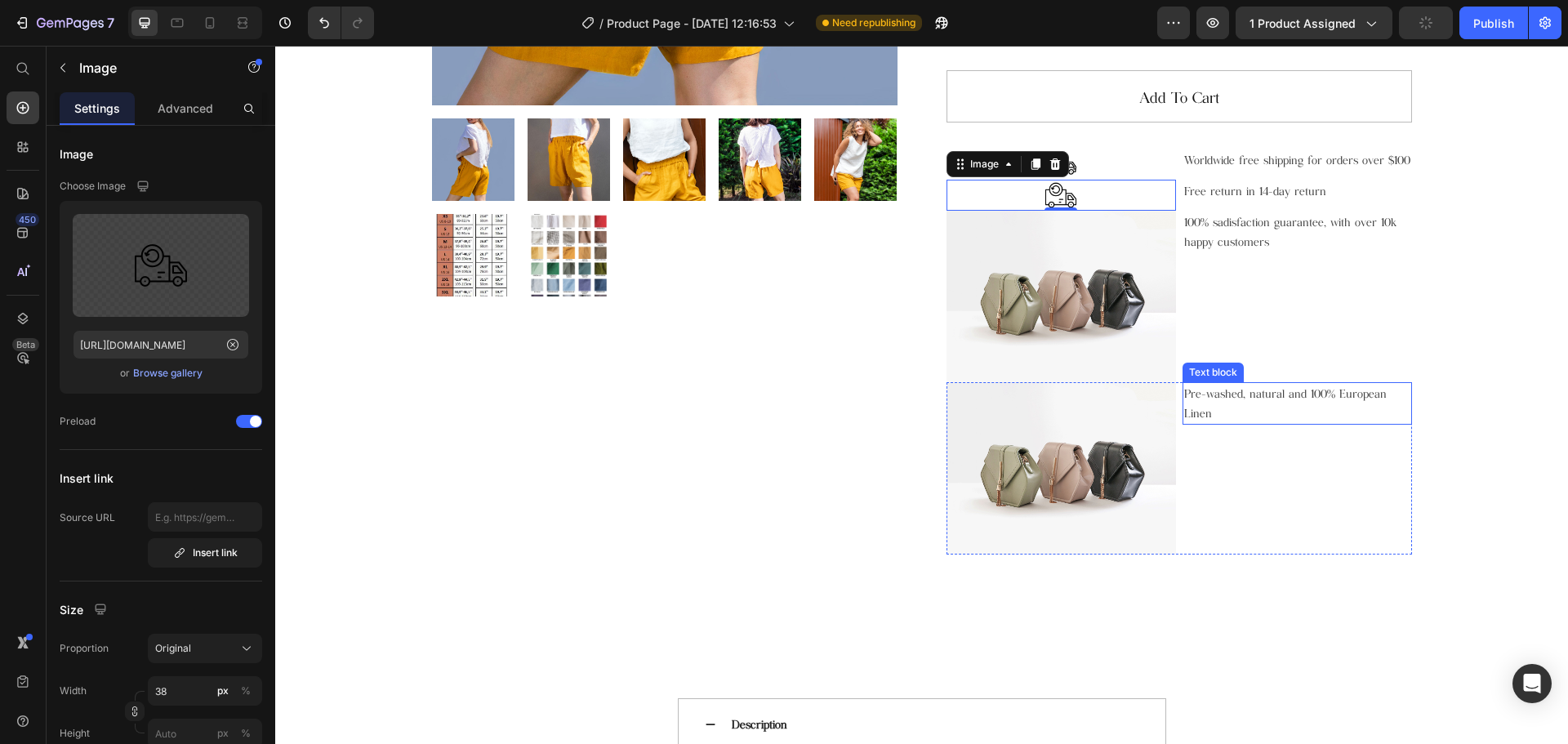 click at bounding box center (1061, 296) 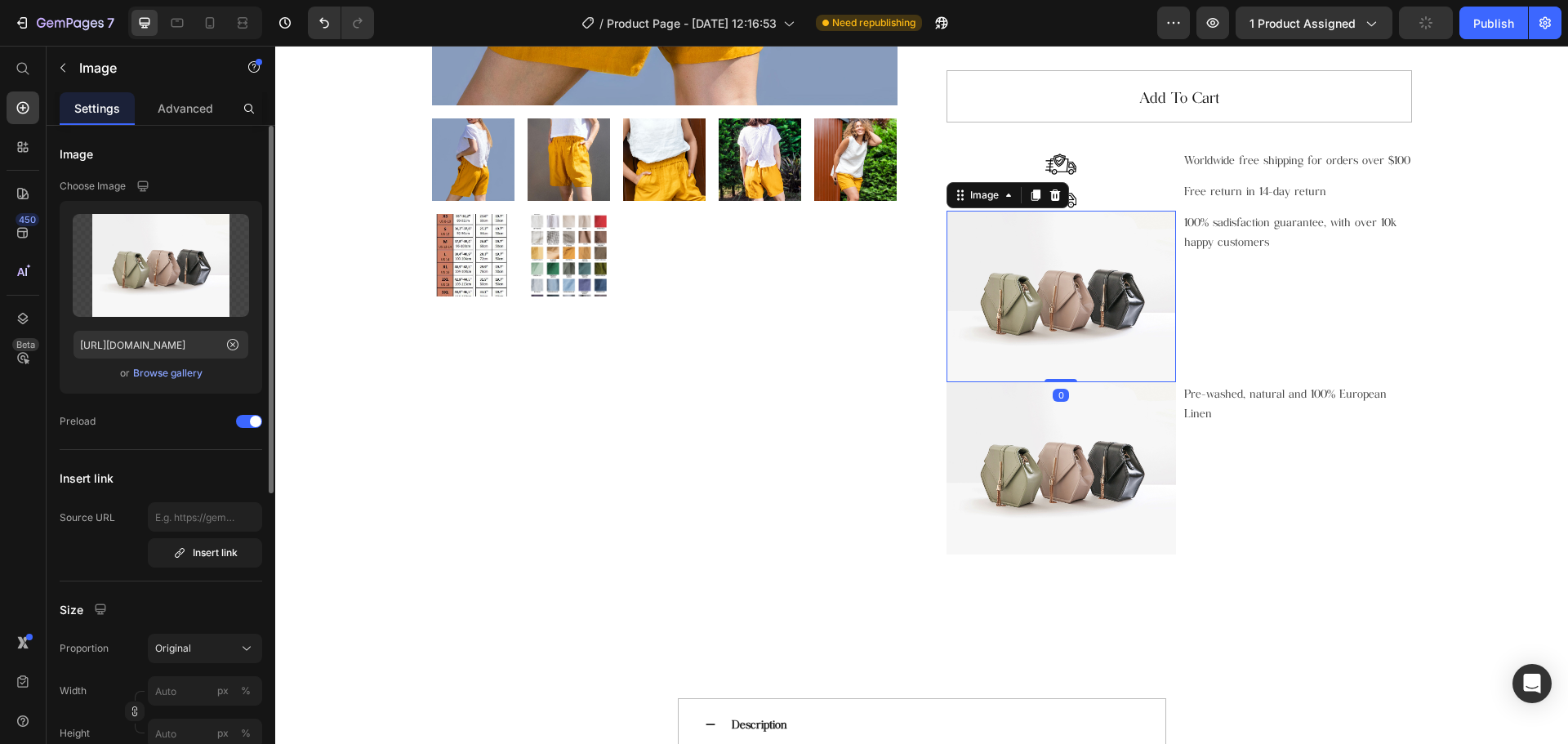 click on "Upload Image https://ucarecdn.com/ee6d5074-1640-4cc7-8933-47c8589c3dee/-/format/auto/  or   Browse gallery" at bounding box center [161, 297] 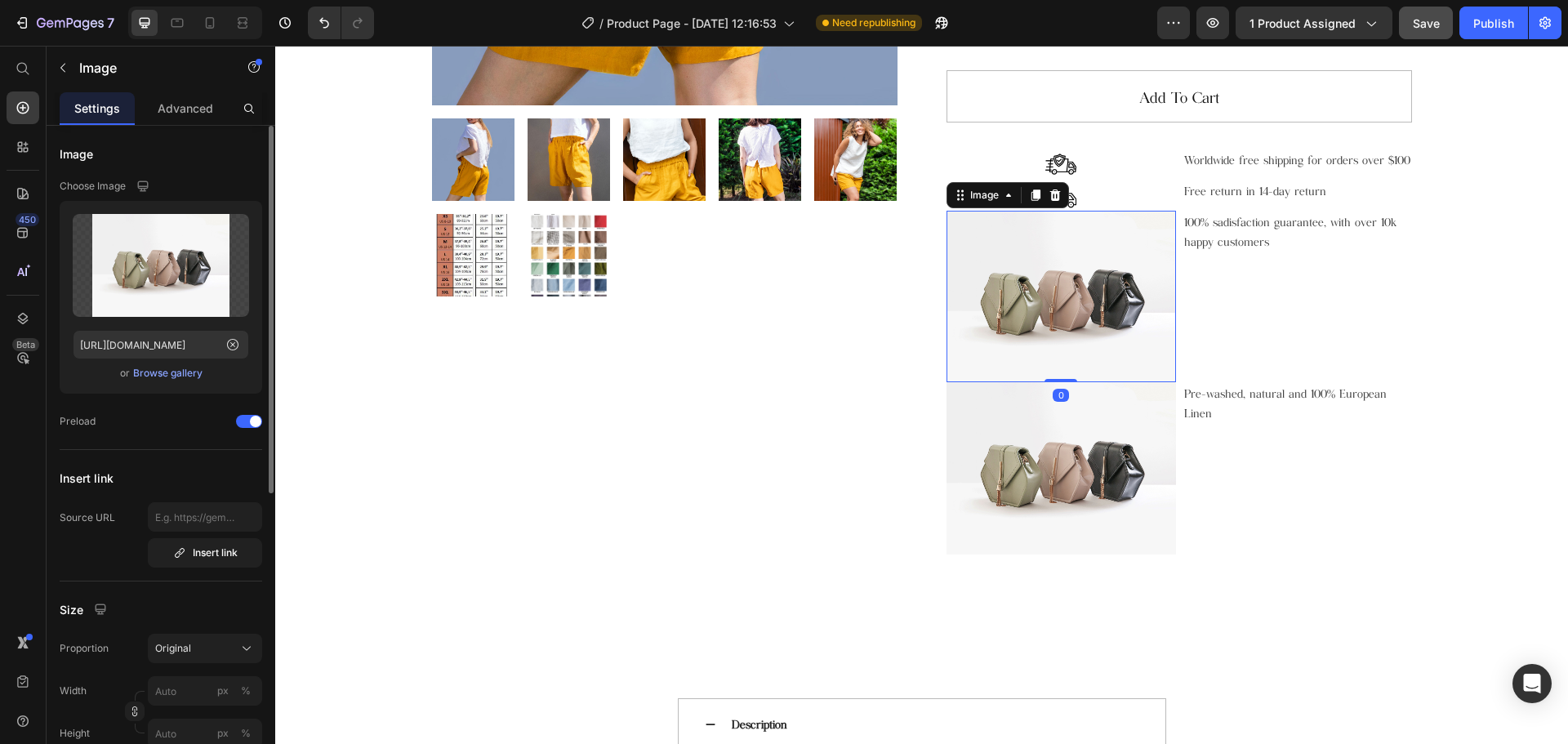 click on "Browse gallery" at bounding box center (167, 373) 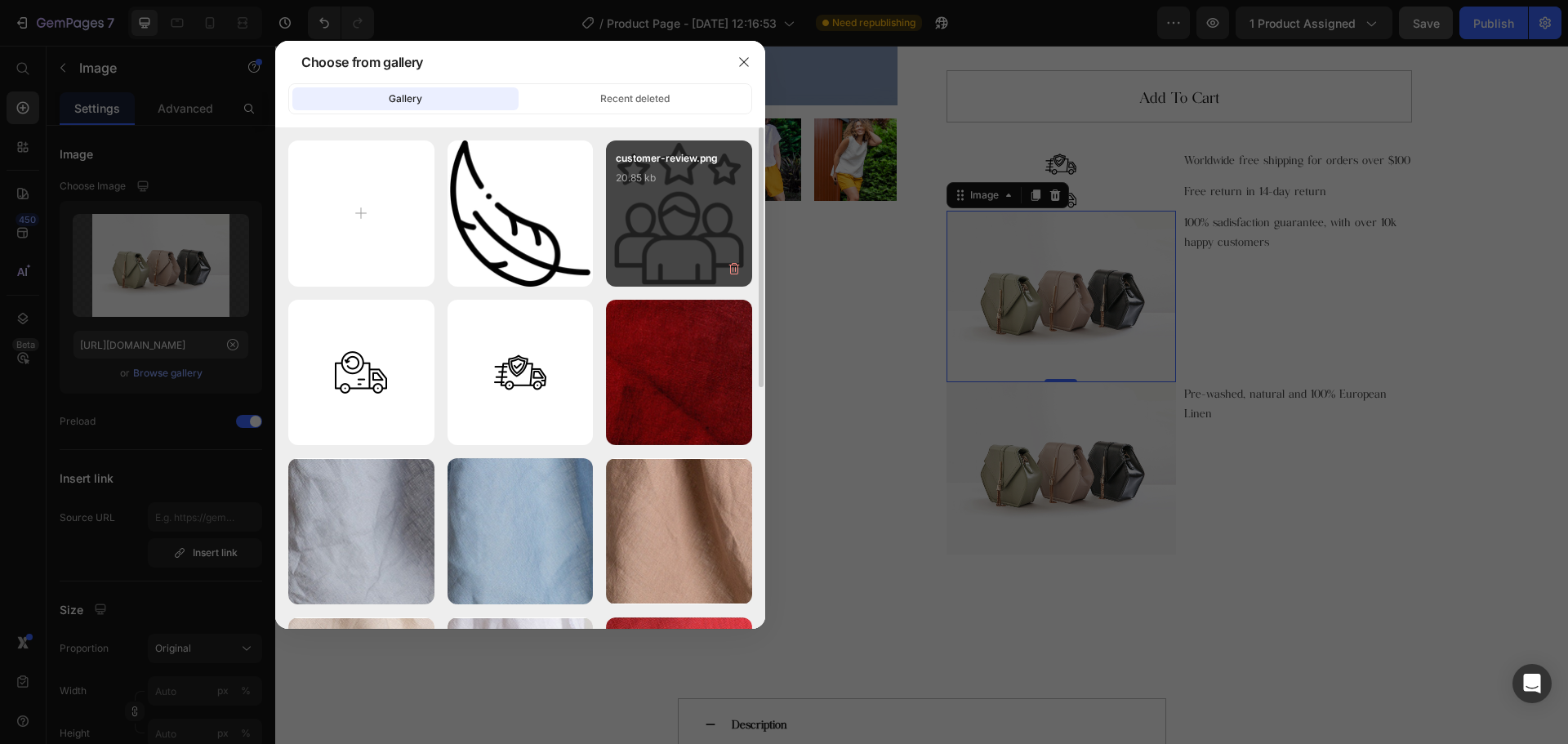 click on "customer-review.png 20.85 kb" at bounding box center (679, 213) 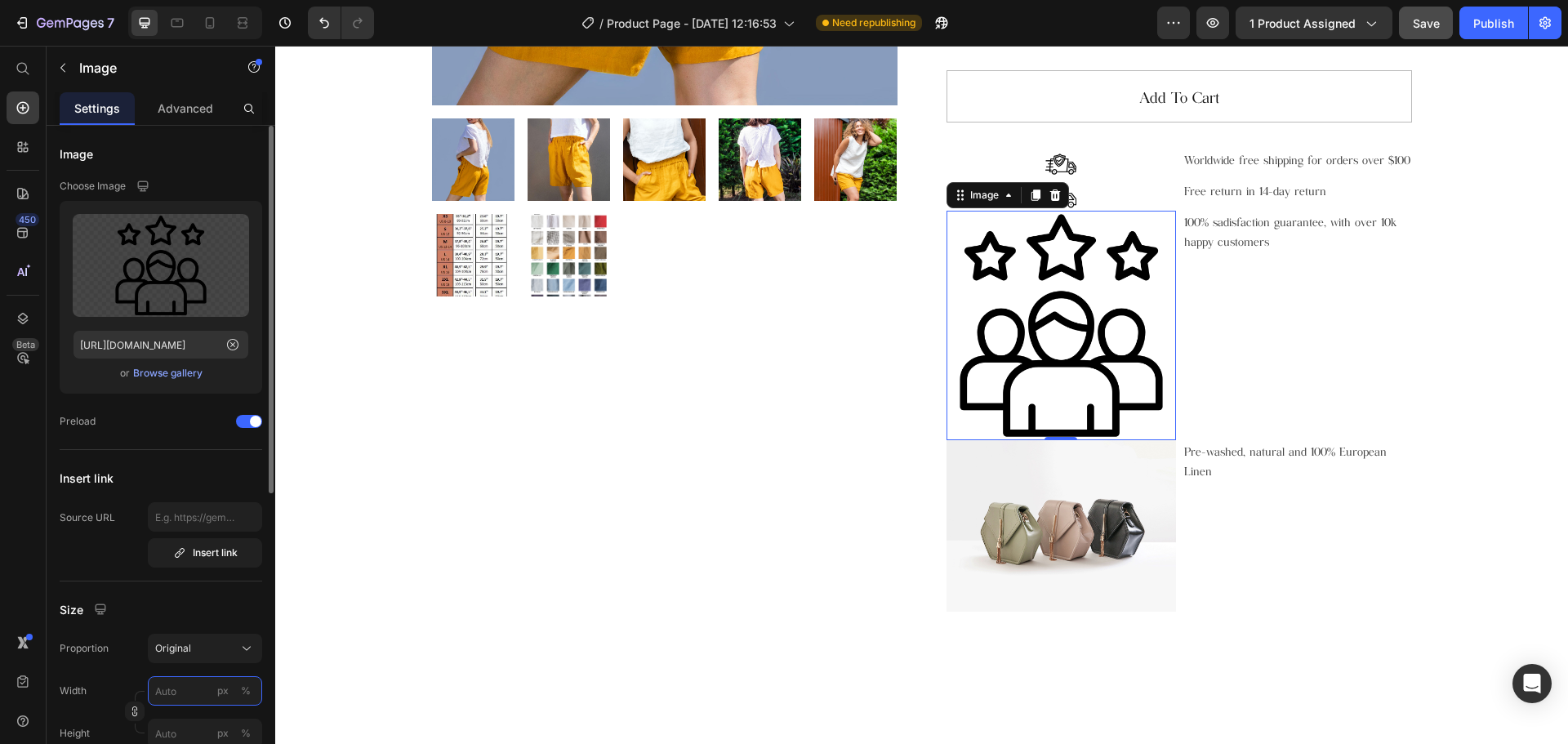 click on "px %" at bounding box center [205, 691] 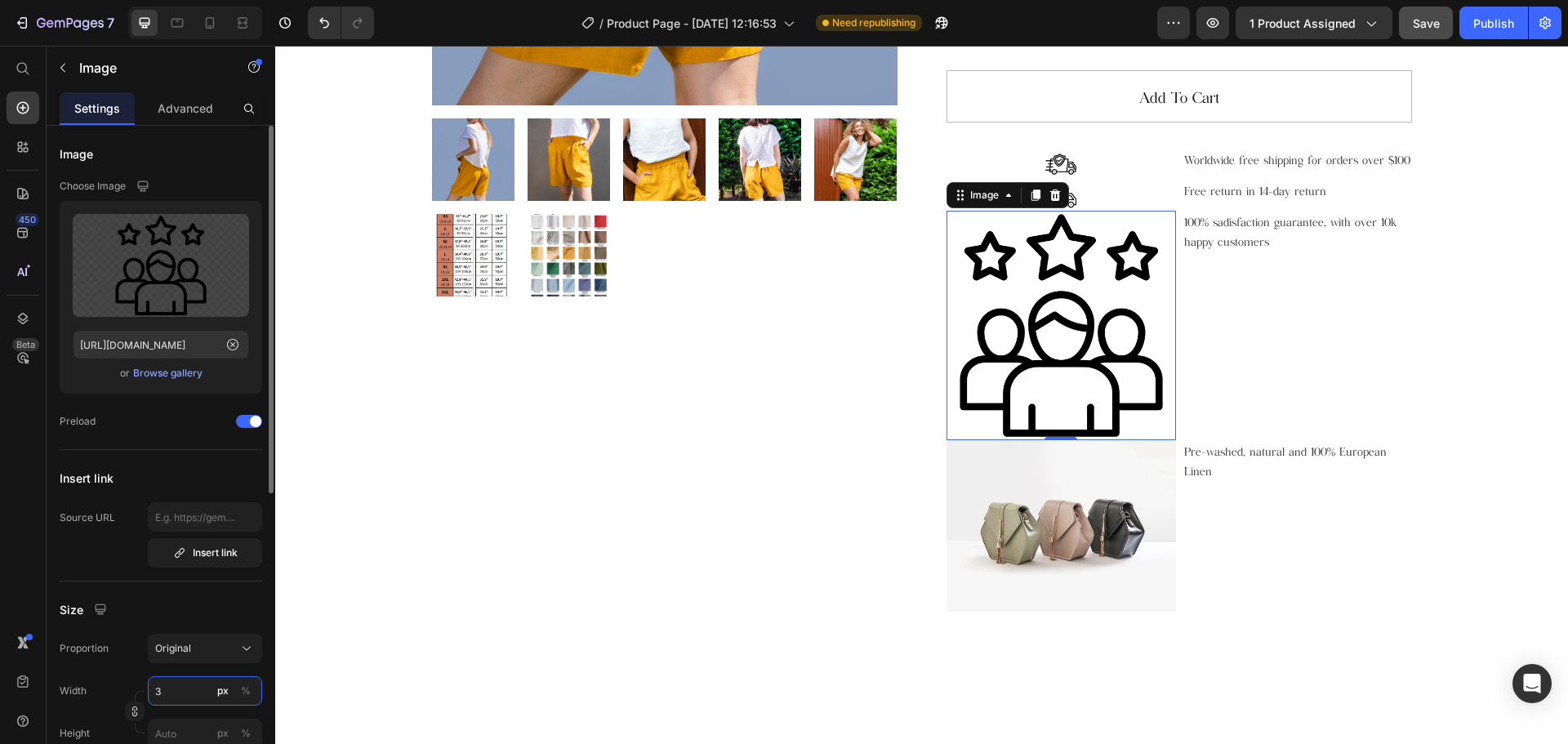 type on "38" 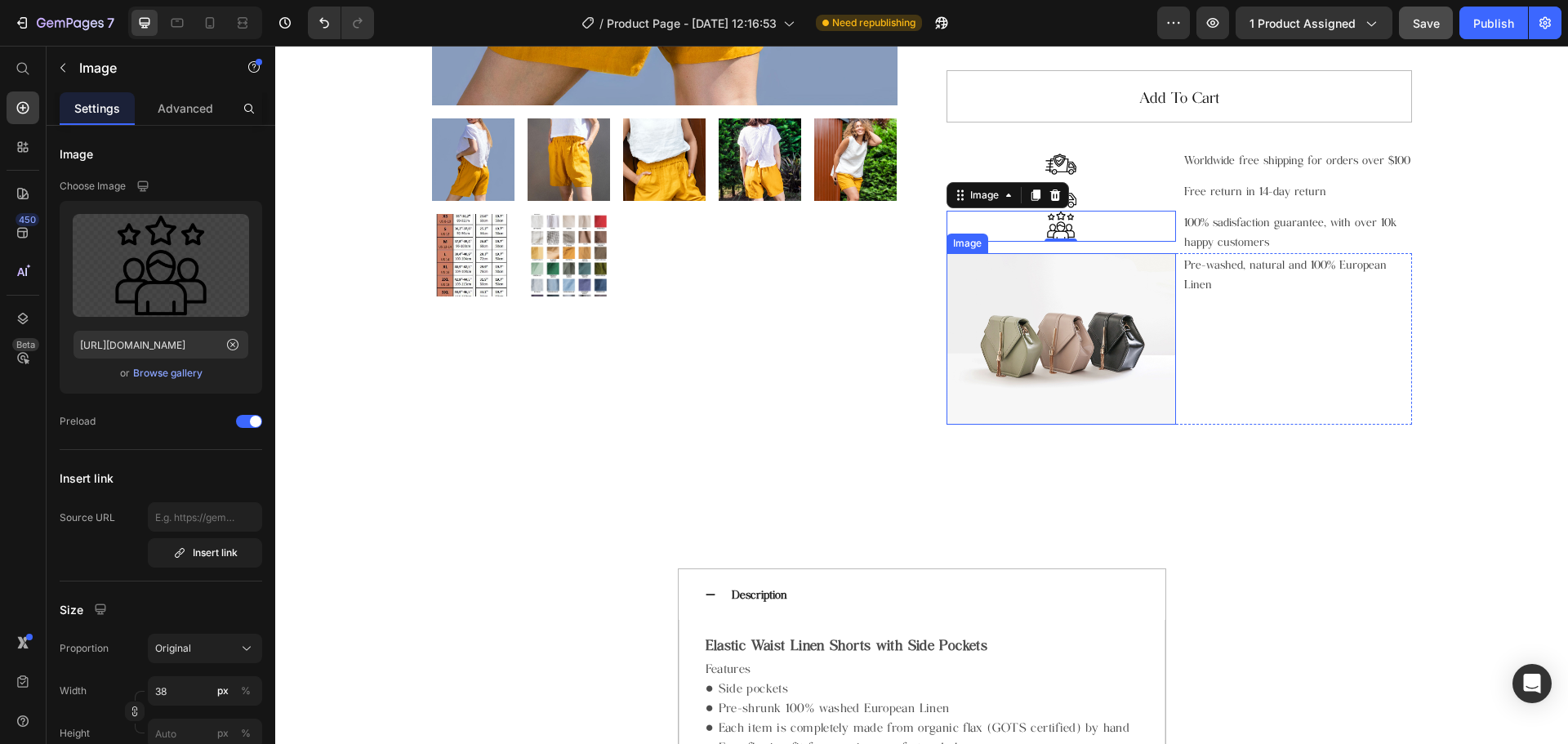 click at bounding box center (1061, 339) 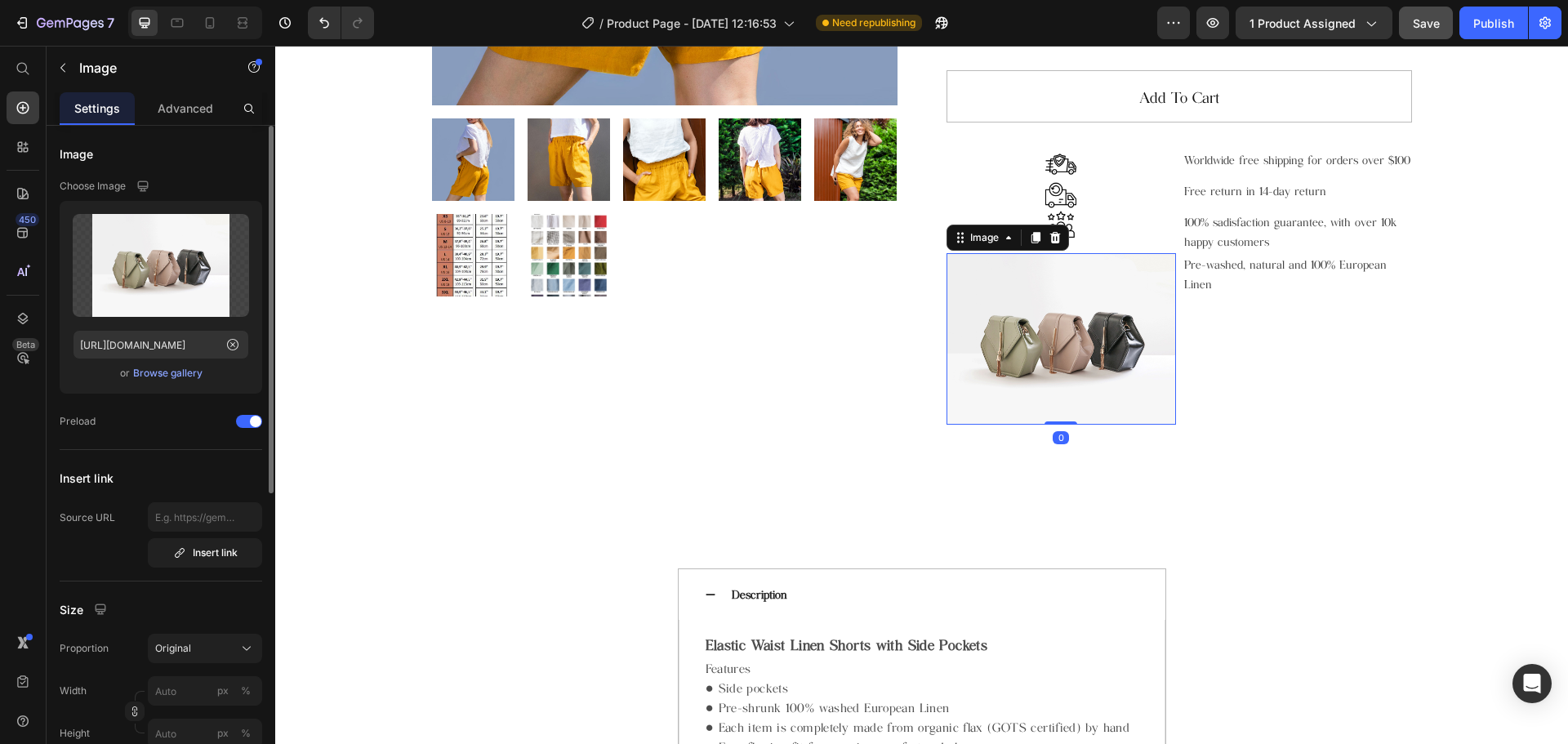 click on "Browse gallery" at bounding box center (167, 373) 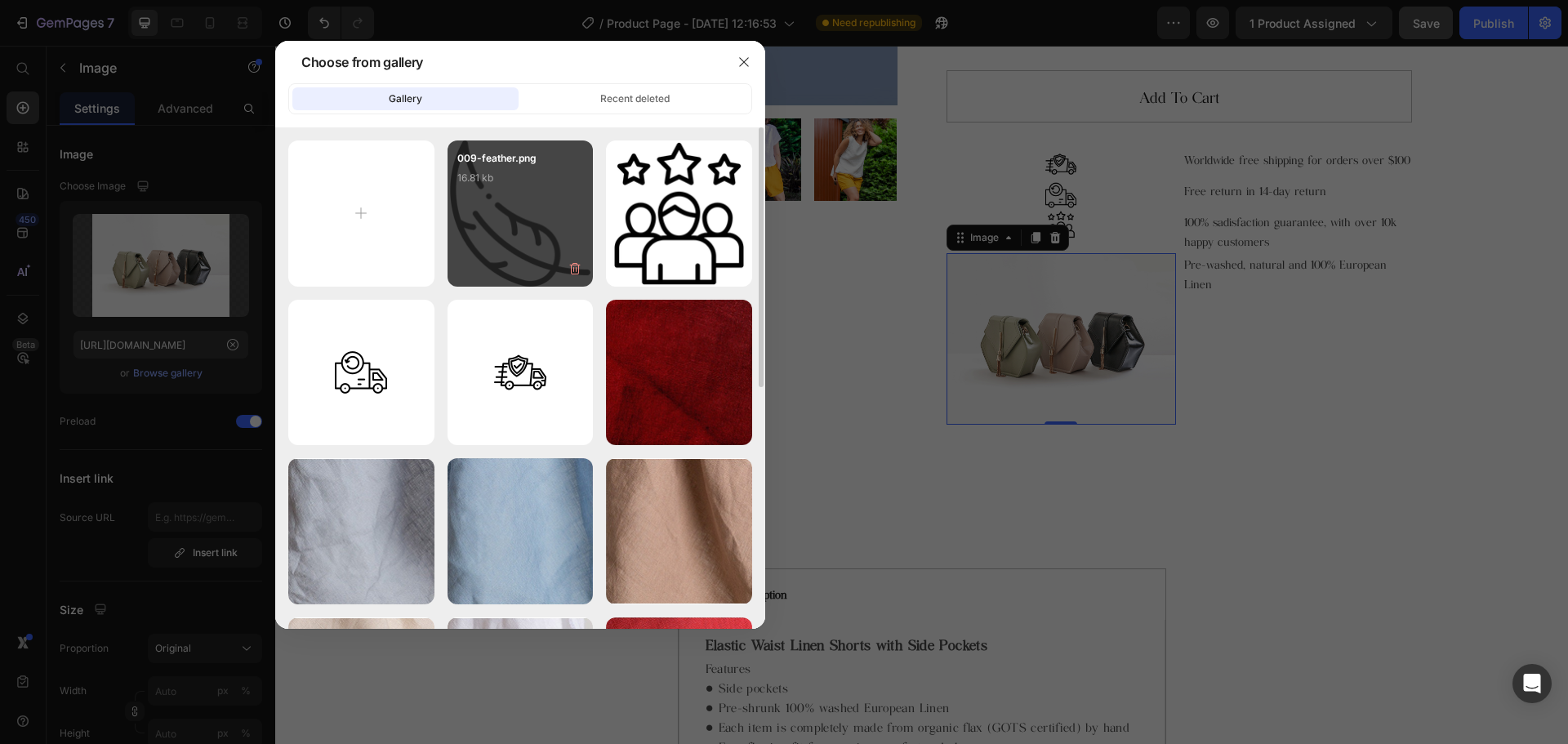 click on "009-feather.png 16.81 kb" at bounding box center [520, 183] 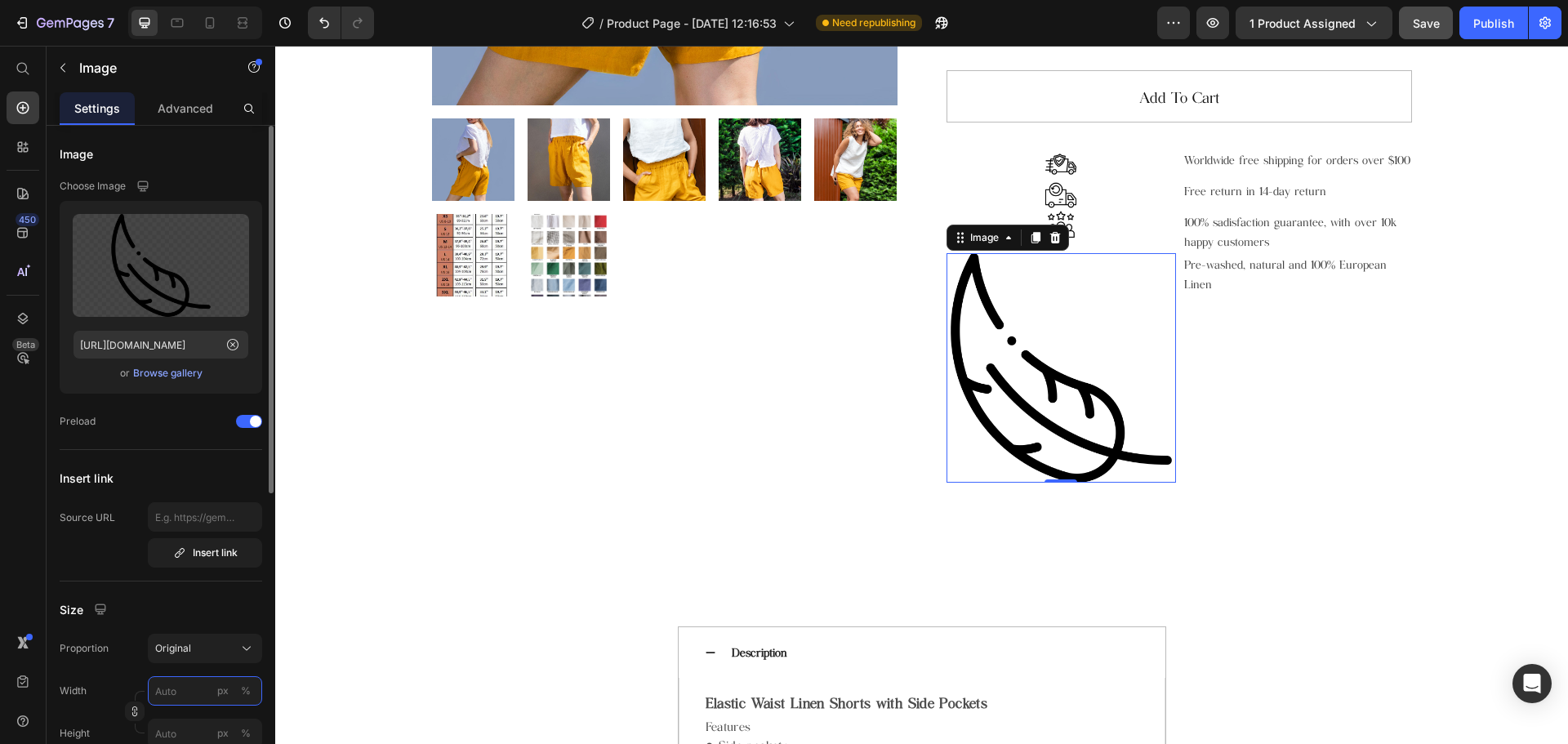 click on "px %" at bounding box center (205, 691) 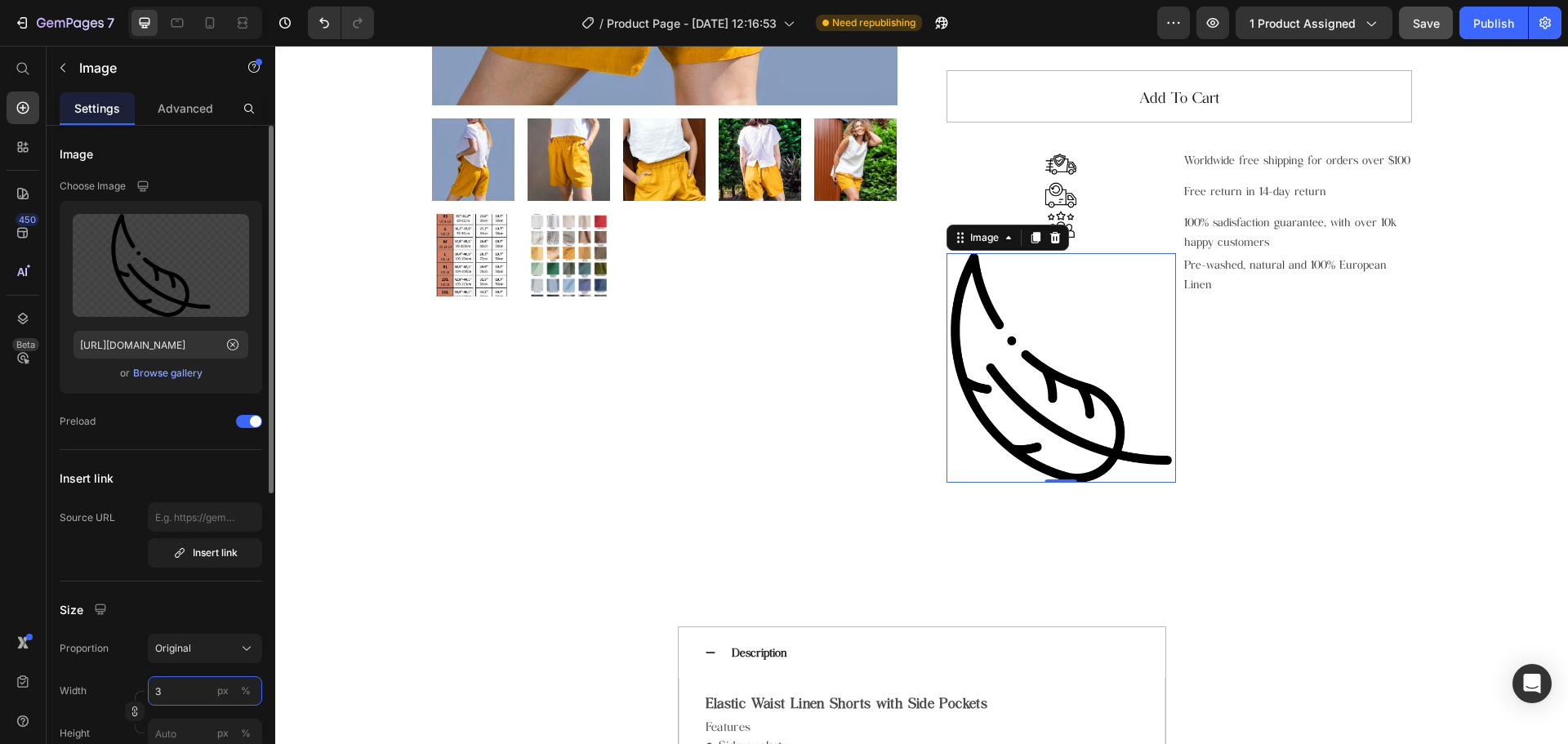type on "38" 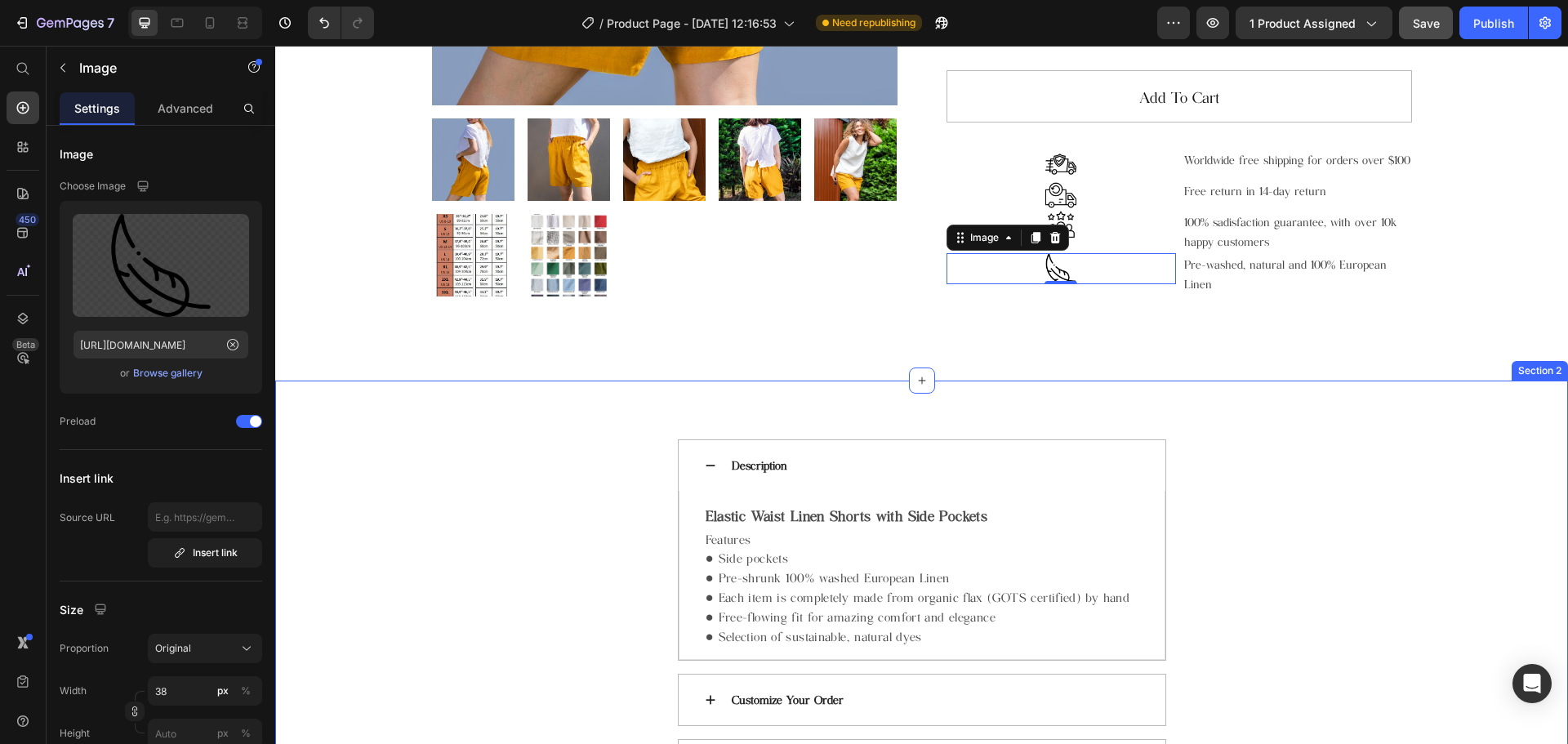 click on "Description Elastic Waist Linen Shorts with Side Pockets
Features ● Side pockets ● Pre-shrunk 100% washed European Linen ● Each item is completely made from organic flax (GOTS certified) by hand ● Free-flowing fit for amazing comfort and elegance ● Selection of sustainable, natural dyes Product Description Row Customize Your Order Why Linen? Linen Care Instructions Shipping Return and Refund Accordion
Drop element here Product Section 2" at bounding box center (921, 771) 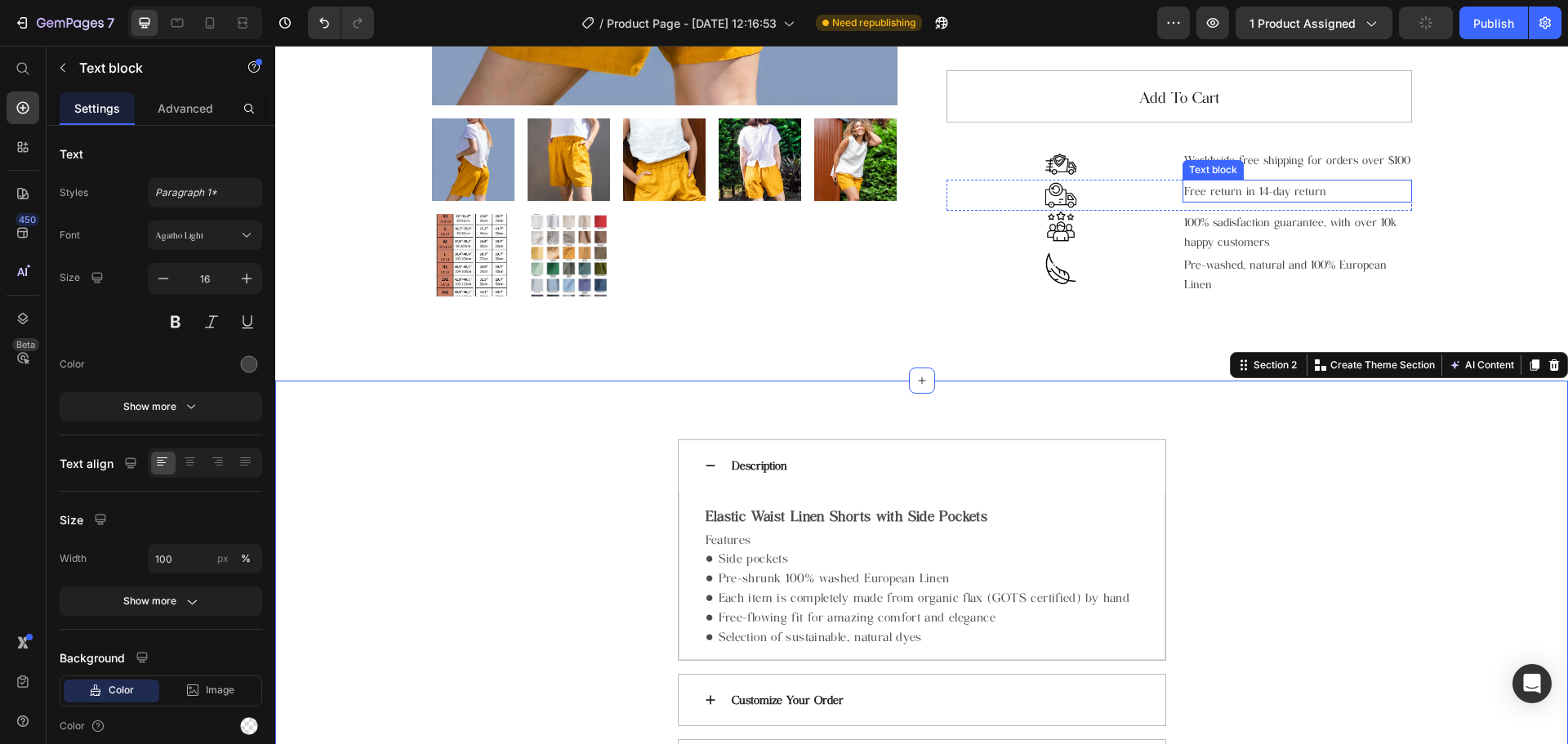 click on "Worldwide free shipping for orders over $100" at bounding box center (1297, 160) 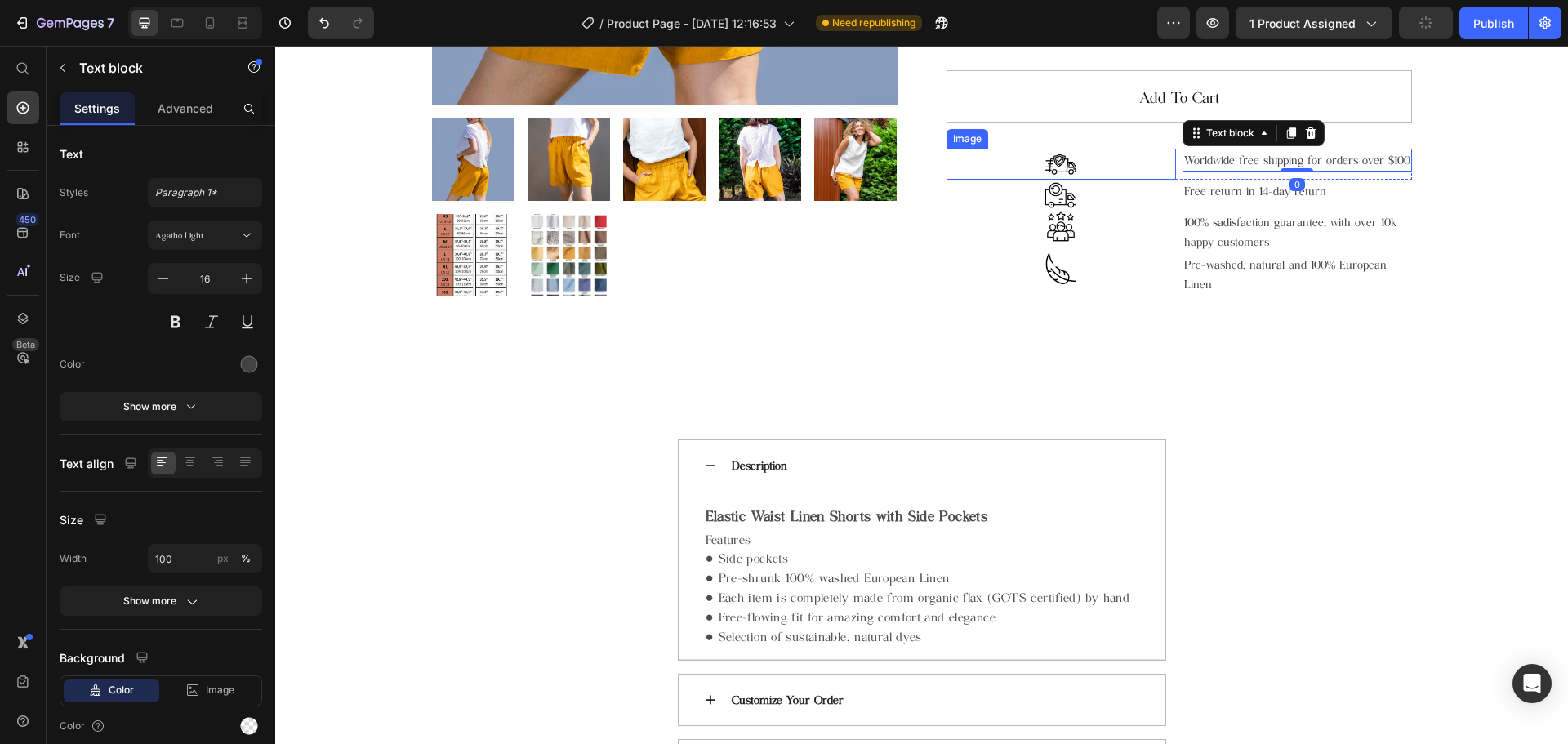 click at bounding box center (1061, 164) 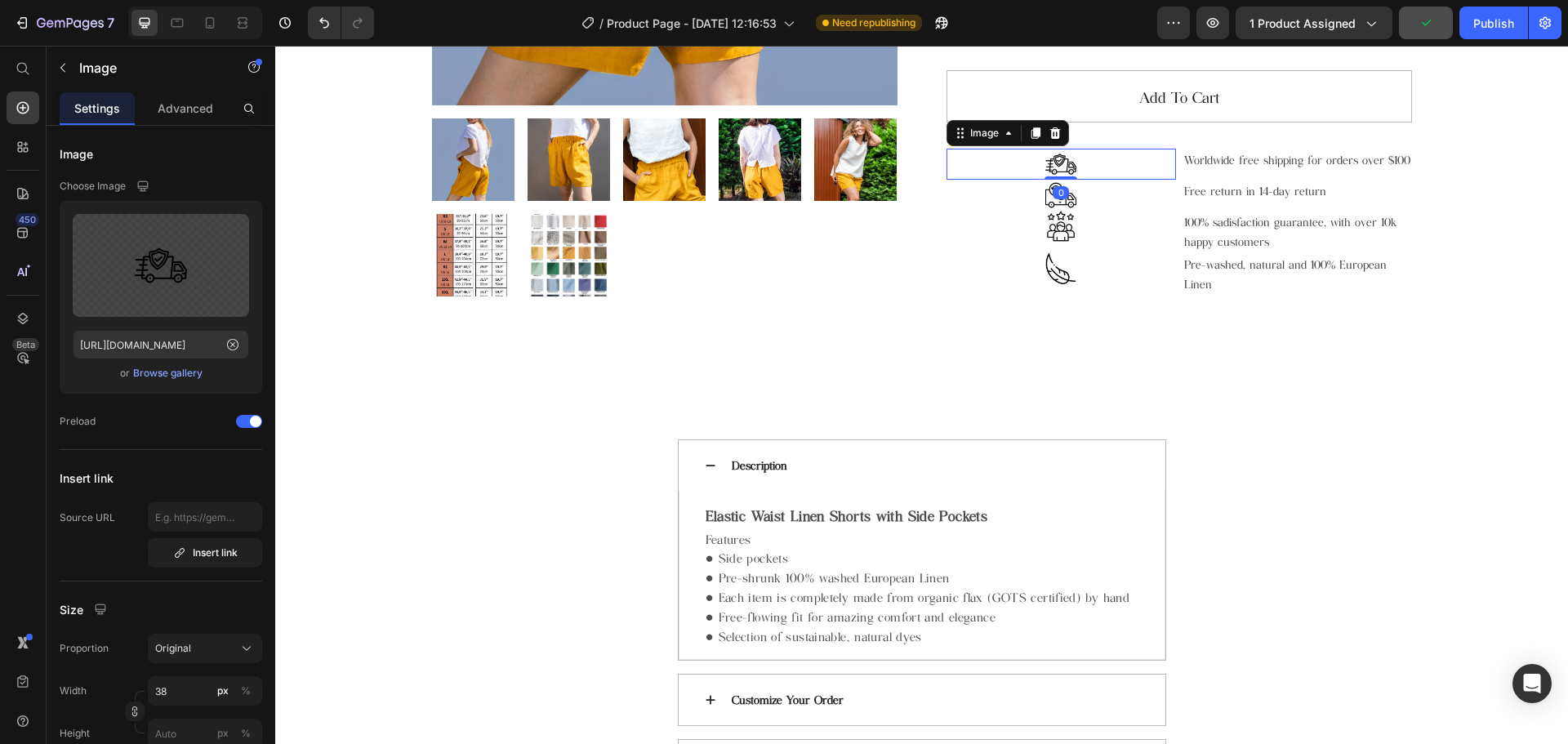 click at bounding box center [1061, 164] 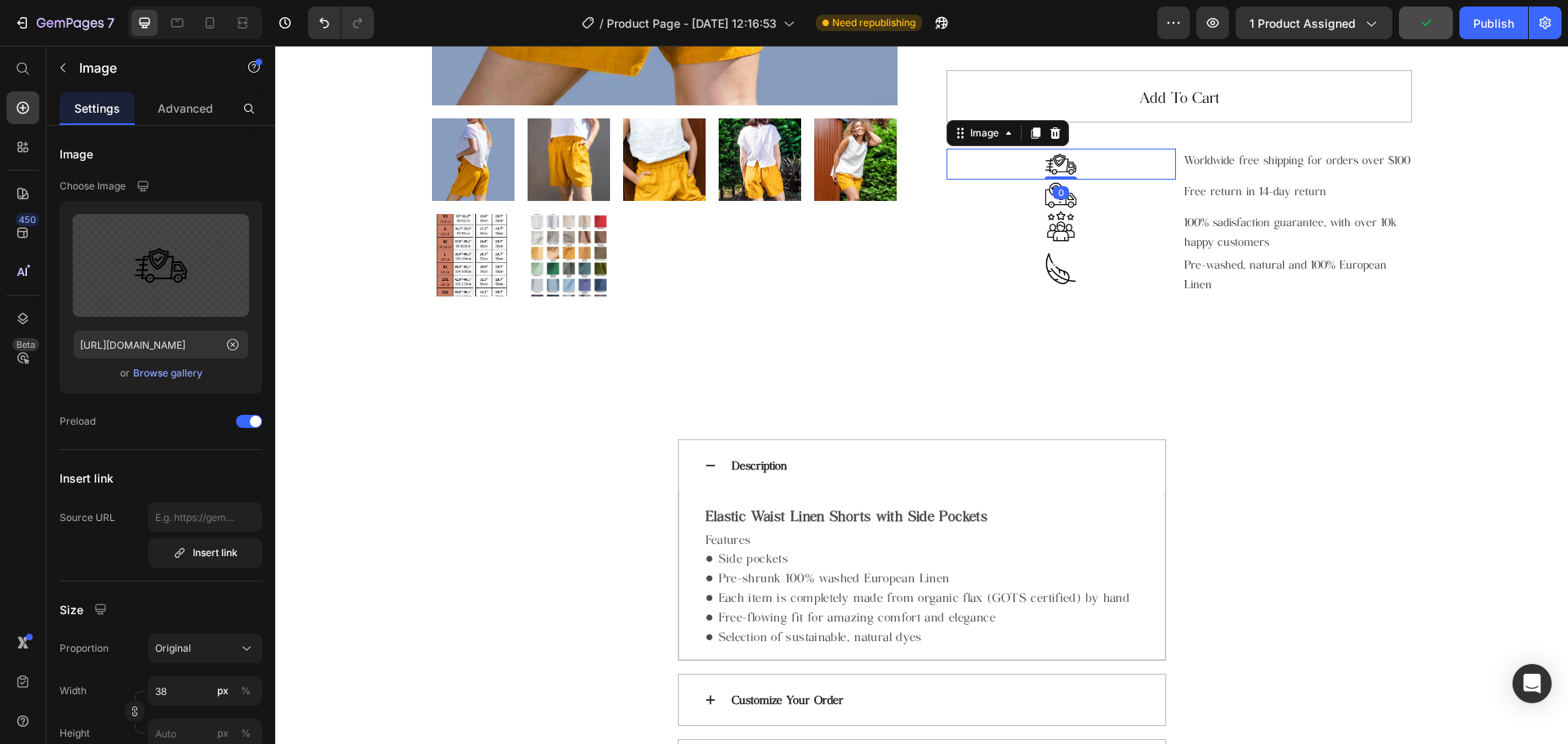 click on "Worldwide free shipping for orders over $100" at bounding box center [1297, 160] 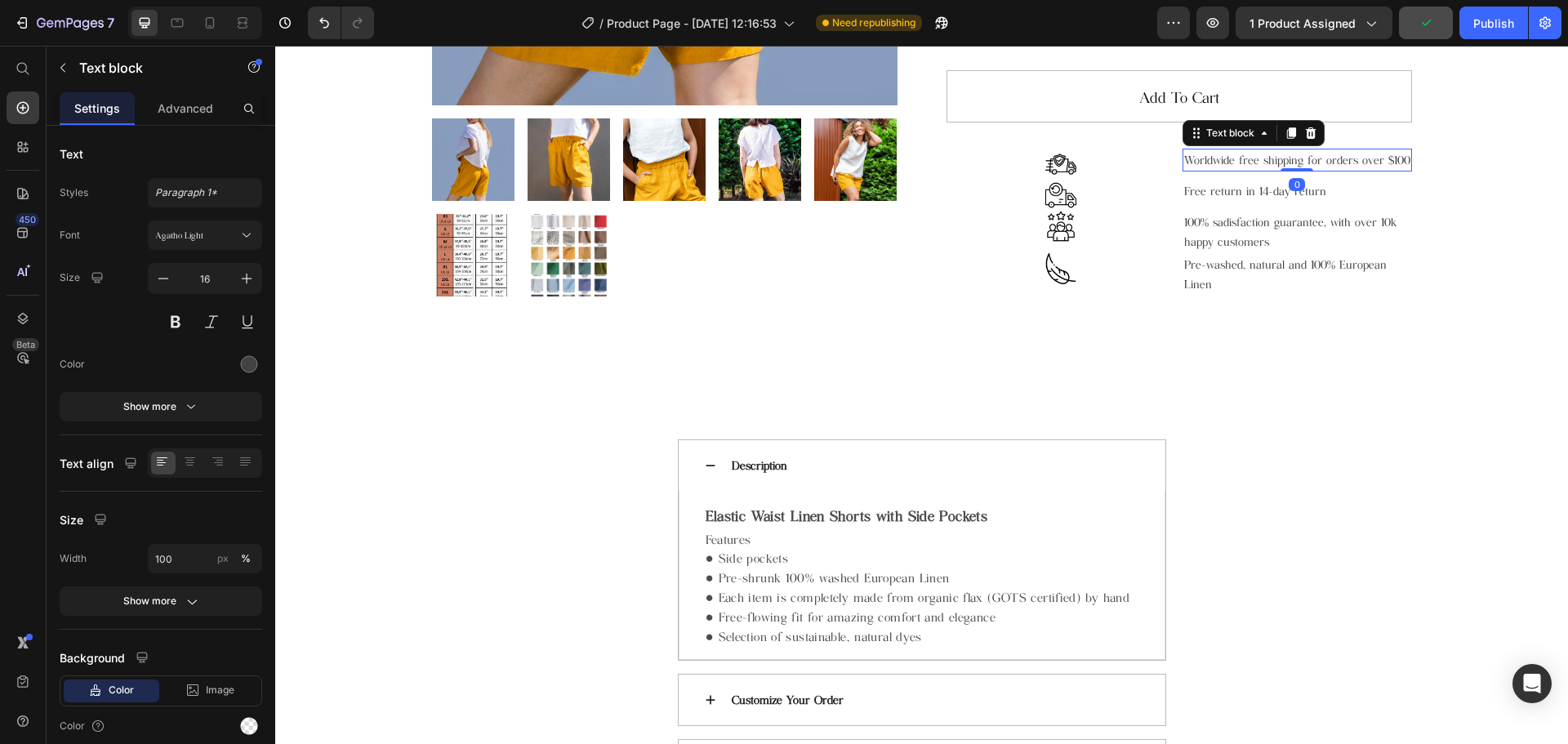 click on "Text block" at bounding box center [1254, 133] 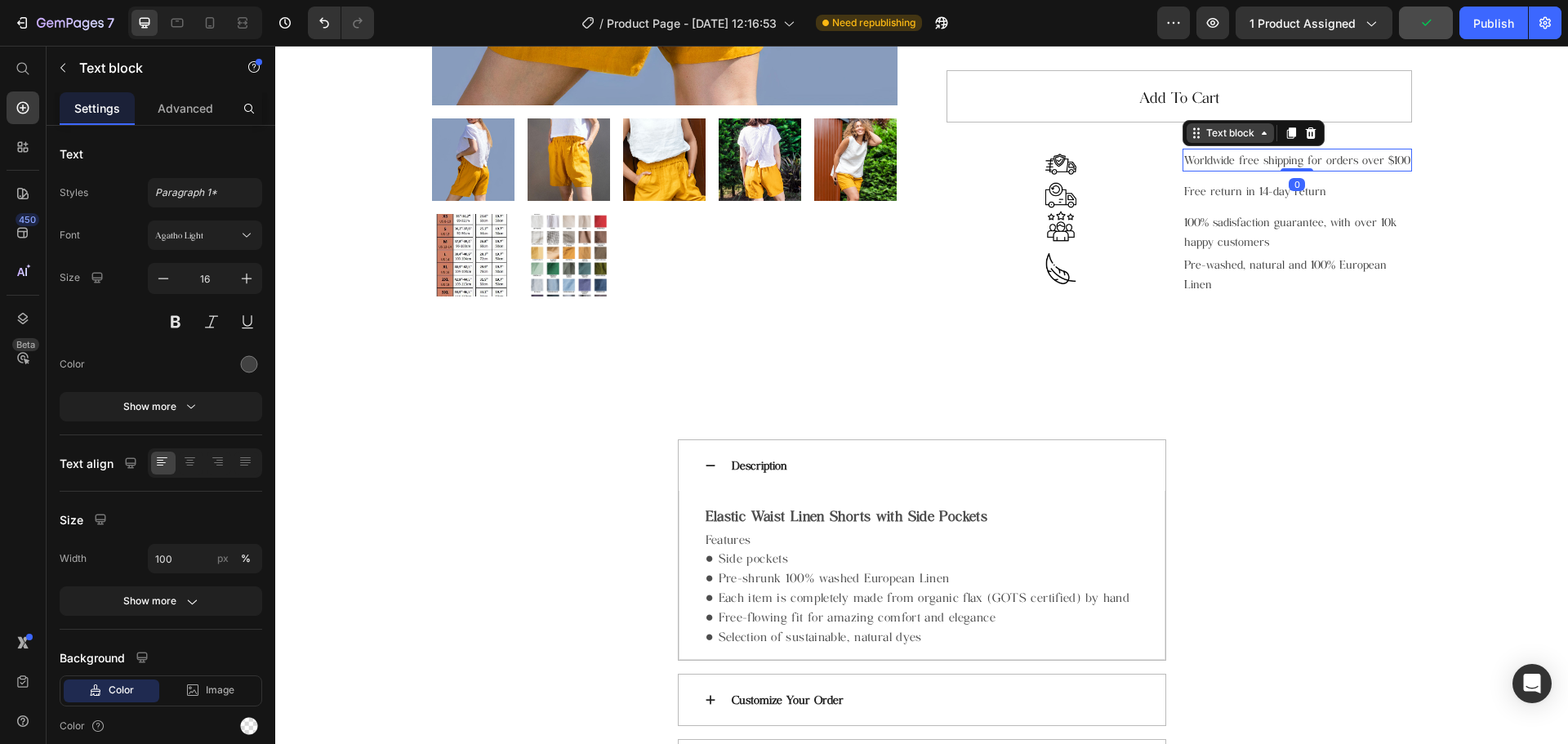 click on "Text block" at bounding box center (1230, 133) 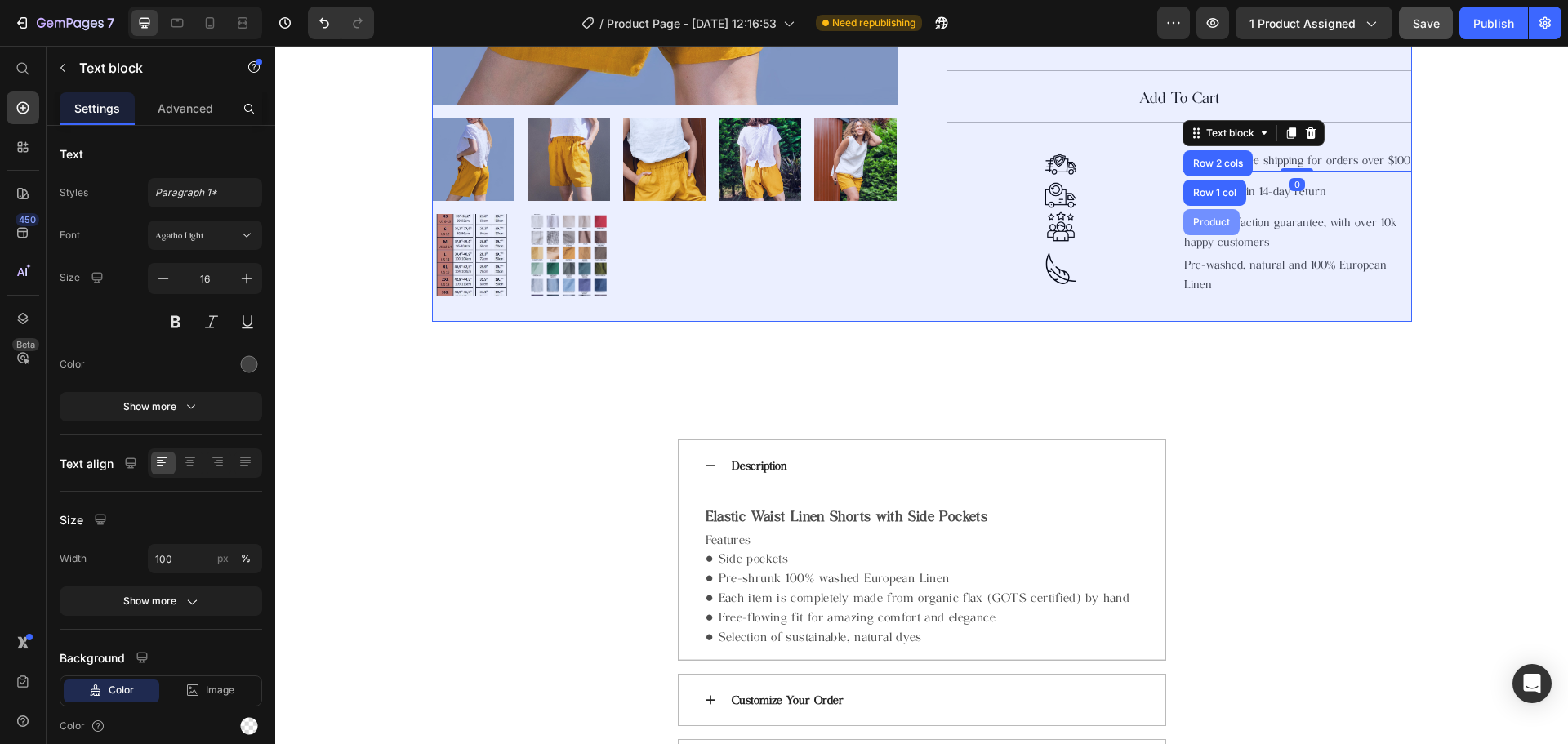 click on "Product" at bounding box center (1211, 222) 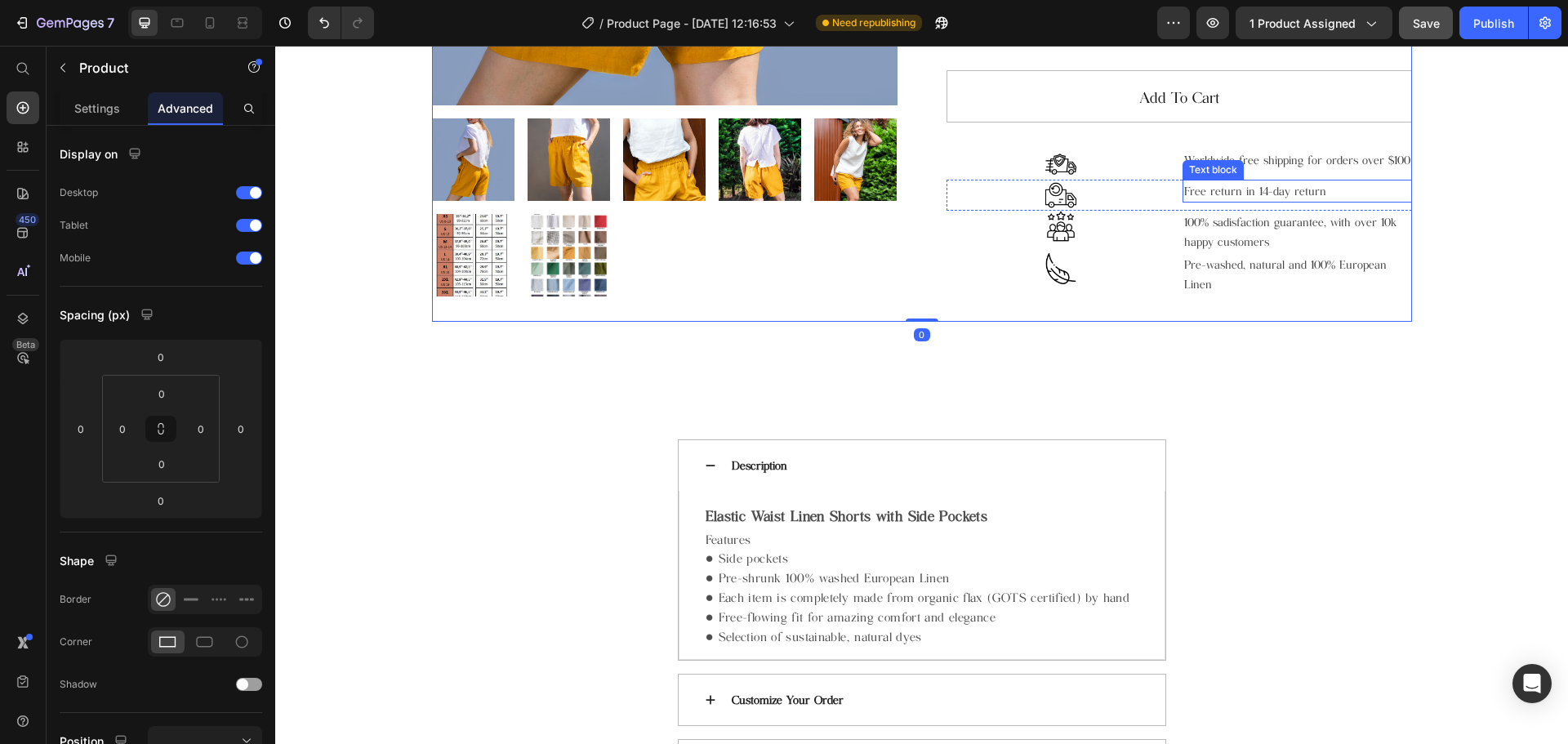 click on "Text block" at bounding box center (1213, 170) 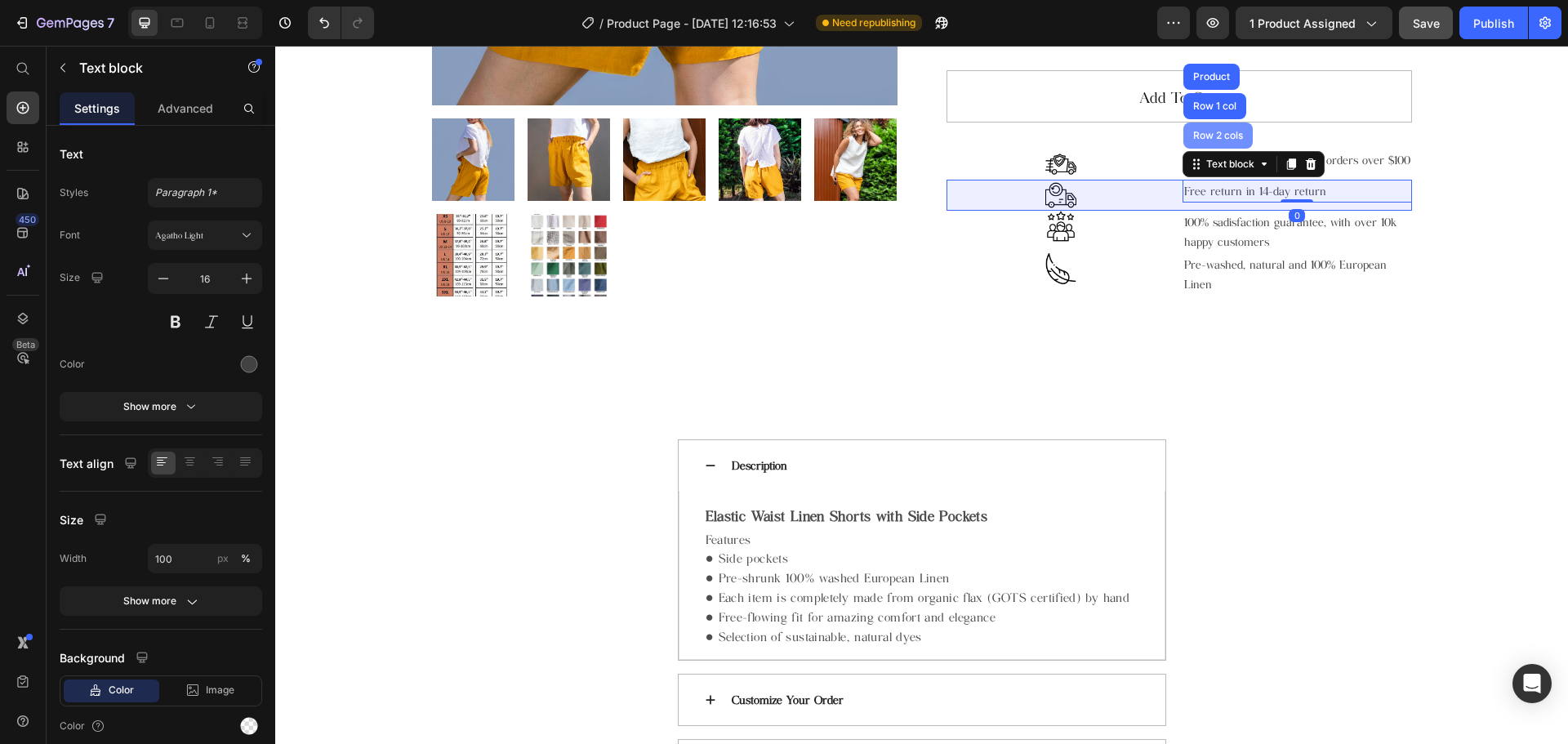 click on "Row 2 cols" at bounding box center (1218, 136) 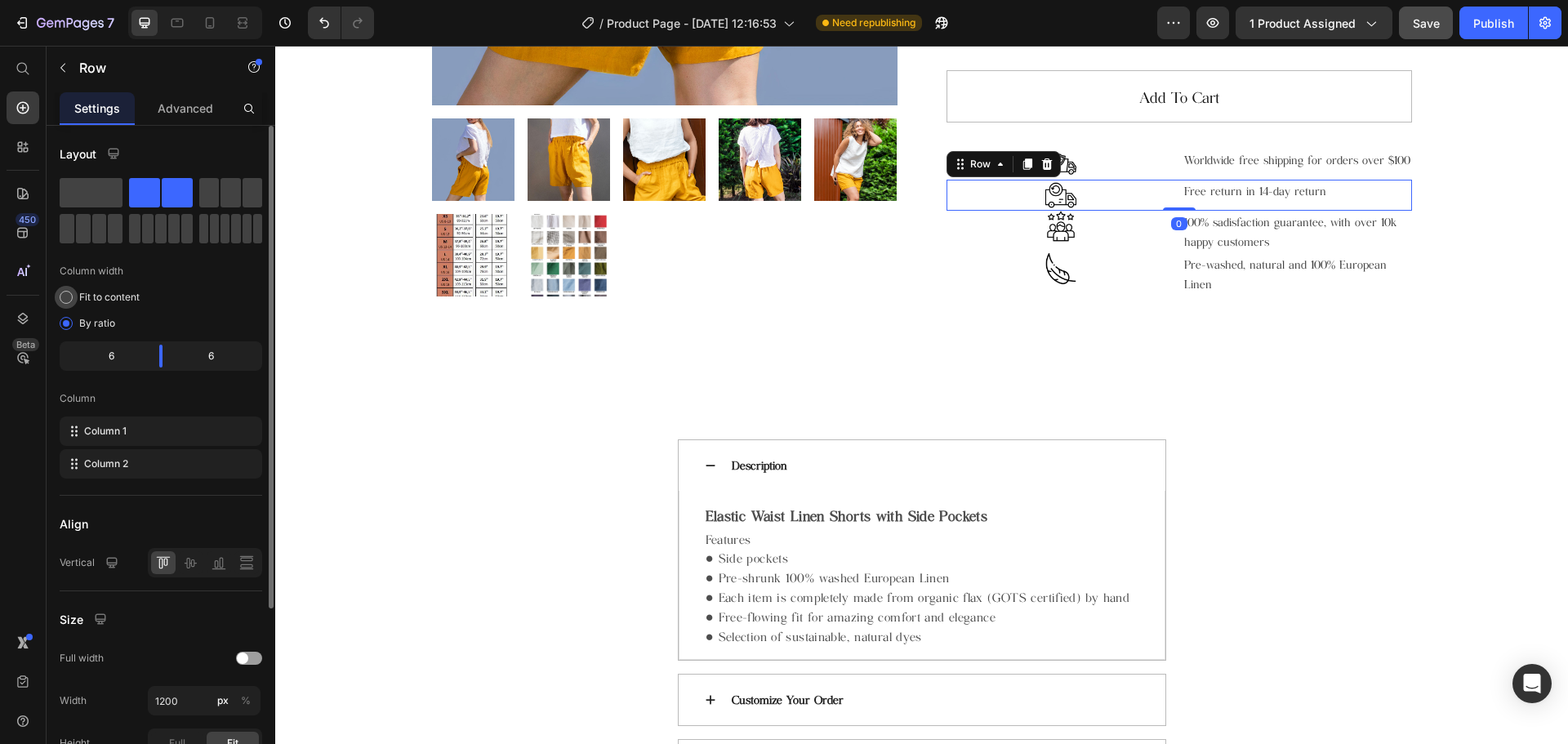 click on "Fit to content" 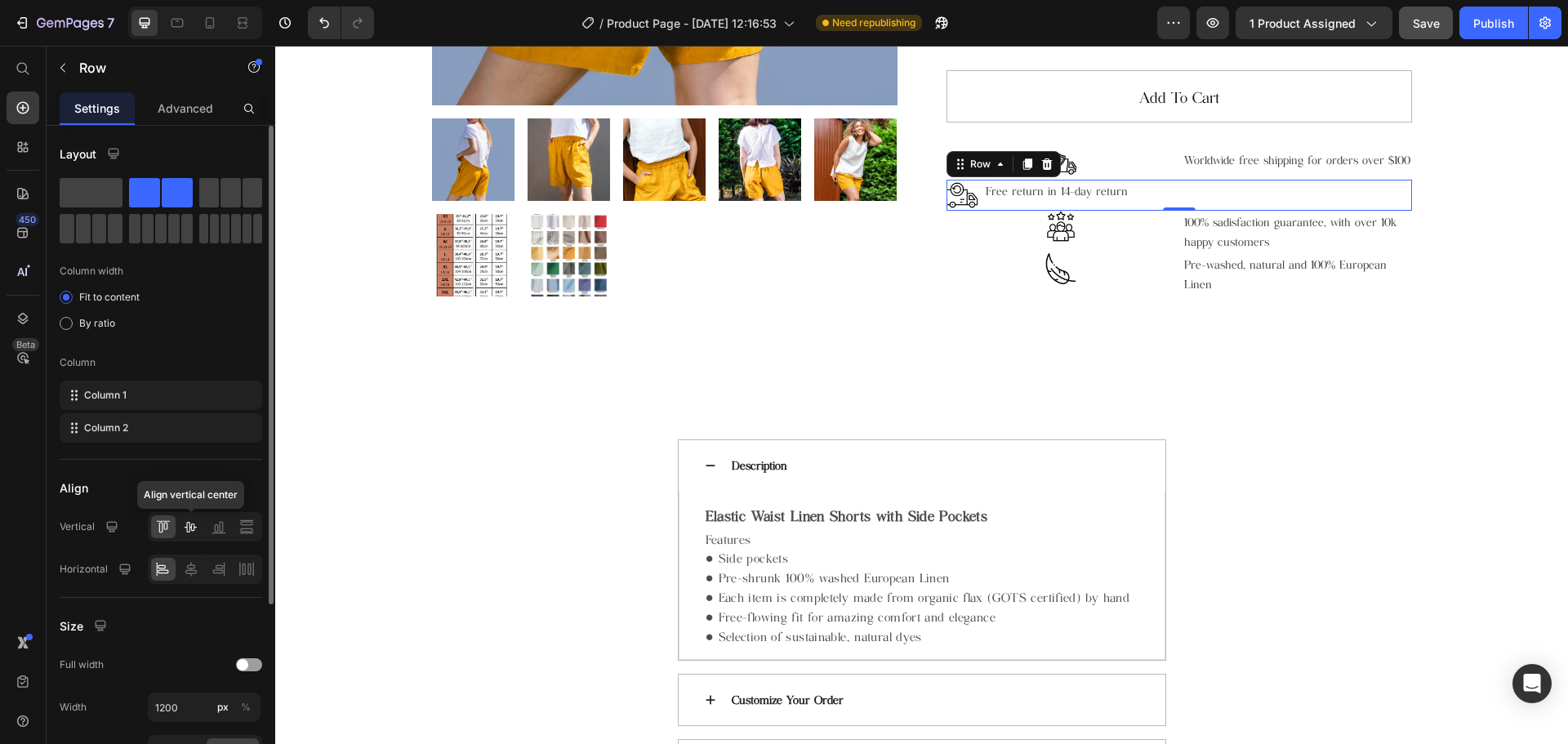click 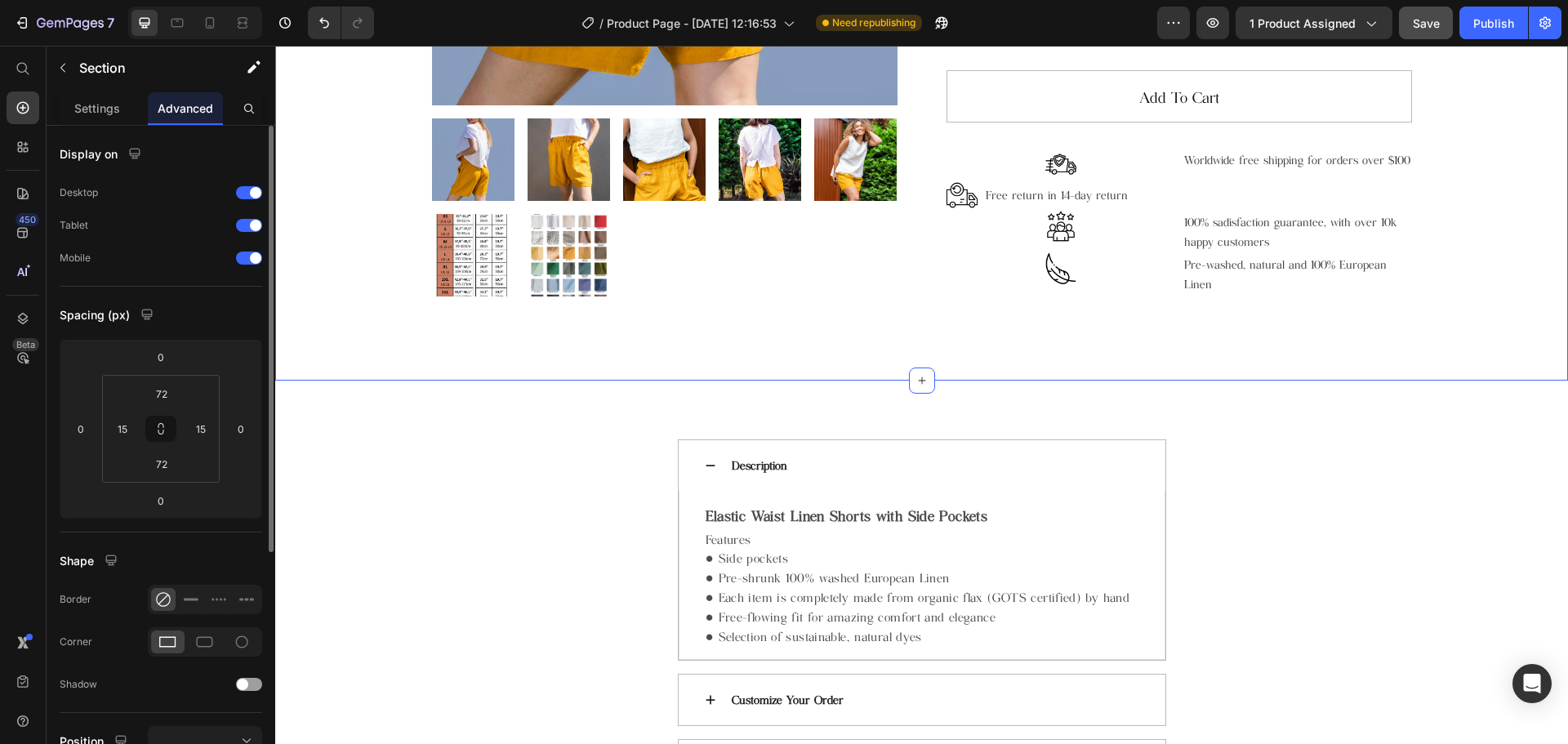 click on "Product Images Linen Shorts (P) Title $70.50 (P) Price $85.00 (P) Price Row Color: Charcoal Blue Almost Apricot Almost Apricot Amber Yellow Amber Yellow Blushing Bride Blushing Bride Burnt Brick Burnt Brick Canyon Clay Canyon Clay Carolina blue Carolina blue Charcoal Blue Charcoal Blue Choclate Brown Choclate Brown Cream Cream Deep Black Deep Black Deep Grey Deep Grey Deep Sea Green Deep Sea Green Denim Blue Denim Blue Earth Brown Earth Brown Emerald Green Emerald Green Forest Green Forest Green Green Lily Green Lily Icy Blue Icy Blue Large Checks Large Checks Lavender Violet Lavender Violet Light Dusty Rose Light Dusty Rose Metallic Grey Metallic Grey Mocha Purple Mocha Purple Moss Green Moss Green Navy Blue Navy Blue Off-white Off-white Redwood Burl Redwood Burl Rose Royale Rose Royale Saffron Saffron Salmon Blush Salmon Blush Small & Thick Stripes Small & Thick Stripes Small Checks Small Checks Summer Melon Summer Melon Sunset Gold Sunset Gold Warm Red Warm Red White White Beige Beige Taupe Taupe Cool Grey" at bounding box center (921, -97) 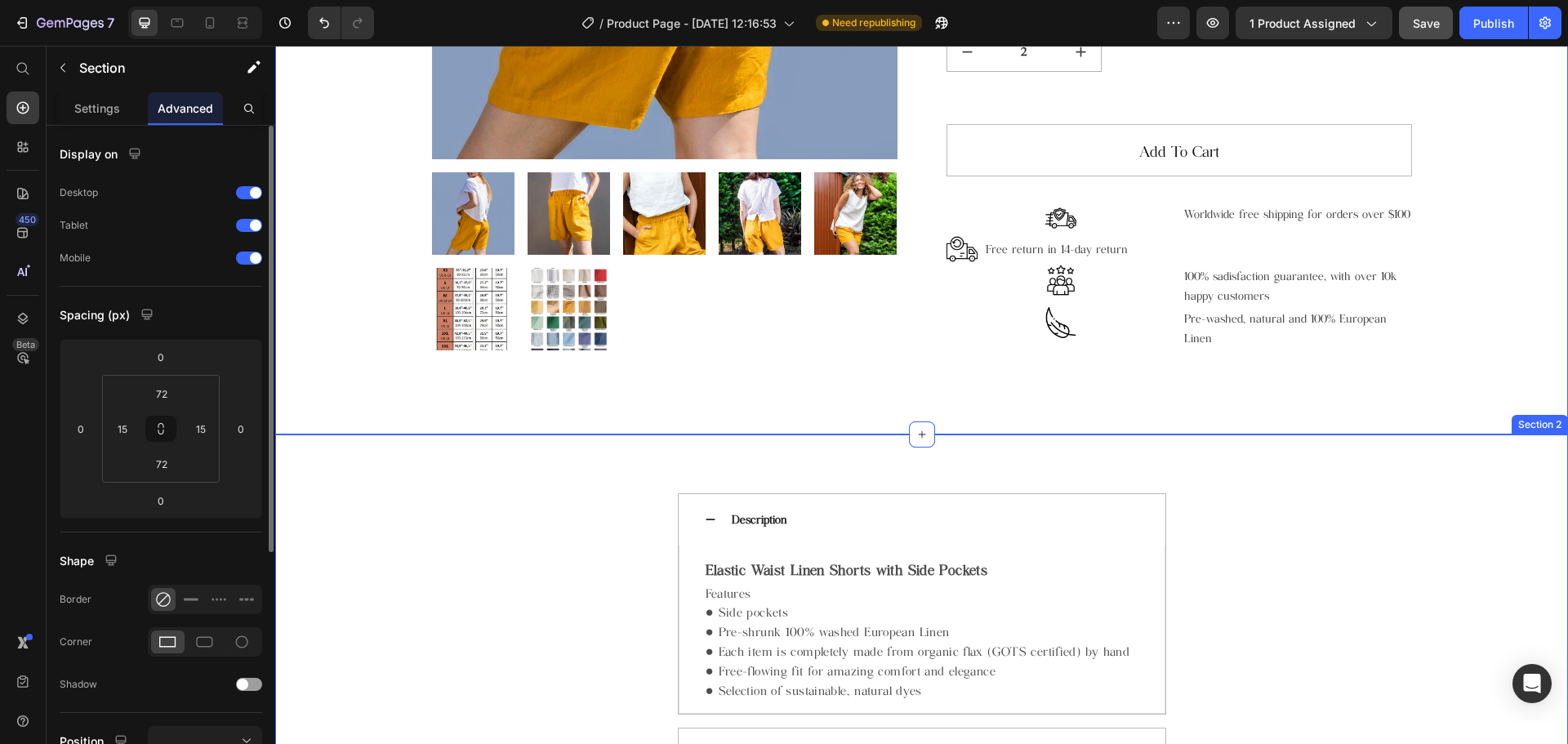 scroll, scrollTop: 490, scrollLeft: 0, axis: vertical 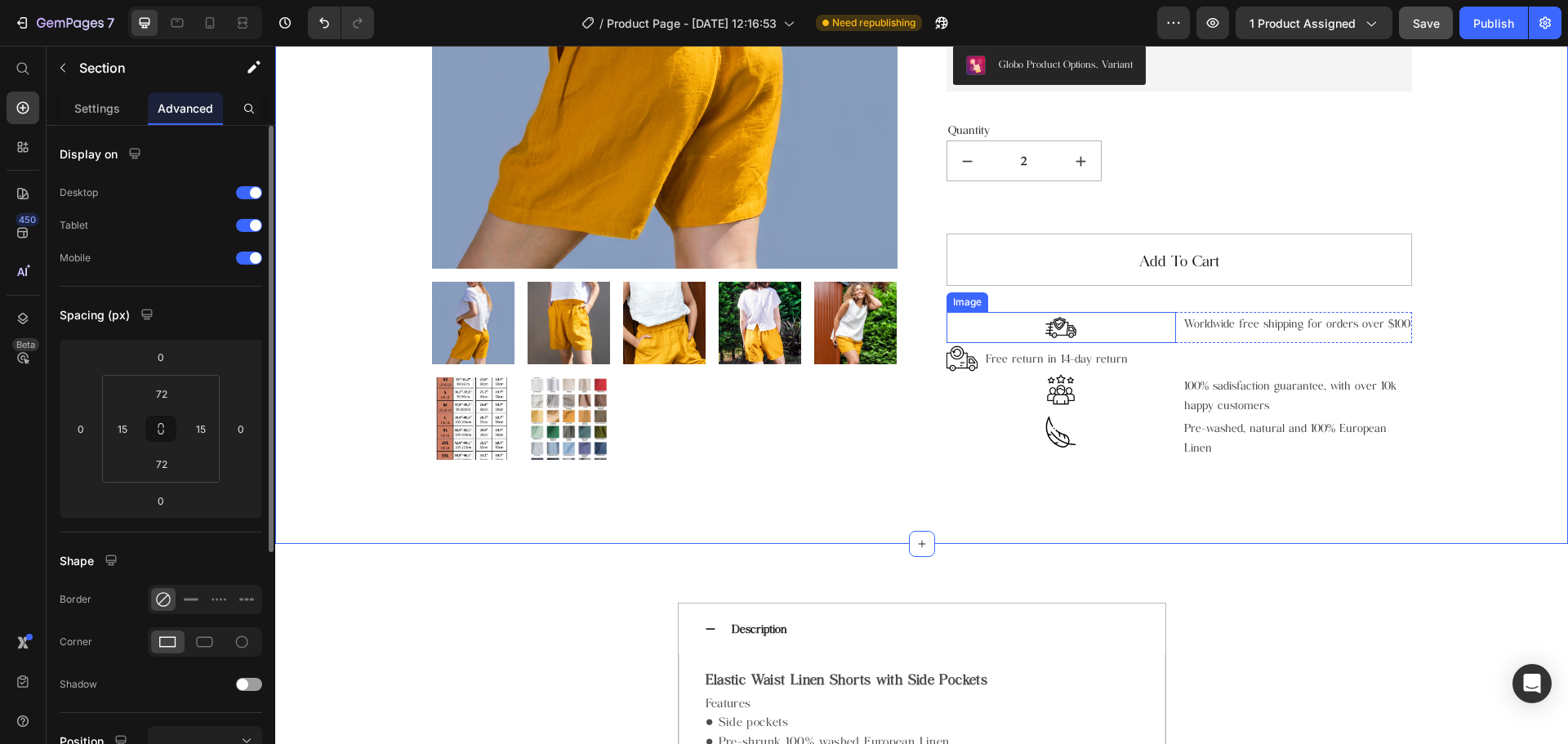 click at bounding box center (1061, 327) 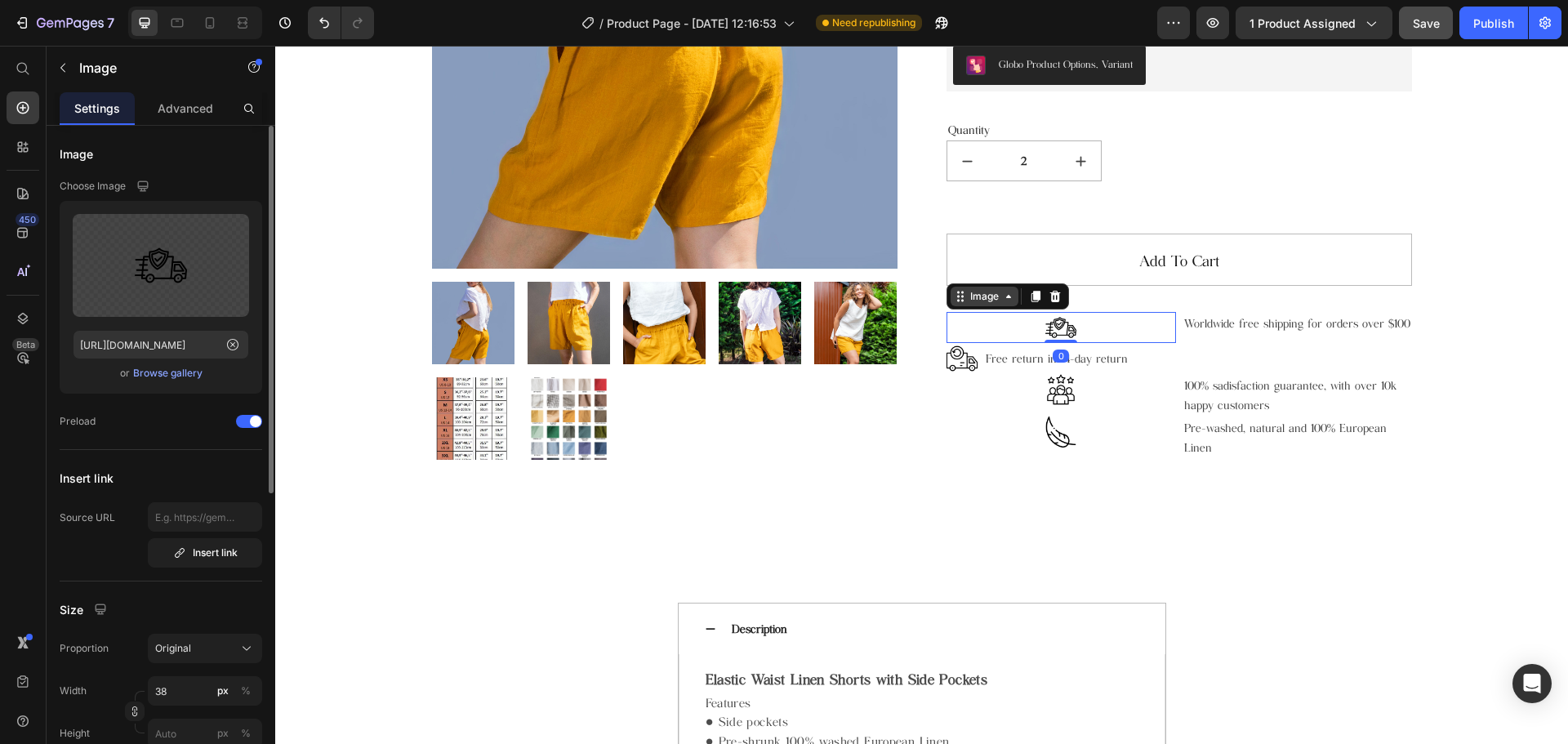 click 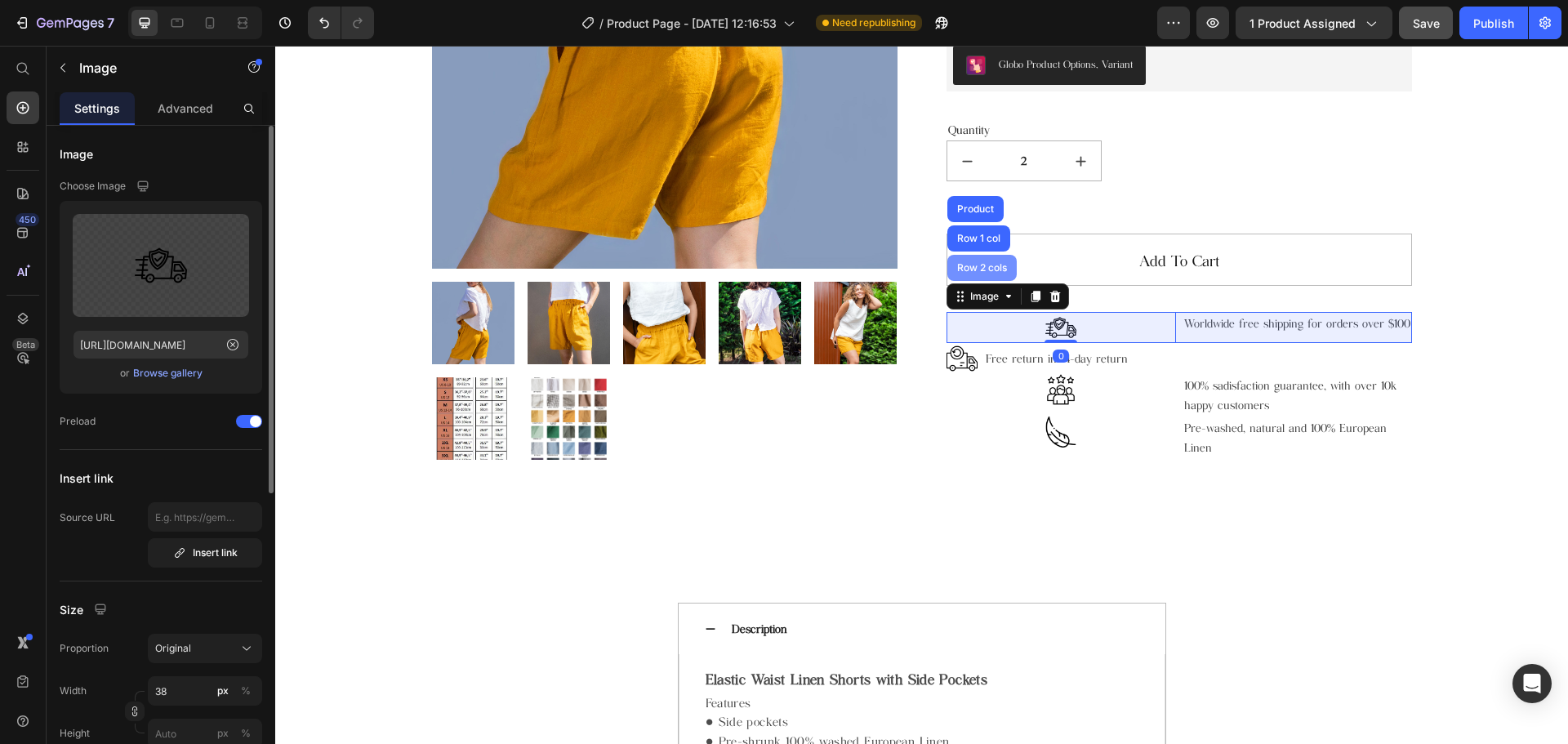 click on "Row 2 cols" at bounding box center [982, 268] 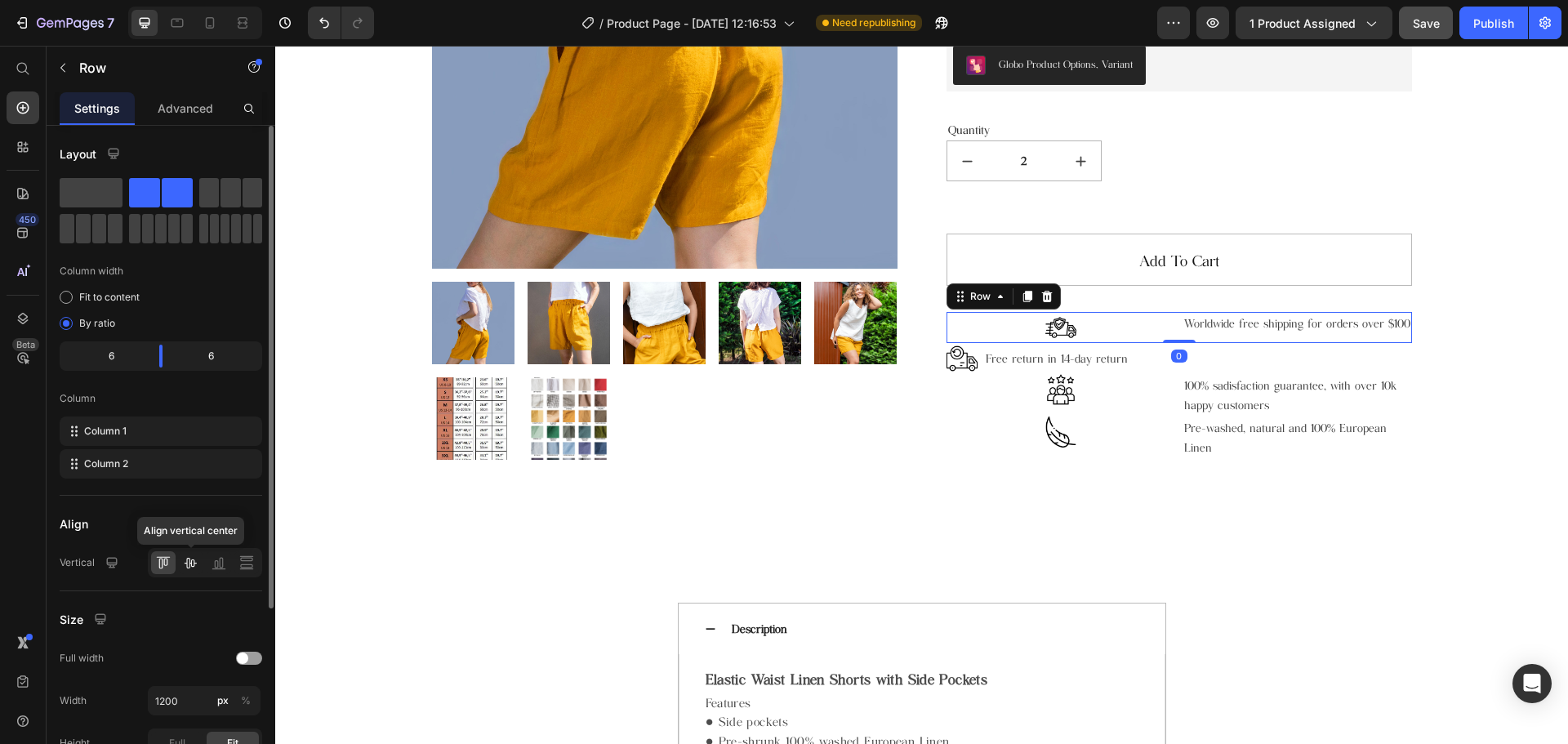 click 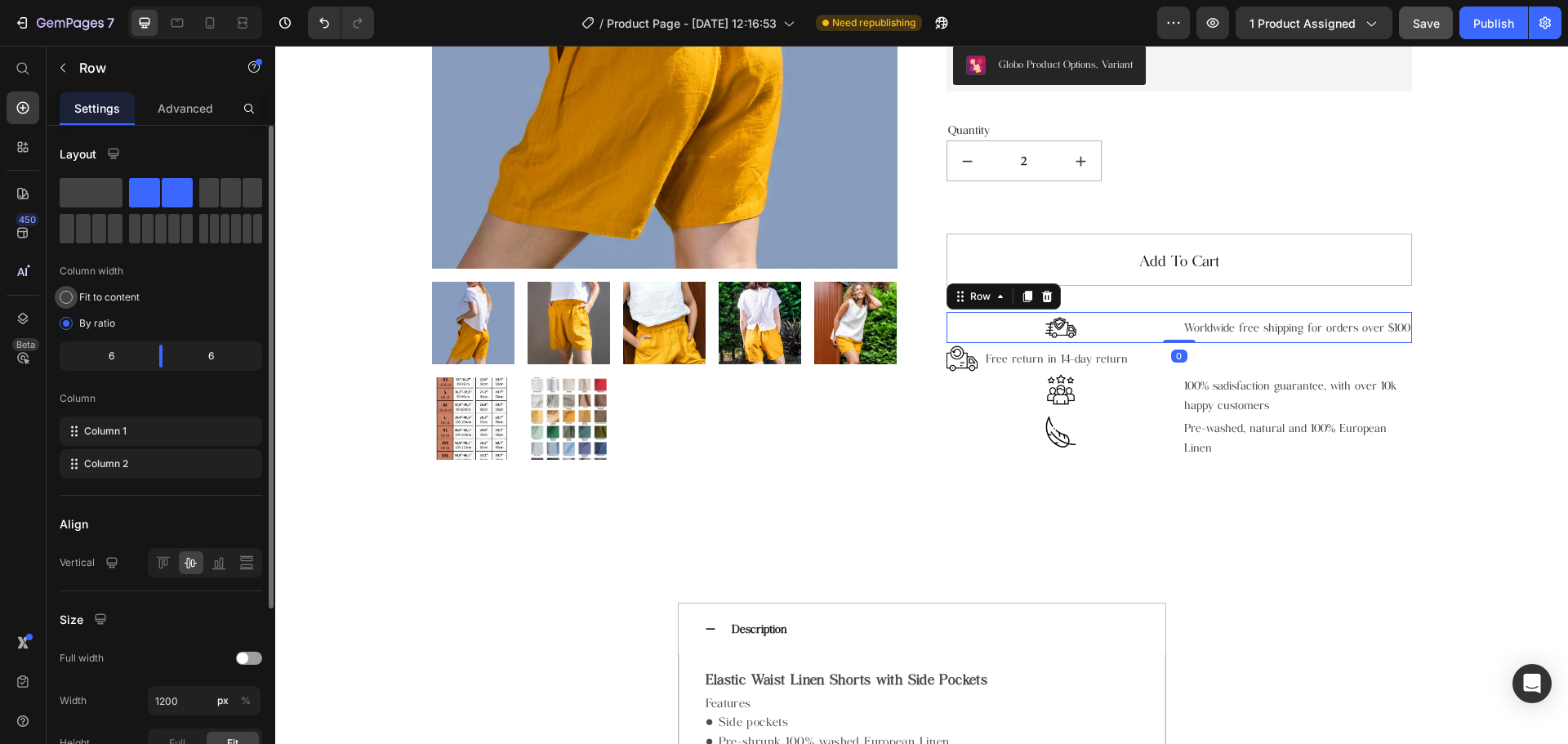 click on "Fit to content" 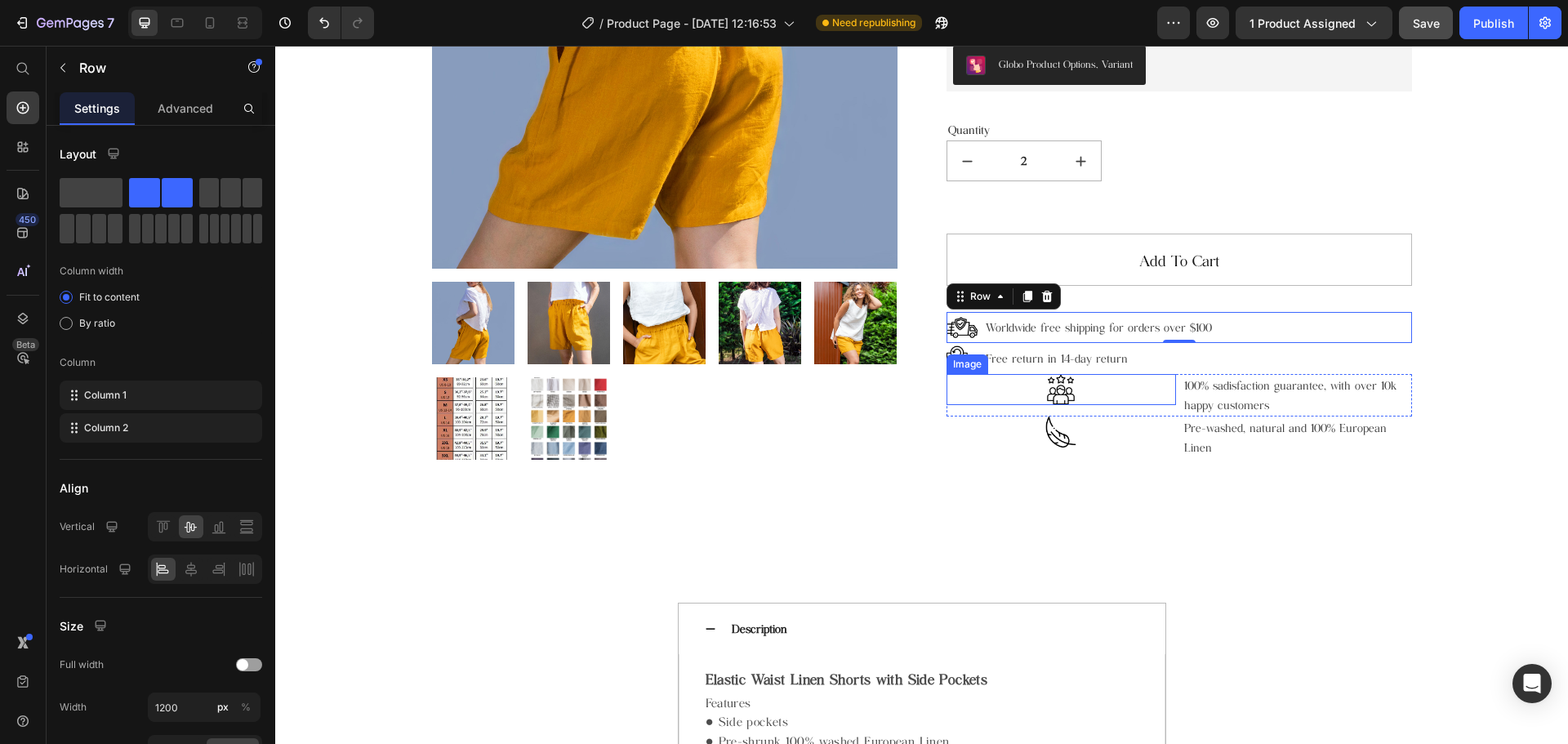 click at bounding box center [1061, 390] 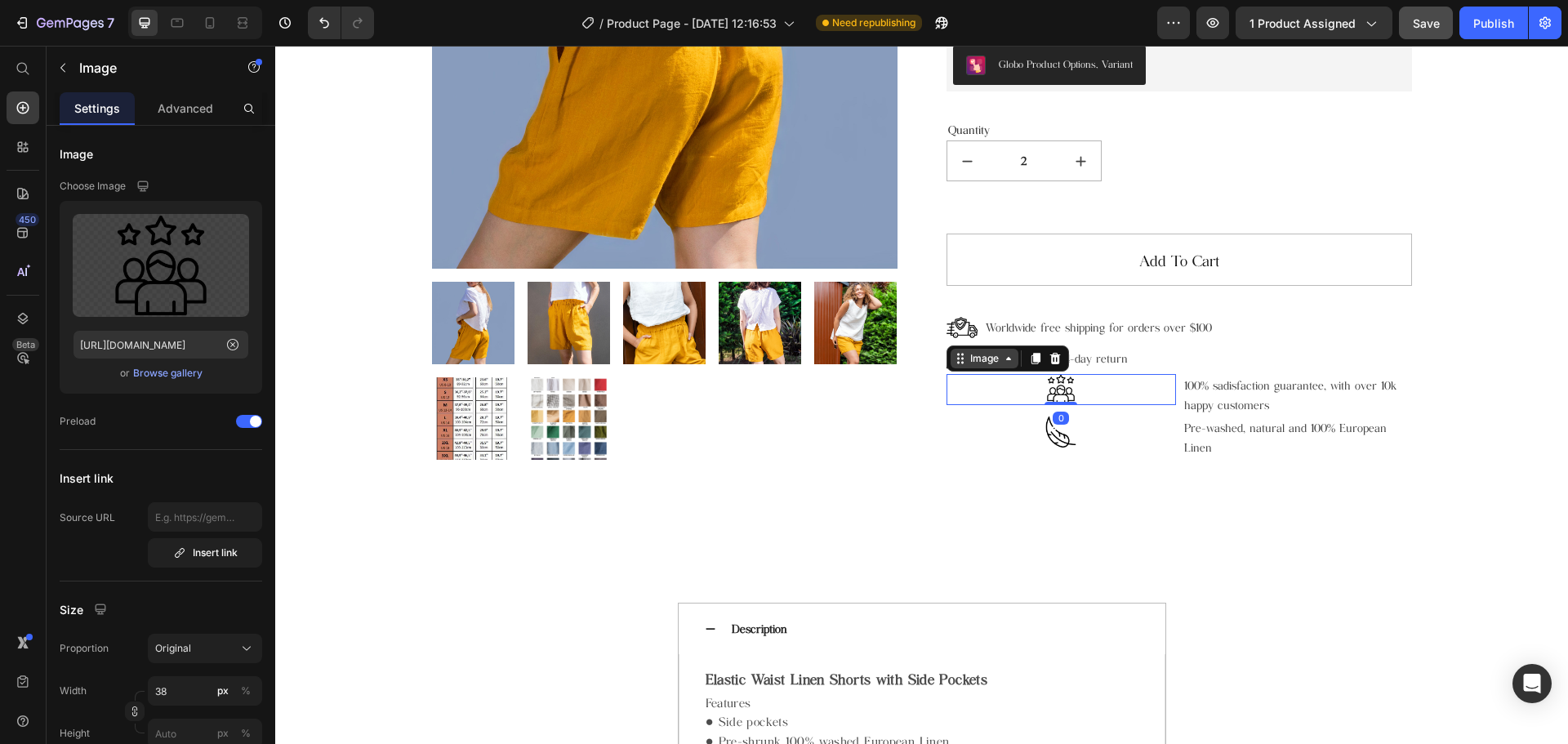 click on "Image" at bounding box center [984, 359] 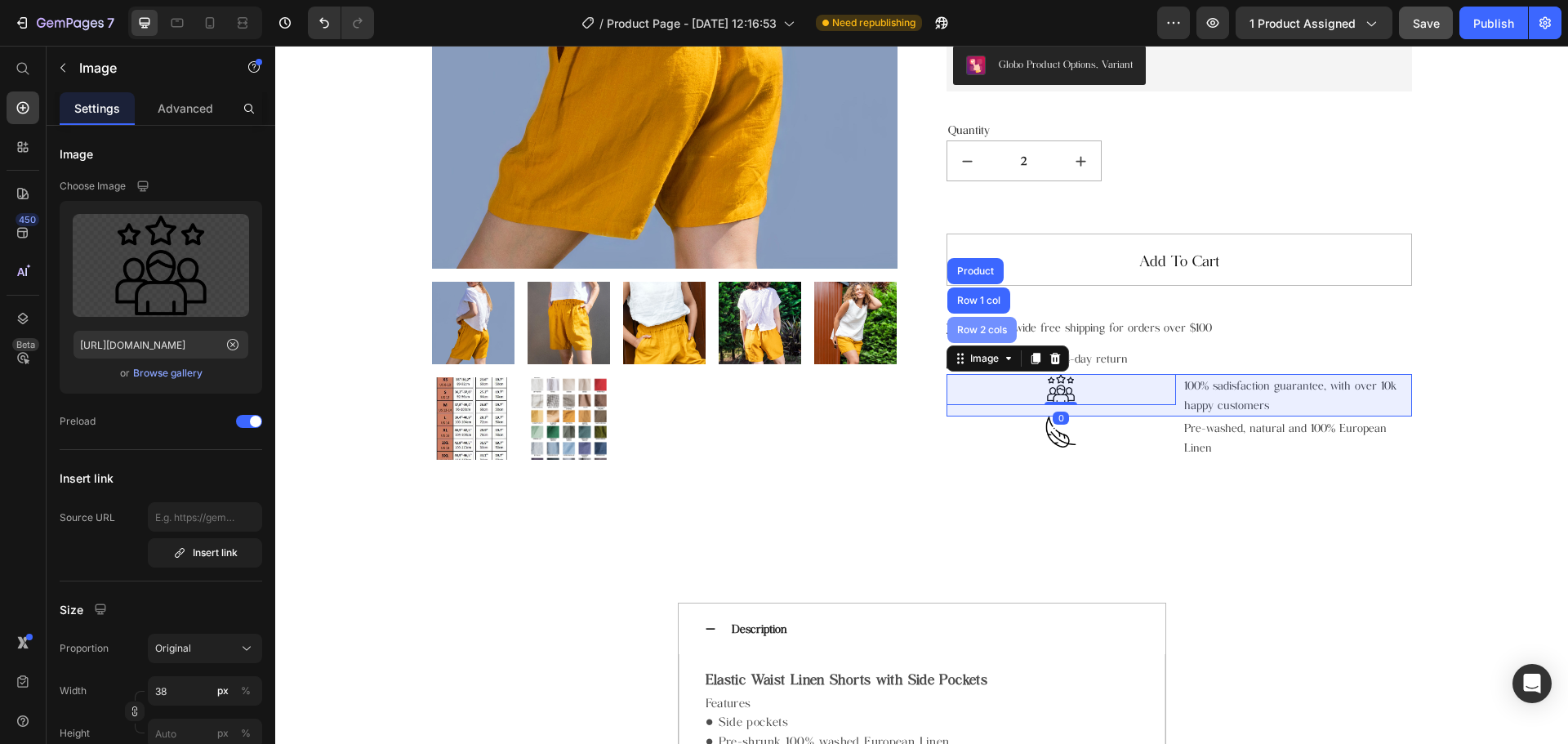 click on "Row 2 cols" at bounding box center (982, 330) 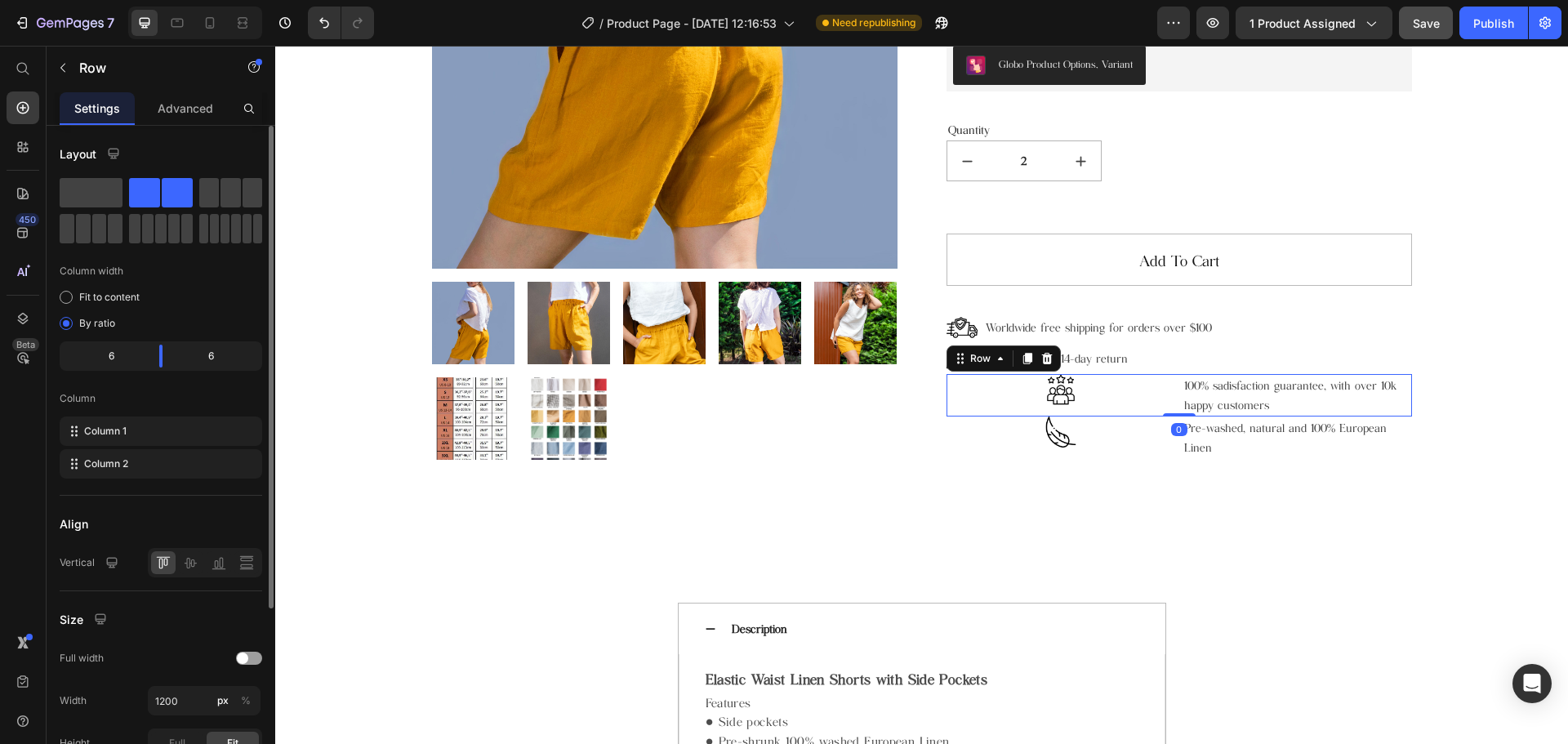 click on "Fit to content" at bounding box center [109, 297] 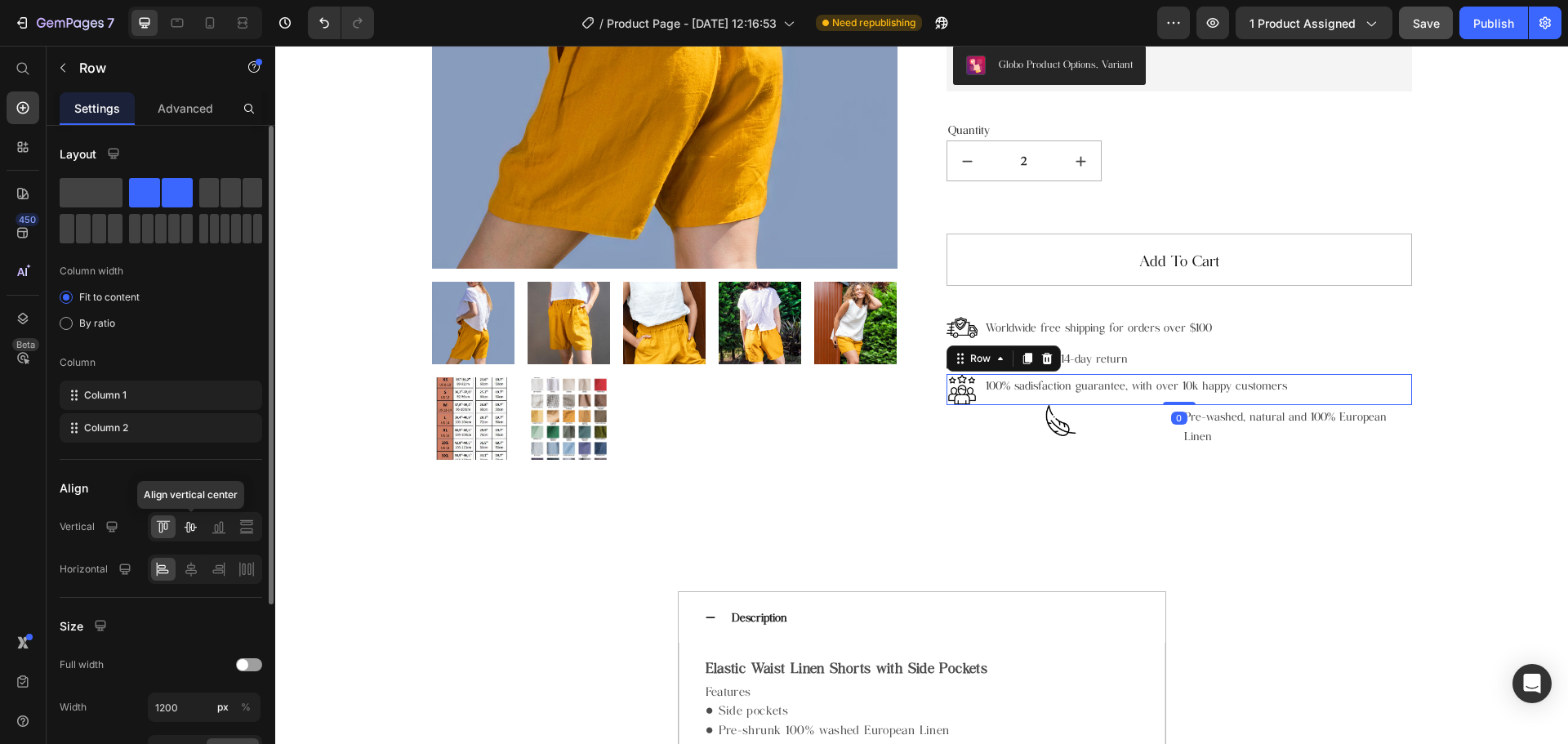 click 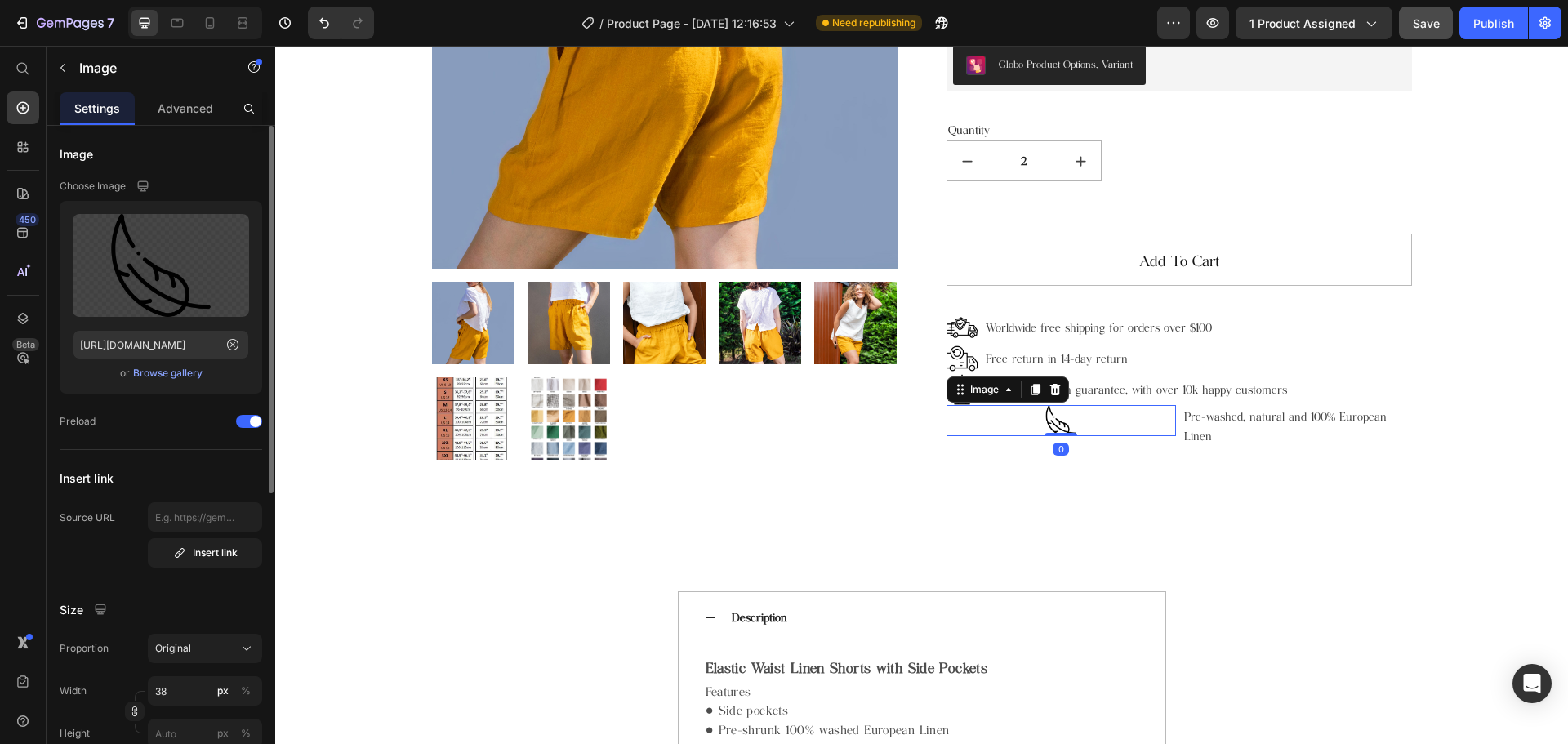 click at bounding box center [1061, 421] 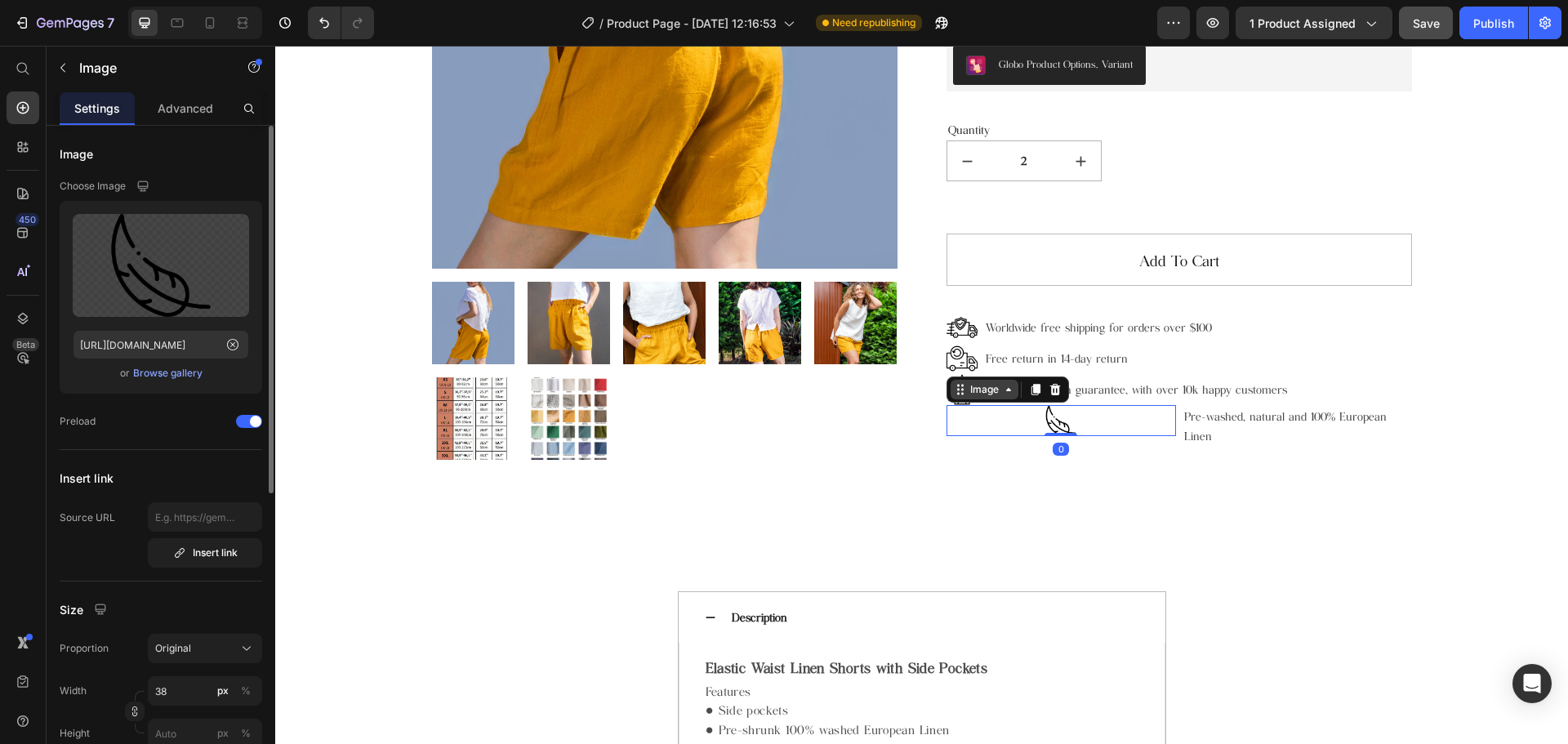 click on "Image" at bounding box center [984, 390] 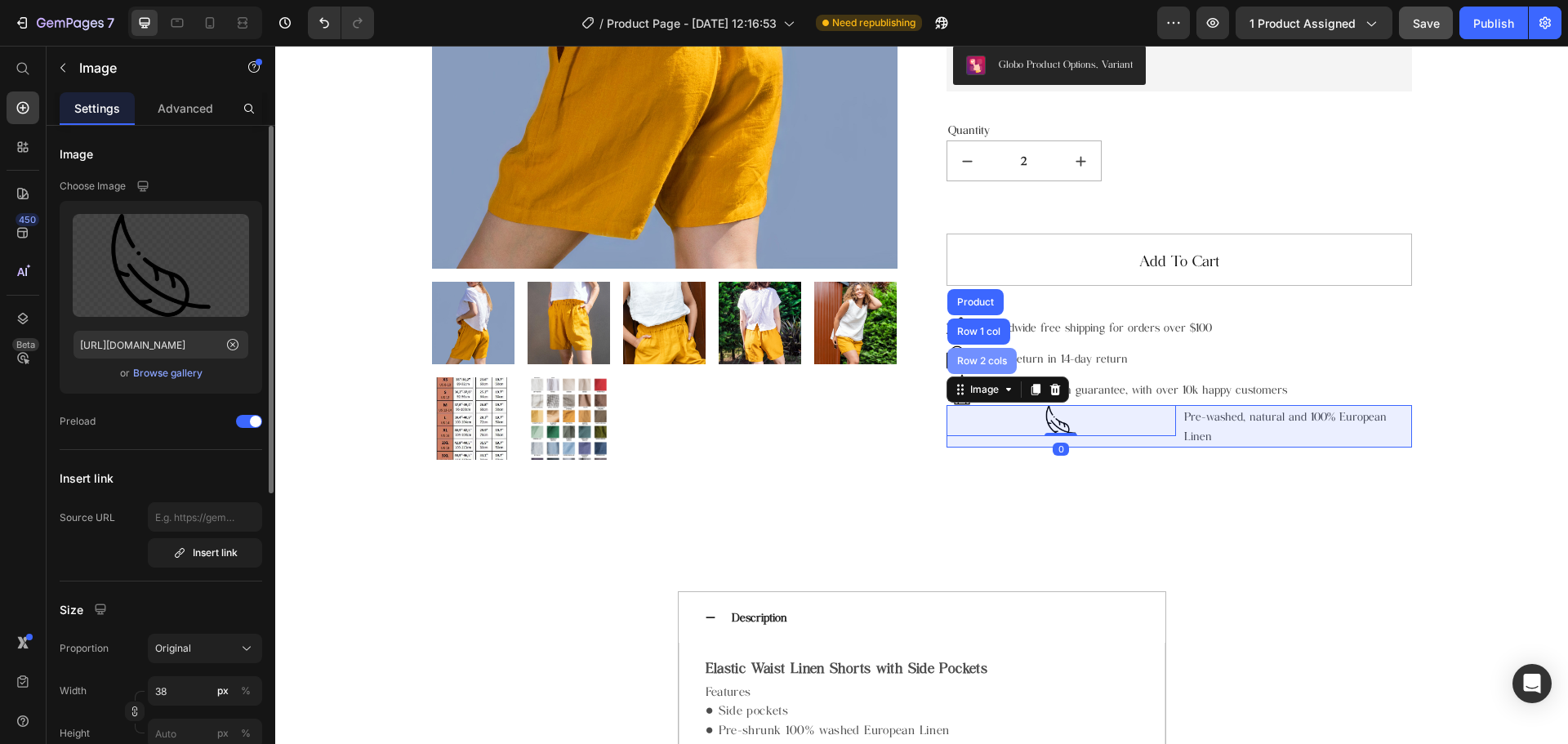 click on "Row 2 cols" at bounding box center (982, 361) 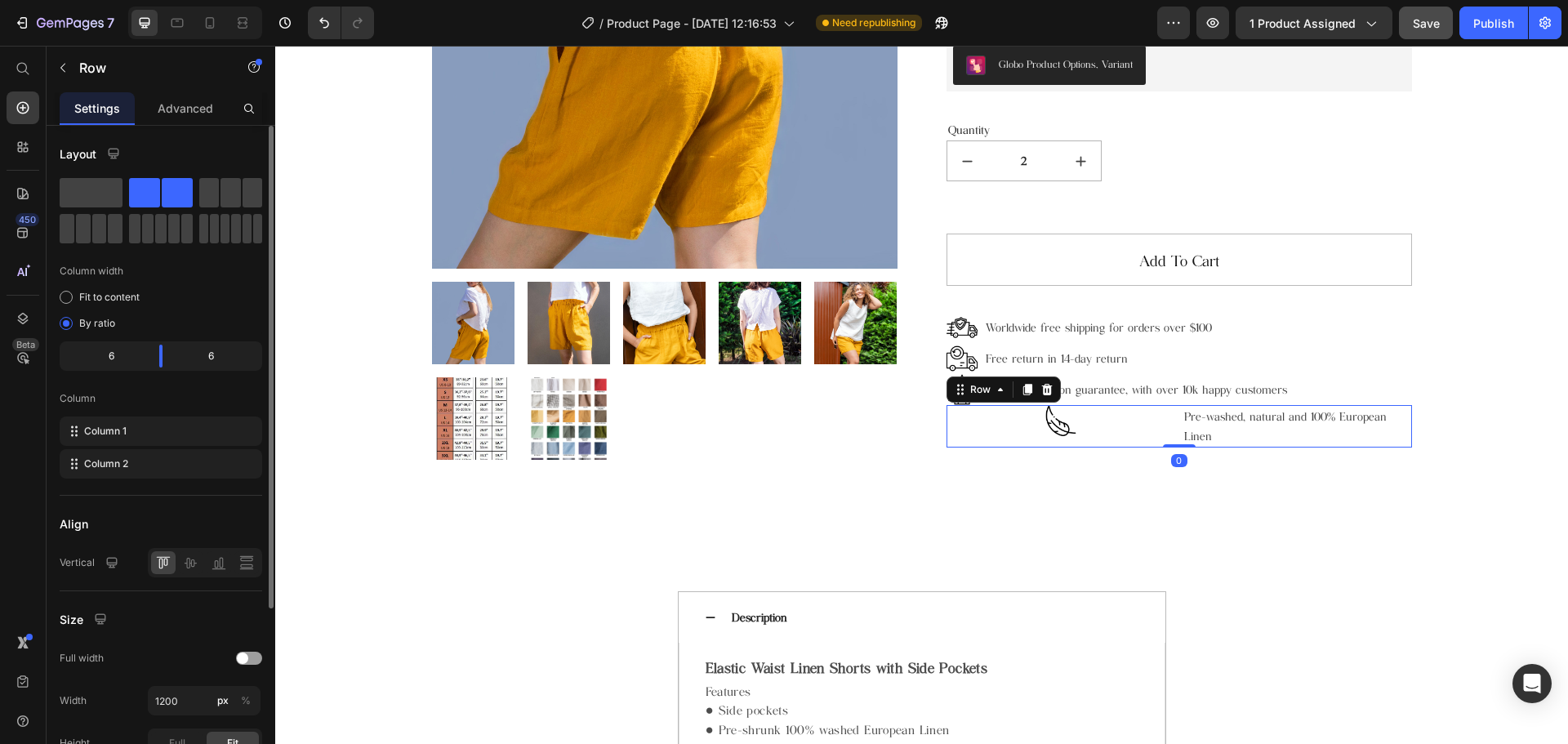 drag, startPoint x: 74, startPoint y: 300, endPoint x: 107, endPoint y: 348, distance: 58.249464 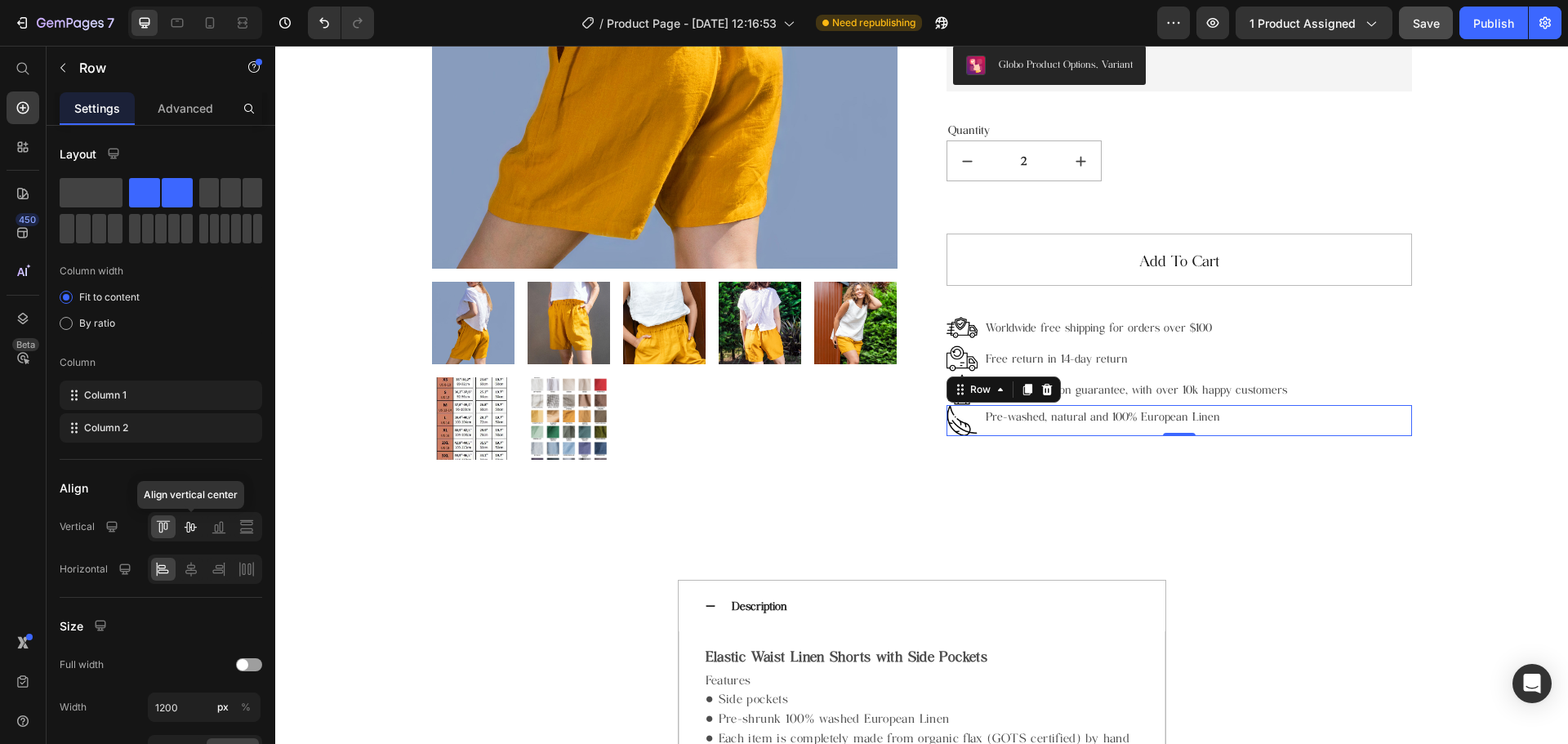 click 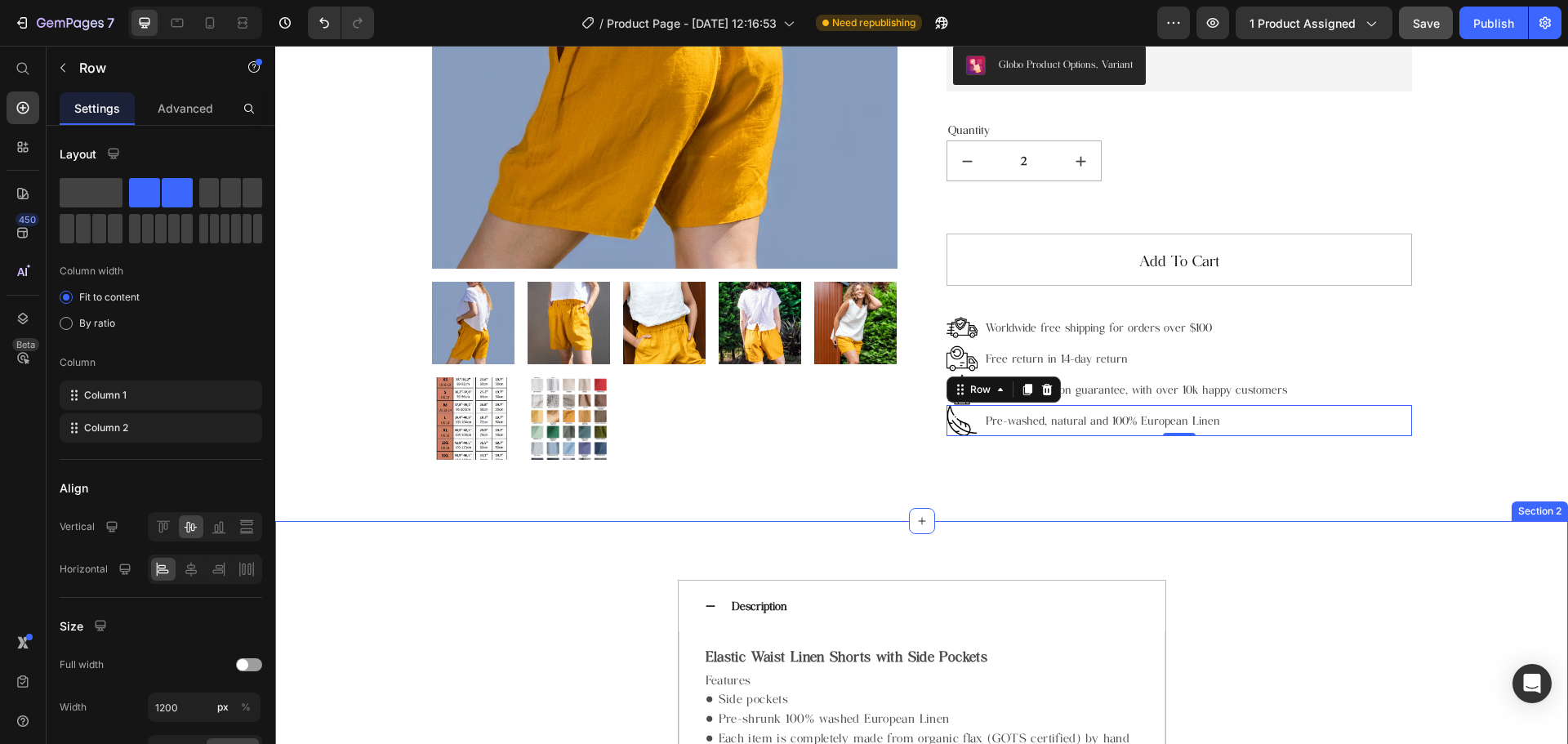 click on "Description Elastic Waist Linen Shorts with Side Pockets
Features ● Side pockets ● Pre-shrunk 100% washed European Linen ● Each item is completely made from organic flax (GOTS certified) by hand ● Free-flowing fit for amazing comfort and elegance ● Selection of sustainable, natural dyes Product Description Row Customize Your Order Why Linen? Linen Care Instructions Shipping Return and Refund Accordion
Drop element here Product Section 2" at bounding box center [921, 911] 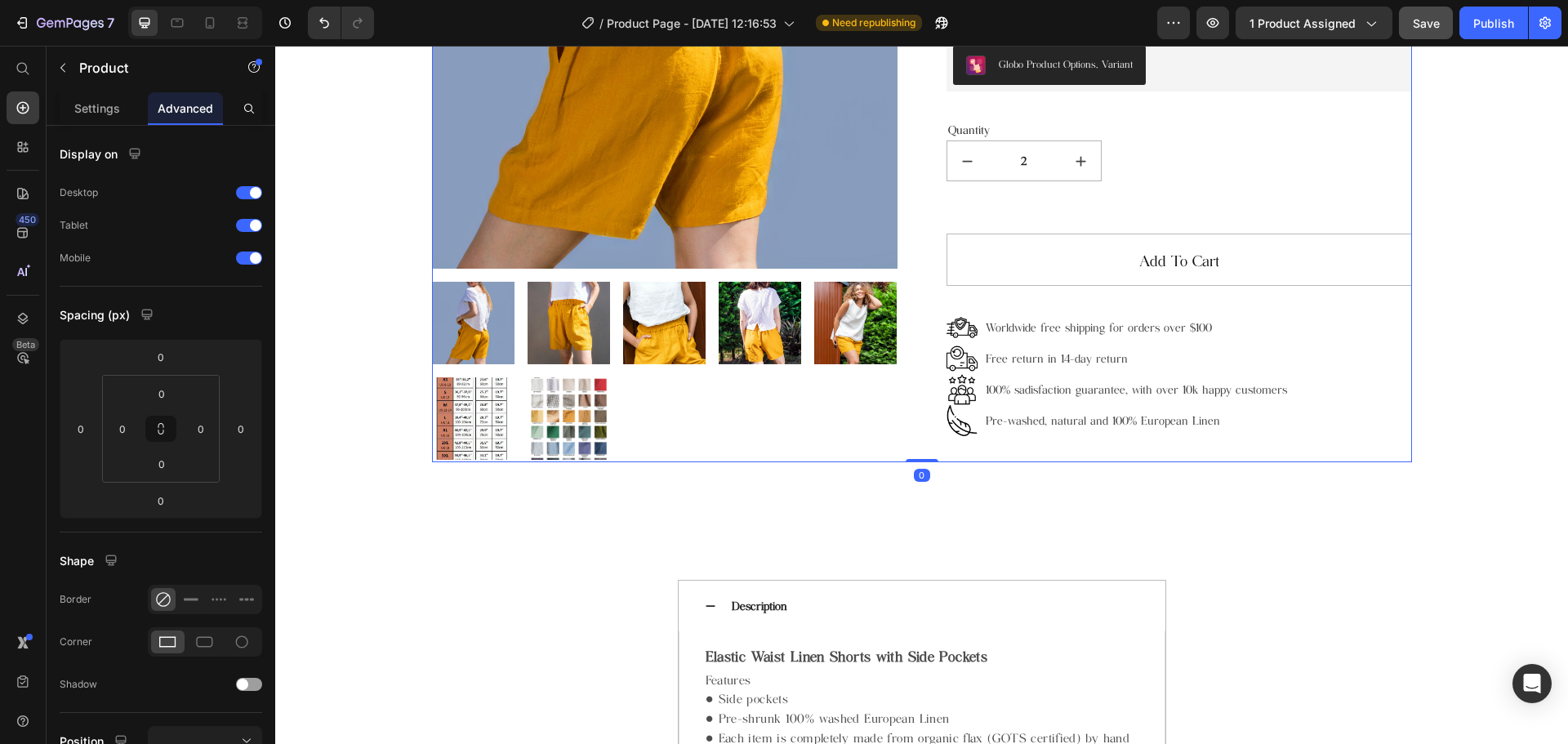 click on "Linen Shorts (P) Title $70.50 (P) Price $85.00 (P) Price Row Color: Charcoal Blue Almost Apricot Almost Apricot Amber Yellow Amber Yellow Blushing Bride Blushing Bride Burnt Brick Burnt Brick Canyon Clay Canyon Clay Carolina blue Carolina blue Charcoal Blue Charcoal Blue Choclate Brown Choclate Brown Cream Cream Deep Black Deep Black Deep Grey Deep Grey Deep Sea Green Deep Sea Green Denim Blue Denim Blue Earth Brown Earth Brown Emerald Green Emerald Green Forest Green Forest Green Green Lily Green Lily Icy Blue Icy Blue Large Checks Large Checks Lavender Violet Lavender Violet Light Dusty Rose Light Dusty Rose Metallic Grey Metallic Grey Mocha Purple Mocha Purple Moss Green Moss Green Navy Blue Navy Blue Off-white Off-white Redwood Burl Redwood Burl Rose Royale Rose Royale Saffron Saffron Salmon Blush Salmon Blush Small & Thick Stripes Small & Thick Stripes Small Checks Small Checks Summer Melon Summer Melon Sunset Gold Sunset Gold Warm Red Warm Red White White Beige Beige Taupe Taupe Swedish Blue Cool Grey 2" at bounding box center (1179, 55) 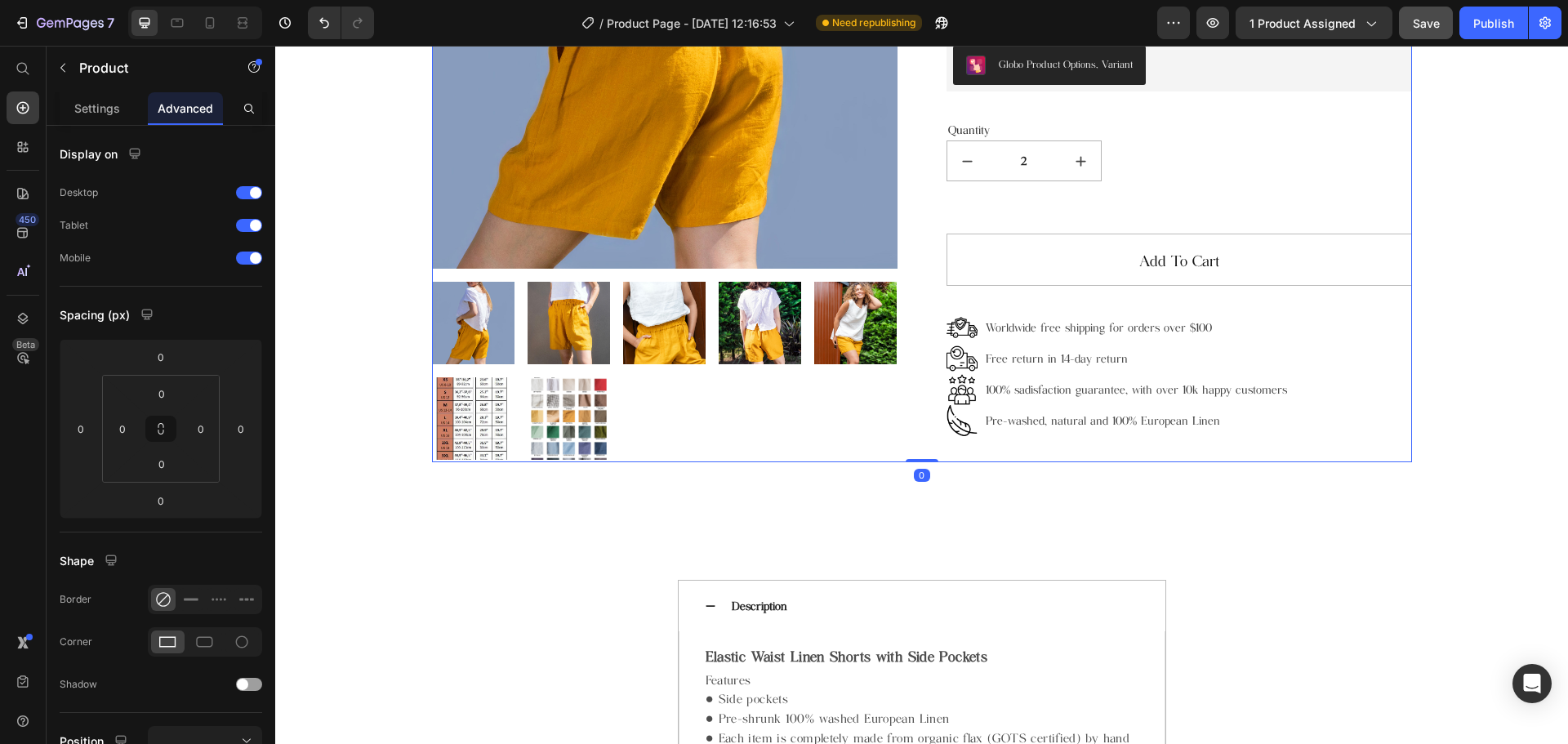 click on "100% sadisfaction guarantee, with over 10k happy customers" at bounding box center (1136, 390) 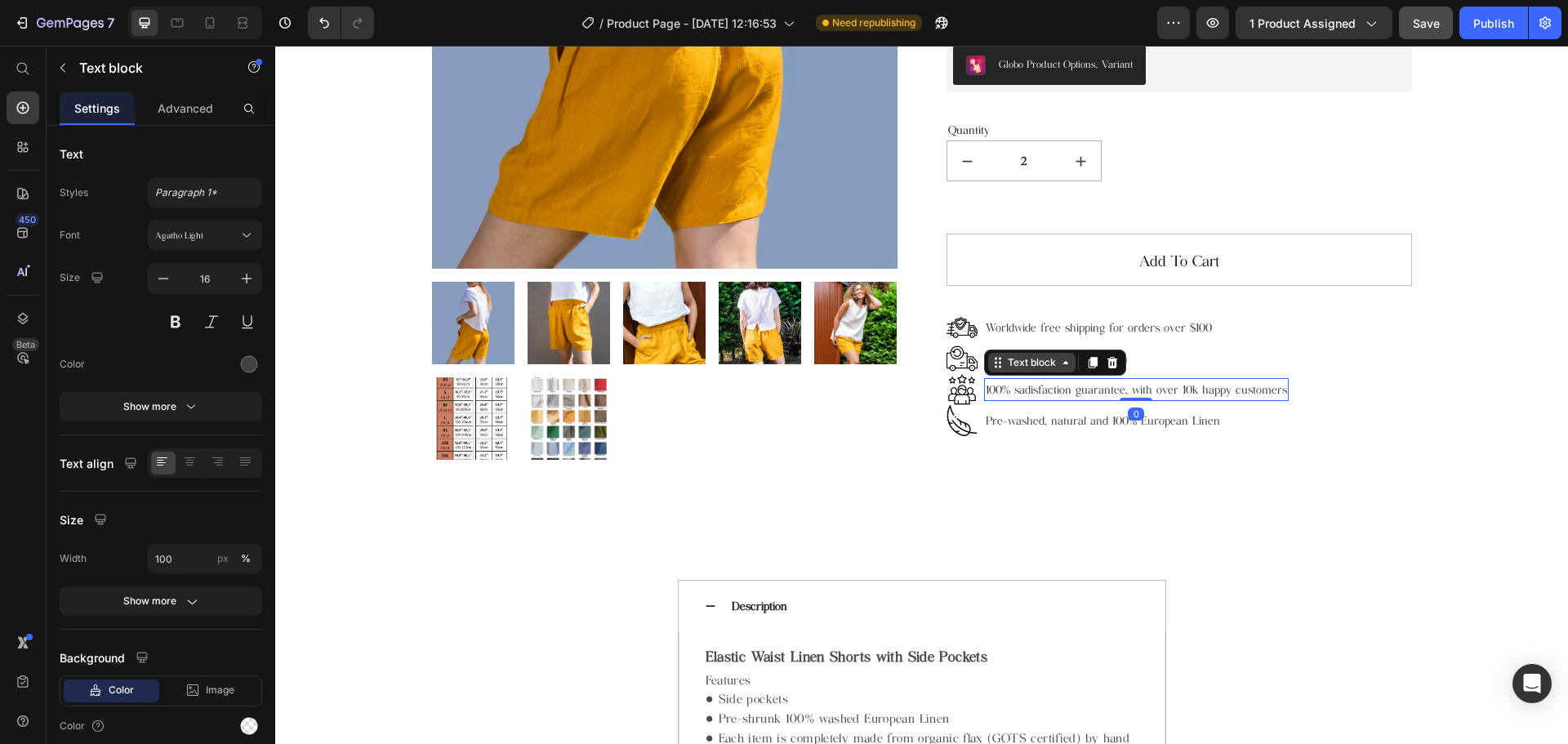 click on "Text block" at bounding box center [1031, 363] 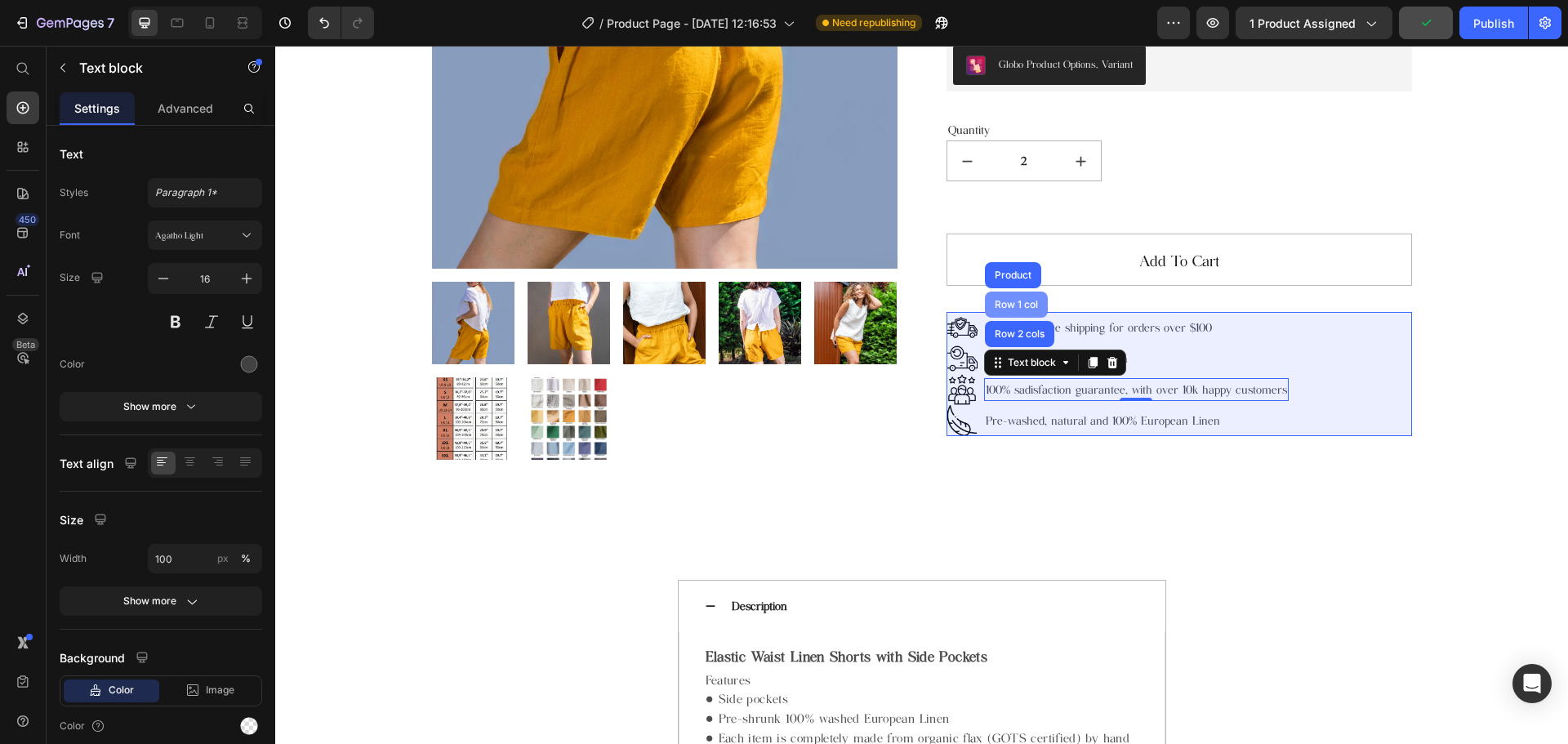 click on "Row 1 col" at bounding box center (1016, 305) 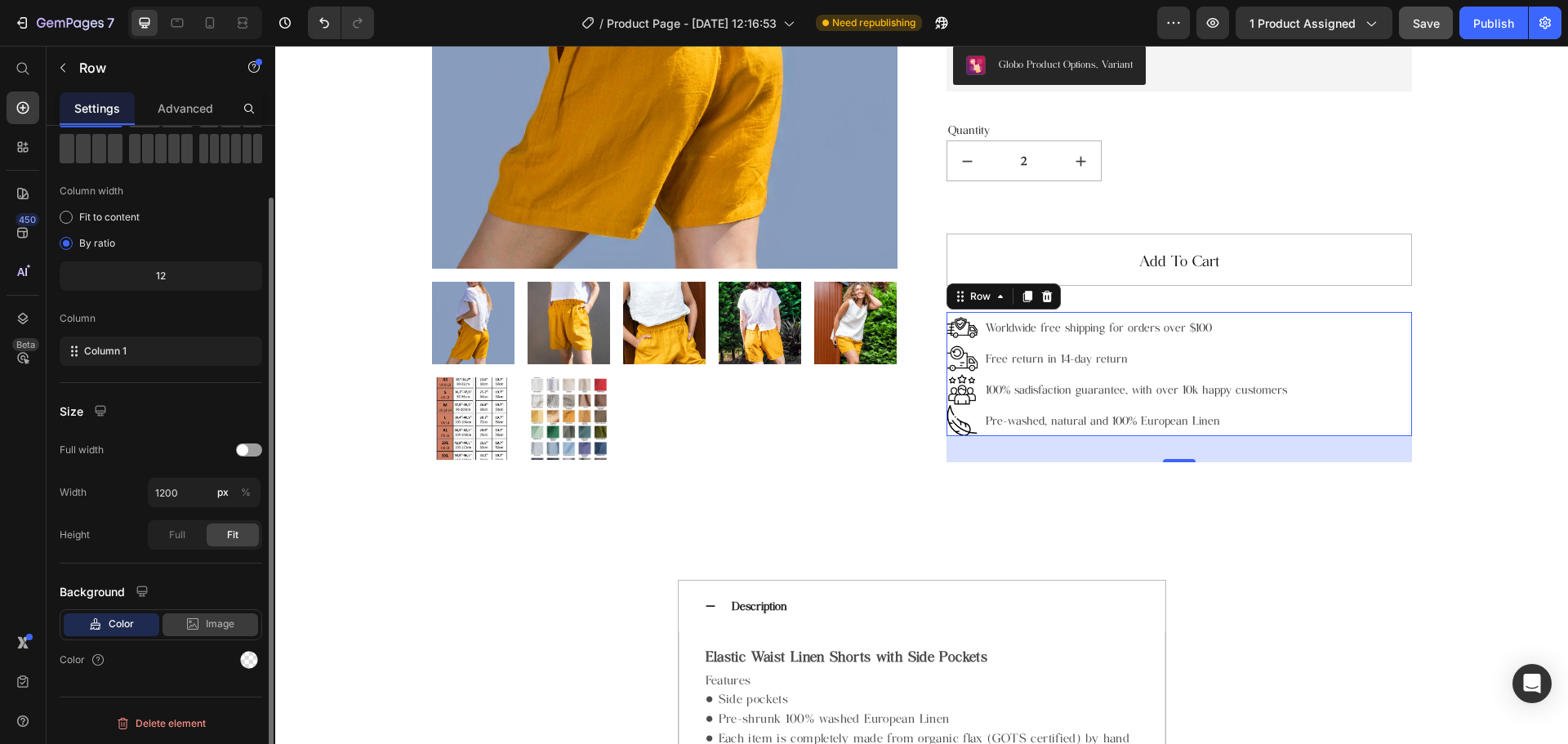 scroll, scrollTop: 0, scrollLeft: 0, axis: both 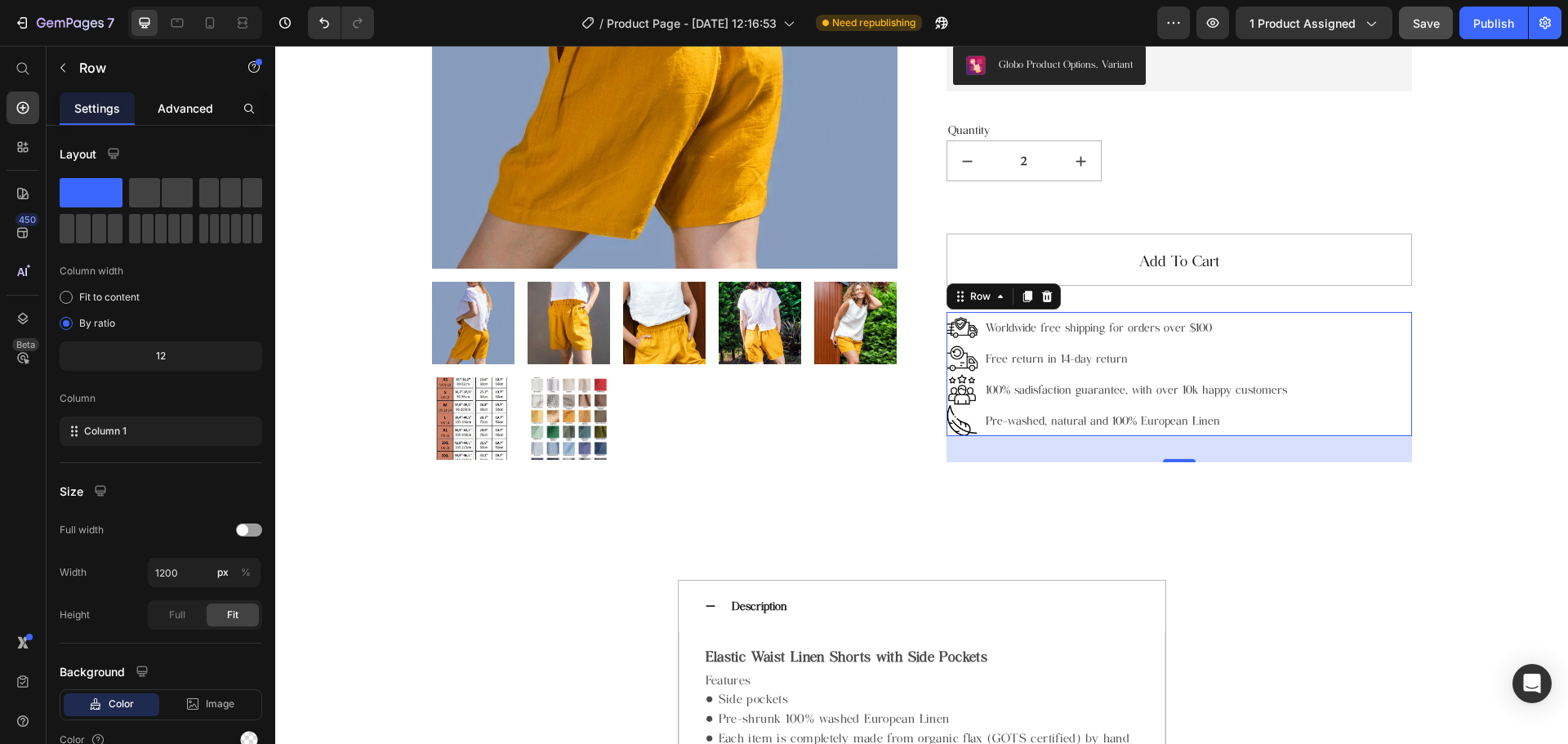 click on "Advanced" at bounding box center (185, 108) 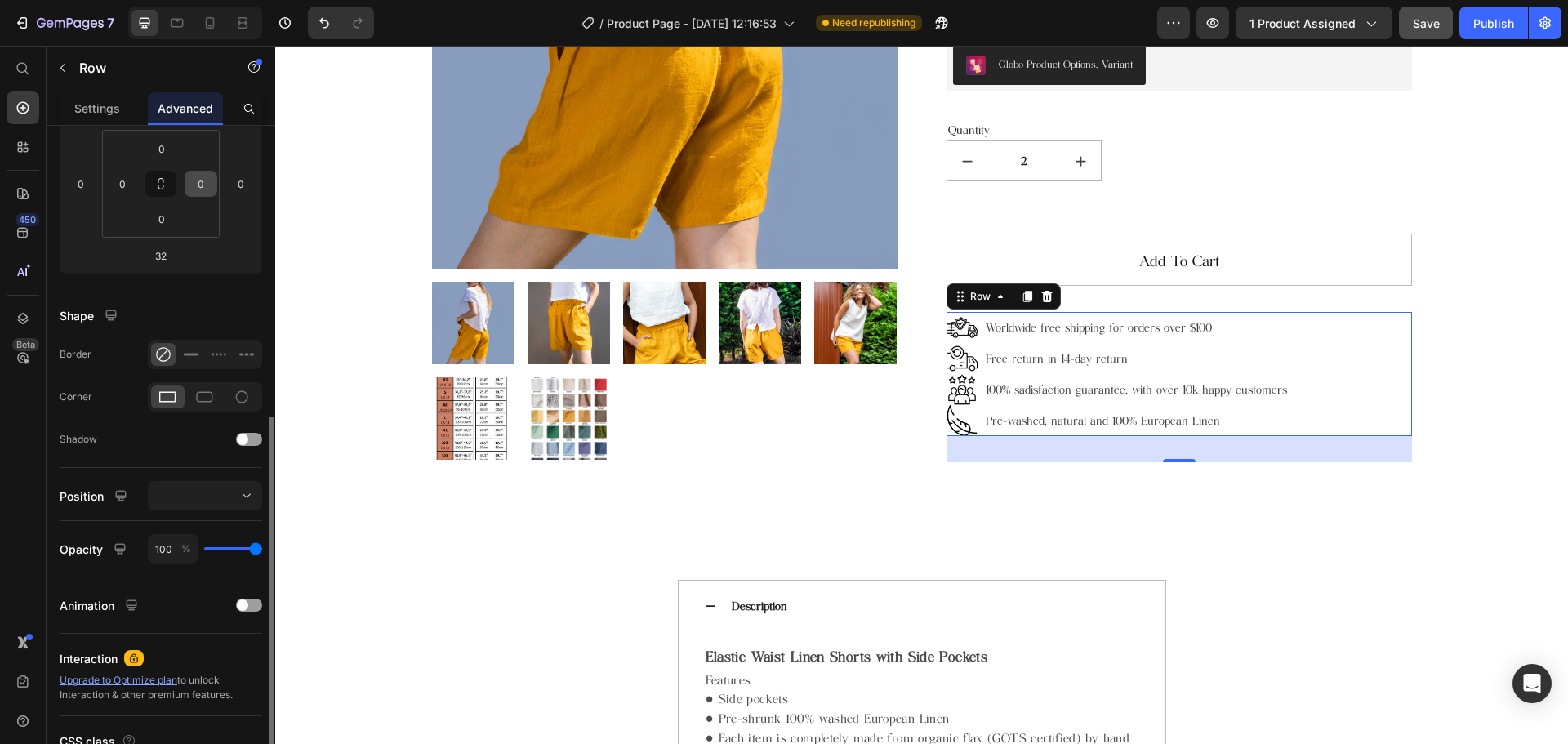 scroll, scrollTop: 372, scrollLeft: 0, axis: vertical 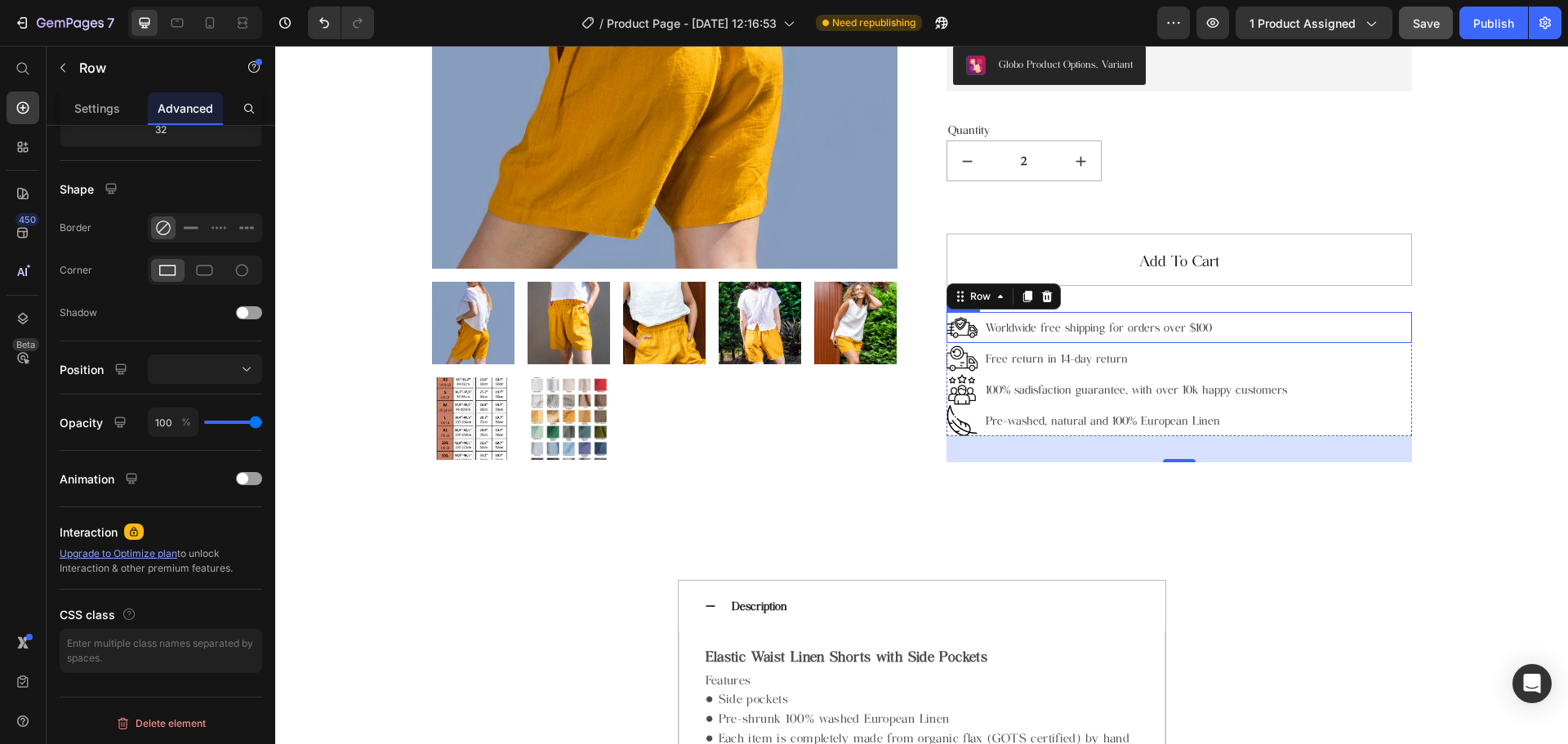 click on "Image Worldwide free shipping for orders over $100 Text block Row" at bounding box center [1179, 327] 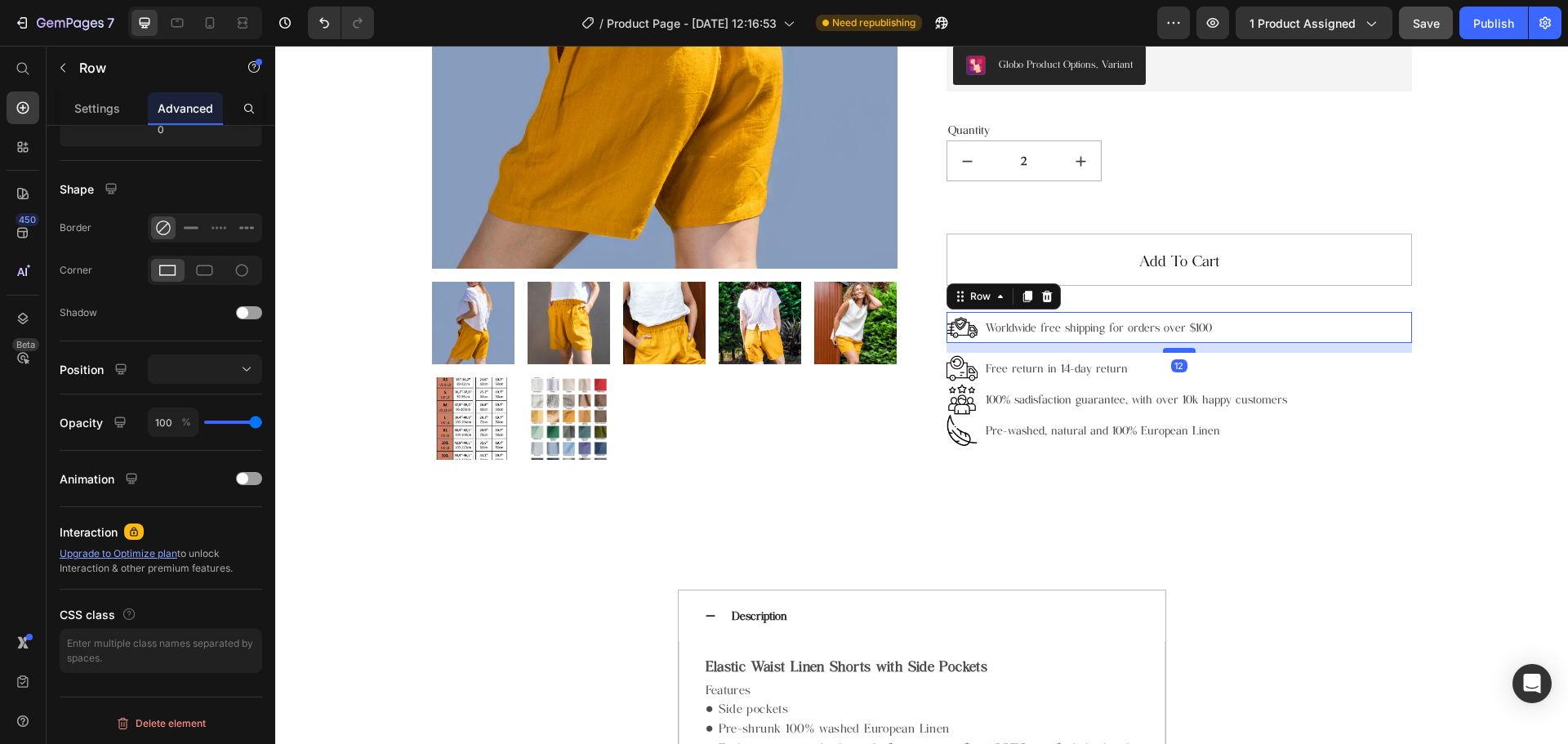 drag, startPoint x: 1175, startPoint y: 341, endPoint x: 1188, endPoint y: 351, distance: 16 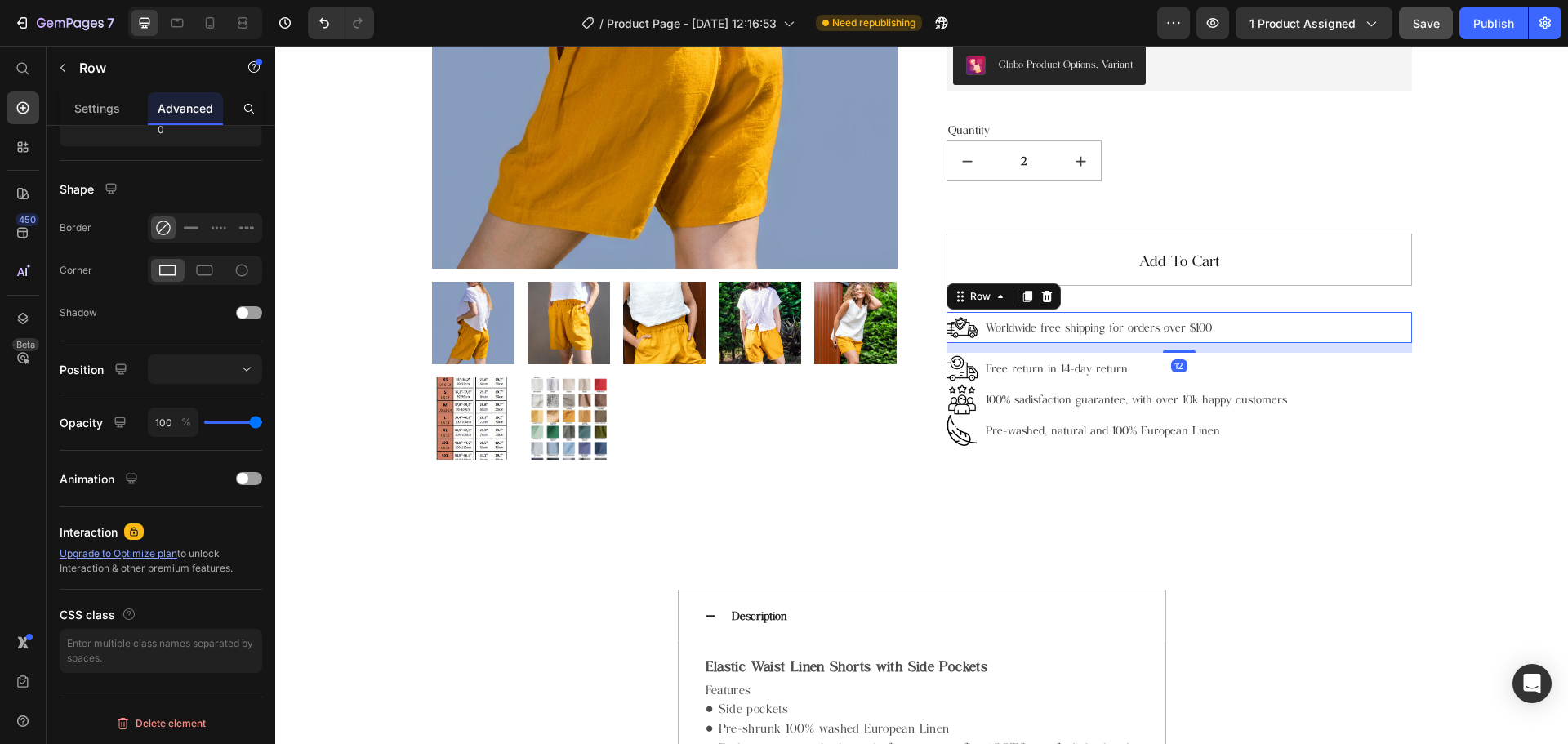 type on "12" 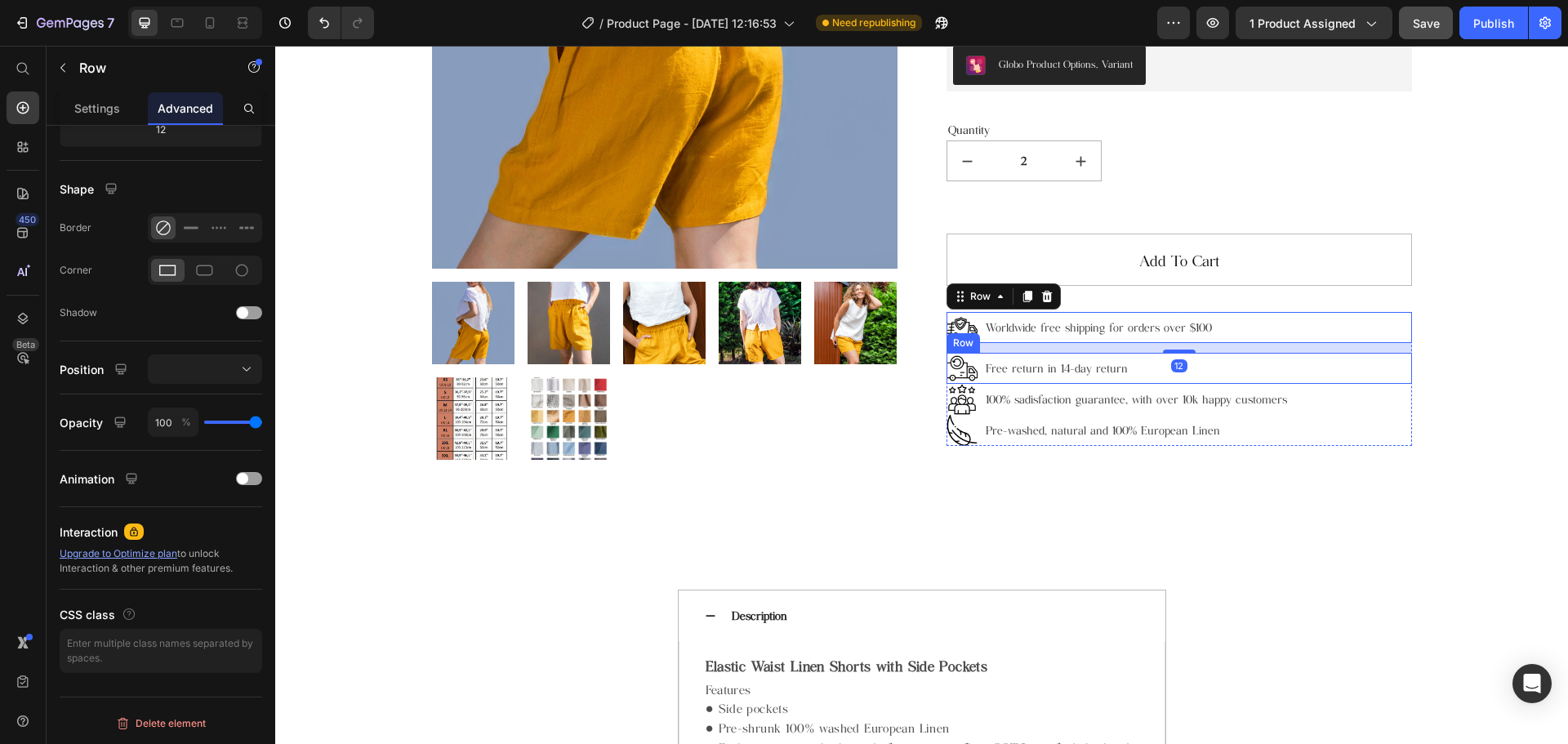 click on "Image Free return in 14-day return Text block Row" at bounding box center (1179, 368) 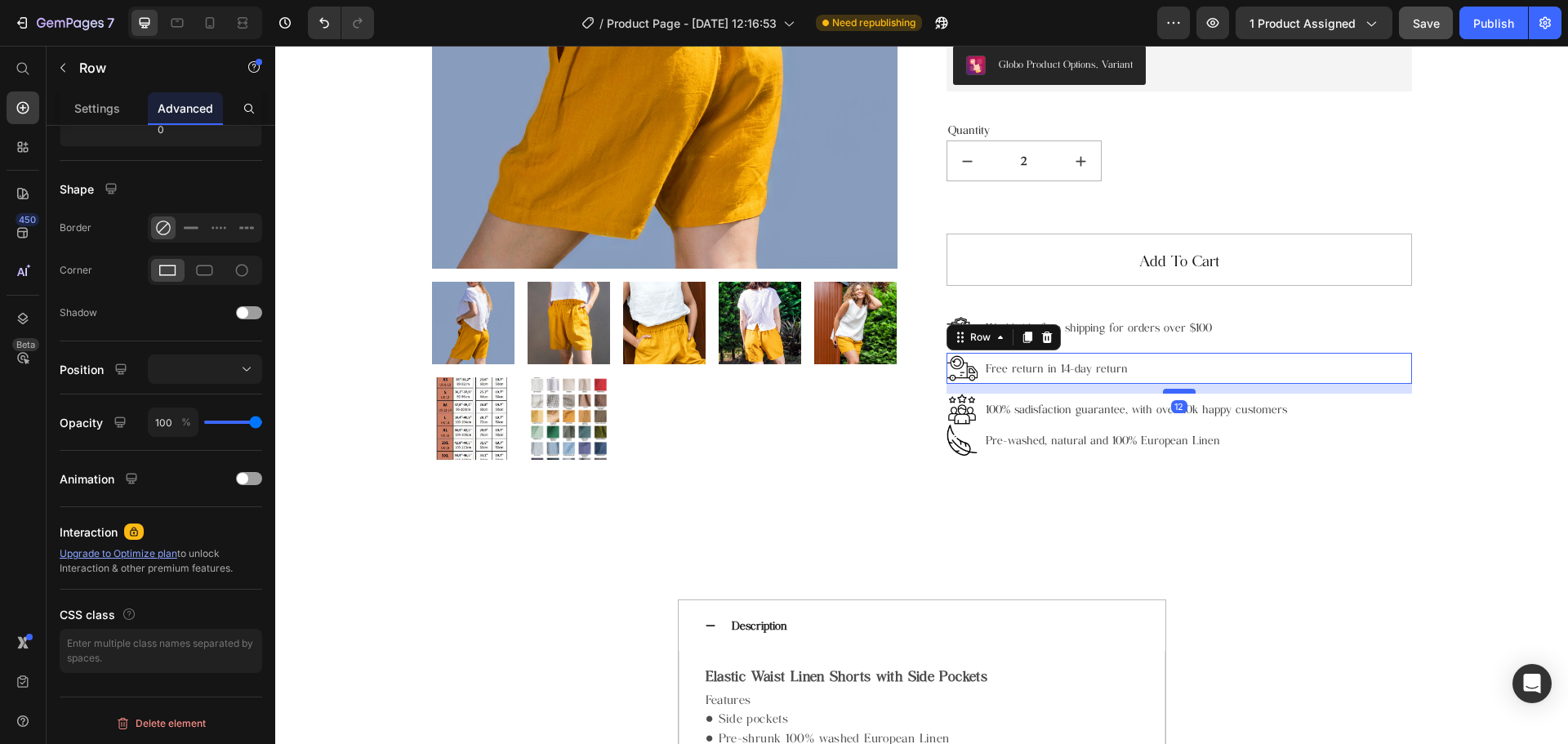 drag, startPoint x: 1174, startPoint y: 381, endPoint x: 1177, endPoint y: 390, distance: 9.486833 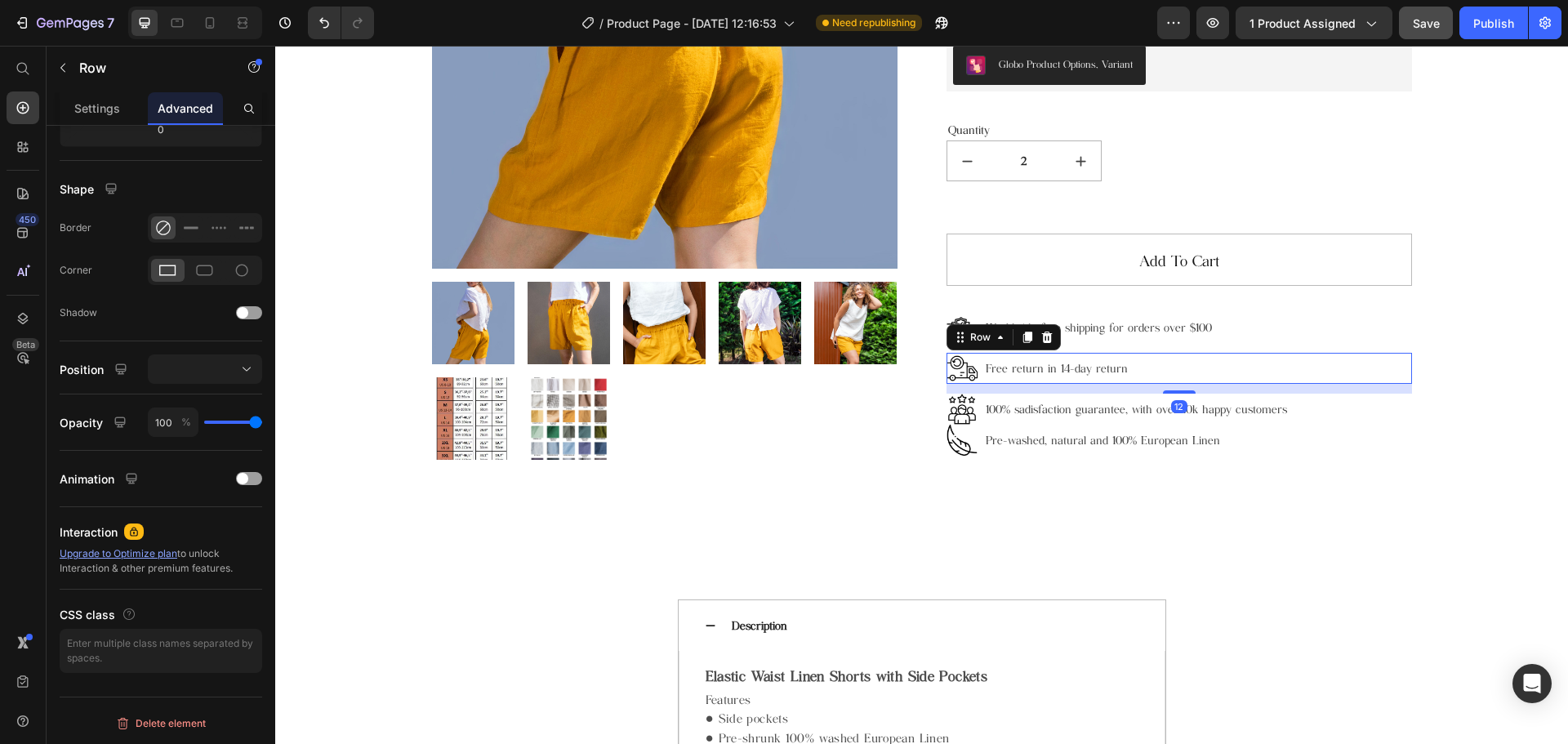 type on "11" 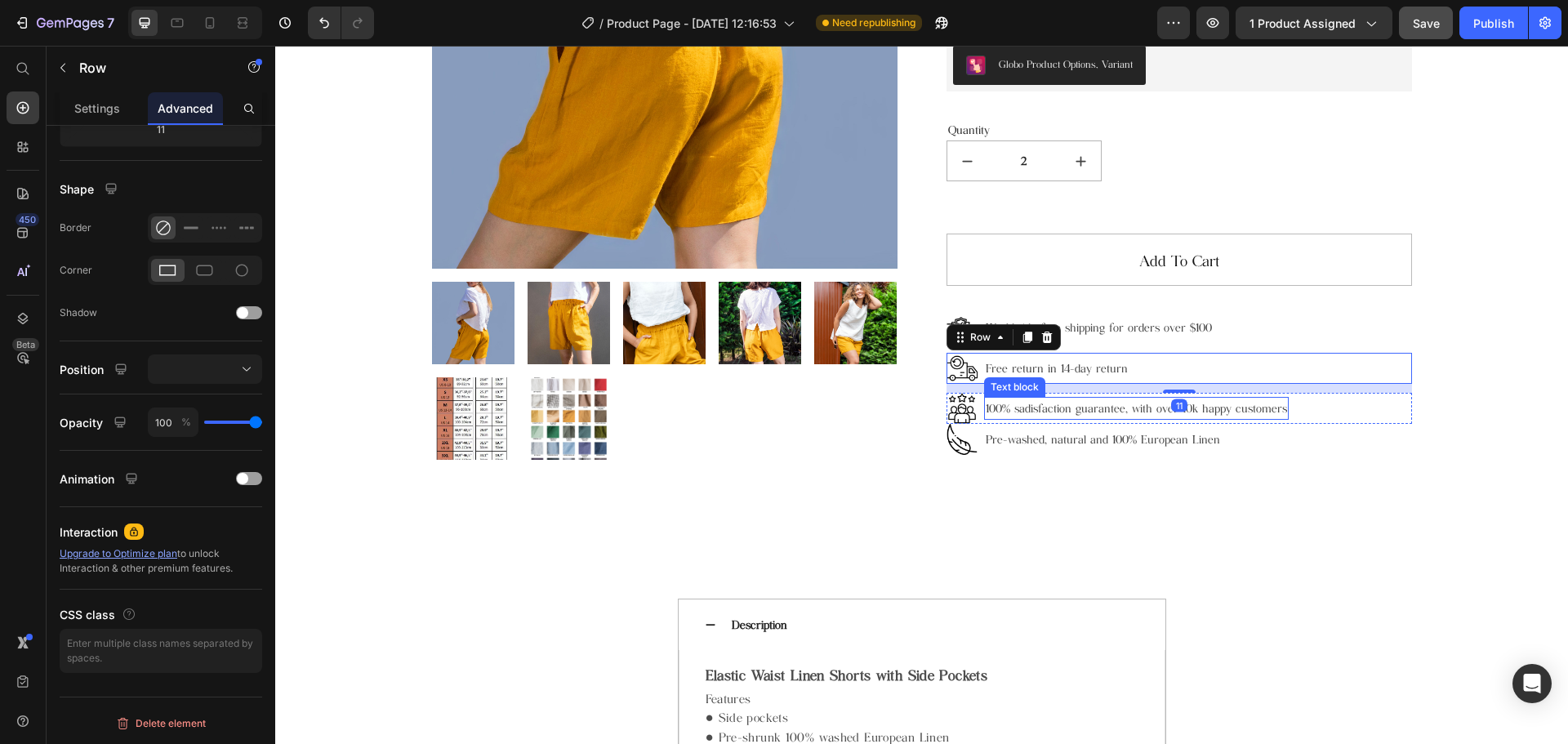 click on "100% sadisfaction guarantee, with over 10k happy customers" at bounding box center [1136, 408] 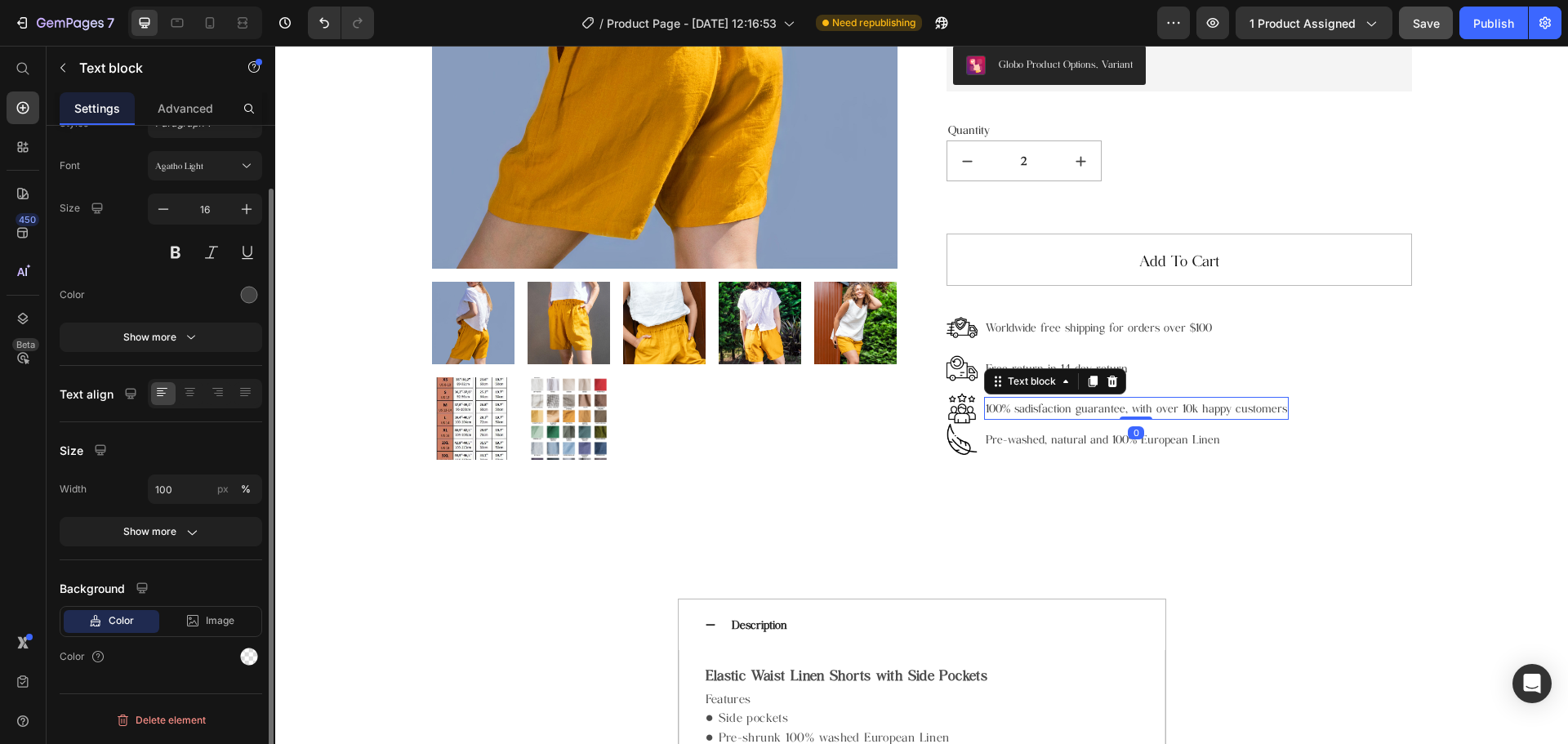 scroll, scrollTop: 0, scrollLeft: 0, axis: both 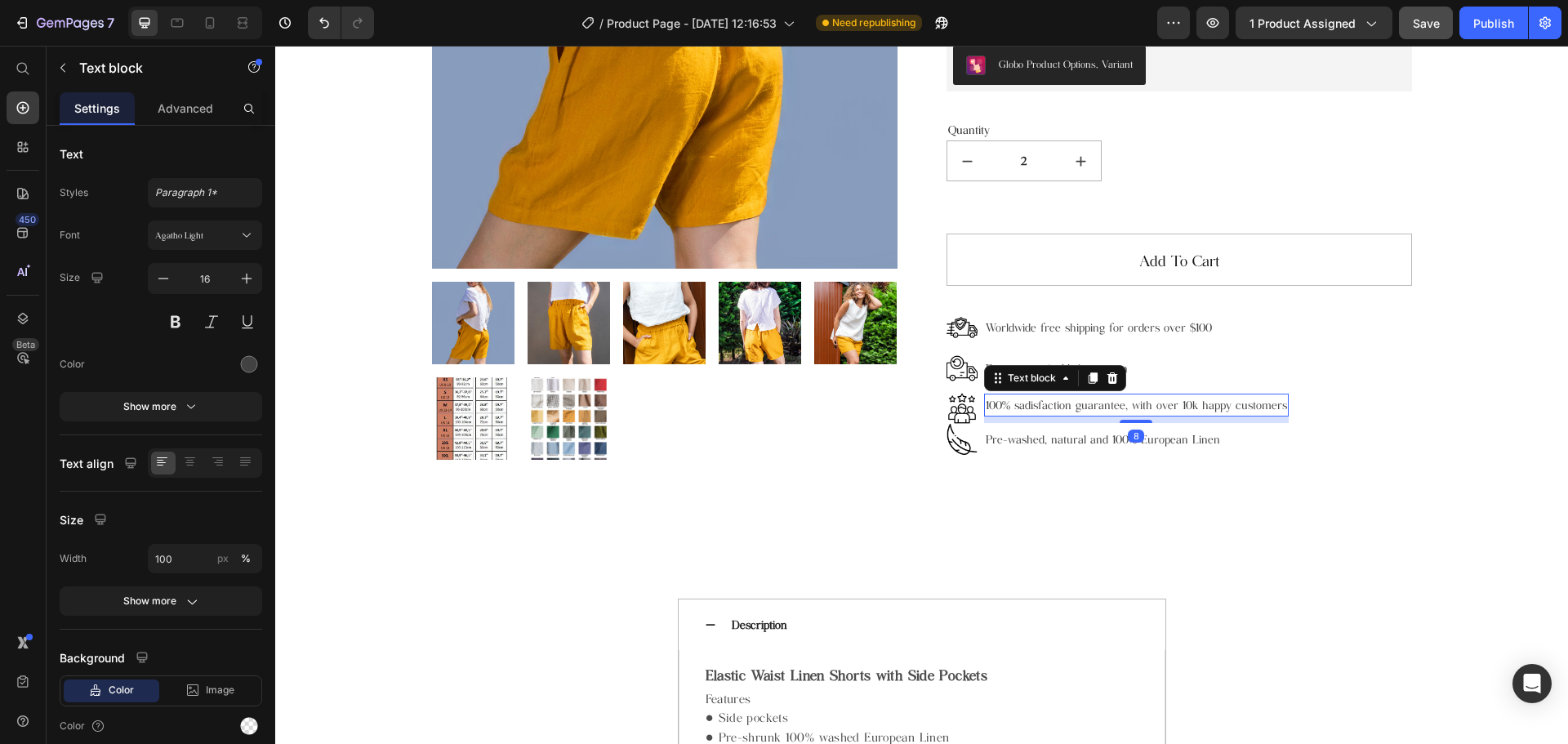 drag, startPoint x: 1134, startPoint y: 417, endPoint x: 1146, endPoint y: 424, distance: 14 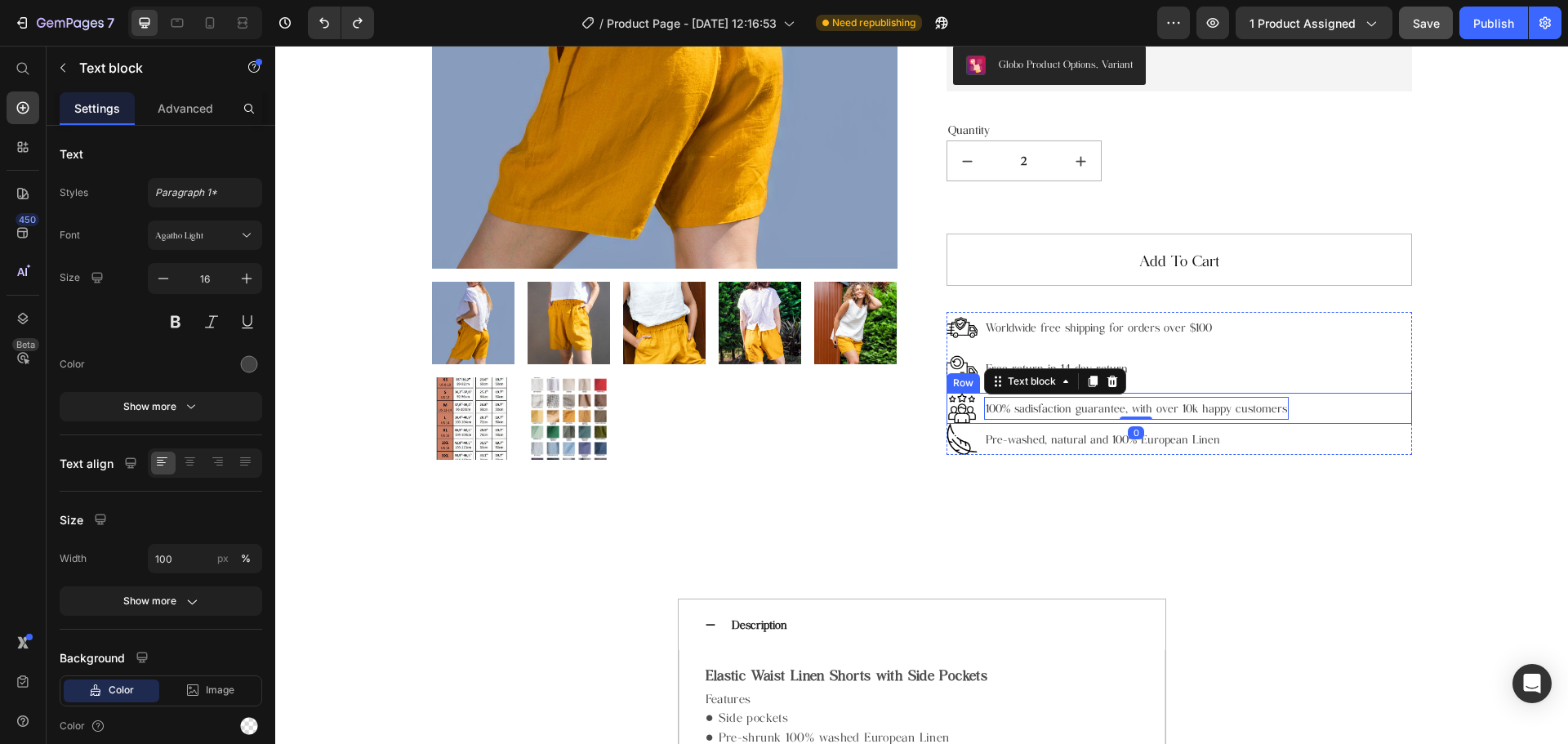 click on "Image 100% sadisfaction guarantee, with over 10k happy customers Text block   0 Row" at bounding box center (1179, 408) 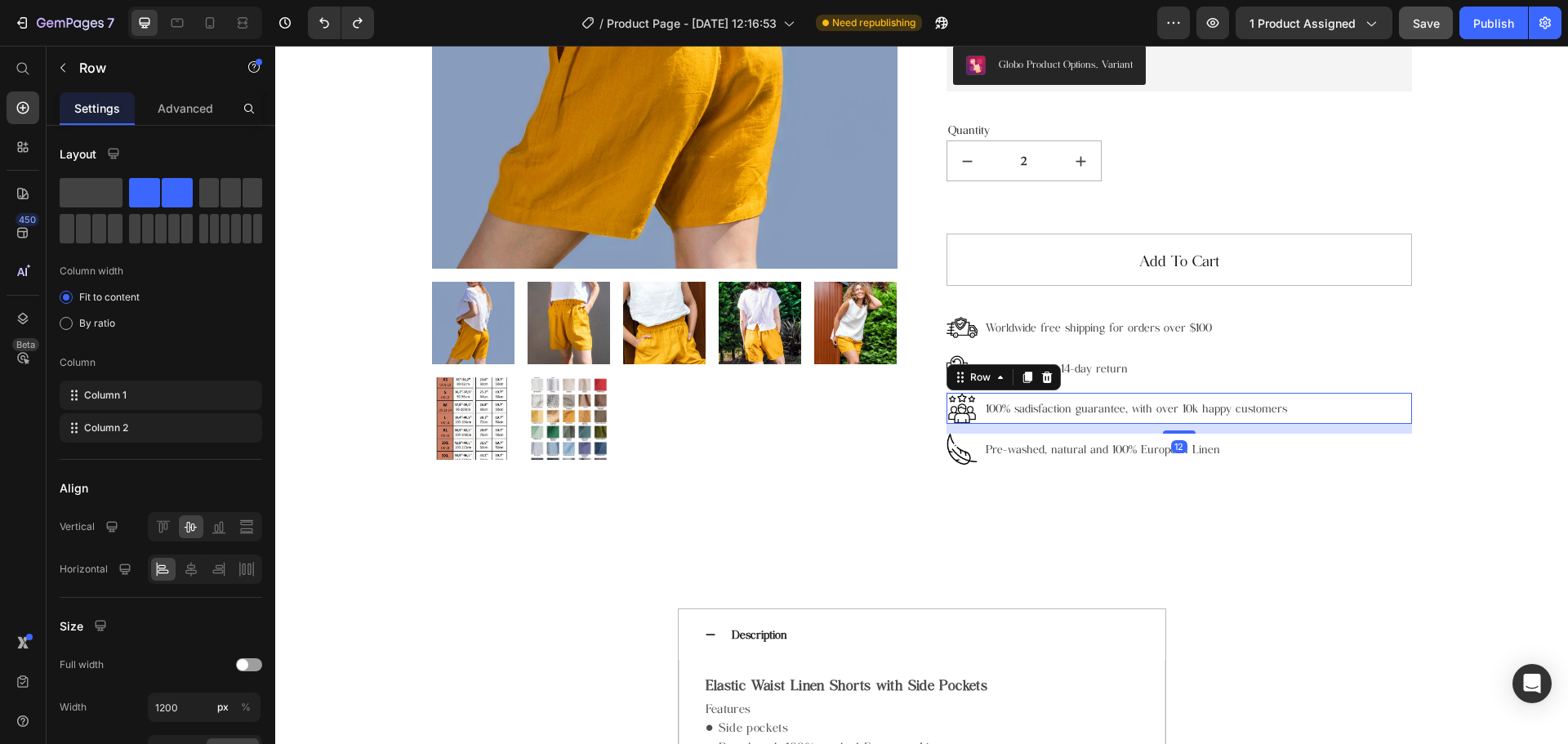 drag, startPoint x: 1180, startPoint y: 421, endPoint x: 1190, endPoint y: 430, distance: 13.453624 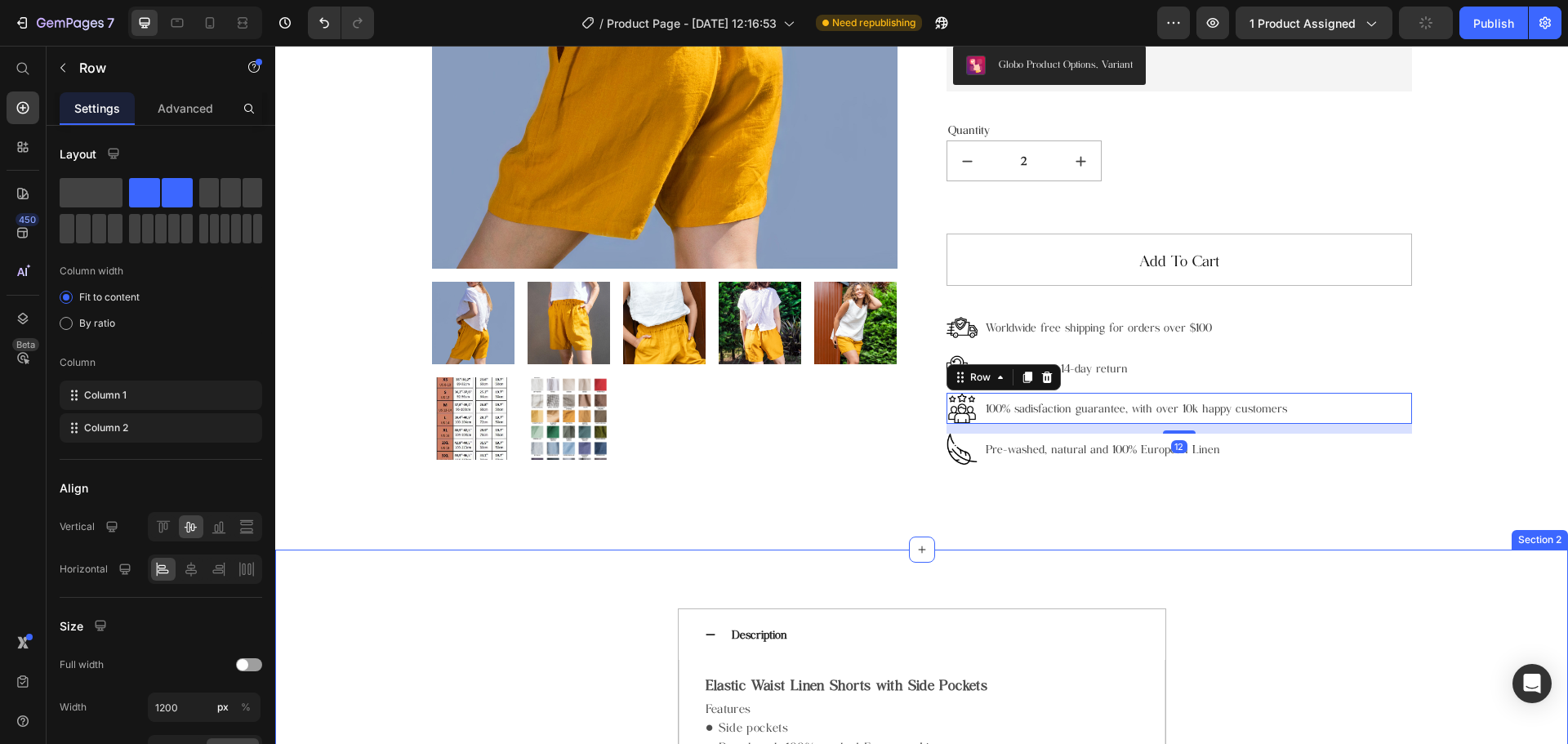 click on "Description Elastic Waist Linen Shorts with Side Pockets
Features ● Side pockets ● Pre-shrunk 100% washed European Linen ● Each item is completely made from organic flax (GOTS certified) by hand ● Free-flowing fit for amazing comfort and elegance ● Selection of sustainable, natural dyes Product Description Row Customize Your Order Why Linen? Linen Care Instructions Shipping Return and Refund Accordion
Drop element here Product Section 2" at bounding box center (921, 940) 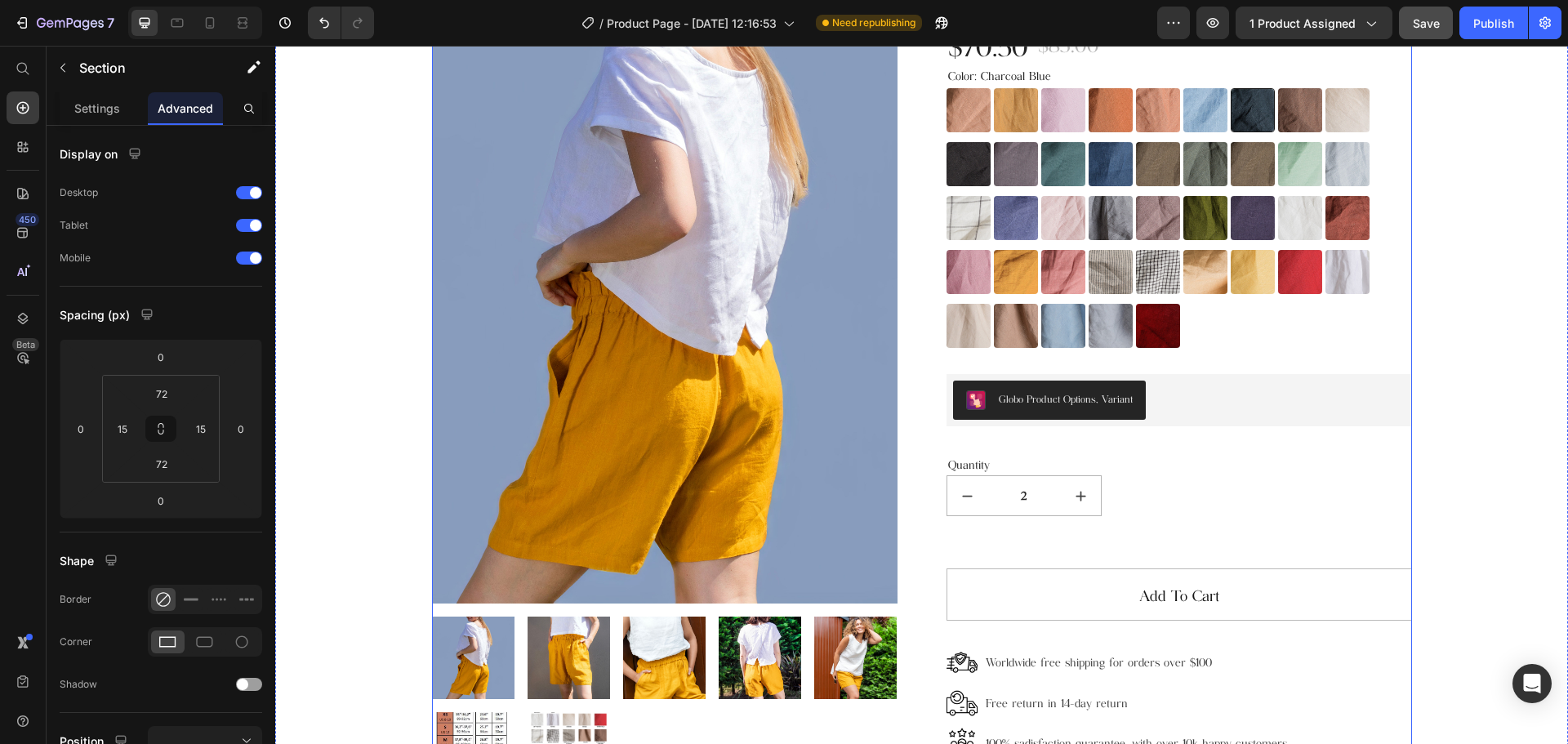 scroll, scrollTop: 0, scrollLeft: 0, axis: both 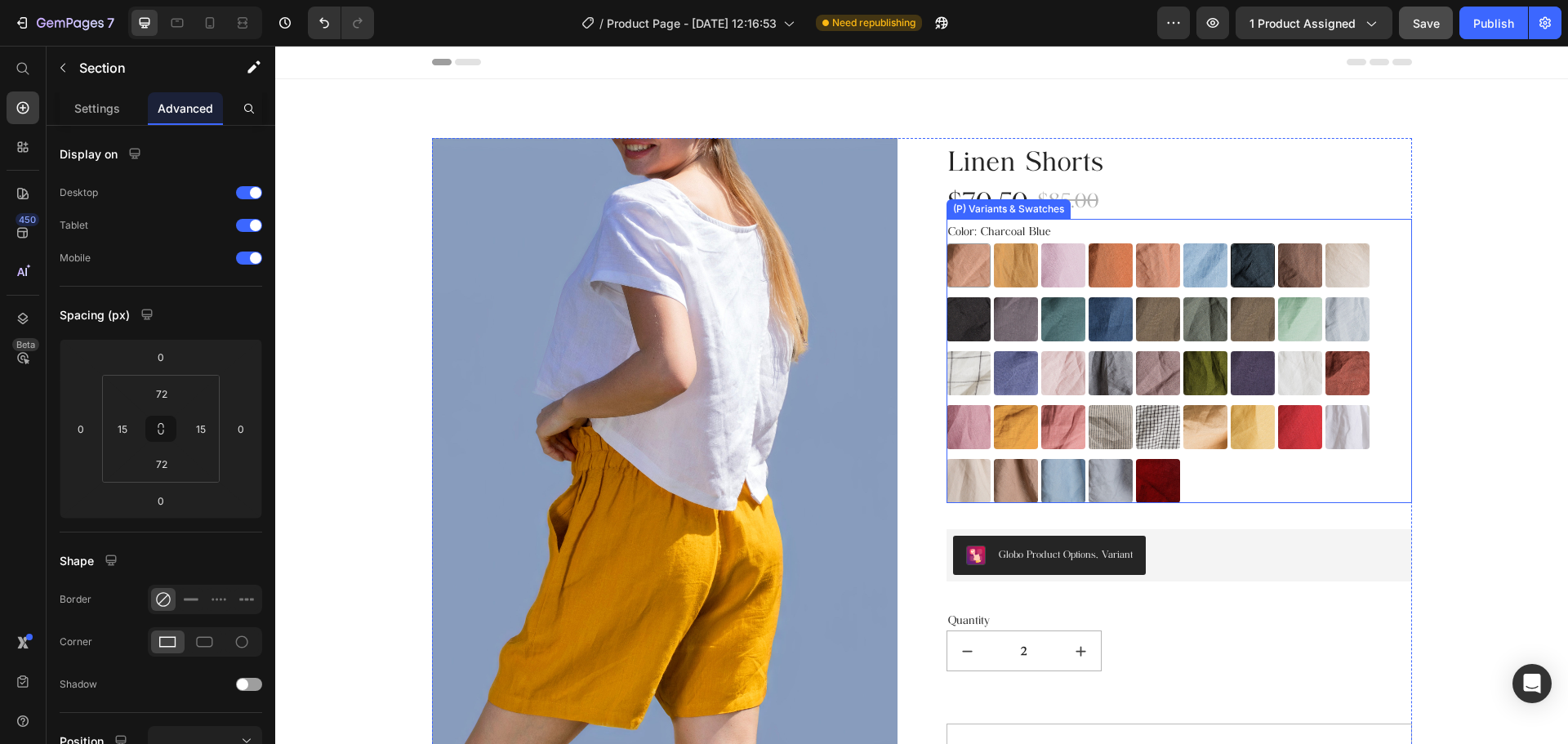 click at bounding box center (969, 265) 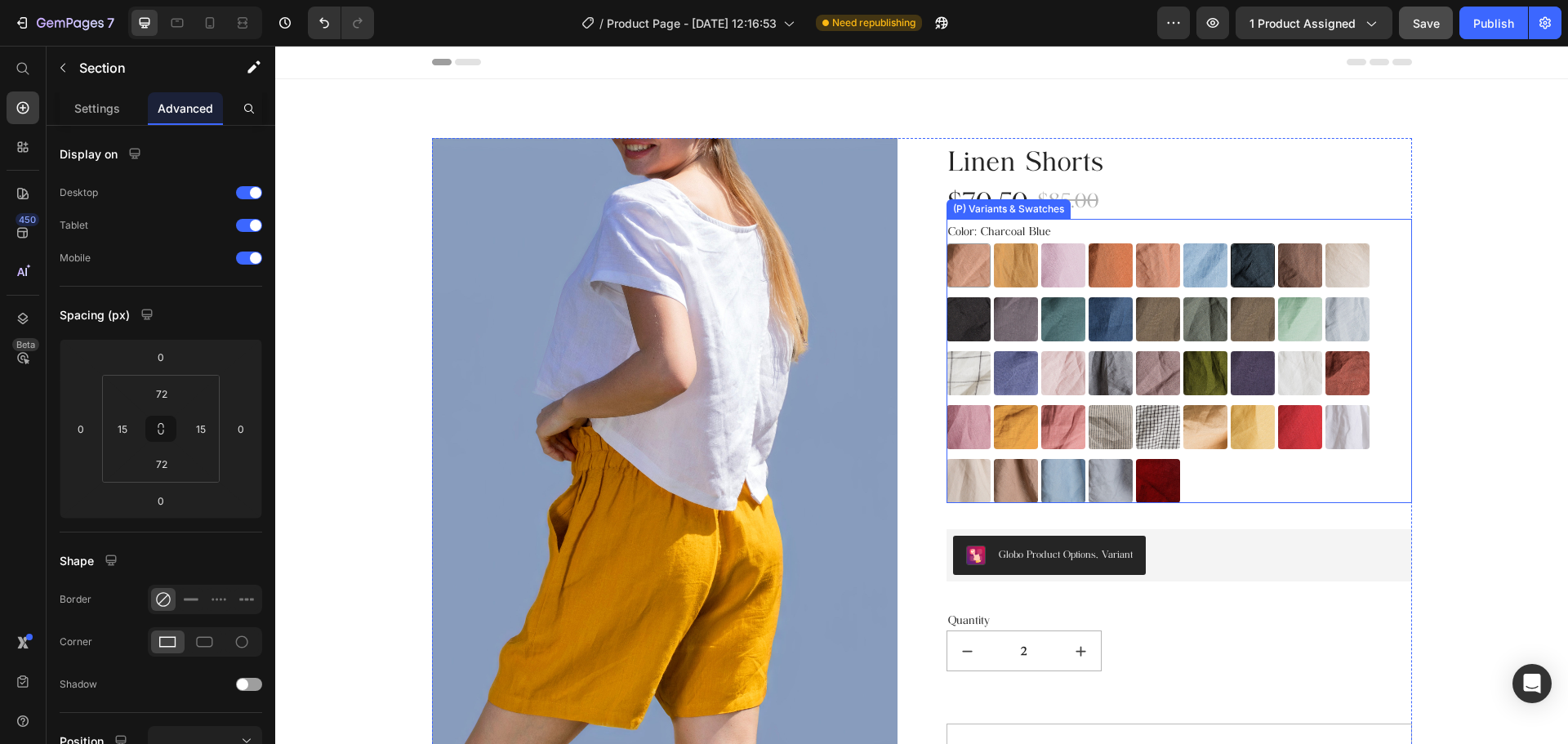 click on "Almost Apricot Almost Apricot" at bounding box center [946, 243] 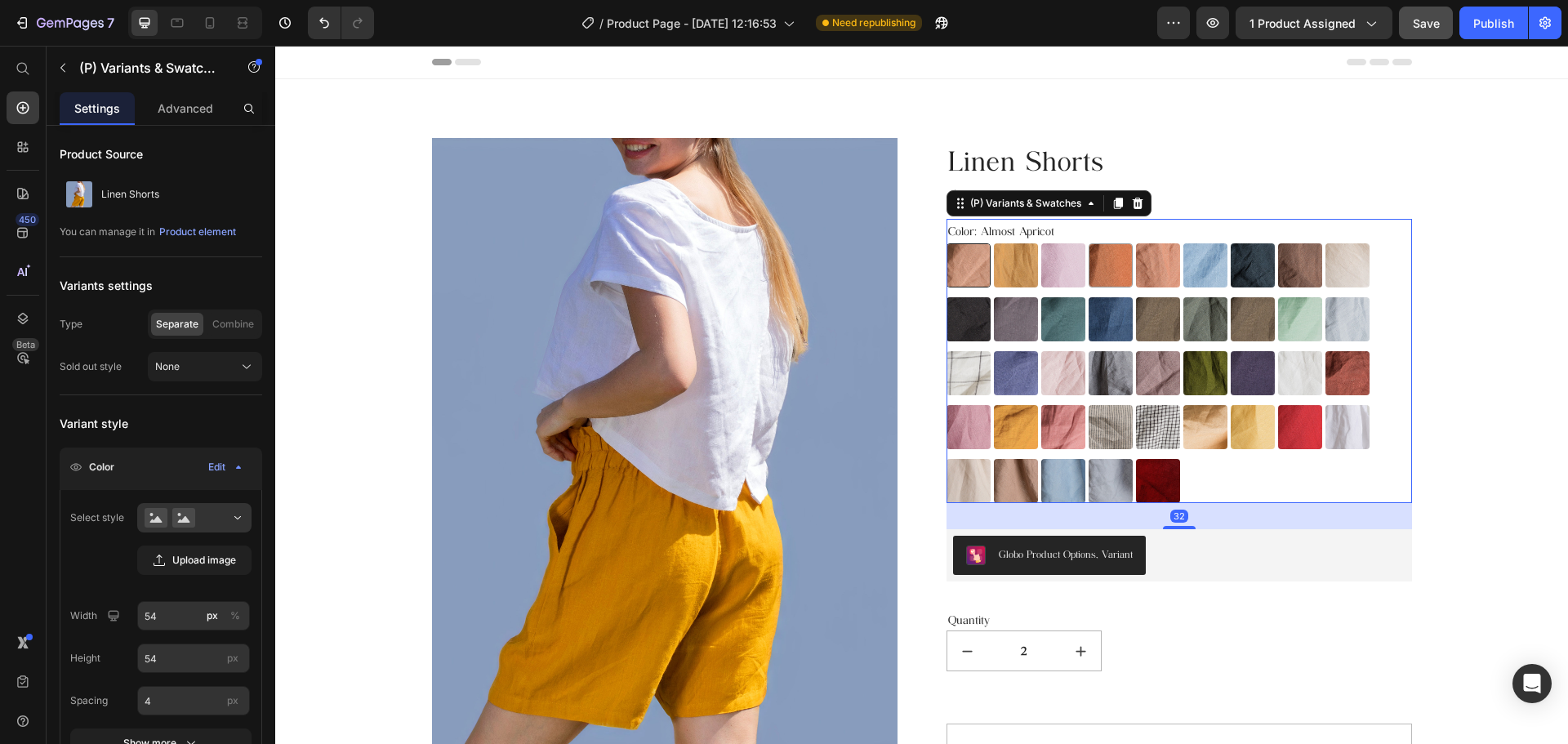 click at bounding box center (1111, 265) 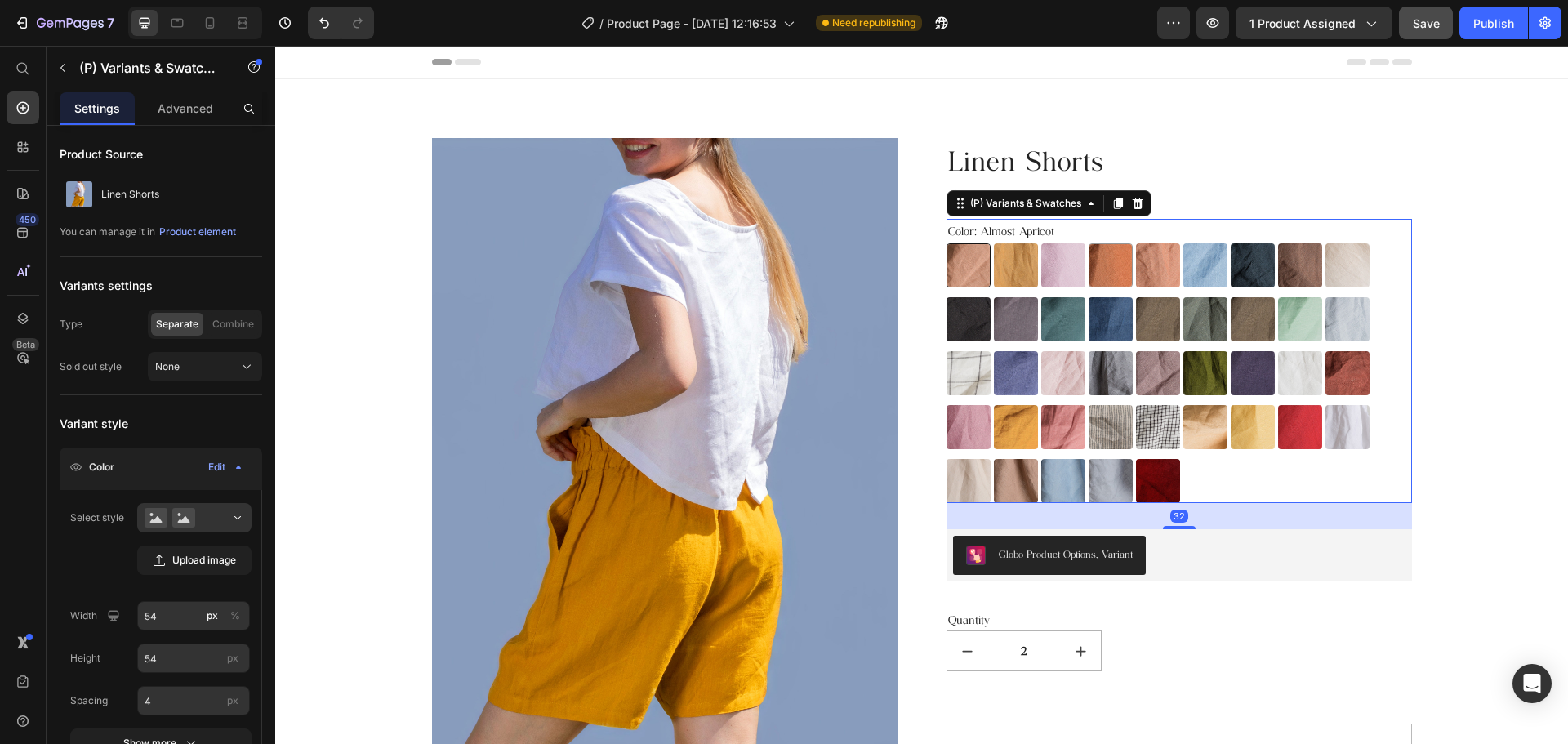 click on "Burnt Brick Burnt Brick" at bounding box center (1088, 243) 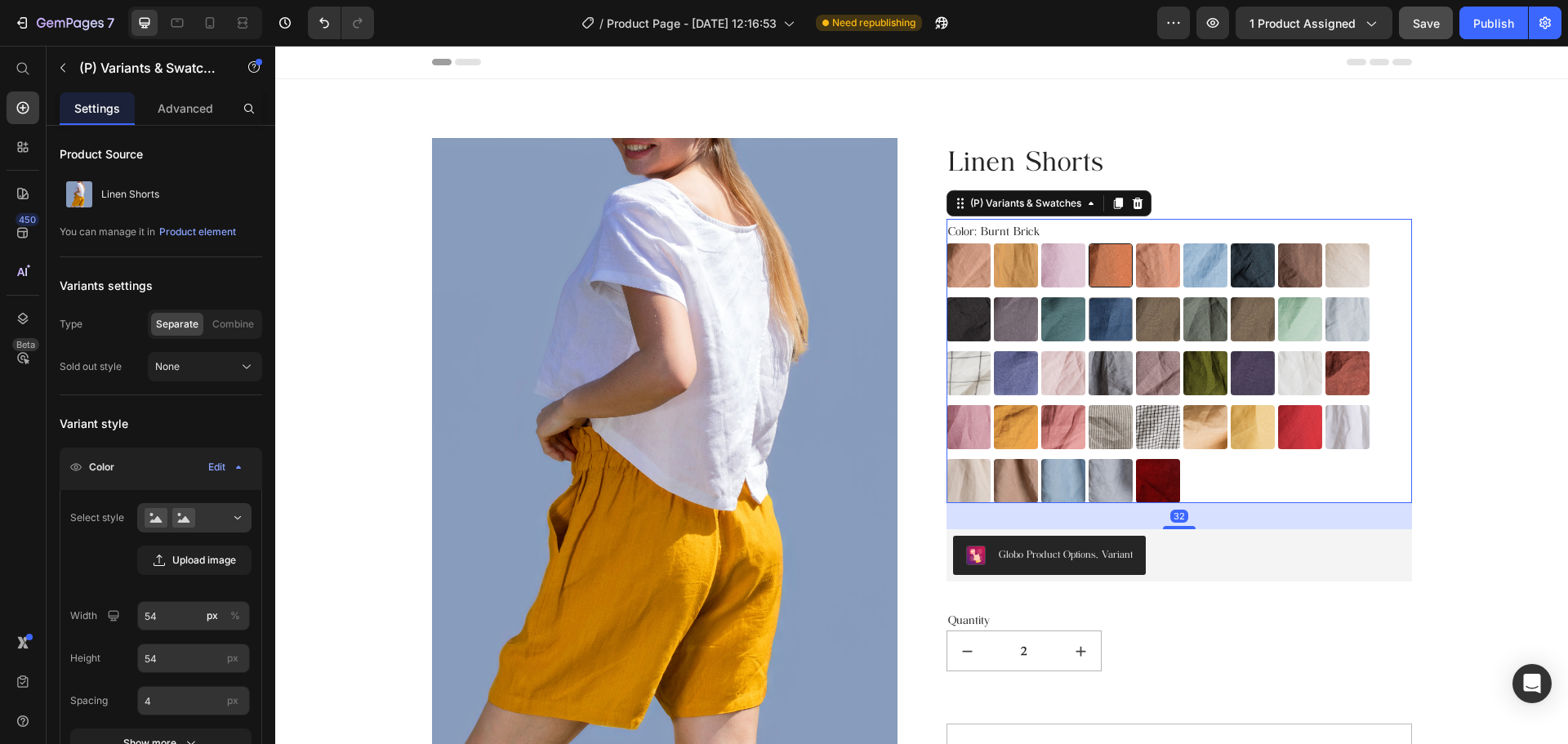 click at bounding box center [1111, 319] 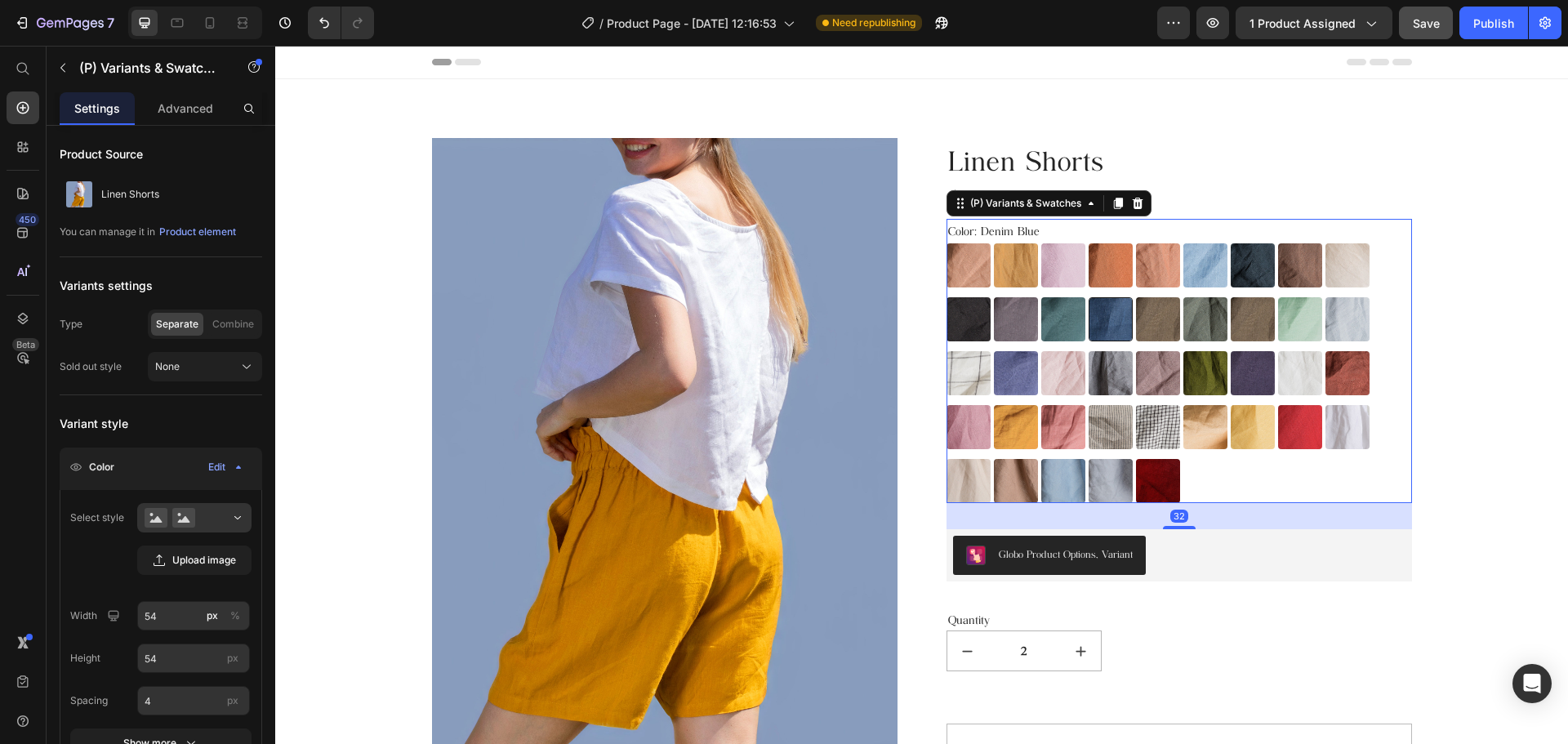 click on "Almost Apricot Almost Apricot Amber Yellow Amber Yellow Blushing Bride Blushing Bride Burnt Brick Burnt Brick Canyon Clay Canyon Clay Carolina blue Carolina blue Charcoal Blue Charcoal Blue Choclate Brown Choclate Brown Cream Cream Deep Black Deep Black Deep Grey Deep Grey Deep Sea Green Deep Sea Green Denim Blue Denim Blue Earth Brown Earth Brown Emerald Green Emerald Green Forest Green Forest Green Green Lily Green Lily Icy Blue Icy Blue Large Checks Large Checks Lavender Violet Lavender Violet Light Dusty Rose Light Dusty Rose Metallic Grey Metallic Grey Mocha Purple Mocha Purple Moss Green Moss Green Navy Blue Navy Blue Off-white Off-white Redwood Burl Redwood Burl Rose Royale Rose Royale Saffron Saffron Salmon Blush Salmon Blush Small & Thick Stripes Small & Thick Stripes Small Checks Small Checks Summer Melon Summer Melon Sunset Gold Sunset Gold Warm Red Warm Red White White Beige Beige Taupe Taupe Swedish Blue Swedish Blue Cool Grey Cool Grey Burgundry Burgundry" at bounding box center [1179, 373] 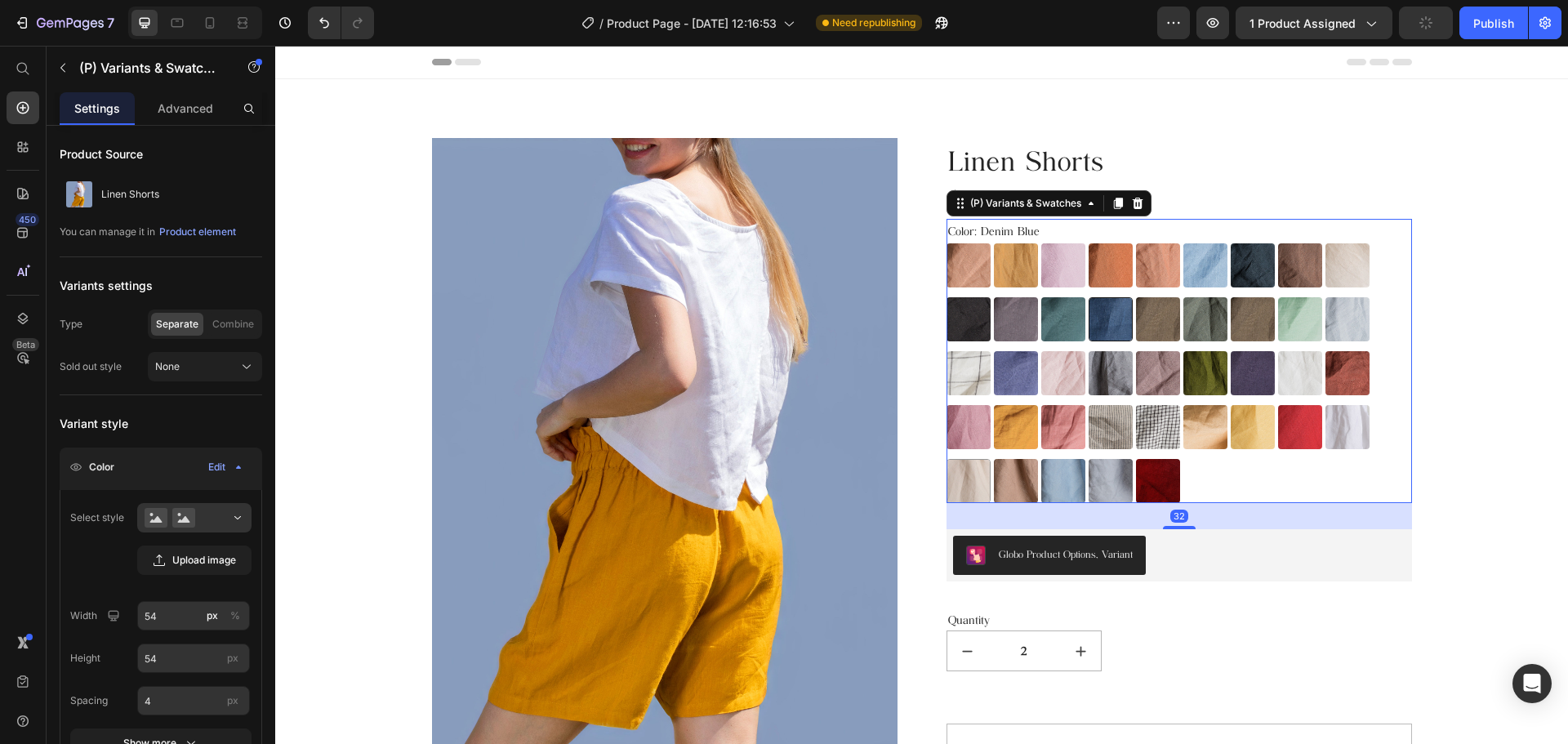 click at bounding box center (969, 481) 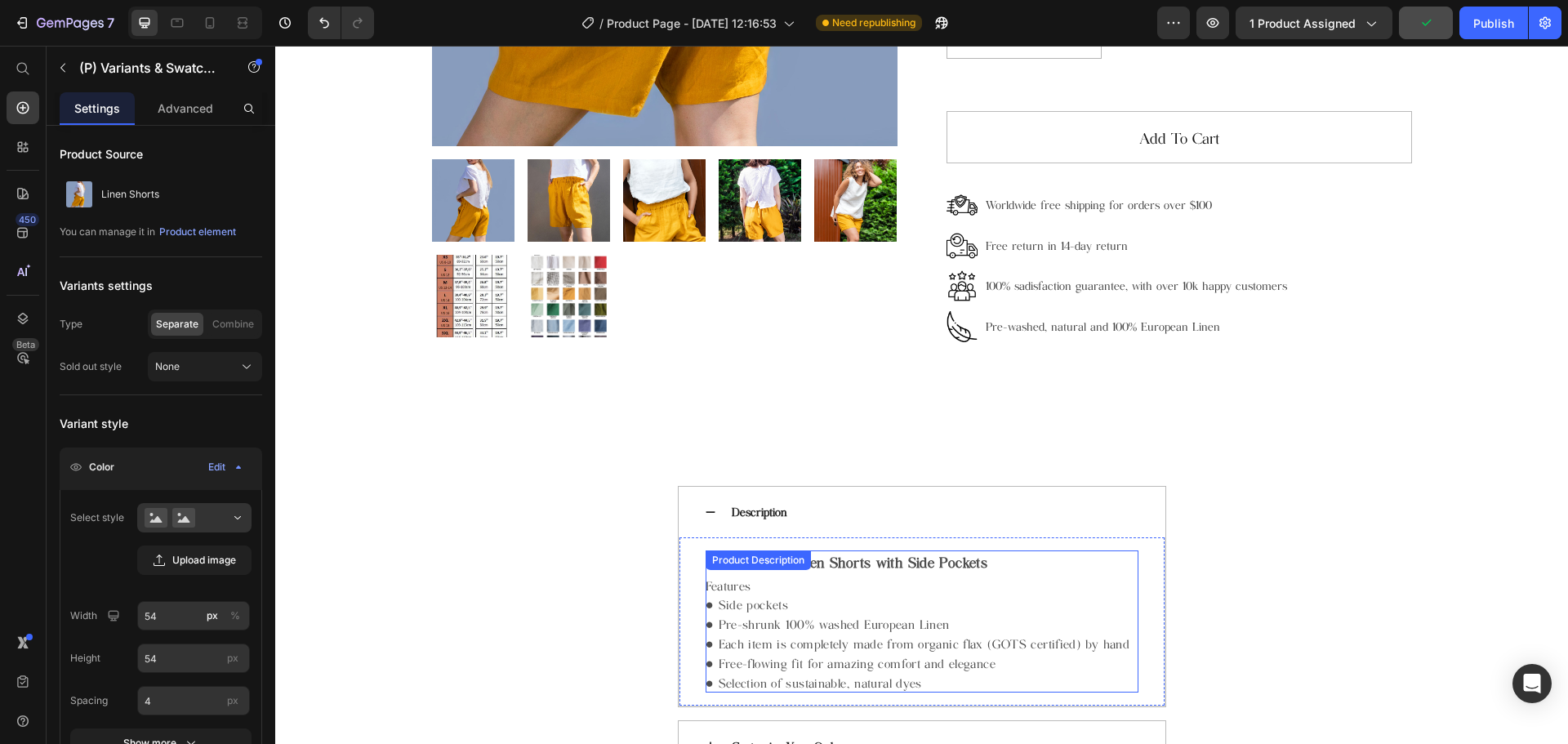 scroll, scrollTop: 735, scrollLeft: 0, axis: vertical 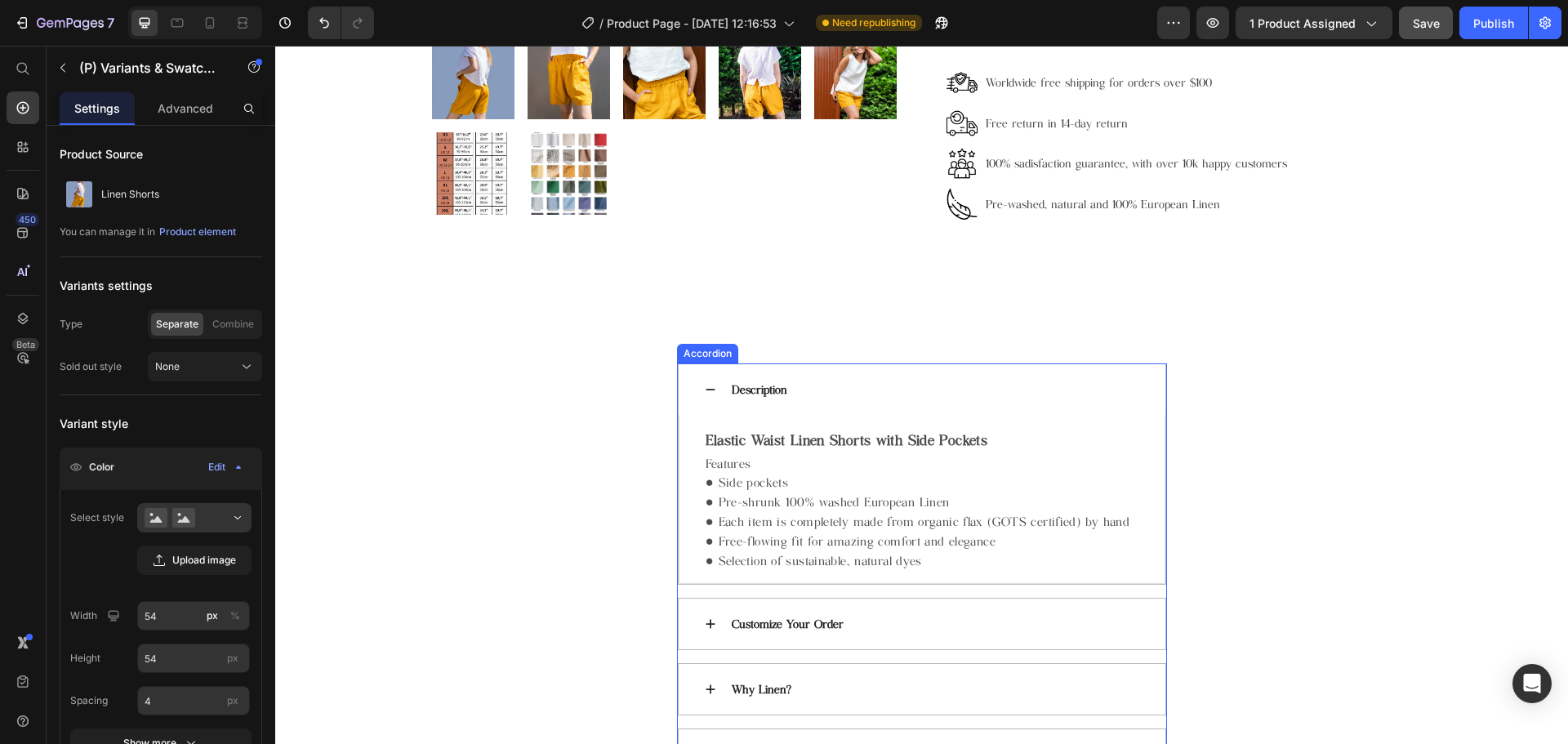 click on "Description" at bounding box center [934, 390] 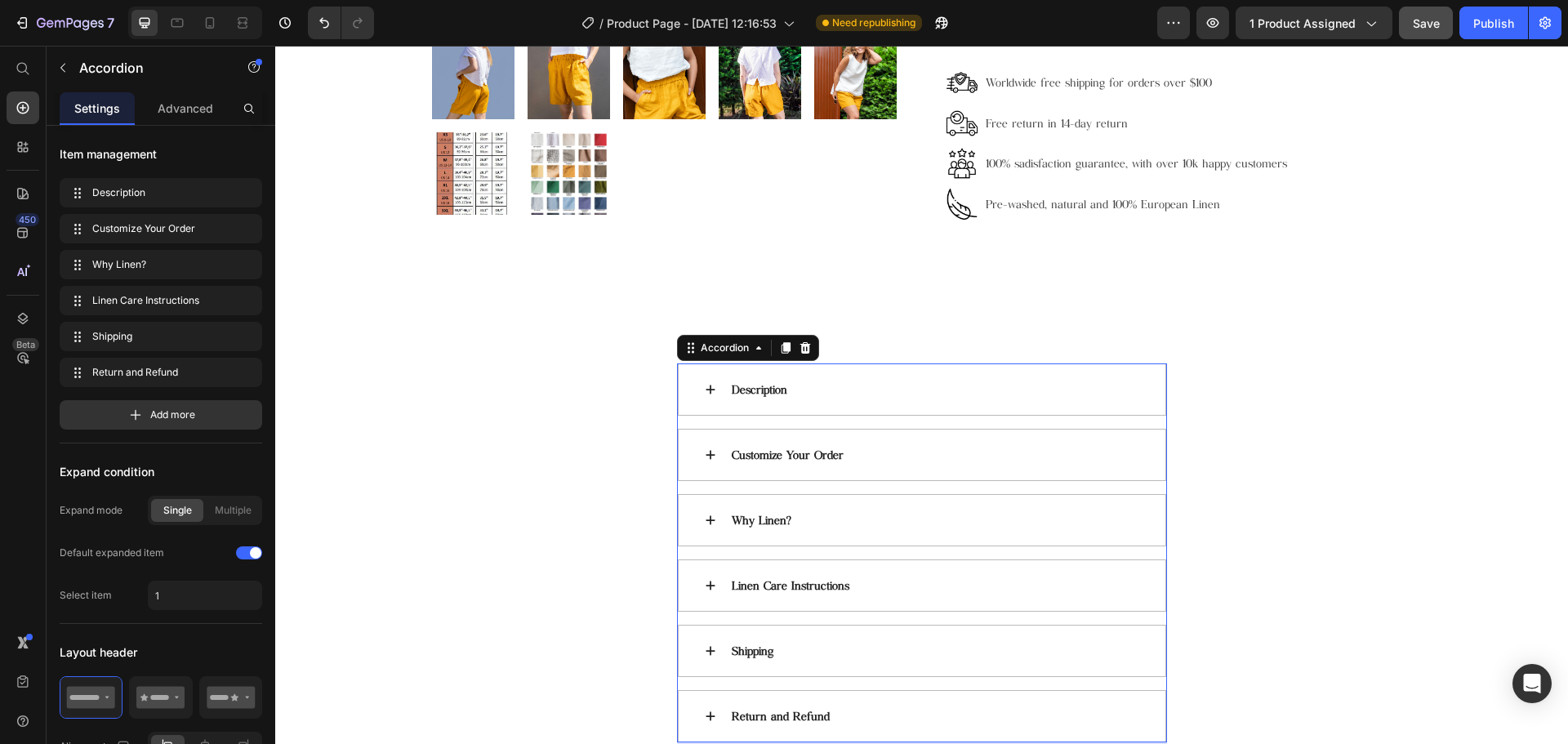 click on "Description" at bounding box center [934, 390] 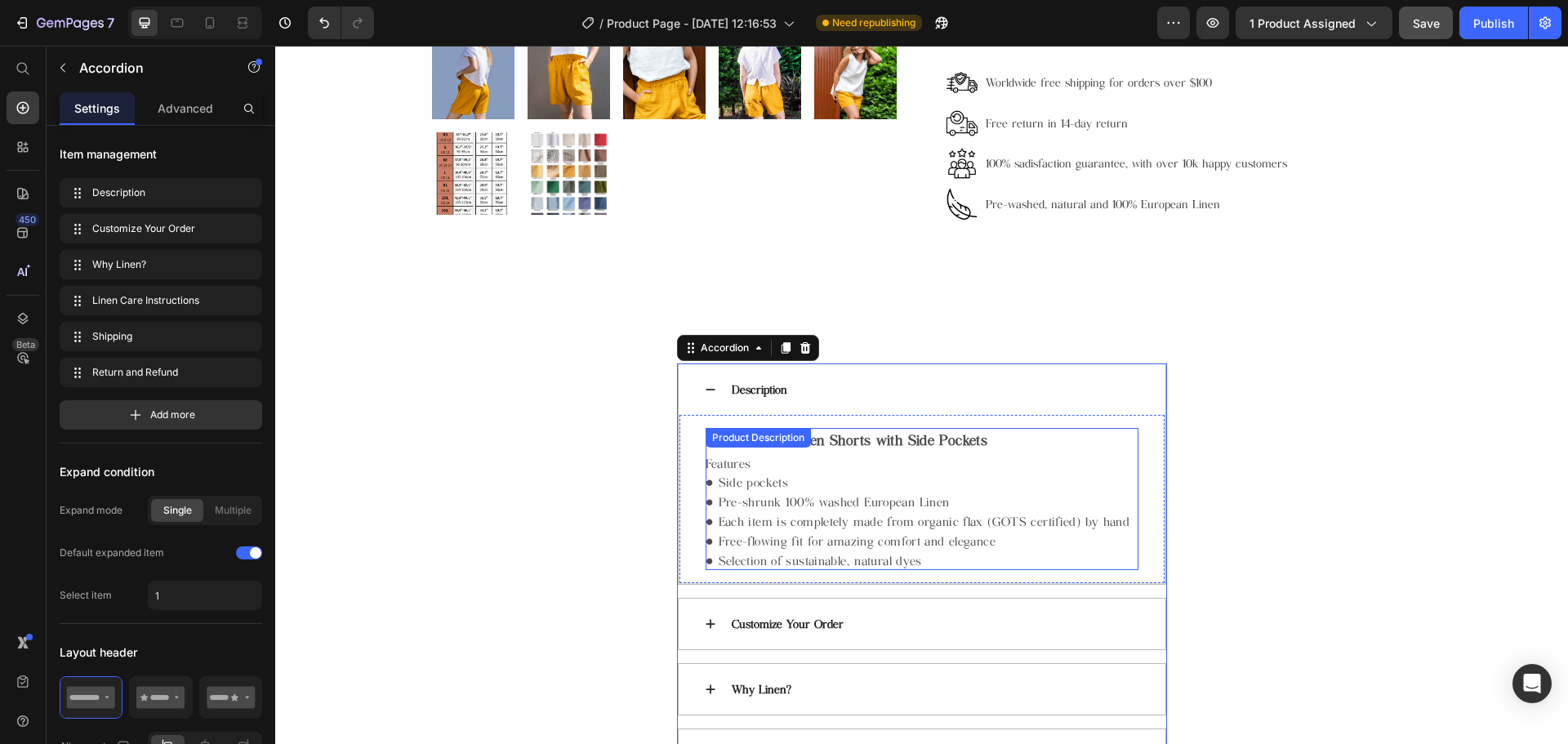 scroll, scrollTop: 898, scrollLeft: 0, axis: vertical 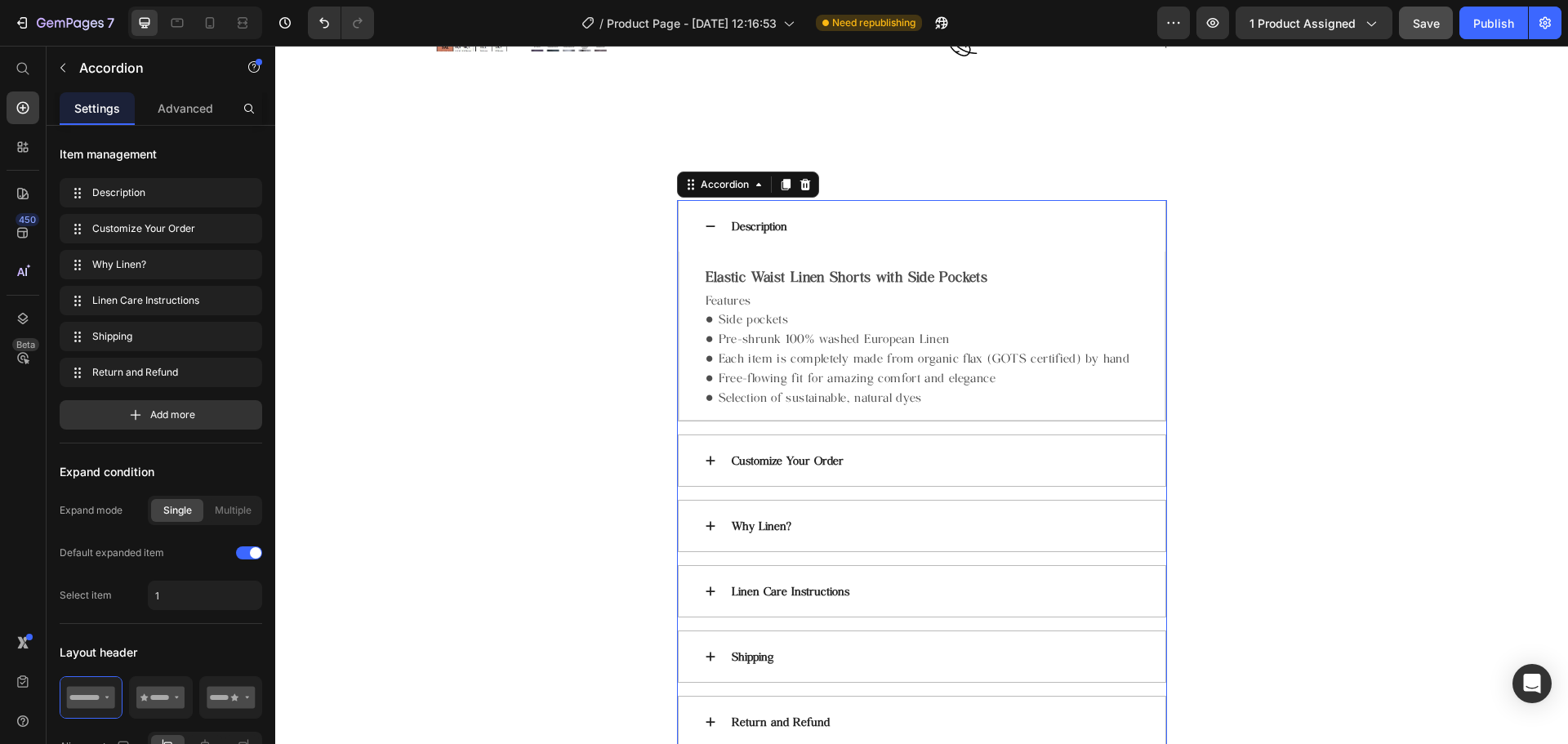 click on "Description Elastic Waist Linen Shorts with Side Pockets
Features ● Side pockets ● Pre-shrunk 100% washed European Linen ● Each item is completely made from organic flax (GOTS certified) by hand ● Free-flowing fit for amazing comfort and elegance ● Selection of sustainable, natural dyes Product Description Row Customize Your Order Why Linen? Linen Care Instructions Shipping Return and Refund" at bounding box center [922, 474] 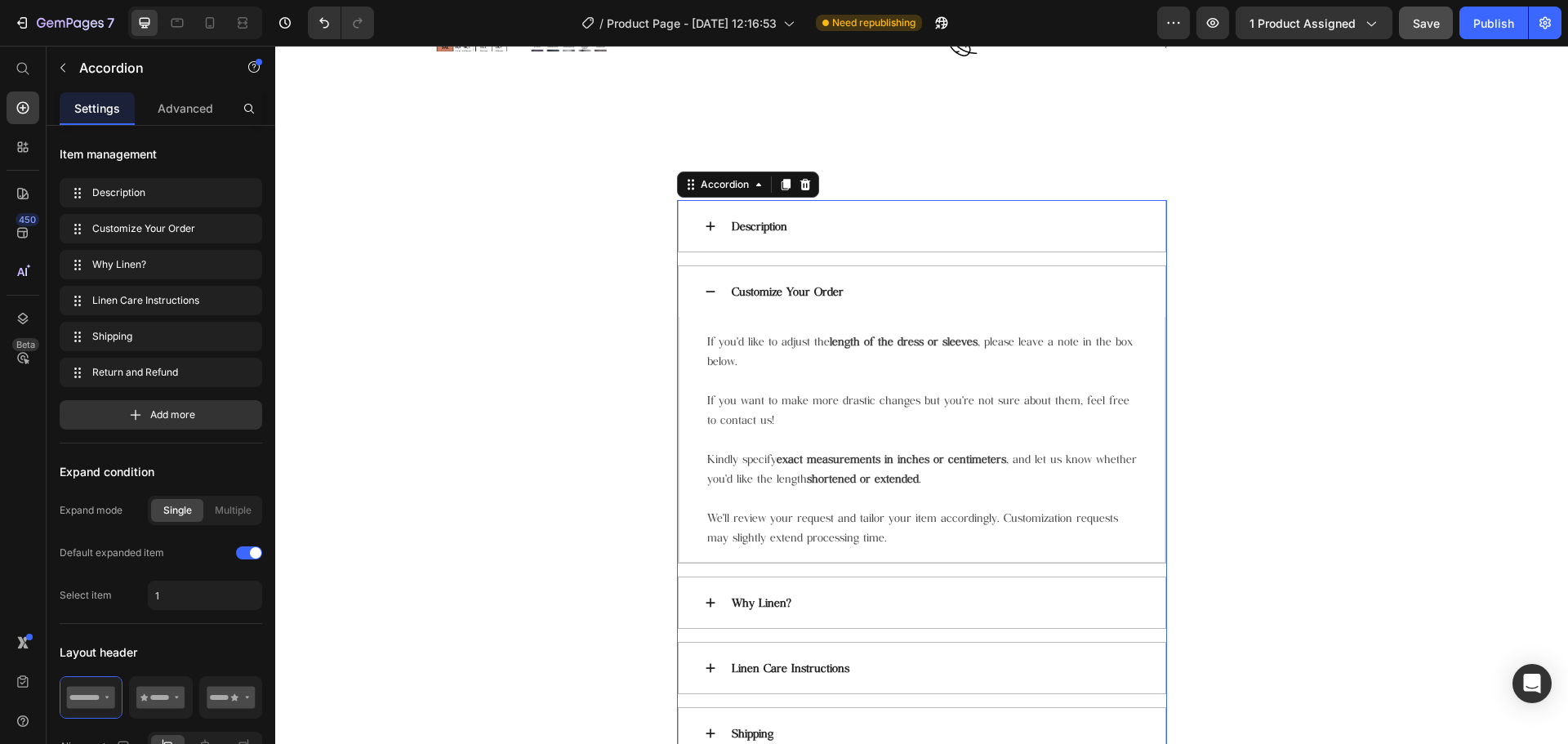 click on "Customize Your Order" at bounding box center (922, 292) 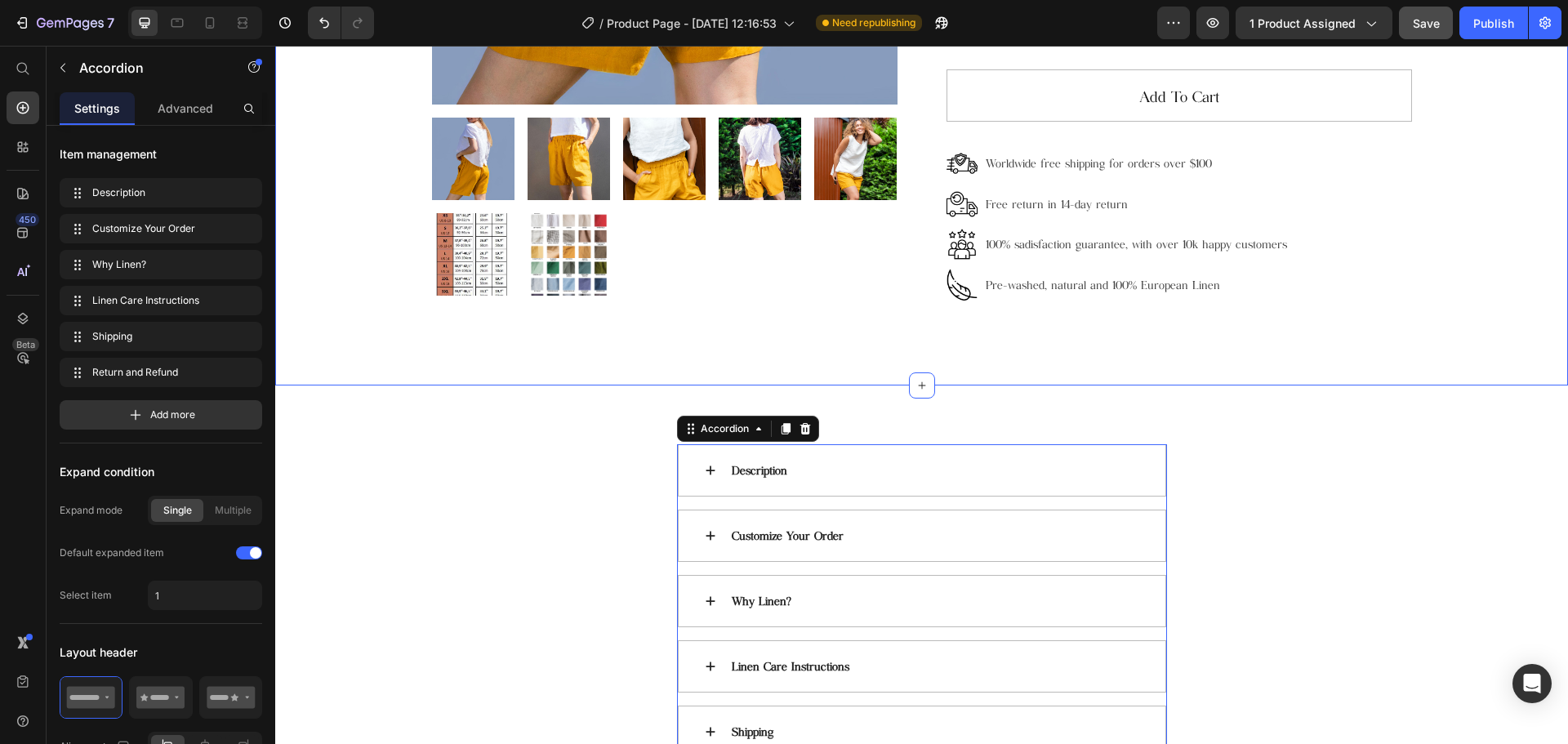 scroll, scrollTop: 653, scrollLeft: 0, axis: vertical 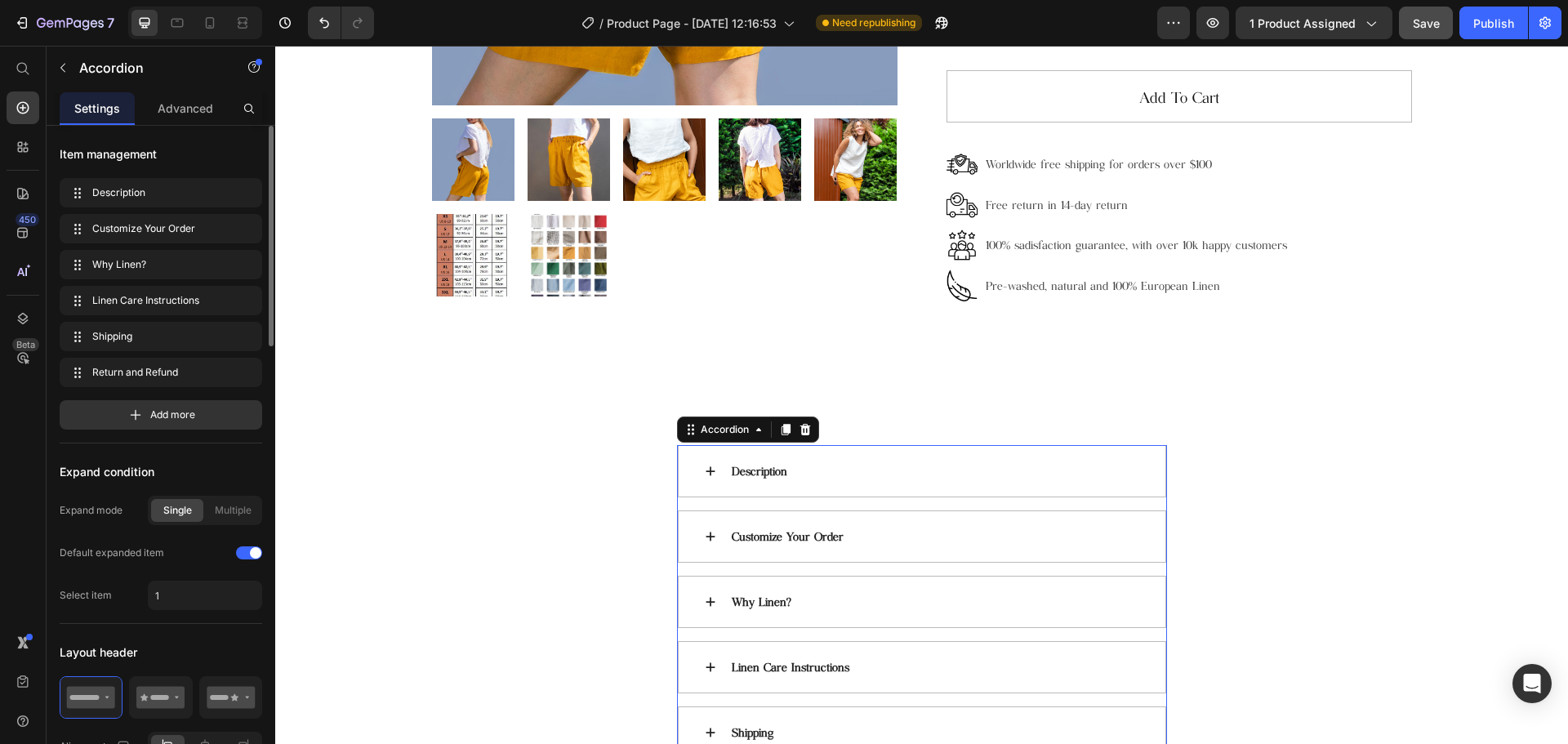 click on "Single Multiple" 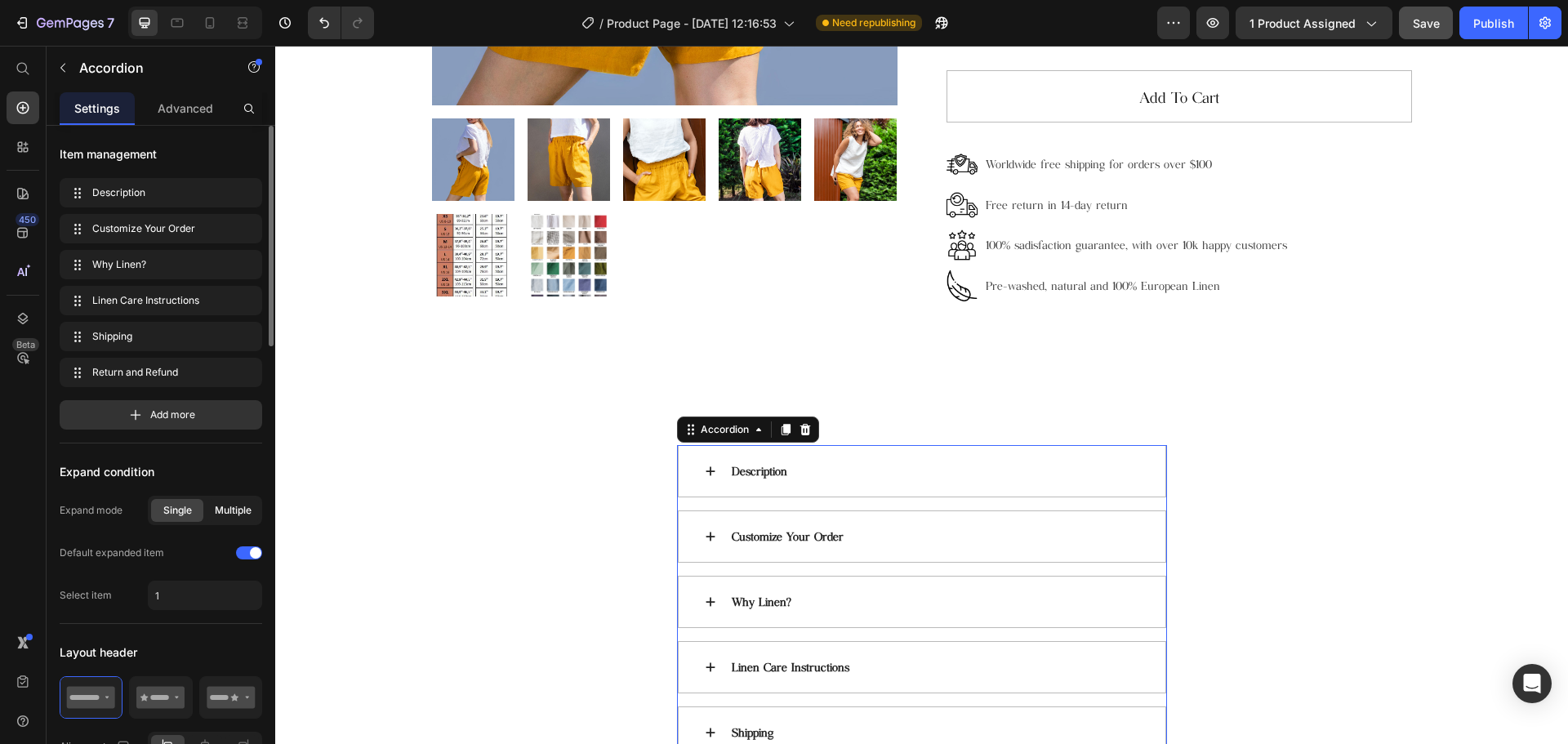 click on "Multiple" 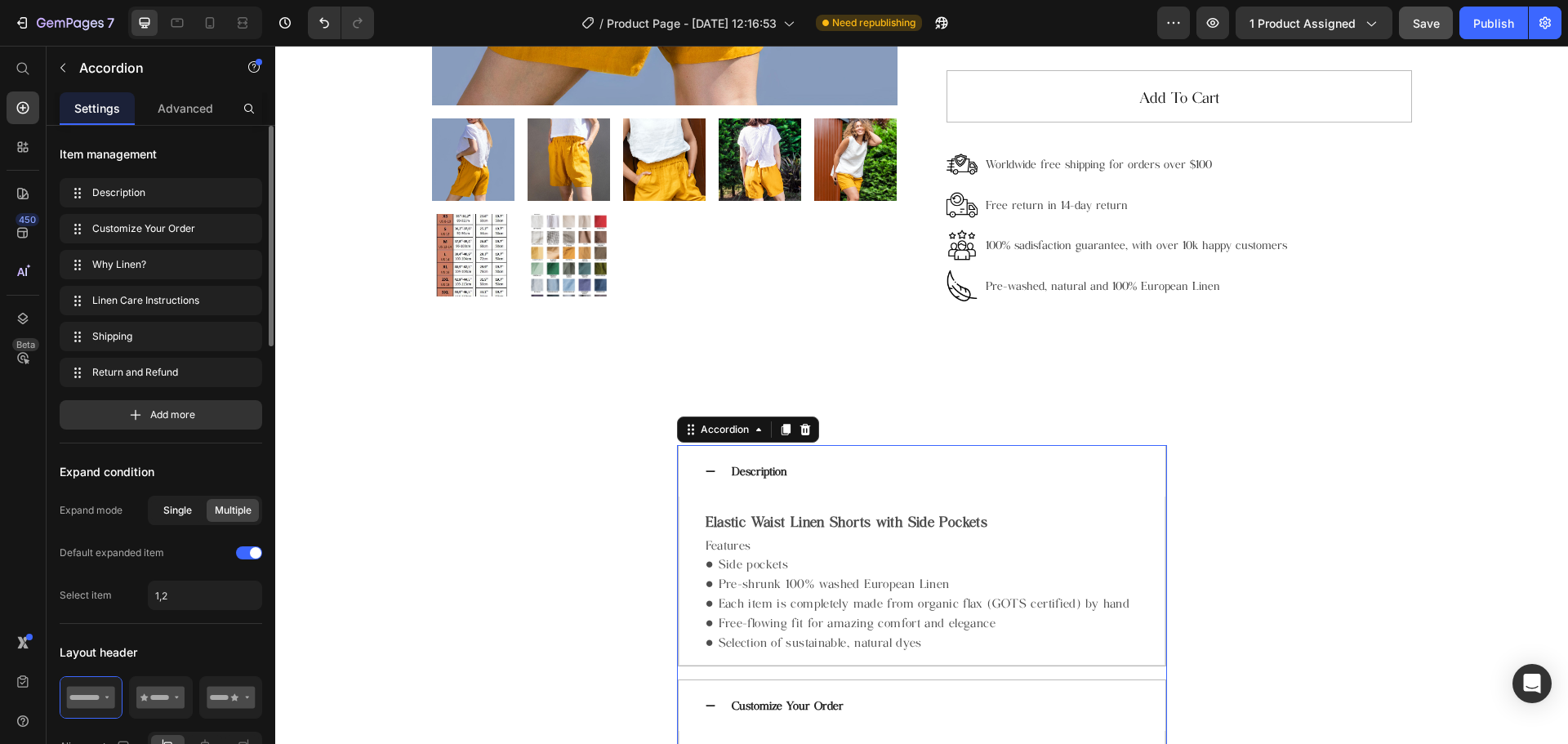 click on "Single" 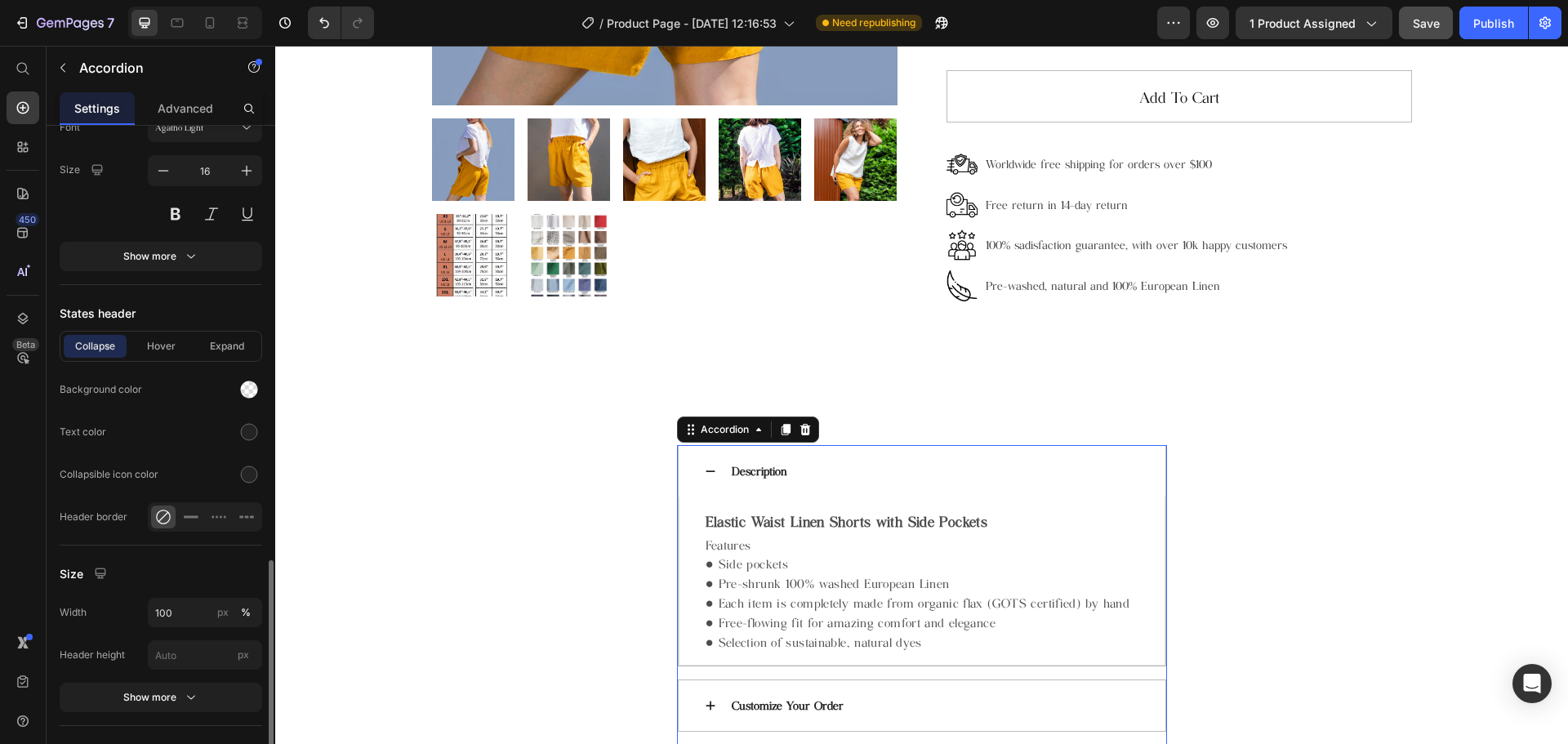 scroll, scrollTop: 1062, scrollLeft: 0, axis: vertical 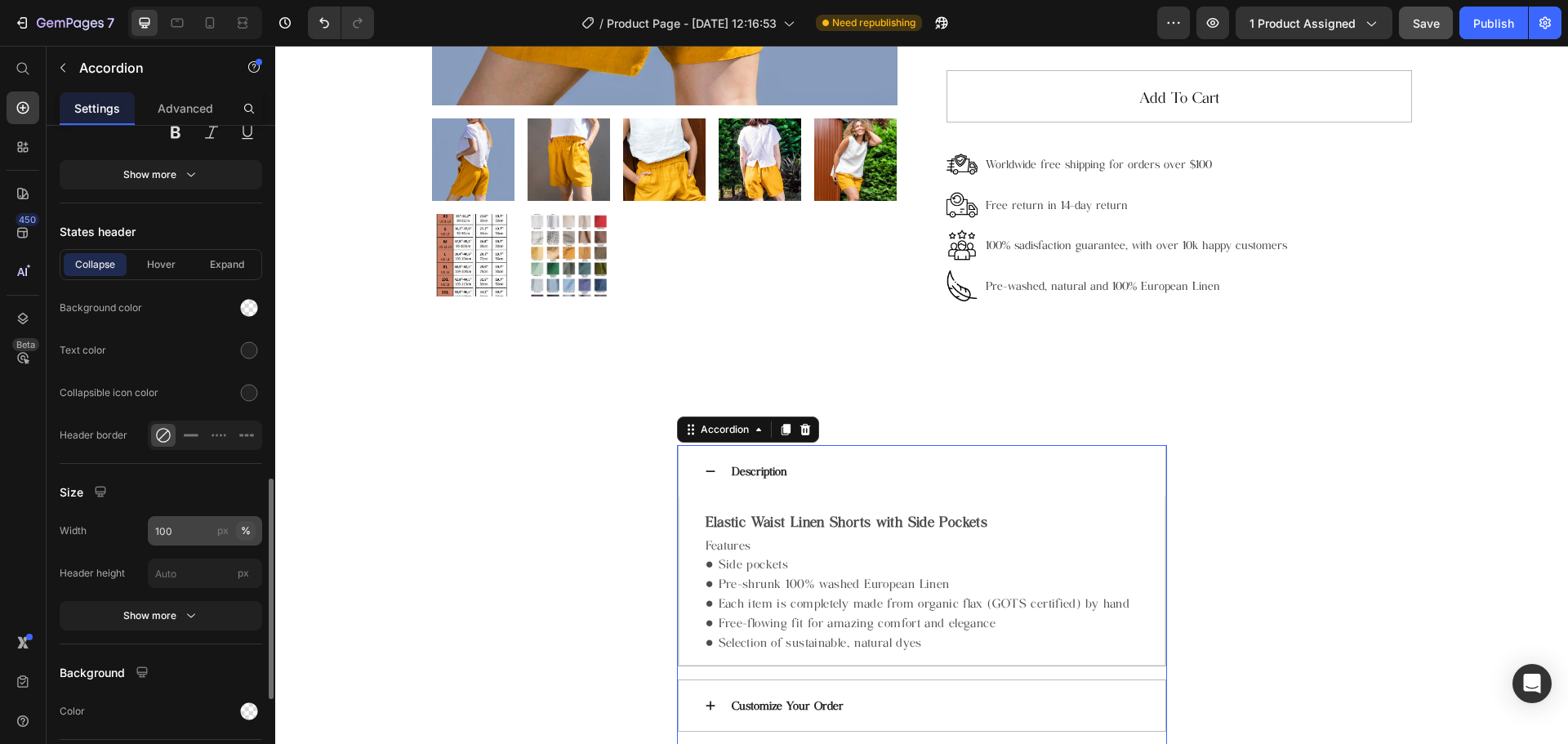 click on "%" 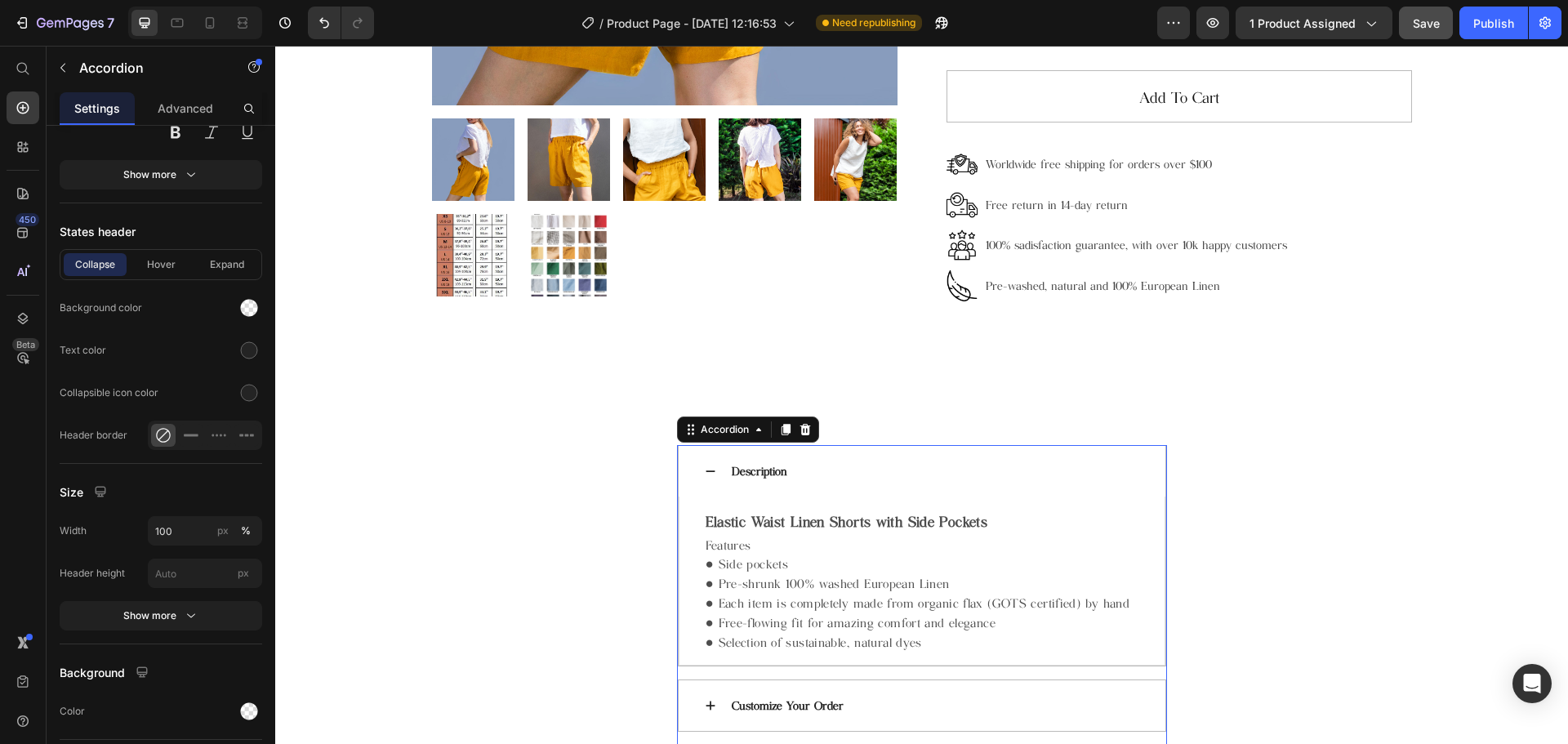 click on "Description" at bounding box center (922, 471) 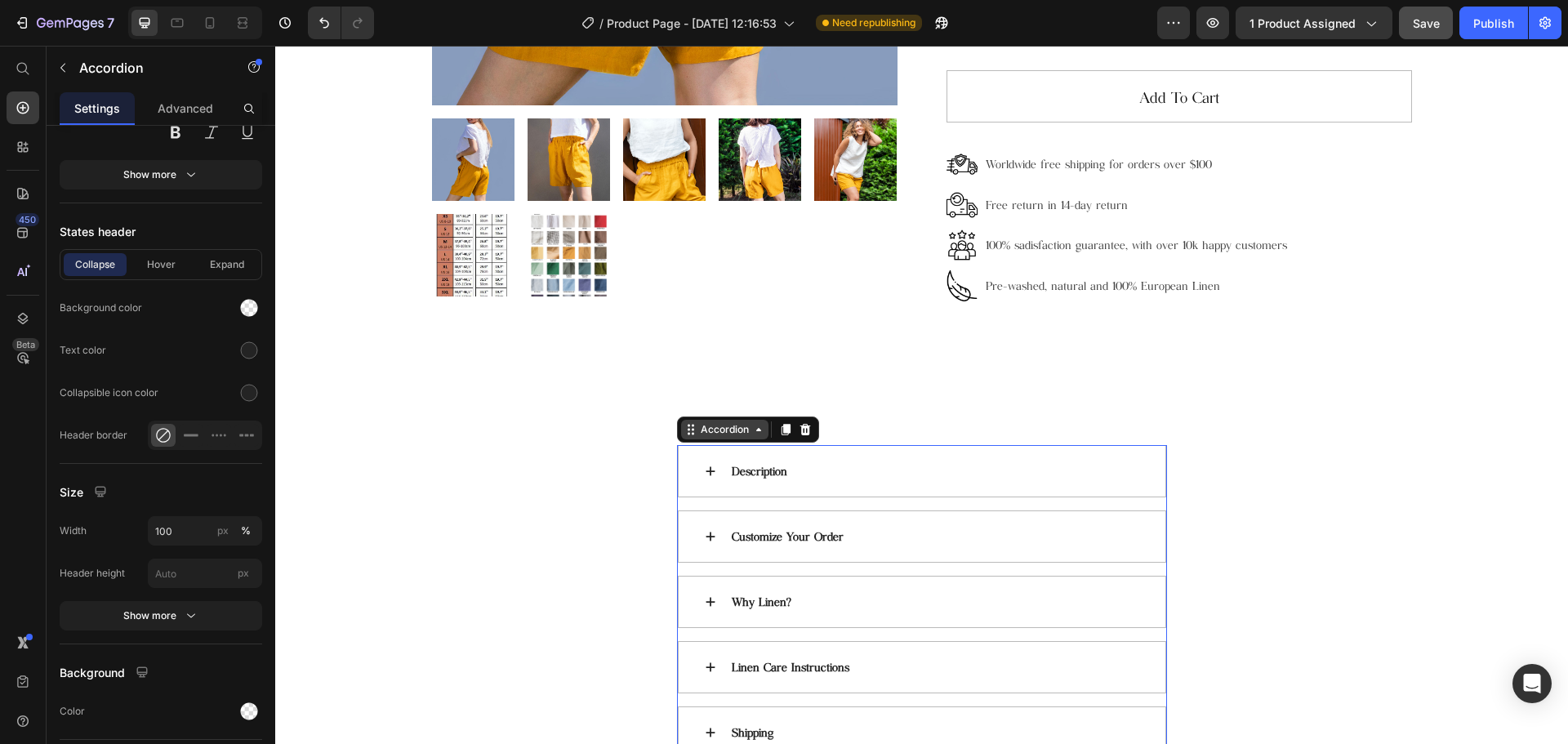 click on "Accordion" at bounding box center [724, 430] 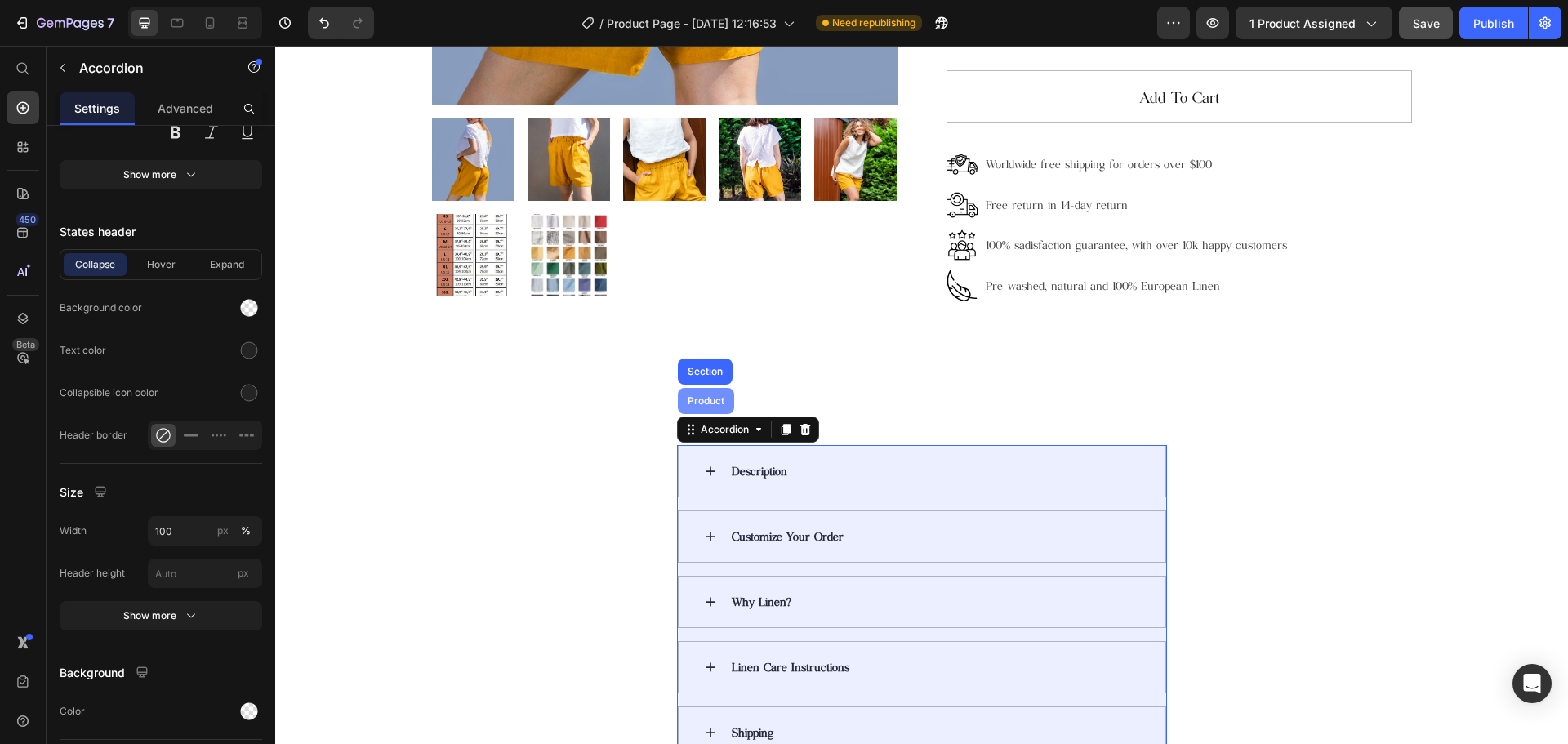 click on "Product" at bounding box center (706, 401) 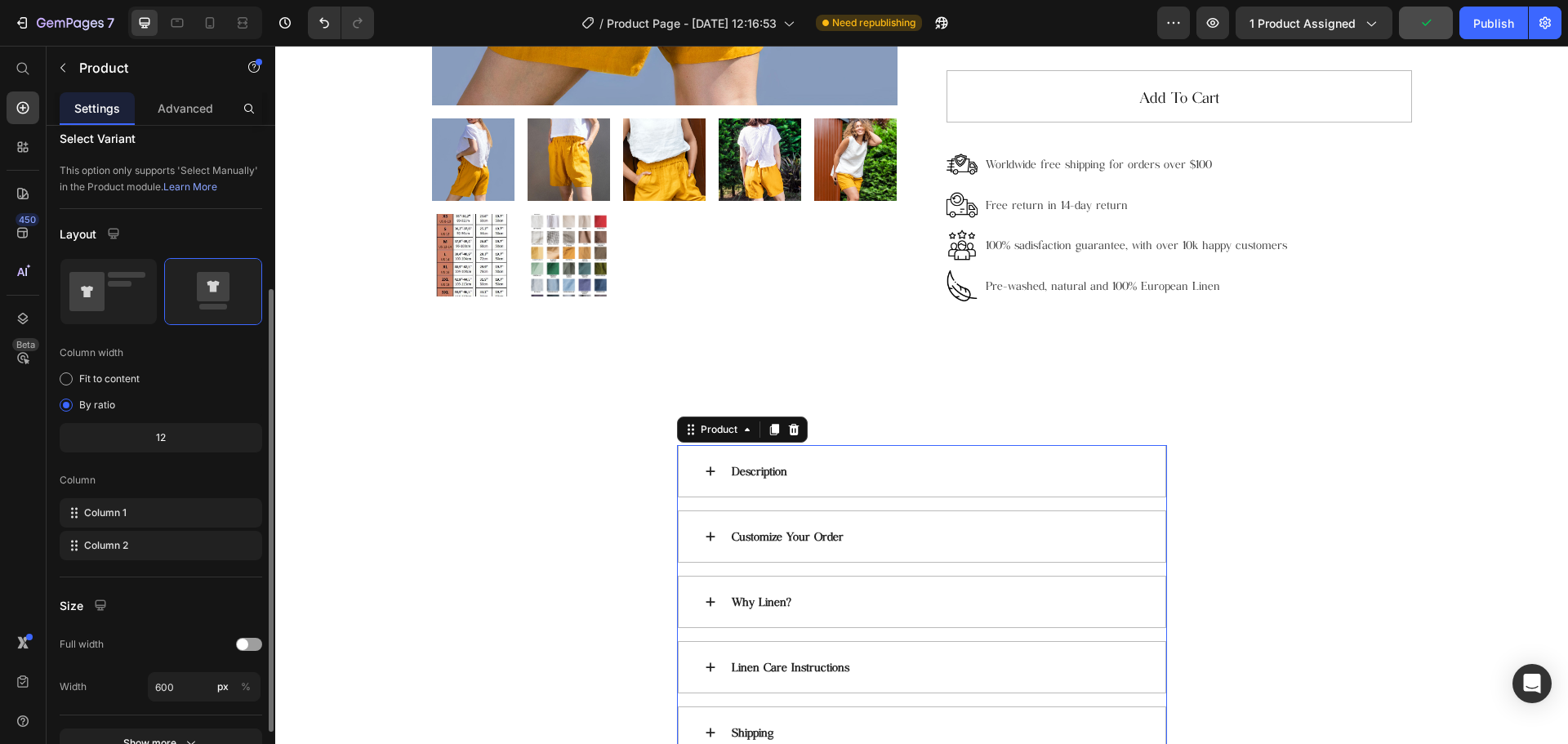 scroll, scrollTop: 333, scrollLeft: 0, axis: vertical 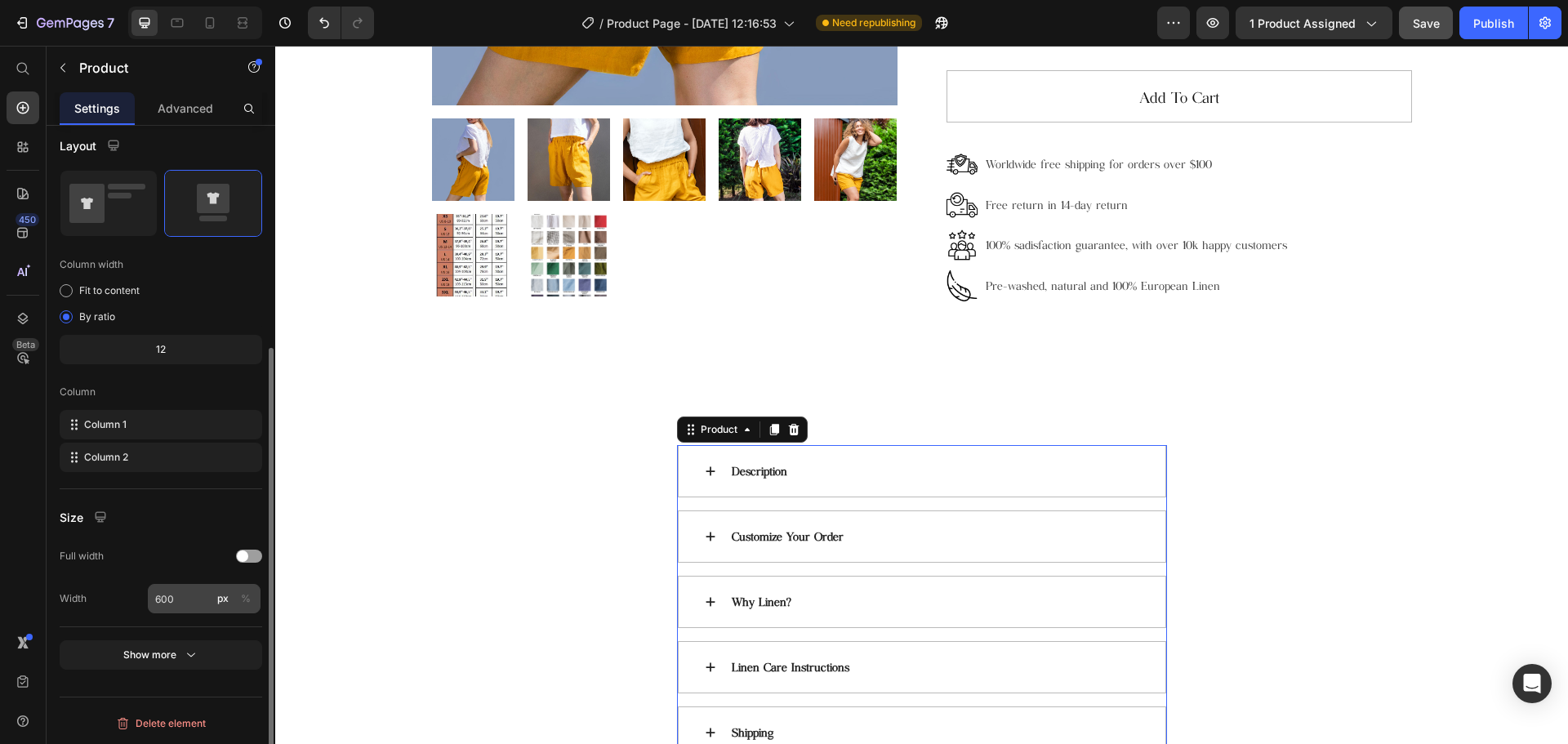 click on "%" at bounding box center [246, 599] 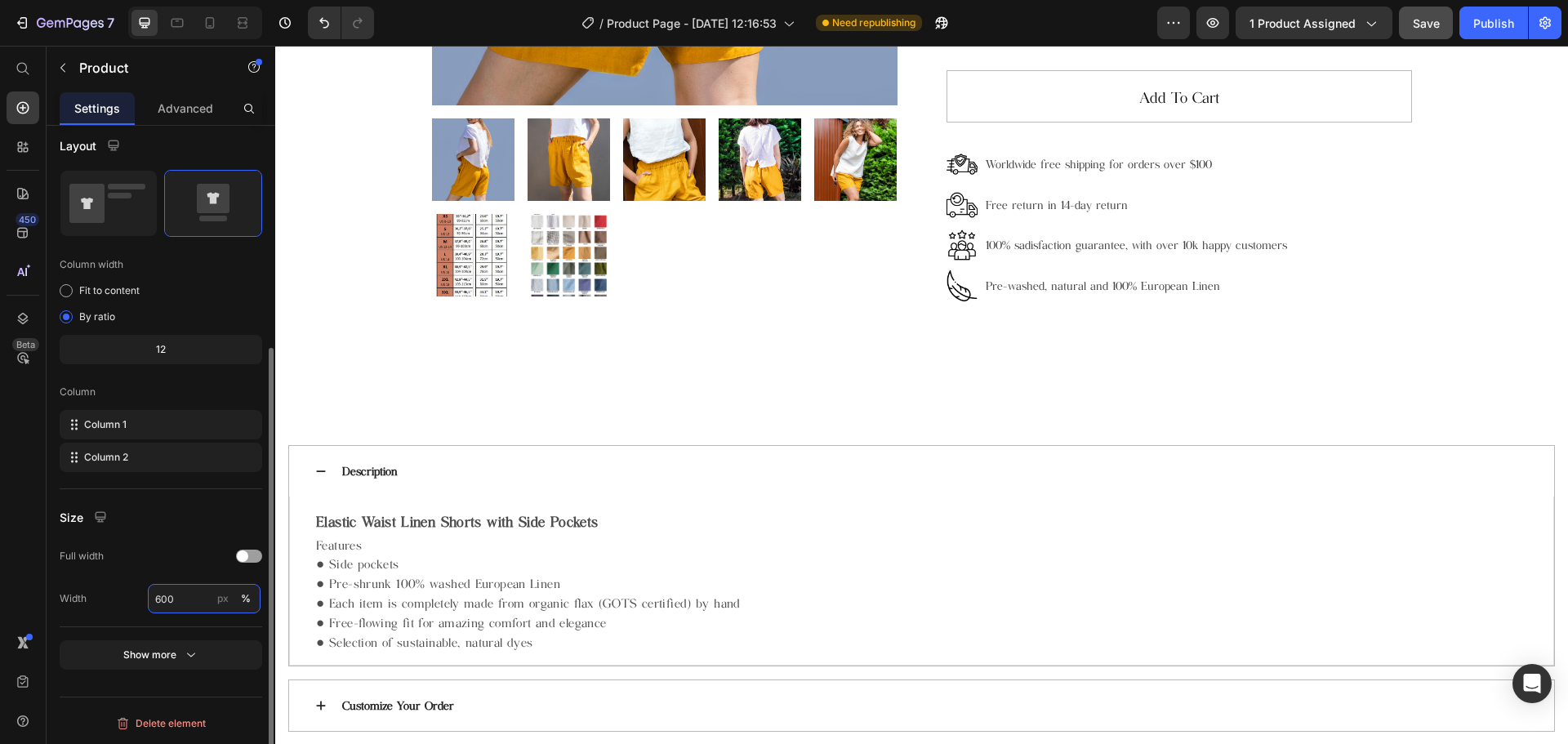 click on "600" at bounding box center (204, 599) 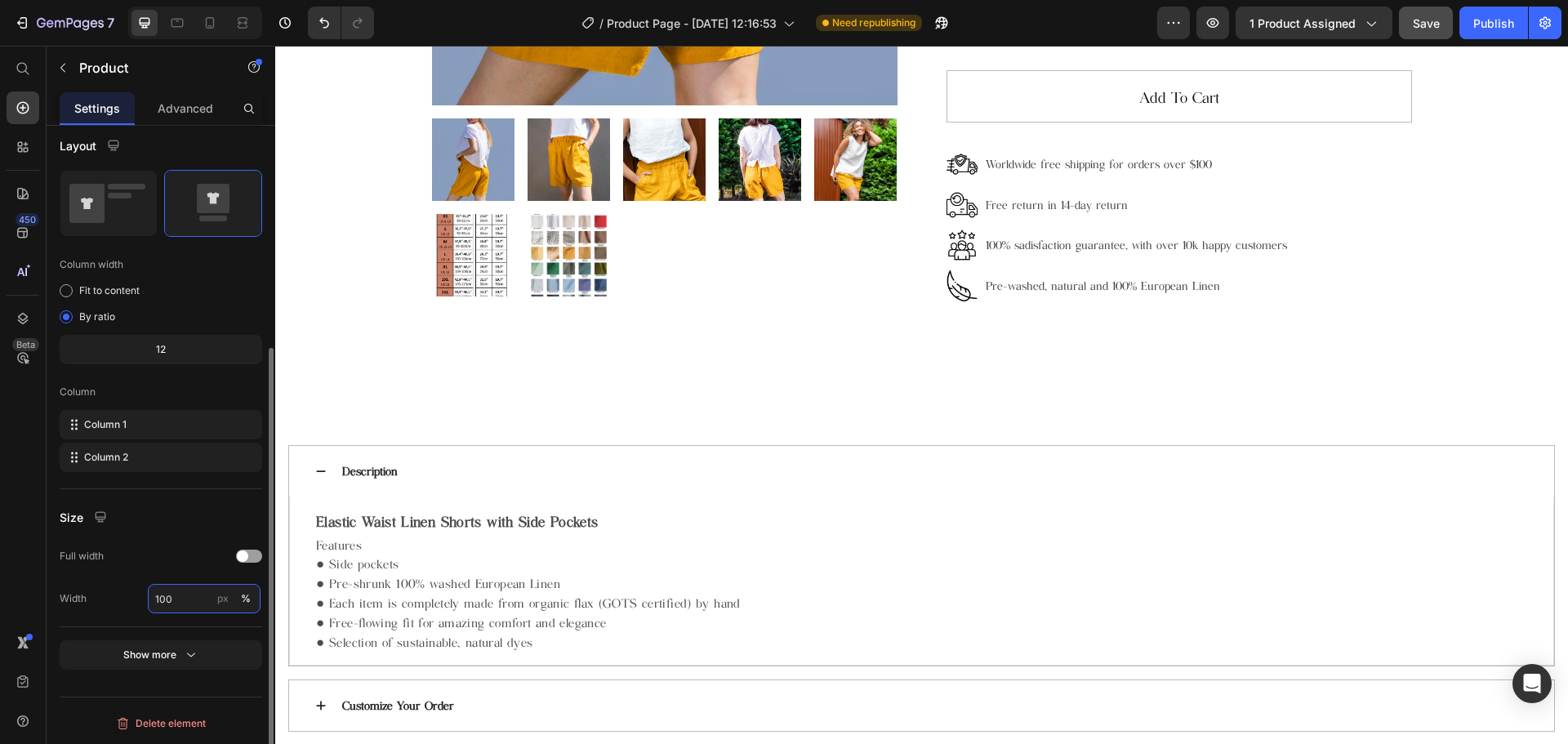 click on "100" at bounding box center (204, 599) 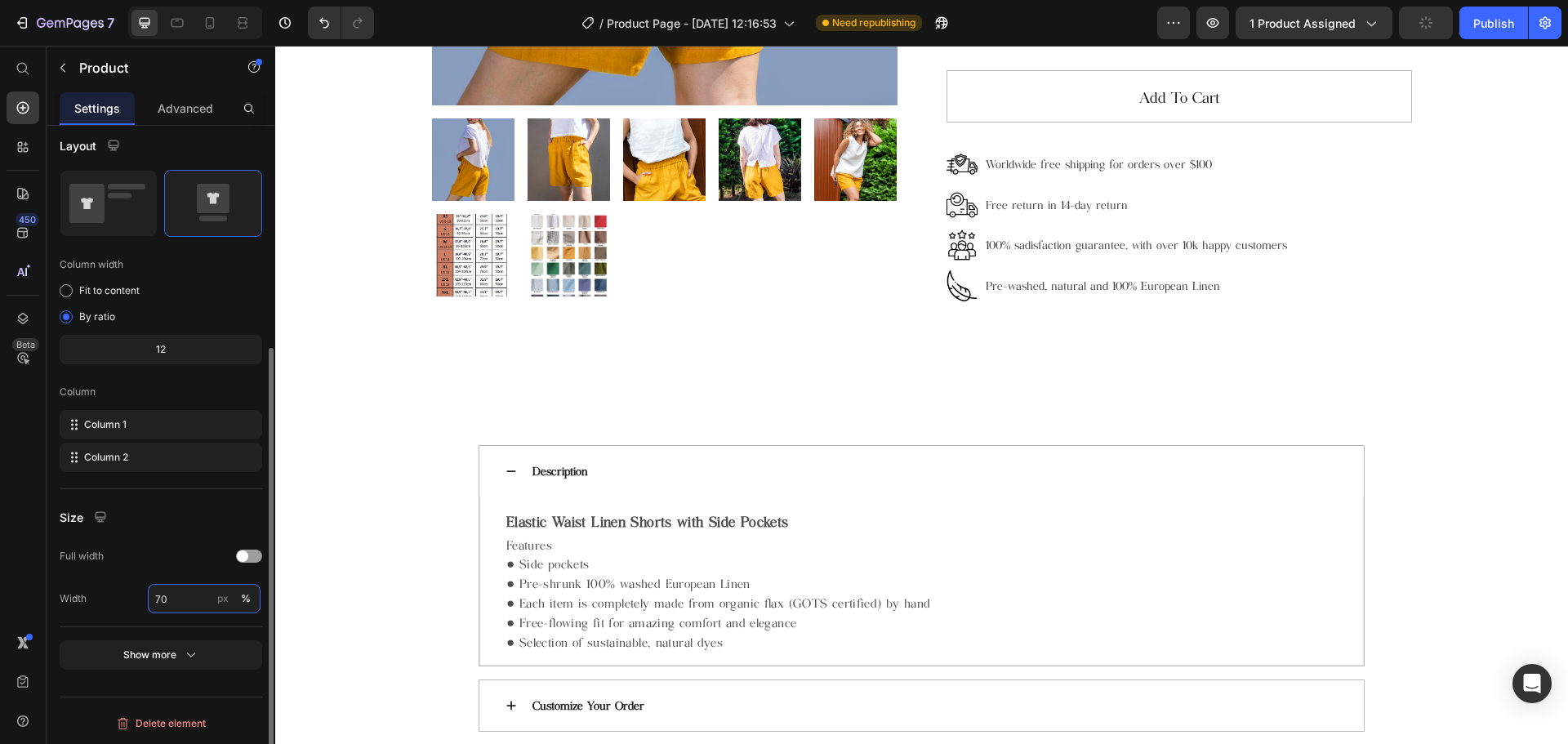 type on "600" 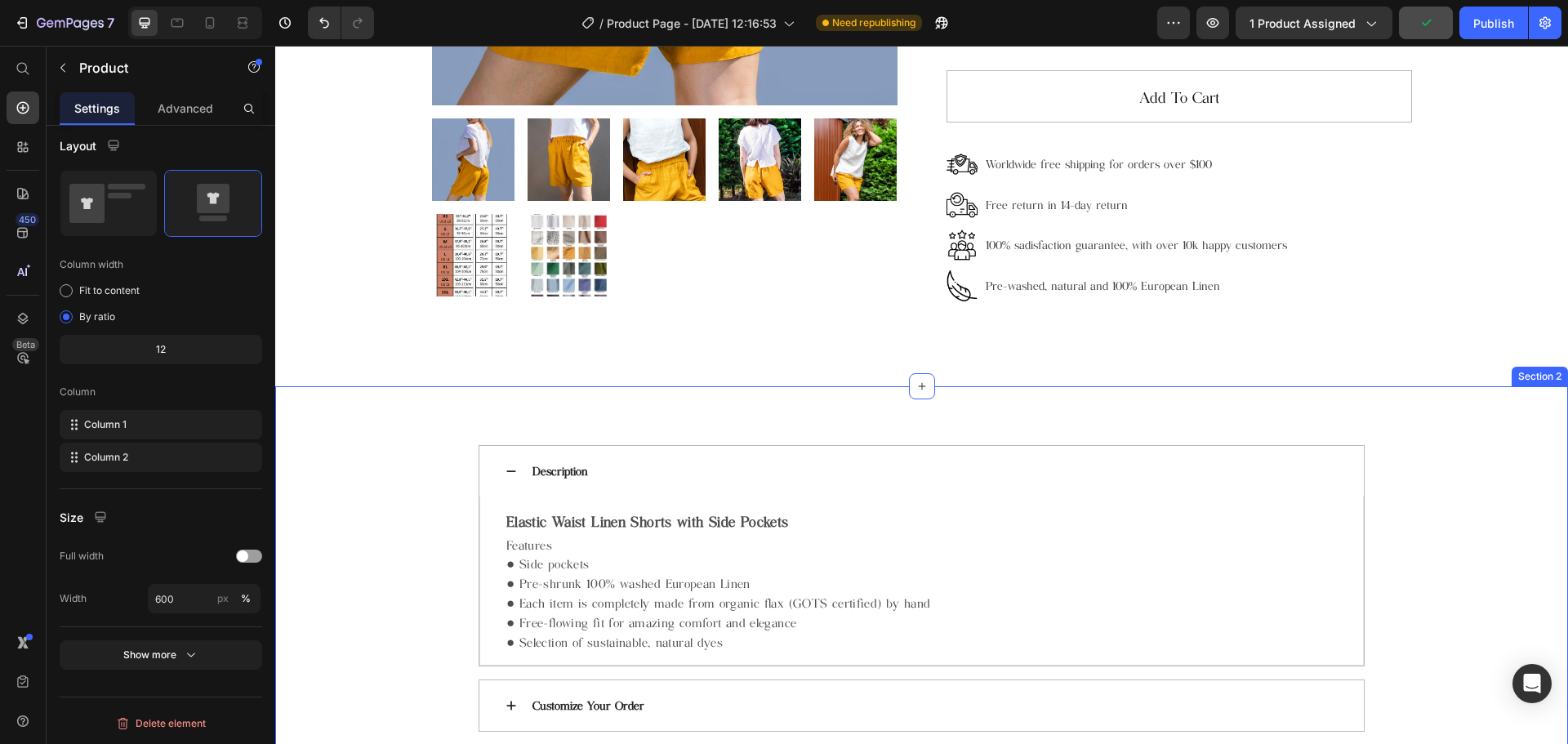 click on "Product Images Linen Shorts (P) Title $70.50 (P) Price $85.00 (P) Price Row Color: Beige Almost Apricot Almost Apricot Amber Yellow Amber Yellow Blushing Bride Blushing Bride Burnt Brick Burnt Brick Canyon Clay Canyon Clay Carolina blue Carolina blue Charcoal Blue Charcoal Blue Choclate Brown Choclate Brown Cream Cream Deep Black Deep Black Deep Grey Deep Grey Deep Sea Green Deep Sea Green Denim Blue Denim Blue Earth Brown Earth Brown Emerald Green Emerald Green Forest Green Forest Green Green Lily Green Lily Icy Blue Icy Blue Large Checks Large Checks Lavender Violet Lavender Violet Light Dusty Rose Light Dusty Rose Metallic Grey Metallic Grey Mocha Purple Mocha Purple Moss Green Moss Green Navy Blue Navy Blue Off-white Off-white Redwood Burl Redwood Burl Rose Royale Rose Royale Saffron Saffron Salmon Blush Salmon Blush Small & Thick Stripes Small & Thick Stripes Small Checks Small Checks Summer Melon Summer Melon Sunset Gold Sunset Gold Warm Red Warm Red White White Beige Beige Taupe Taupe Swedish Blue 2" at bounding box center (921, -94) 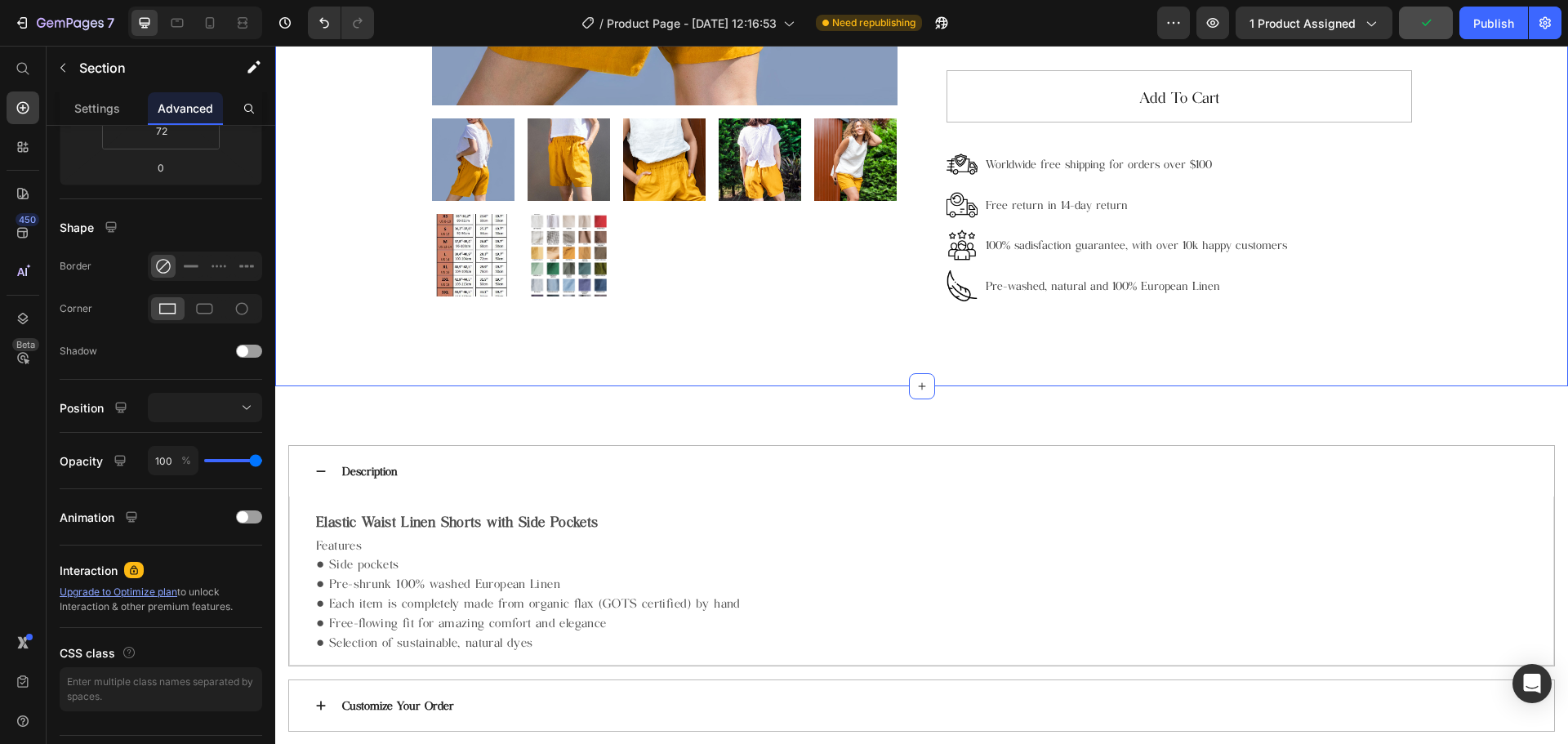 scroll, scrollTop: 0, scrollLeft: 0, axis: both 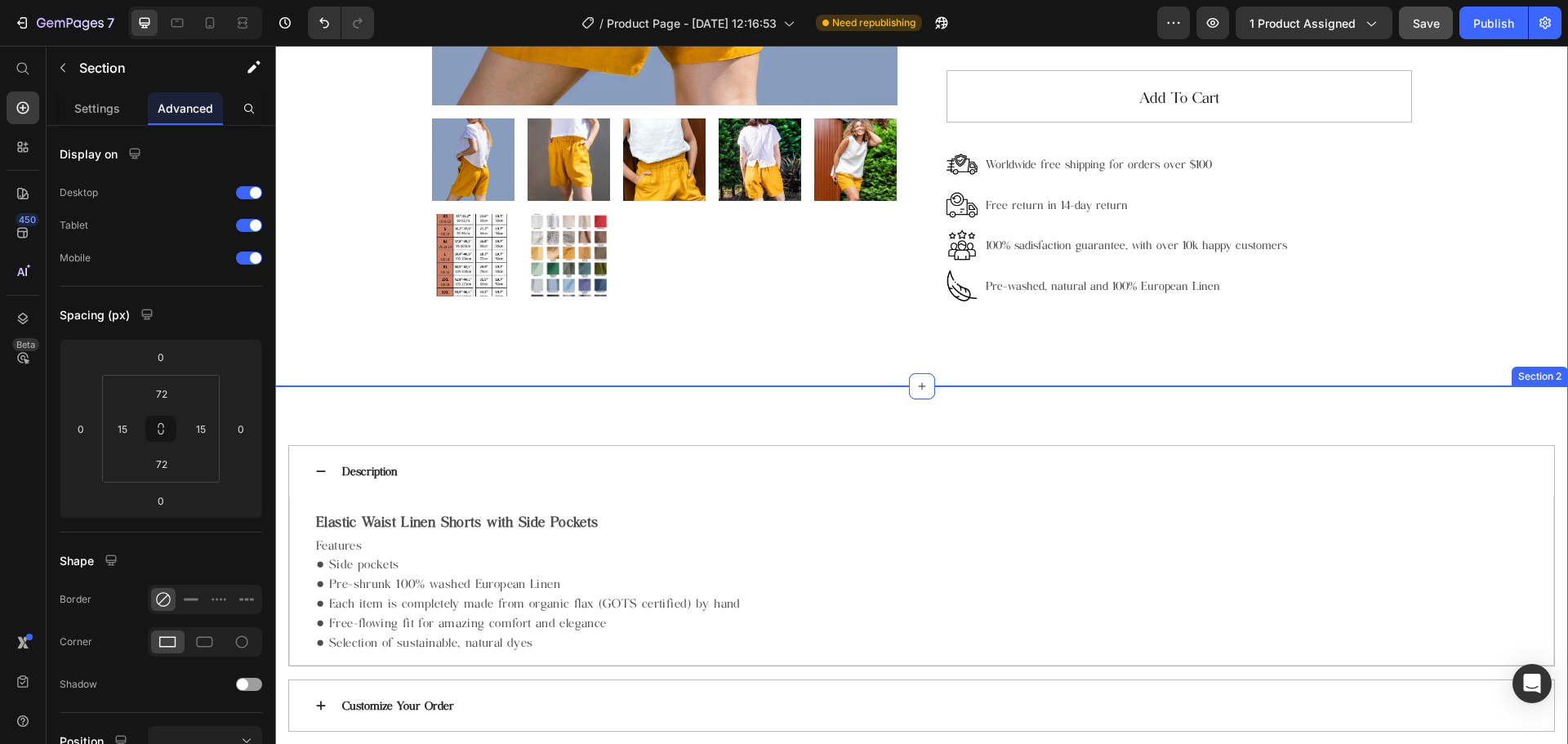 click on "Description Elastic Waist Linen Shorts with Side Pockets
Features ● Side pockets ● Pre-shrunk 100% washed European Linen ● Each item is completely made from organic flax (GOTS certified) by hand ● Free-flowing fit for amazing comfort and elegance ● Selection of sustainable, natural dyes Product Description Row Customize Your Order Why Linen? Linen Care Instructions Shipping Return and Refund Accordion
Drop element here Product Section 2" at bounding box center [921, 777] 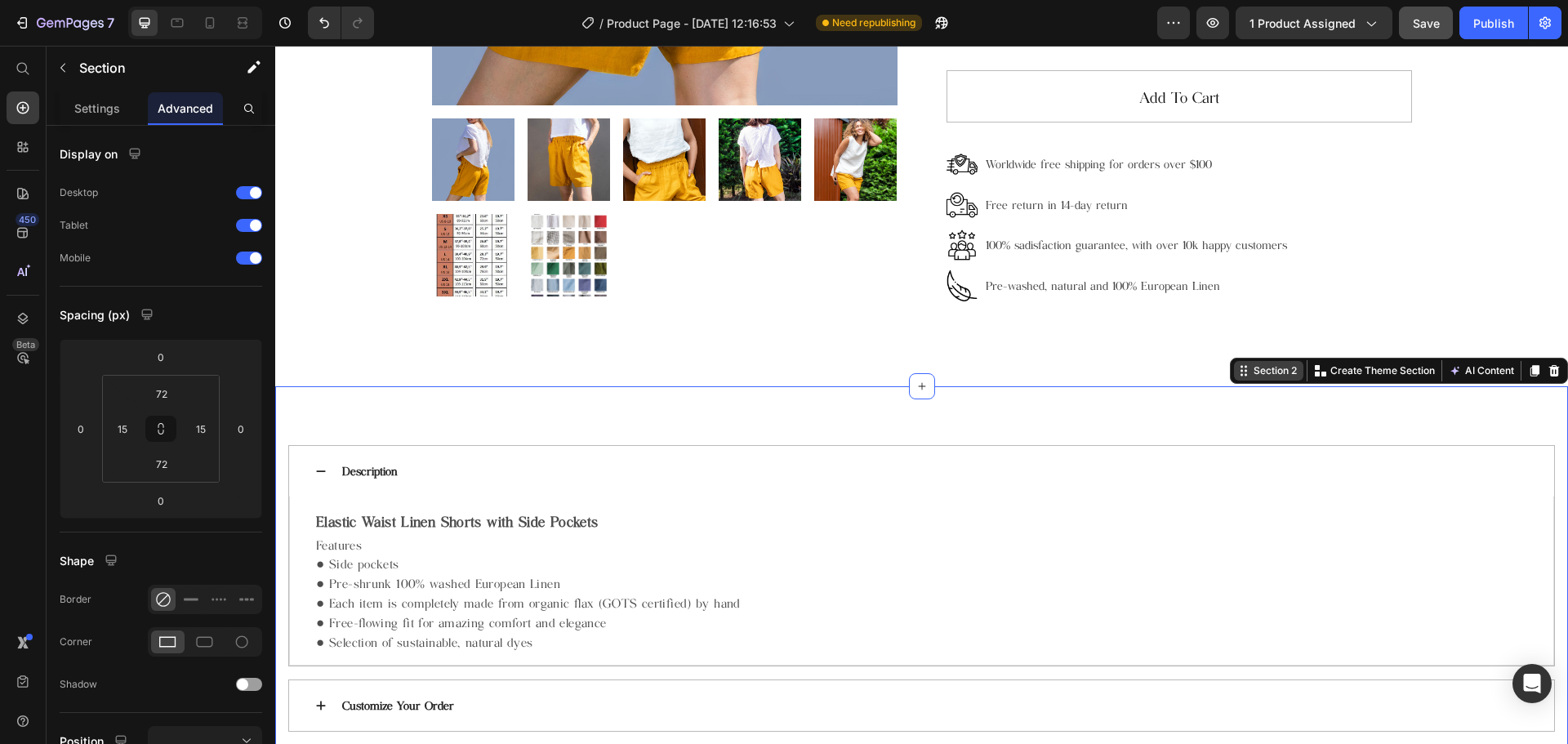 click on "Section 2" at bounding box center (1275, 371) 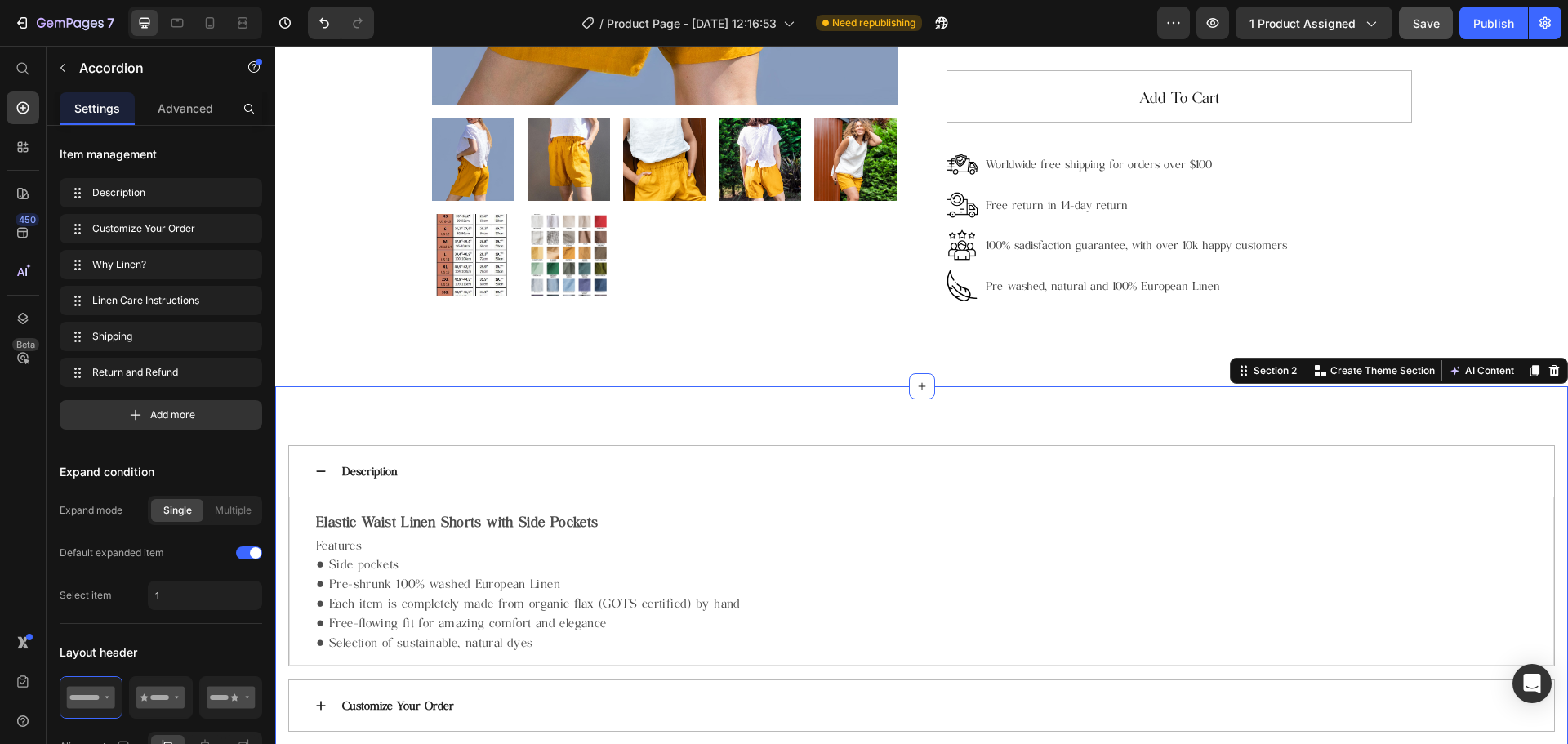 click on "Description" at bounding box center (933, 471) 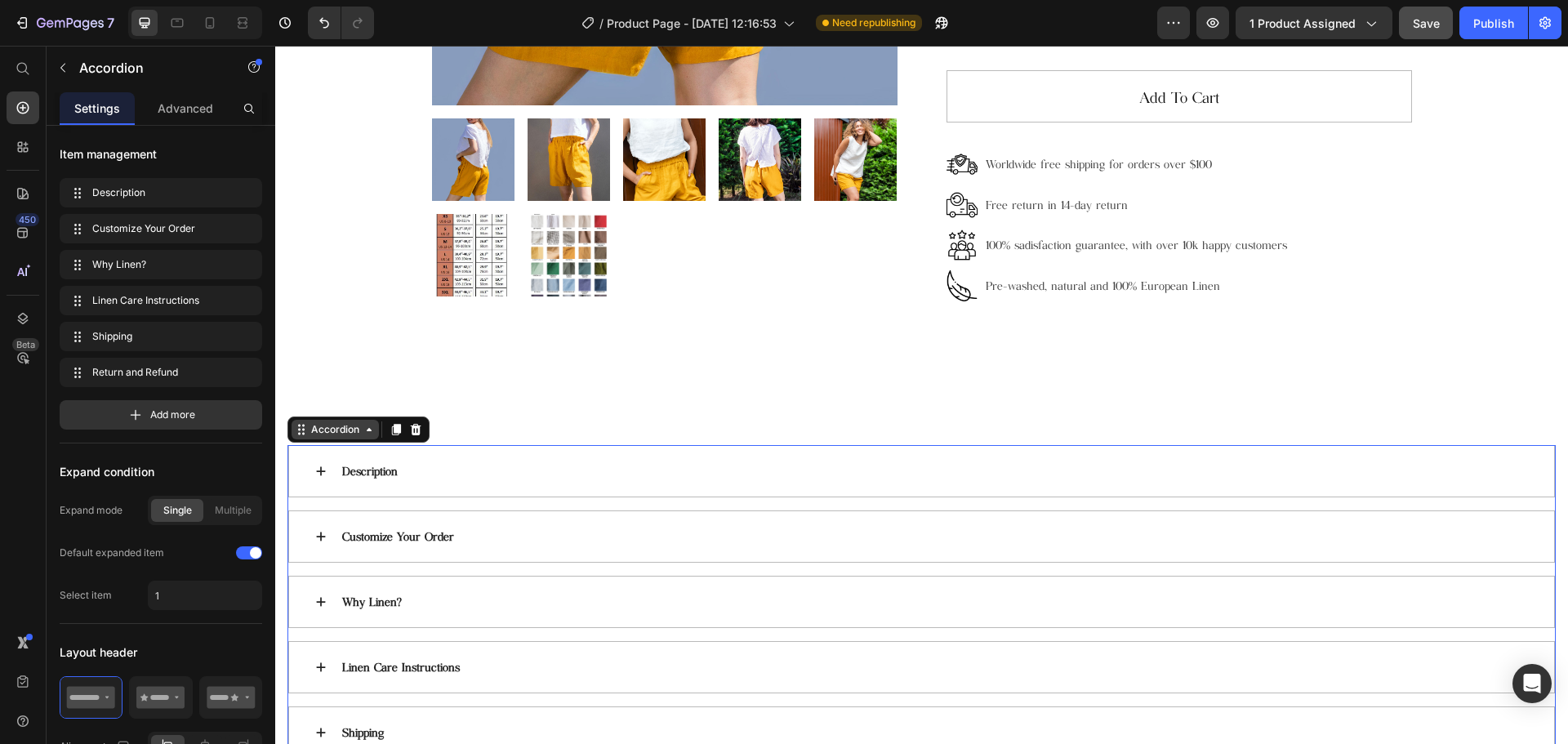 click on "Accordion" at bounding box center (335, 430) 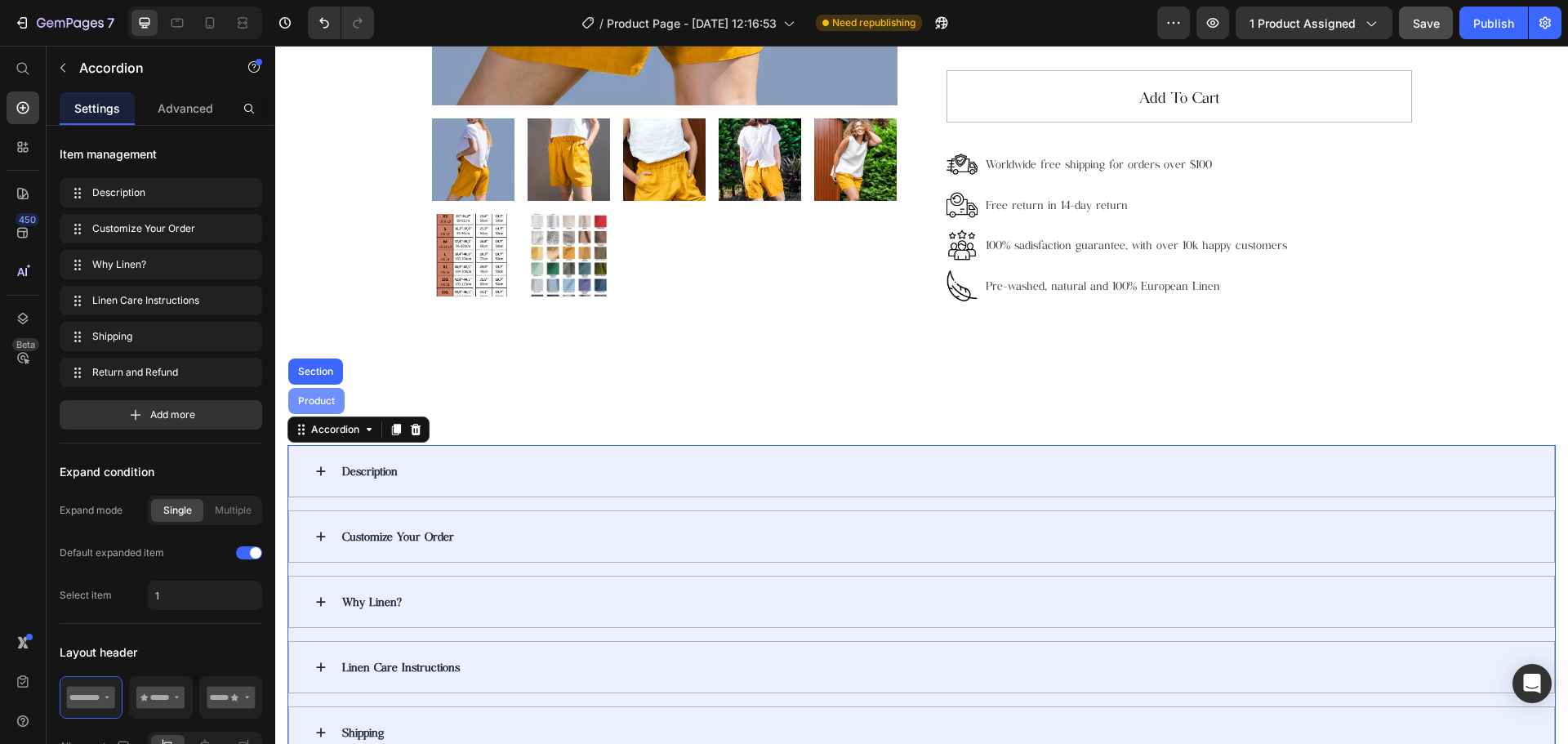 click on "Product" at bounding box center (316, 401) 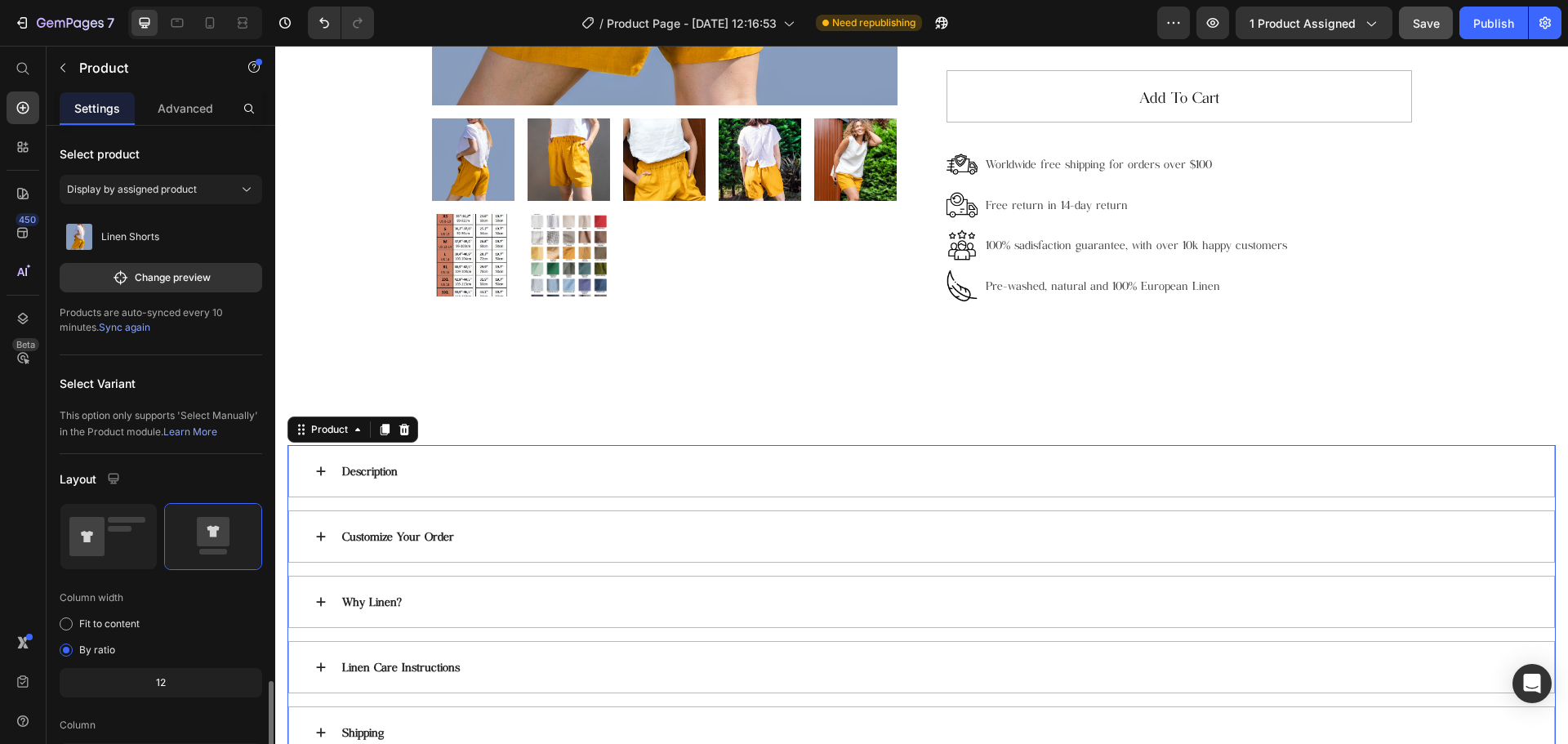 scroll, scrollTop: 333, scrollLeft: 0, axis: vertical 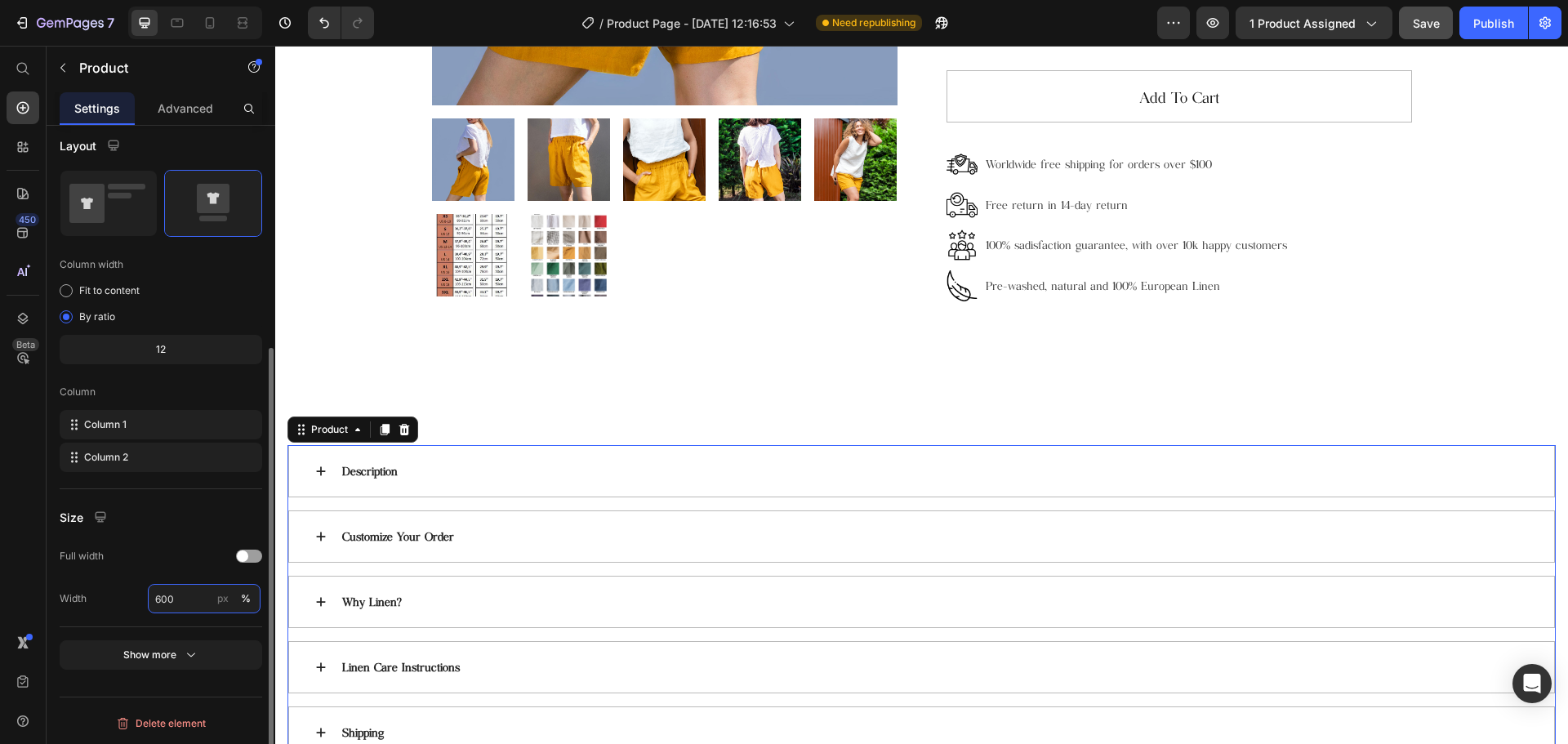 click on "600" at bounding box center (204, 599) 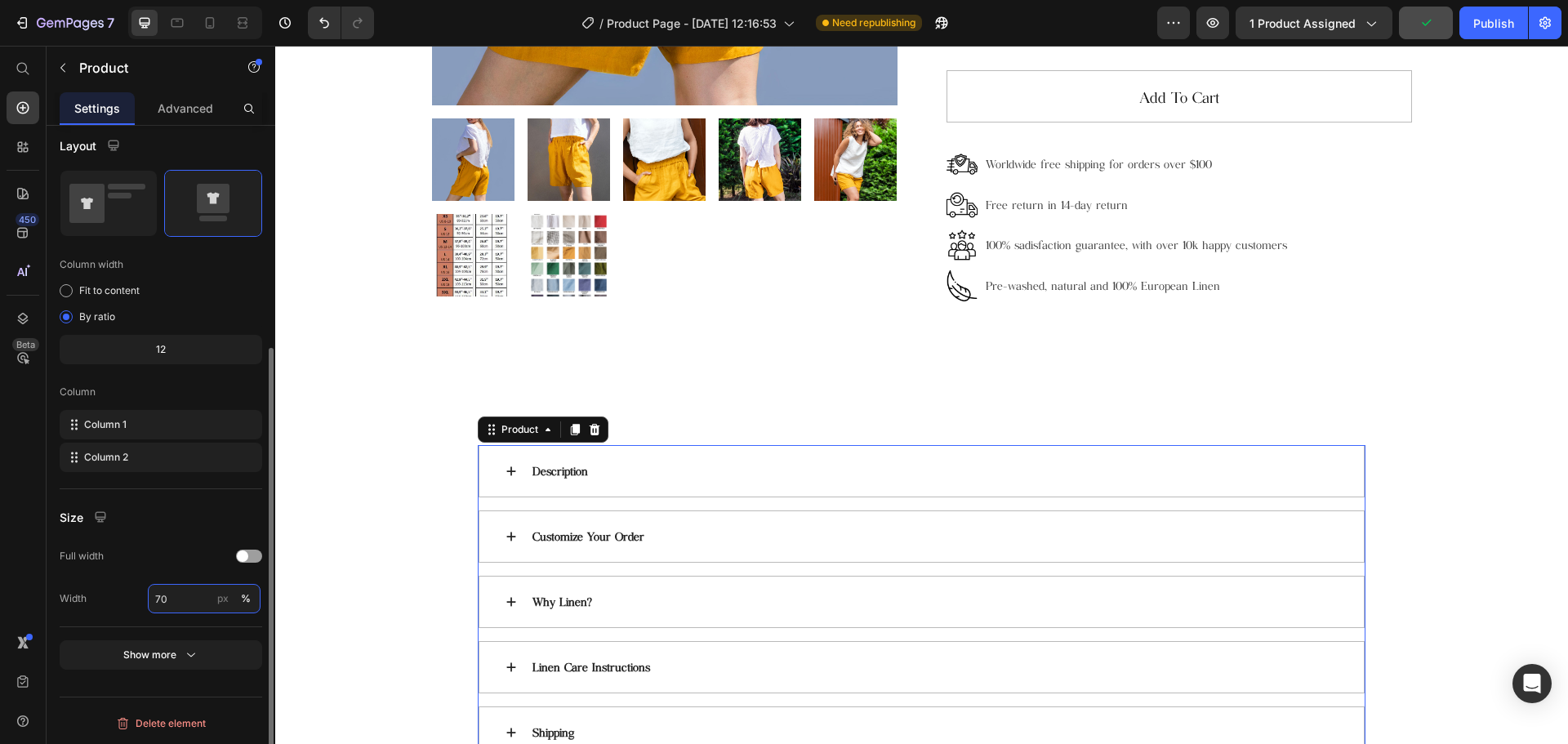 type on "70" 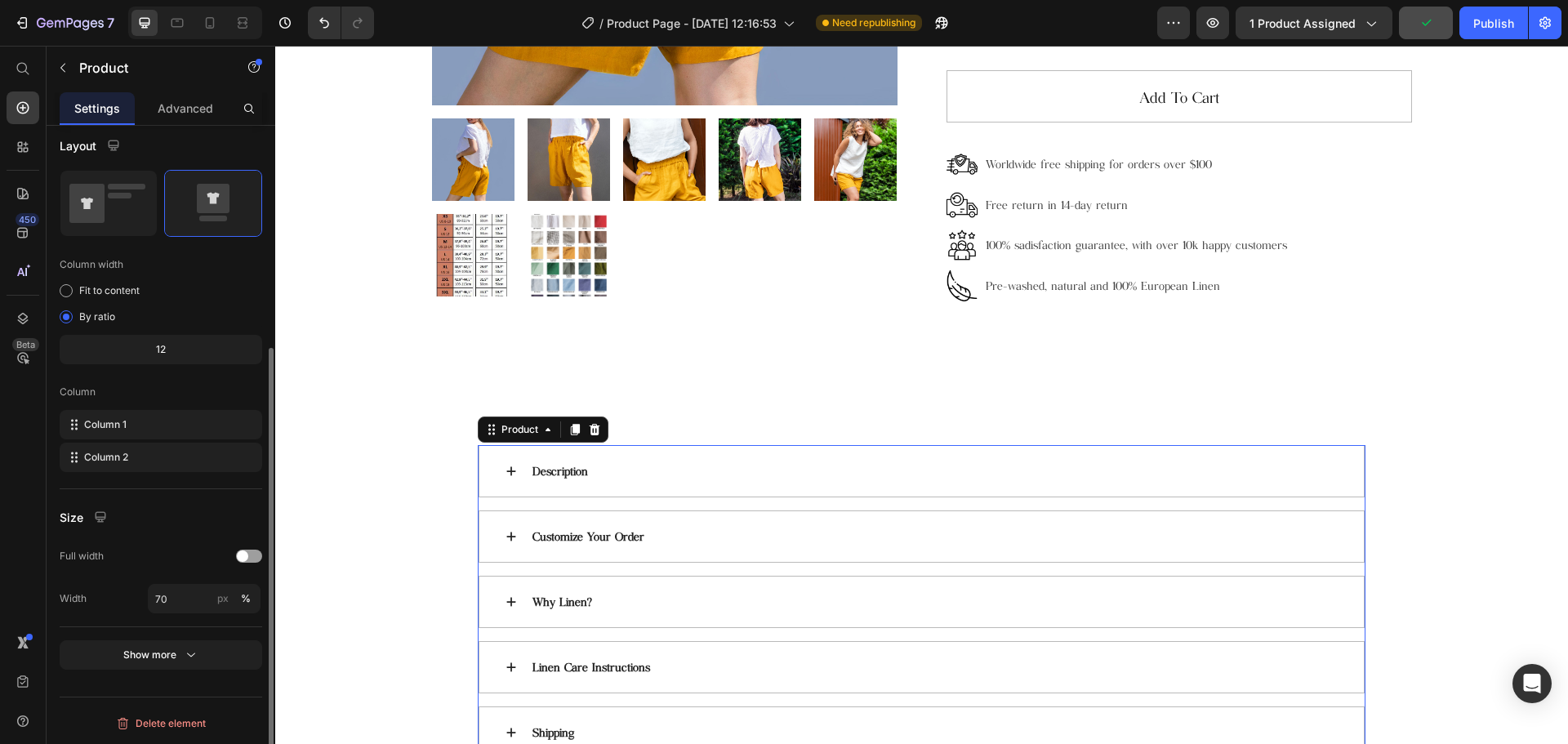 click on "Size Full width Width 70 px %" 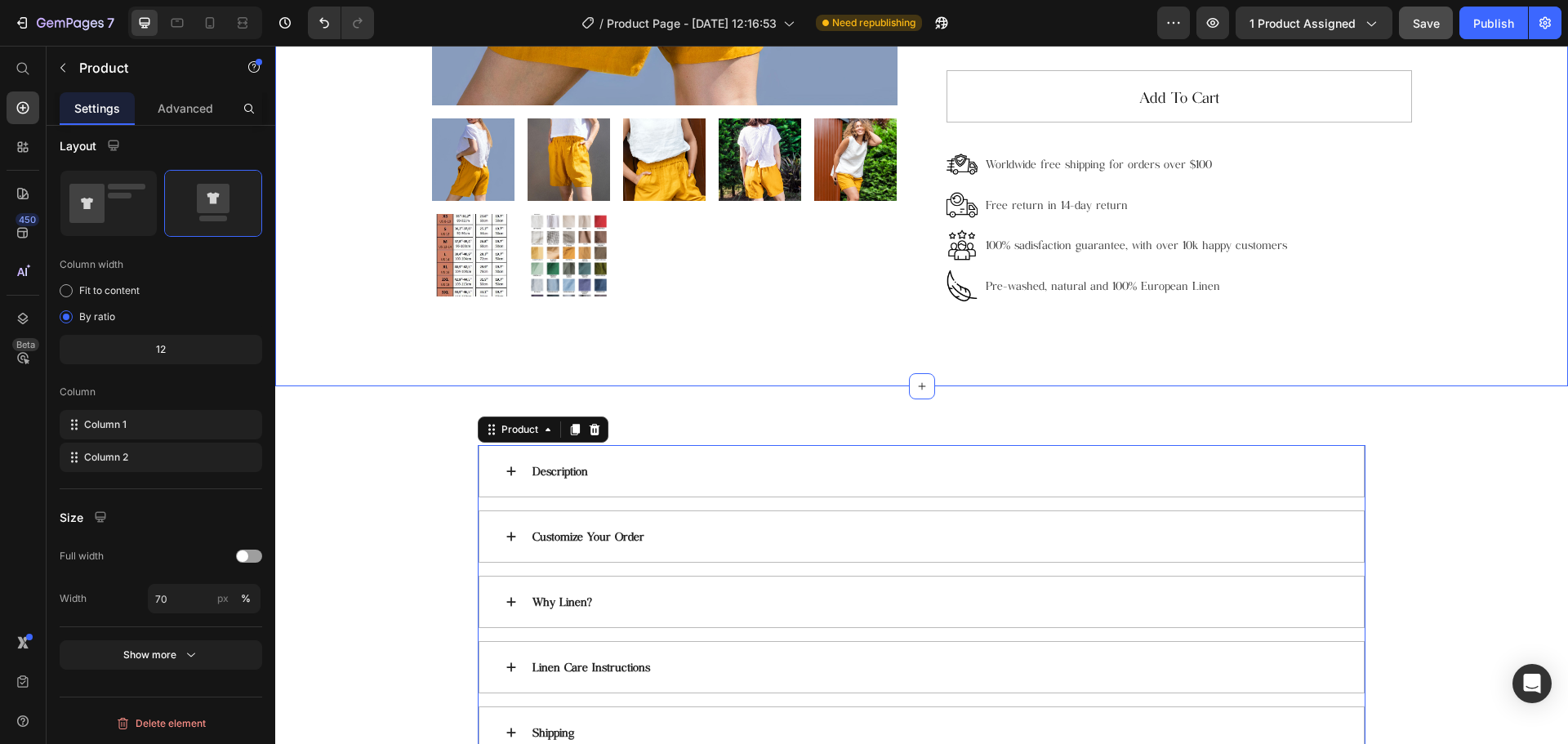 click on "Product Images Linen Shorts (P) Title $70.50 (P) Price $85.00 (P) Price Row Color: Beige Almost Apricot Almost Apricot Amber Yellow Amber Yellow Blushing Bride Blushing Bride Burnt Brick Burnt Brick Canyon Clay Canyon Clay Carolina blue Carolina blue Charcoal Blue Charcoal Blue Choclate Brown Choclate Brown Cream Cream Deep Black Deep Black Deep Grey Deep Grey Deep Sea Green Deep Sea Green Denim Blue Denim Blue Earth Brown Earth Brown Emerald Green Emerald Green Forest Green Forest Green Green Lily Green Lily Icy Blue Icy Blue Large Checks Large Checks Lavender Violet Lavender Violet Light Dusty Rose Light Dusty Rose Metallic Grey Metallic Grey Mocha Purple Mocha Purple Moss Green Moss Green Navy Blue Navy Blue Off-white Off-white Redwood Burl Redwood Burl Rose Royale Rose Royale Saffron Saffron Salmon Blush Salmon Blush Small & Thick Stripes Small & Thick Stripes Small Checks Small Checks Summer Melon Summer Melon Sunset Gold Sunset Gold Warm Red Warm Red White White Beige Beige Taupe Taupe Swedish Blue 2" at bounding box center (921, -94) 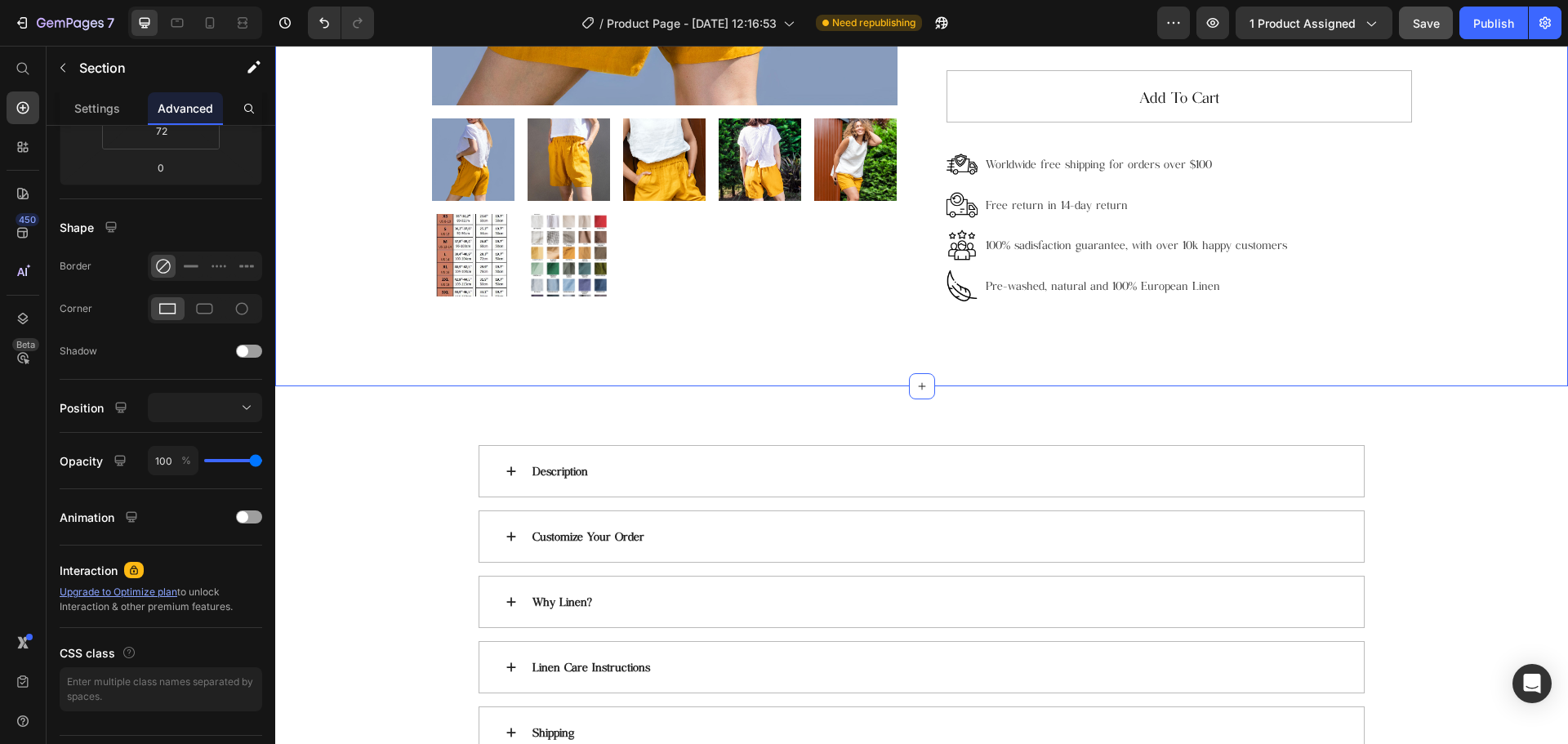 scroll, scrollTop: 0, scrollLeft: 0, axis: both 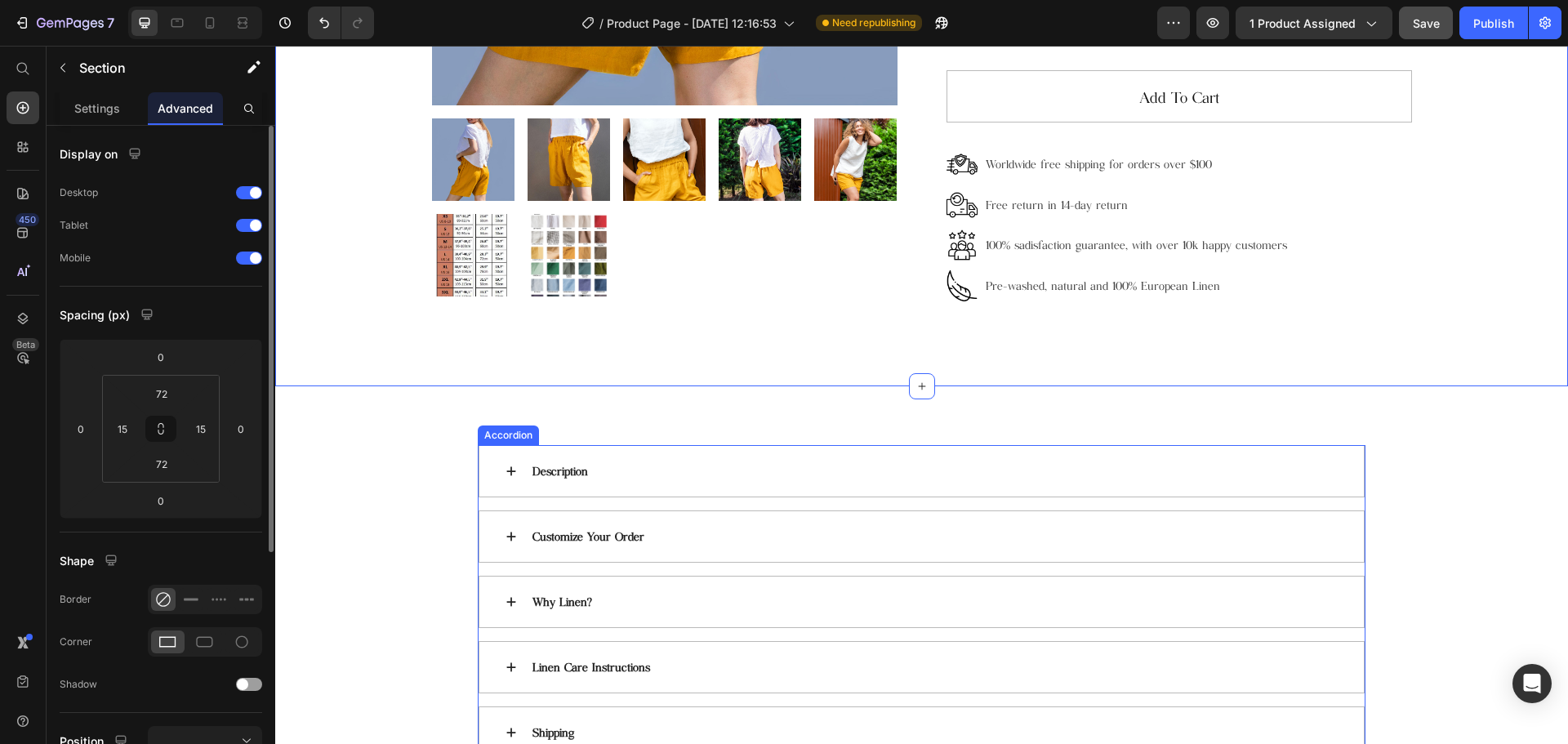 click on "Description" at bounding box center (921, 471) 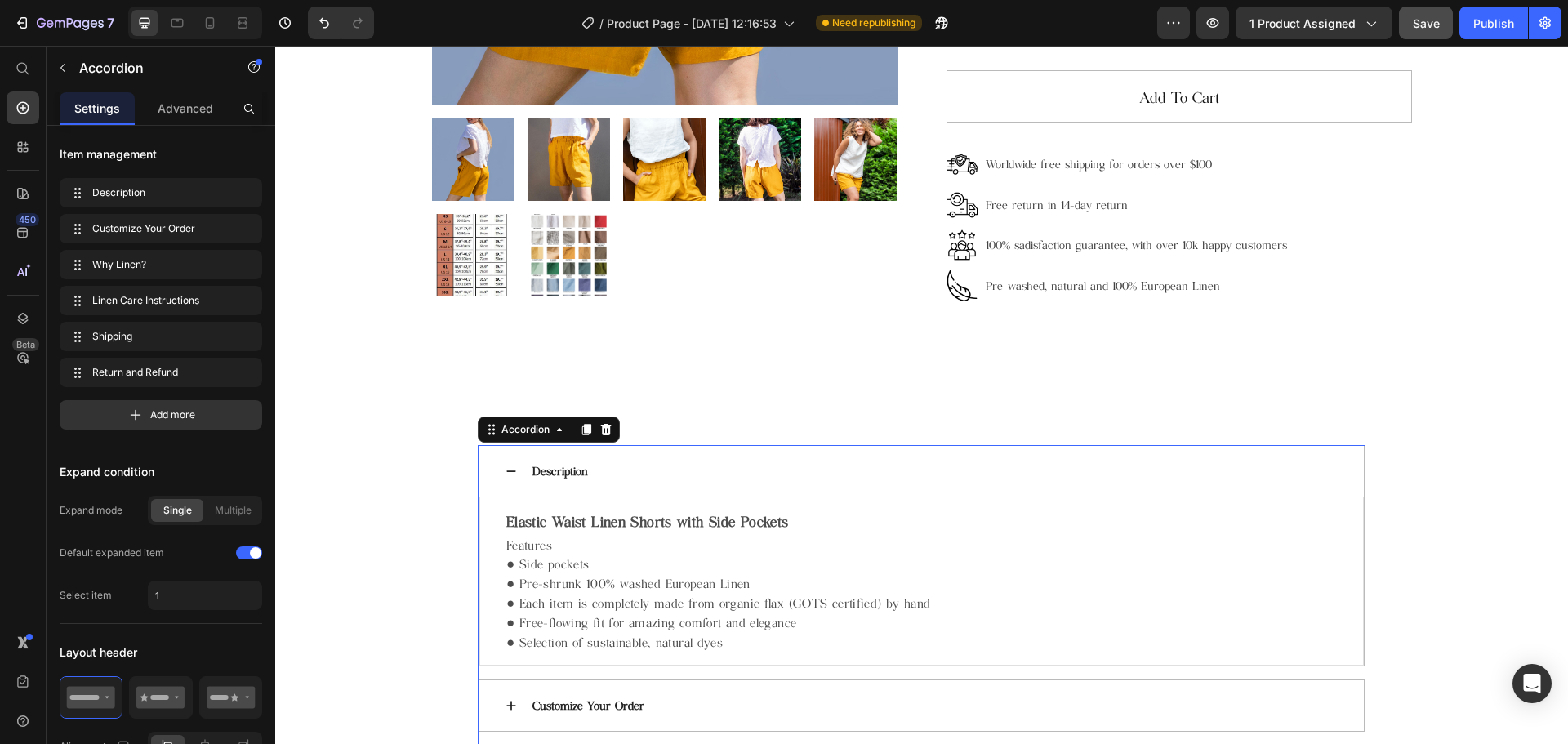 click on "Customize Your Order" at bounding box center (933, 706) 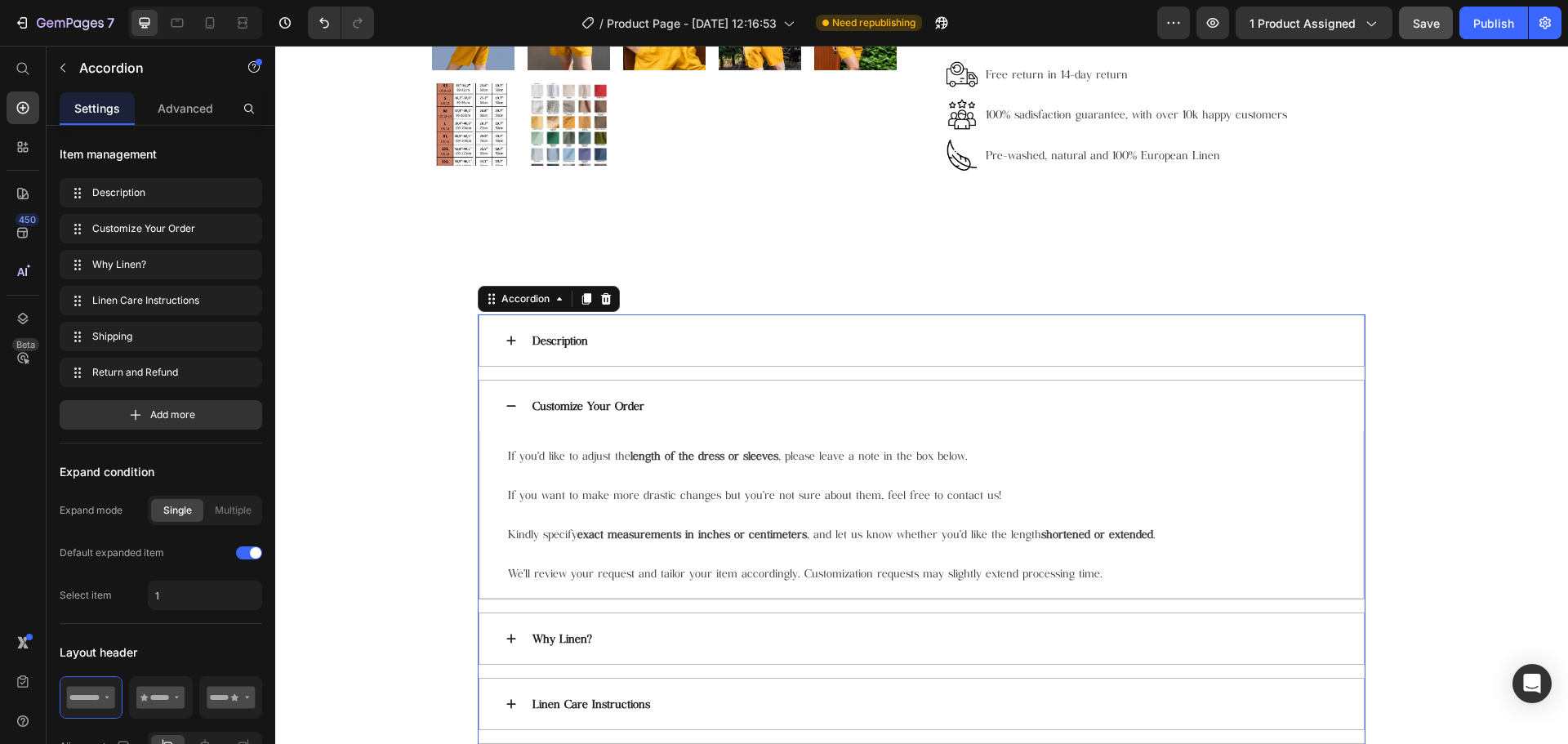 scroll, scrollTop: 980, scrollLeft: 0, axis: vertical 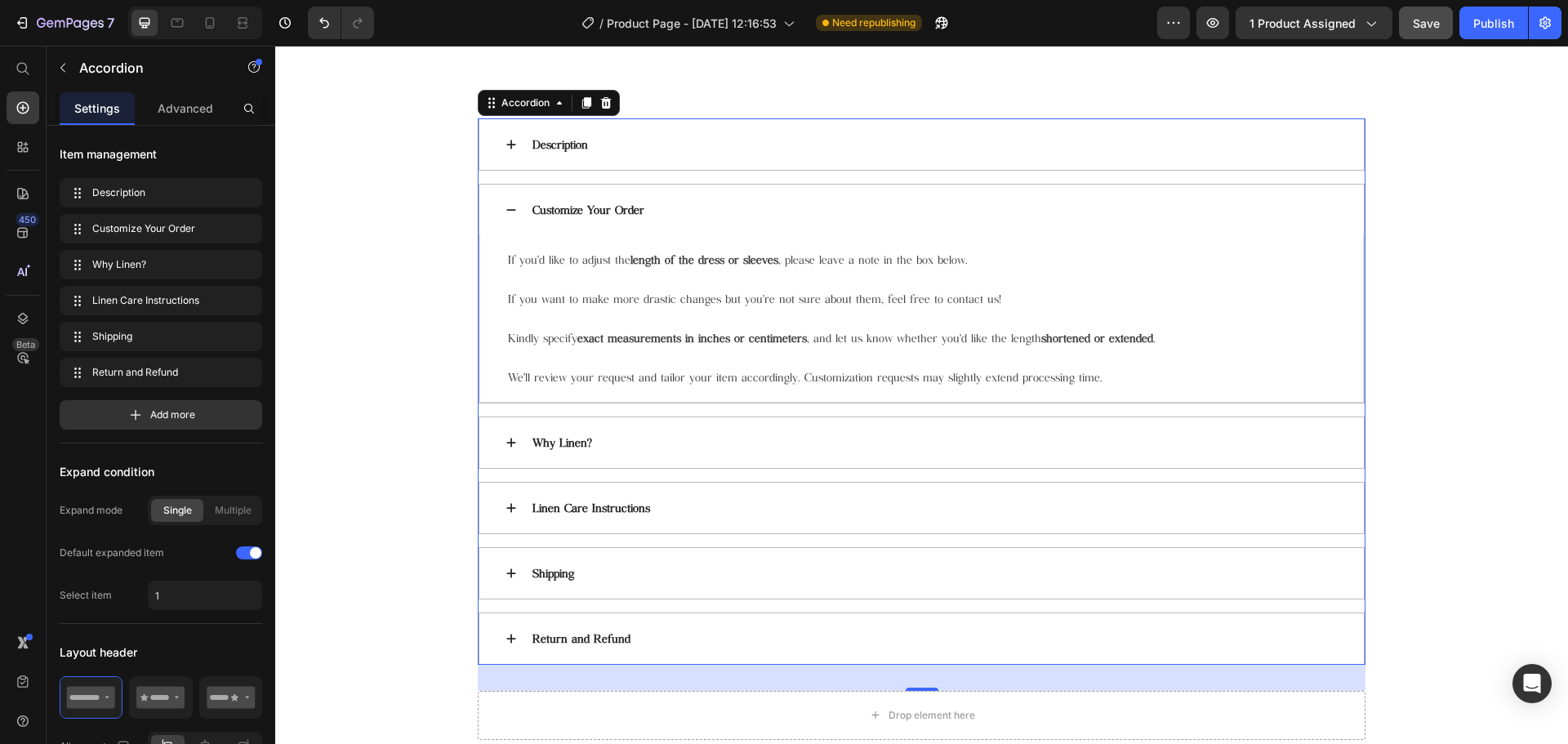 click on "Why Linen?" at bounding box center [921, 443] 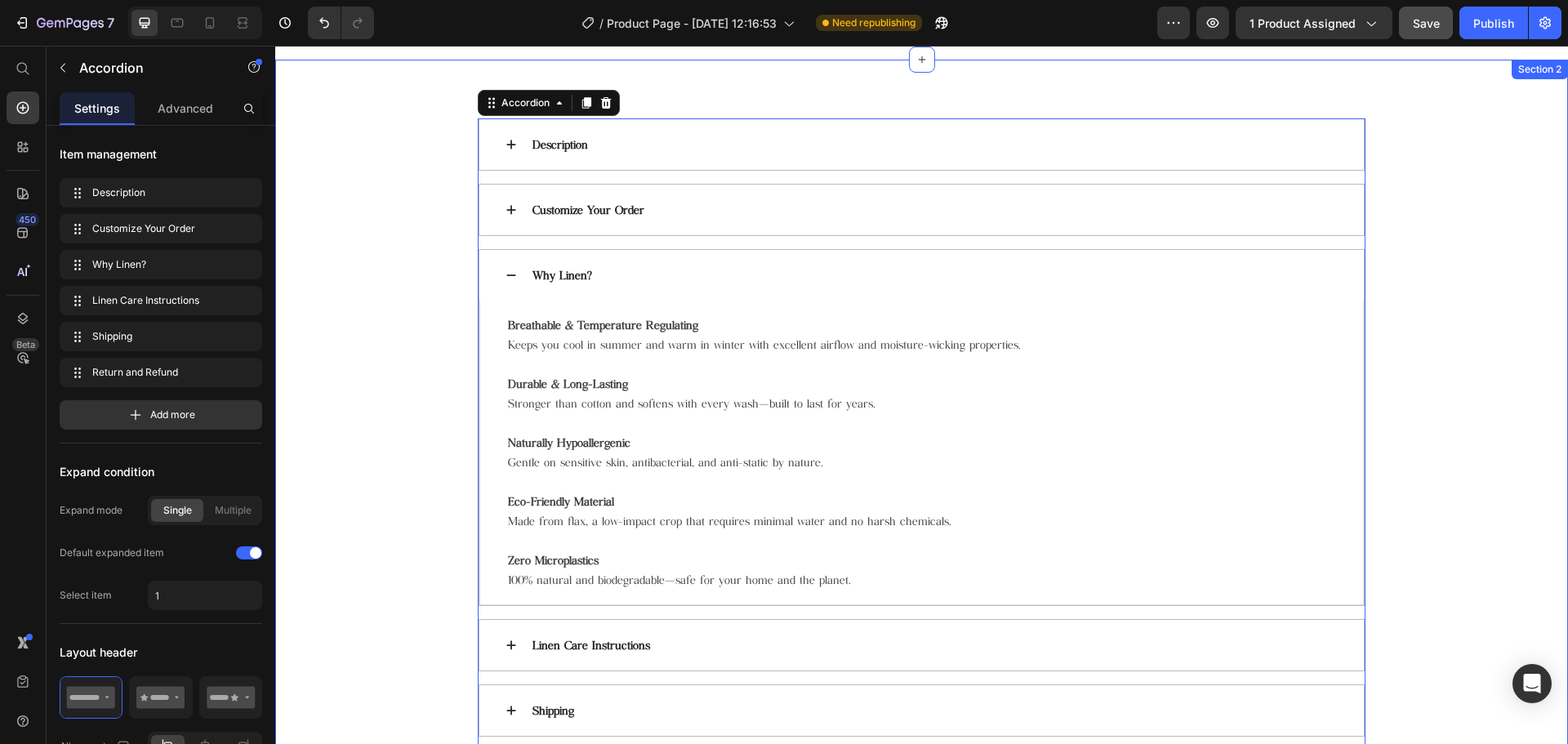 click on "Description Customize Your Order Why Linen? Breathable & Temperature Regulating Keeps you cool in summer and warm in winter with excellent airflow and moisture-wicking properties.   Durable & Long-Lasting Stronger than cotton and softens with every wash—built to last for years.   Naturally Hypoallergenic Gentle on sensitive skin, antibacterial, and anti-static by nature.   Eco-Friendly Material Made from flax, a low-impact crop that requires minimal water and no harsh chemicals.   Zero Microplastics 100% natural and biodegradable—safe for your home and the planet. Text block Row Linen Care Instructions Shipping Return and Refund Accordion   32
Drop element here Product" at bounding box center [921, 517] 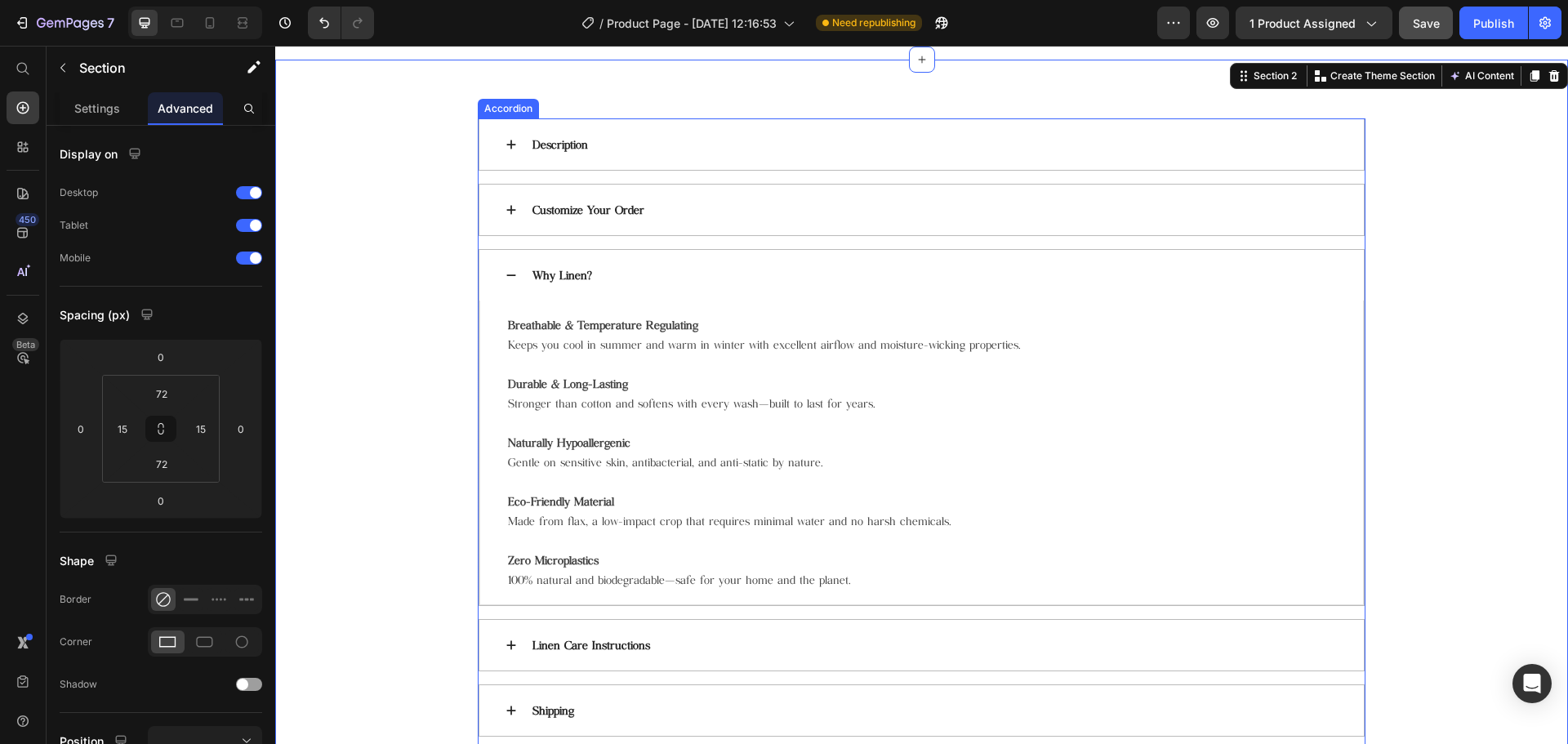 click on "Customize Your Order" at bounding box center [933, 210] 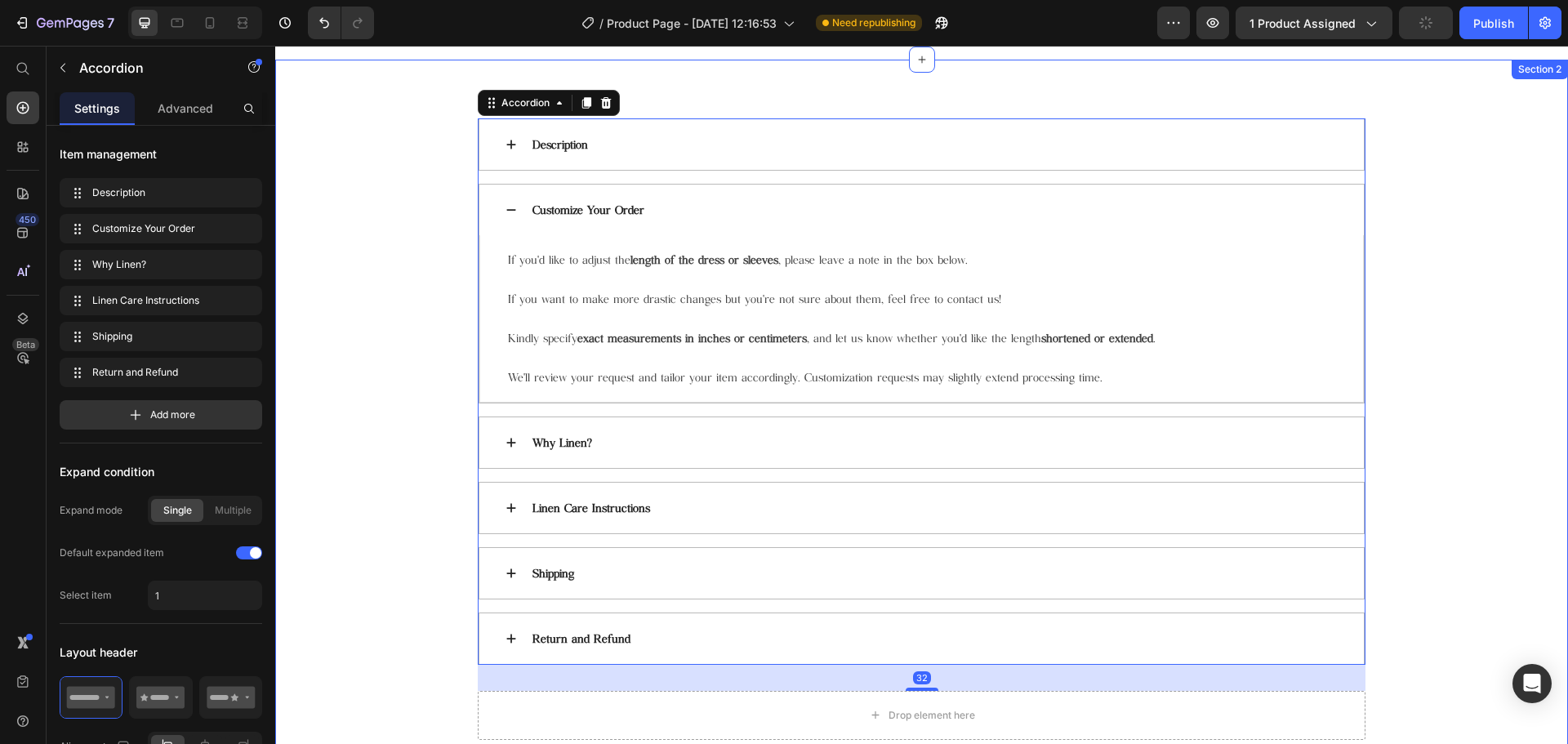 click on "Description Customize Your Order If you'd like to adjust the  length of the dress or sleeves , please leave a note in the box below.    If you want to make more drastic changes but you're not sure about them, feel free to contact us! Kindly specify  exact measurements in inches or centimeters , and let us know whether you'd like the length  shortened or extended . We'll review your request and tailor your item accordingly. Customization requests may slightly extend processing time. Text block Row Why Linen? Linen Care Instructions Shipping Return and Refund Accordion   32
Drop element here Product" at bounding box center [921, 448] 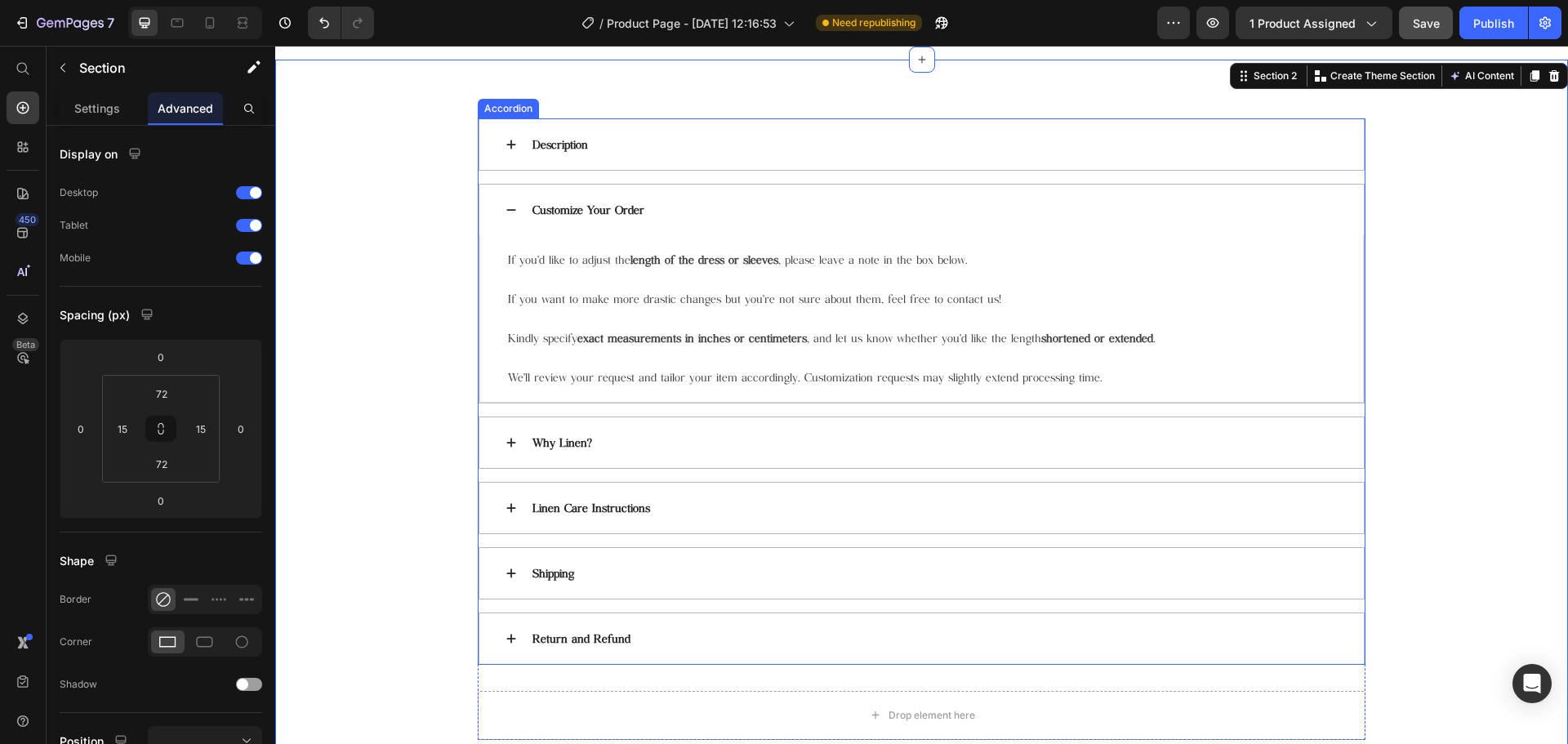 click on "Customize Your Order" at bounding box center (933, 210) 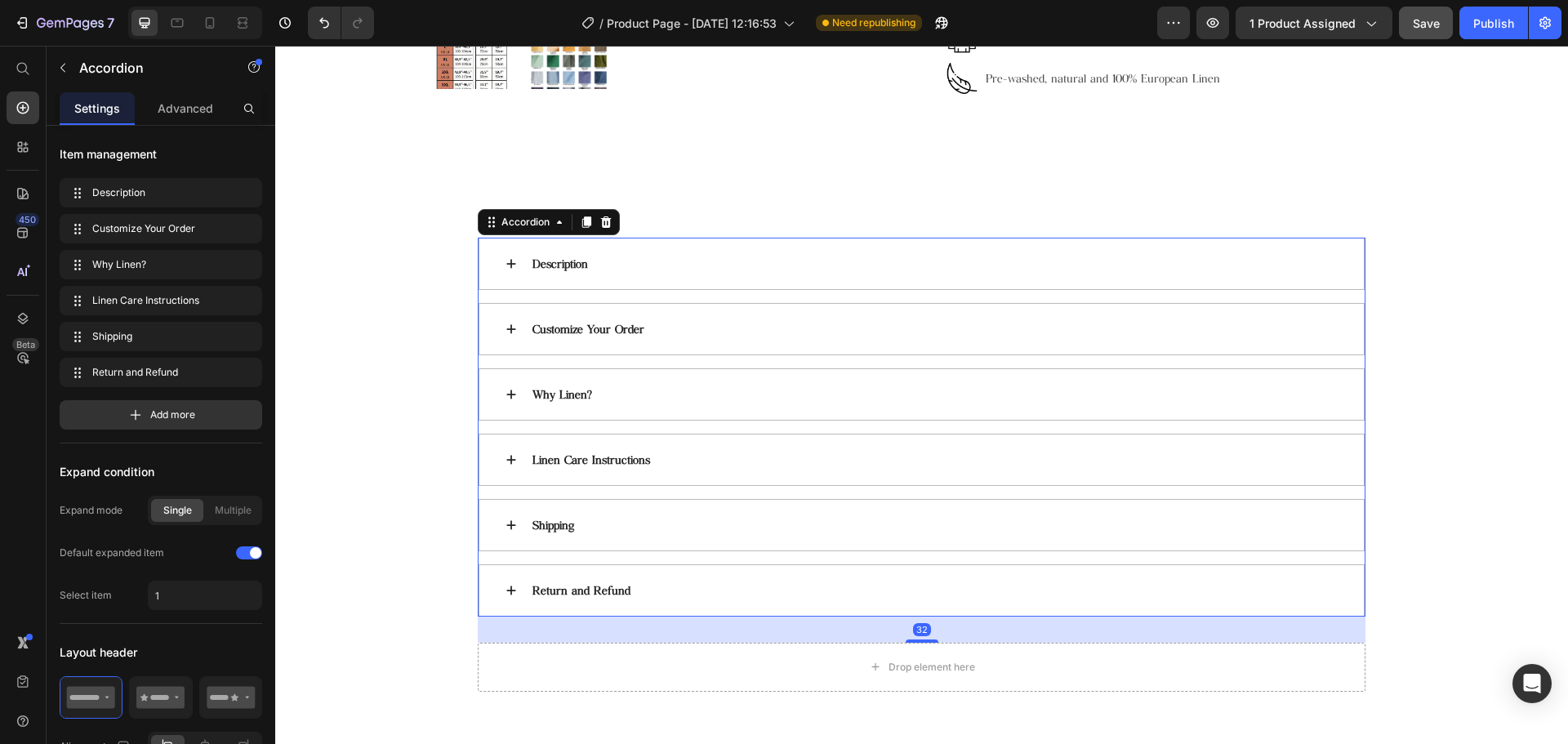 scroll, scrollTop: 735, scrollLeft: 0, axis: vertical 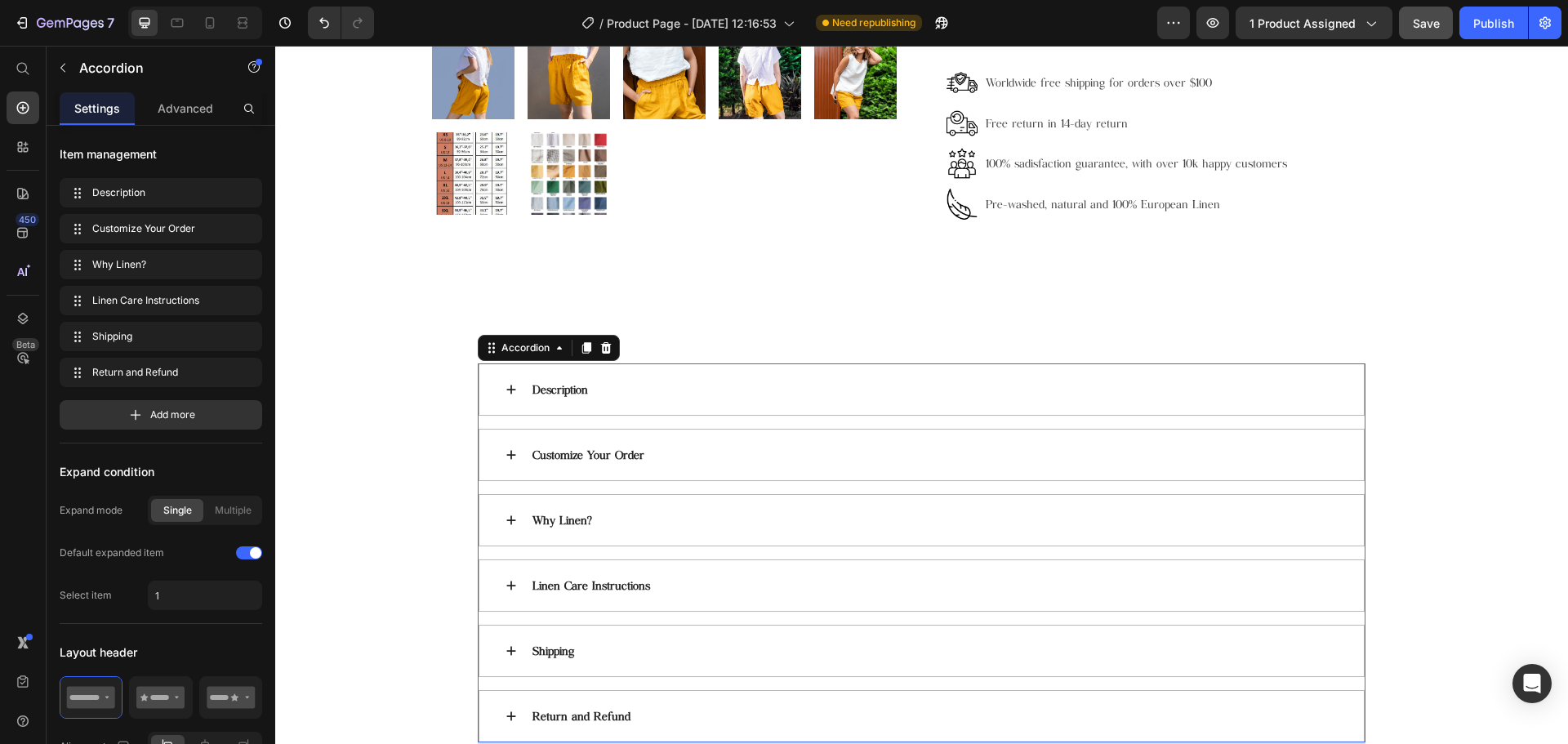 click on "Description" at bounding box center [933, 390] 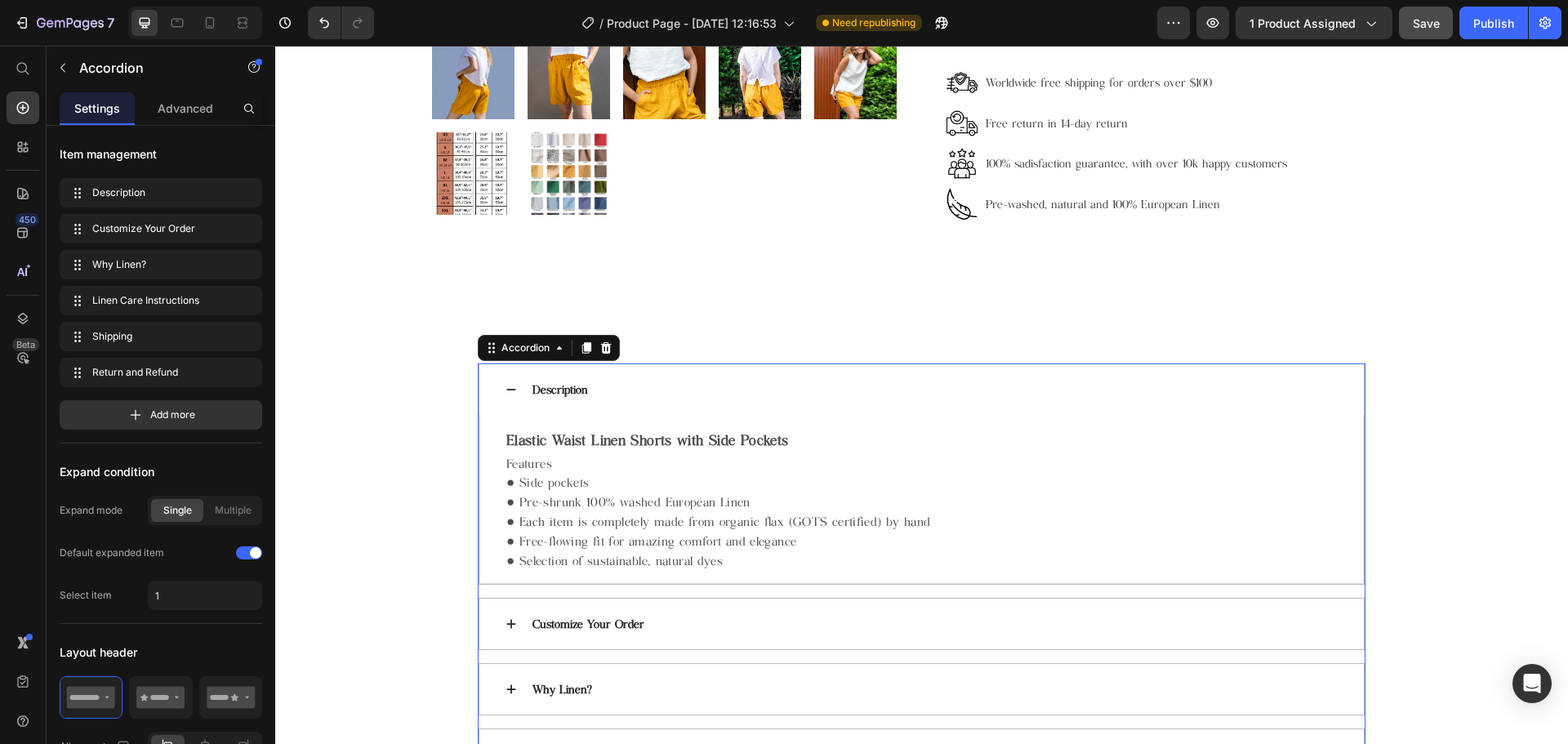 click on "Description" at bounding box center [933, 390] 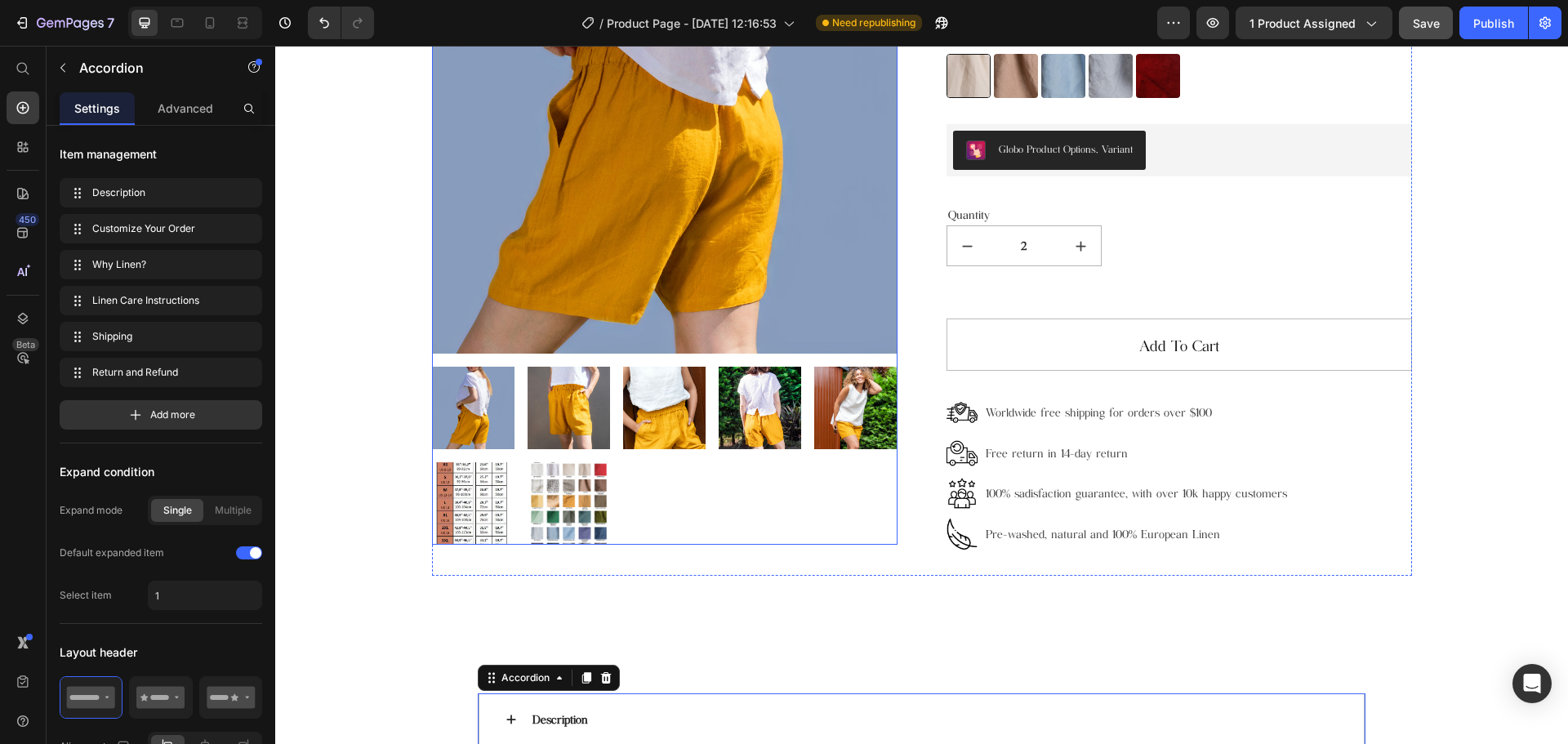 scroll, scrollTop: 0, scrollLeft: 0, axis: both 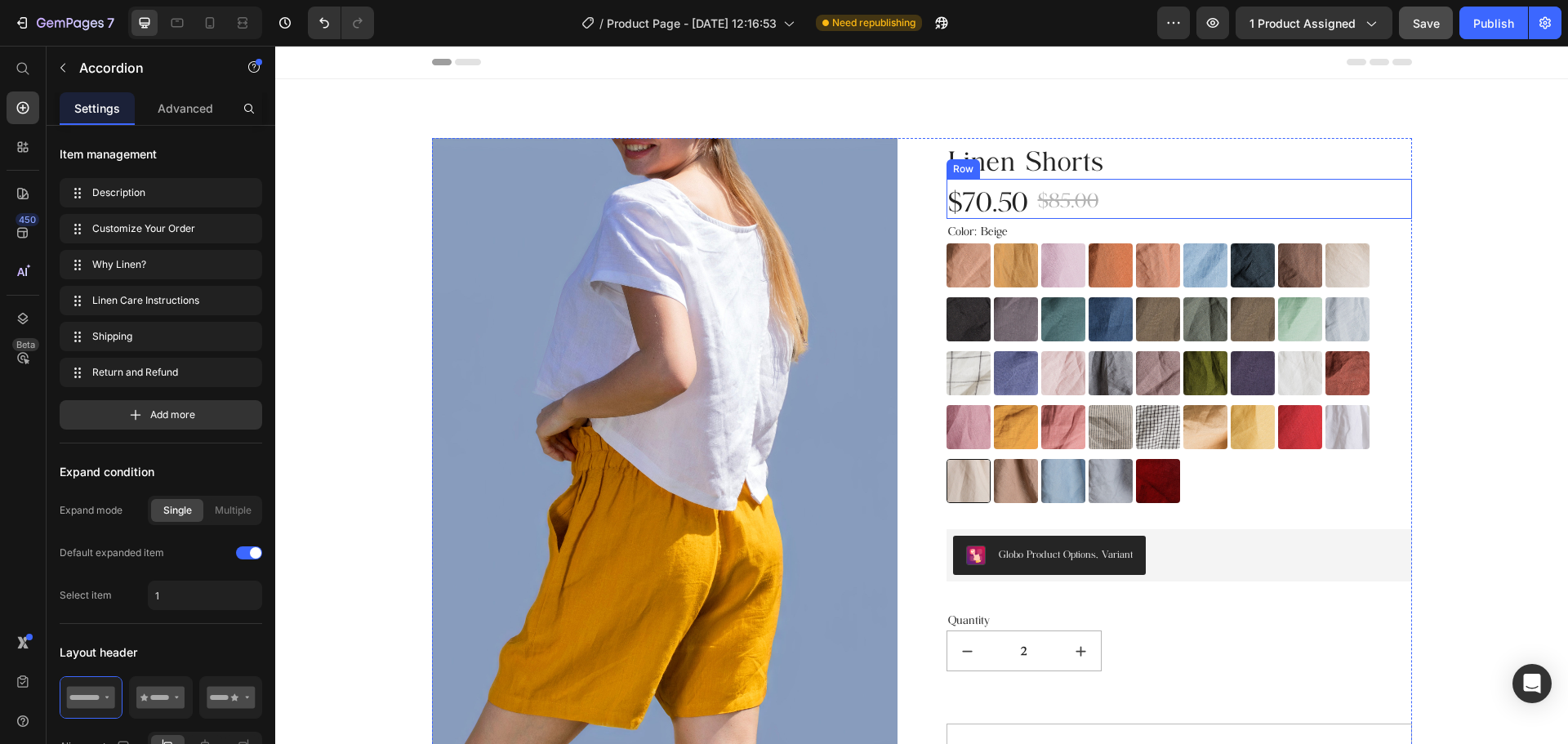 click on "$70.50 (P) Price $85.00 (P) Price Row" at bounding box center (1179, 199) 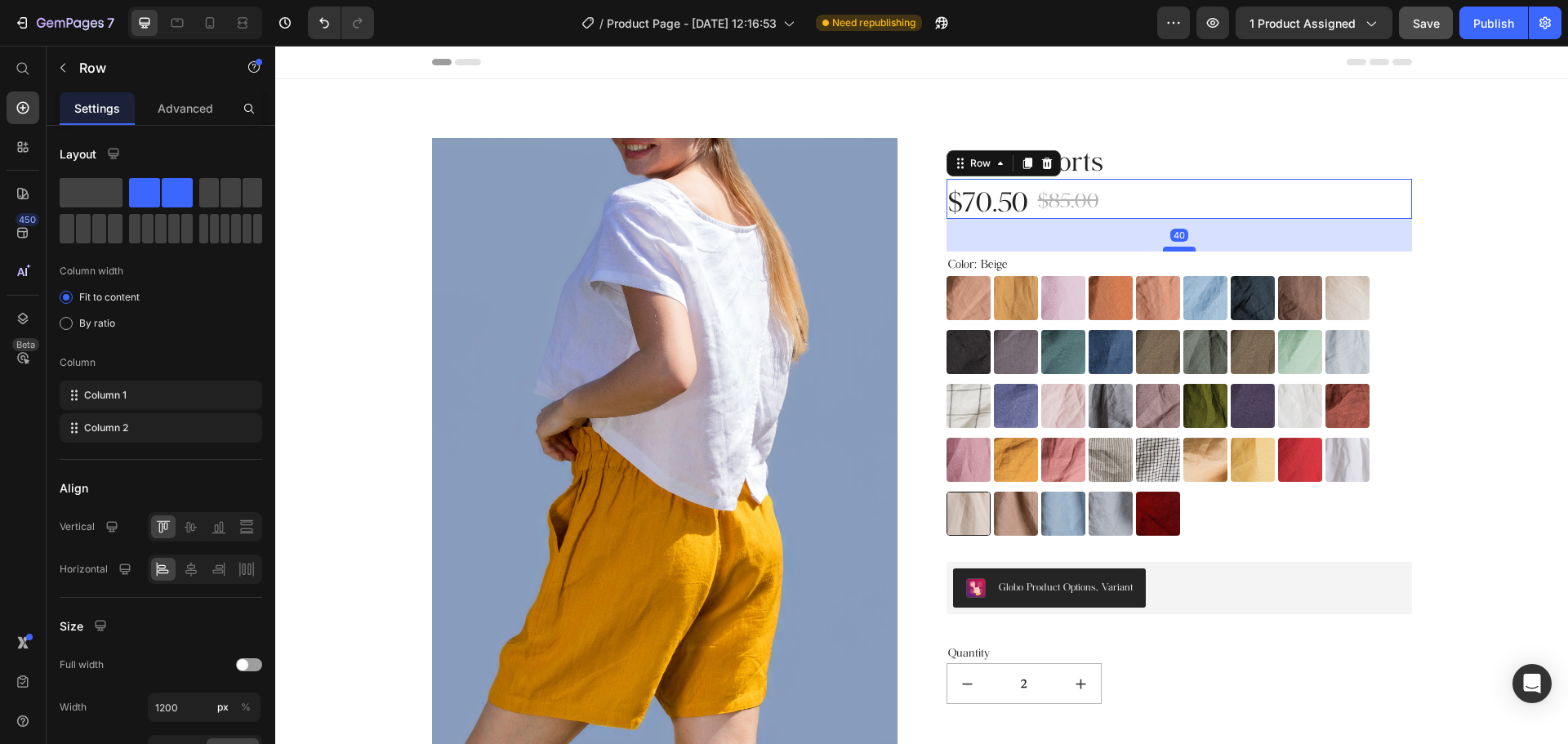 drag, startPoint x: 1175, startPoint y: 218, endPoint x: 1184, endPoint y: 251, distance: 34.205263 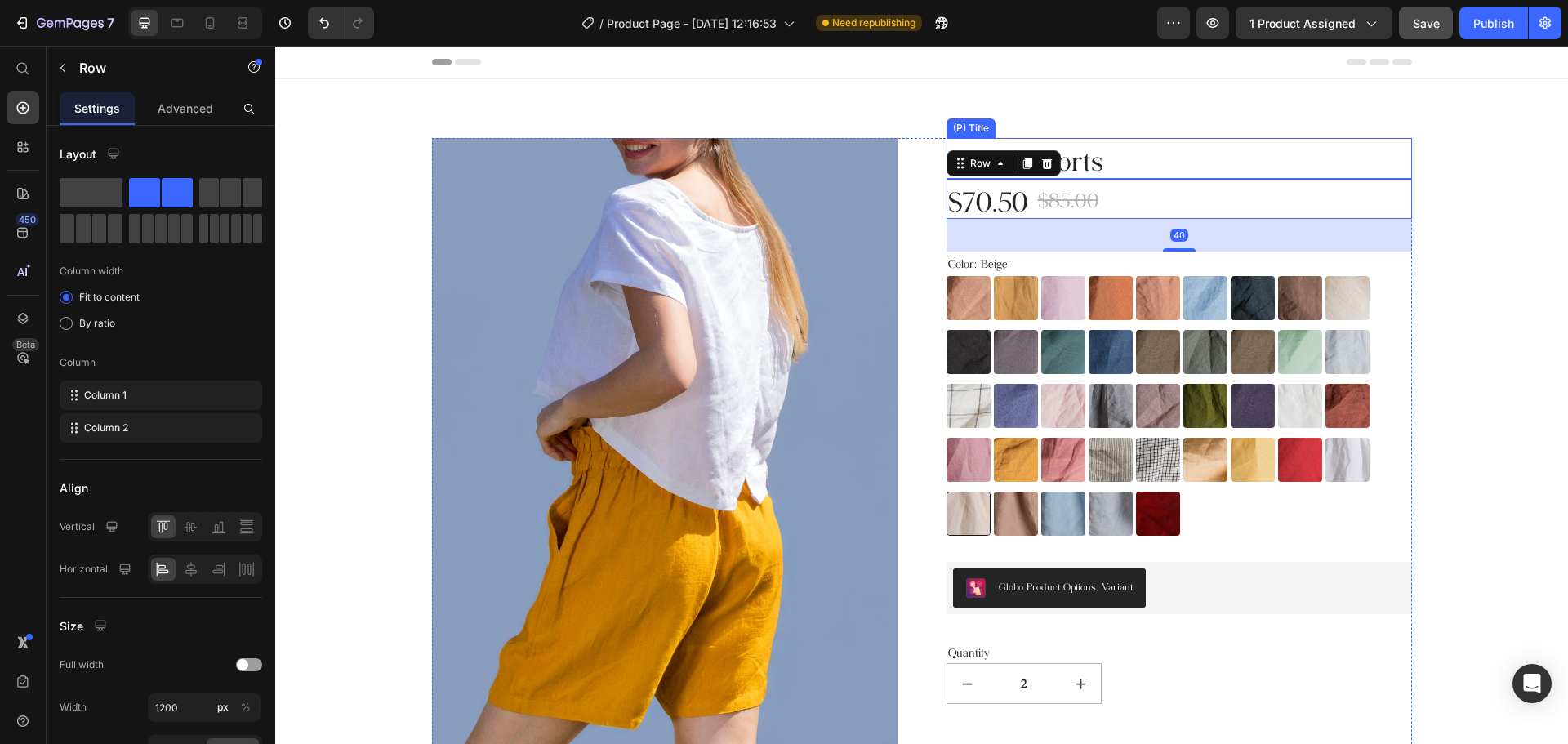 click on "Linen Shorts" at bounding box center [1179, 158] 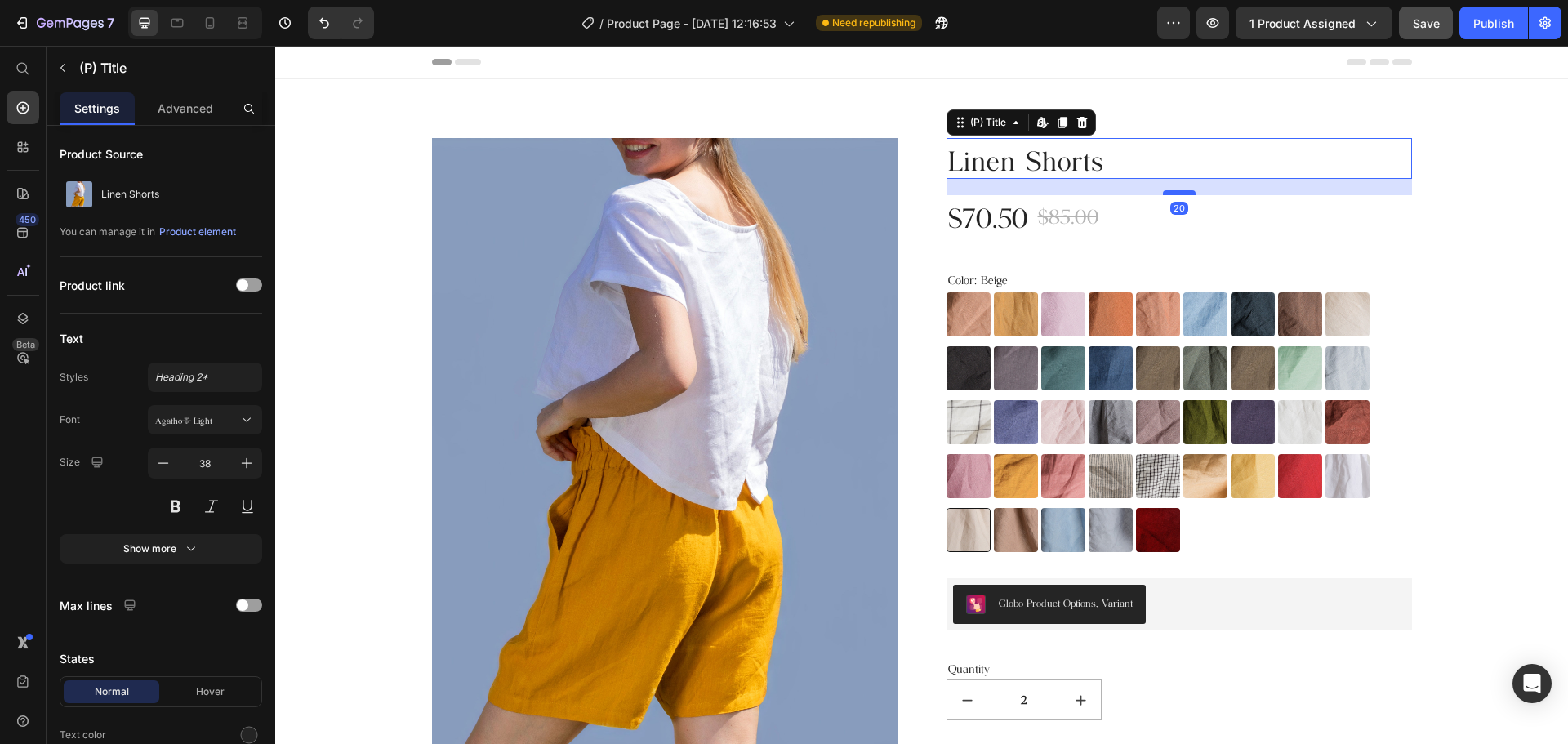 drag, startPoint x: 1174, startPoint y: 177, endPoint x: 1180, endPoint y: 194, distance: 18.027756 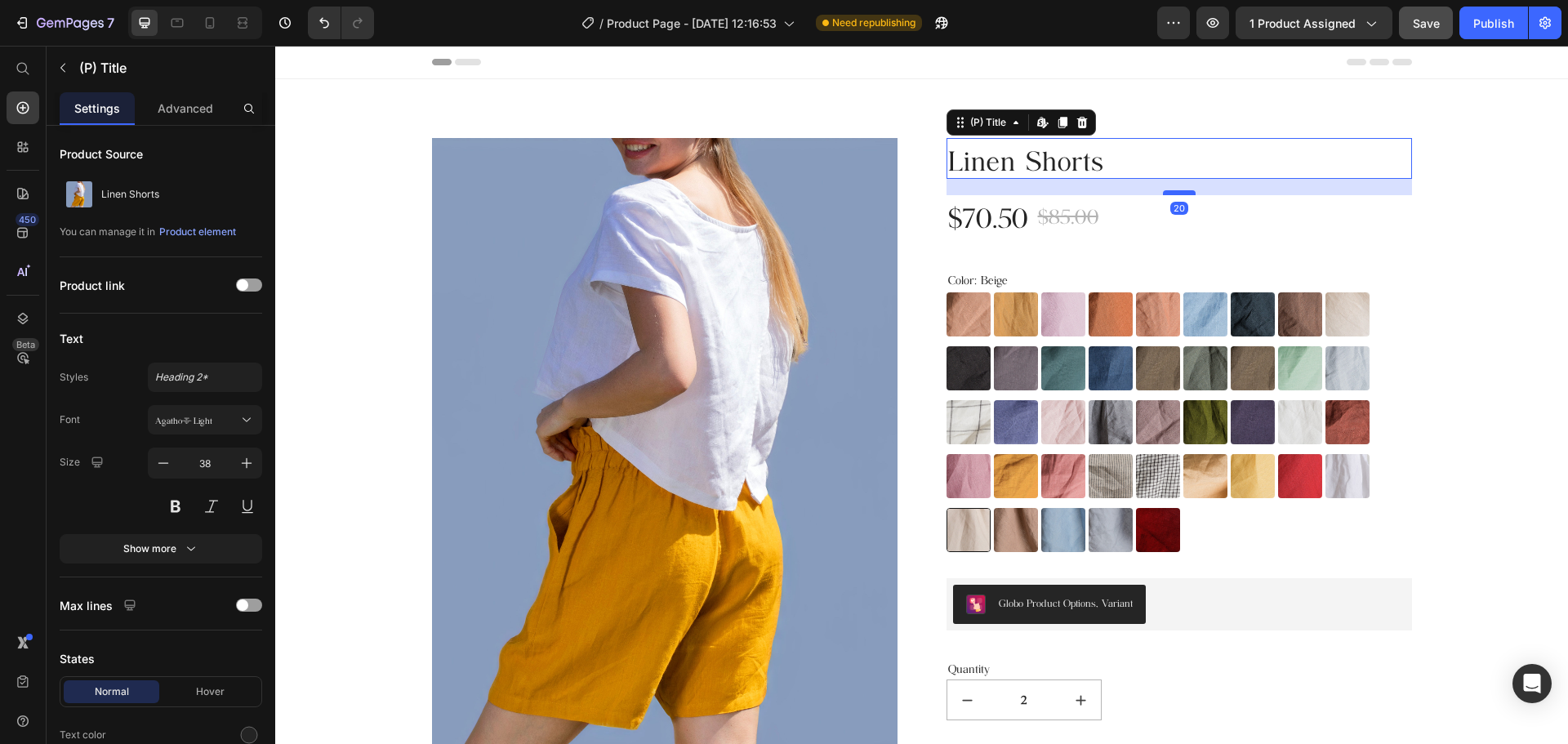 click at bounding box center (1179, 193) 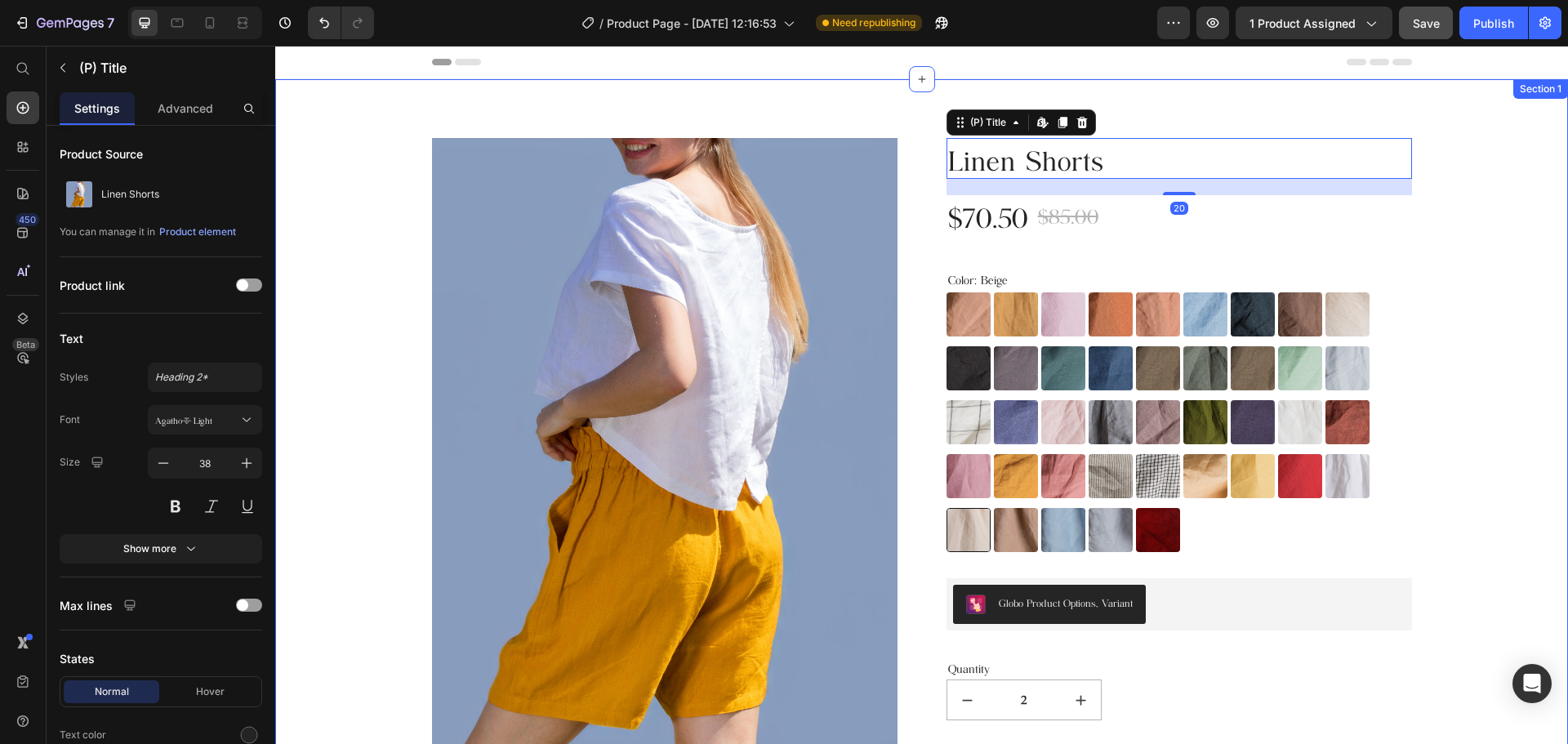 click on "Product Images Linen Shorts (P) Title   Edit content in Shopify 20 $70.50 (P) Price $85.00 (P) Price Row Color: Beige Almost Apricot Almost Apricot Amber Yellow Amber Yellow Blushing Bride Blushing Bride Burnt Brick Burnt Brick Canyon Clay Canyon Clay Carolina blue Carolina blue Charcoal Blue Charcoal Blue Choclate Brown Choclate Brown Cream Cream Deep Black Deep Black Deep Grey Deep Grey Deep Sea Green Deep Sea Green Denim Blue Denim Blue Earth Brown Earth Brown Emerald Green Emerald Green Forest Green Forest Green Green Lily Green Lily Icy Blue Icy Blue Large Checks Large Checks Lavender Violet Lavender Violet Light Dusty Rose Light Dusty Rose Metallic Grey Metallic Grey Mocha Purple Mocha Purple Moss Green Moss Green Navy Blue Navy Blue Off-white Off-white Redwood Burl Redwood Burl Rose Royale Rose Royale Saffron Saffron Salmon Blush Salmon Blush Small & Thick Stripes Small & Thick Stripes Small Checks Small Checks Summer Melon Summer Melon Sunset Gold Sunset Gold Warm Red Warm Red White White Beige Beige" at bounding box center [921, 584] 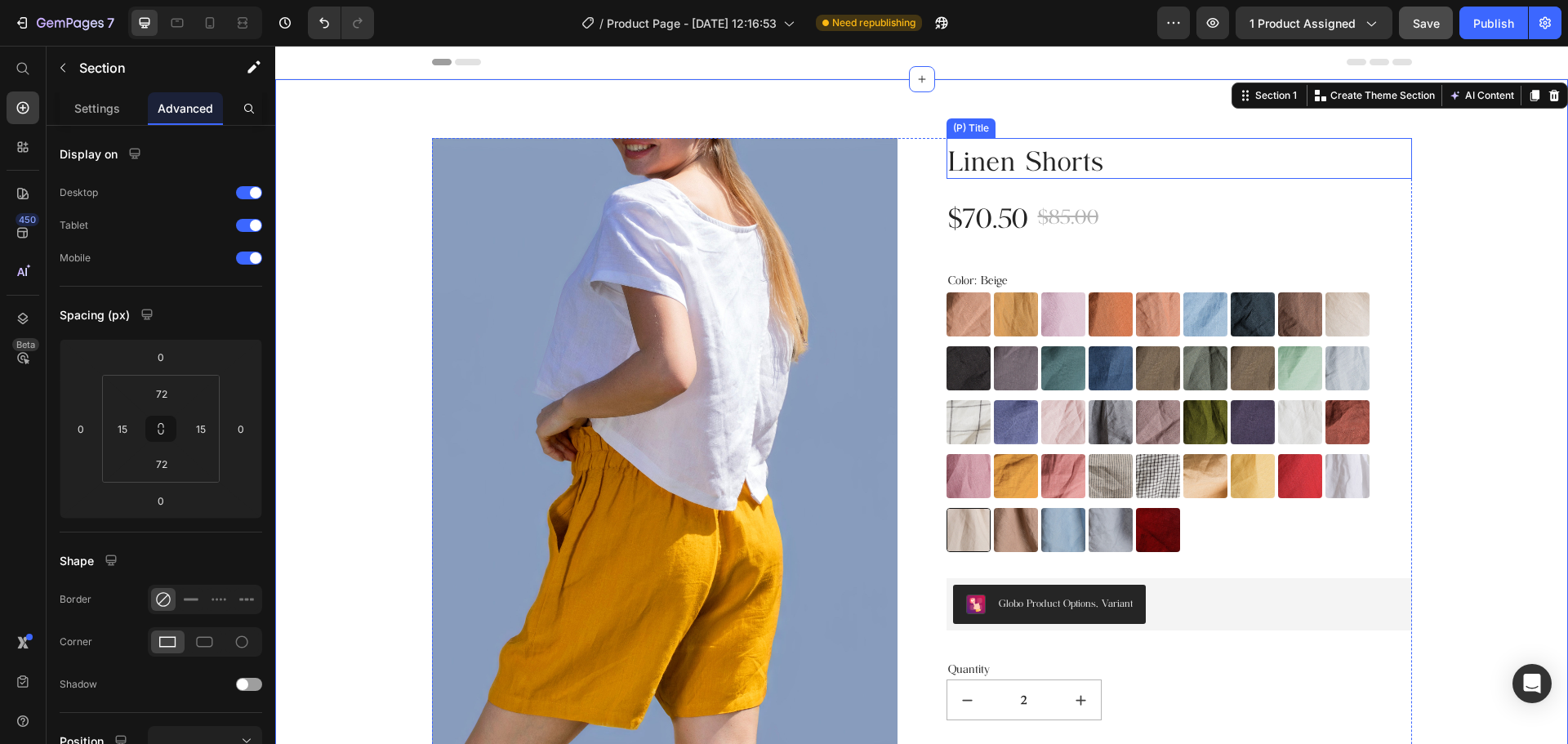 click on "Linen Shorts" at bounding box center (1179, 158) 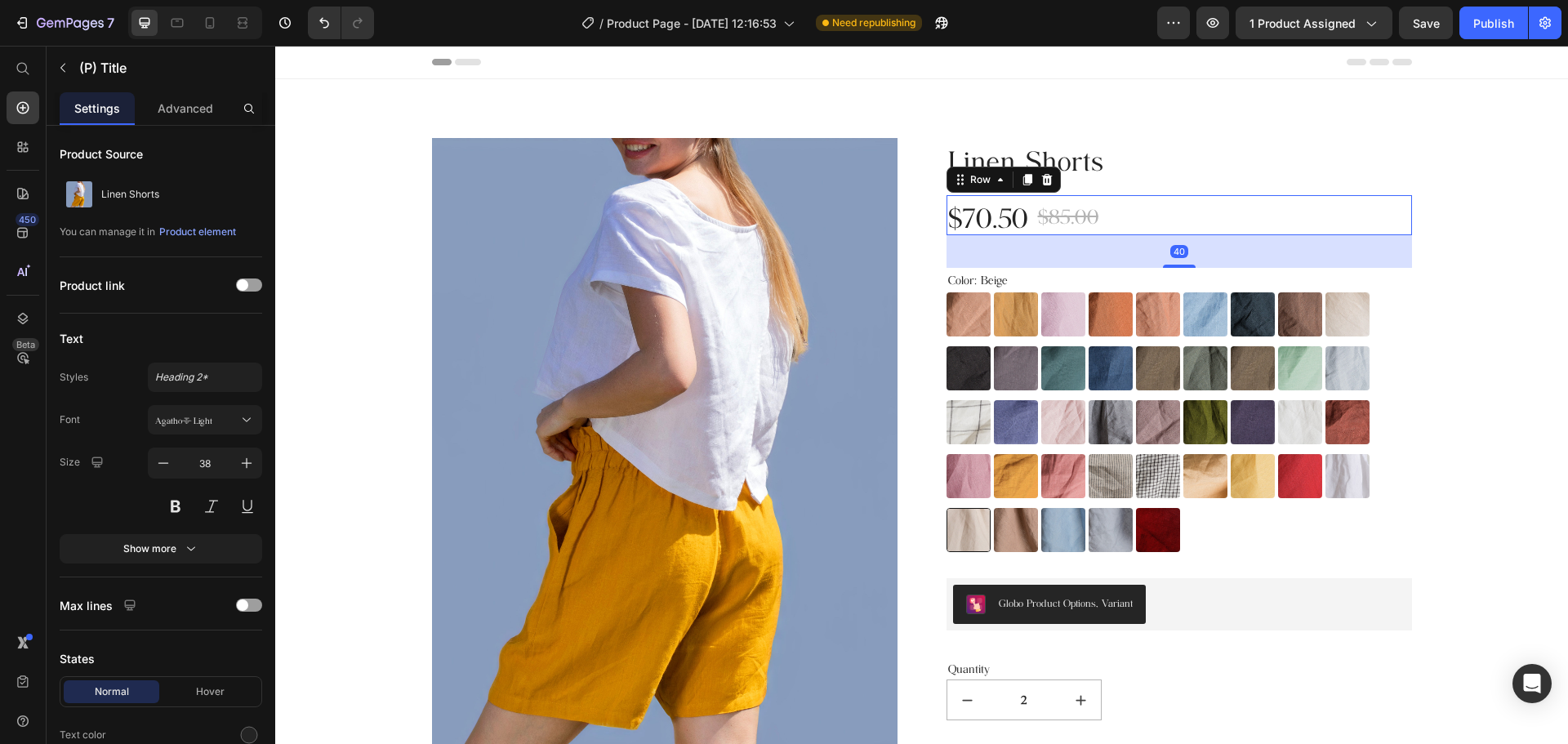 scroll, scrollTop: 0, scrollLeft: 0, axis: both 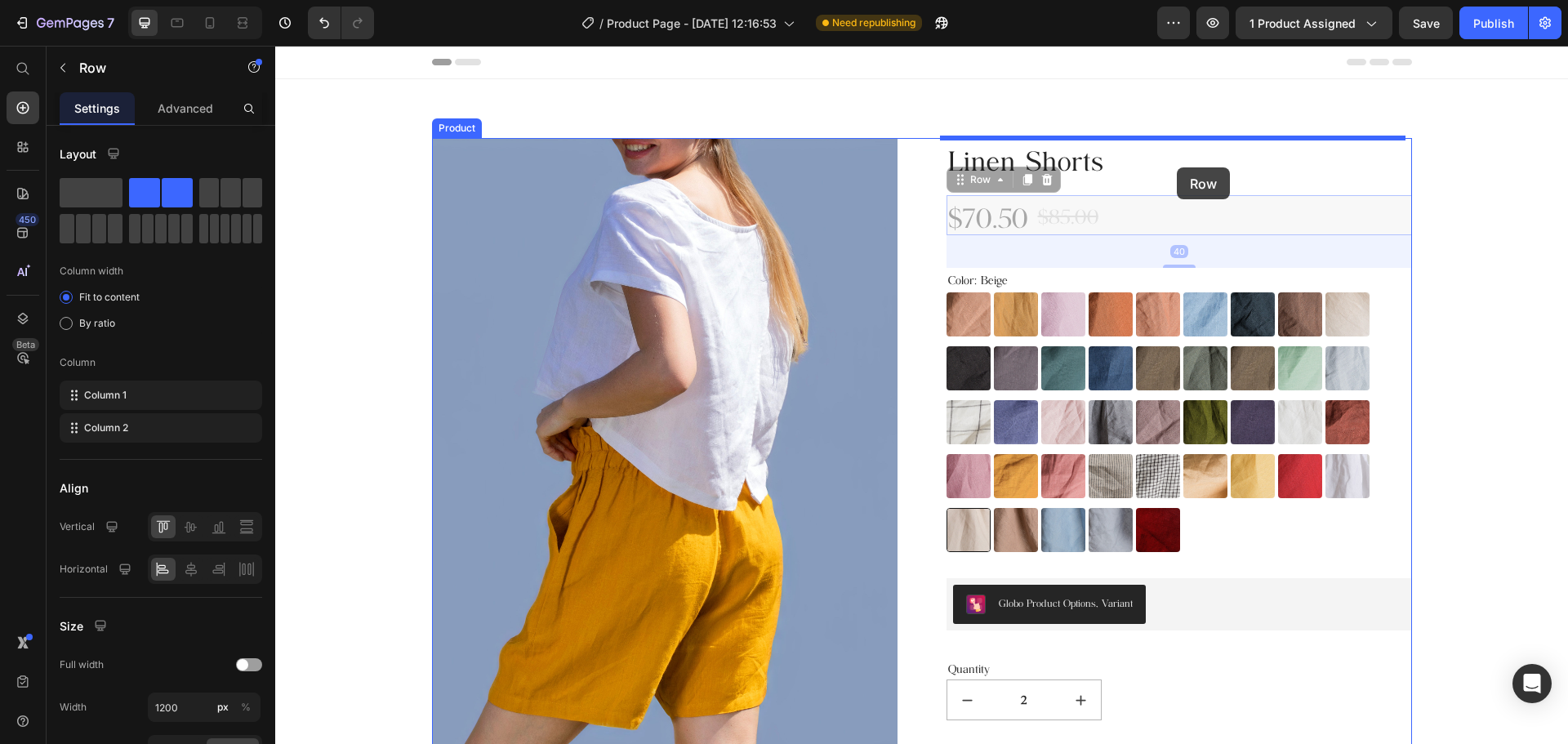 click on "Header Product Images Linen Shorts (P) Title $70.50 (P) Price $85.00 (P) Price Row   40 $70.50 (P) Price $85.00 (P) Price Row   40 Color: Beige Almost Apricot Almost Apricot Amber Yellow Amber Yellow Blushing Bride Blushing Bride Burnt Brick Burnt Brick Canyon Clay Canyon Clay Carolina blue Carolina blue Charcoal Blue Charcoal Blue Choclate Brown Choclate Brown Cream Cream Deep Black Deep Black Deep Grey Deep Grey Deep Sea Green Deep Sea Green Denim Blue Denim Blue Earth Brown Earth Brown Emerald Green Emerald Green Forest Green Forest Green Green Lily Green Lily Icy Blue Icy Blue Large Checks Large Checks Lavender Violet Lavender Violet Light Dusty Rose Light Dusty Rose Metallic Grey Metallic Grey Mocha Purple Mocha Purple Moss Green Moss Green Navy Blue Navy Blue Off-white Off-white Redwood Burl Redwood Burl Rose Royale Rose Royale Saffron Saffron Salmon Blush Salmon Blush Small & Thick Stripes Small & Thick Stripes Small Checks Small Checks Summer Melon Summer Melon Sunset Gold Sunset Gold Warm Red White 2" at bounding box center [921, 990] 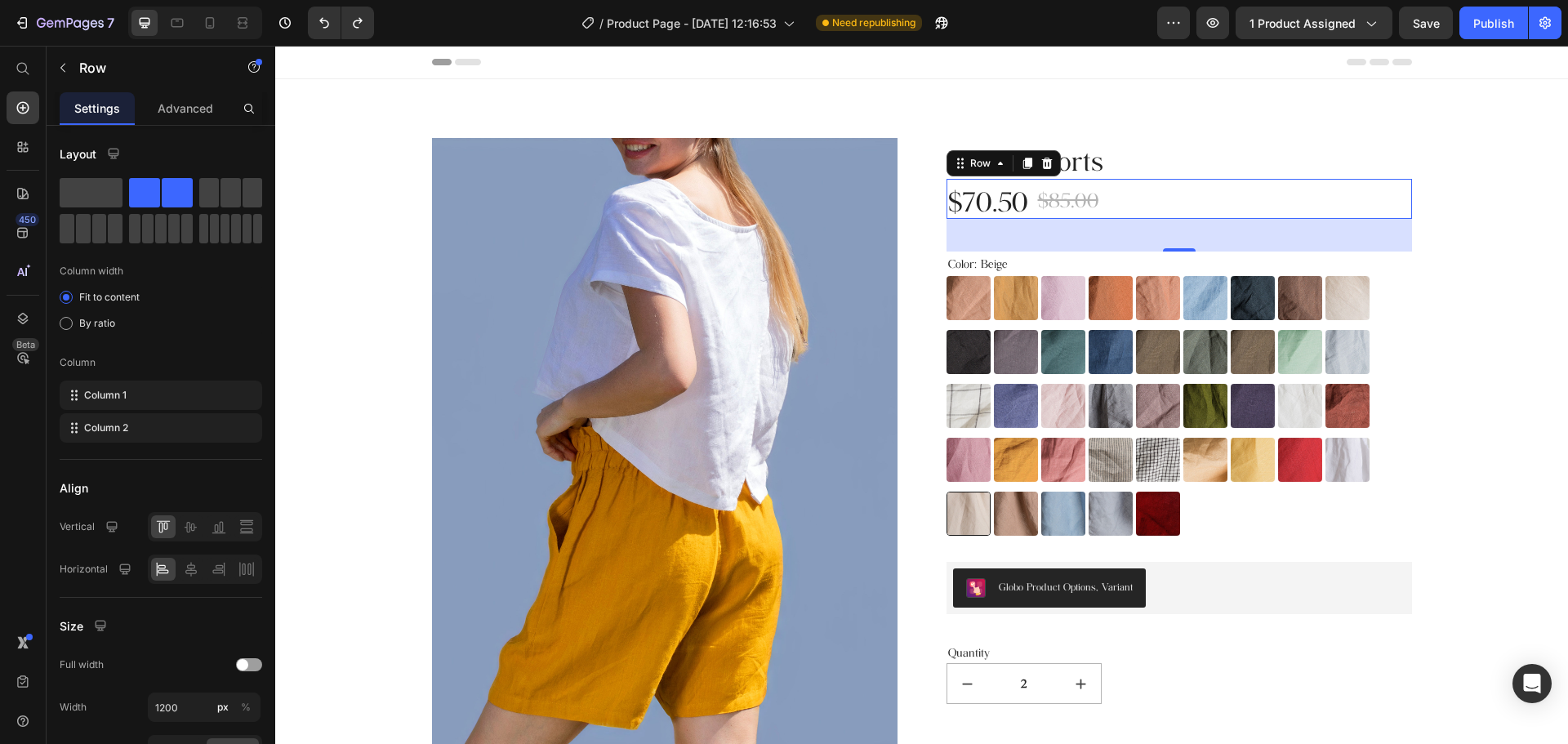 click on "Product Images Linen Shorts (P) Title $70.50 (P) Price $85.00 (P) Price Row   40 Color: Beige Almost Apricot Almost Apricot Amber Yellow Amber Yellow Blushing Bride Blushing Bride Burnt Brick Burnt Brick Canyon Clay Canyon Clay Carolina blue Carolina blue Charcoal Blue Charcoal Blue Choclate Brown Choclate Brown Cream Cream Deep Black Deep Black Deep Grey Deep Grey Deep Sea Green Deep Sea Green Denim Blue Denim Blue Earth Brown Earth Brown Emerald Green Emerald Green Forest Green Forest Green Green Lily Green Lily Icy Blue Icy Blue Large Checks Large Checks Lavender Violet Lavender Violet Light Dusty Rose Light Dusty Rose Metallic Grey Metallic Grey Mocha Purple Mocha Purple Moss Green Moss Green Navy Blue Navy Blue Off-white Off-white Redwood Burl Redwood Burl Rose Royale Rose Royale Saffron Saffron Salmon Blush Salmon Blush Small & Thick Stripes Small & Thick Stripes Small Checks Small Checks Summer Melon Summer Melon Sunset Gold Sunset Gold Warm Red Warm Red White White Beige Beige Taupe Taupe Swedish Blue" at bounding box center (921, 576) 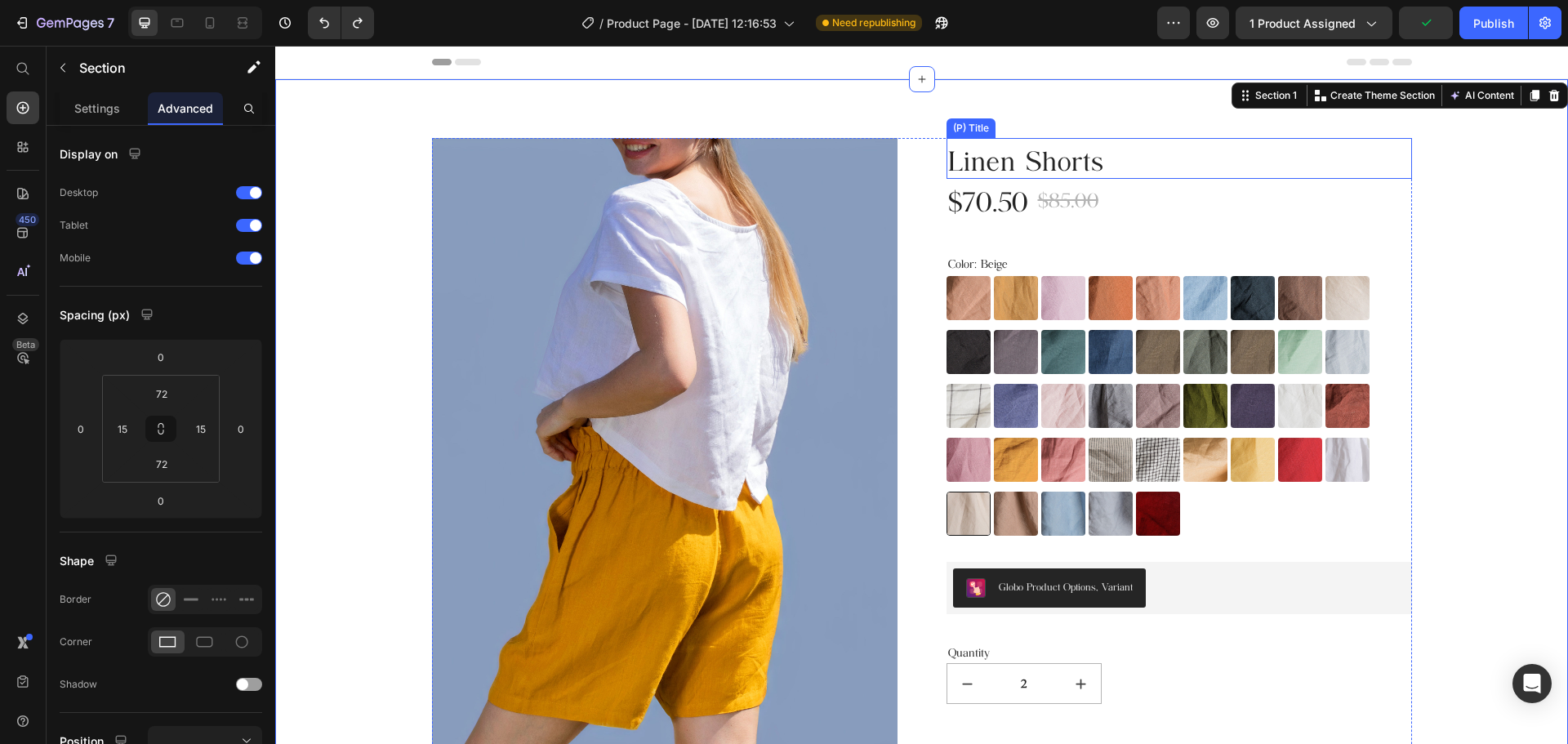 click on "Linen Shorts" at bounding box center (1179, 158) 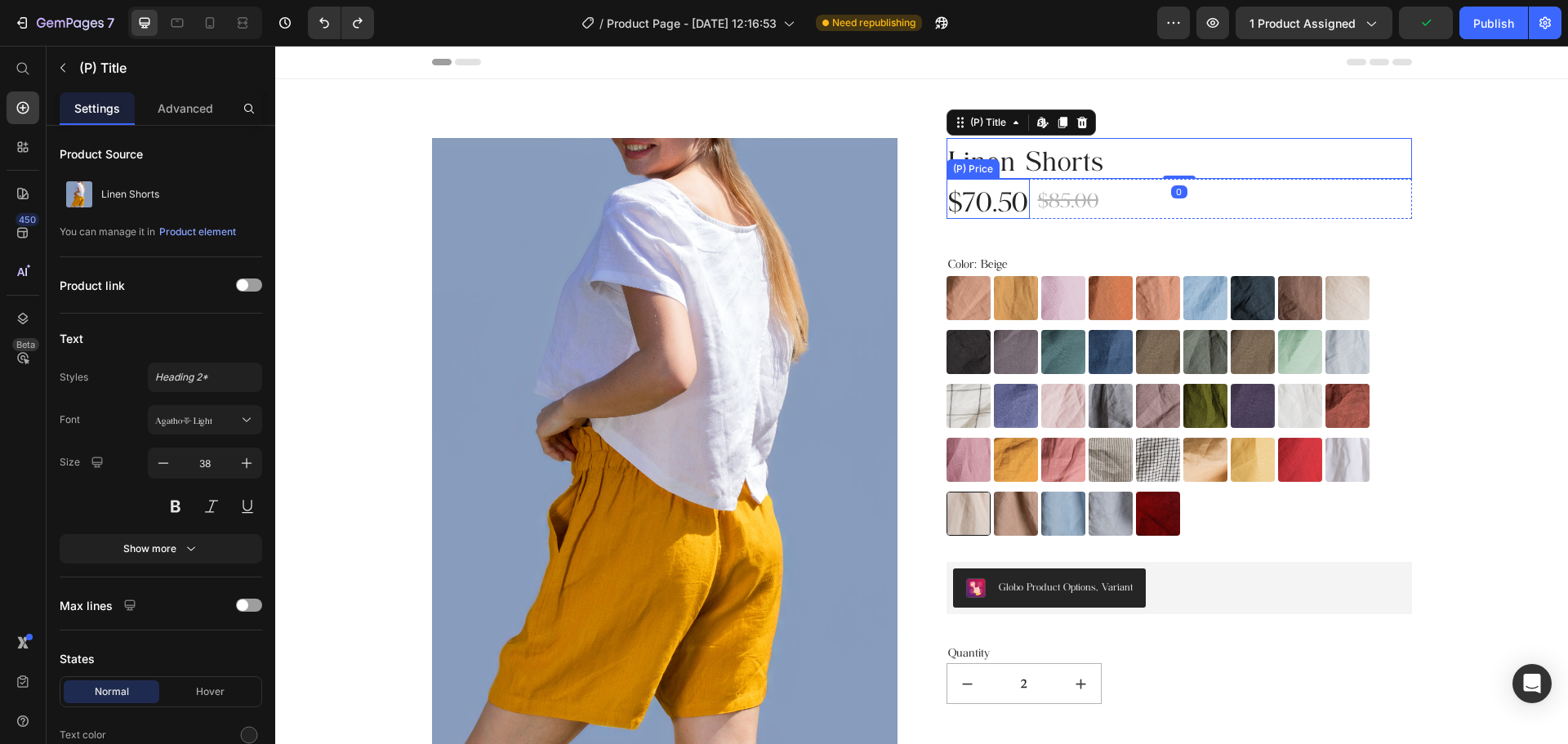 click on "$70.50" at bounding box center (988, 199) 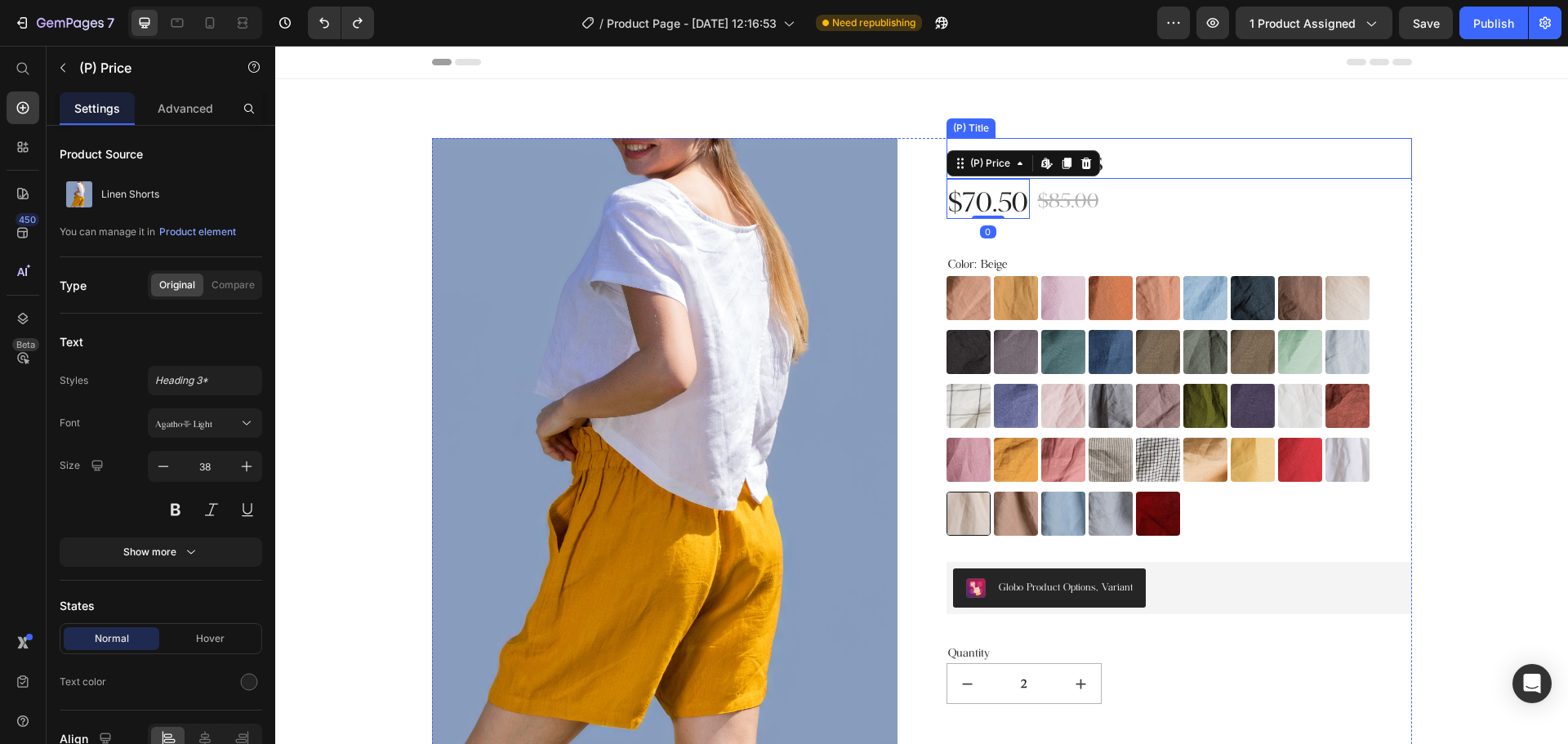 click on "Linen Shorts" at bounding box center (1179, 158) 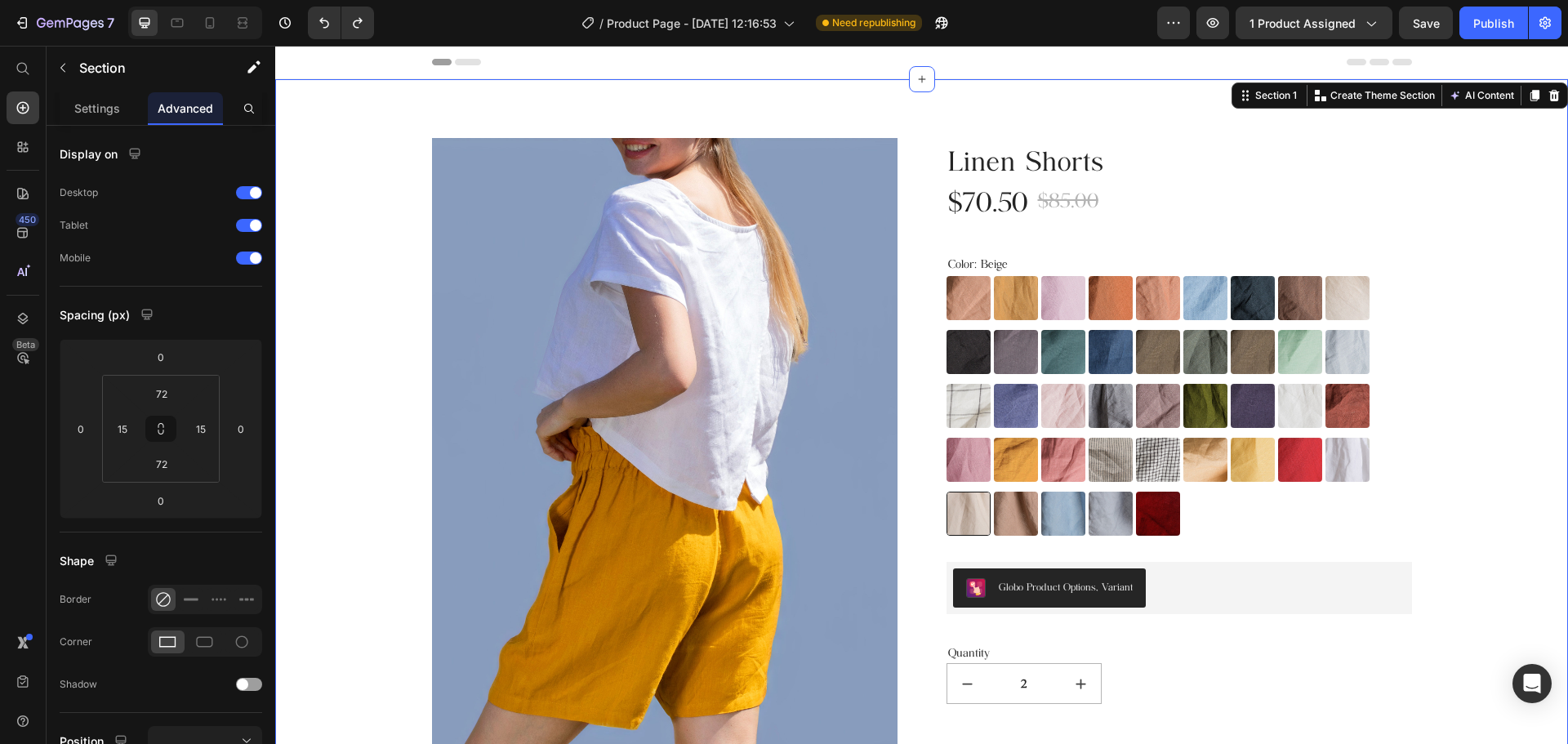 click on "Product Images Linen Shorts (P) Title $70.50 (P) Price $85.00 (P) Price Row Color: Beige Almost Apricot Almost Apricot Amber Yellow Amber Yellow Blushing Bride Blushing Bride Burnt Brick Burnt Brick Canyon Clay Canyon Clay Carolina blue Carolina blue Charcoal Blue Charcoal Blue Choclate Brown Choclate Brown Cream Cream Deep Black Deep Black Deep Grey Deep Grey Deep Sea Green Deep Sea Green Denim Blue Denim Blue Earth Brown Earth Brown Emerald Green Emerald Green Forest Green Forest Green Green Lily Green Lily Icy Blue Icy Blue Large Checks Large Checks Lavender Violet Lavender Violet Light Dusty Rose Light Dusty Rose Metallic Grey Metallic Grey Mocha Purple Mocha Purple Moss Green Moss Green Navy Blue Navy Blue Off-white Off-white Redwood Burl Redwood Burl Rose Royale Rose Royale Saffron Saffron Salmon Blush Salmon Blush Small & Thick Stripes Small & Thick Stripes Small Checks Small Checks Summer Melon Summer Melon Sunset Gold Sunset Gold Warm Red Warm Red White White Beige Beige Taupe Taupe Swedish Blue 2" at bounding box center (921, 576) 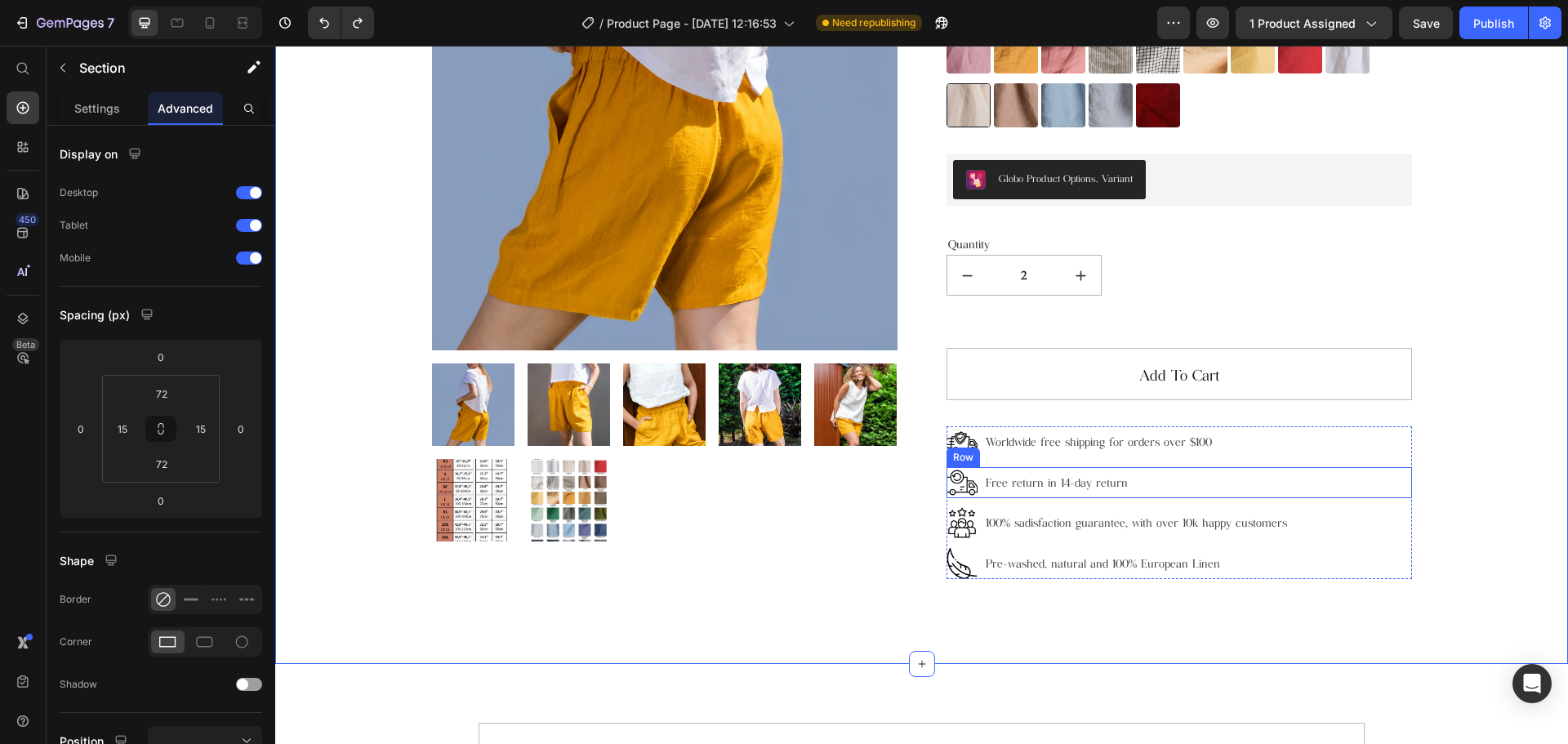 scroll, scrollTop: 490, scrollLeft: 0, axis: vertical 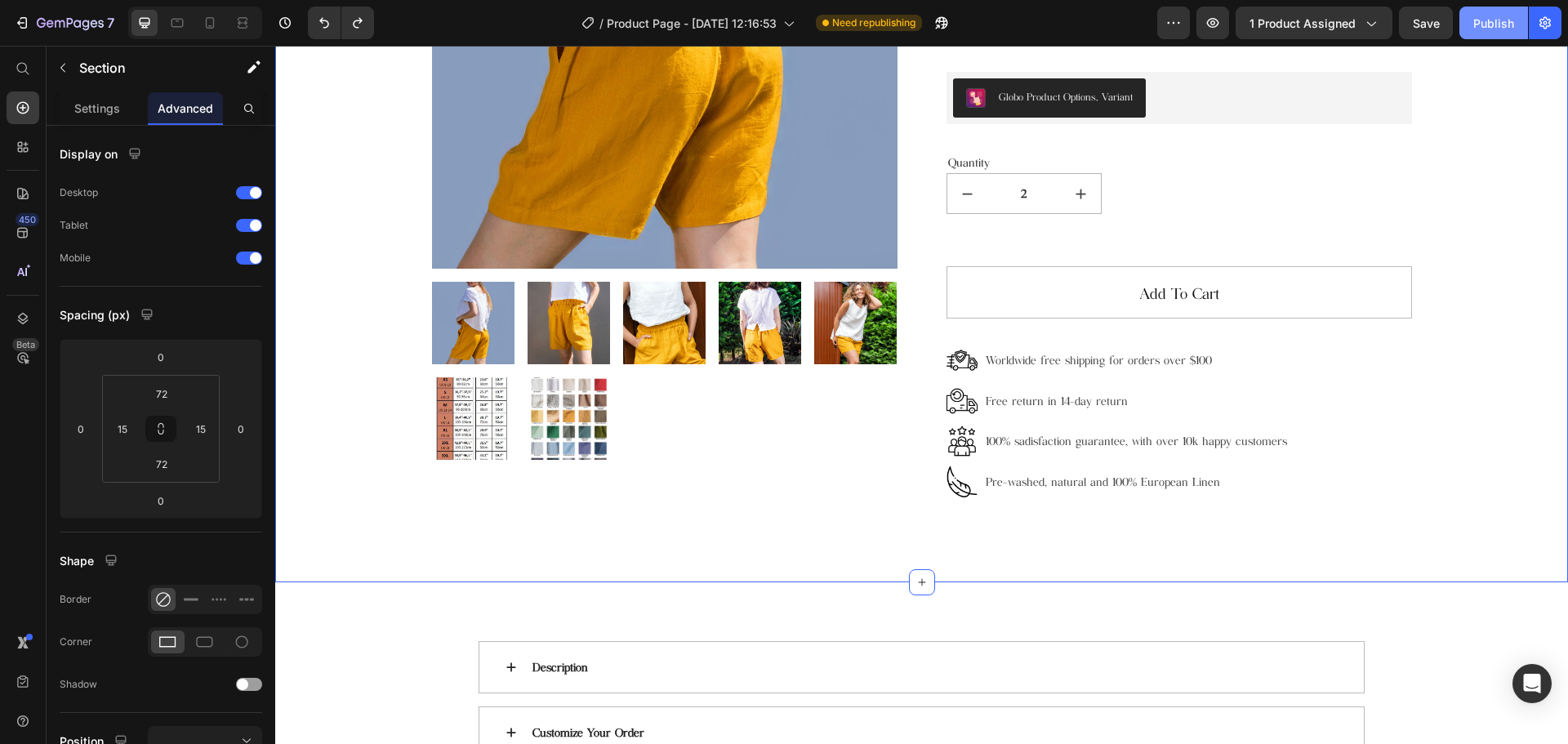 click on "Publish" at bounding box center [1494, 23] 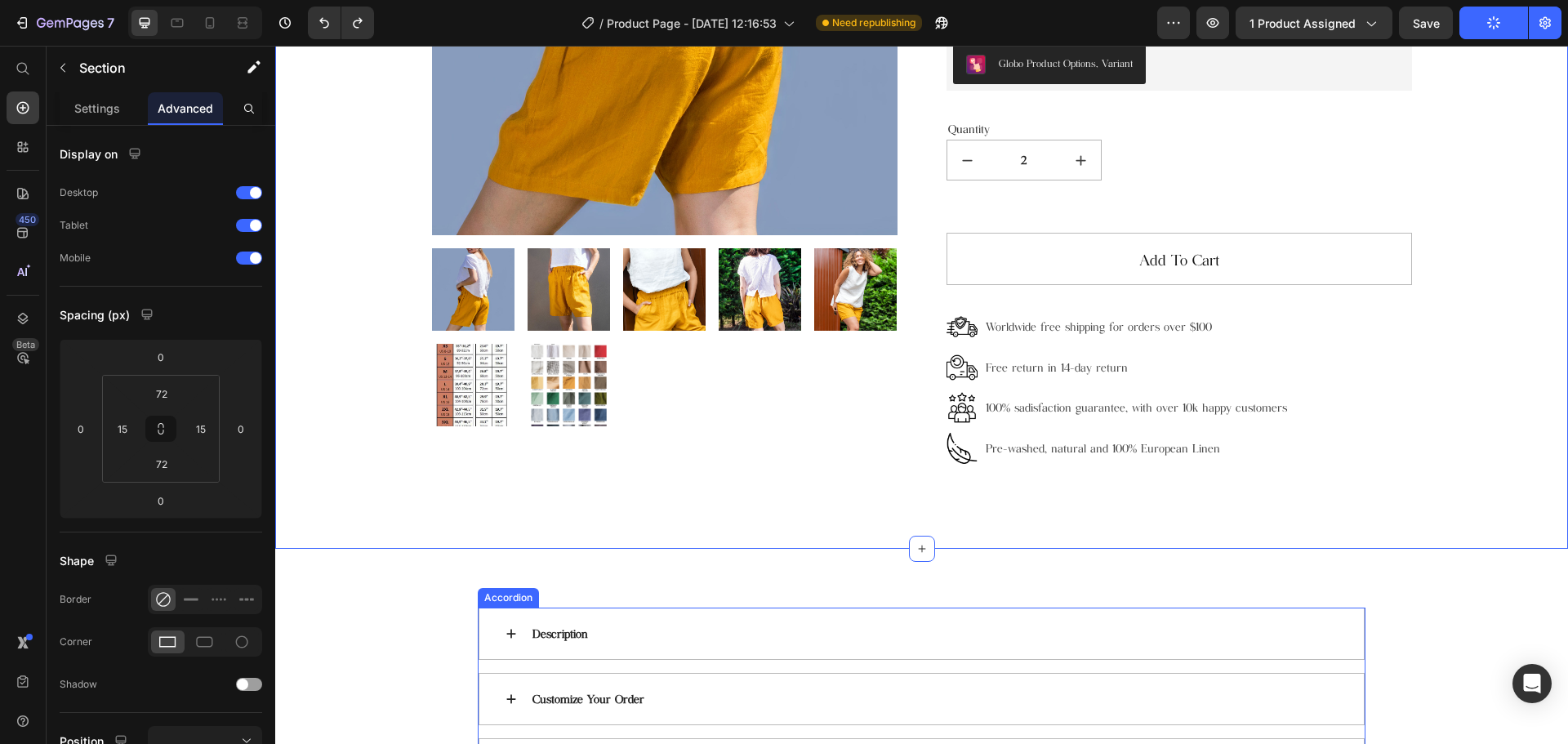 scroll, scrollTop: 490, scrollLeft: 0, axis: vertical 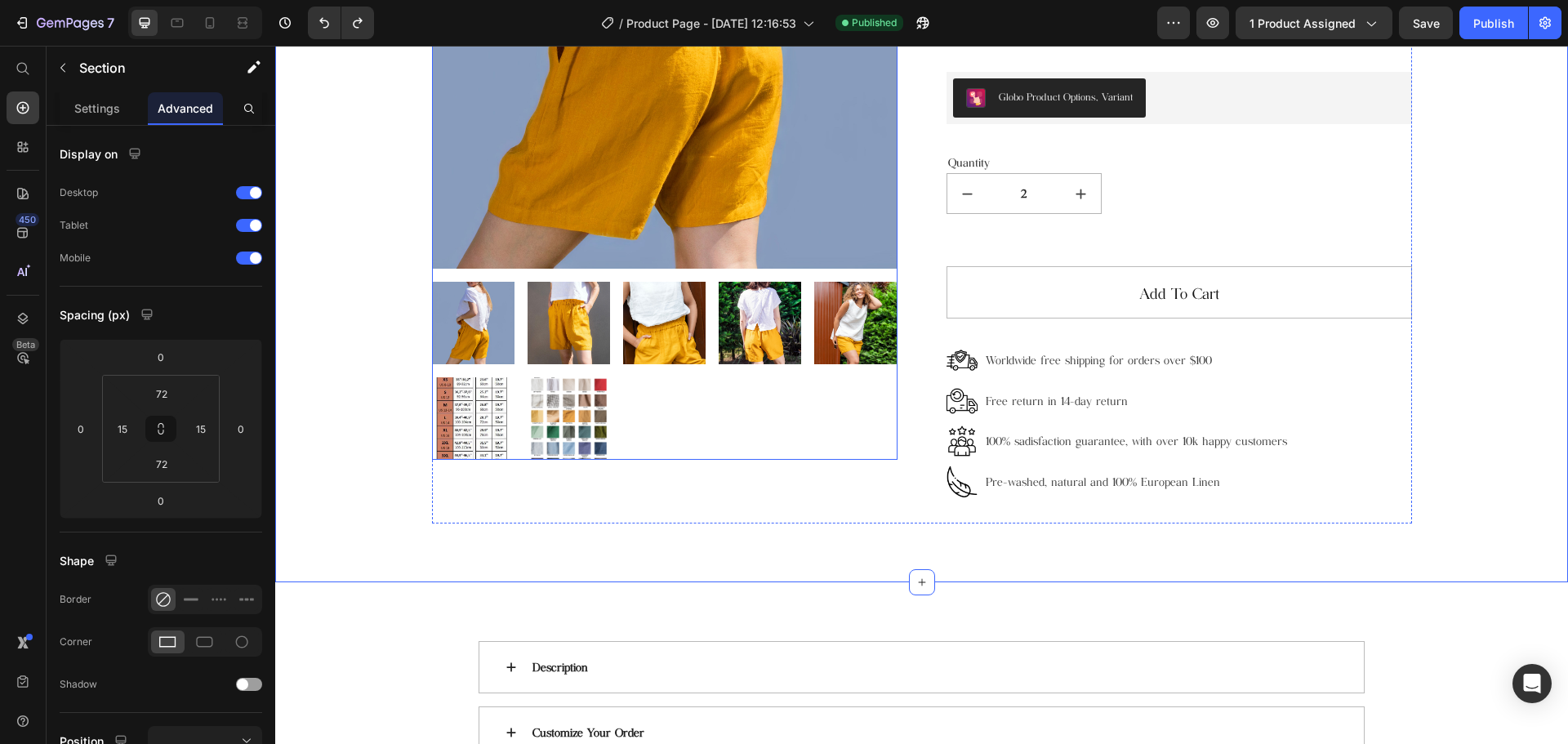 click at bounding box center (665, 371) 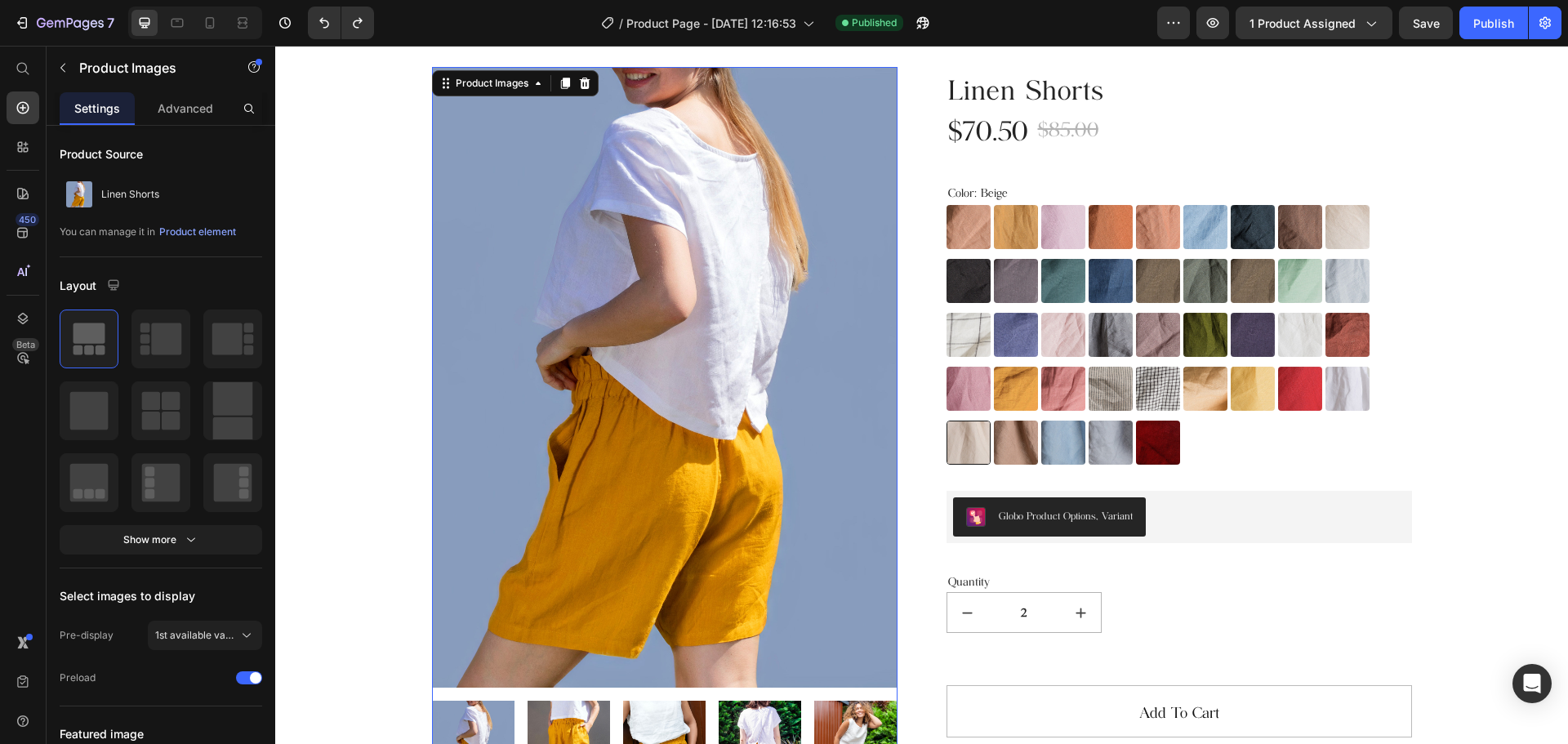 scroll, scrollTop: 0, scrollLeft: 0, axis: both 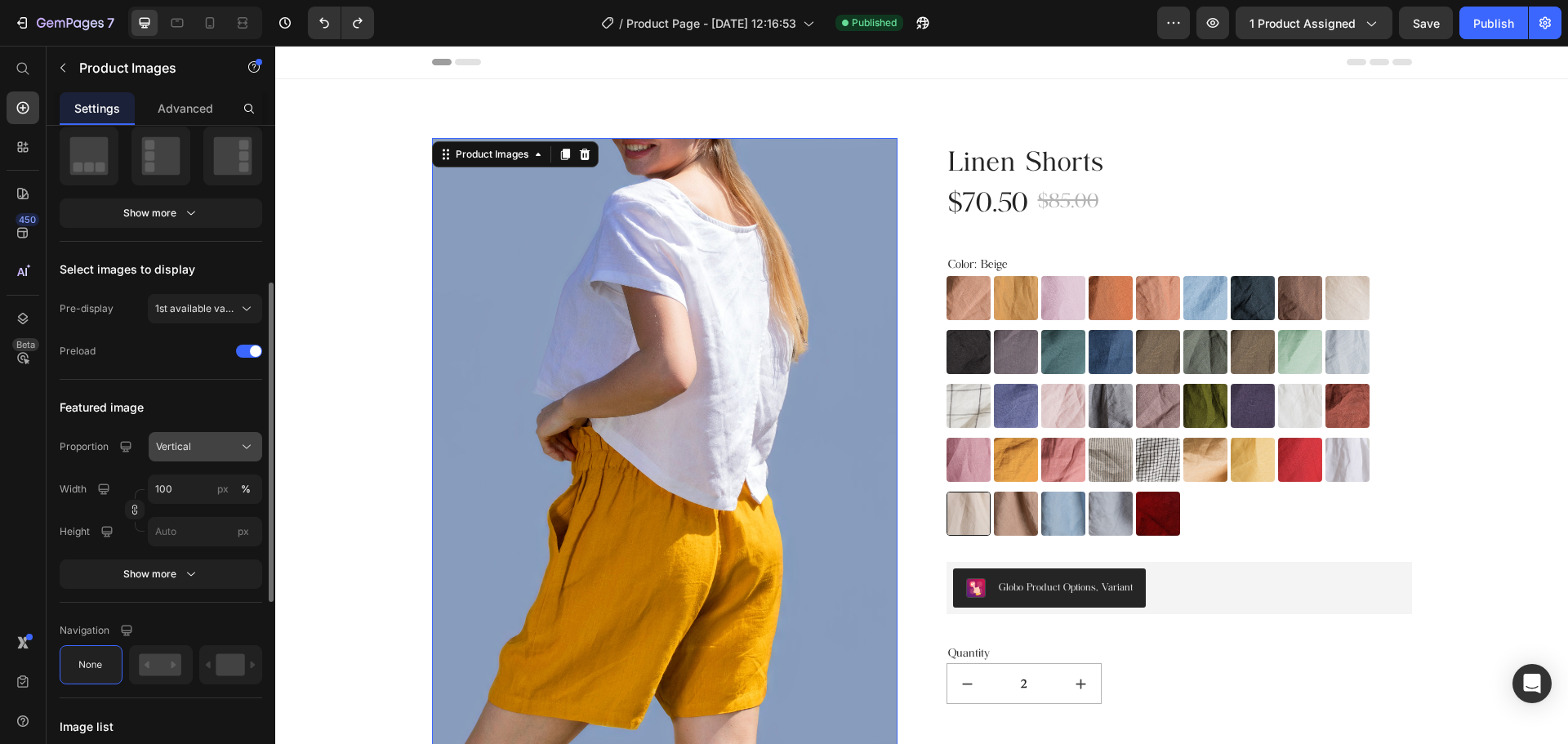 click 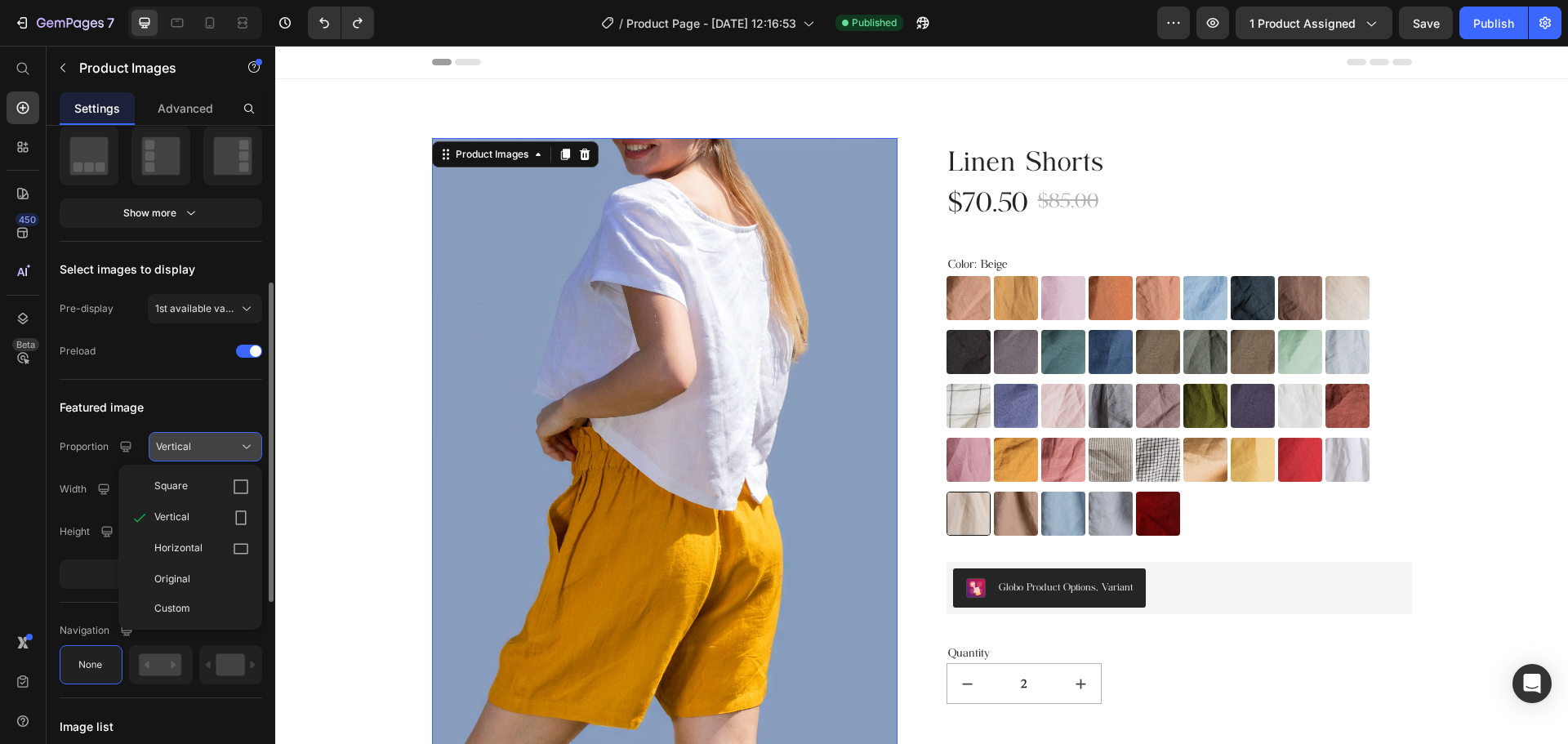 click 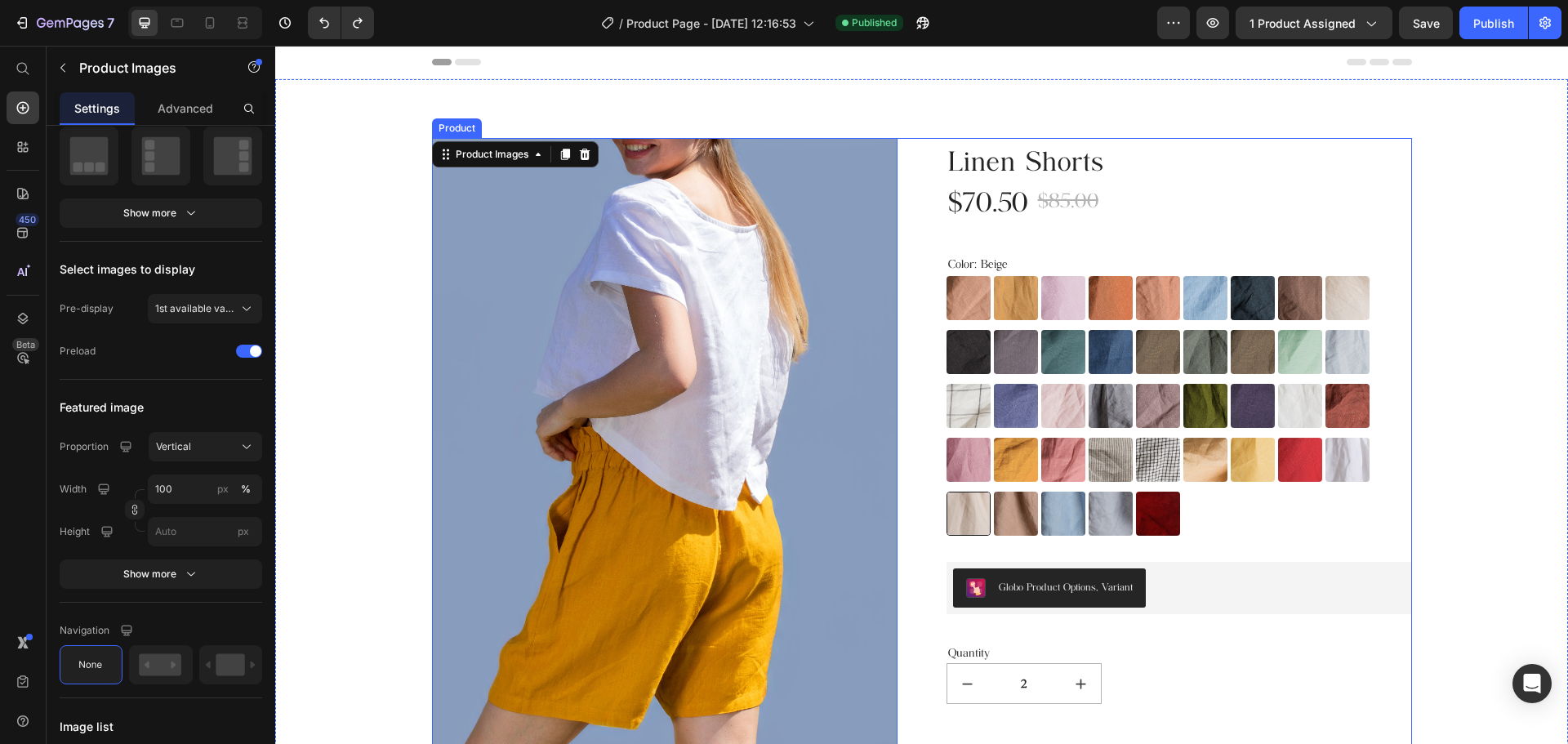 click on "Product Images   0 Linen Shorts (P) Title $70.50 (P) Price $85.00 (P) Price Row Color: Beige Almost Apricot Almost Apricot Amber Yellow Amber Yellow Blushing Bride Blushing Bride Burnt Brick Burnt Brick Canyon Clay Canyon Clay Carolina blue Carolina blue Charcoal Blue Charcoal Blue Choclate Brown Choclate Brown Cream Cream Deep Black Deep Black Deep Grey Deep Grey Deep Sea Green Deep Sea Green Denim Blue Denim Blue Earth Brown Earth Brown Emerald Green Emerald Green Forest Green Forest Green Green Lily Green Lily Icy Blue Icy Blue Large Checks Large Checks Lavender Violet Lavender Violet Light Dusty Rose Light Dusty Rose Metallic Grey Metallic Grey Mocha Purple Mocha Purple Moss Green Moss Green Navy Blue Navy Blue Off-white Off-white Redwood Burl Redwood Burl Rose Royale Rose Royale Saffron Saffron Salmon Blush Salmon Blush Small & Thick Stripes Small & Thick Stripes Small Checks Small Checks Summer Melon Summer Melon Sunset Gold Sunset Gold Warm Red Warm Red White White Beige Beige Taupe Taupe Swedish Blue" at bounding box center [922, 576] 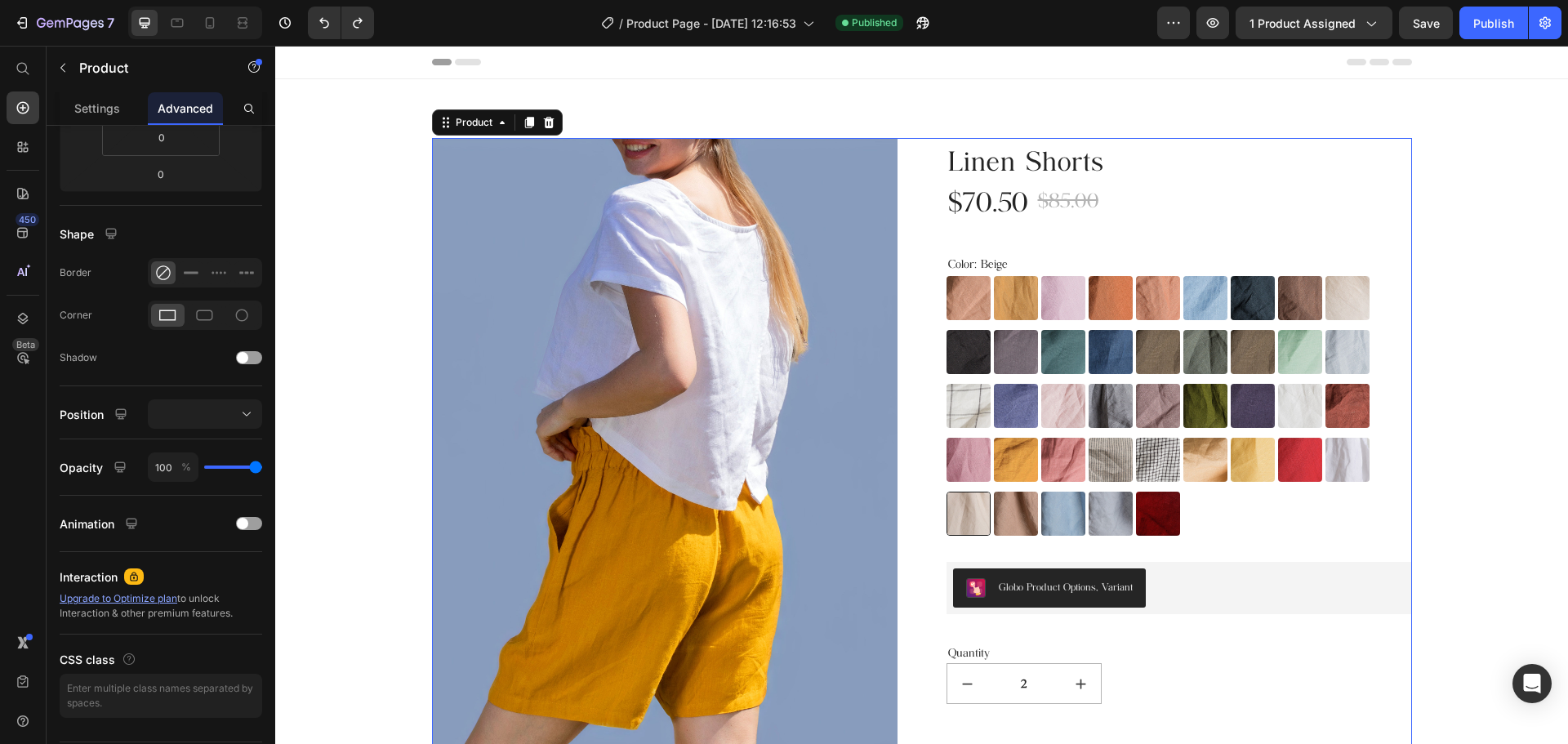 scroll, scrollTop: 0, scrollLeft: 0, axis: both 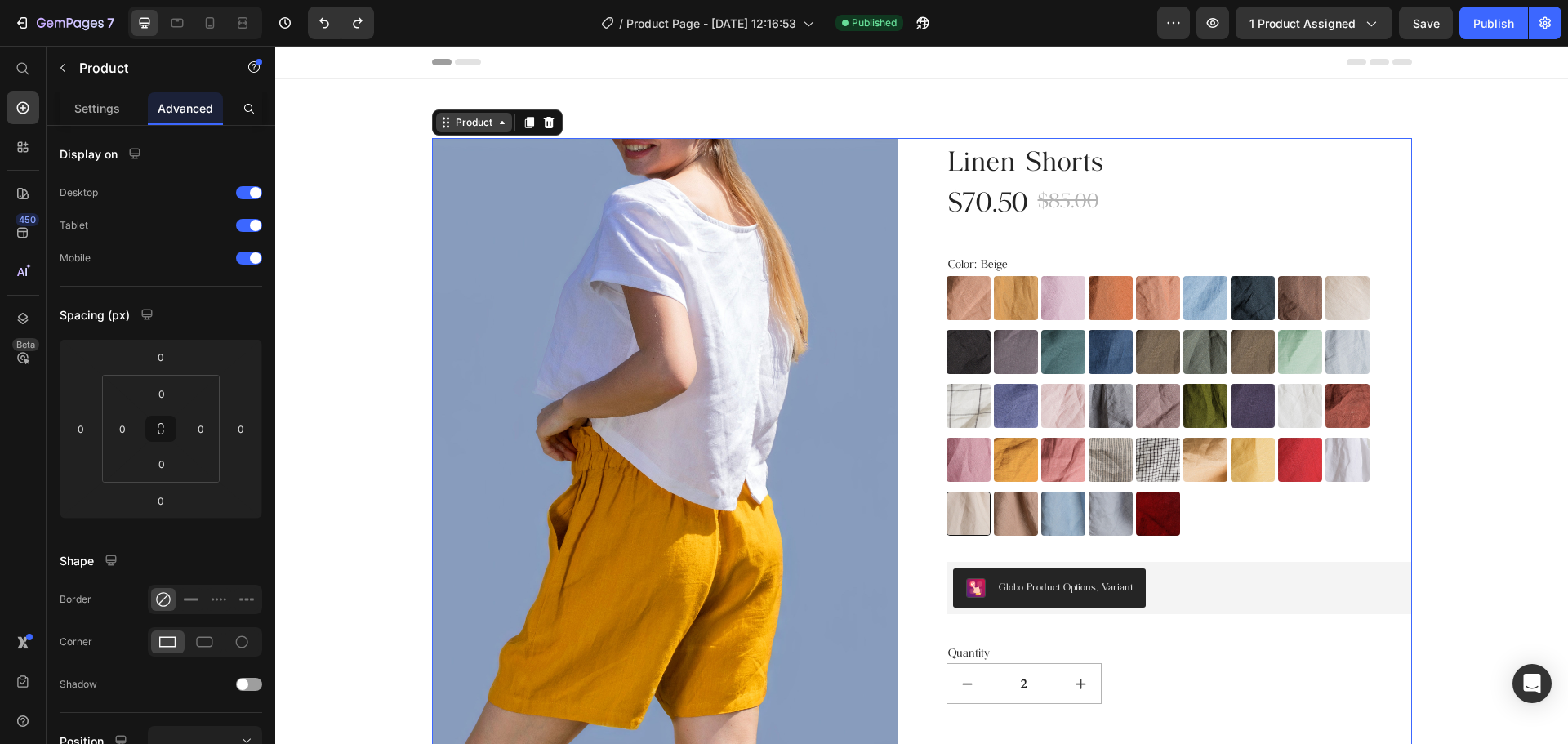 click 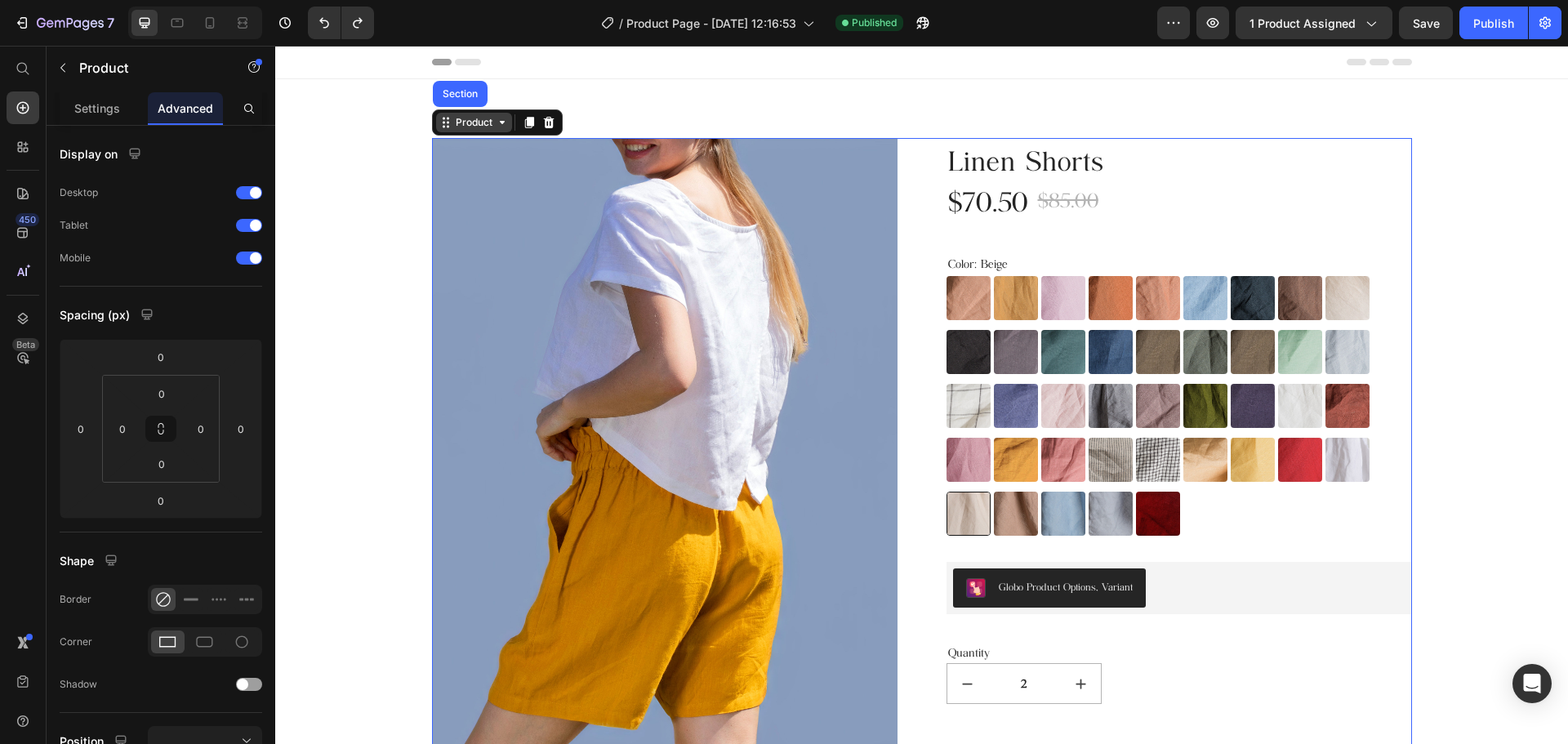 click 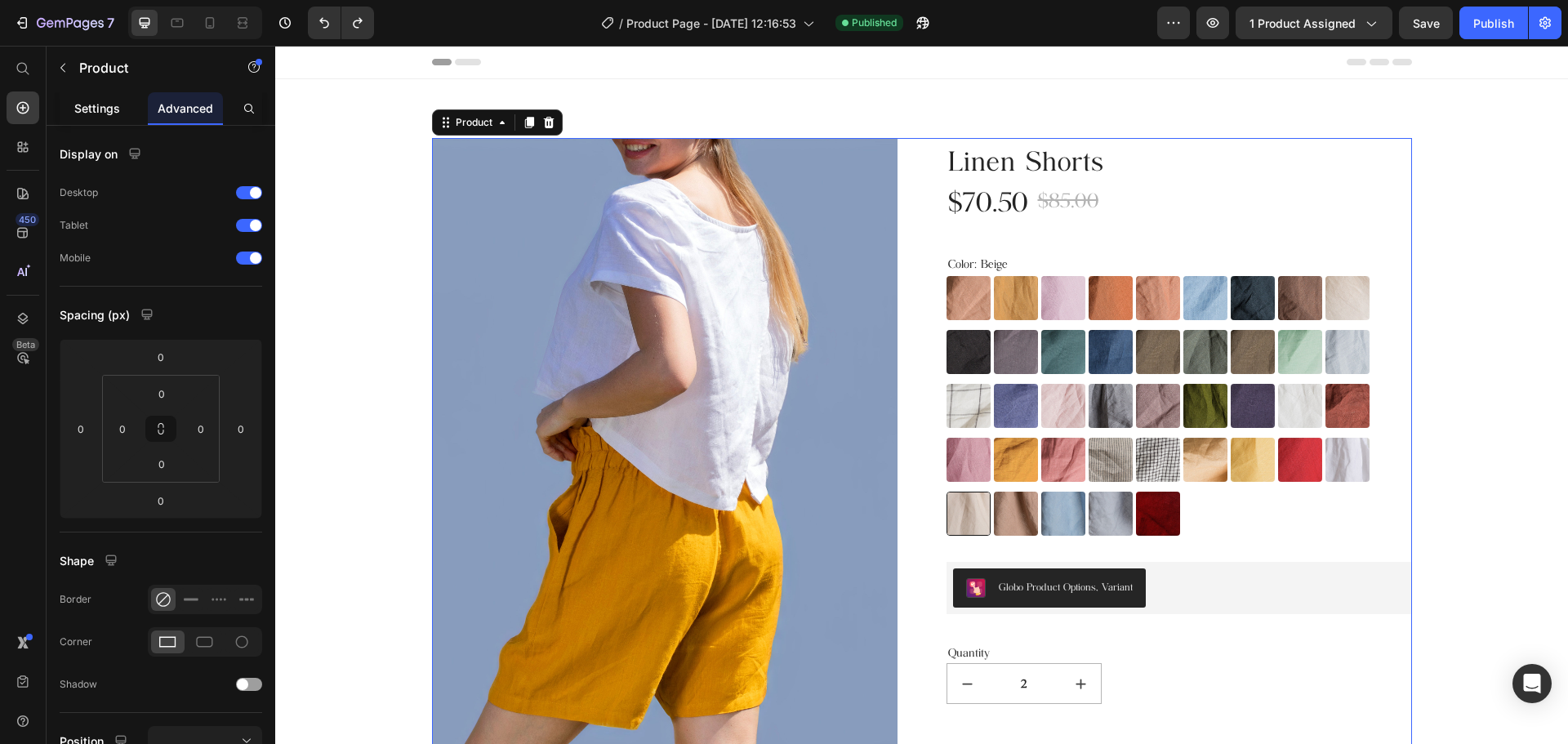 click on "Settings" at bounding box center [97, 108] 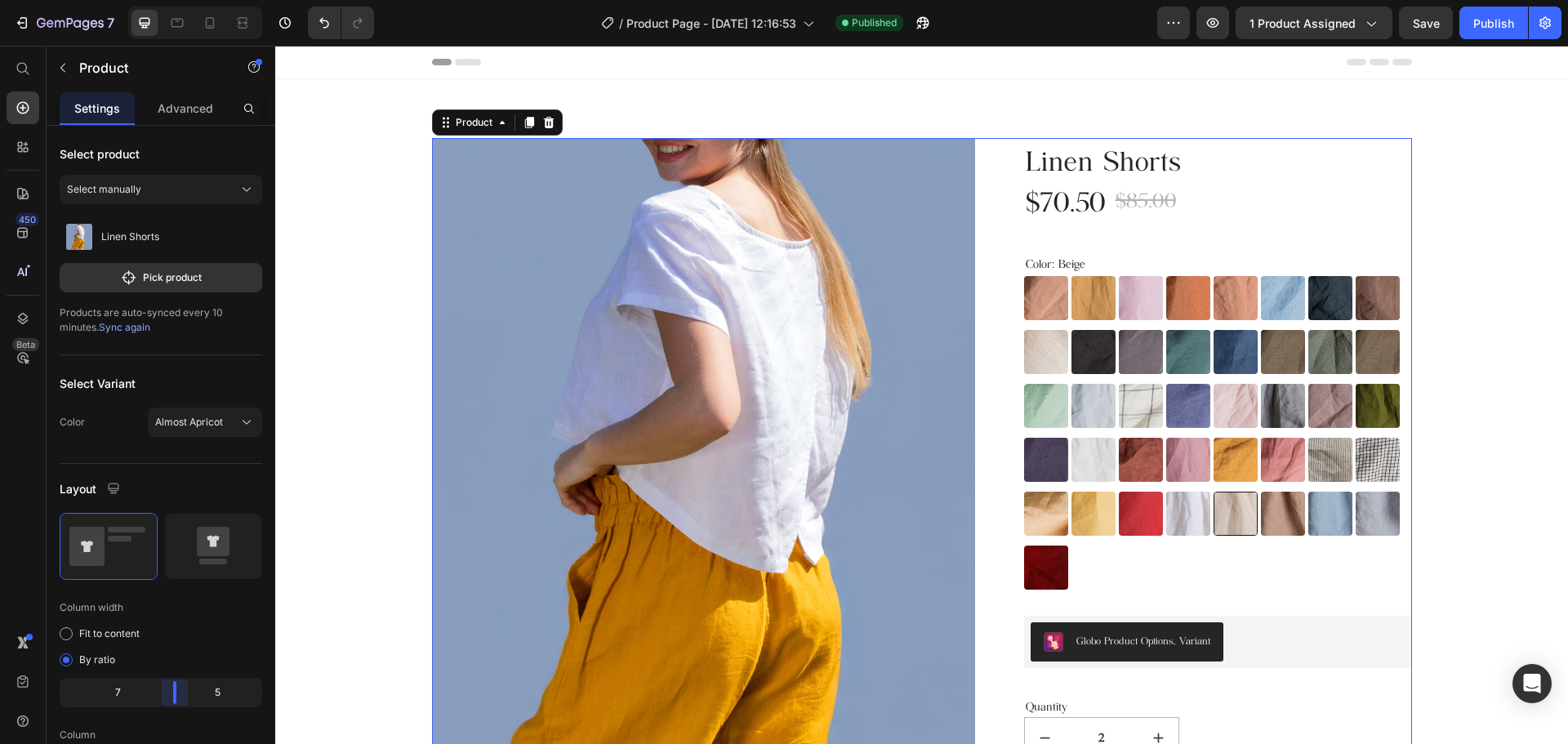 drag, startPoint x: 162, startPoint y: 693, endPoint x: 185, endPoint y: 691, distance: 23.086793 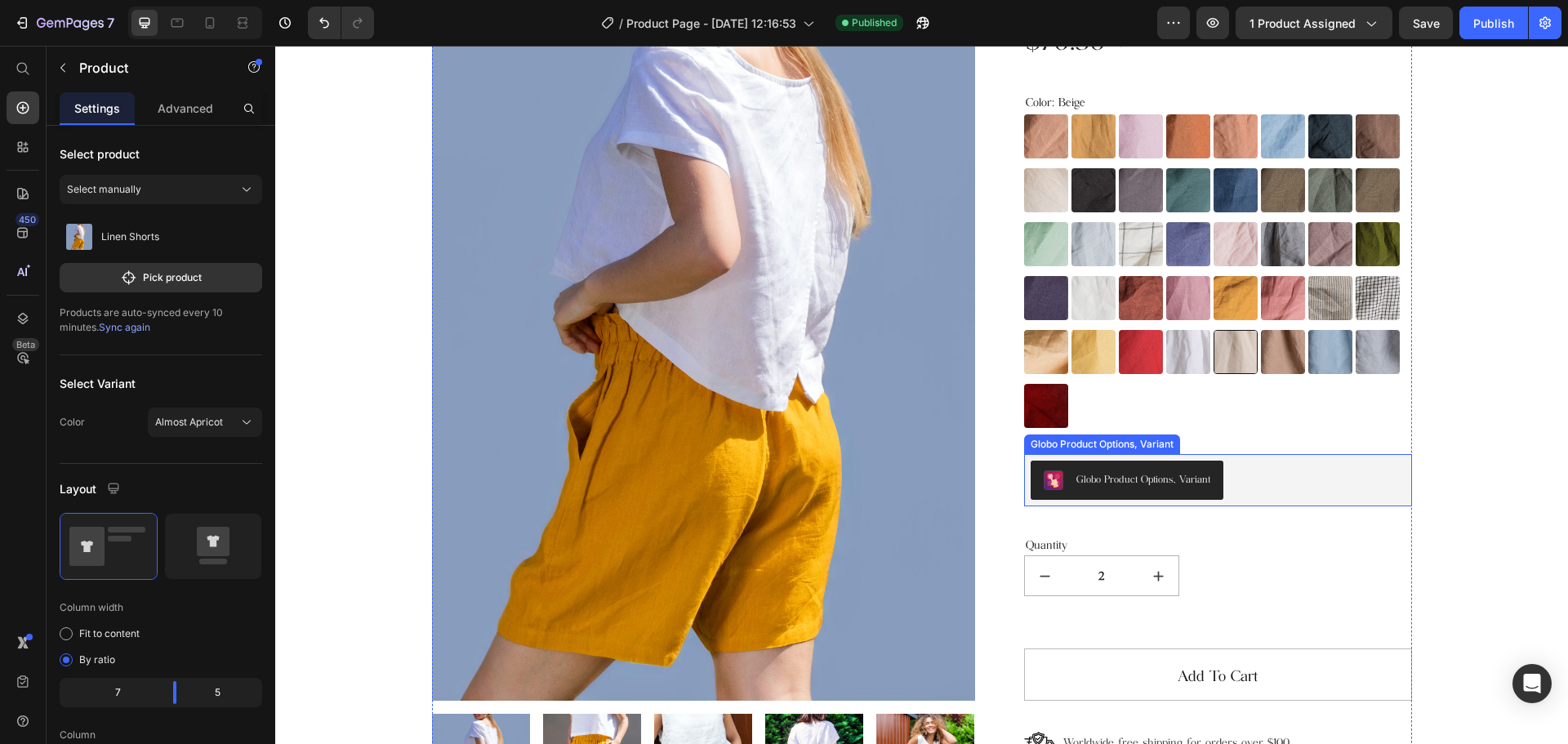 scroll, scrollTop: 82, scrollLeft: 0, axis: vertical 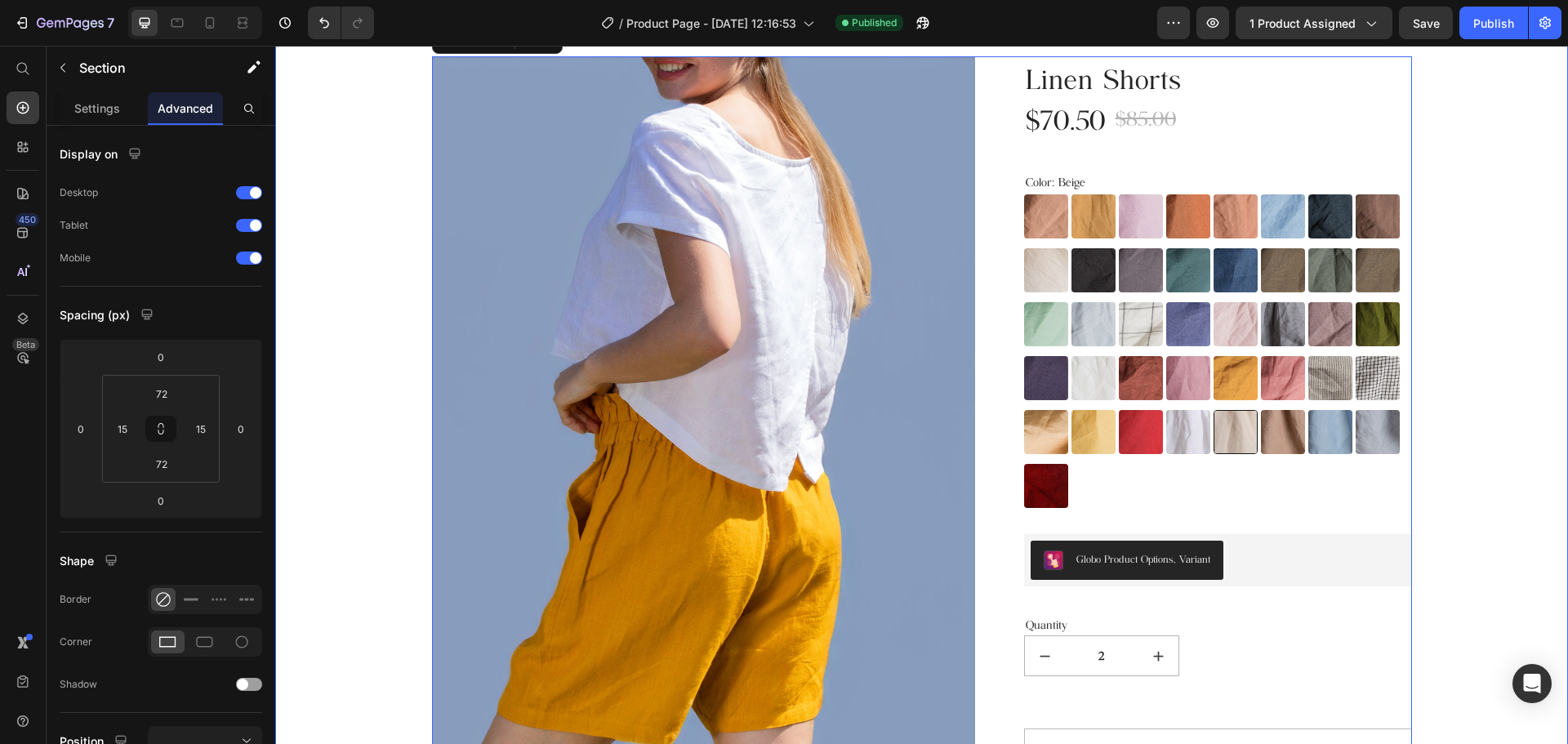 click on "Product Images Linen Shorts (P) Title $70.50 (P) Price $85.00 (P) Price Row Color: Beige Almost Apricot Almost Apricot Amber Yellow Amber Yellow Blushing Bride Blushing Bride Burnt Brick Burnt Brick Canyon Clay Canyon Clay Carolina blue Carolina blue Charcoal Blue Charcoal Blue Choclate Brown Choclate Brown Cream Cream Deep Black Deep Black Deep Grey Deep Grey Deep Sea Green Deep Sea Green Denim Blue Denim Blue Earth Brown Earth Brown Emerald Green Emerald Green Forest Green Forest Green Green Lily Green Lily Icy Blue Icy Blue Large Checks Large Checks Lavender Violet Lavender Violet Light Dusty Rose Light Dusty Rose Metallic Grey Metallic Grey Mocha Purple Mocha Purple Moss Green Moss Green Navy Blue Navy Blue Off-white Off-white Redwood Burl Redwood Burl Rose Royale Rose Royale Saffron Saffron Salmon Blush Salmon Blush Small & Thick Stripes Small & Thick Stripes Small Checks Small Checks Summer Melon Summer Melon Sunset Gold Sunset Gold Warm Red Warm Red White White Beige Beige Taupe Taupe Swedish Blue 2" at bounding box center [921, 529] 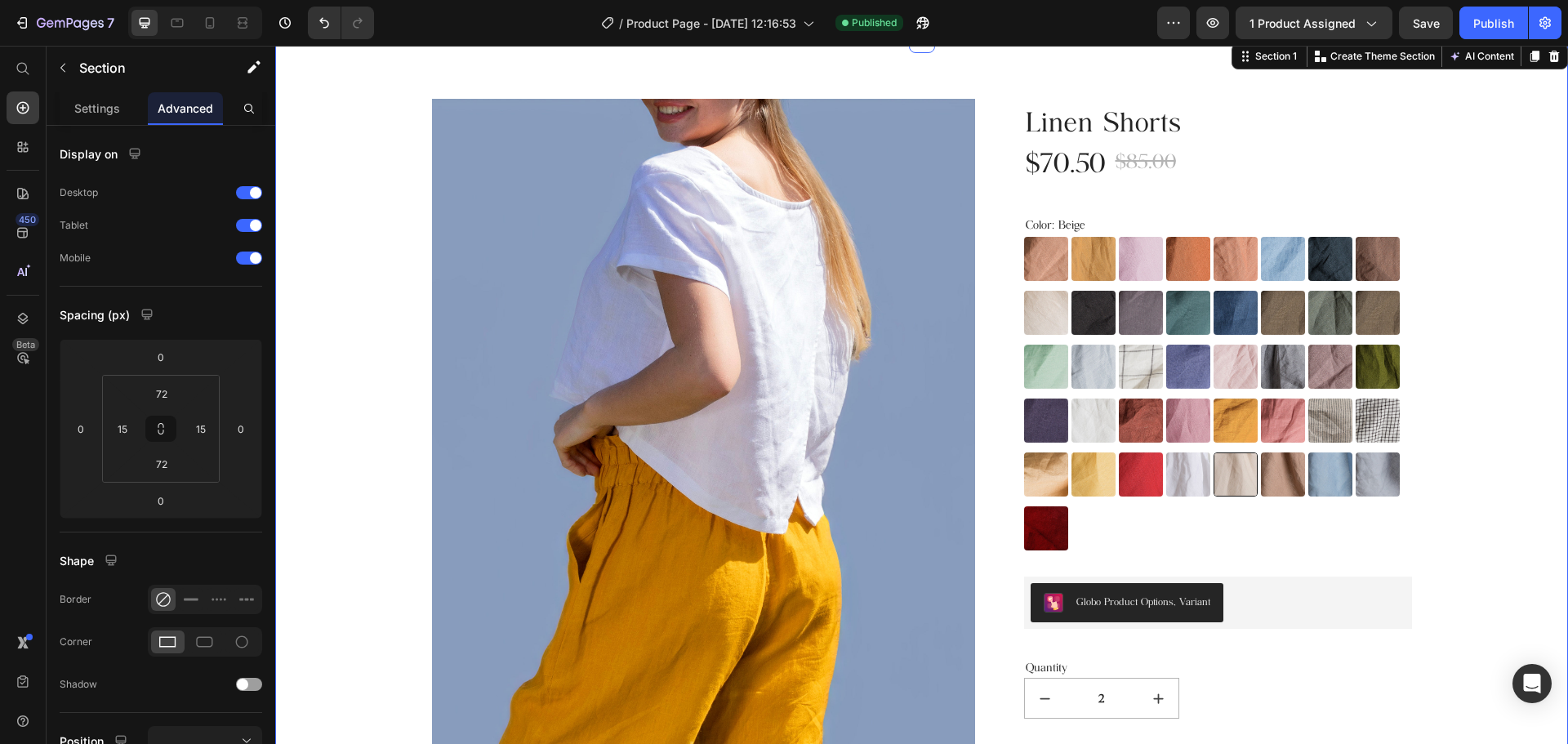 scroll, scrollTop: 0, scrollLeft: 0, axis: both 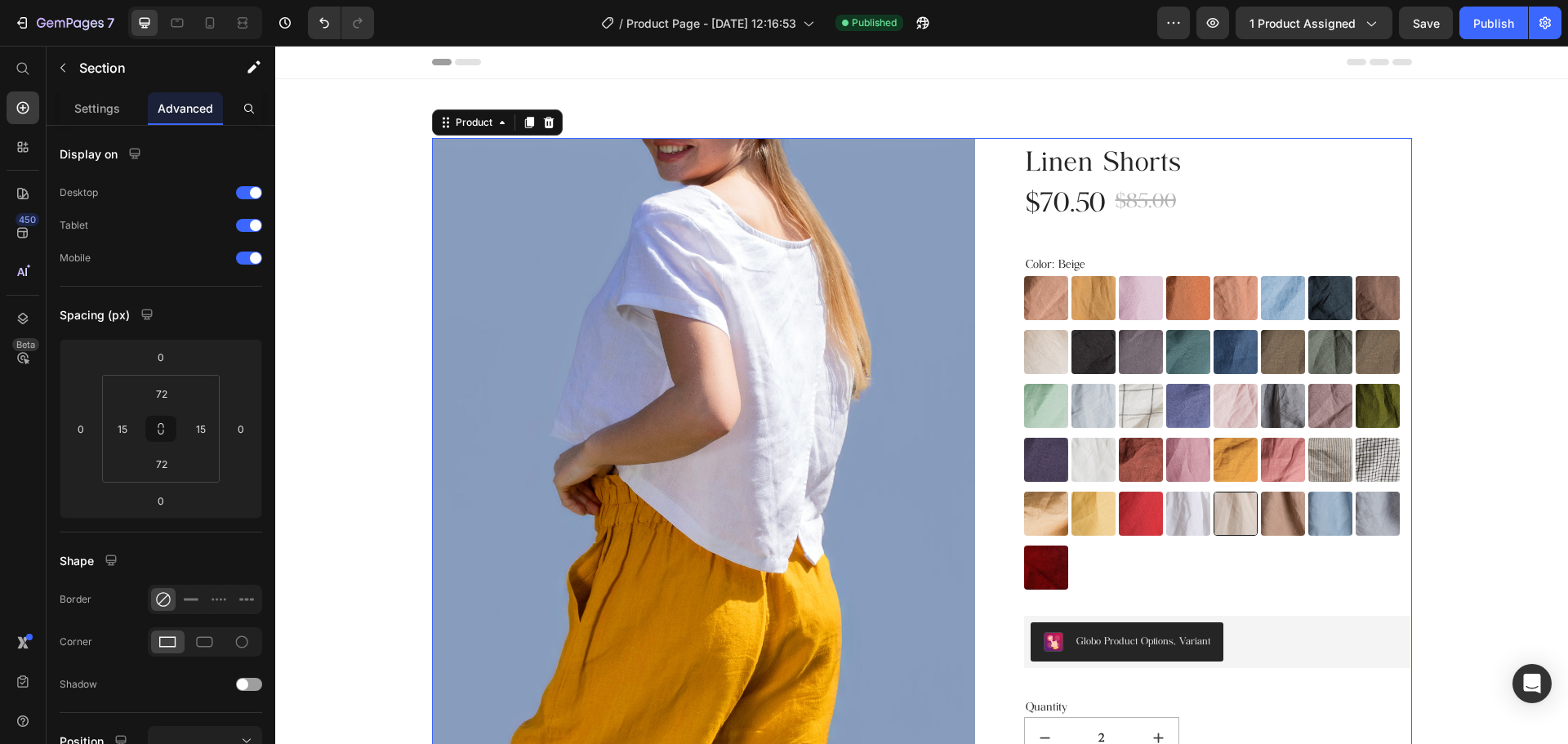 click on "Product Images Linen Shorts (P) Title $70.50 (P) Price $85.00 (P) Price Row Color: Beige Almost Apricot Almost Apricot Amber Yellow Amber Yellow Blushing Bride Blushing Bride Burnt Brick Burnt Brick Canyon Clay Canyon Clay Carolina blue Carolina blue Charcoal Blue Charcoal Blue Choclate Brown Choclate Brown Cream Cream Deep Black Deep Black Deep Grey Deep Grey Deep Sea Green Deep Sea Green Denim Blue Denim Blue Earth Brown Earth Brown Emerald Green Emerald Green Forest Green Forest Green Green Lily Green Lily Icy Blue Icy Blue Large Checks Large Checks Lavender Violet Lavender Violet Light Dusty Rose Light Dusty Rose Metallic Grey Metallic Grey Mocha Purple Mocha Purple Moss Green Moss Green Navy Blue Navy Blue Off-white Off-white Redwood Burl Redwood Burl Rose Royale Rose Royale Saffron Saffron Salmon Blush Salmon Blush Small & Thick Stripes Small & Thick Stripes Small Checks Small Checks Summer Melon Summer Melon Sunset Gold Sunset Gold Warm Red Warm Red White White Beige Beige Taupe Taupe Swedish Blue 2" at bounding box center [922, 611] 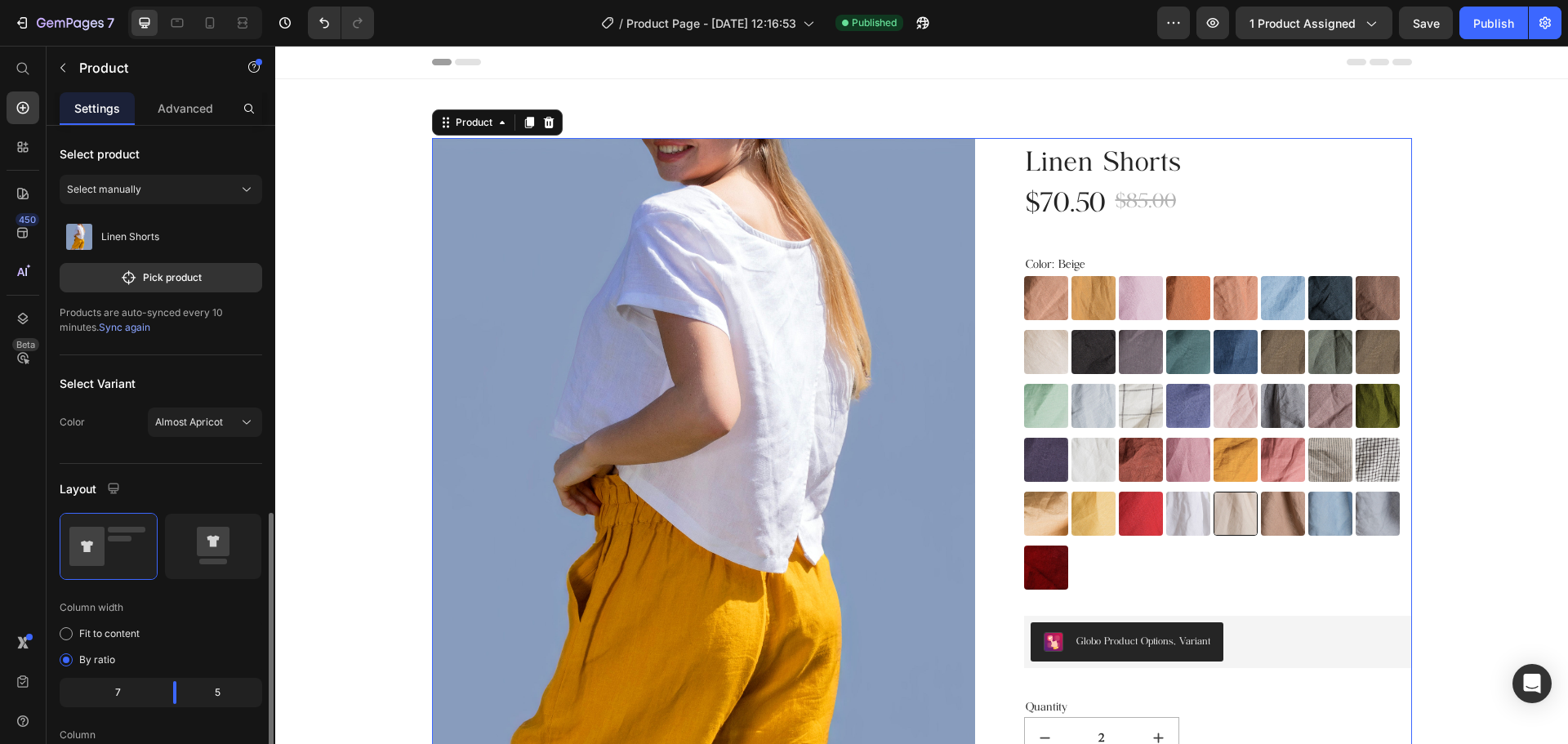 scroll, scrollTop: 327, scrollLeft: 0, axis: vertical 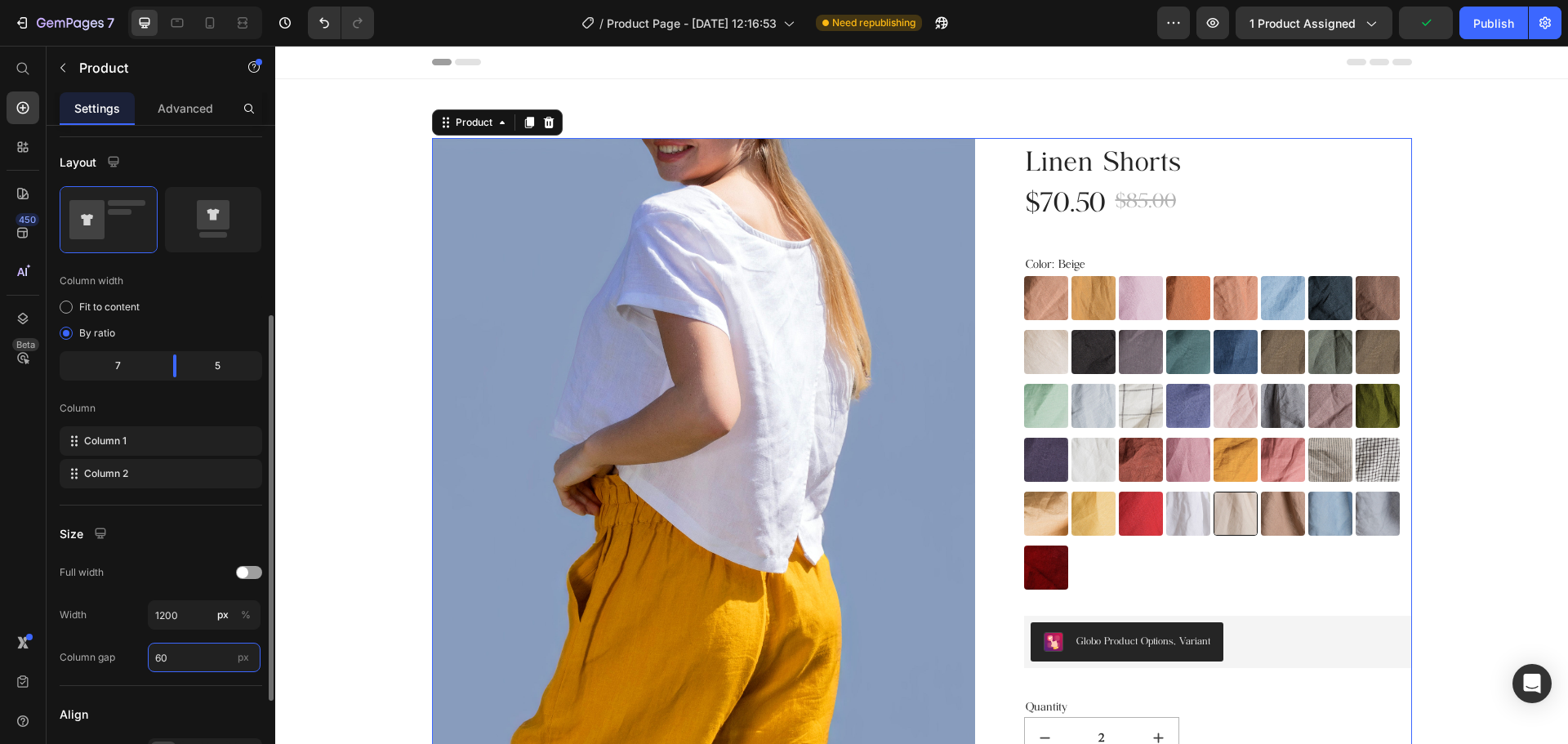click on "60" at bounding box center (204, 657) 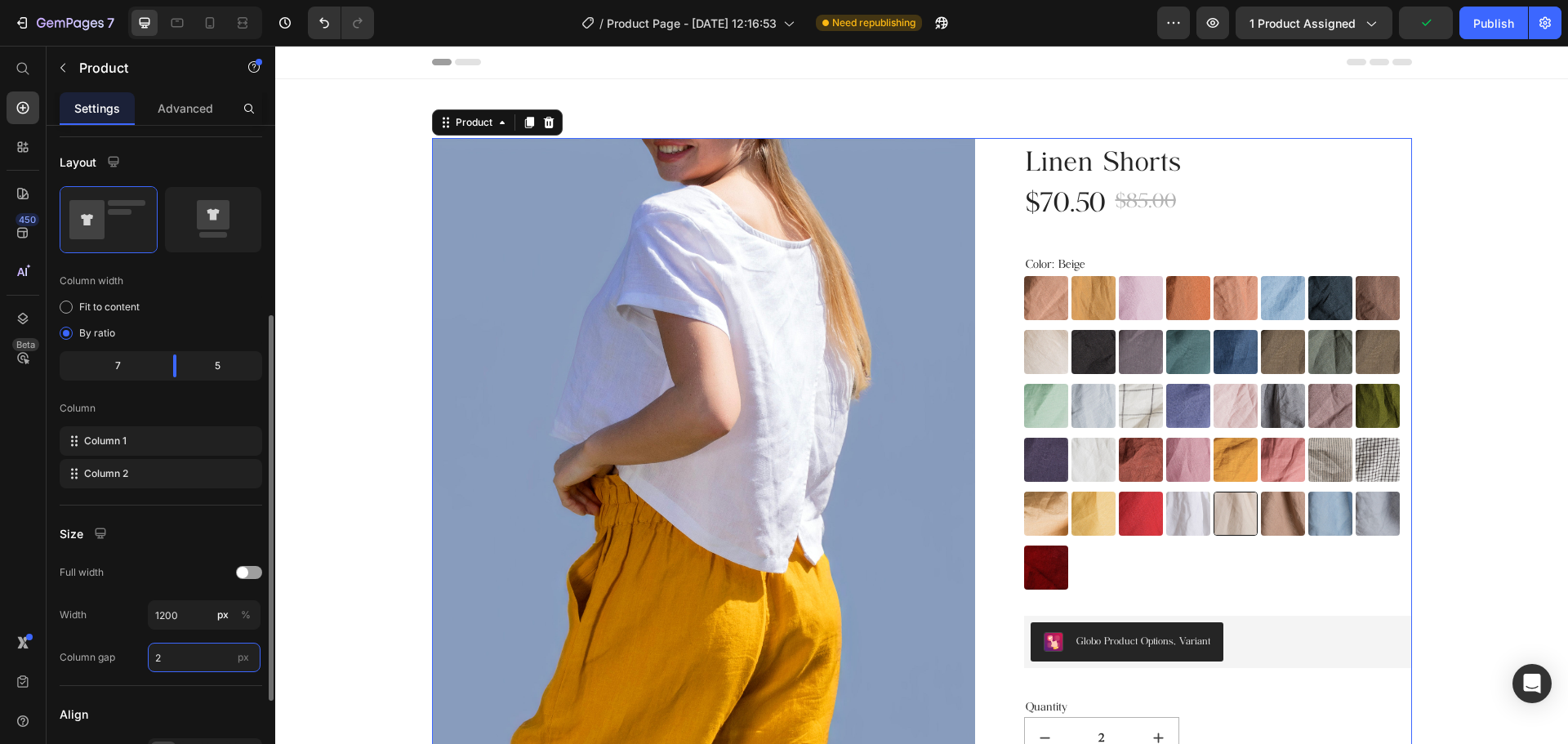 type on "20" 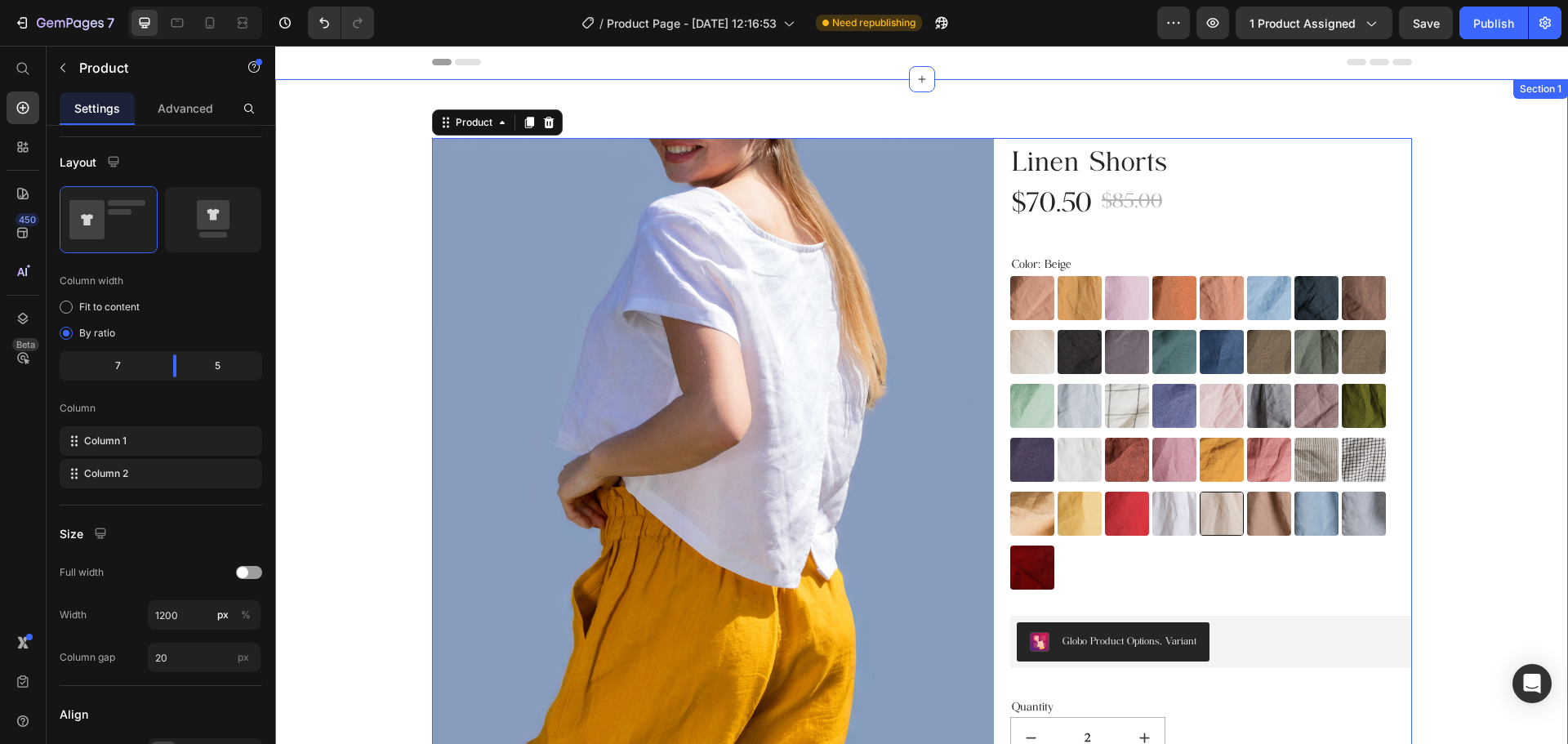 click on "Product Images Linen Shorts (P) Title $70.50 (P) Price $85.00 (P) Price Row Color: Beige Almost Apricot Almost Apricot Amber Yellow Amber Yellow Blushing Bride Blushing Bride Burnt Brick Burnt Brick Canyon Clay Canyon Clay Carolina blue Carolina blue Charcoal Blue Charcoal Blue Choclate Brown Choclate Brown Cream Cream Deep Black Deep Black Deep Grey Deep Grey Deep Sea Green Deep Sea Green Denim Blue Denim Blue Earth Brown Earth Brown Emerald Green Emerald Green Forest Green Forest Green Green Lily Green Lily Icy Blue Icy Blue Large Checks Large Checks Lavender Violet Lavender Violet Light Dusty Rose Light Dusty Rose Metallic Grey Metallic Grey Mocha Purple Mocha Purple Moss Green Moss Green Navy Blue Navy Blue Off-white Off-white Redwood Burl Redwood Burl Rose Royale Rose Royale Saffron Saffron Salmon Blush Salmon Blush Small & Thick Stripes Small & Thick Stripes Small Checks Small Checks Summer Melon Summer Melon Sunset Gold Sunset Gold Warm Red Warm Red White White Beige Beige Taupe Taupe Swedish Blue 2" at bounding box center (921, 627) 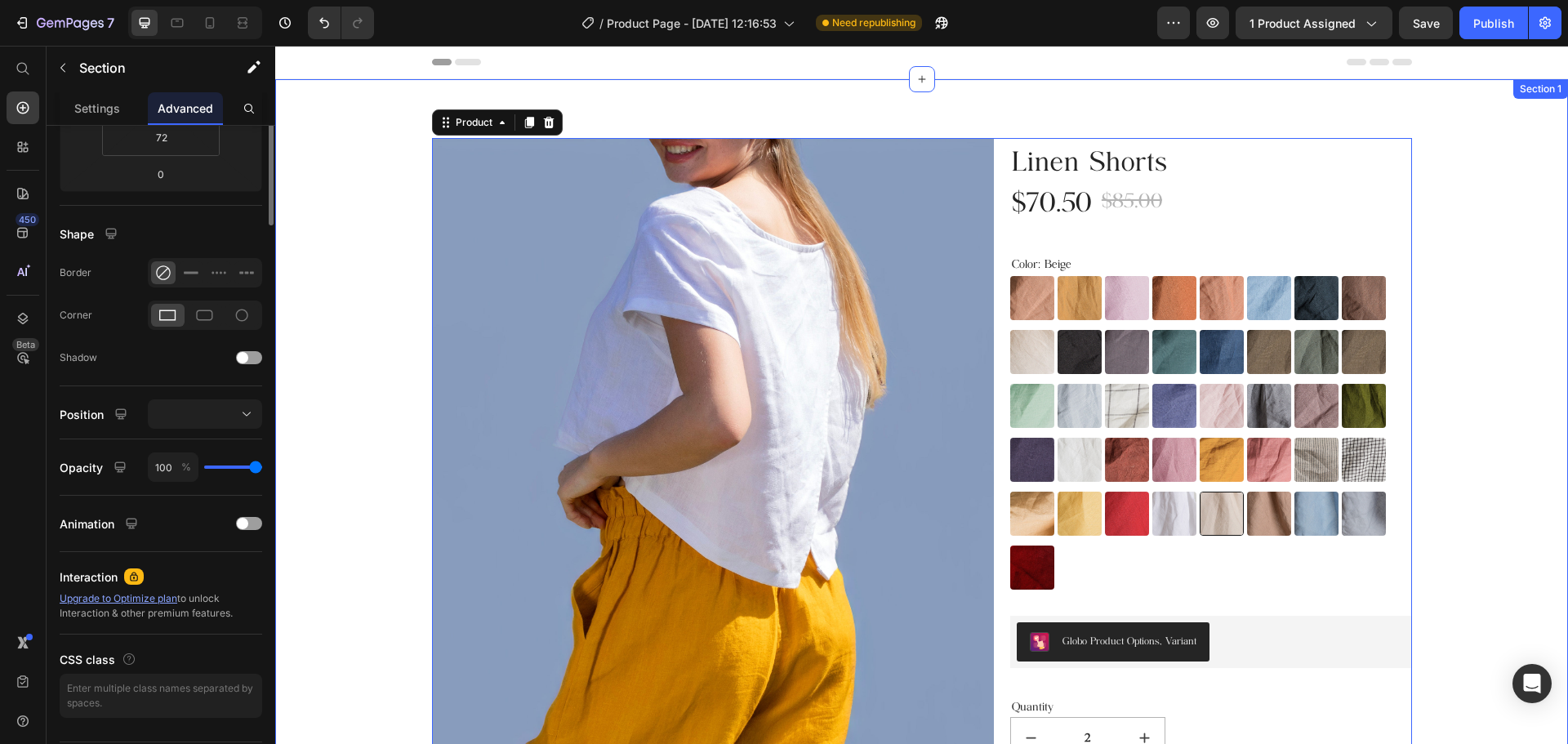 scroll, scrollTop: 0, scrollLeft: 0, axis: both 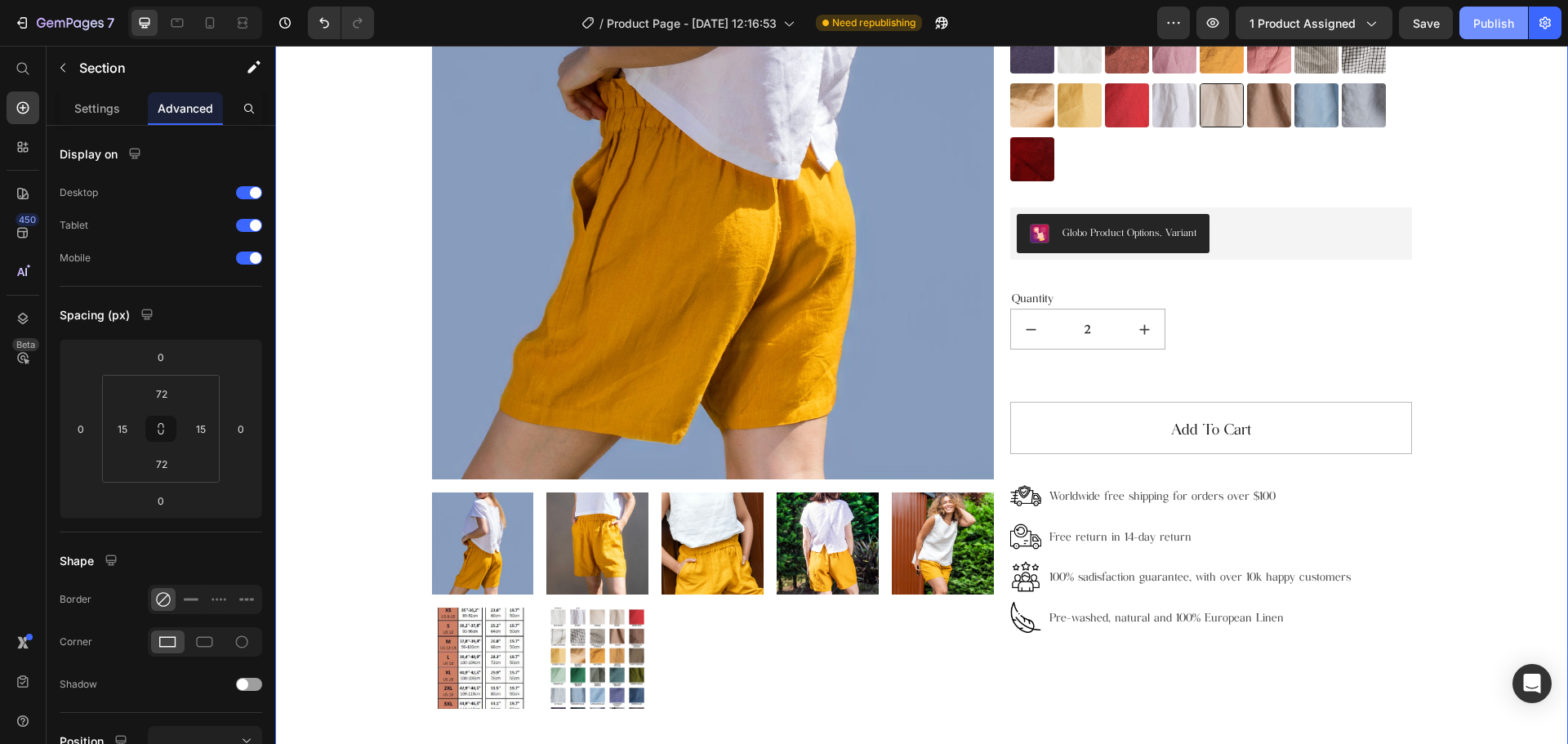 click on "Publish" at bounding box center [1494, 23] 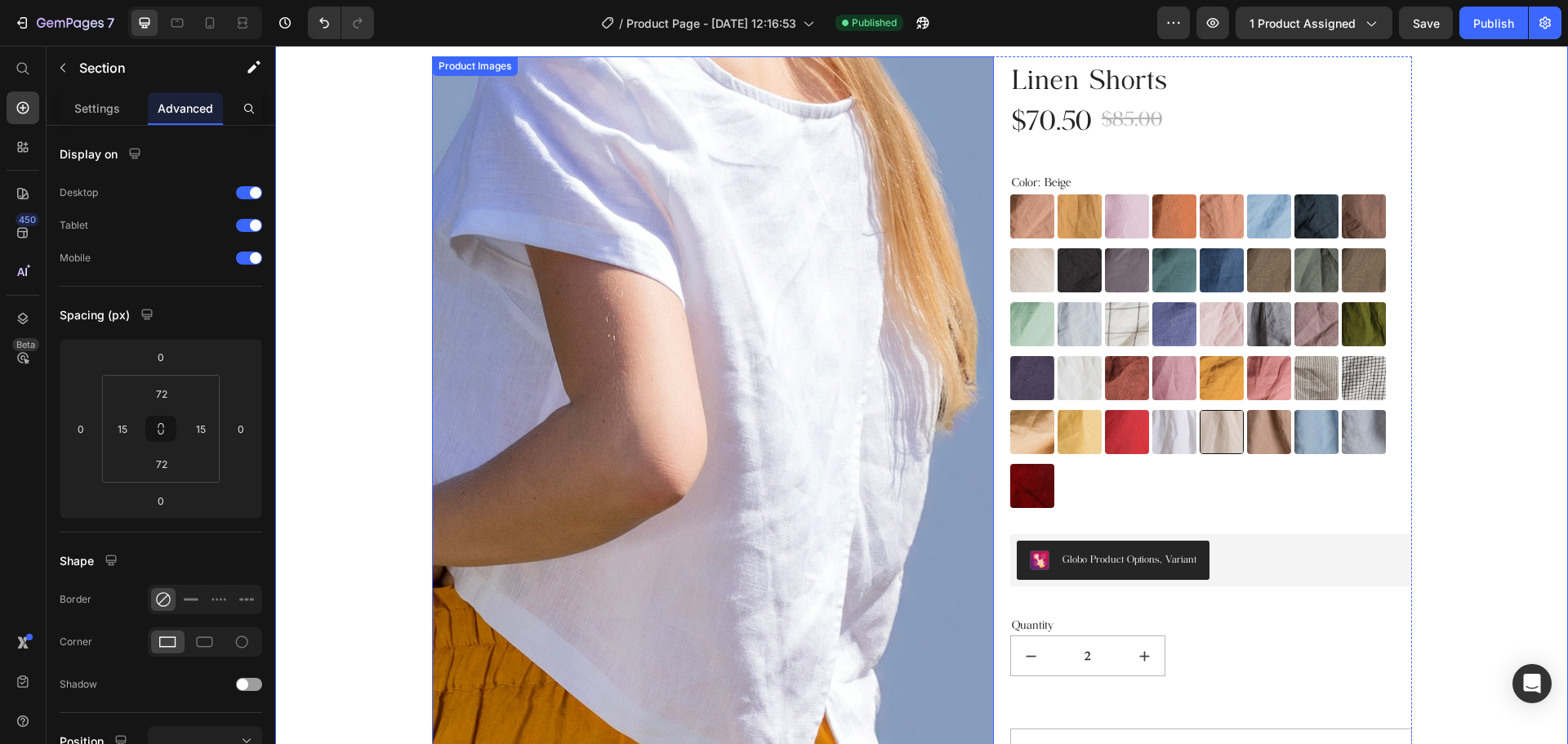 scroll, scrollTop: 0, scrollLeft: 0, axis: both 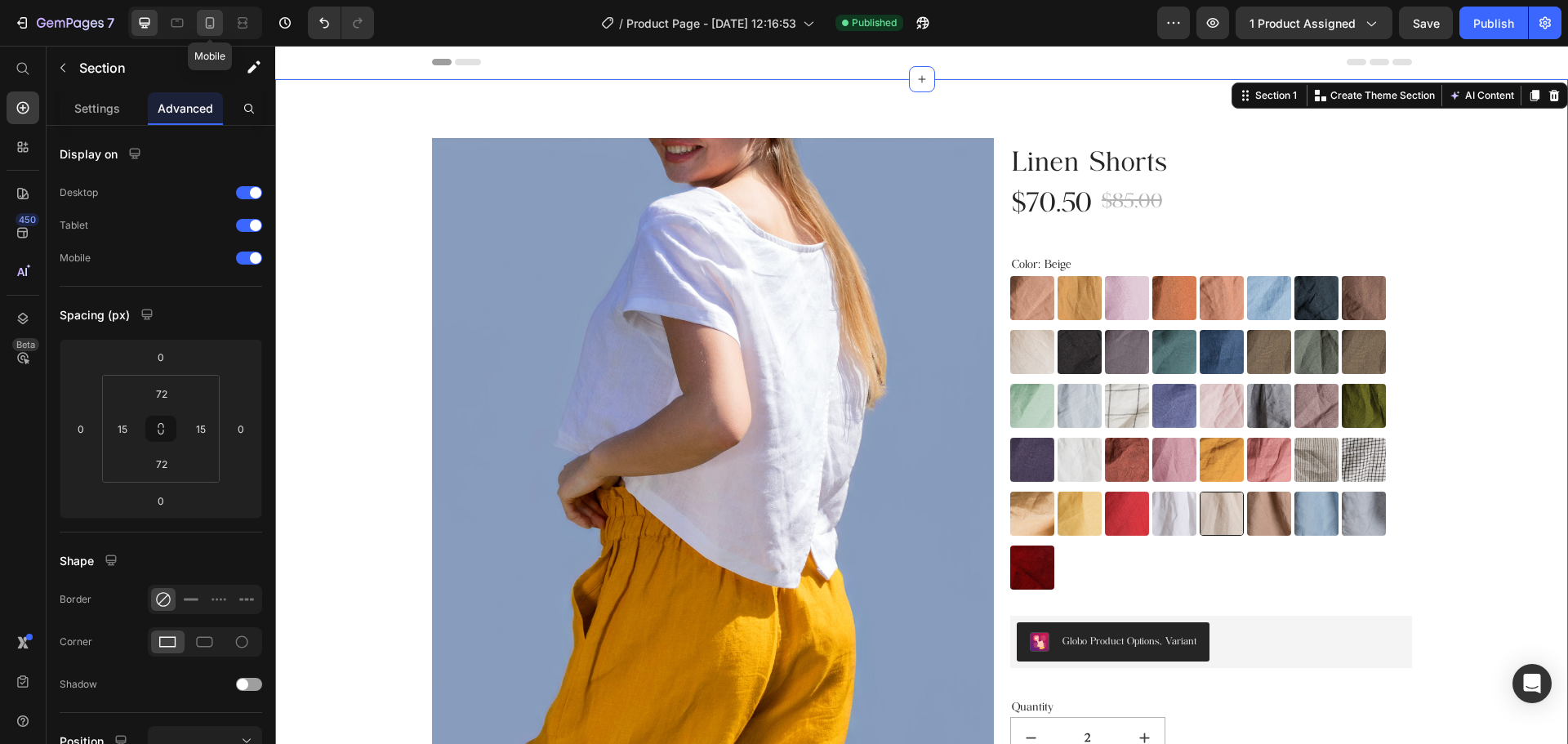 click 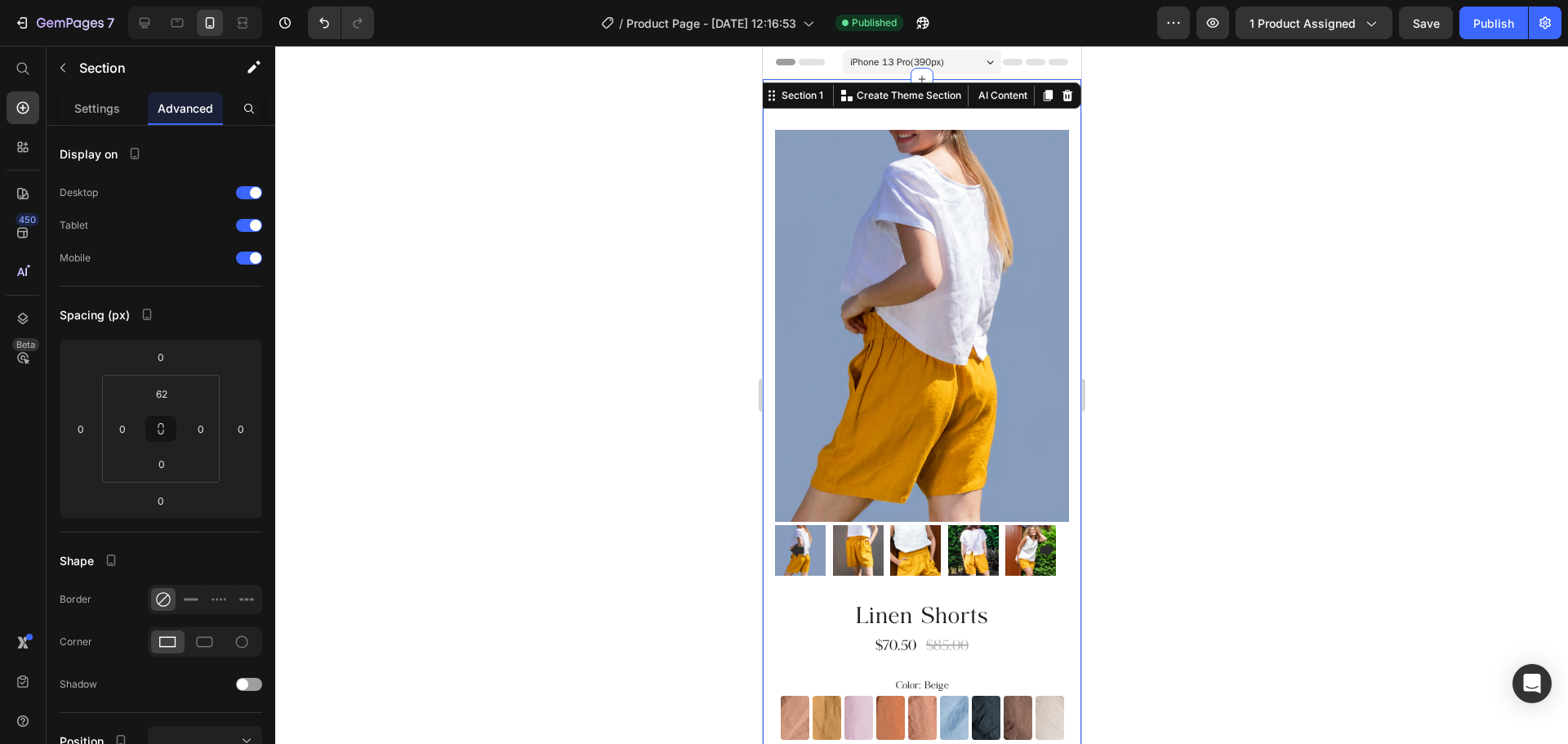 click 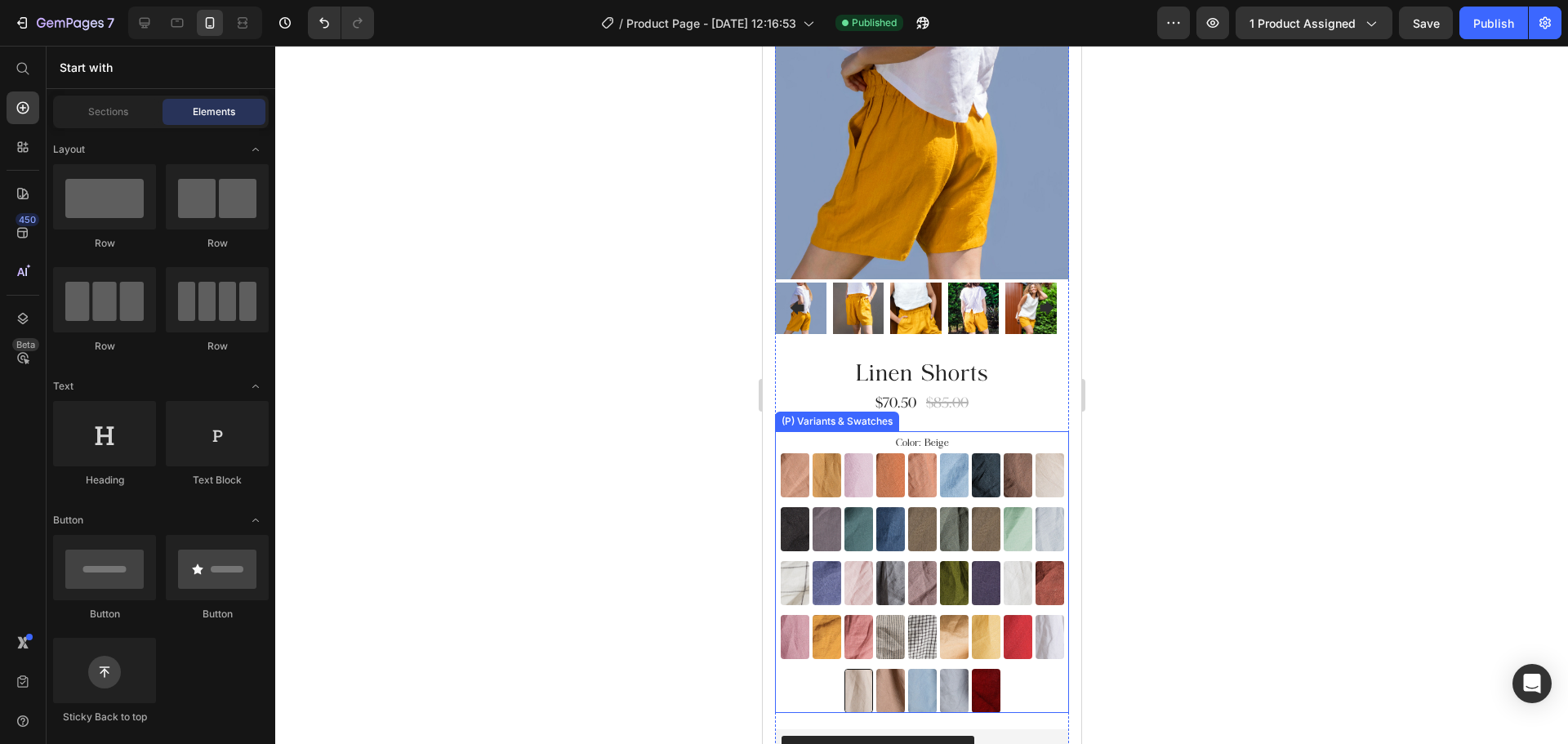 scroll, scrollTop: 245, scrollLeft: 0, axis: vertical 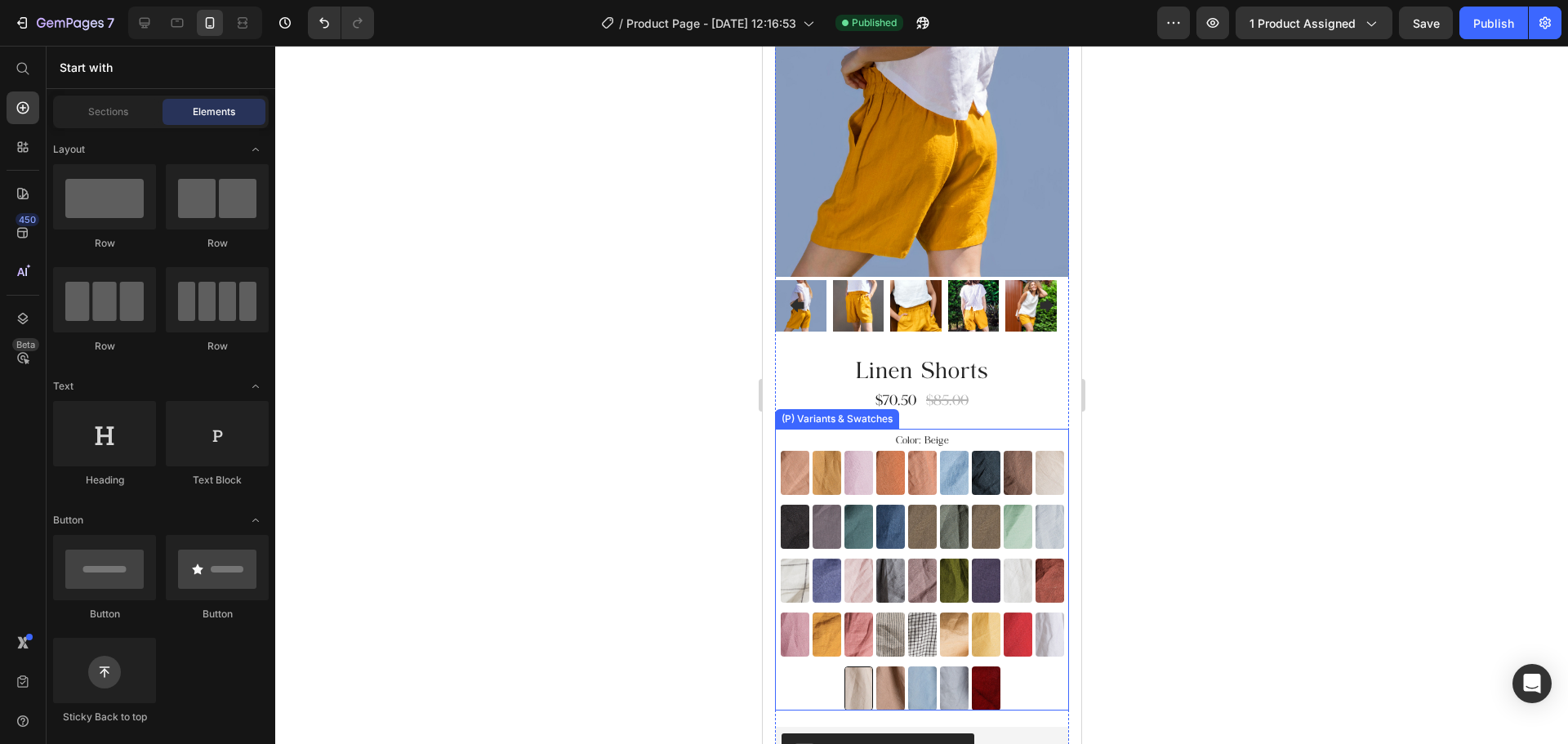 click on "Color: Beige Almost Apricot Almost Apricot Amber Yellow Amber Yellow Blushing Bride Blushing Bride Burnt Brick Burnt Brick Canyon Clay Canyon Clay Carolina blue Carolina blue Charcoal Blue Charcoal Blue Choclate Brown Choclate Brown Cream Cream Deep Black Deep Black Deep Grey Deep Grey Deep Sea Green Deep Sea Green Denim Blue Denim Blue Earth Brown Earth Brown Emerald Green Emerald Green Forest Green Forest Green Green Lily Green Lily Icy Blue Icy Blue Large Checks Large Checks Lavender Violet Lavender Violet Light Dusty Rose Light Dusty Rose Metallic Grey Metallic Grey Mocha Purple Mocha Purple Moss Green Moss Green Navy Blue Navy Blue Off-white Off-white Redwood Burl Redwood Burl Rose Royale Rose Royale Saffron Saffron Salmon Blush Salmon Blush Small & Thick Stripes Small & Thick Stripes Small Checks Small Checks Summer Melon Summer Melon Sunset Gold Sunset Gold Warm Red Warm Red White White Beige Beige Taupe Taupe Swedish Blue Swedish Blue Cool Grey Cool Grey Burgundry Burgundry" at bounding box center [921, 569] 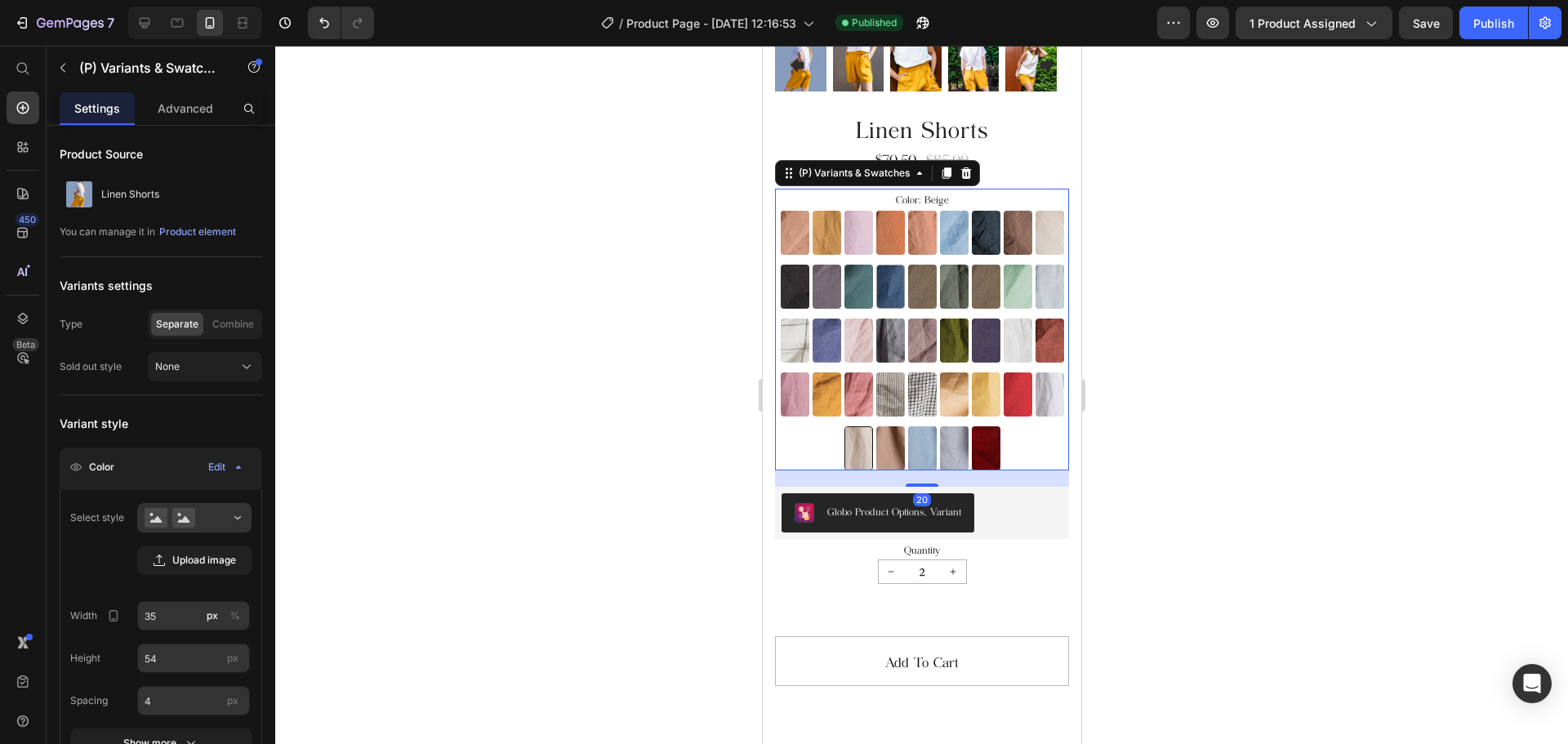 scroll, scrollTop: 490, scrollLeft: 0, axis: vertical 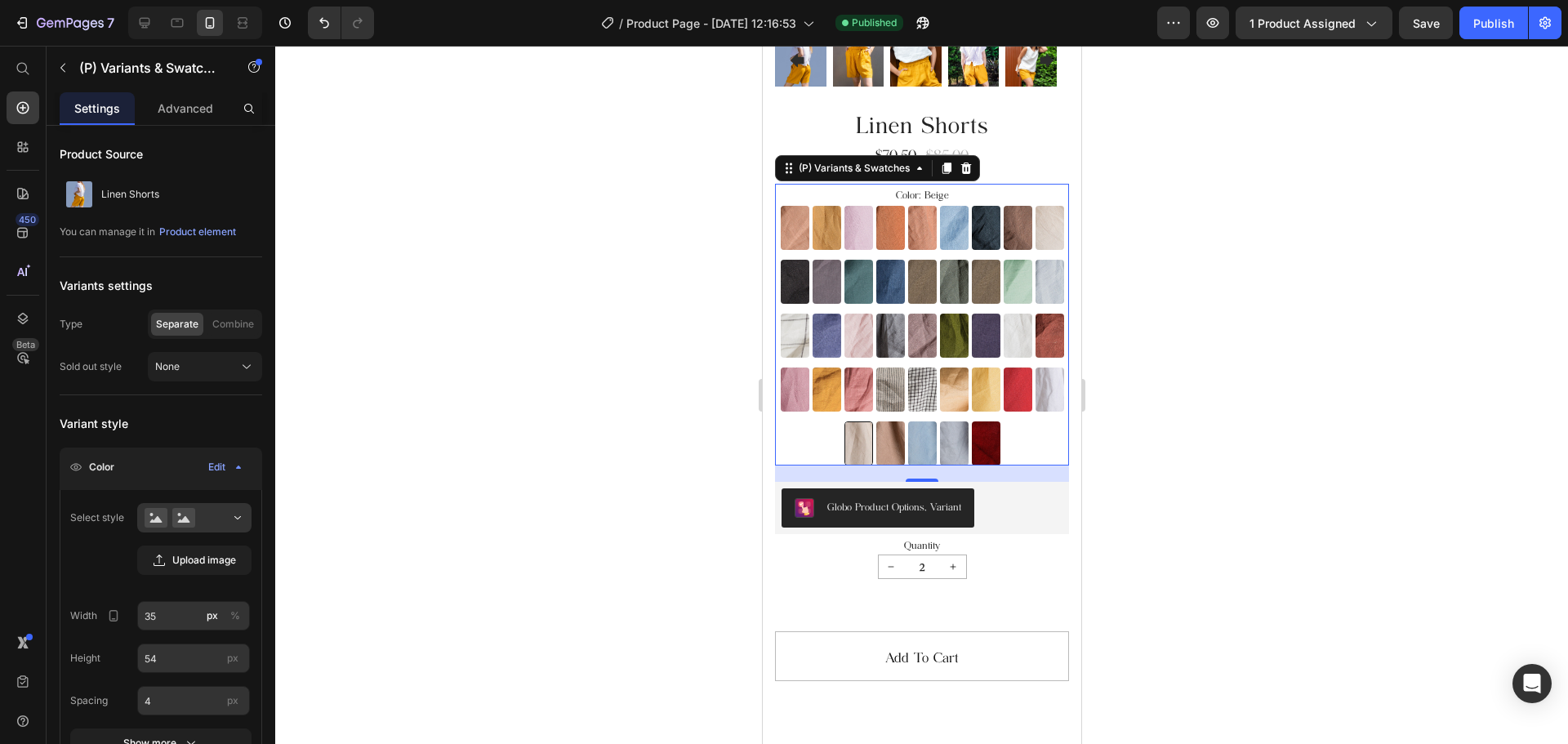 click on "Almost Apricot Almost Apricot Amber Yellow Amber Yellow Blushing Bride Blushing Bride Burnt Brick Burnt Brick Canyon Clay Canyon Clay Carolina blue Carolina blue Charcoal Blue Charcoal Blue Choclate Brown Choclate Brown Cream Cream Deep Black Deep Black Deep Grey Deep Grey Deep Sea Green Deep Sea Green Denim Blue Denim Blue Earth Brown Earth Brown Emerald Green Emerald Green Forest Green Forest Green Green Lily Green Lily Icy Blue Icy Blue Large Checks Large Checks Lavender Violet Lavender Violet Light Dusty Rose Light Dusty Rose Metallic Grey Metallic Grey Mocha Purple Mocha Purple Moss Green Moss Green Navy Blue Navy Blue Off-white Off-white Redwood Burl Redwood Burl Rose Royale Rose Royale Saffron Saffron Salmon Blush Salmon Blush Small & Thick Stripes Small & Thick Stripes Small Checks Small Checks Summer Melon Summer Melon Sunset Gold Sunset Gold Warm Red Warm Red White White Beige Beige Taupe Taupe Swedish Blue Swedish Blue Cool Grey Cool Grey Burgundry Burgundry" at bounding box center [921, 336] 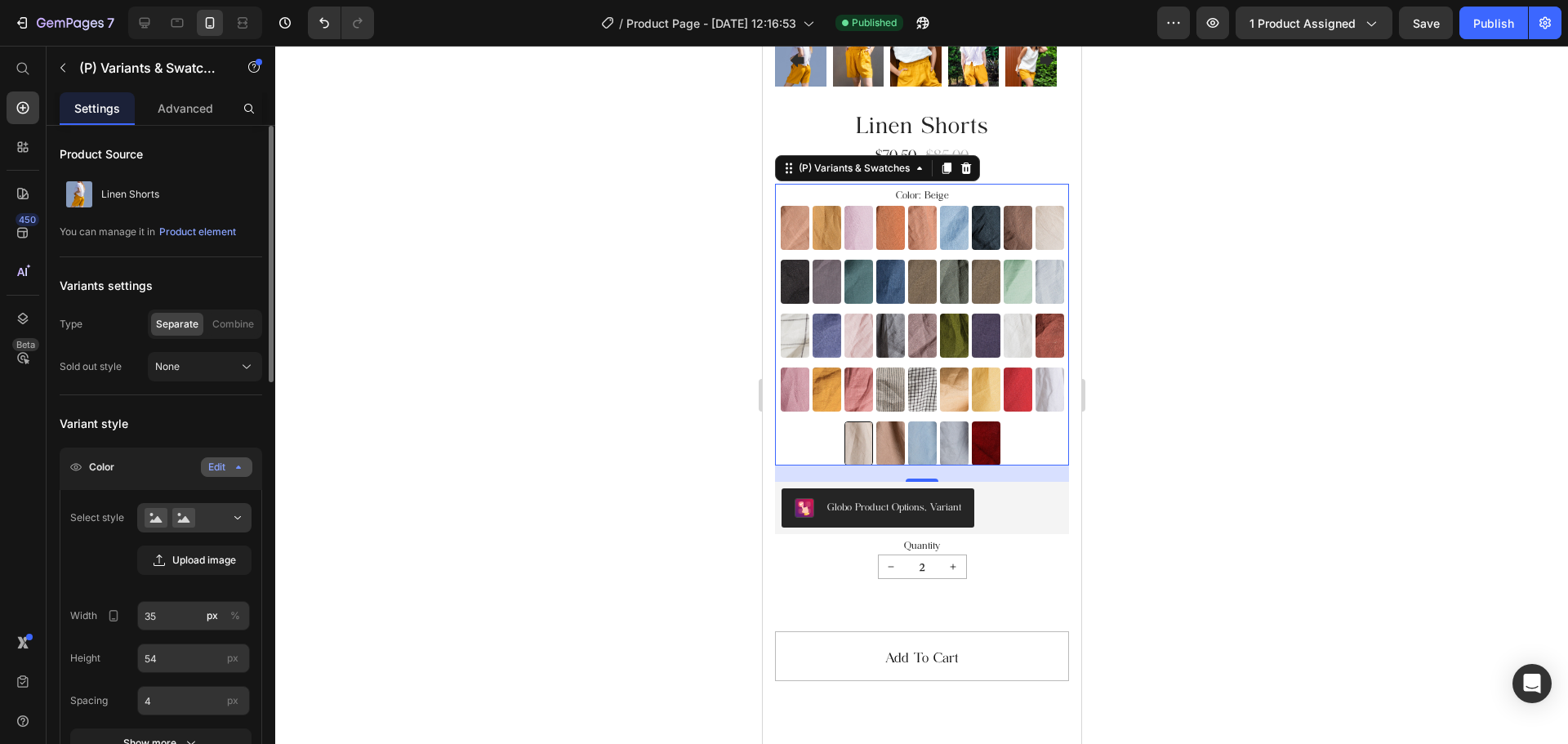 scroll, scrollTop: 163, scrollLeft: 0, axis: vertical 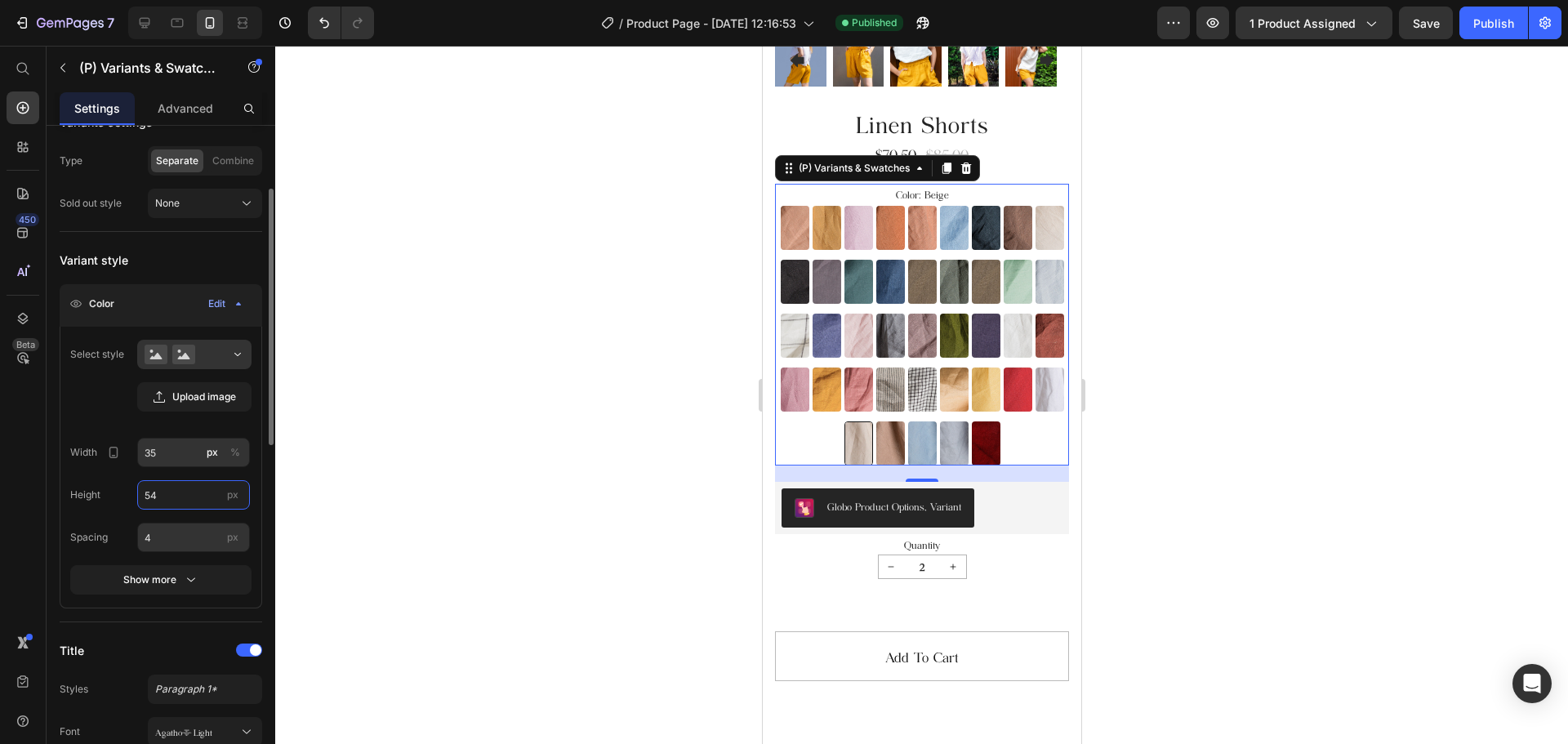click on "54" at bounding box center [194, 495] 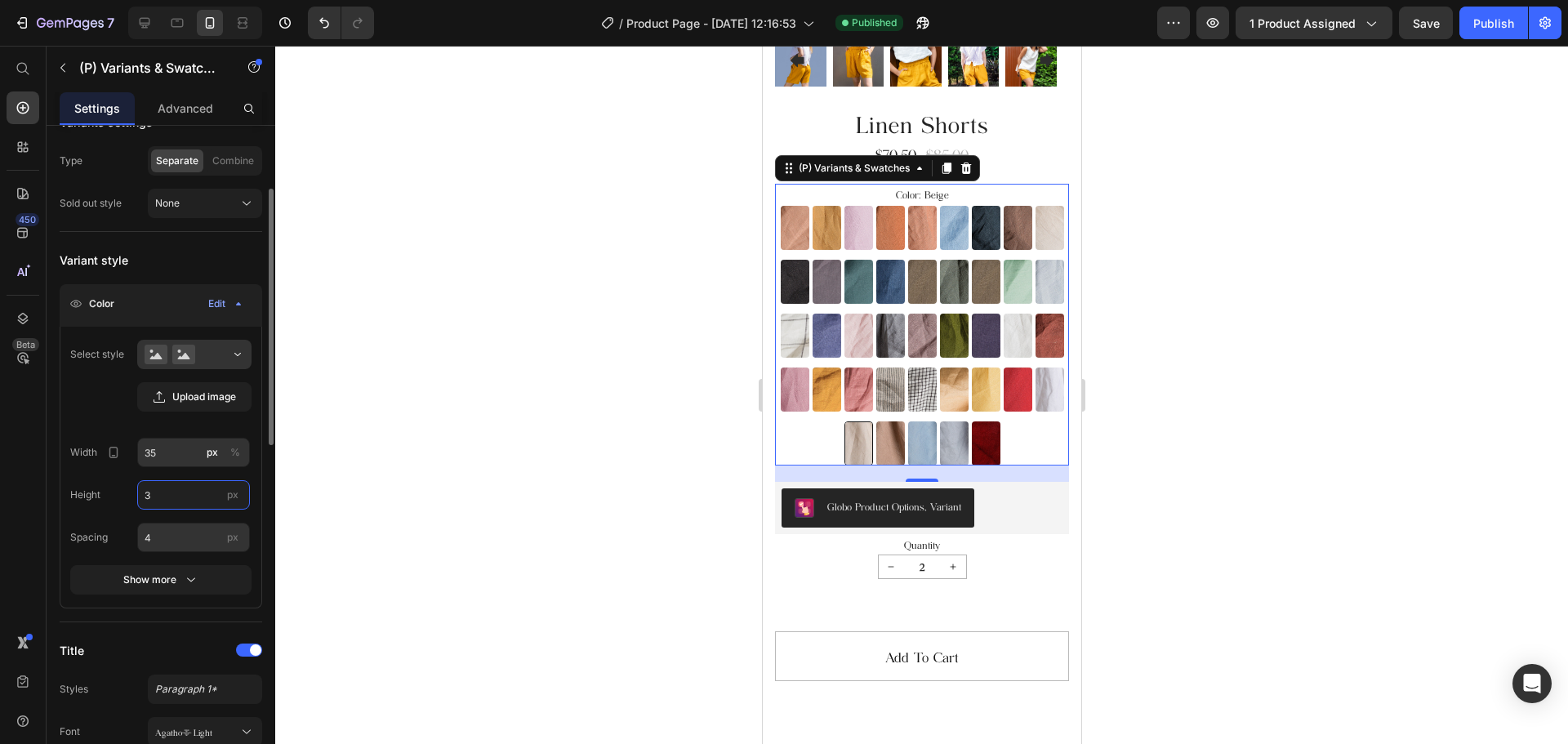type on "35" 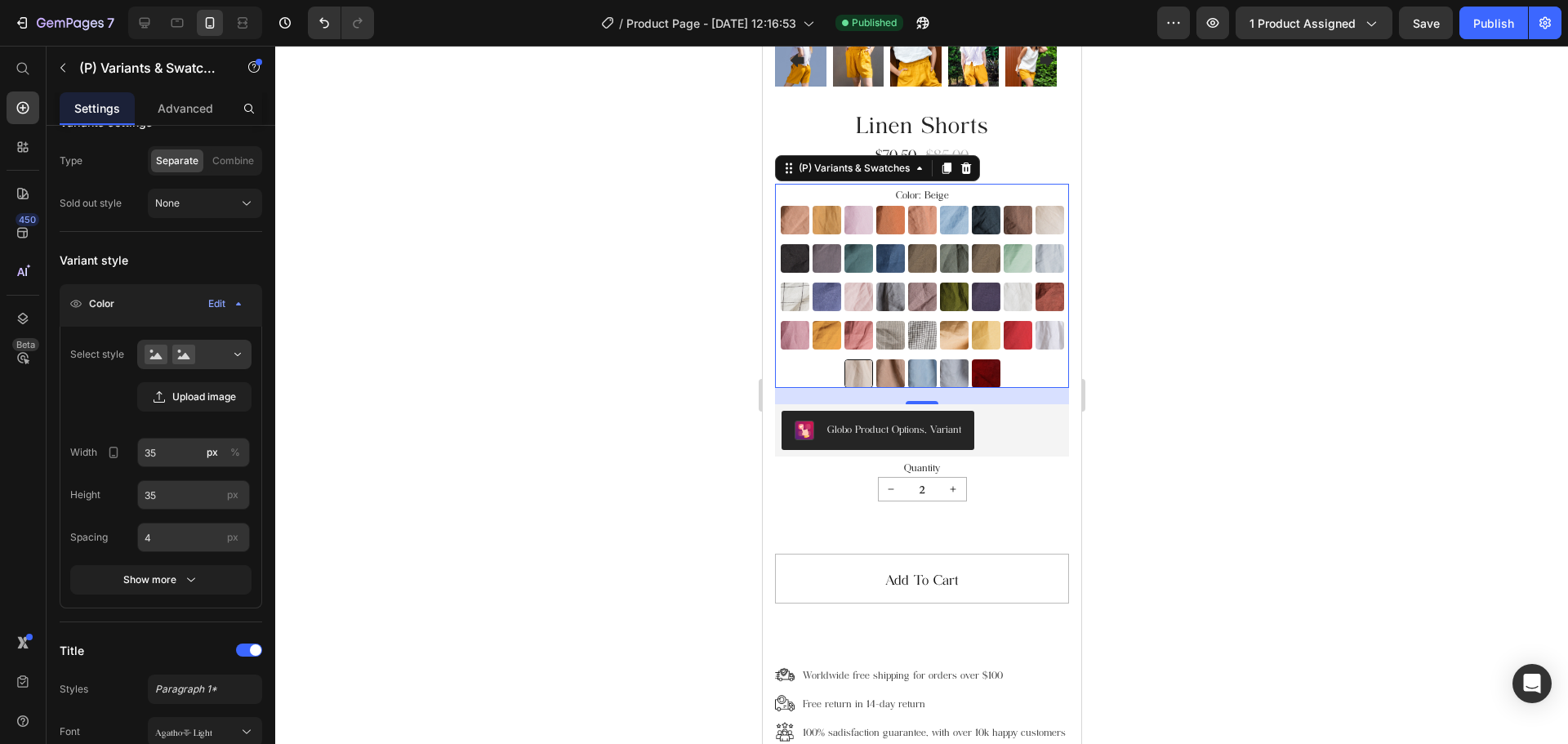 click 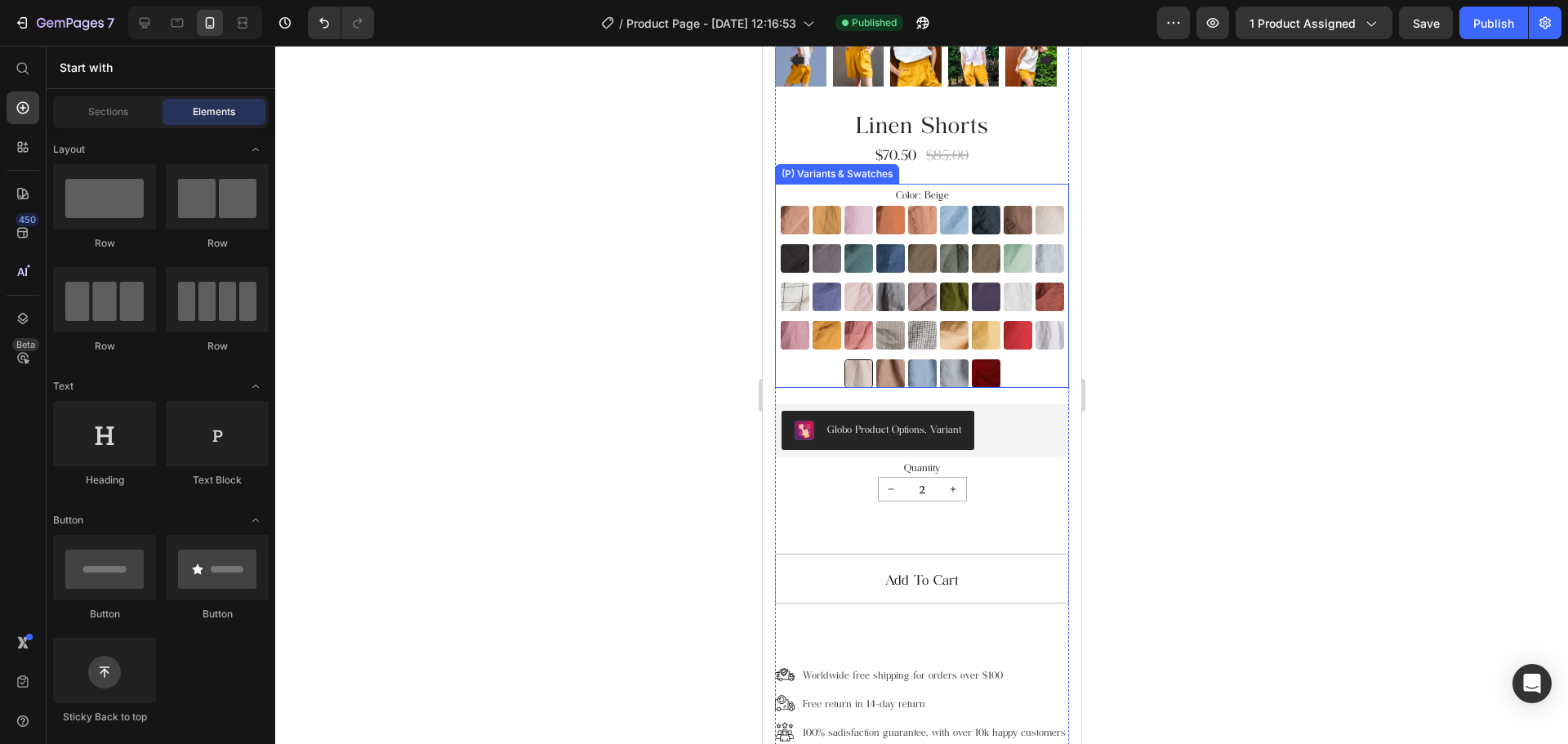 click on "Almost Apricot Almost Apricot Amber Yellow Amber Yellow Blushing Bride Blushing Bride Burnt Brick Burnt Brick Canyon Clay Canyon Clay Carolina blue Carolina blue Charcoal Blue Charcoal Blue Choclate Brown Choclate Brown Cream Cream Deep Black Deep Black Deep Grey Deep Grey Deep Sea Green Deep Sea Green Denim Blue Denim Blue Earth Brown Earth Brown Emerald Green Emerald Green Forest Green Forest Green Green Lily Green Lily Icy Blue Icy Blue Large Checks Large Checks Lavender Violet Lavender Violet Light Dusty Rose Light Dusty Rose Metallic Grey Metallic Grey Mocha Purple Mocha Purple Moss Green Moss Green Navy Blue Navy Blue Off-white Off-white Redwood Burl Redwood Burl Rose Royale Rose Royale Saffron Saffron Salmon Blush Salmon Blush Small & Thick Stripes Small & Thick Stripes Small Checks Small Checks Summer Melon Summer Melon Sunset Gold Sunset Gold Warm Red Warm Red White White Beige Beige Taupe Taupe Swedish Blue Swedish Blue Cool Grey Cool Grey Burgundry Burgundry" at bounding box center [921, 296] 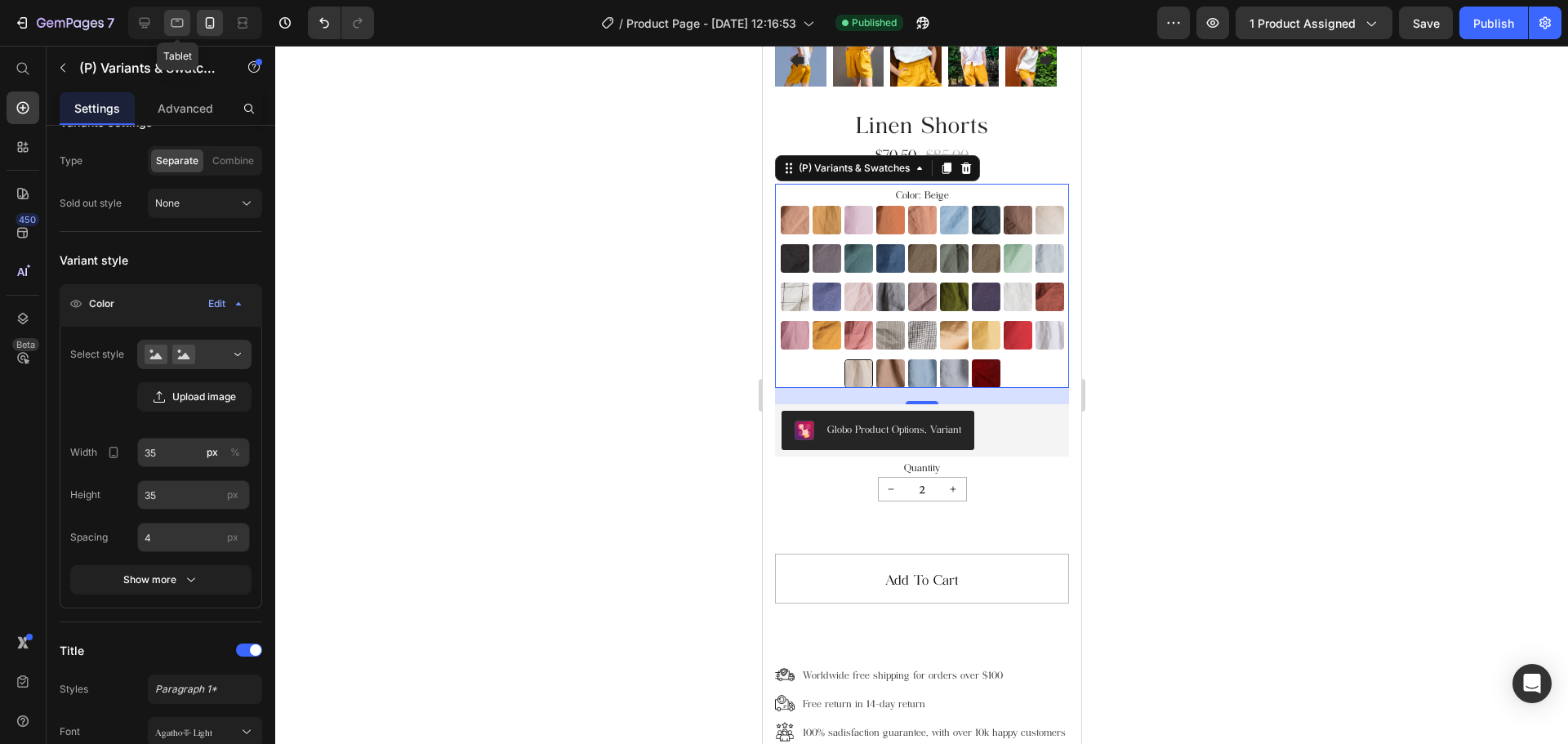 click 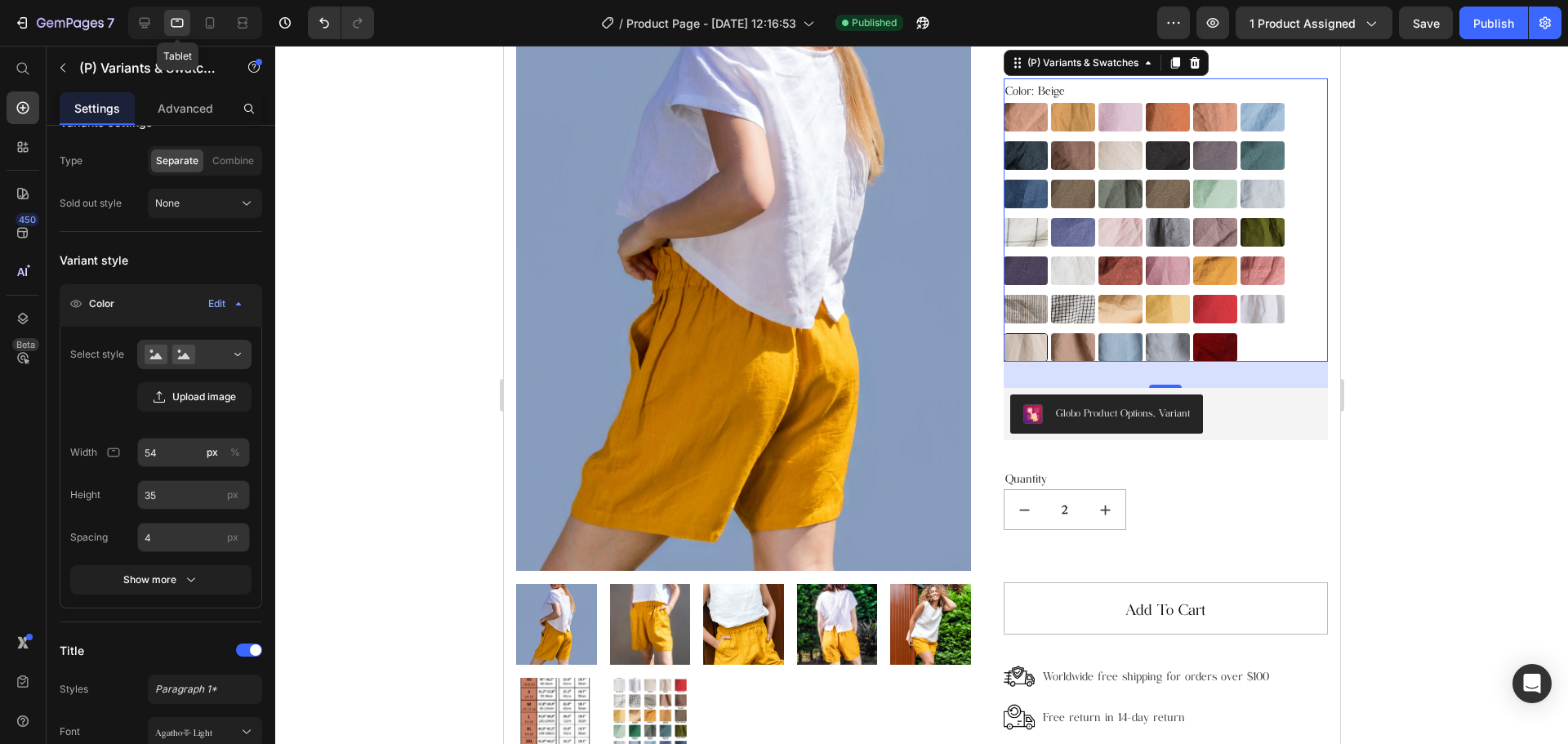 scroll, scrollTop: 149, scrollLeft: 0, axis: vertical 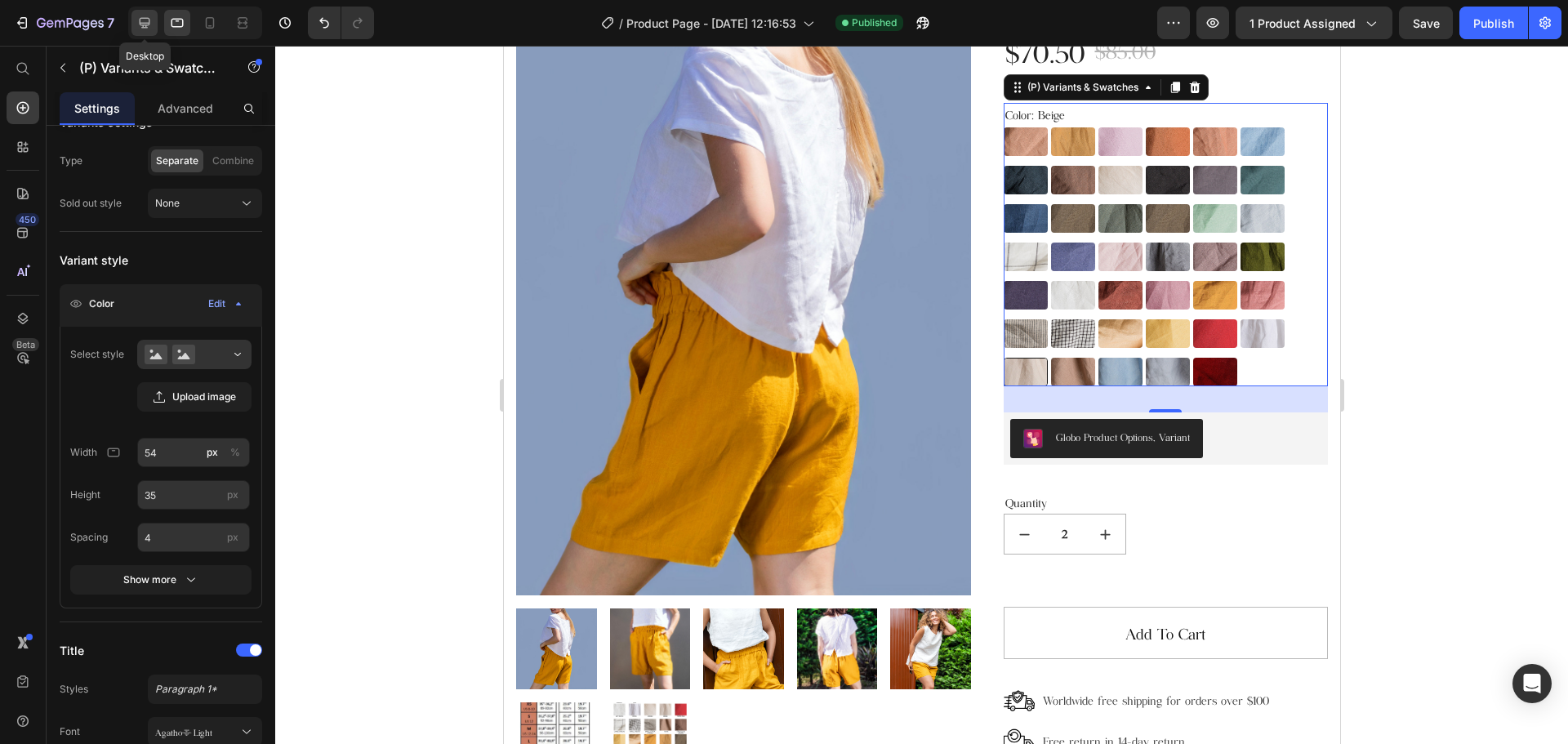click 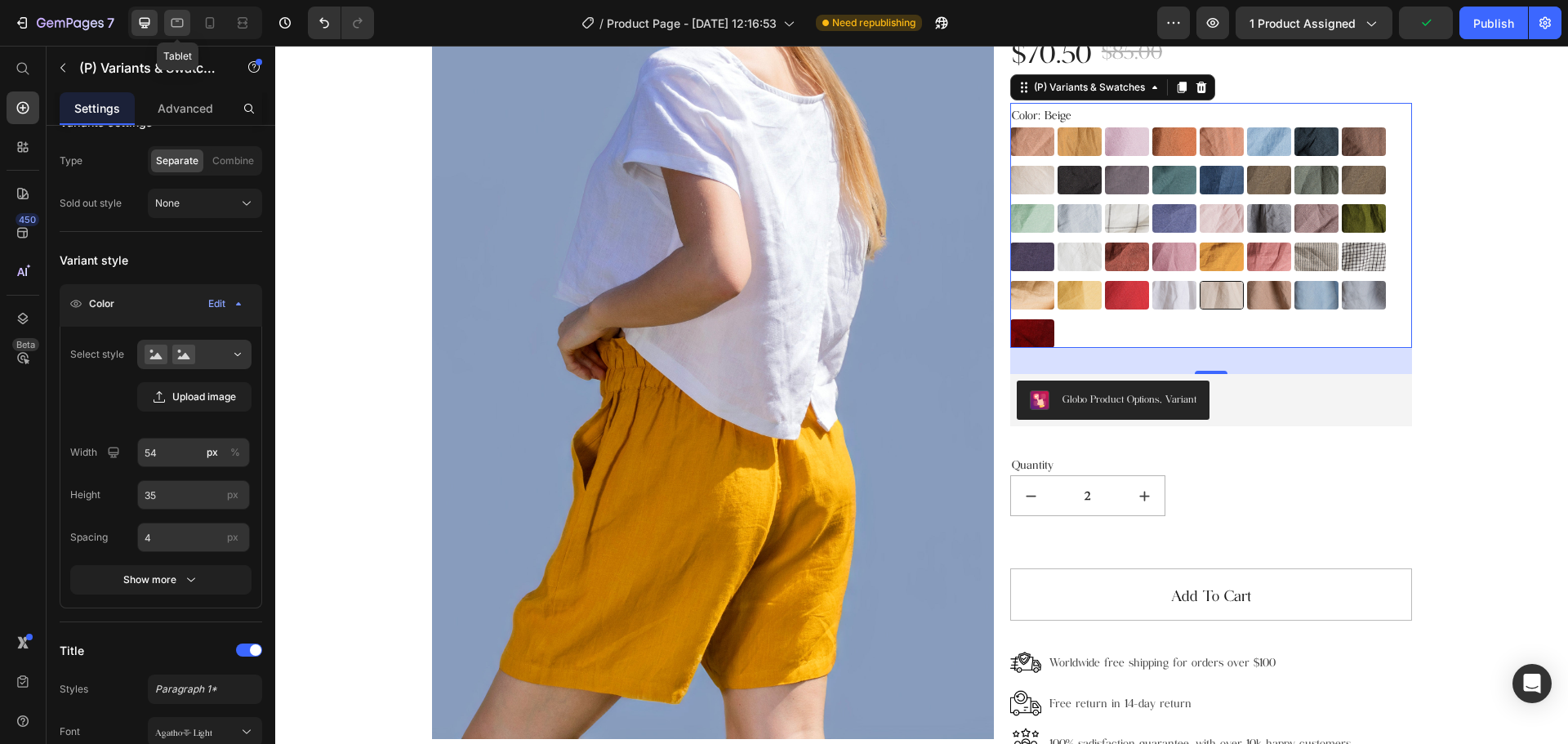 click 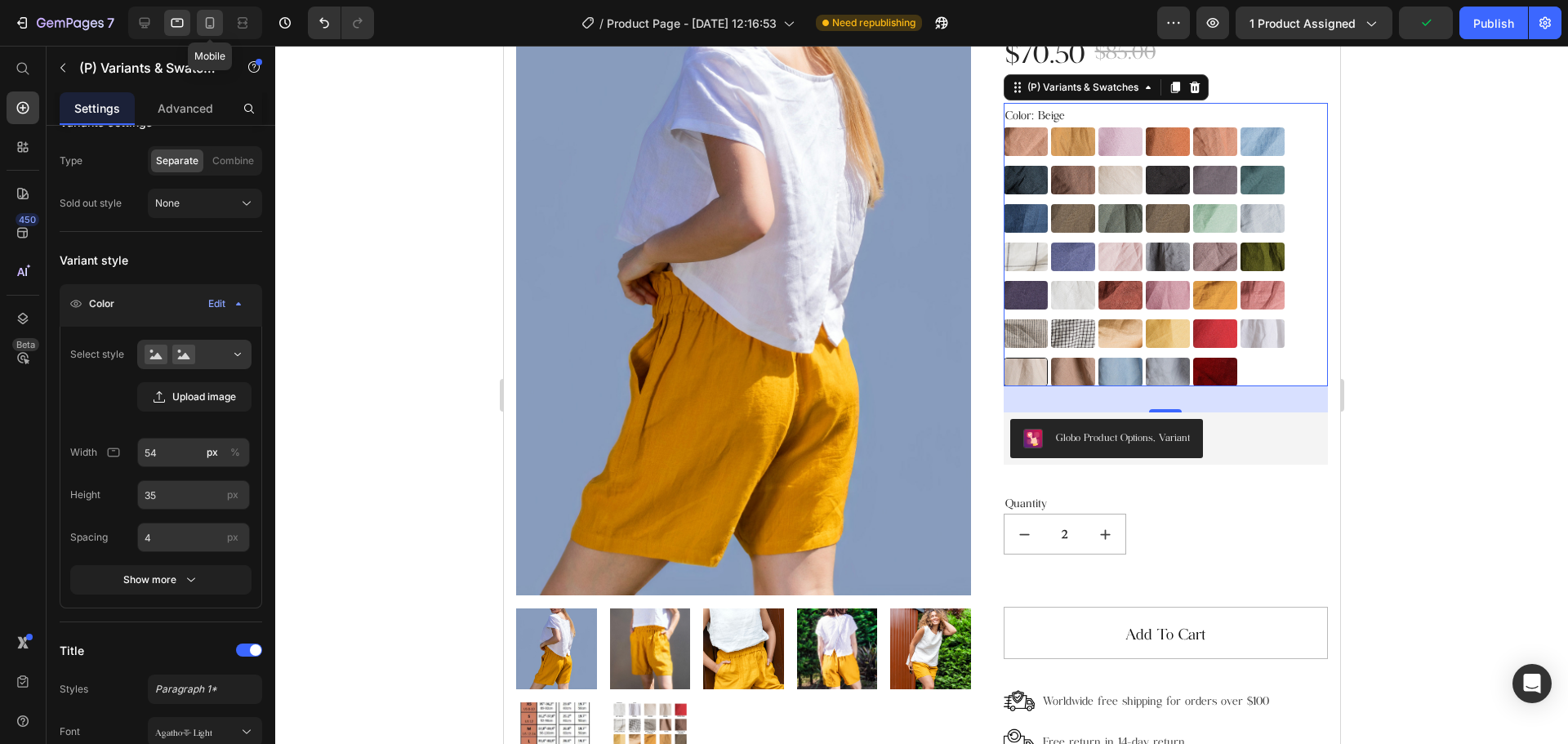 click 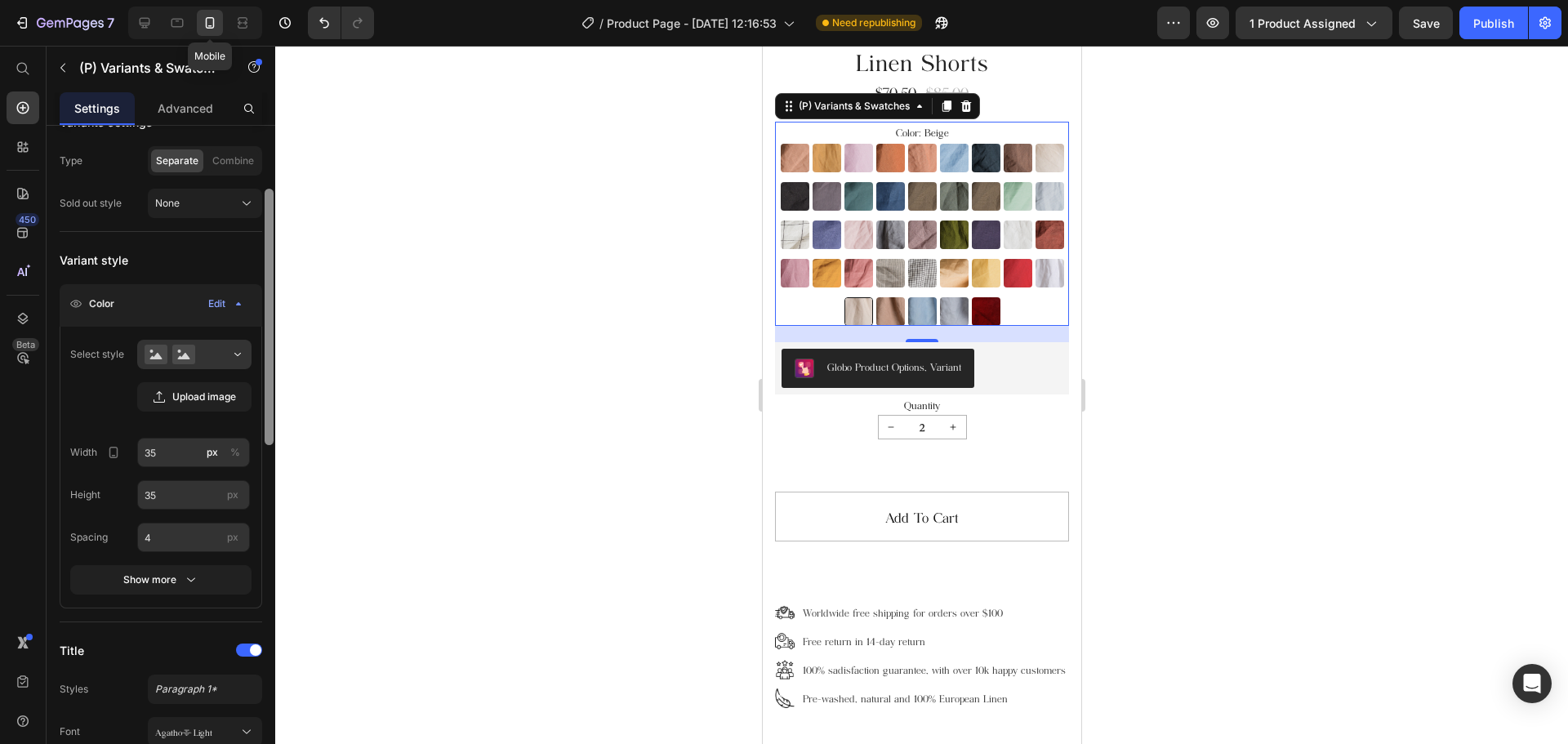scroll, scrollTop: 555, scrollLeft: 0, axis: vertical 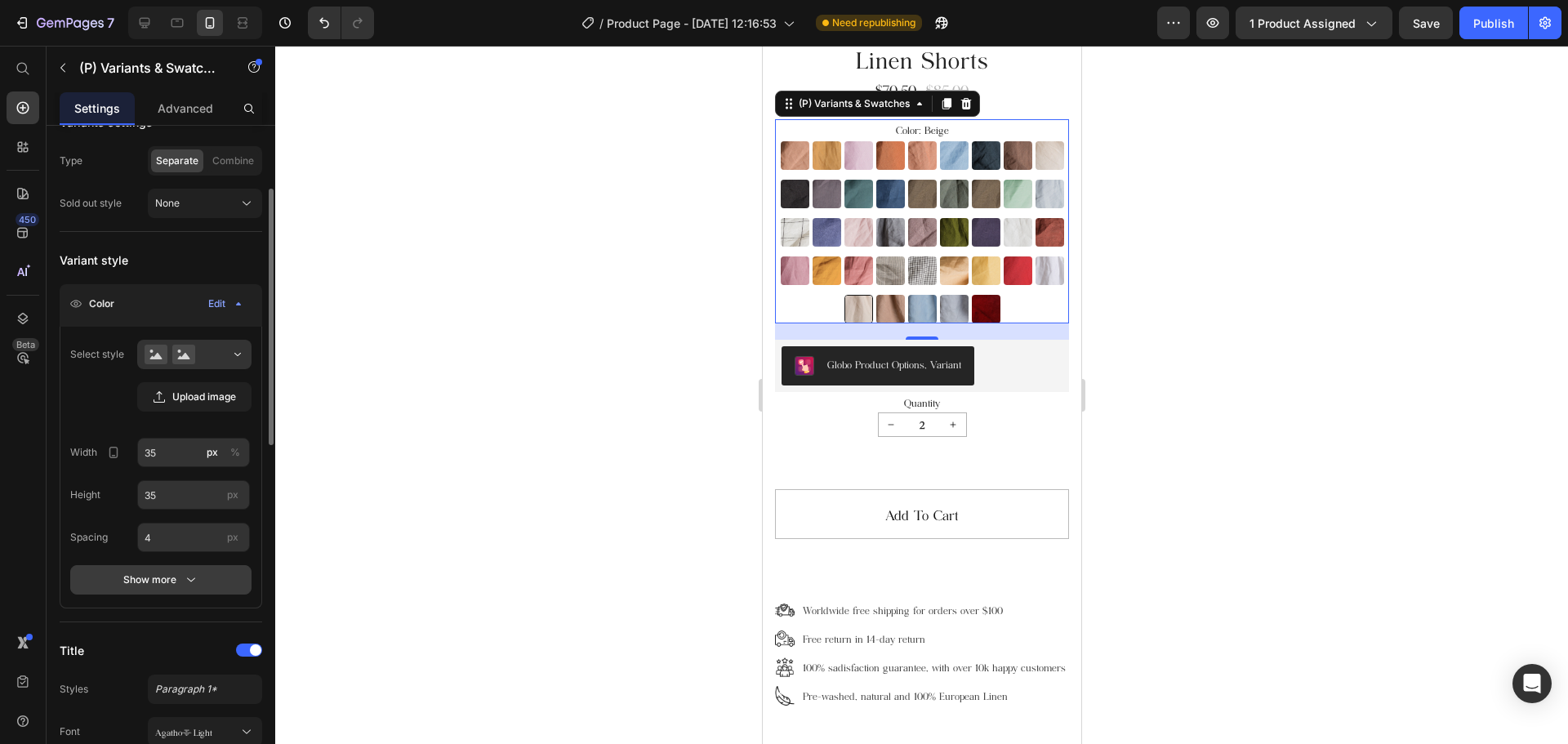 click on "Show more" at bounding box center (161, 580) 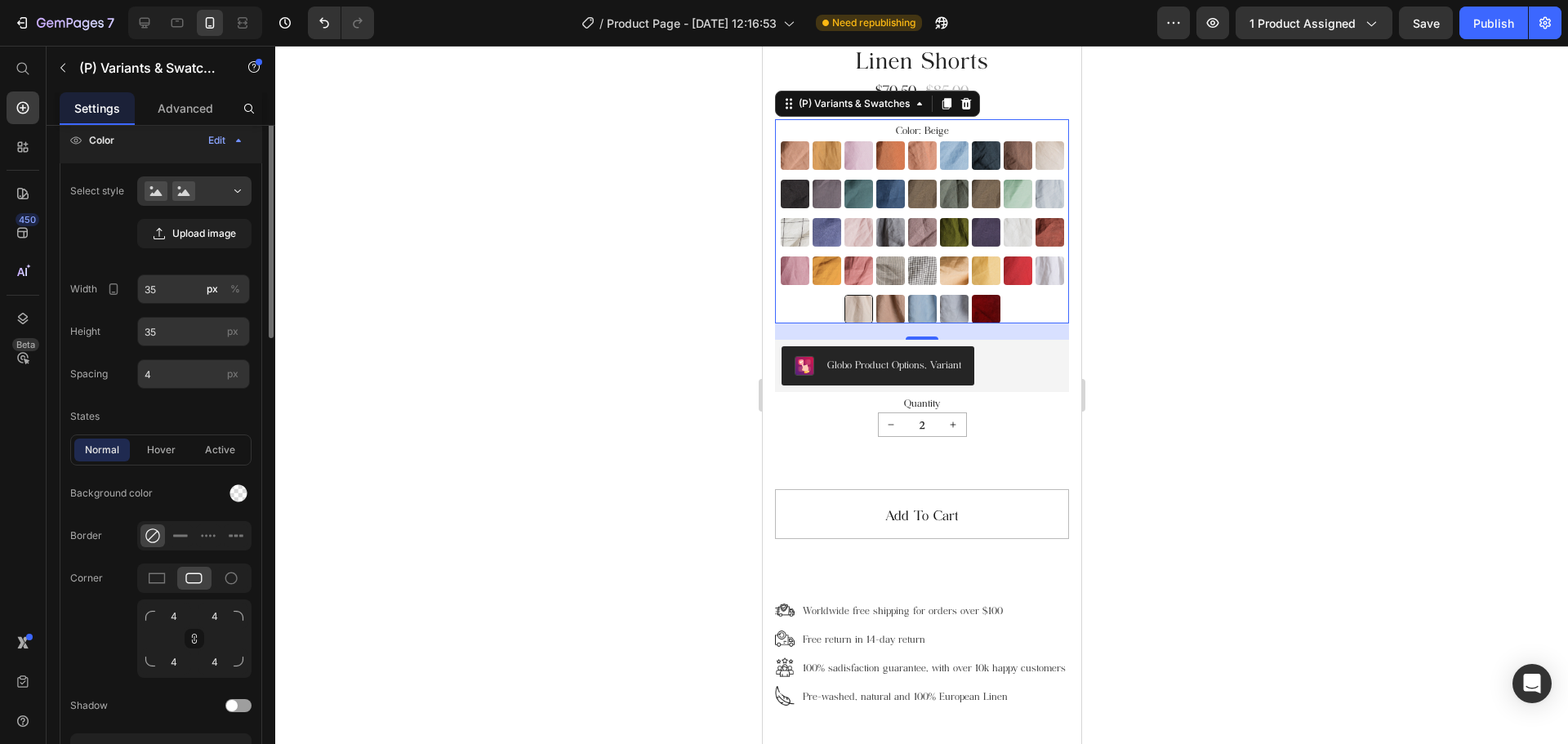 scroll, scrollTop: 245, scrollLeft: 0, axis: vertical 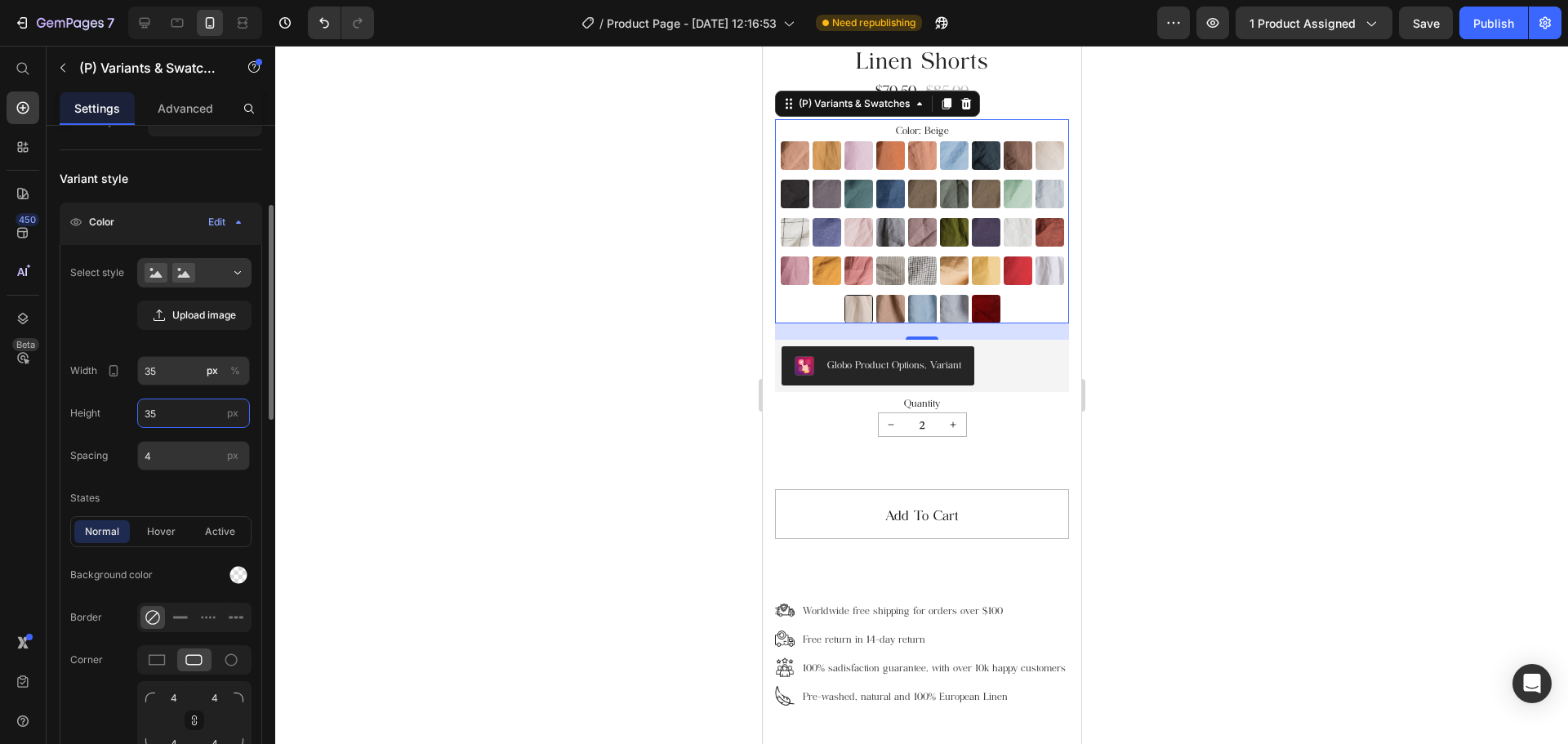 click on "35" at bounding box center (194, 413) 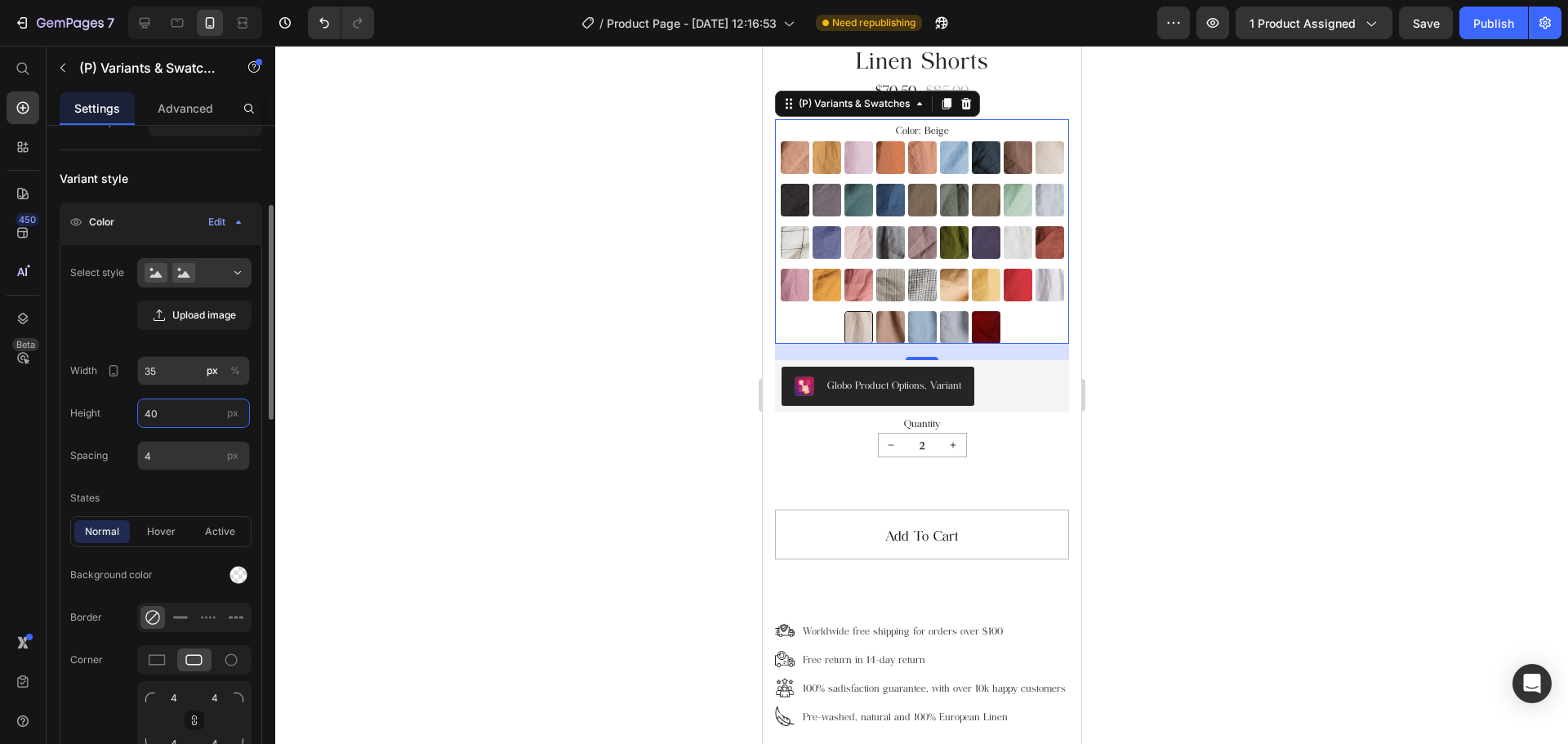 click on "40" at bounding box center (194, 413) 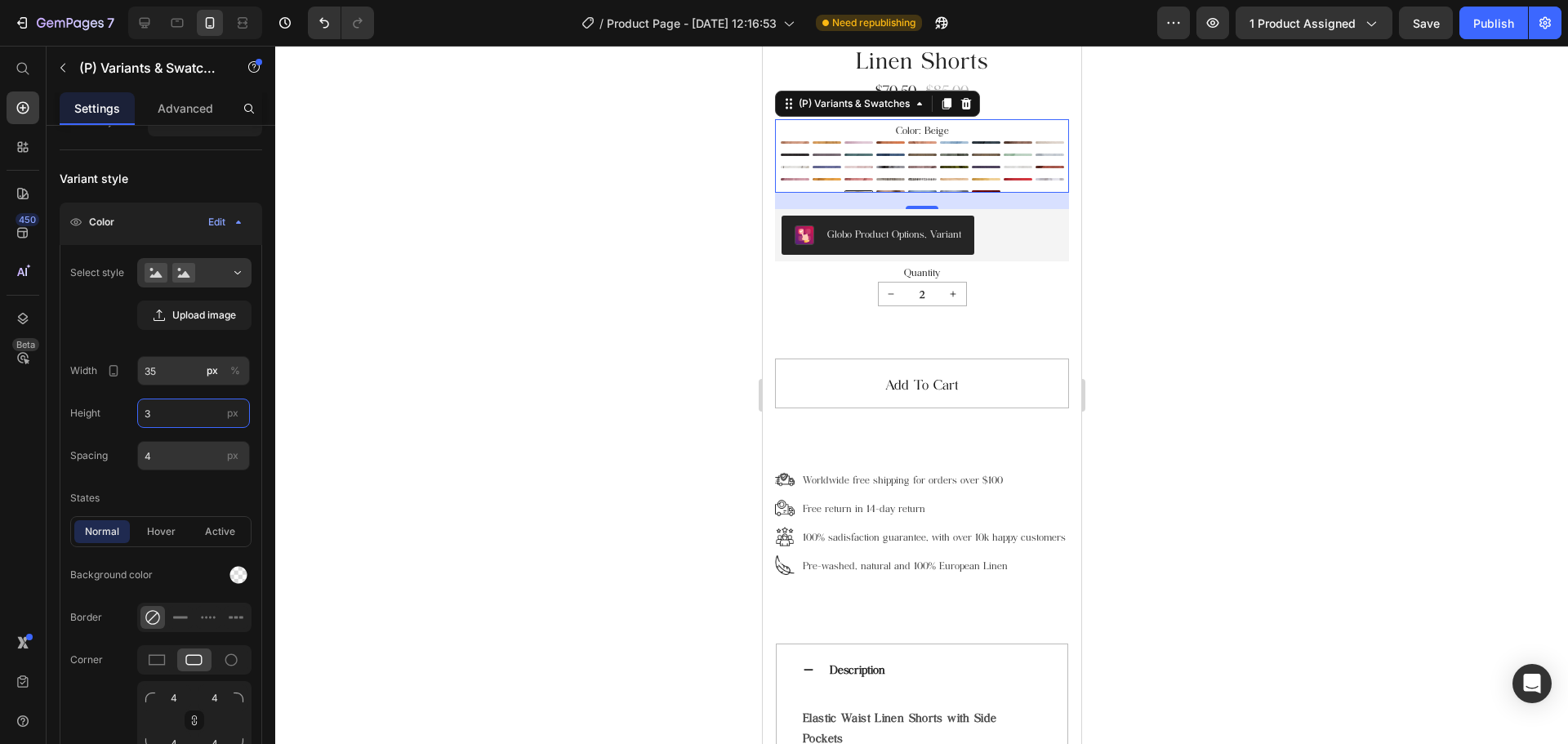 type on "35" 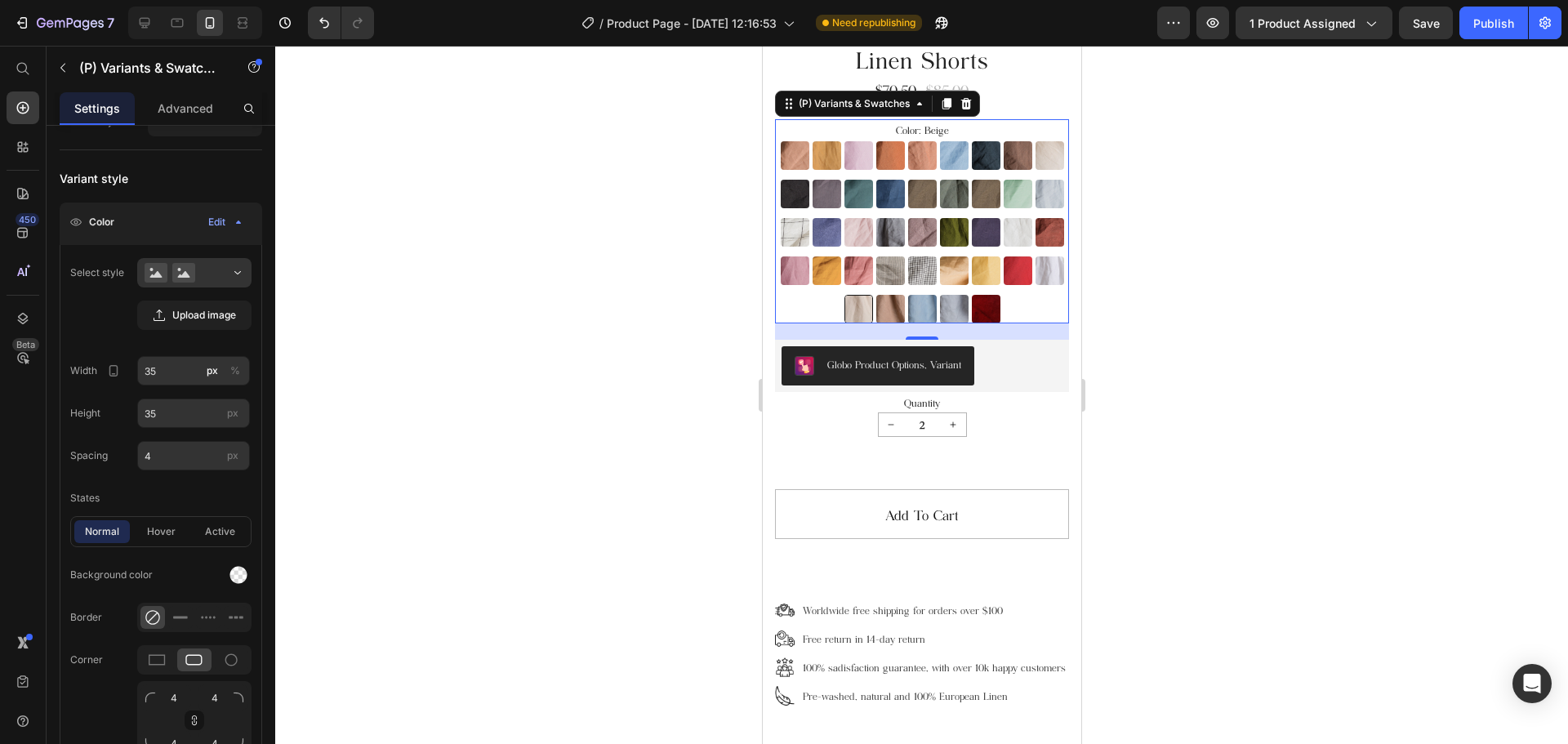 click 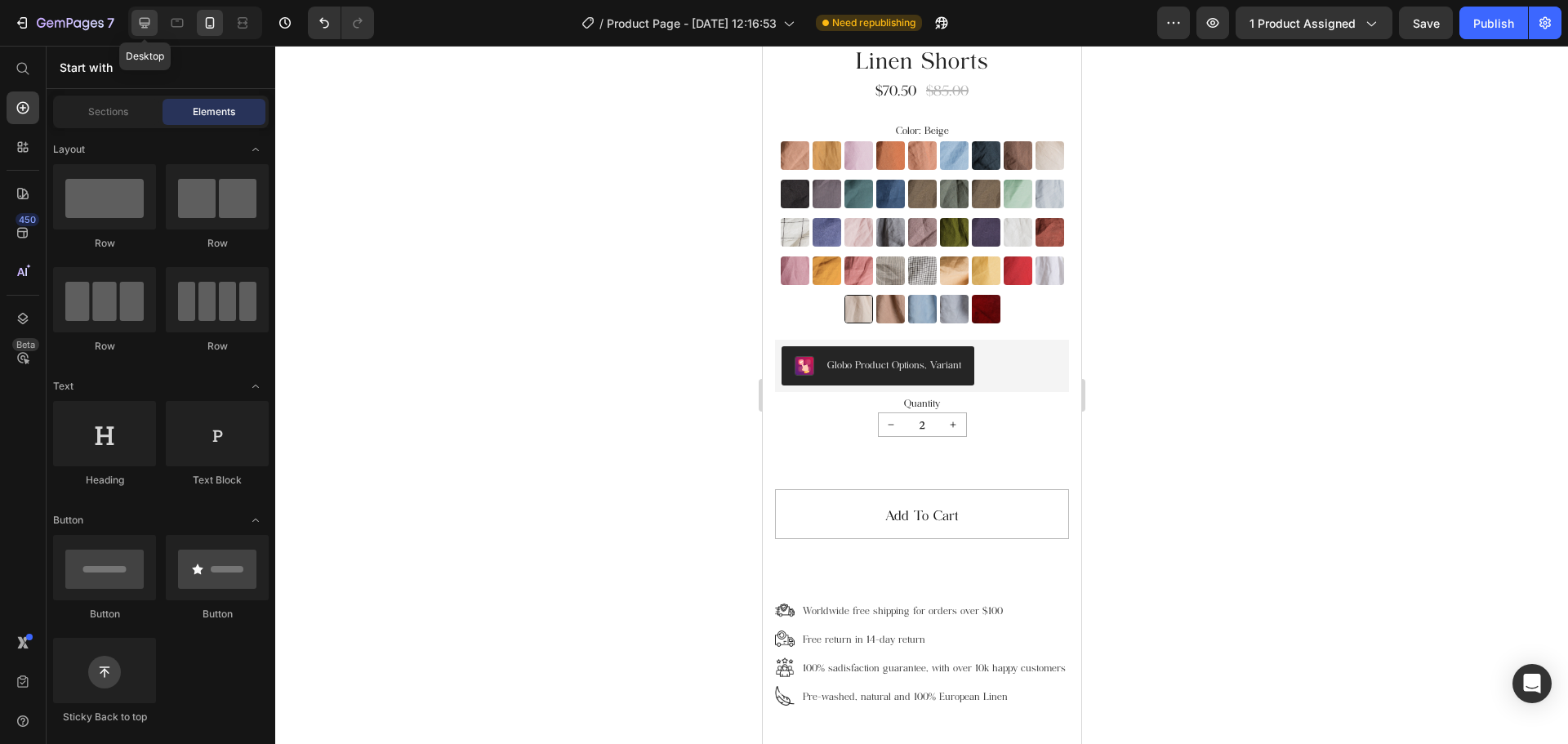 click 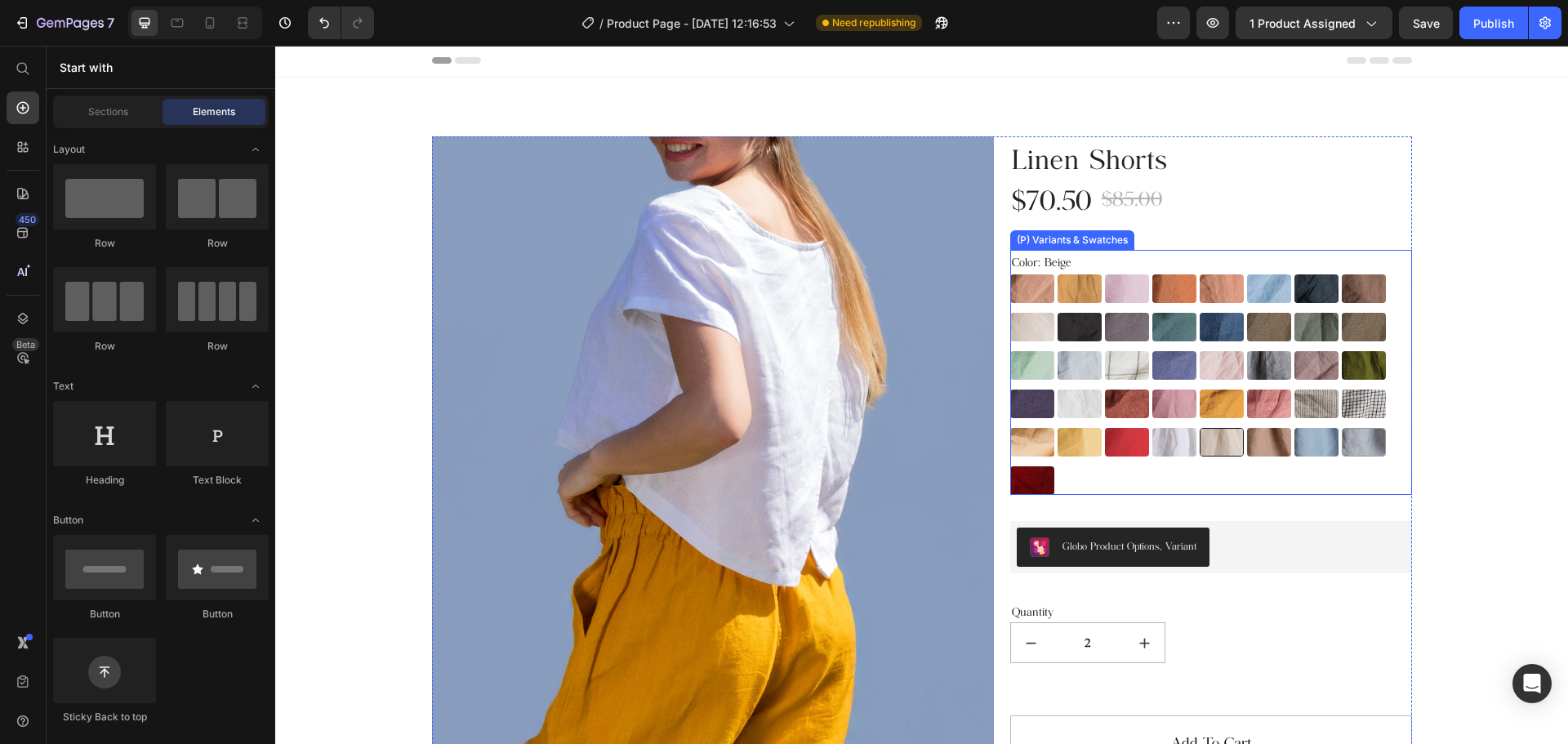 scroll, scrollTop: 0, scrollLeft: 0, axis: both 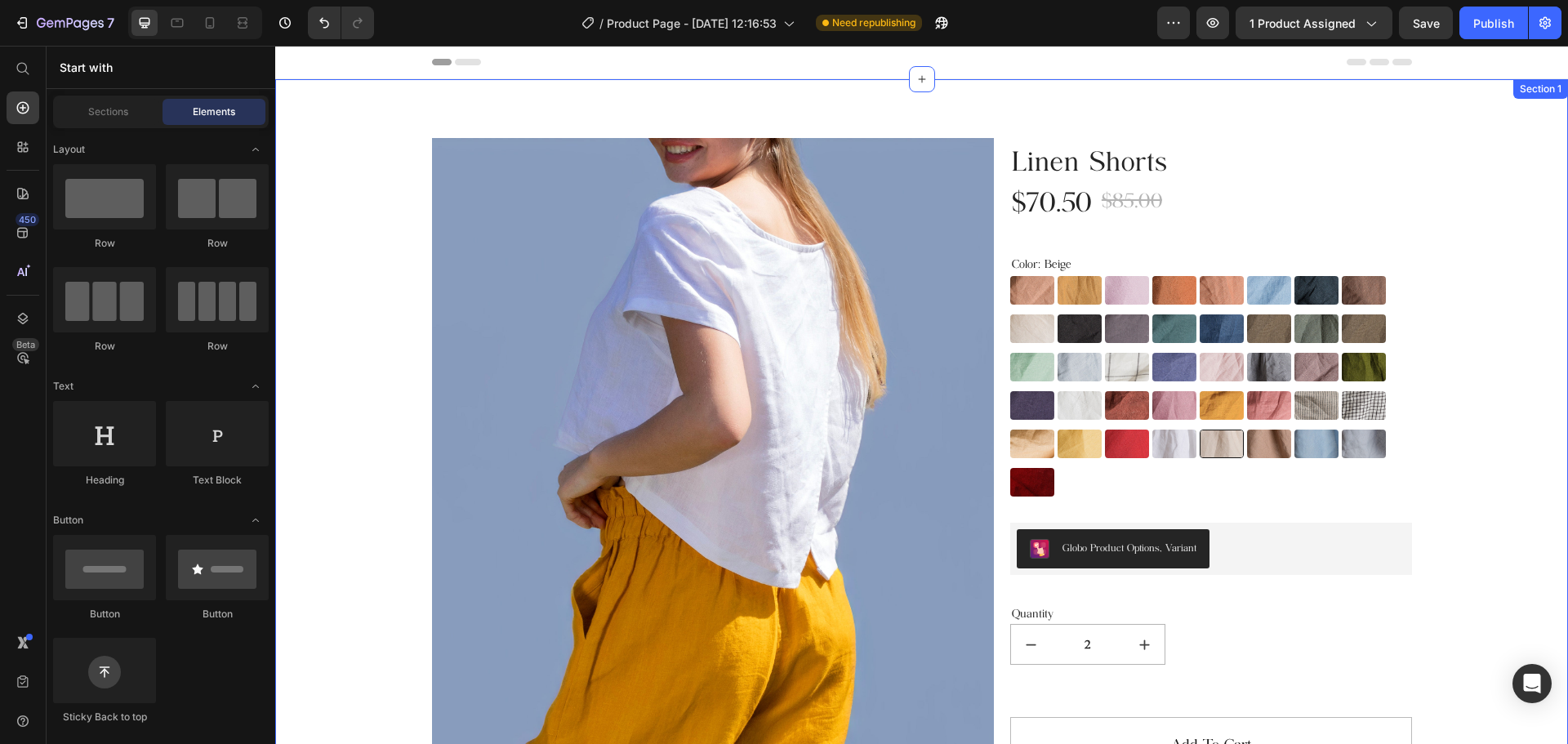 click on "Product Images Linen Shorts (P) Title $70.50 (P) Price $85.00 (P) Price Row Color: Beige Almost Apricot Almost Apricot Amber Yellow Amber Yellow Blushing Bride Blushing Bride Burnt Brick Burnt Brick Canyon Clay Canyon Clay Carolina blue Carolina blue Charcoal Blue Charcoal Blue Choclate Brown Choclate Brown Cream Cream Deep Black Deep Black Deep Grey Deep Grey Deep Sea Green Deep Sea Green Denim Blue Denim Blue Earth Brown Earth Brown Emerald Green Emerald Green Forest Green Forest Green Green Lily Green Lily Icy Blue Icy Blue Large Checks Large Checks Lavender Violet Lavender Violet Light Dusty Rose Light Dusty Rose Metallic Grey Metallic Grey Mocha Purple Mocha Purple Moss Green Moss Green Navy Blue Navy Blue Off-white Off-white Redwood Burl Redwood Burl Rose Royale Rose Royale Saffron Saffron Salmon Blush Salmon Blush Small & Thick Stripes Small & Thick Stripes Small Checks Small Checks Summer Melon Summer Melon Sunset Gold Sunset Gold Warm Red Warm Red White White Beige Beige Taupe Taupe Swedish Blue 2" at bounding box center [921, 627] 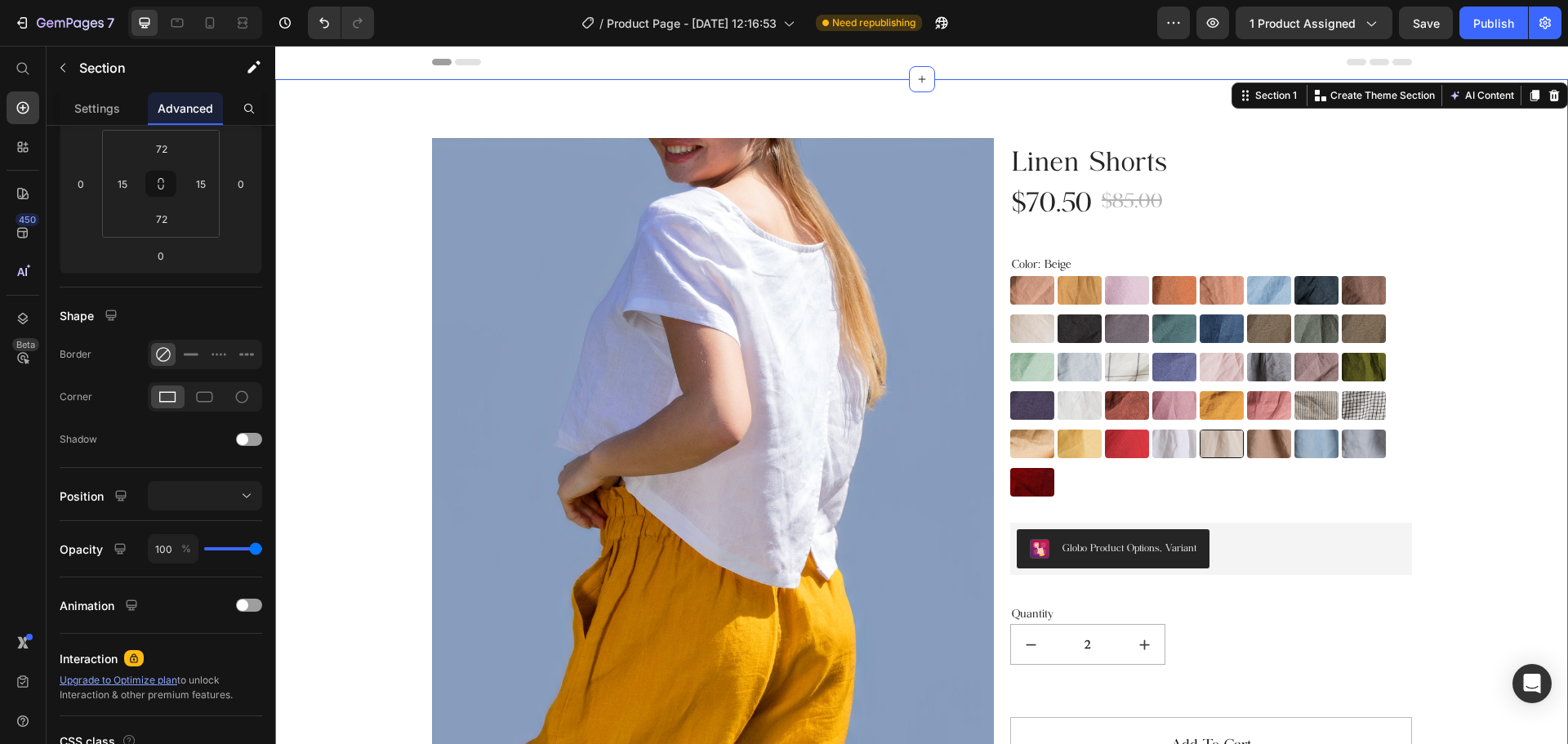 scroll, scrollTop: 0, scrollLeft: 0, axis: both 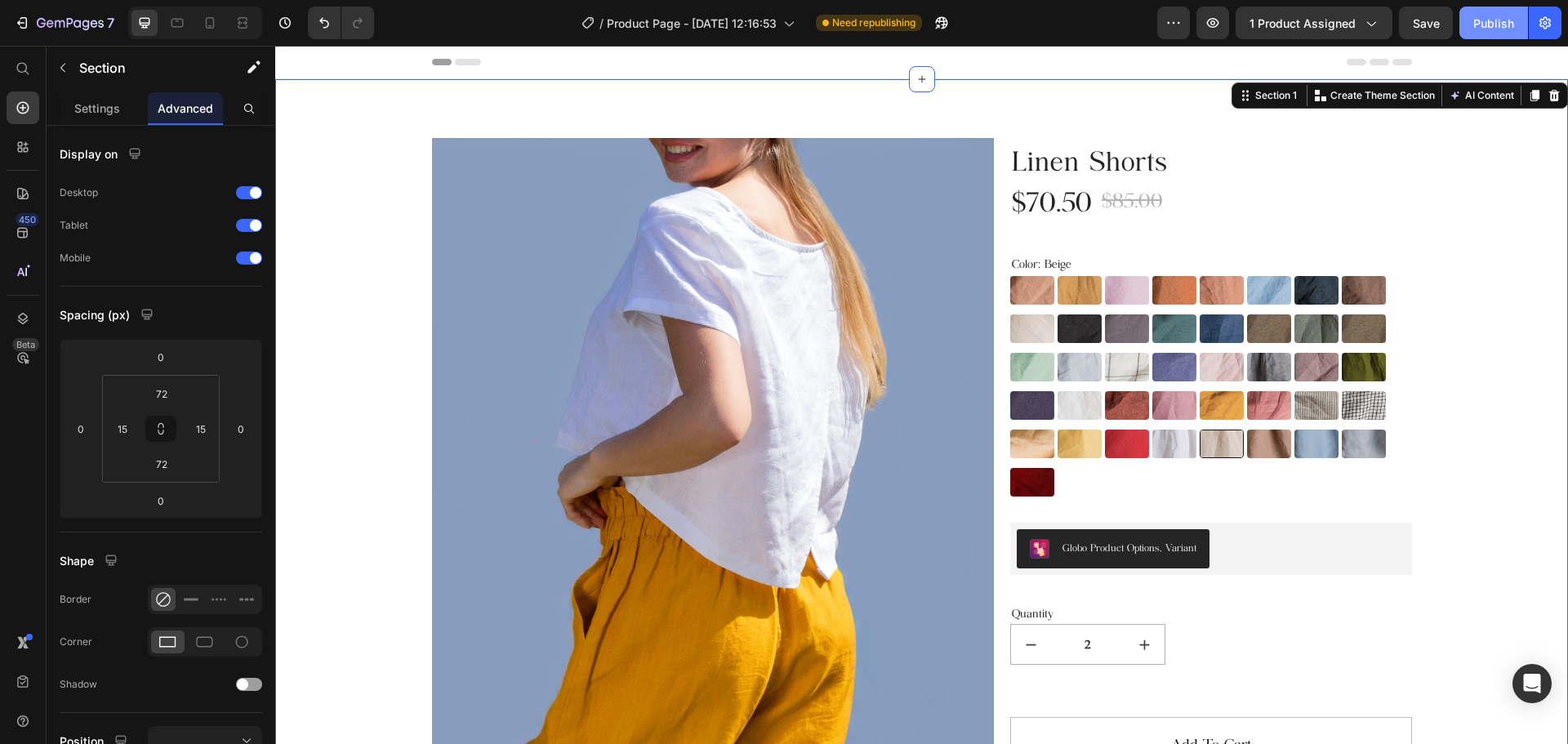 click on "Publish" 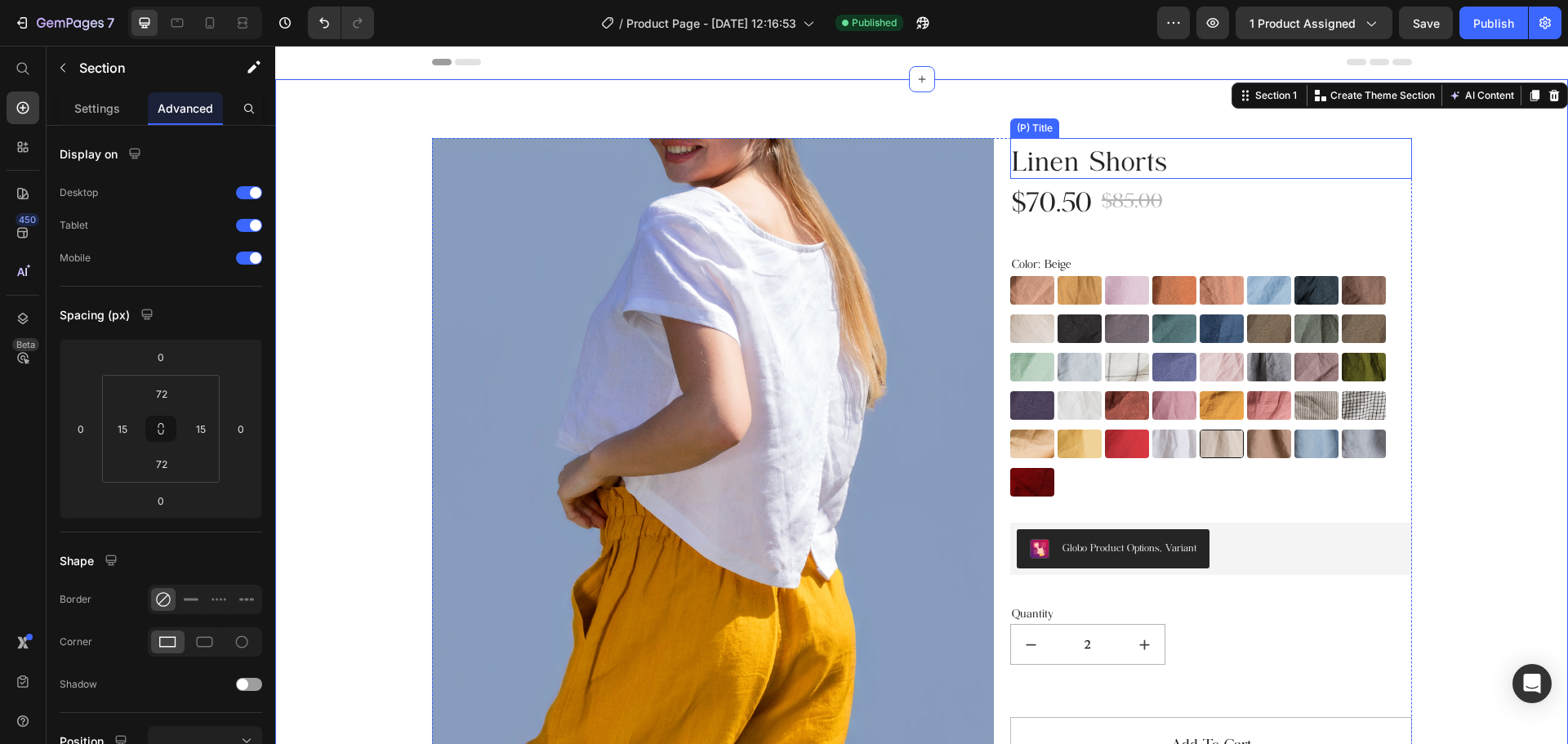 click on "Linen Shorts" at bounding box center (1211, 158) 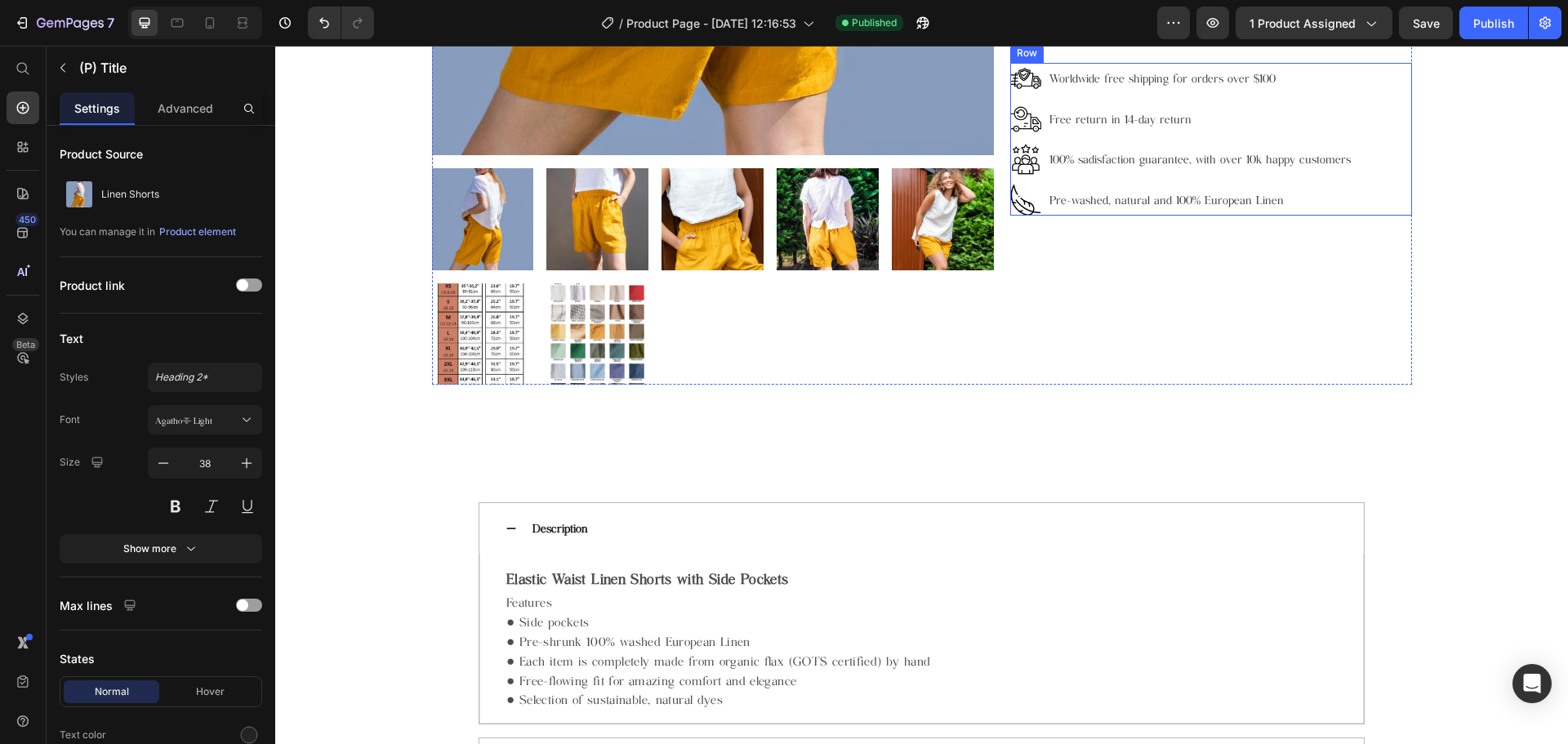 scroll, scrollTop: 735, scrollLeft: 0, axis: vertical 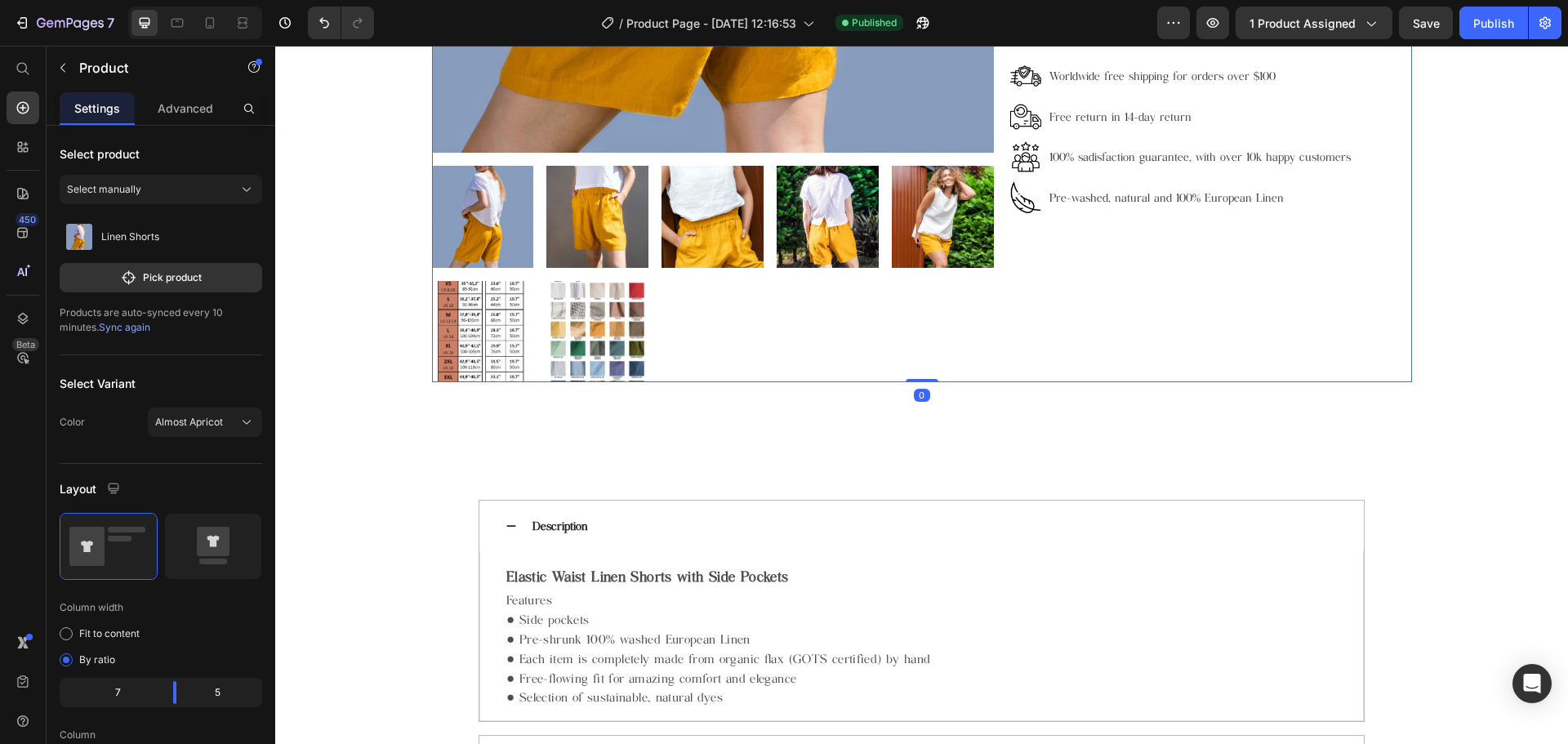 click on "Linen Shorts (P) Title $70.50 (P) Price $85.00 (P) Price Row Color: Beige Almost Apricot Almost Apricot Amber Yellow Amber Yellow Blushing Bride Blushing Bride Burnt Brick Burnt Brick Canyon Clay Canyon Clay Carolina blue Carolina blue Charcoal Blue Charcoal Blue Choclate Brown Choclate Brown Cream Cream Deep Black Deep Black Deep Grey Deep Grey Deep Sea Green Deep Sea Green Denim Blue Denim Blue Earth Brown Earth Brown Emerald Green Emerald Green Forest Green Forest Green Green Lily Green Lily Icy Blue Icy Blue Large Checks Large Checks Lavender Violet Lavender Violet Light Dusty Rose Light Dusty Rose Metallic Grey Metallic Grey Mocha Purple Mocha Purple Moss Green Moss Green Navy Blue Navy Blue Off-white Off-white Redwood Burl Redwood Burl Rose Royale Rose Royale Saffron Saffron Salmon Blush Salmon Blush Small & Thick Stripes Small & Thick Stripes Small Checks Small Checks Summer Melon Summer Melon Sunset Gold Sunset Gold Warm Red Warm Red White White Beige Beige Taupe Taupe Swedish Blue Swedish Blue 2 Row" at bounding box center (1211, -108) 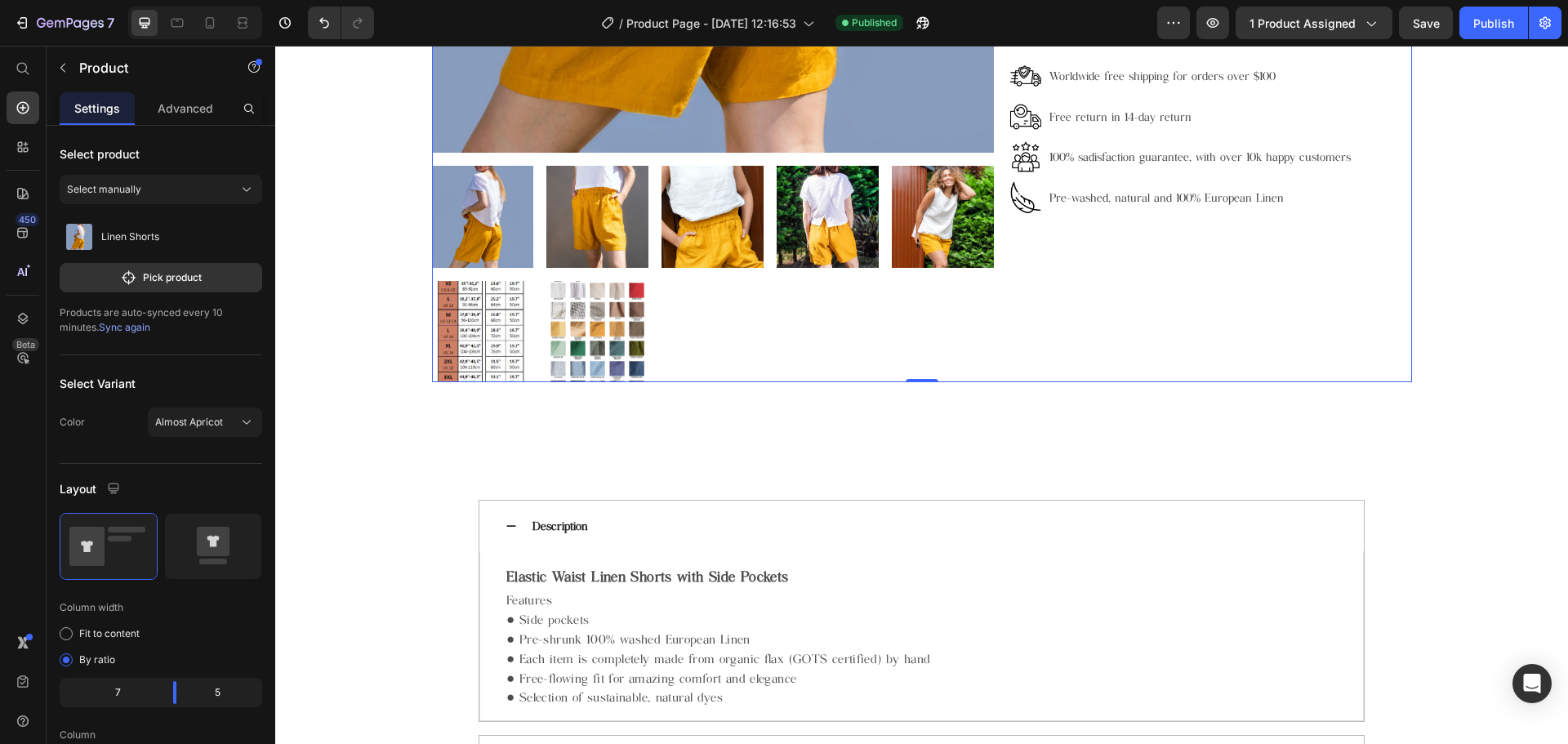 click on "Linen Shorts (P) Title $70.50 (P) Price $85.00 (P) Price Row Color: Beige Almost Apricot Almost Apricot Amber Yellow Amber Yellow Blushing Bride Blushing Bride Burnt Brick Burnt Brick Canyon Clay Canyon Clay Carolina blue Carolina blue Charcoal Blue Charcoal Blue Choclate Brown Choclate Brown Cream Cream Deep Black Deep Black Deep Grey Deep Grey Deep Sea Green Deep Sea Green Denim Blue Denim Blue Earth Brown Earth Brown Emerald Green Emerald Green Forest Green Forest Green Green Lily Green Lily Icy Blue Icy Blue Large Checks Large Checks Lavender Violet Lavender Violet Light Dusty Rose Light Dusty Rose Metallic Grey Metallic Grey Mocha Purple Mocha Purple Moss Green Moss Green Navy Blue Navy Blue Off-white Off-white Redwood Burl Redwood Burl Rose Royale Rose Royale Saffron Saffron Salmon Blush Salmon Blush Small & Thick Stripes Small & Thick Stripes Small Checks Small Checks Summer Melon Summer Melon Sunset Gold Sunset Gold Warm Red Warm Red White White Beige Beige Taupe Taupe Swedish Blue Swedish Blue 2 Row" at bounding box center [1211, -108] 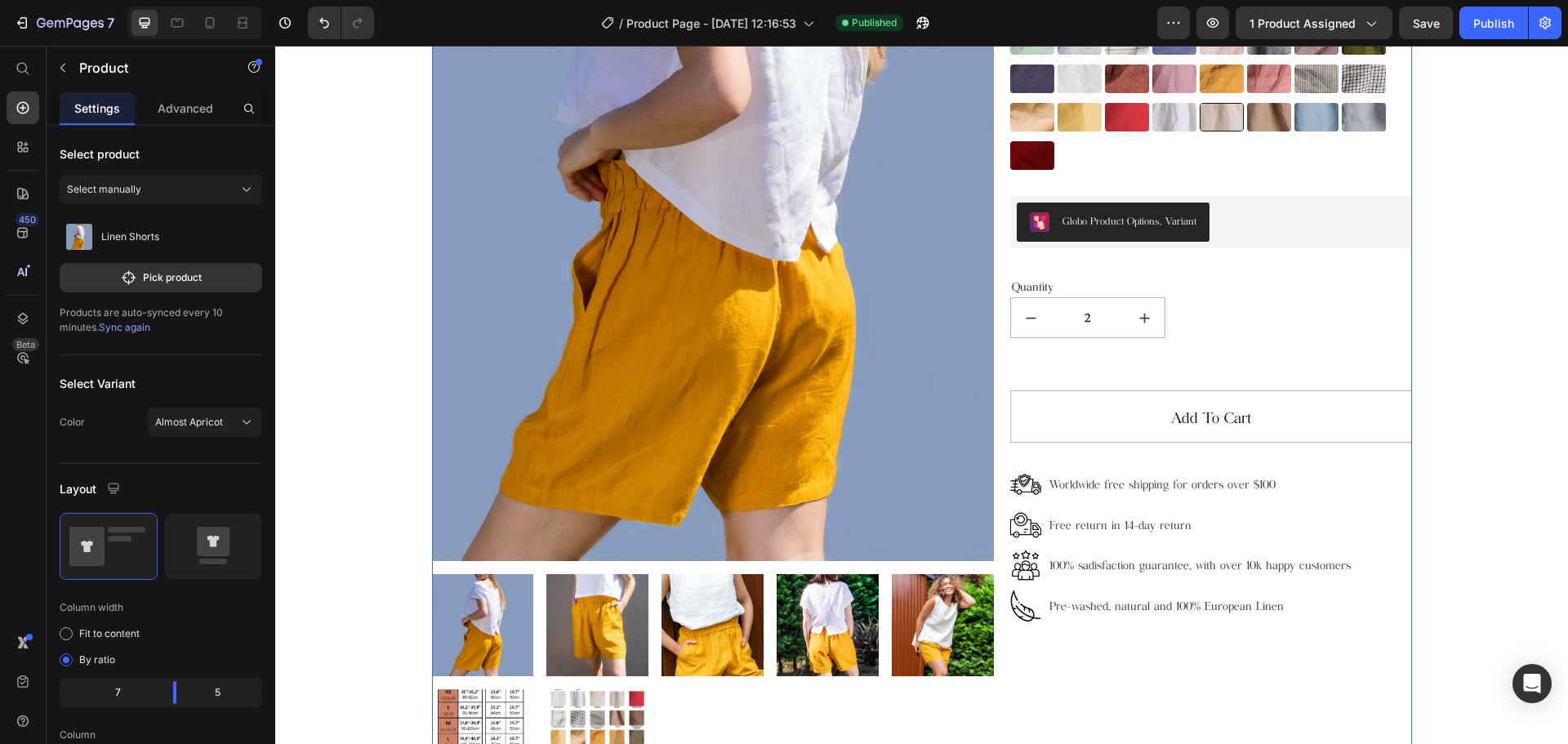 scroll, scrollTop: 0, scrollLeft: 0, axis: both 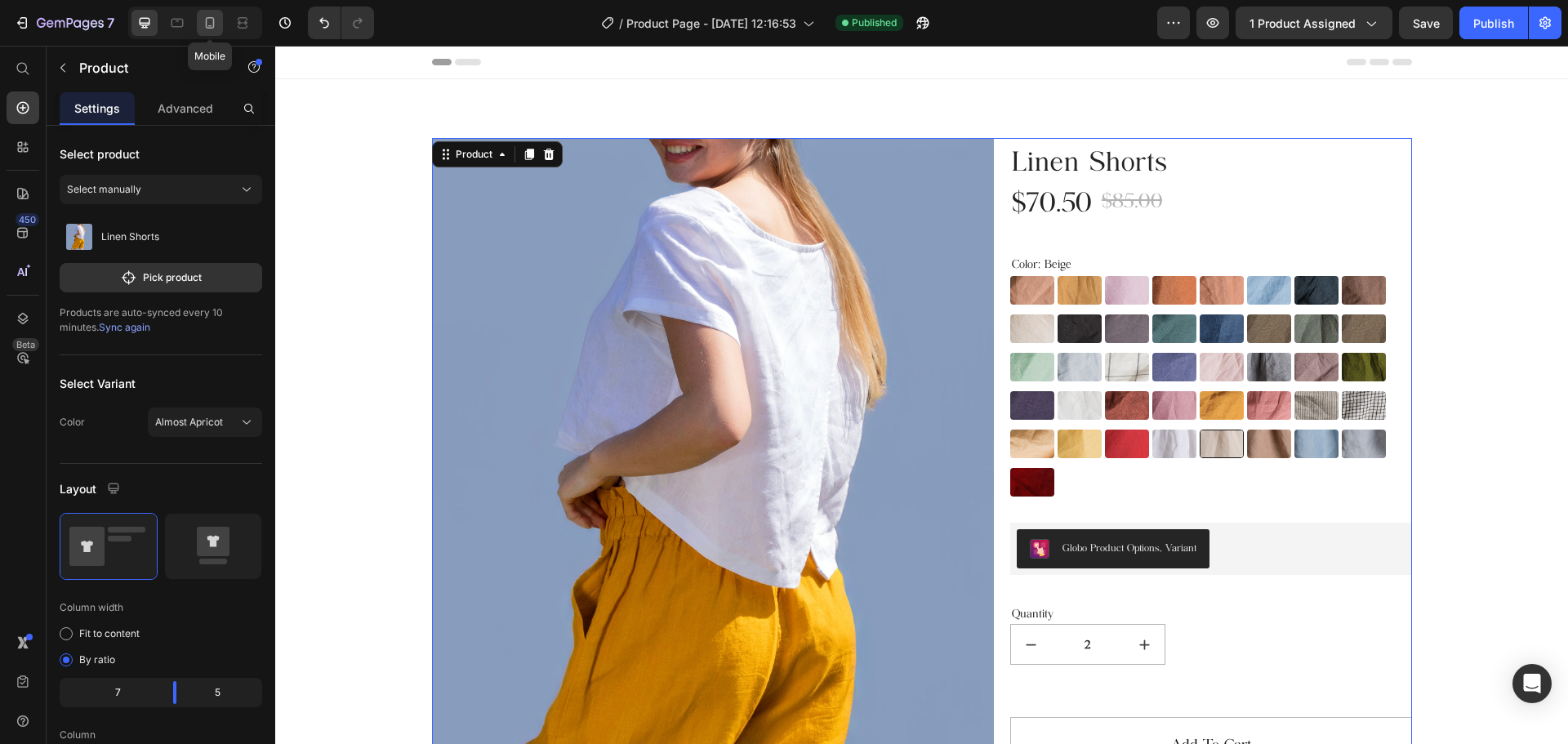 click 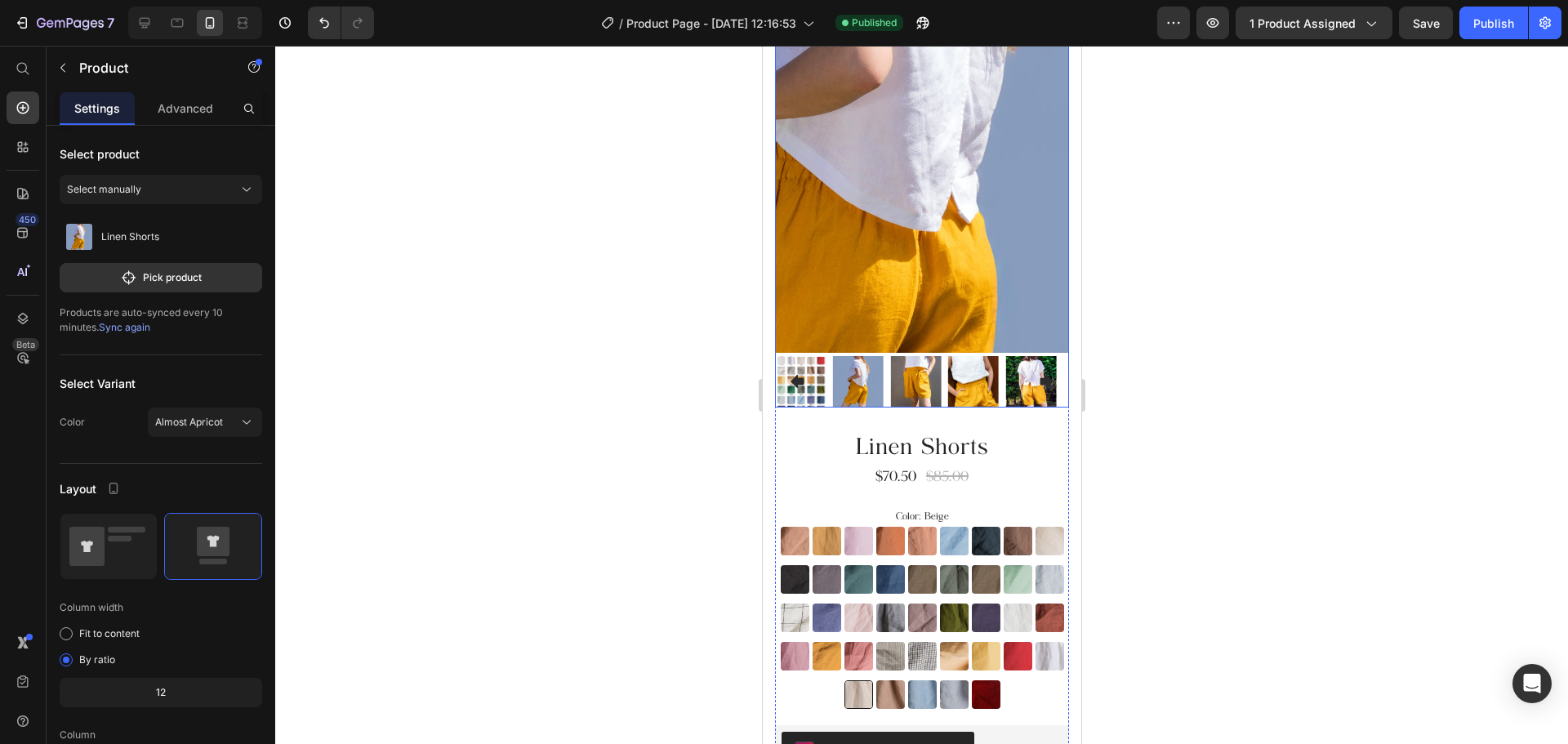 scroll, scrollTop: 408, scrollLeft: 0, axis: vertical 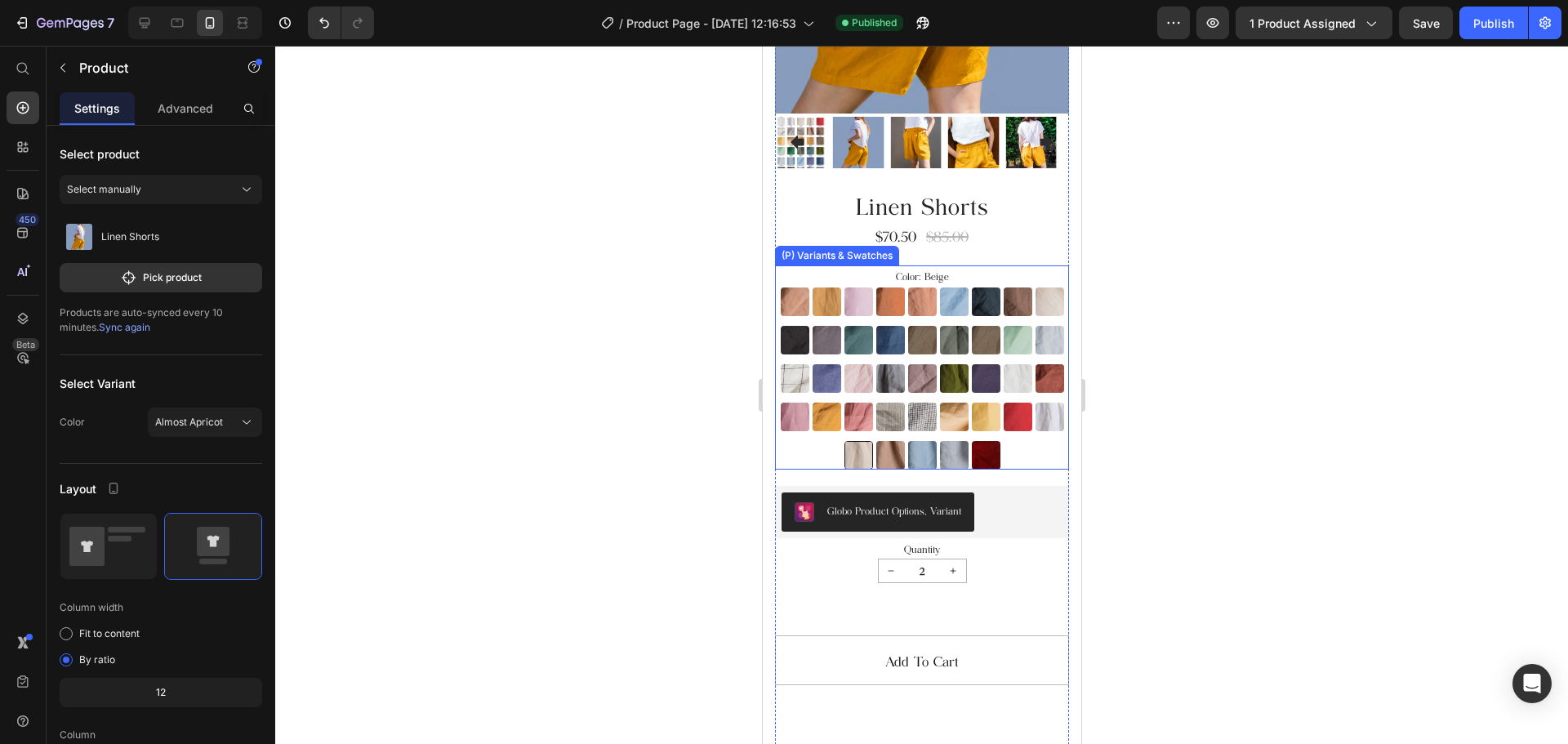 click on "Almost Apricot Almost Apricot Amber Yellow Amber Yellow Blushing Bride Blushing Bride Burnt Brick Burnt Brick Canyon Clay Canyon Clay Carolina blue Carolina blue Charcoal Blue Charcoal Blue Choclate Brown Choclate Brown Cream Cream Deep Black Deep Black Deep Grey Deep Grey Deep Sea Green Deep Sea Green Denim Blue Denim Blue Earth Brown Earth Brown Emerald Green Emerald Green Forest Green Forest Green Green Lily Green Lily Icy Blue Icy Blue Large Checks Large Checks Lavender Violet Lavender Violet Light Dusty Rose Light Dusty Rose Metallic Grey Metallic Grey Mocha Purple Mocha Purple Moss Green Moss Green Navy Blue Navy Blue Off-white Off-white Redwood Burl Redwood Burl Rose Royale Rose Royale Saffron Saffron Salmon Blush Salmon Blush Small & Thick Stripes Small & Thick Stripes Small Checks Small Checks Summer Melon Summer Melon Sunset Gold Sunset Gold Warm Red Warm Red White White Beige Beige Taupe Taupe Swedish Blue Swedish Blue Cool Grey Cool Grey Burgundry Burgundry" at bounding box center (921, 378) 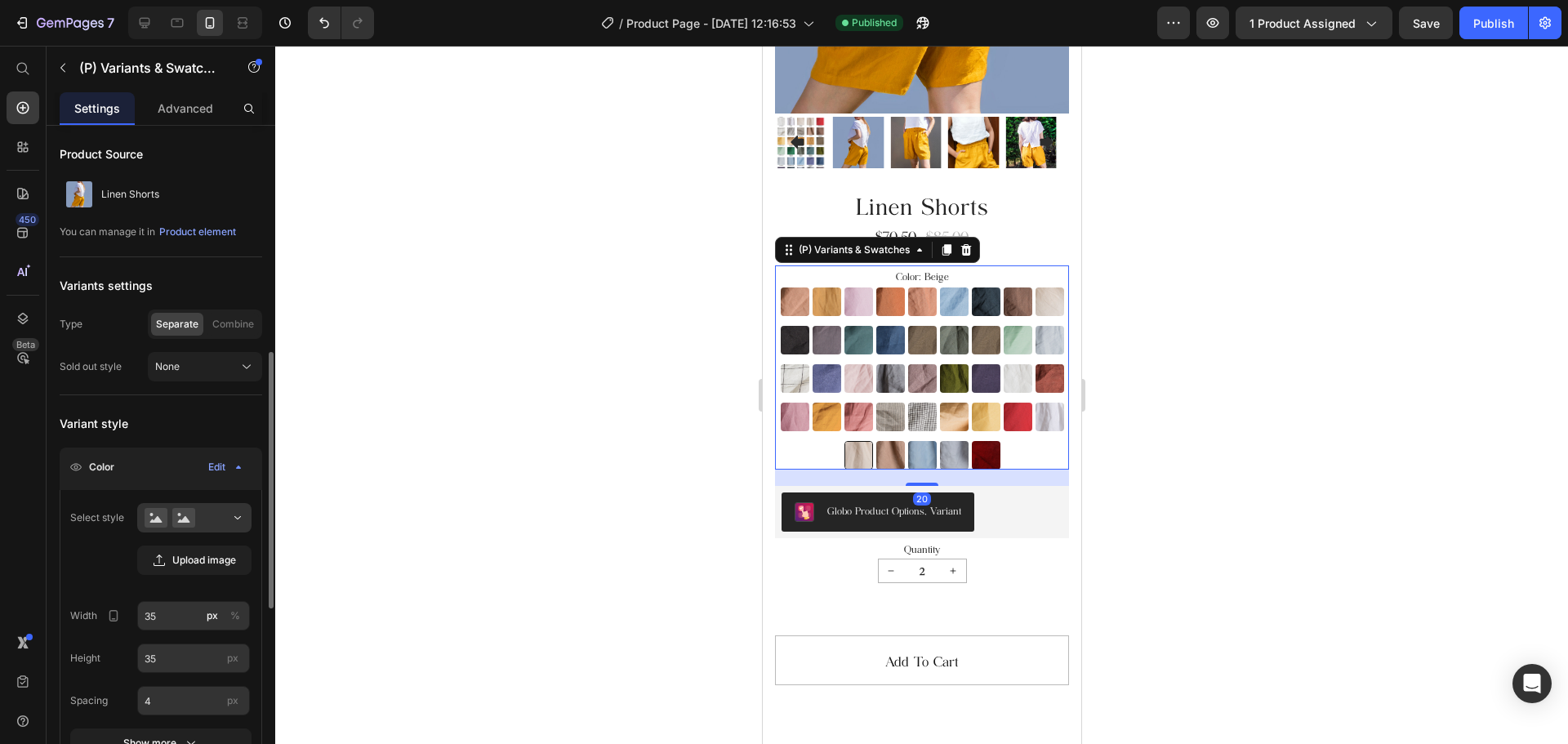 scroll, scrollTop: 163, scrollLeft: 0, axis: vertical 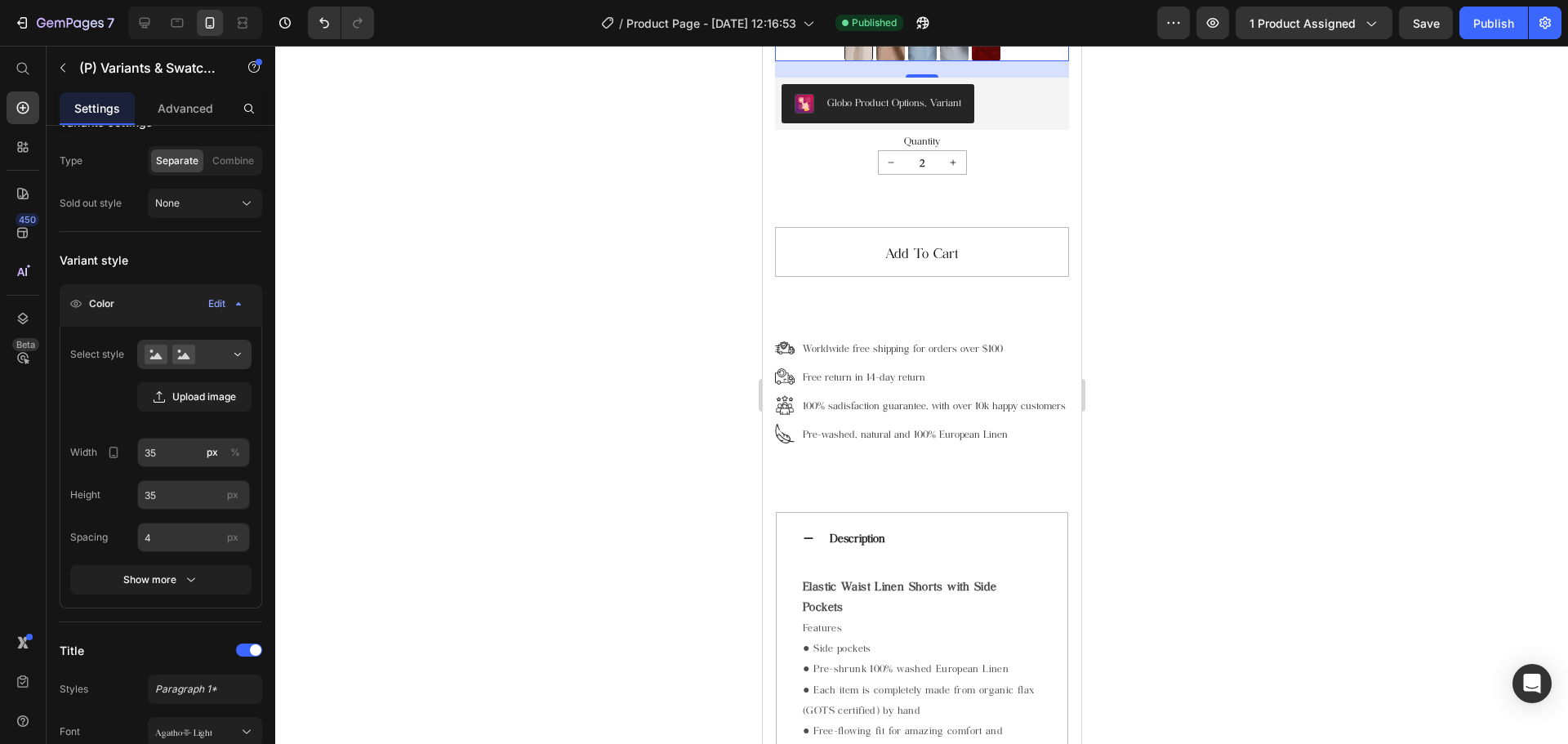 click 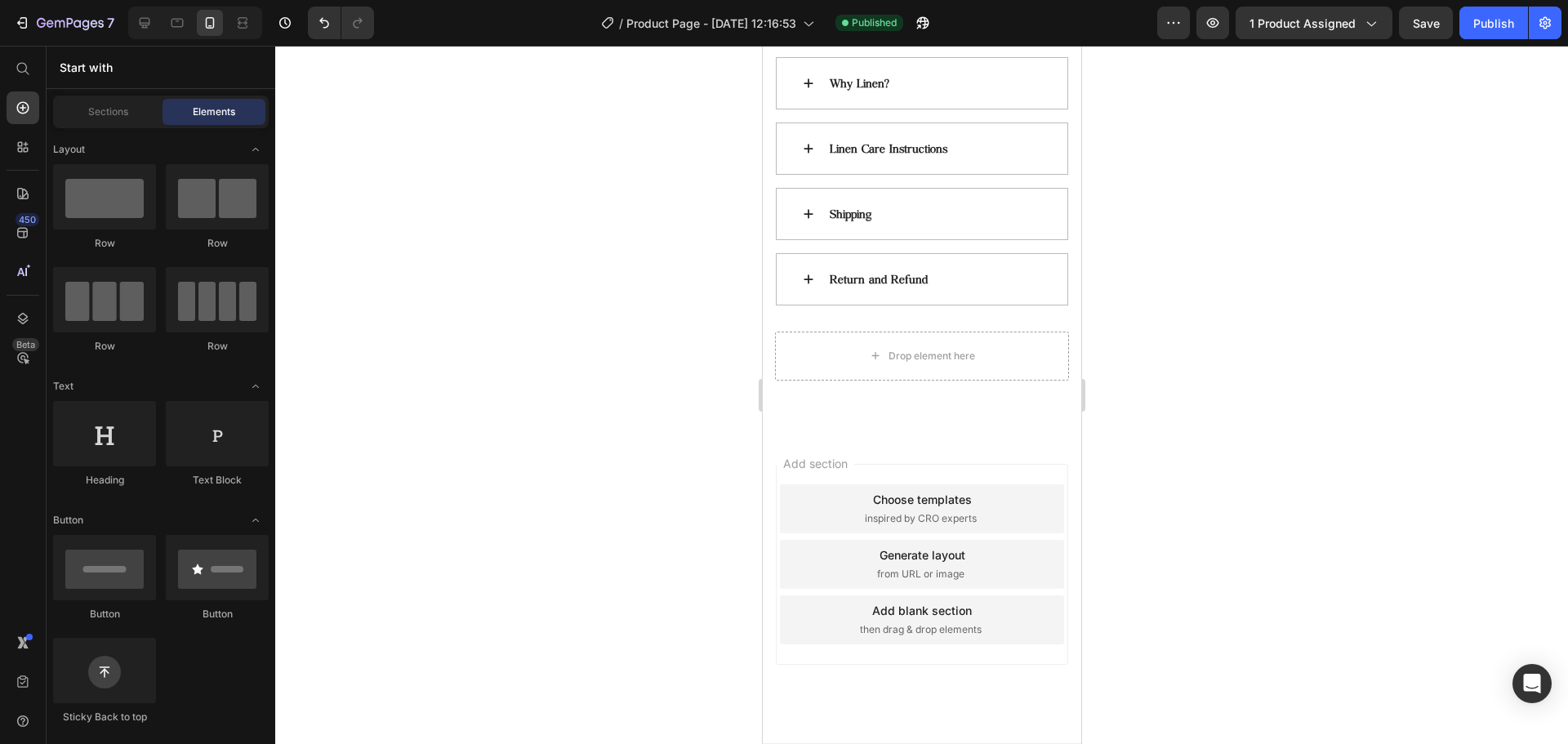 scroll, scrollTop: 1707, scrollLeft: 0, axis: vertical 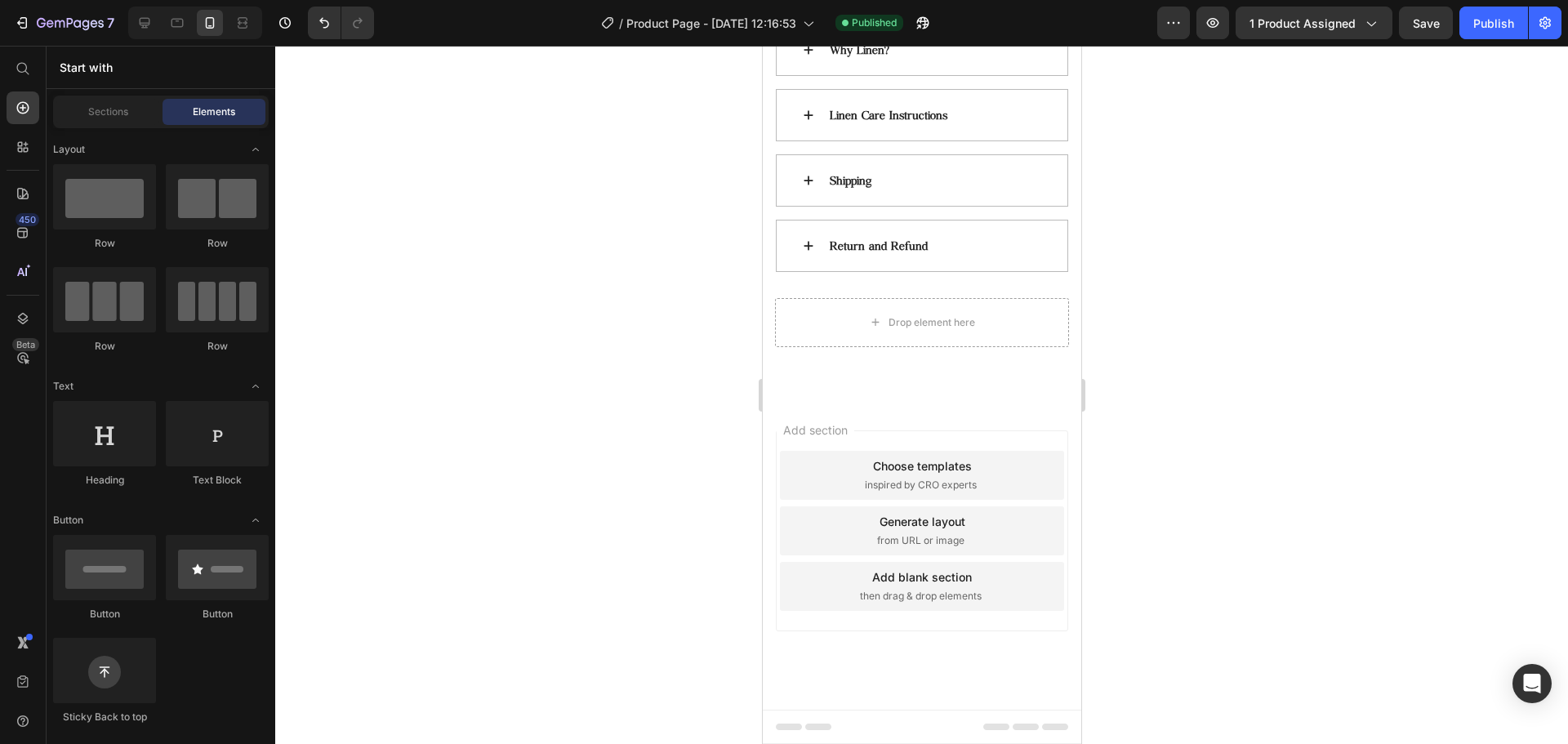 click on "Add section Choose templates inspired by CRO experts Generate layout from URL or image Add blank section then drag & drop elements" at bounding box center (921, 531) 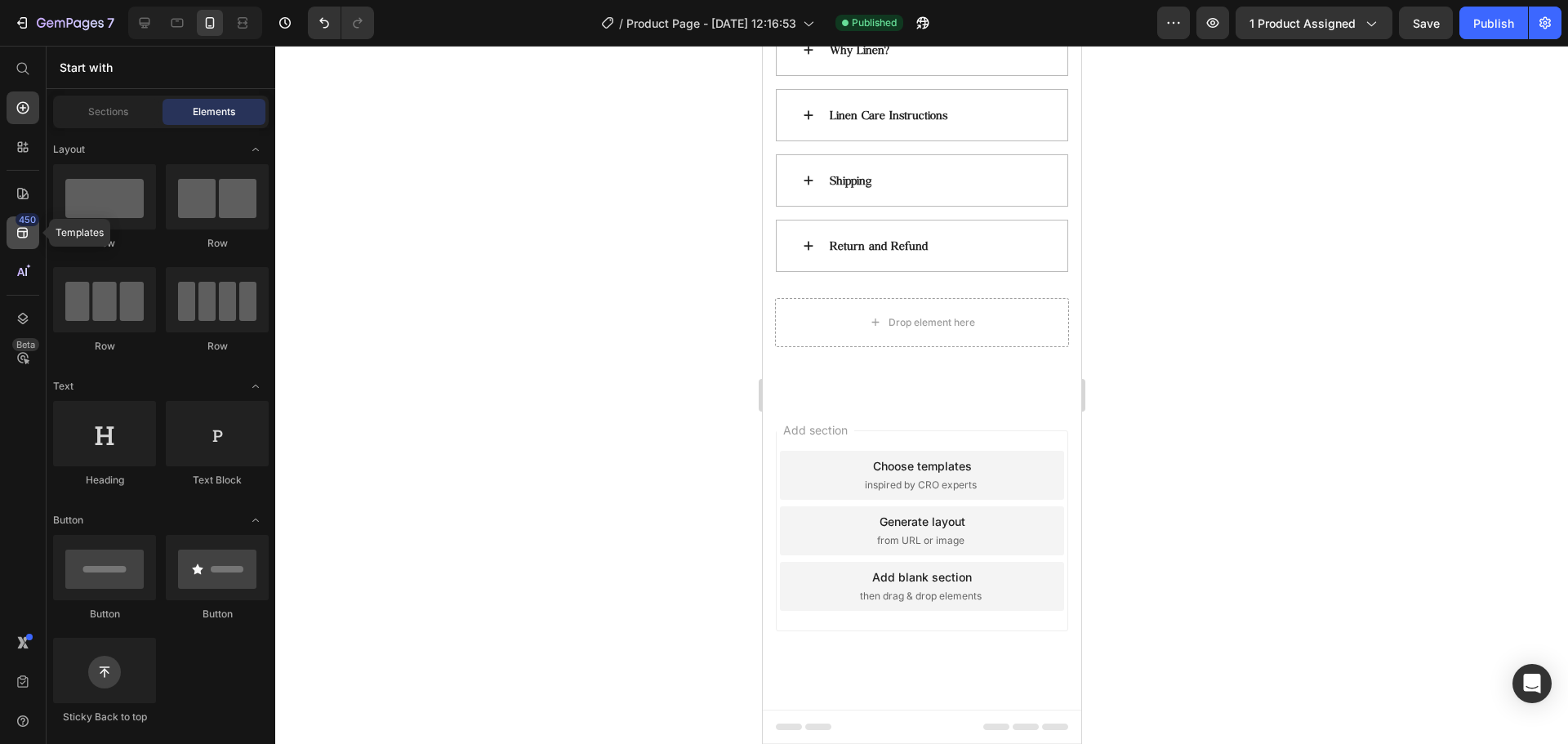 click on "450" 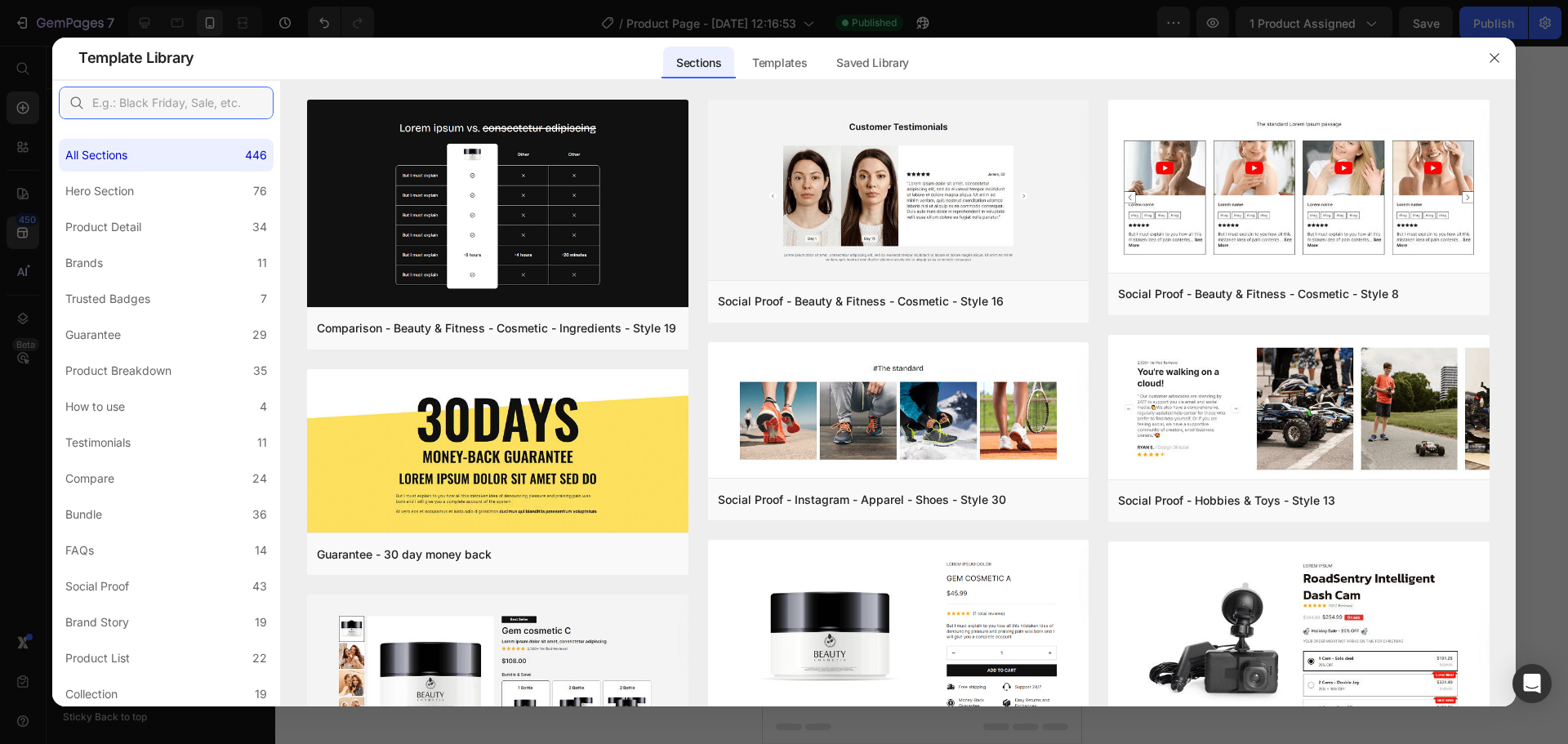 click at bounding box center (166, 103) 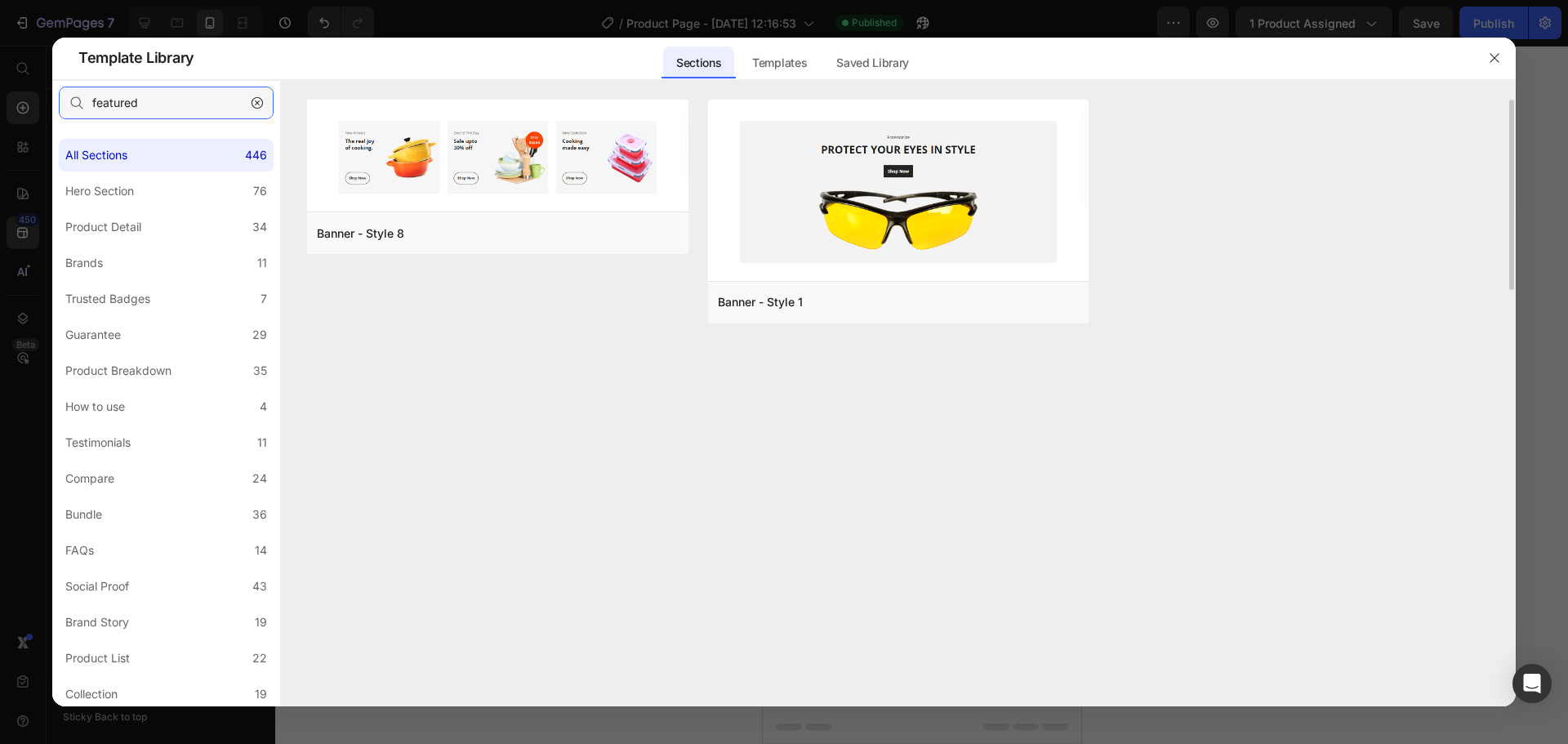type on "featured" 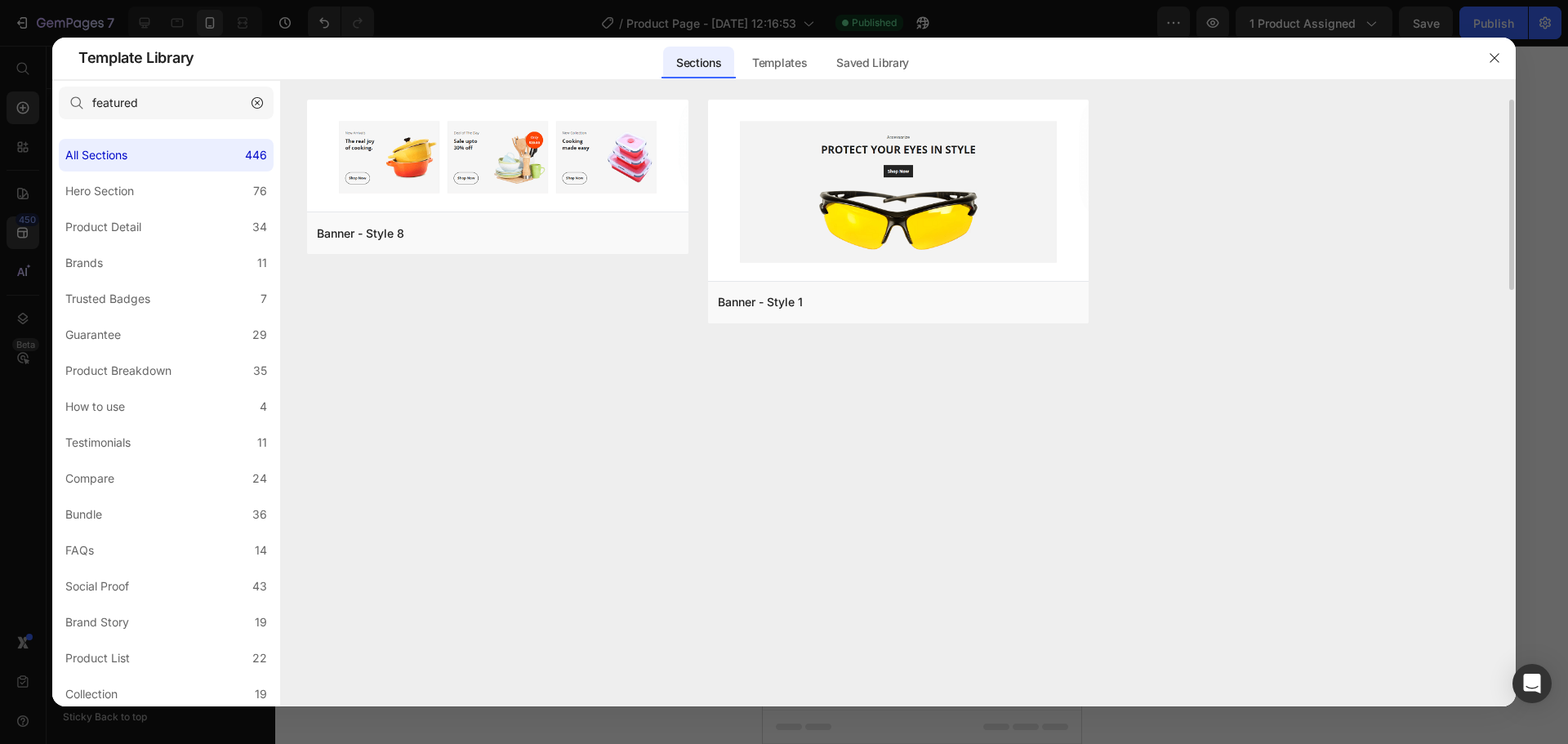 click on "Banner - Style 8 Add to page  Preview  Banner - Style 1 Add to page  Preview  Banner - Style 8 Add to page  Preview  Banner - Style 1 Add to page  Preview" at bounding box center (898, 403) 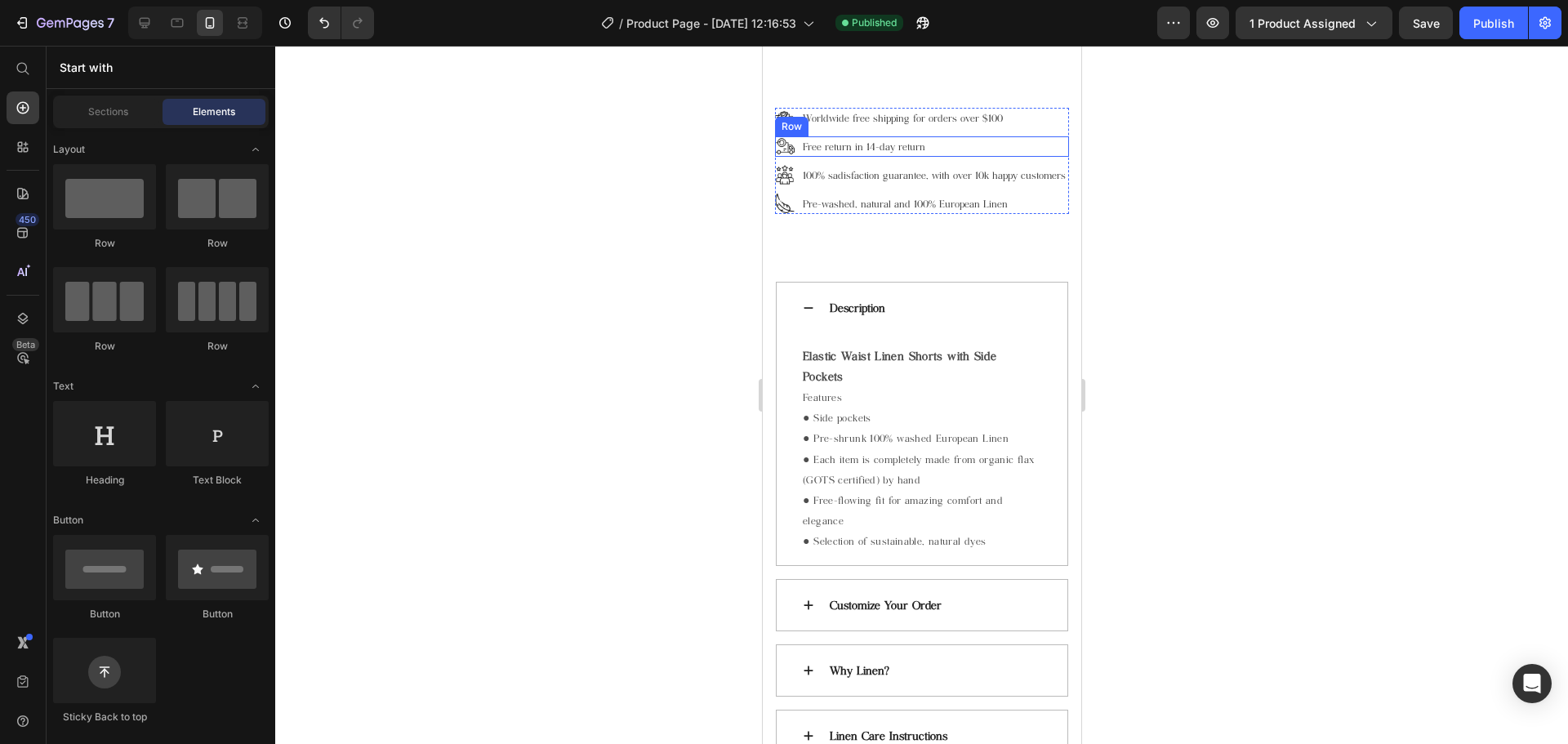 scroll, scrollTop: 1054, scrollLeft: 0, axis: vertical 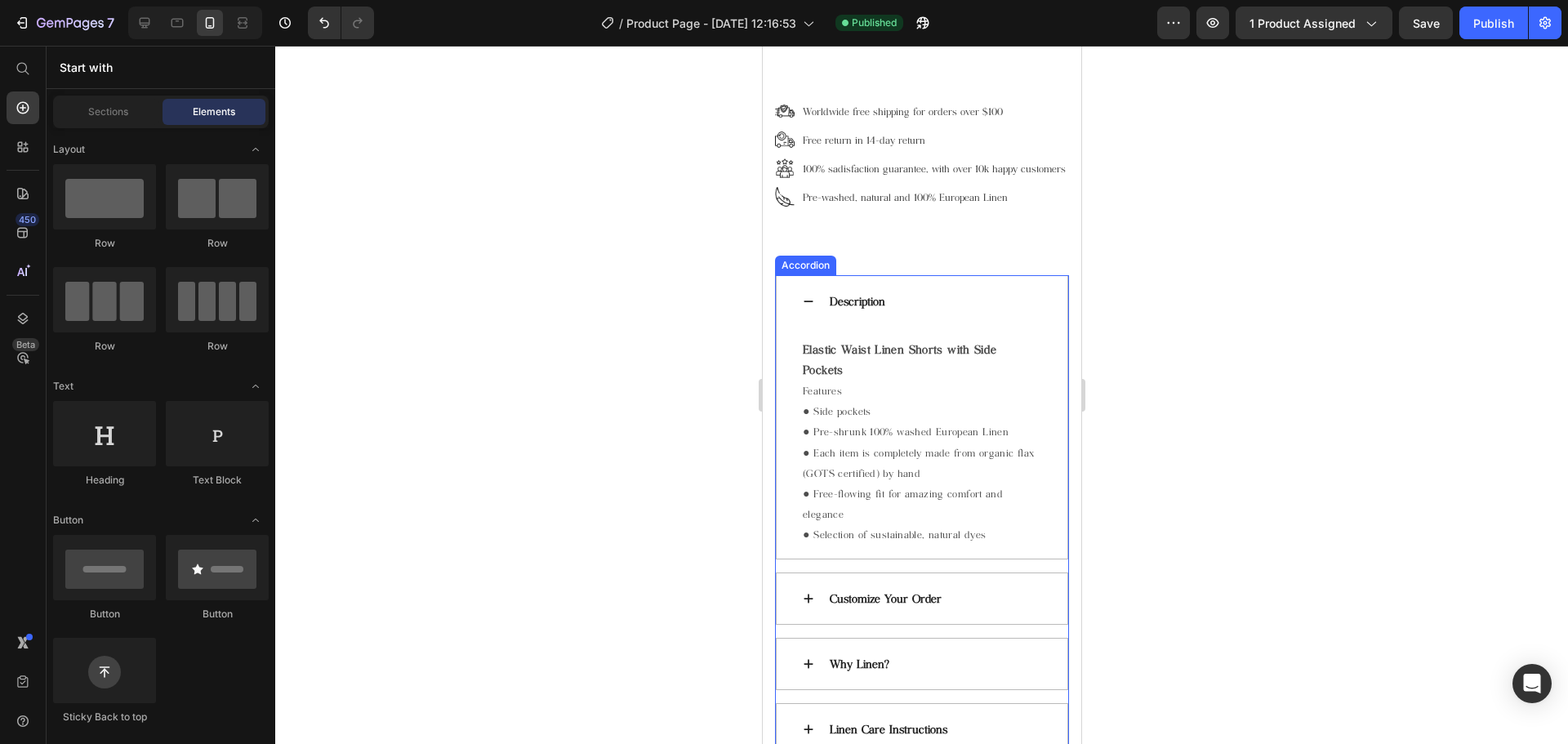 click on "Description" at bounding box center (857, 301) 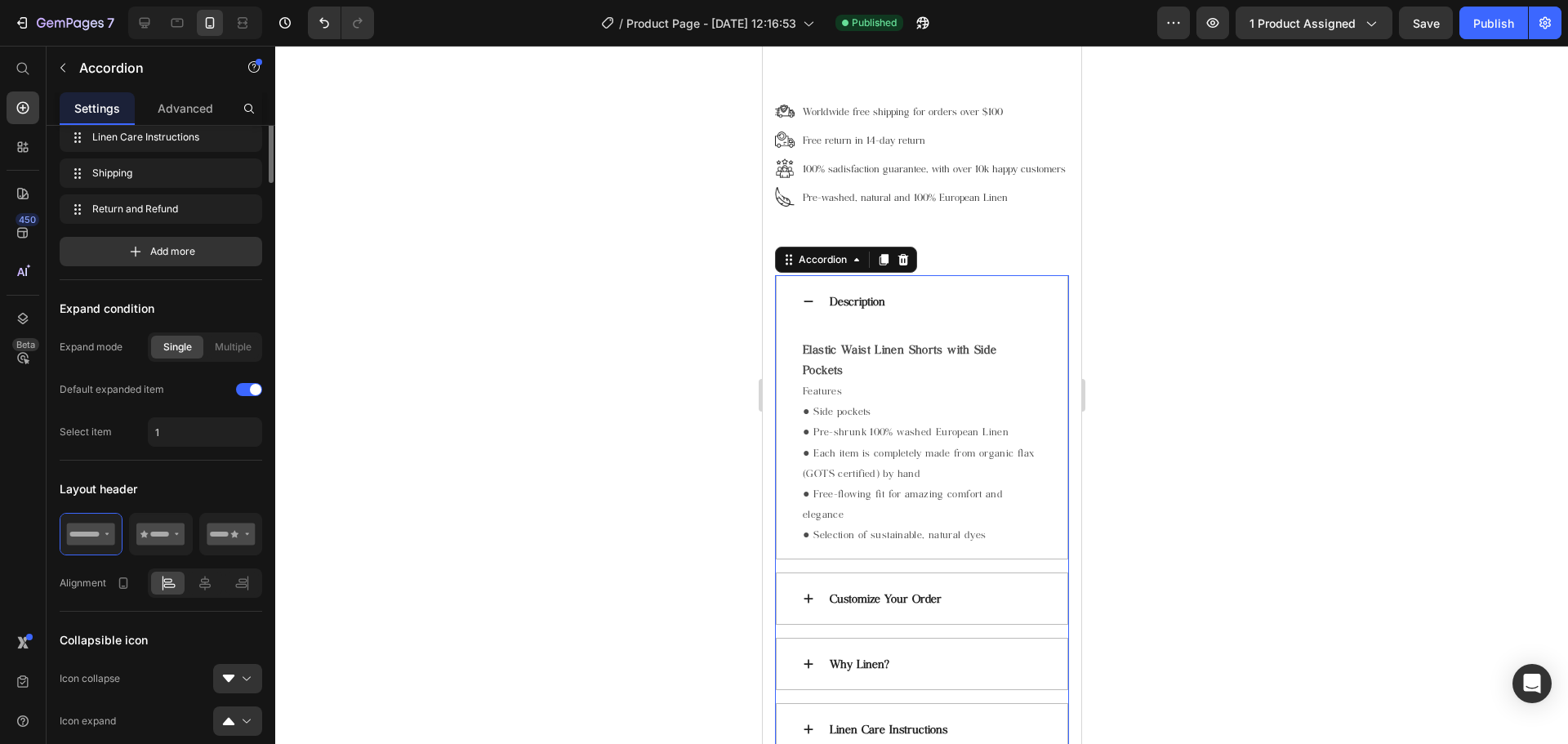 scroll, scrollTop: 0, scrollLeft: 0, axis: both 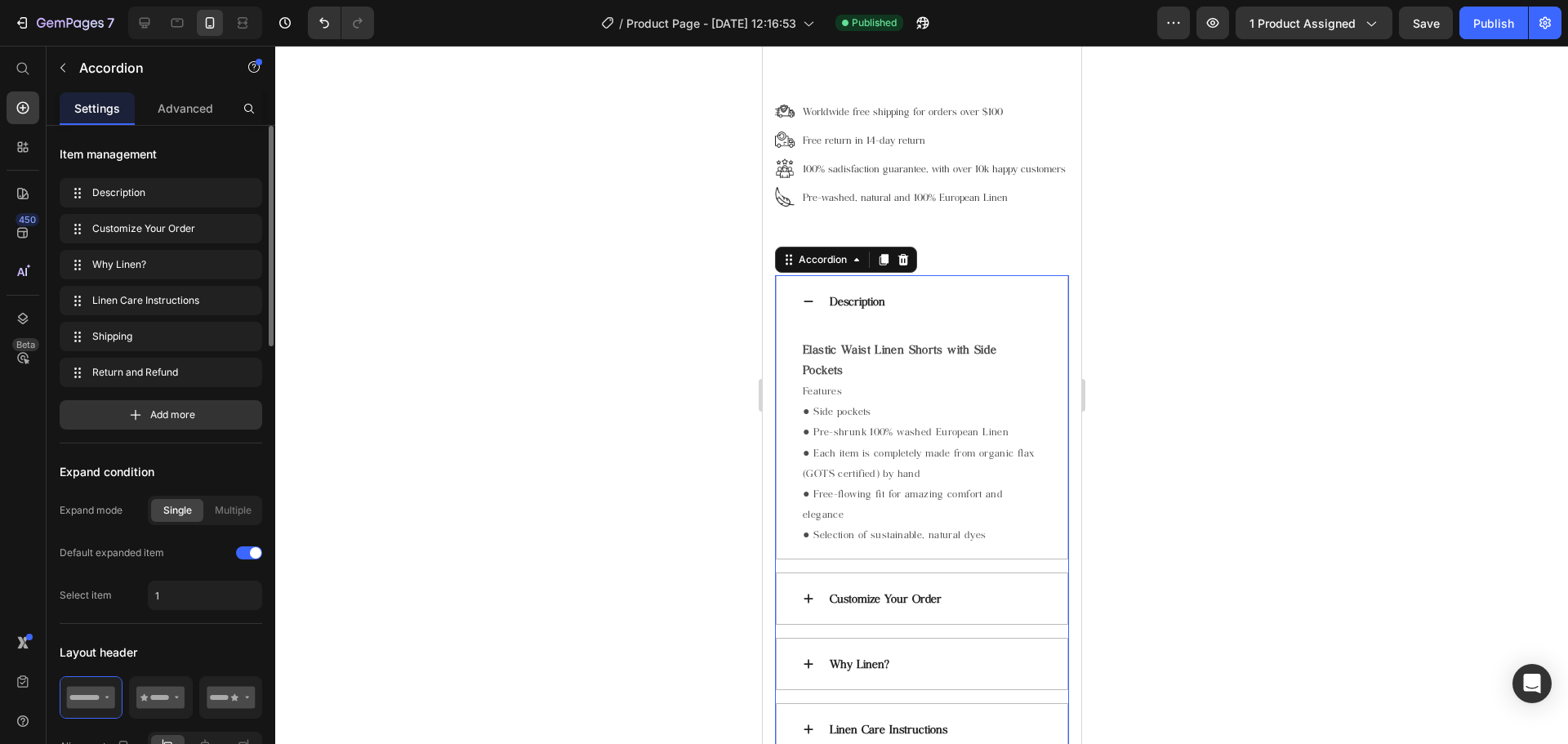 click 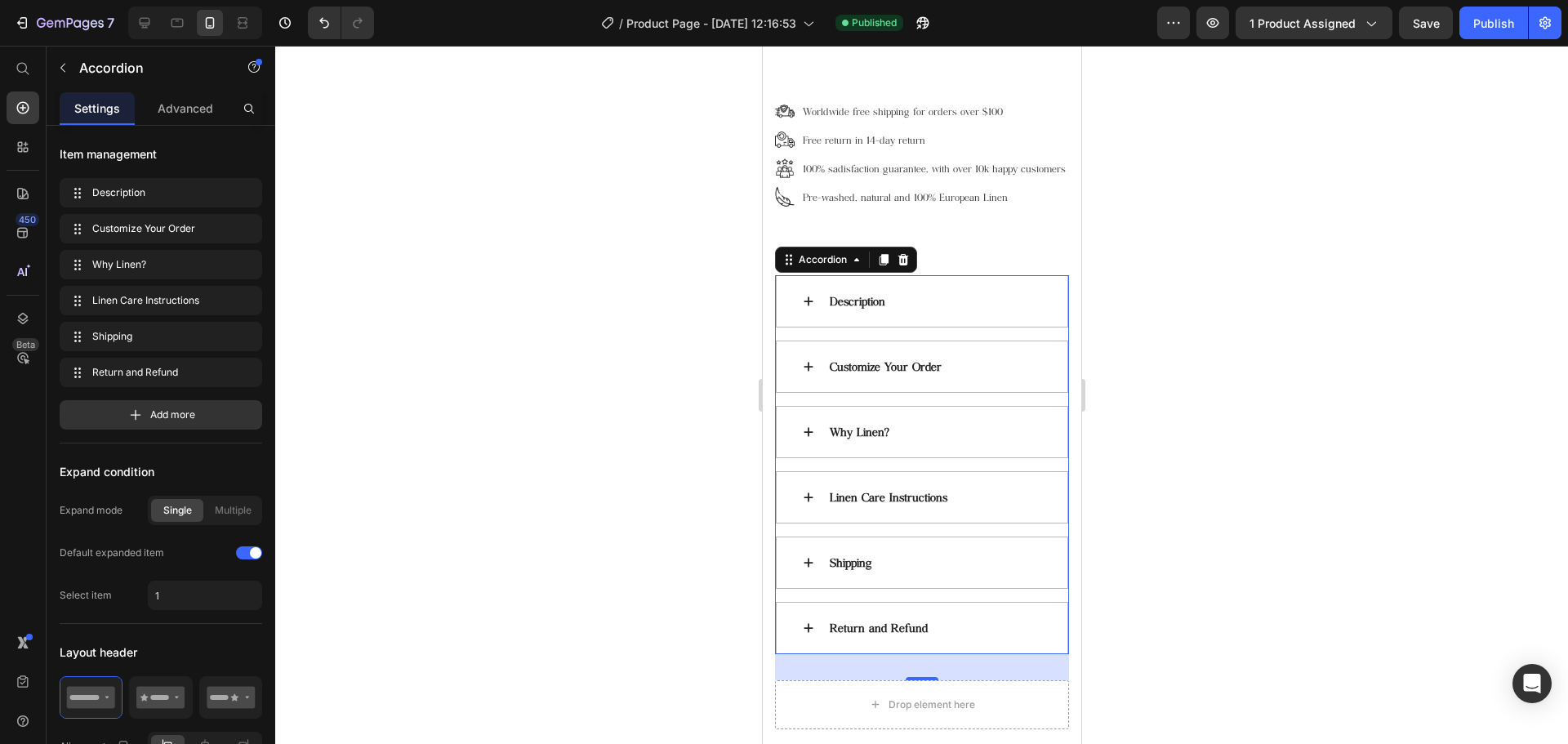 click 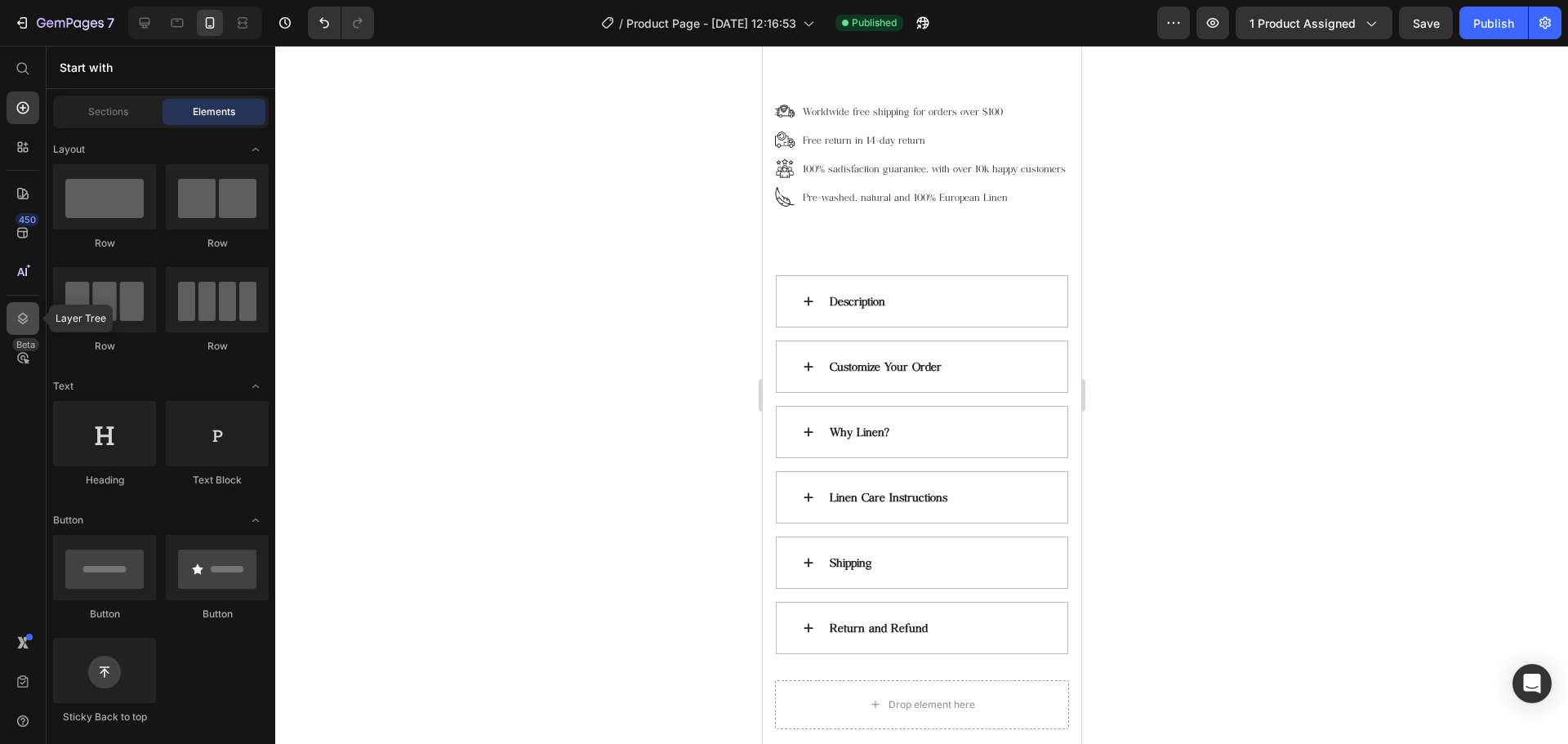 click 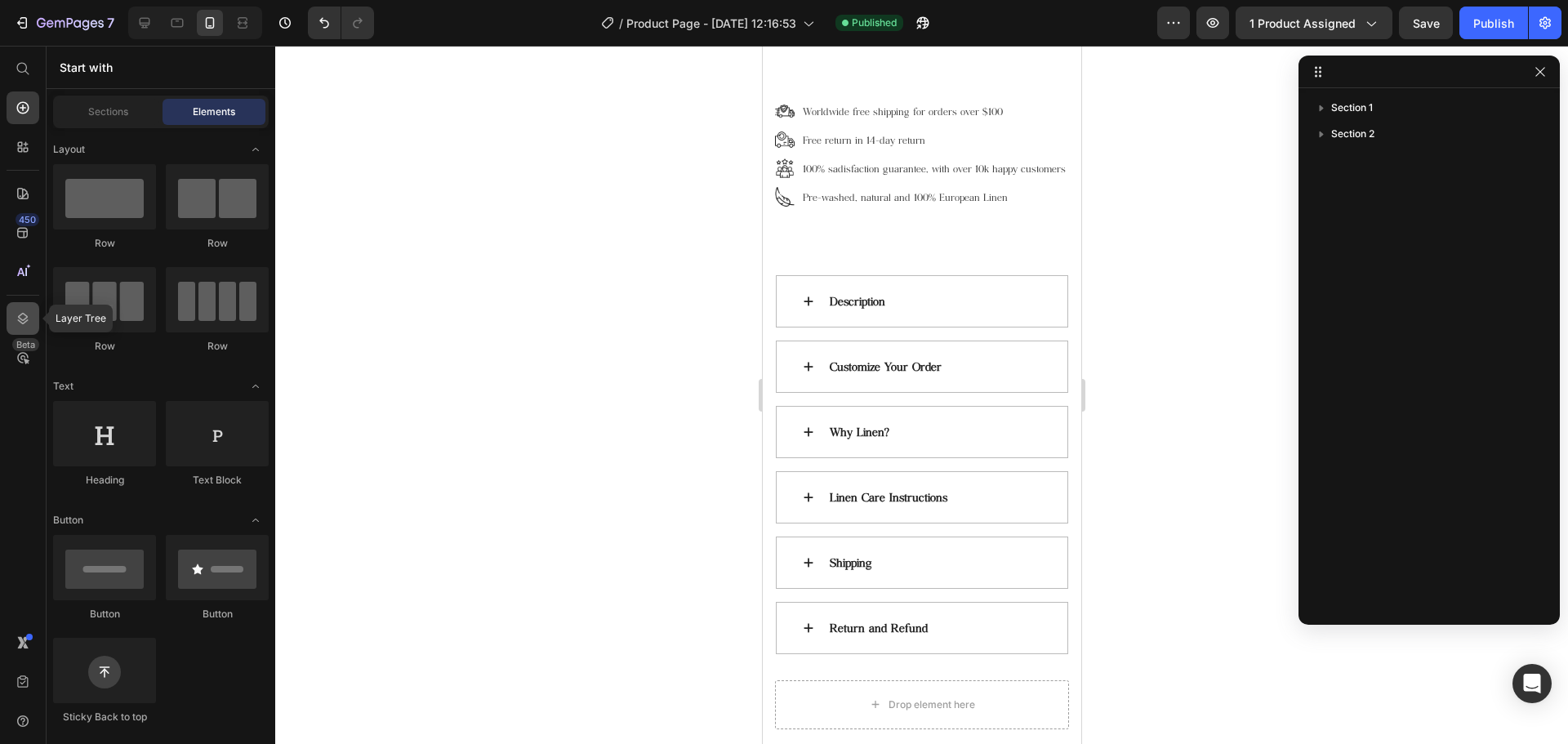 click 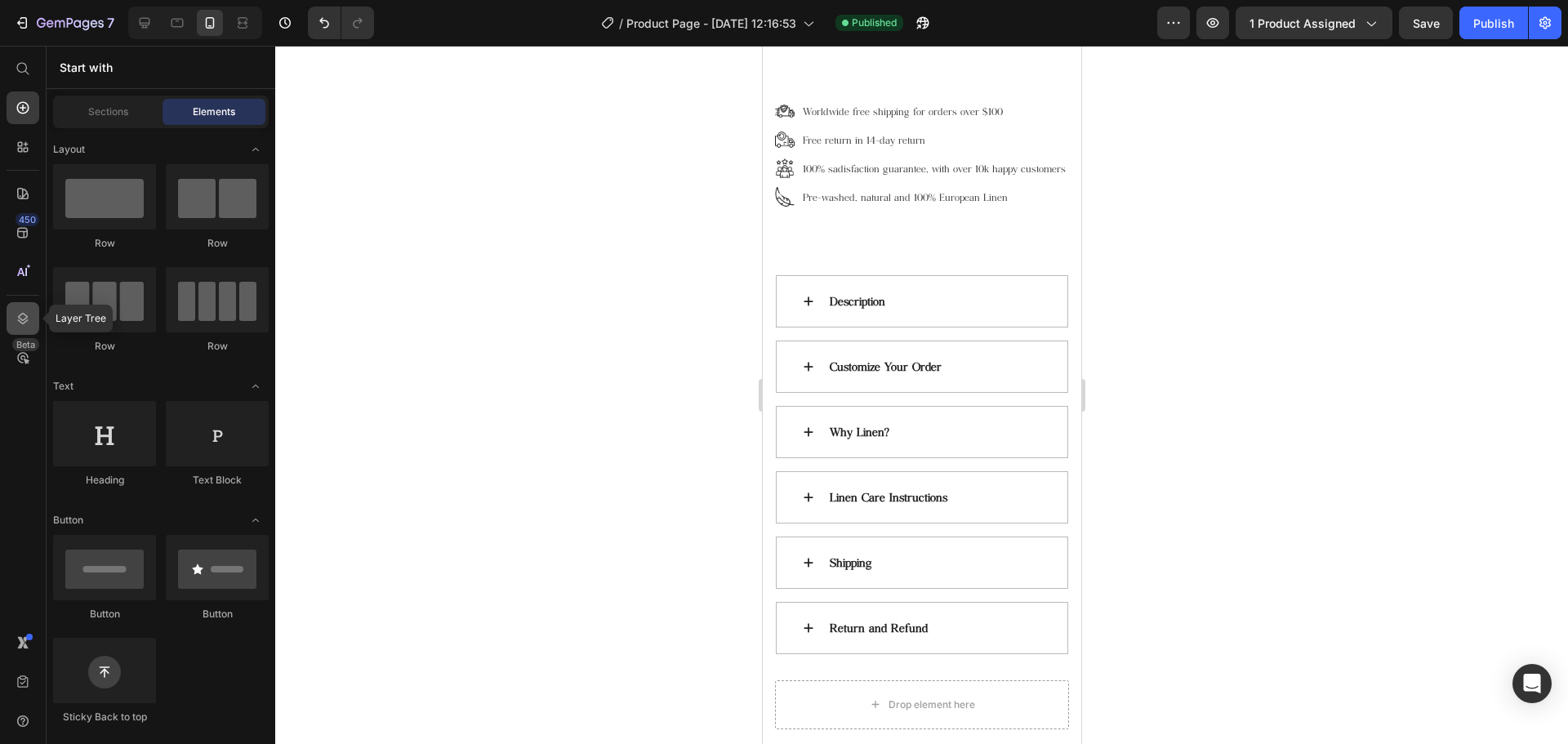 click 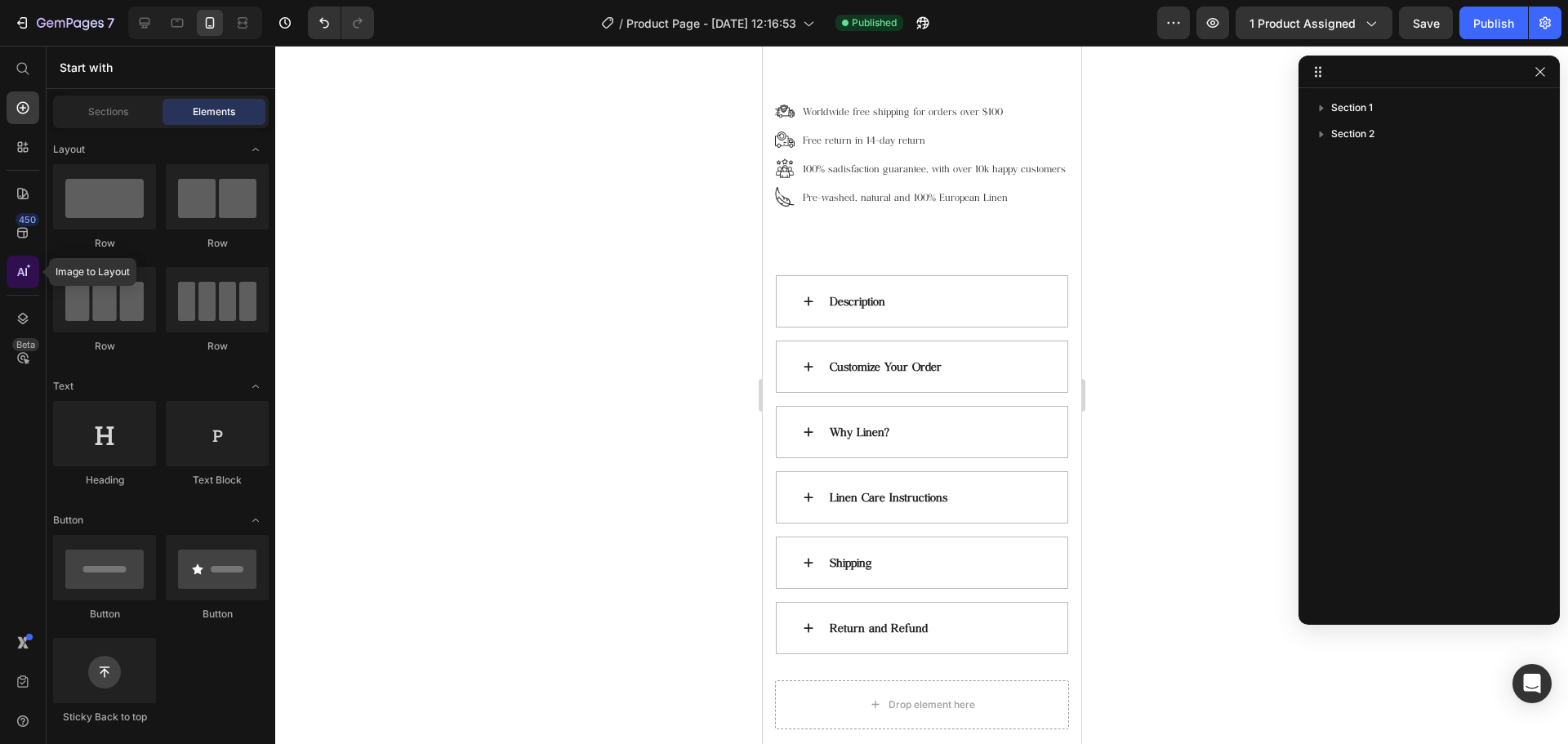 click 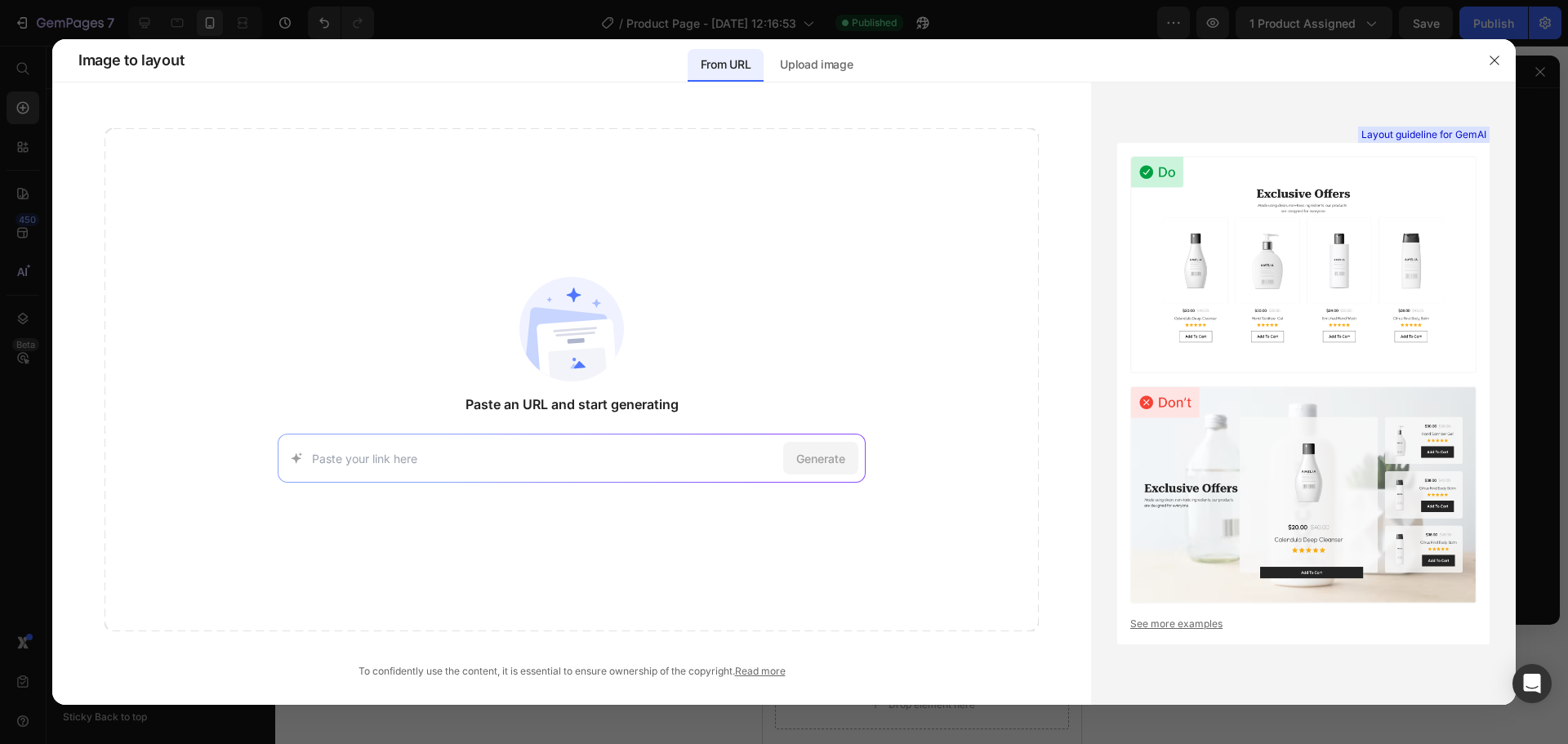 click at bounding box center [784, 372] 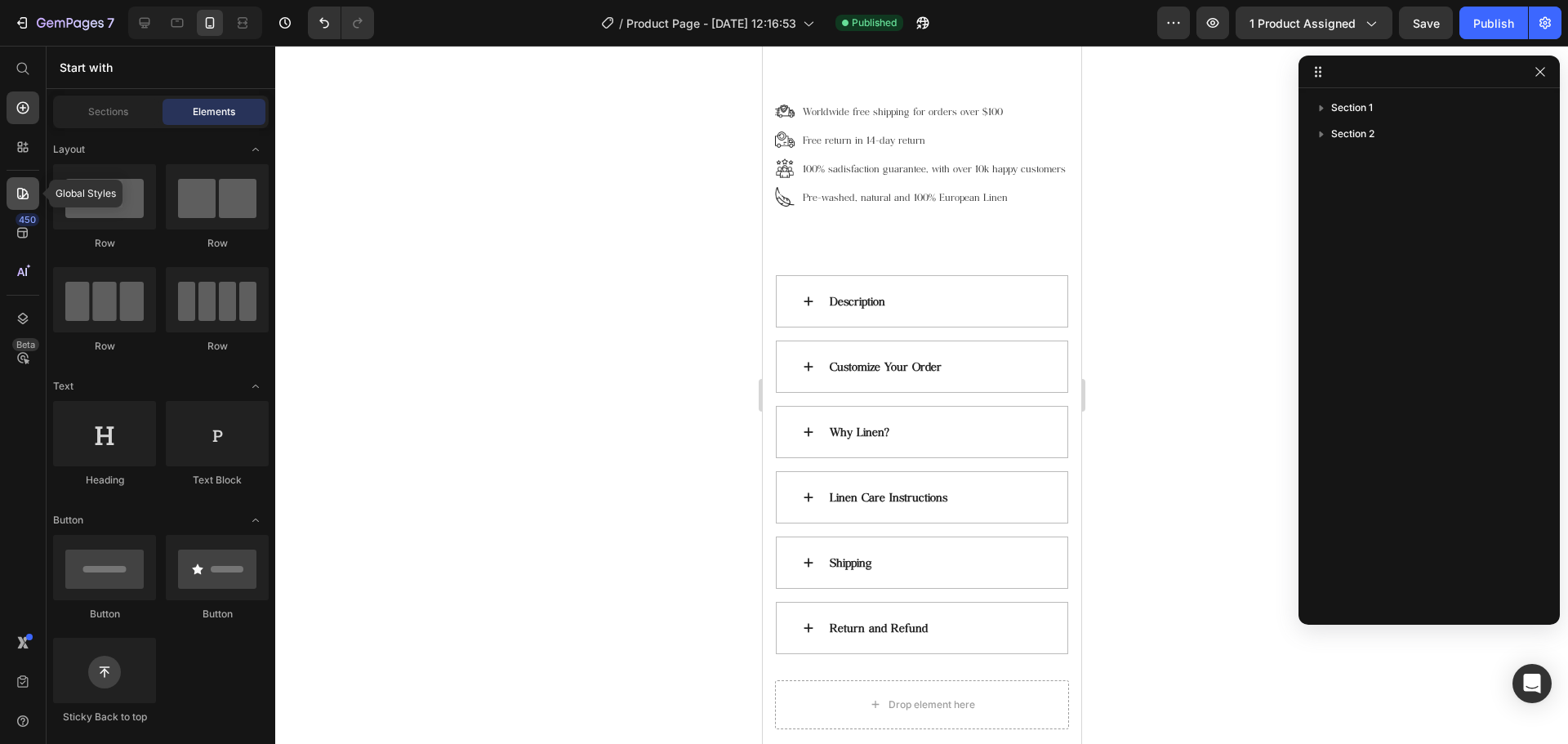 click 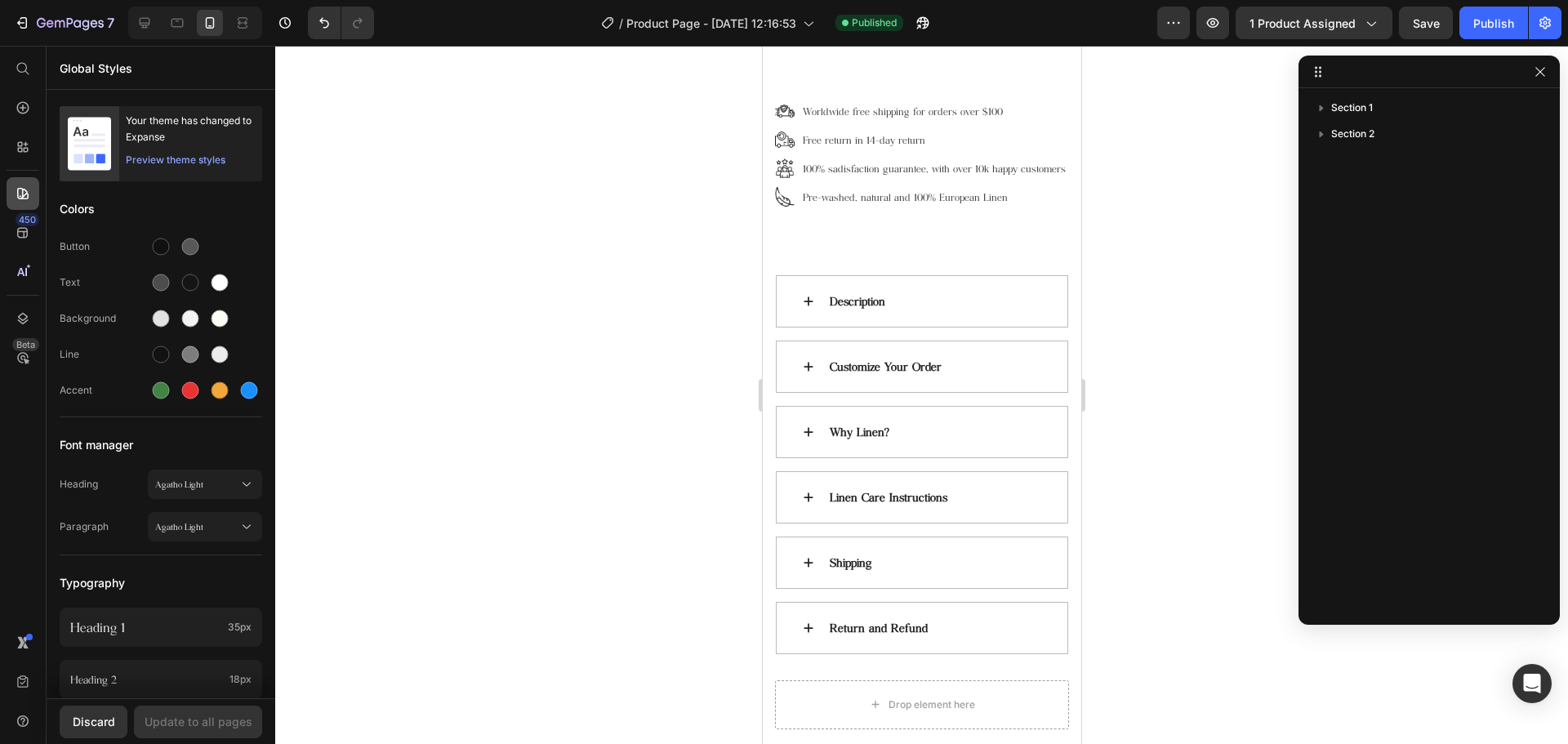 click 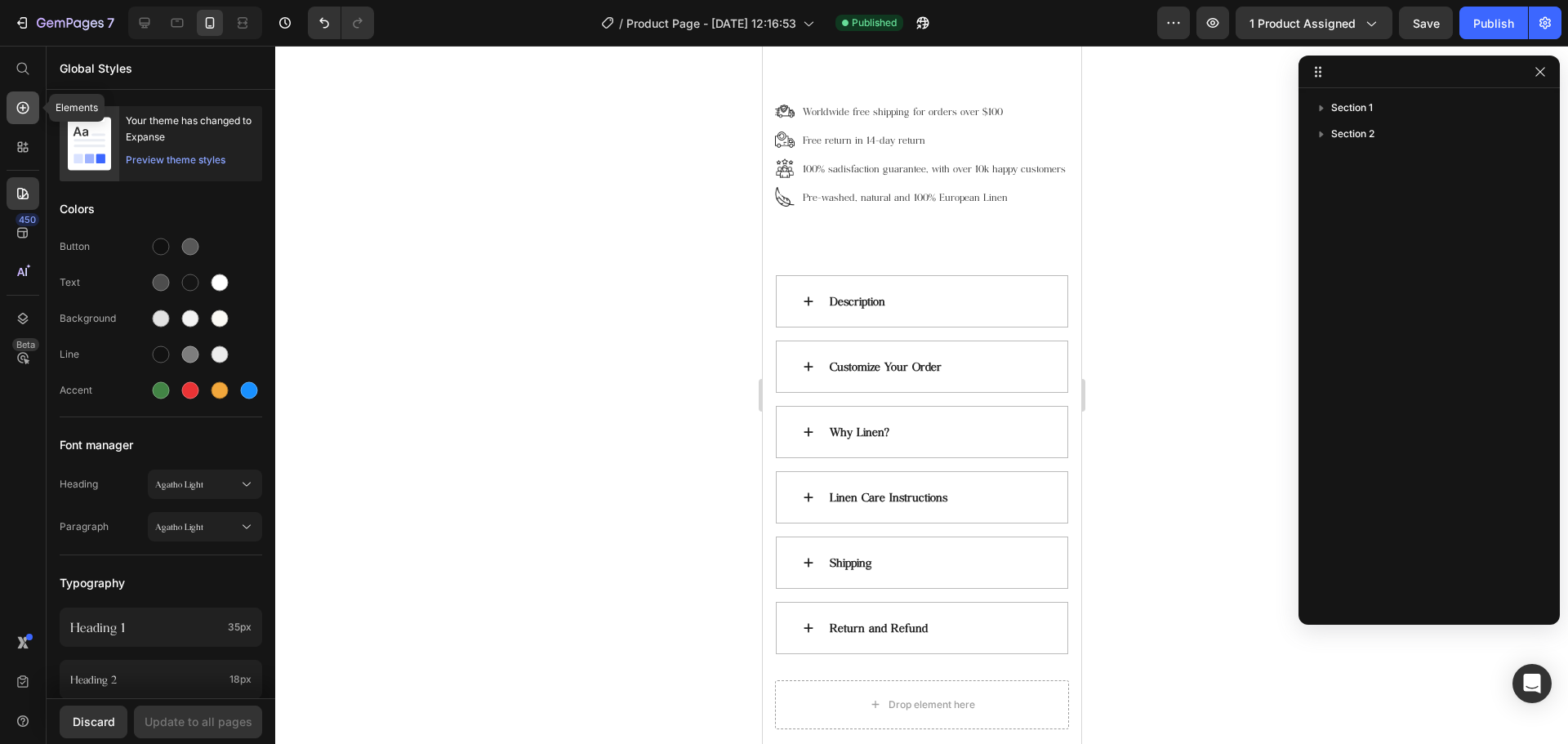 click 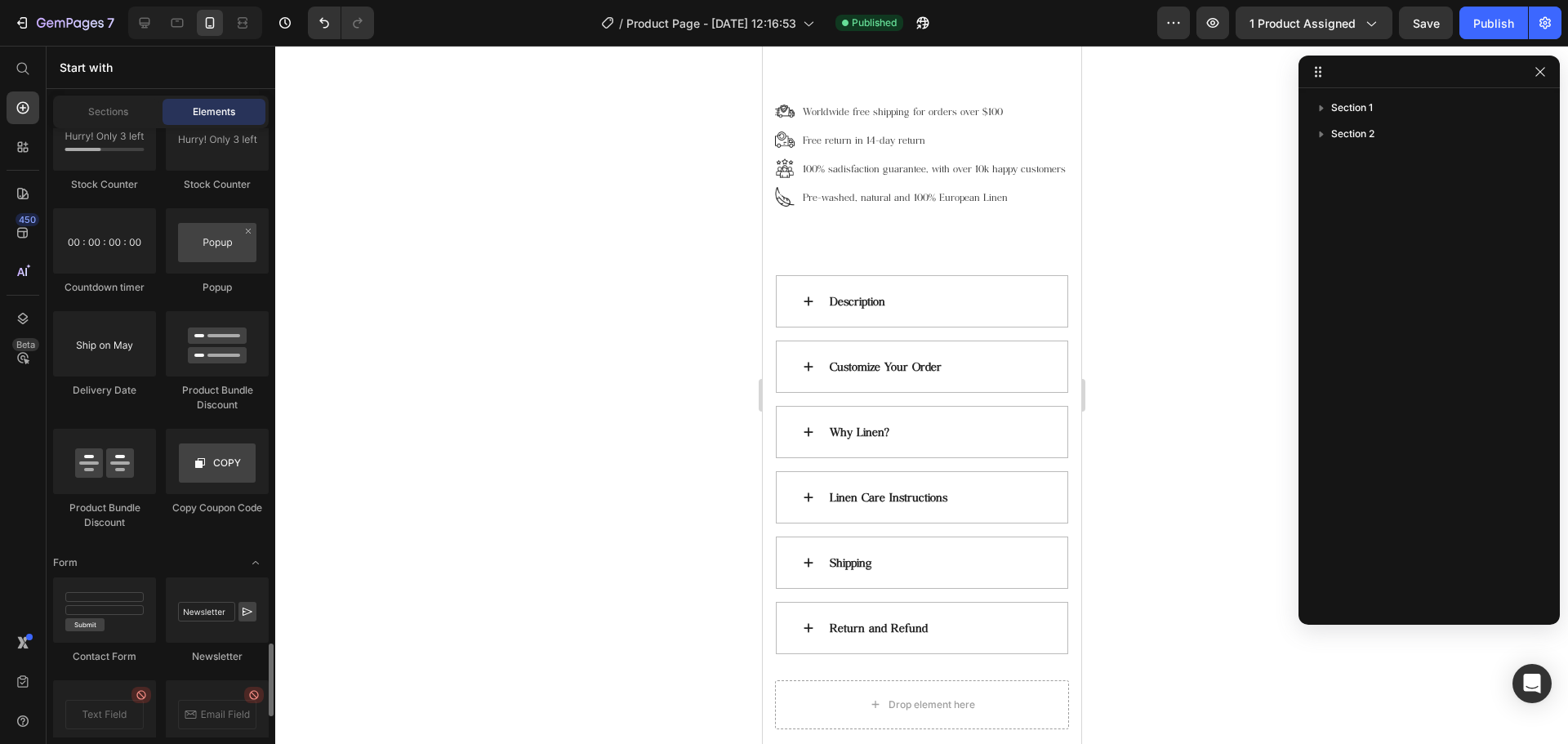 scroll, scrollTop: 3593, scrollLeft: 0, axis: vertical 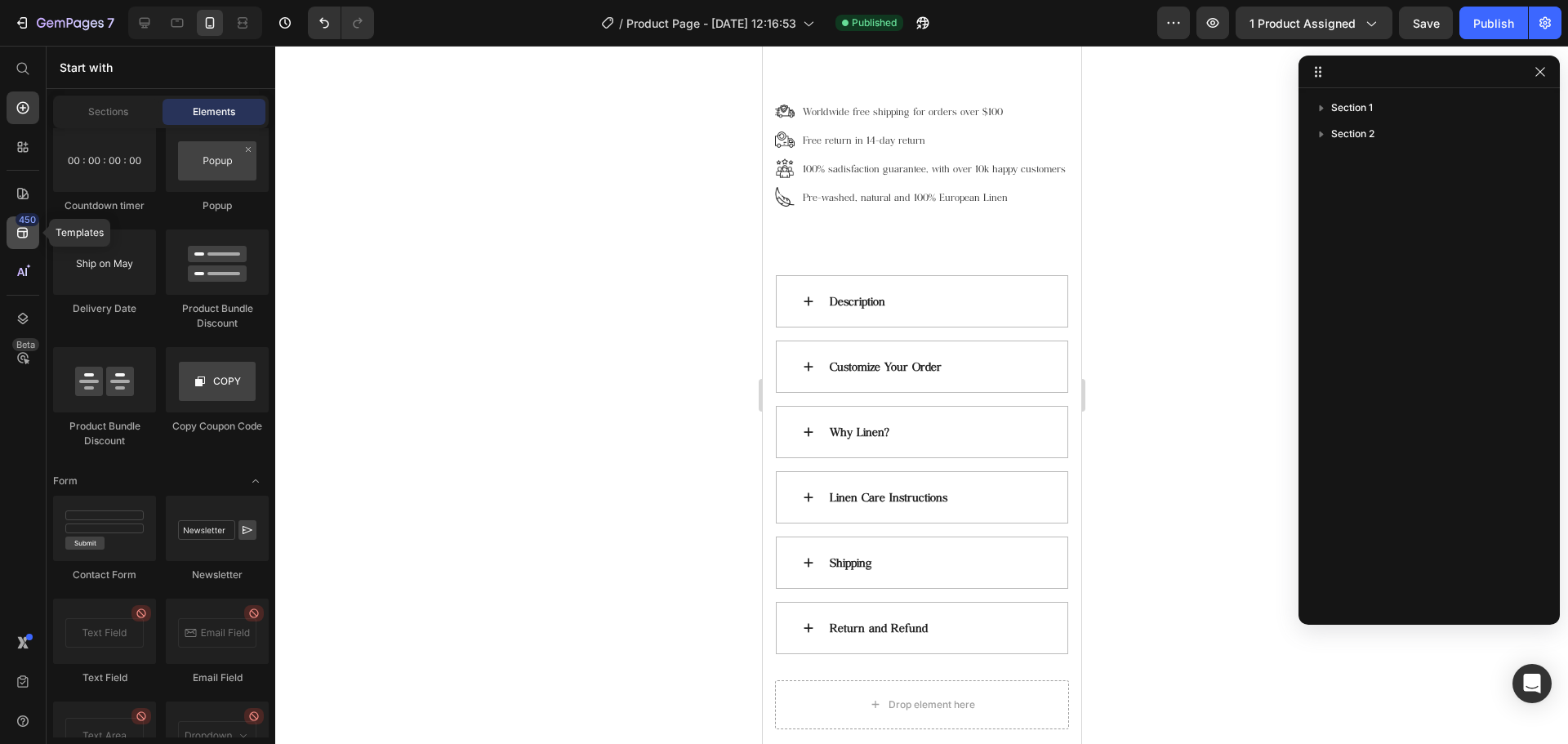 click 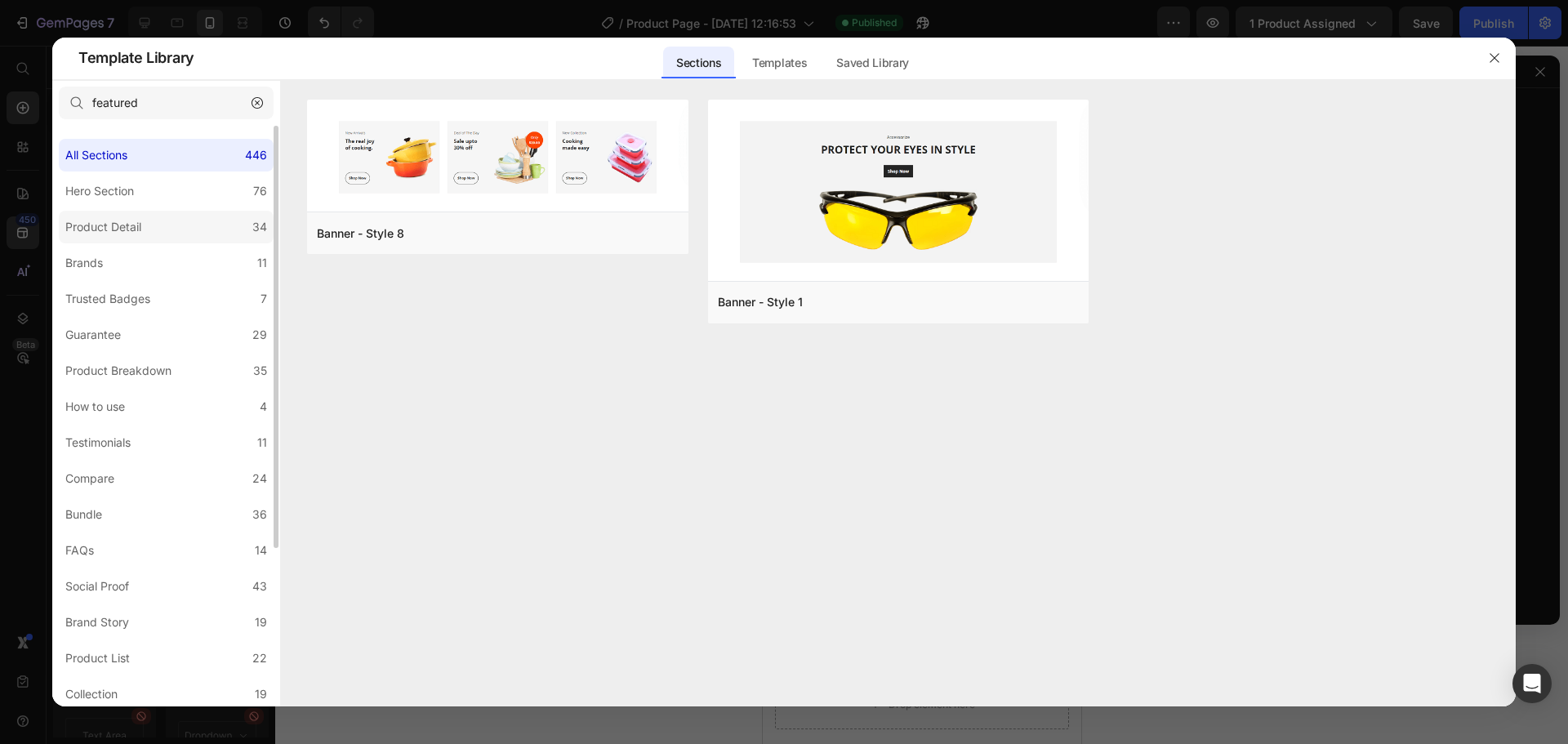 click on "Product Detail 34" 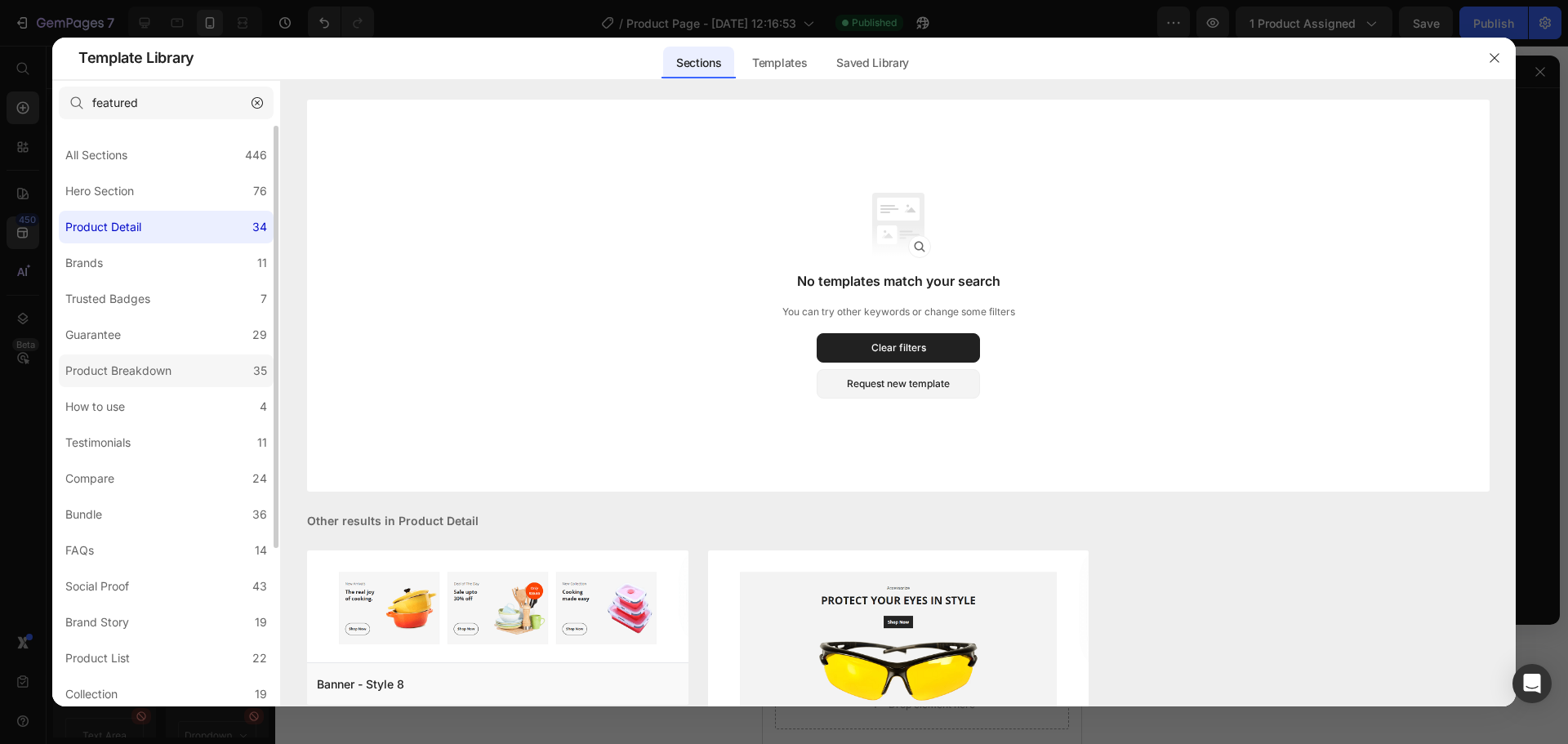 click on "Product Breakdown 35" 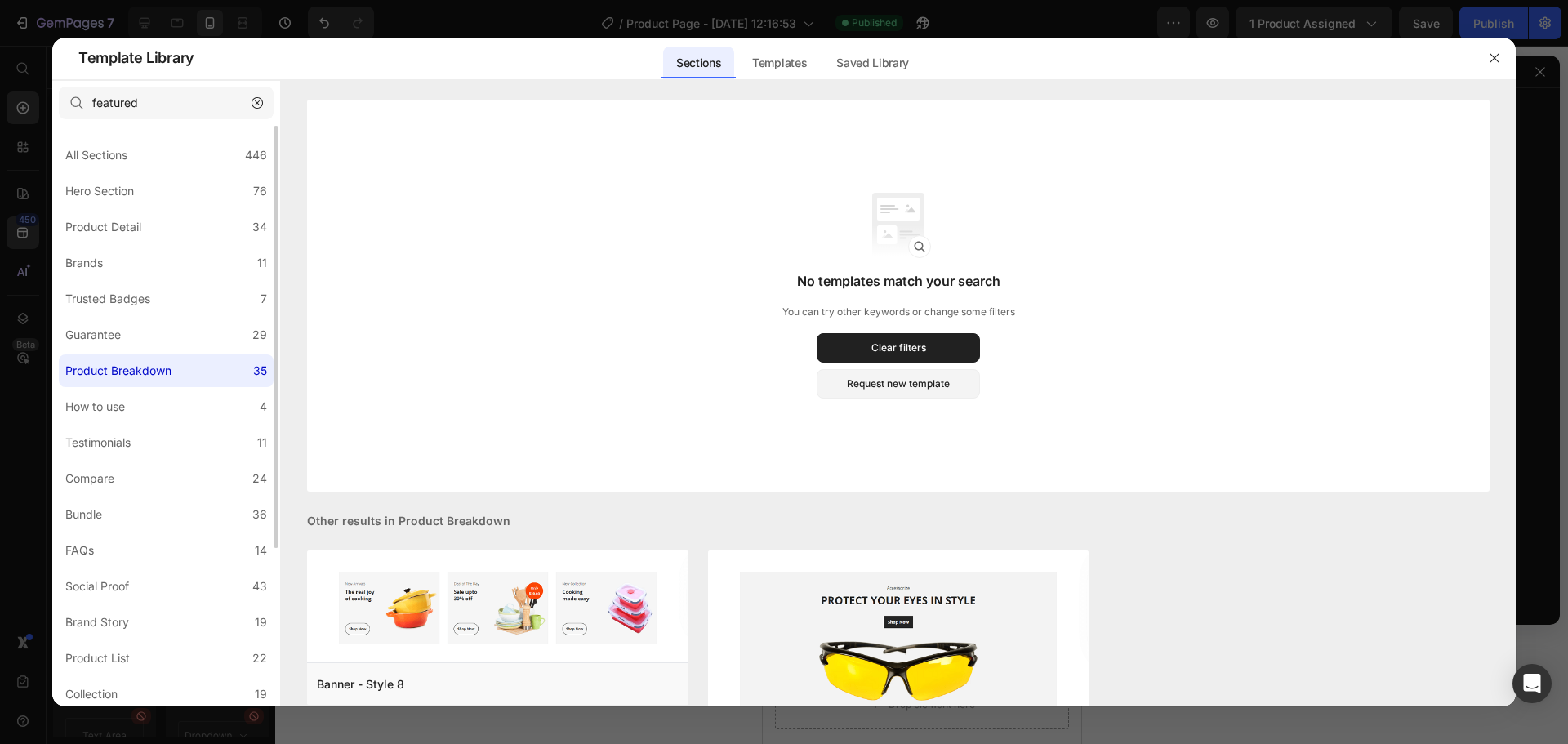 click on "Product Breakdown 35" 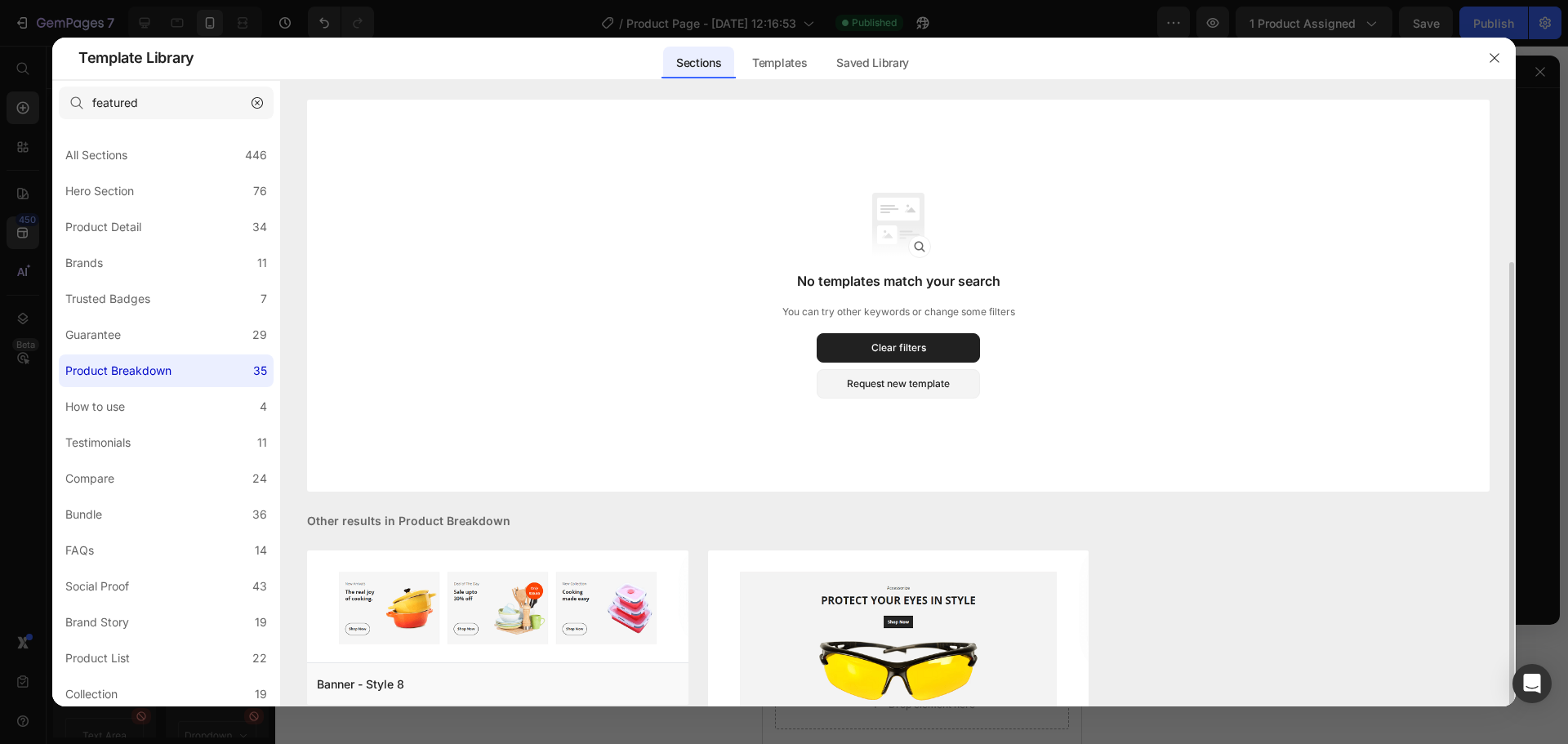 scroll, scrollTop: 87, scrollLeft: 0, axis: vertical 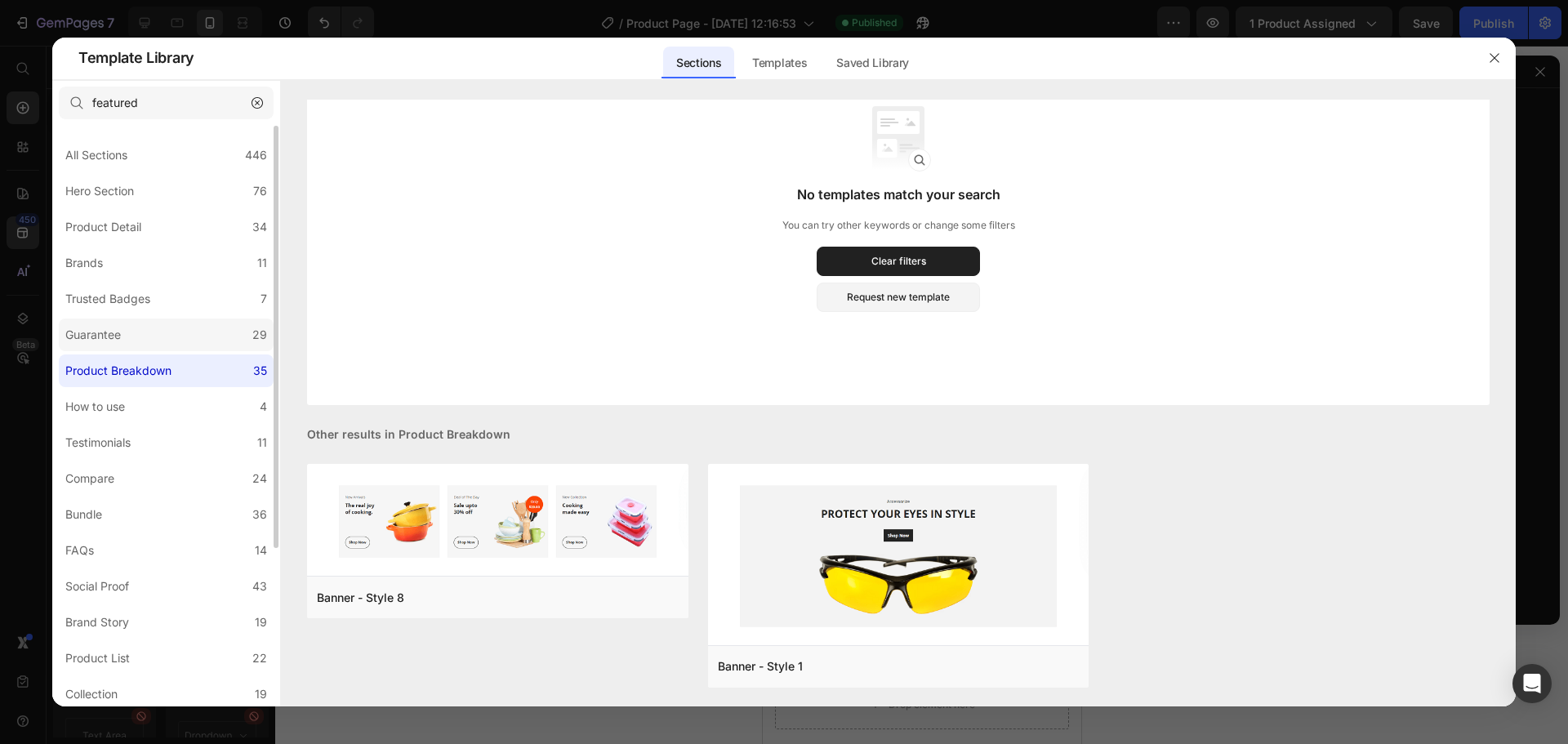 click on "Guarantee 29" 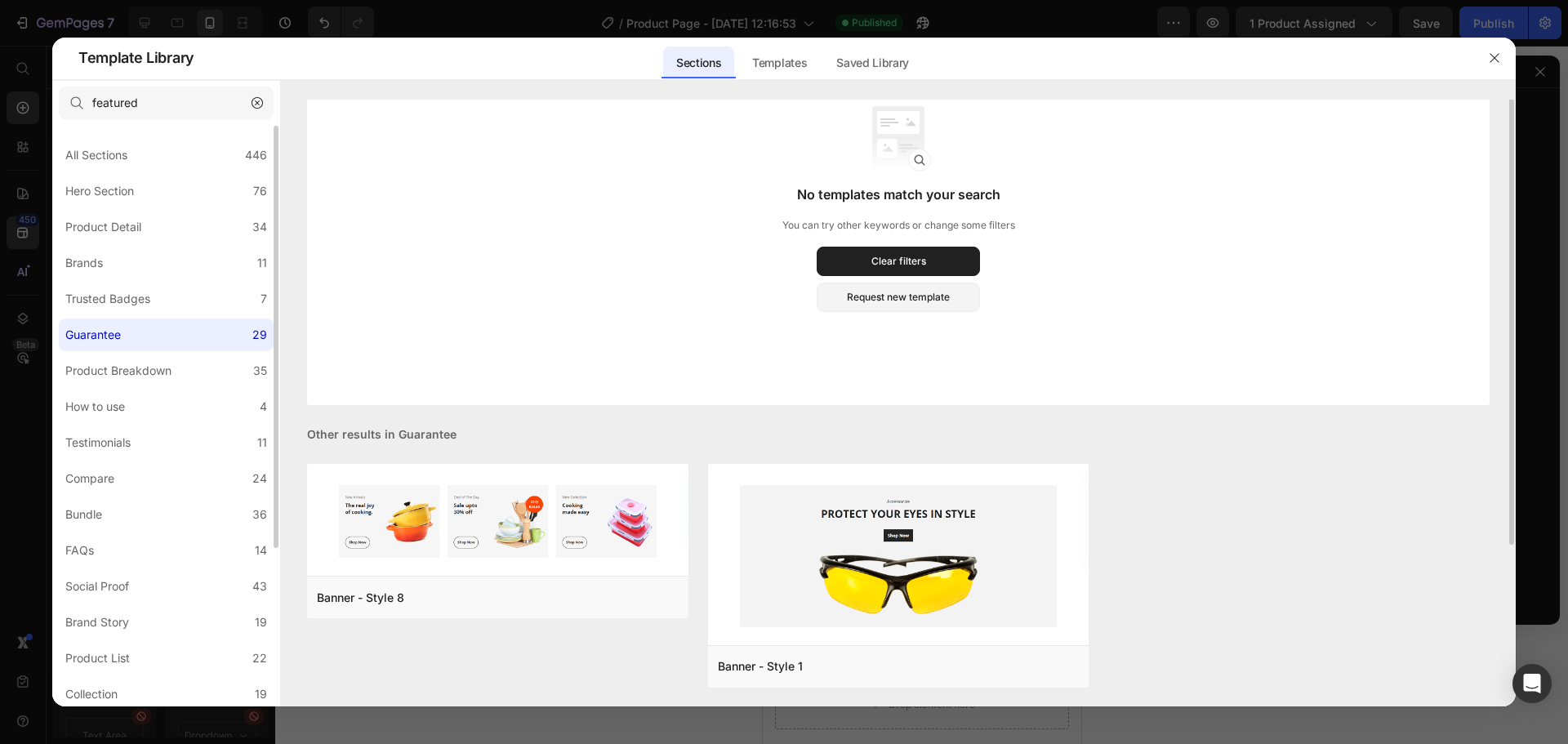 scroll, scrollTop: 0, scrollLeft: 0, axis: both 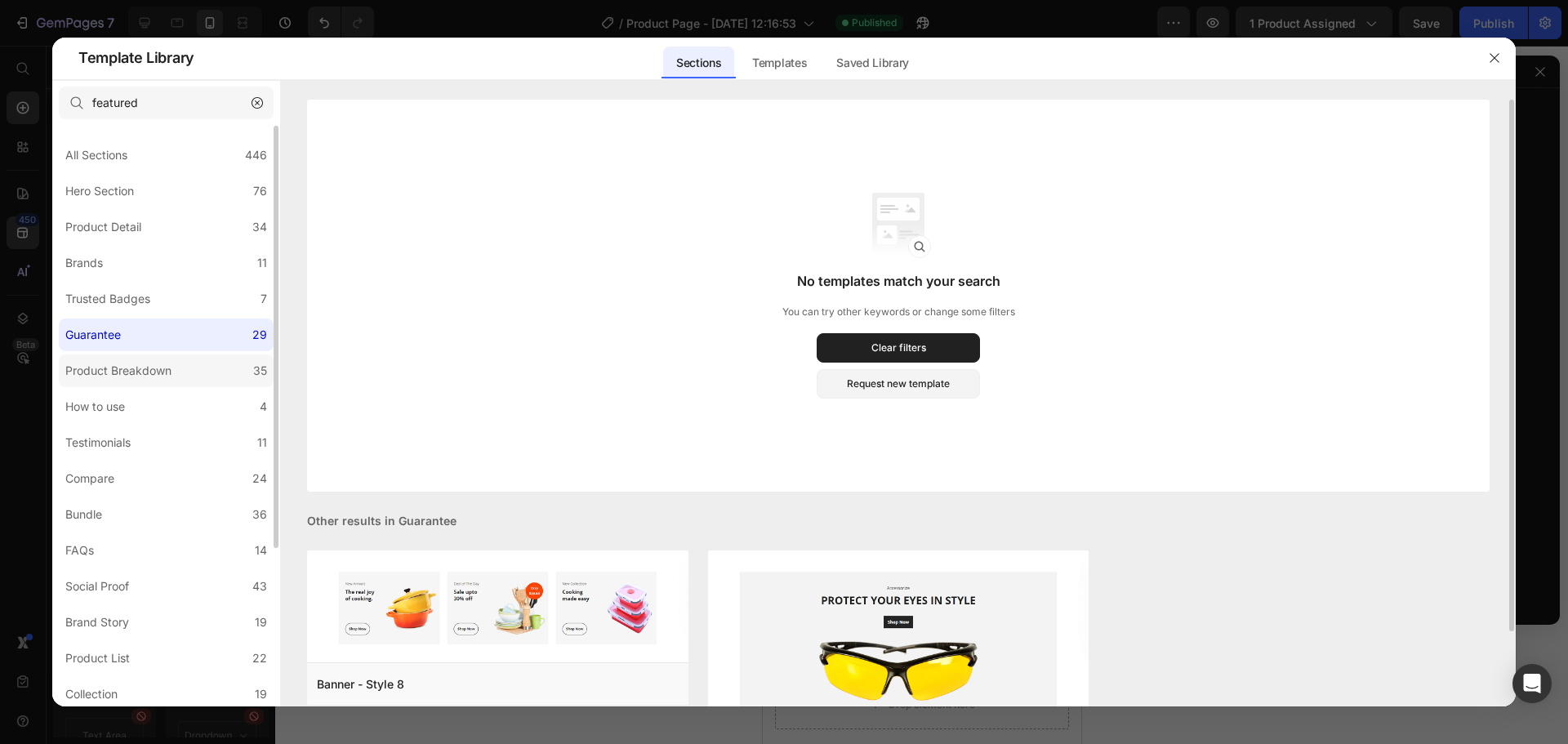 click on "Product Breakdown 35" 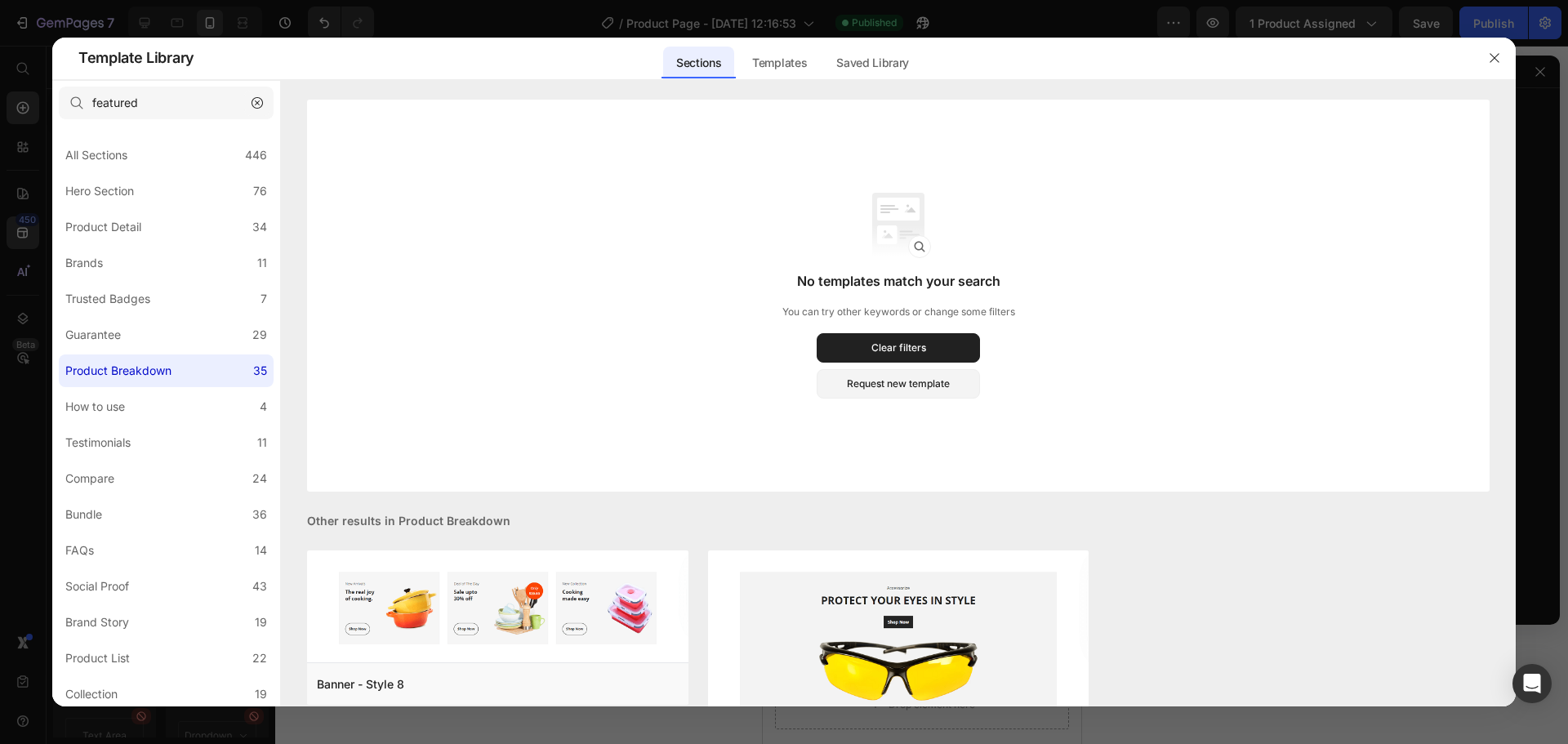 click 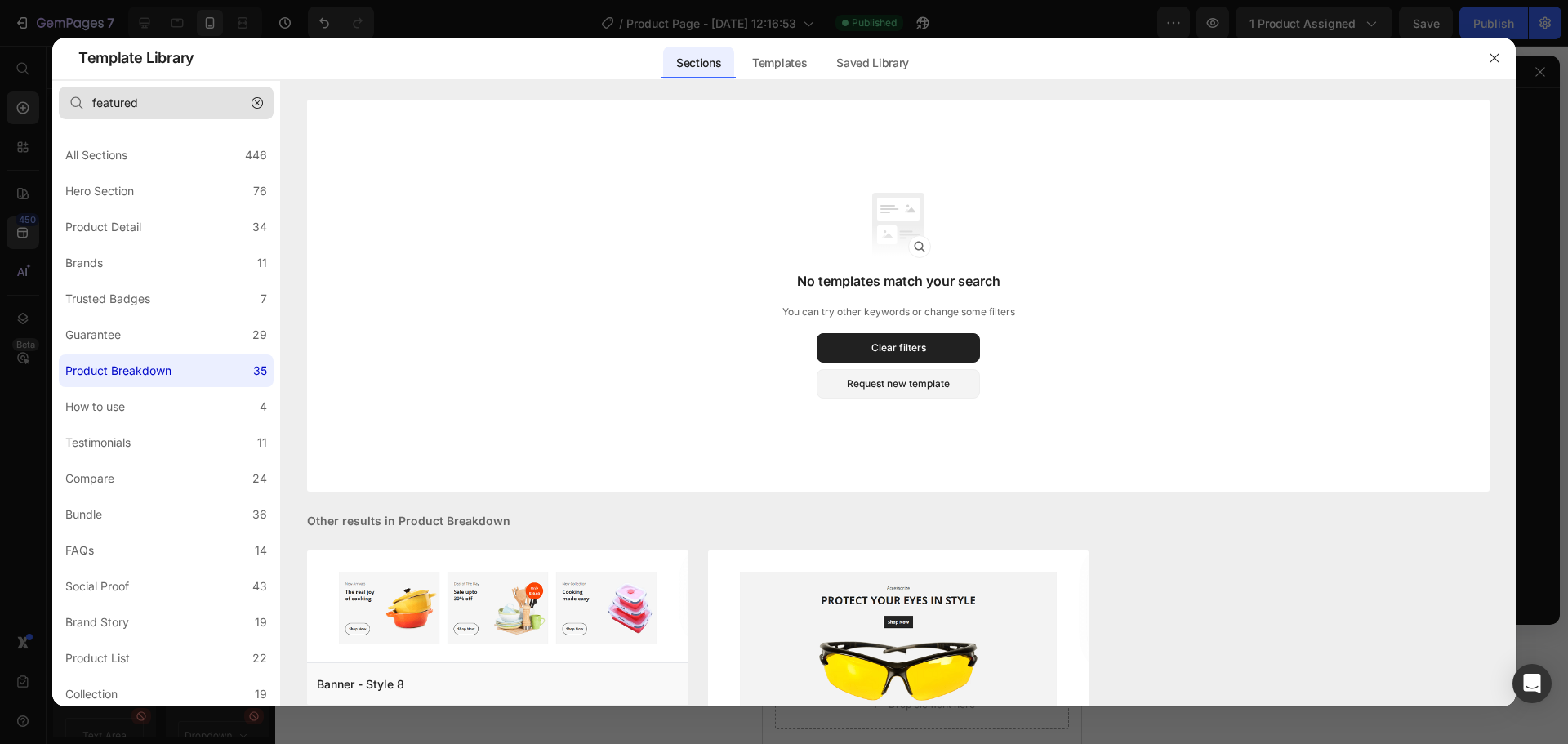 type 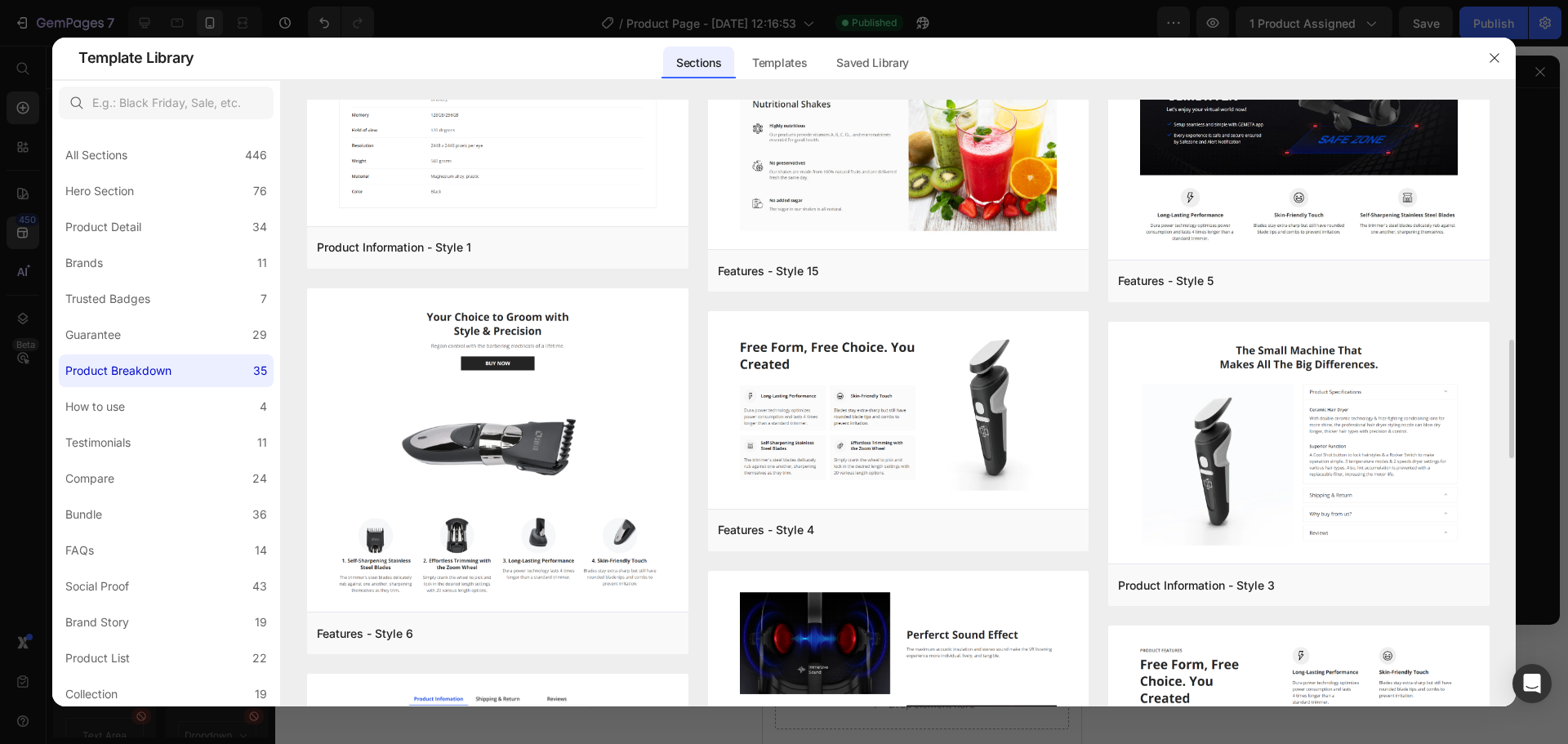scroll, scrollTop: 1641, scrollLeft: 0, axis: vertical 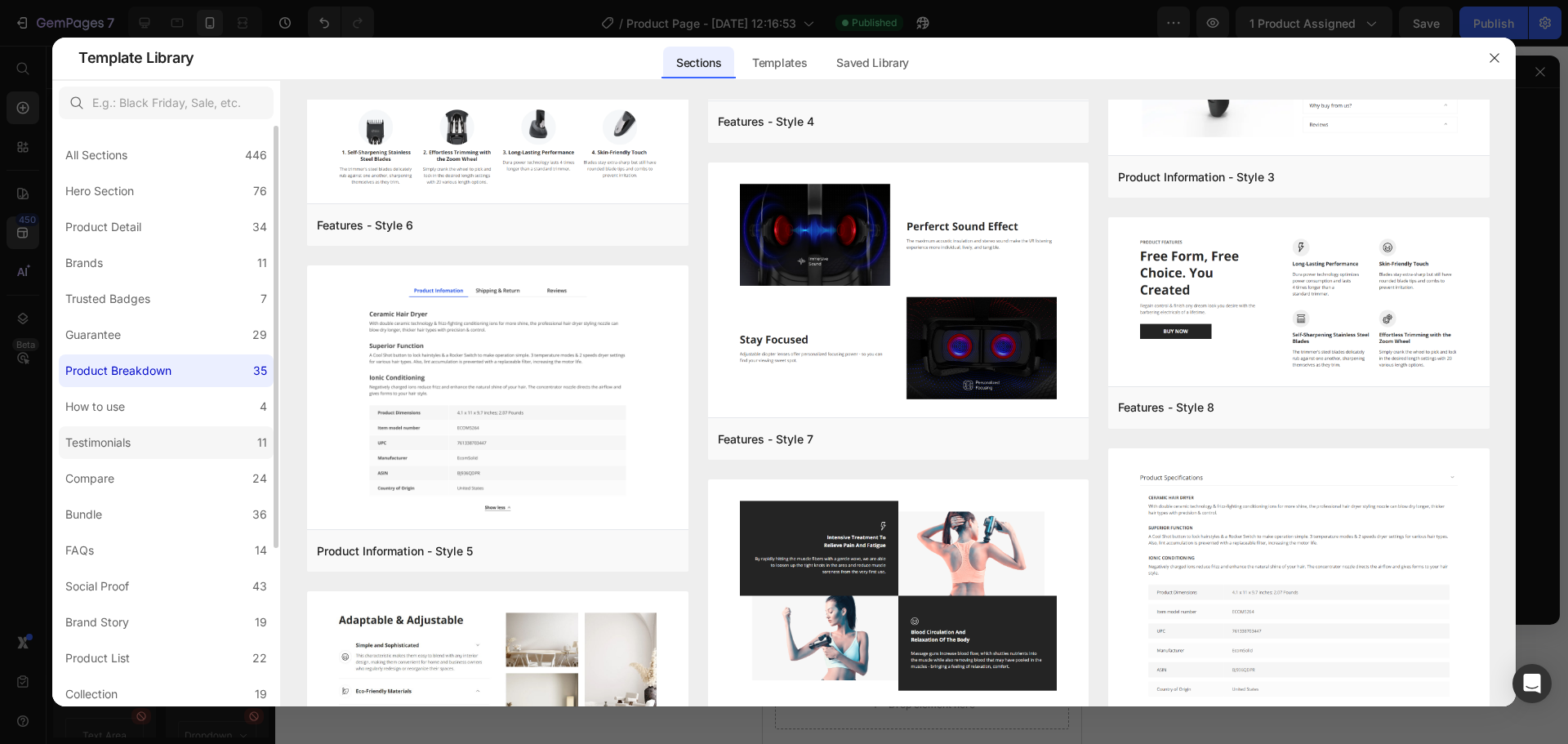 click on "Testimonials 11" 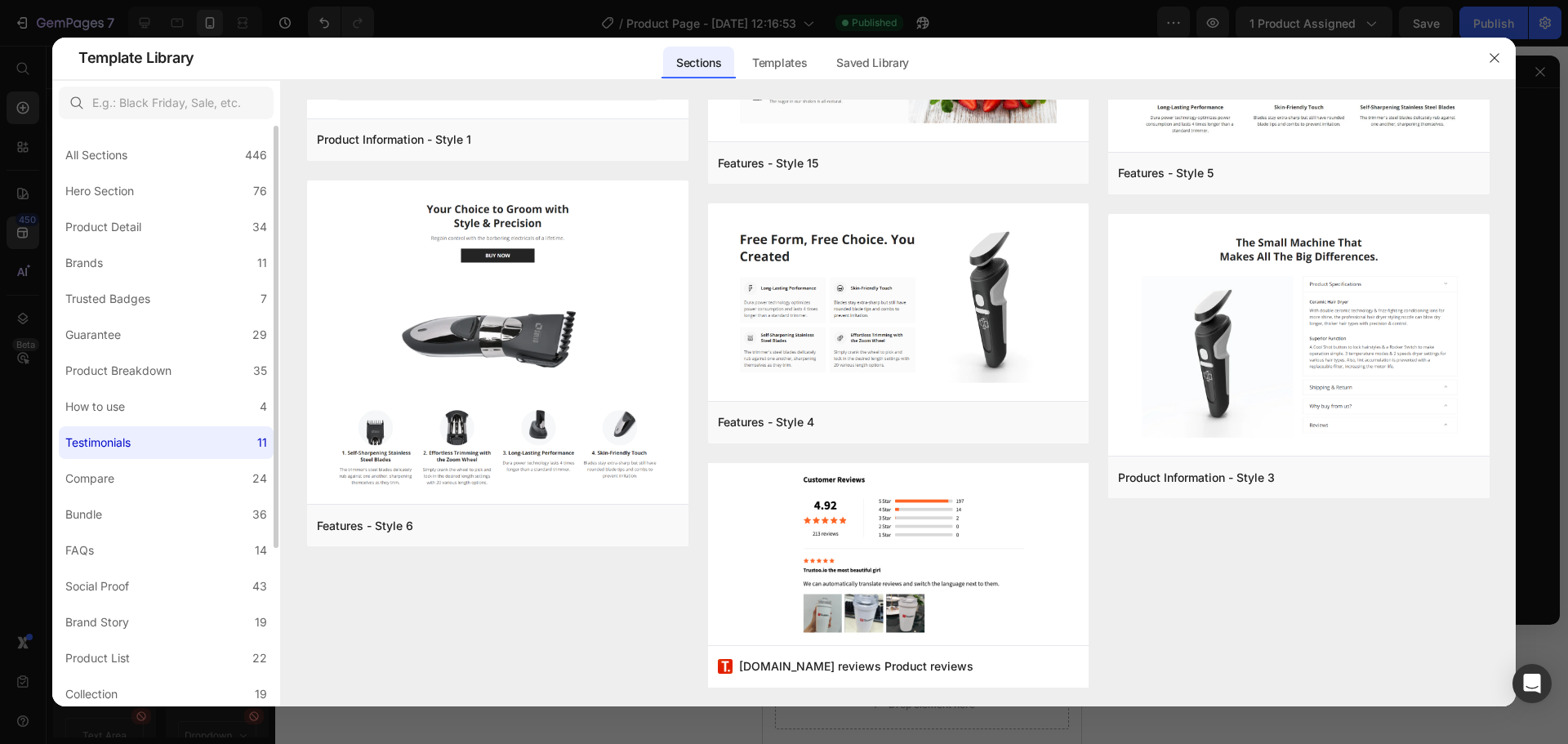 scroll, scrollTop: 0, scrollLeft: 0, axis: both 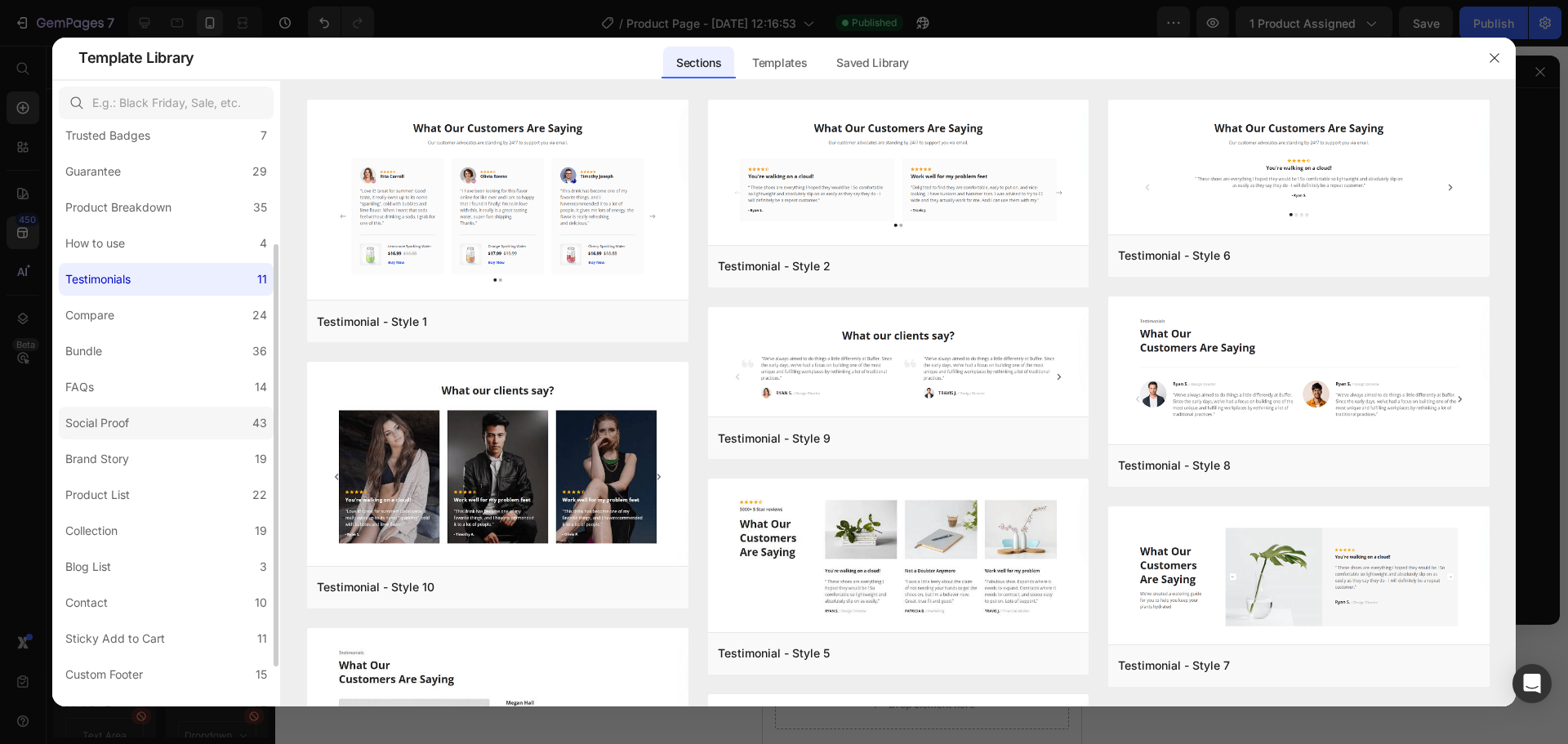 click on "Social Proof 43" 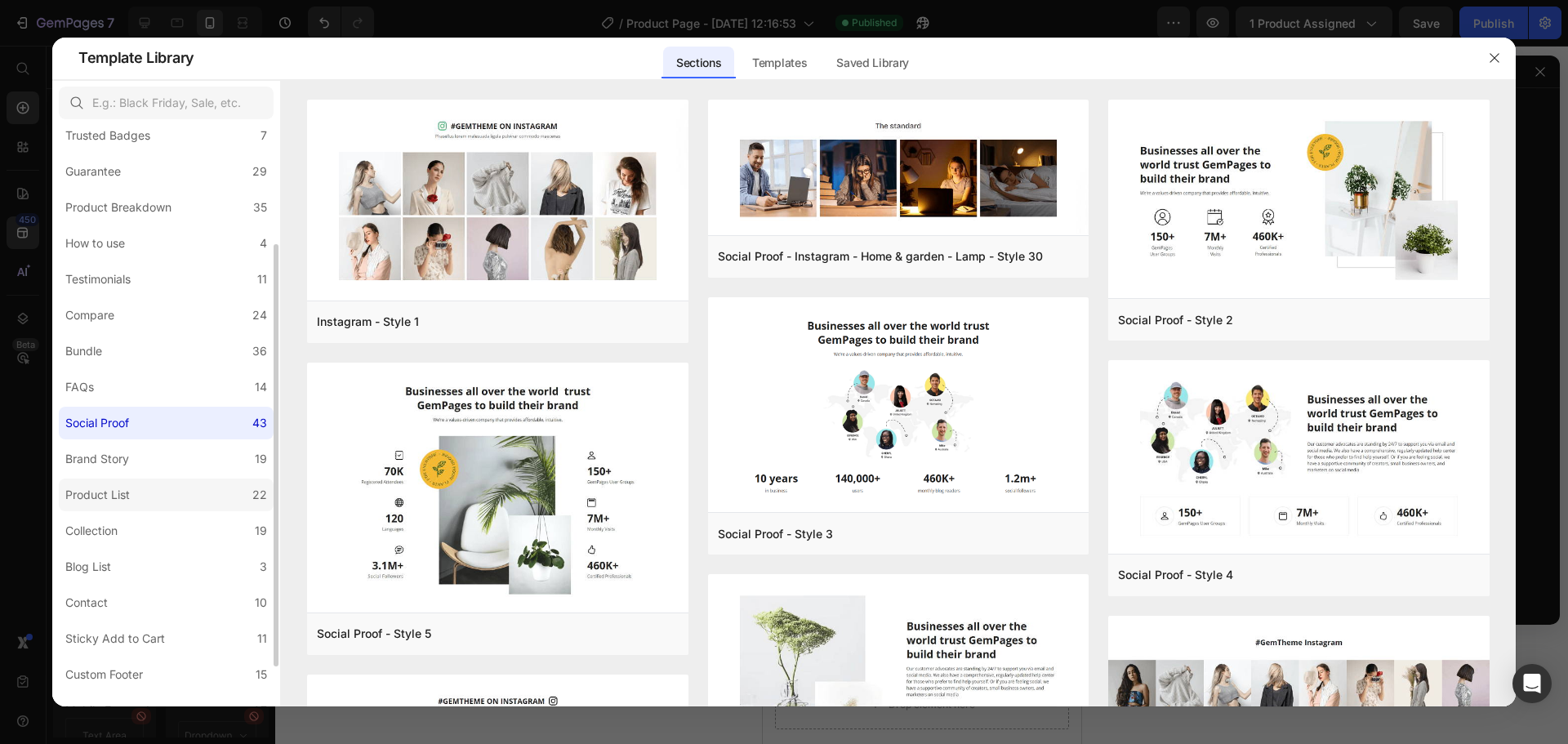 click on "Product List 22" 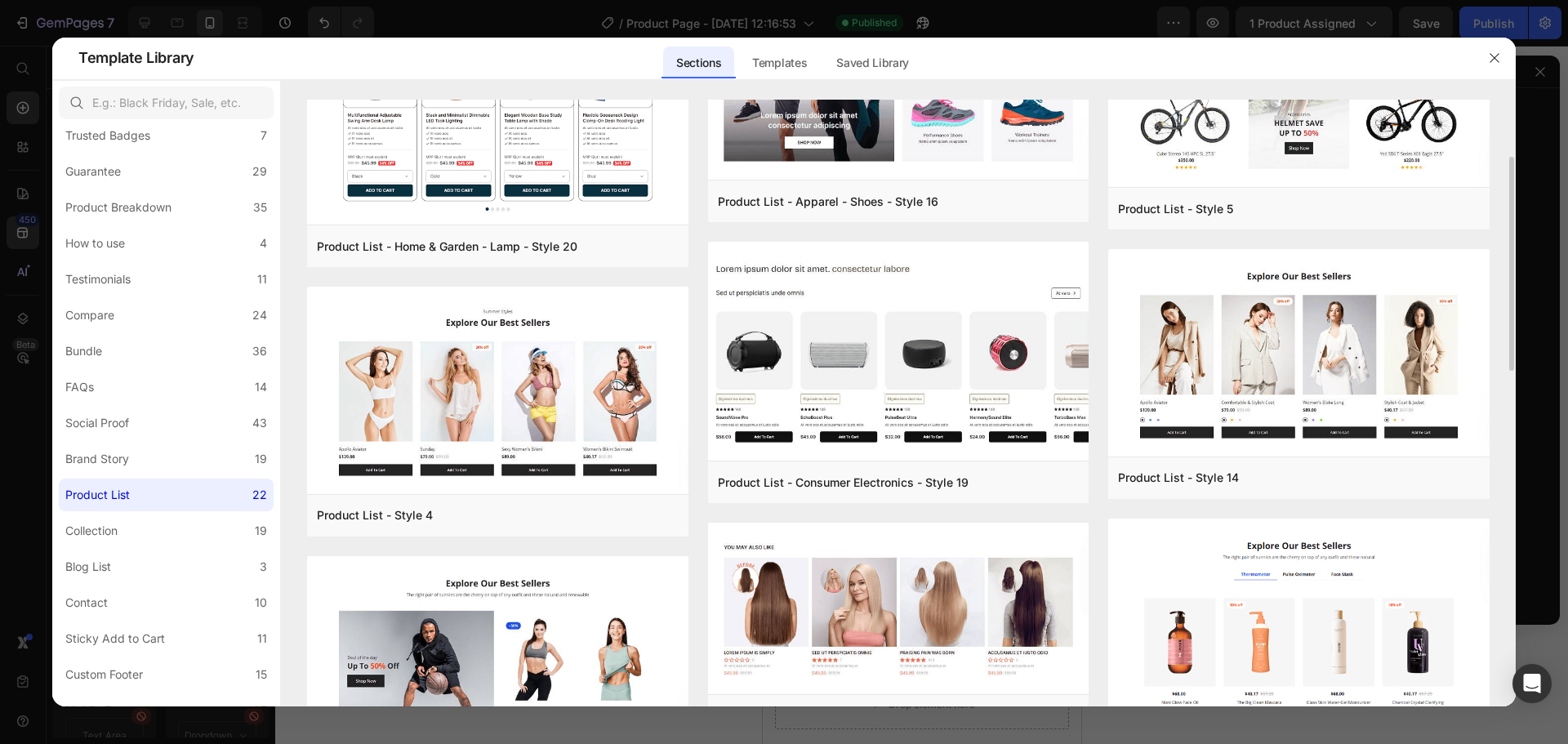 scroll, scrollTop: 327, scrollLeft: 0, axis: vertical 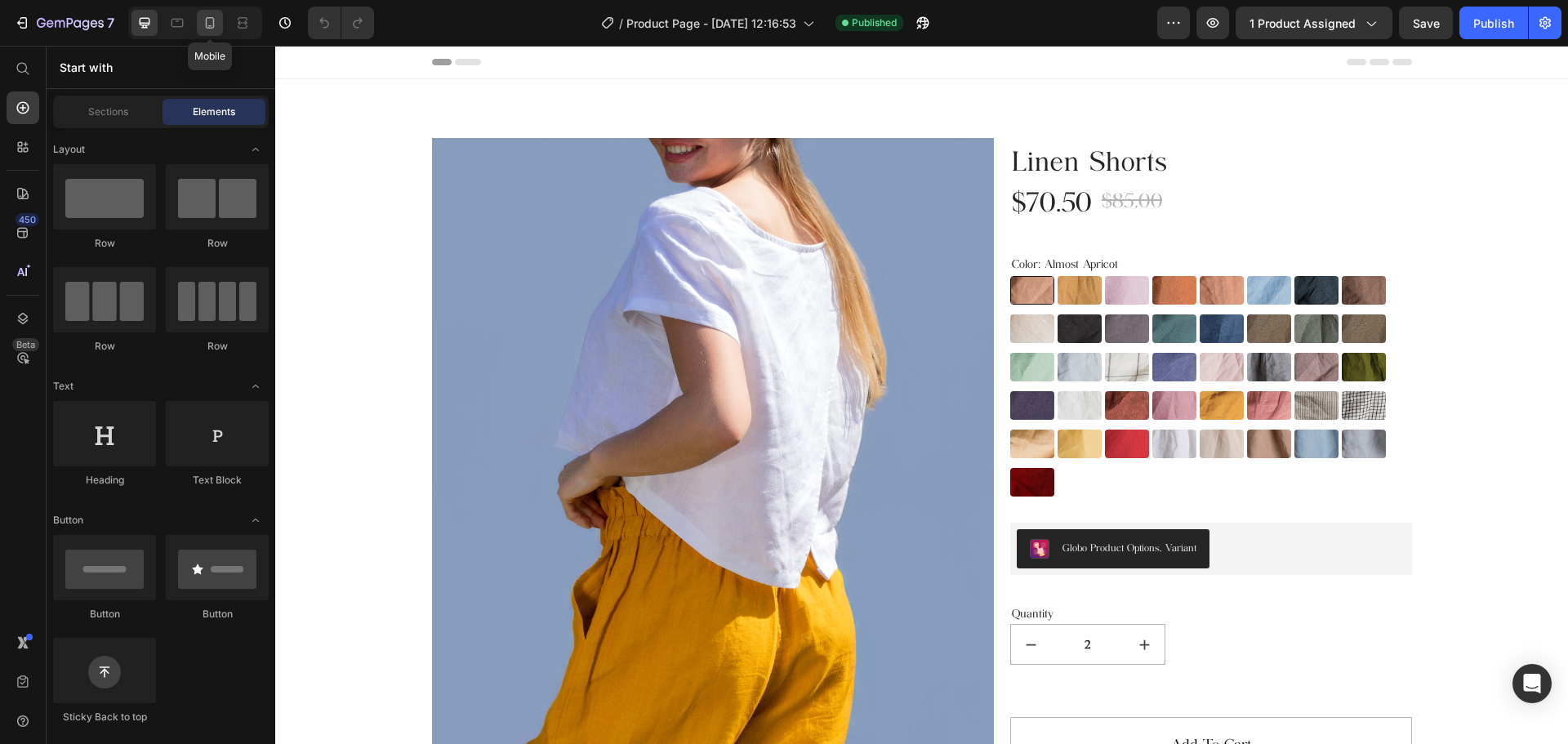 click 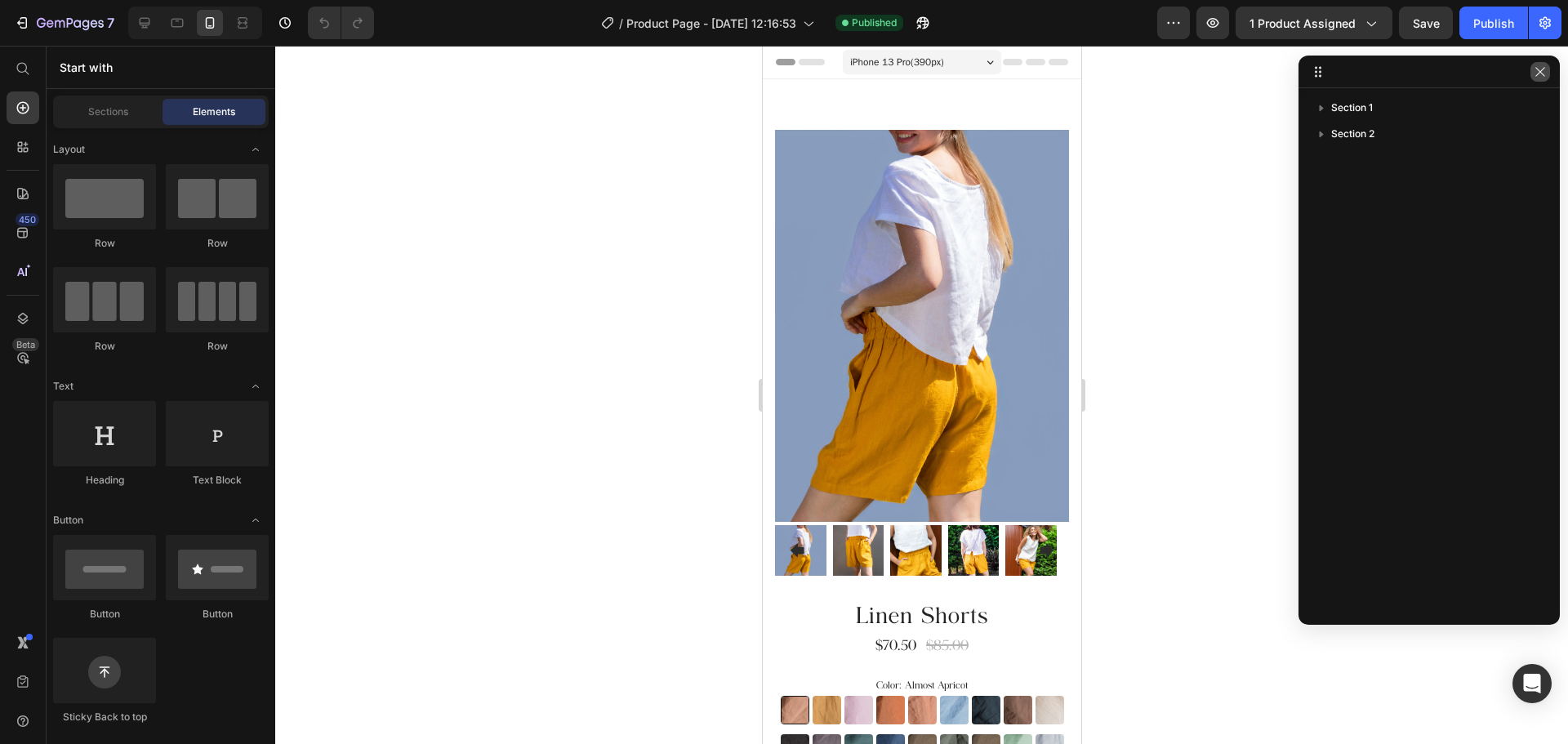 click 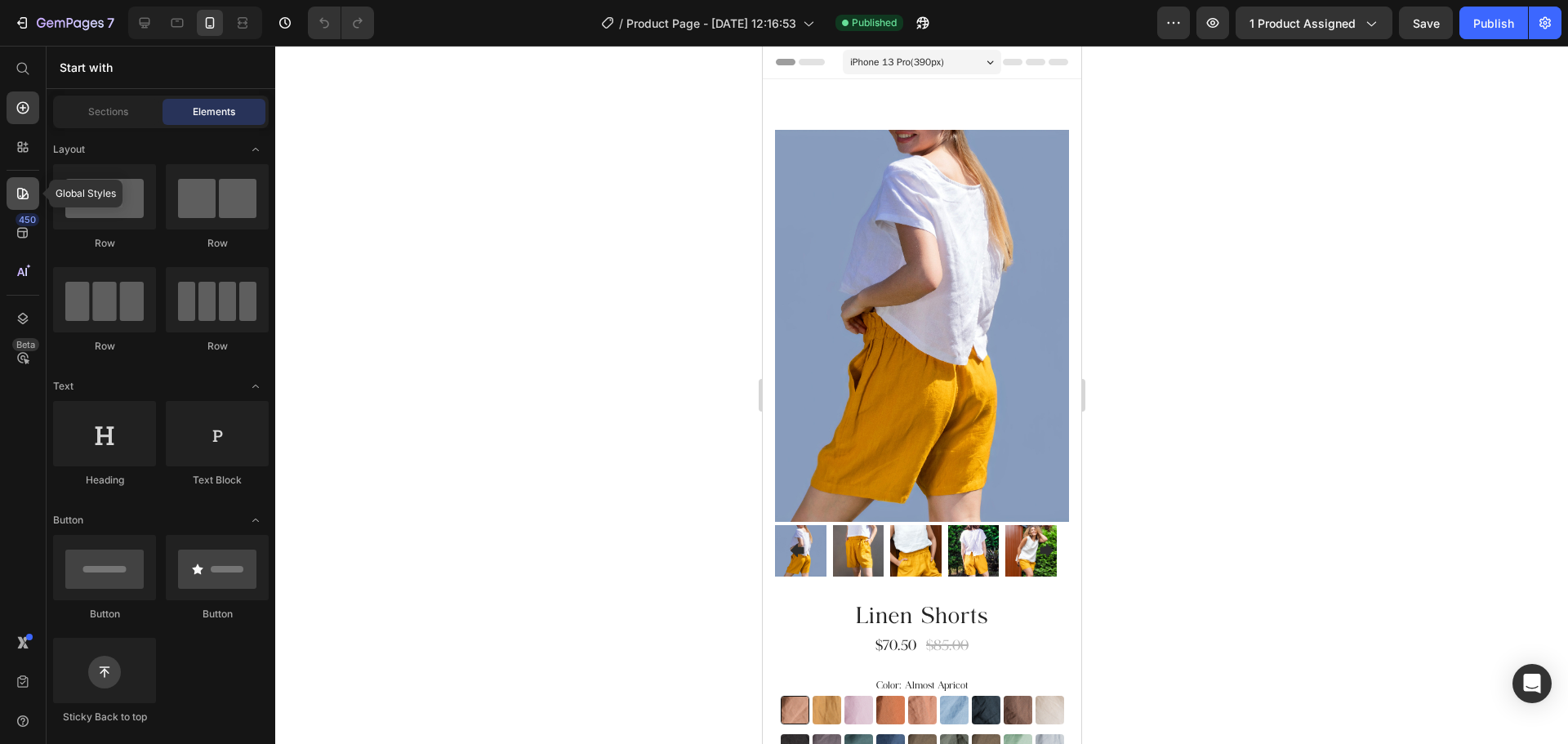 click 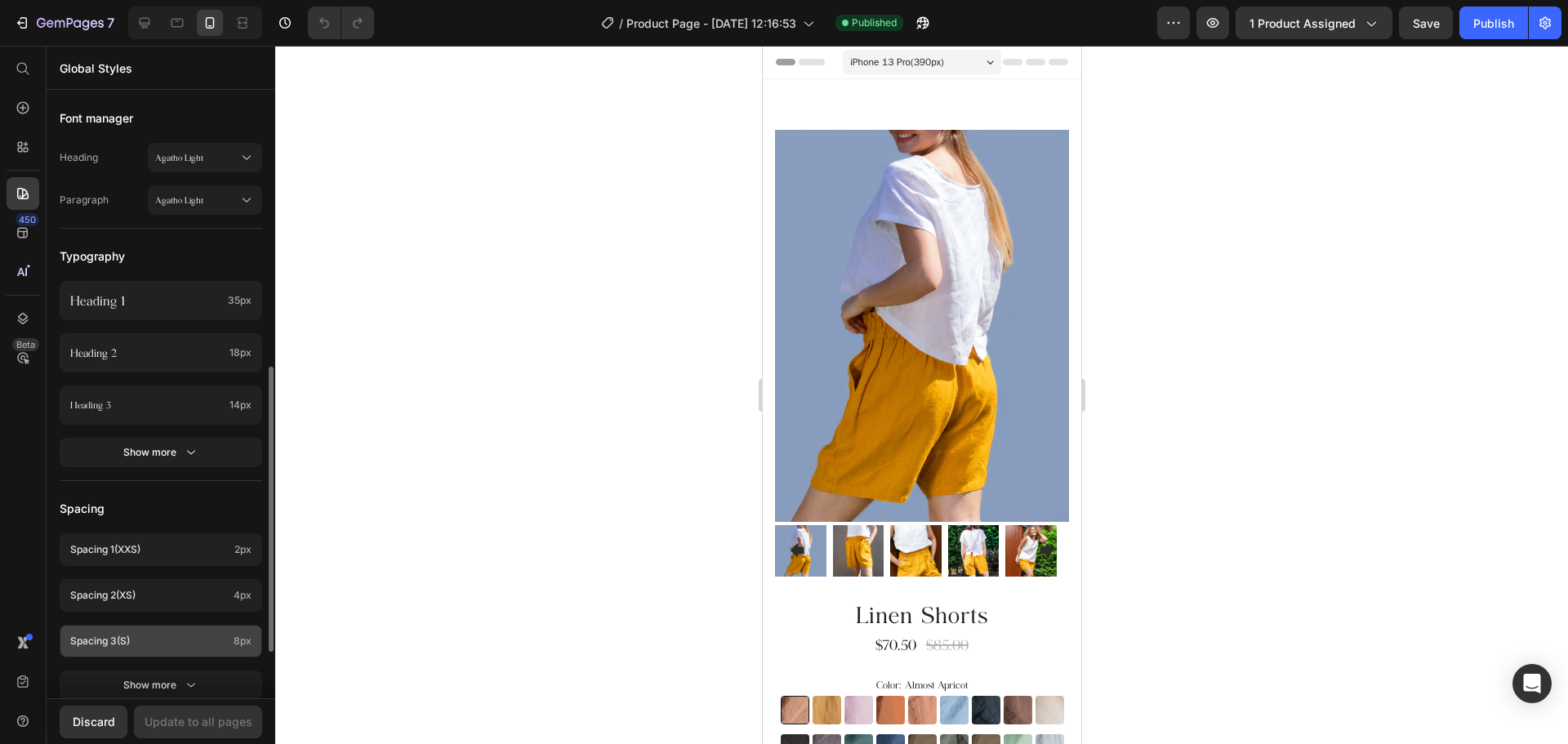 scroll, scrollTop: 679, scrollLeft: 0, axis: vertical 